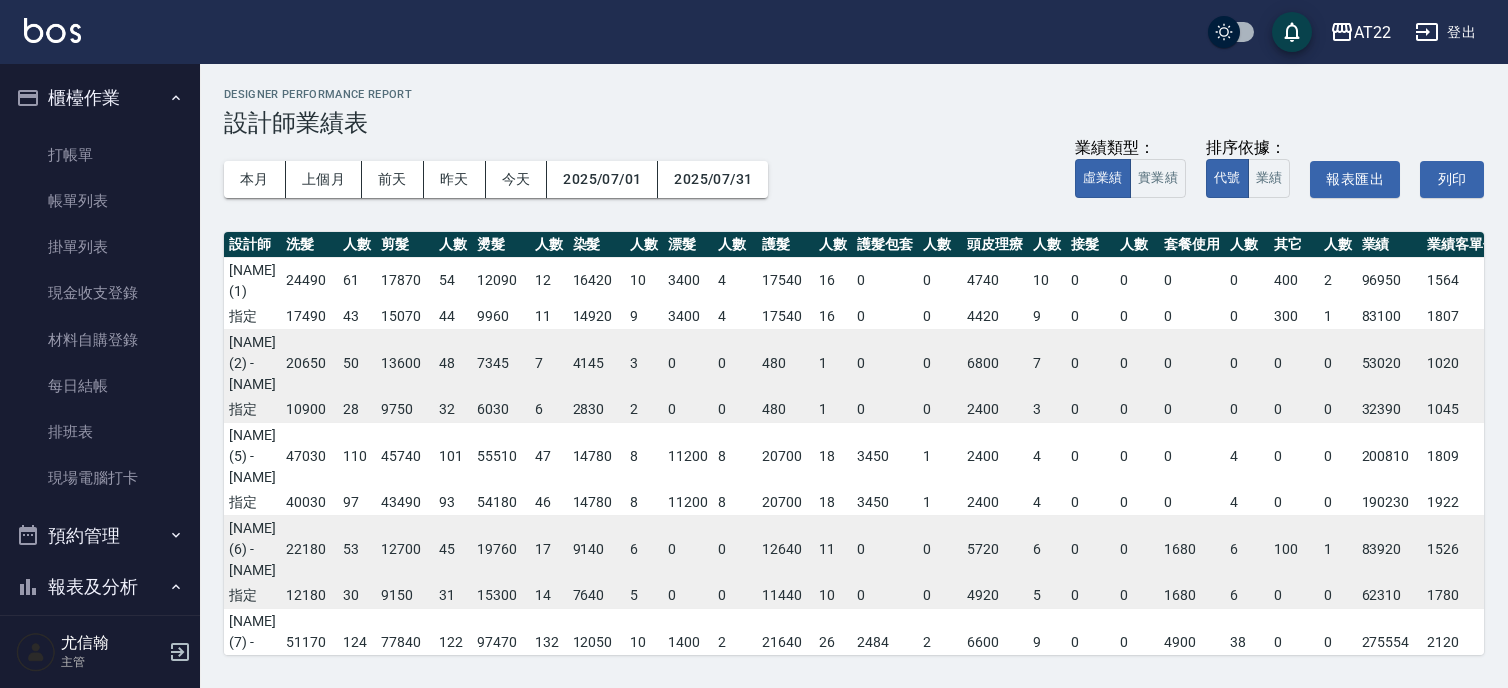 scroll, scrollTop: 0, scrollLeft: 0, axis: both 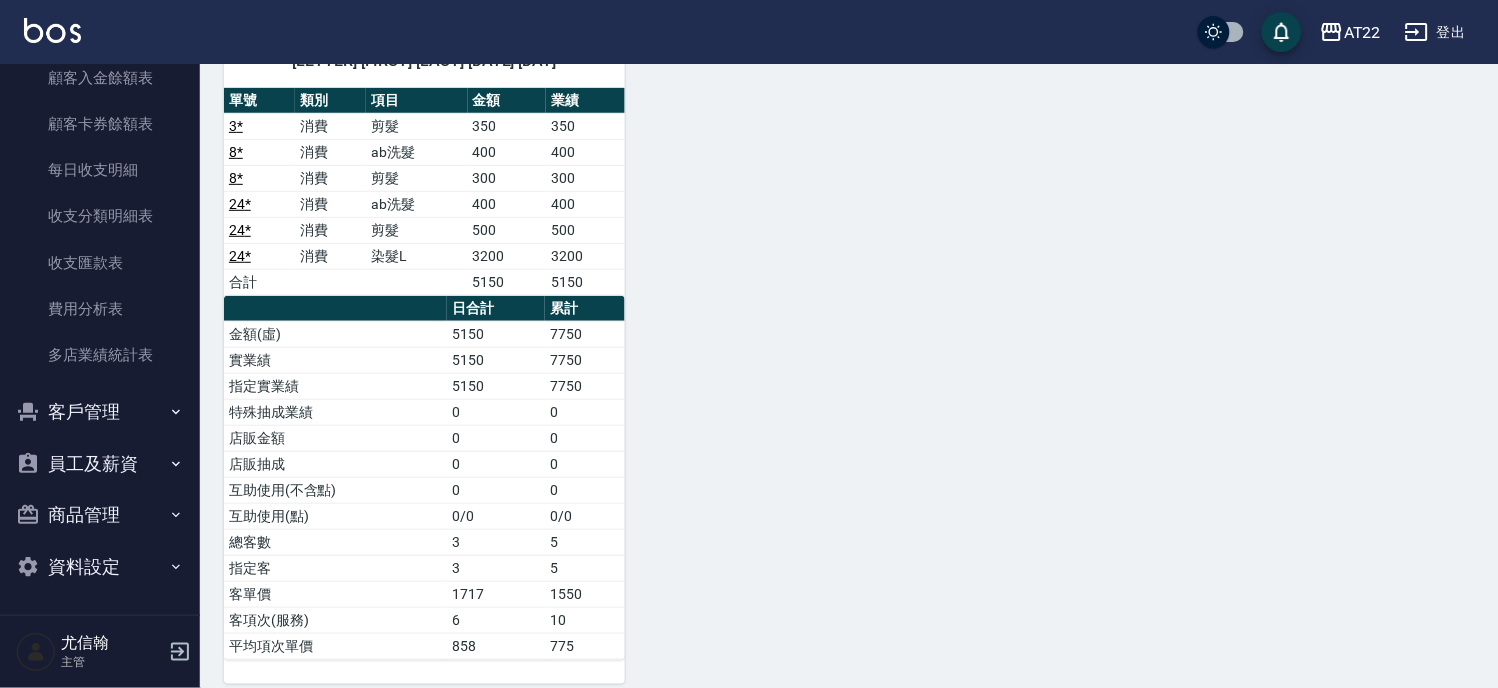 click on "客戶管理" at bounding box center (100, 412) 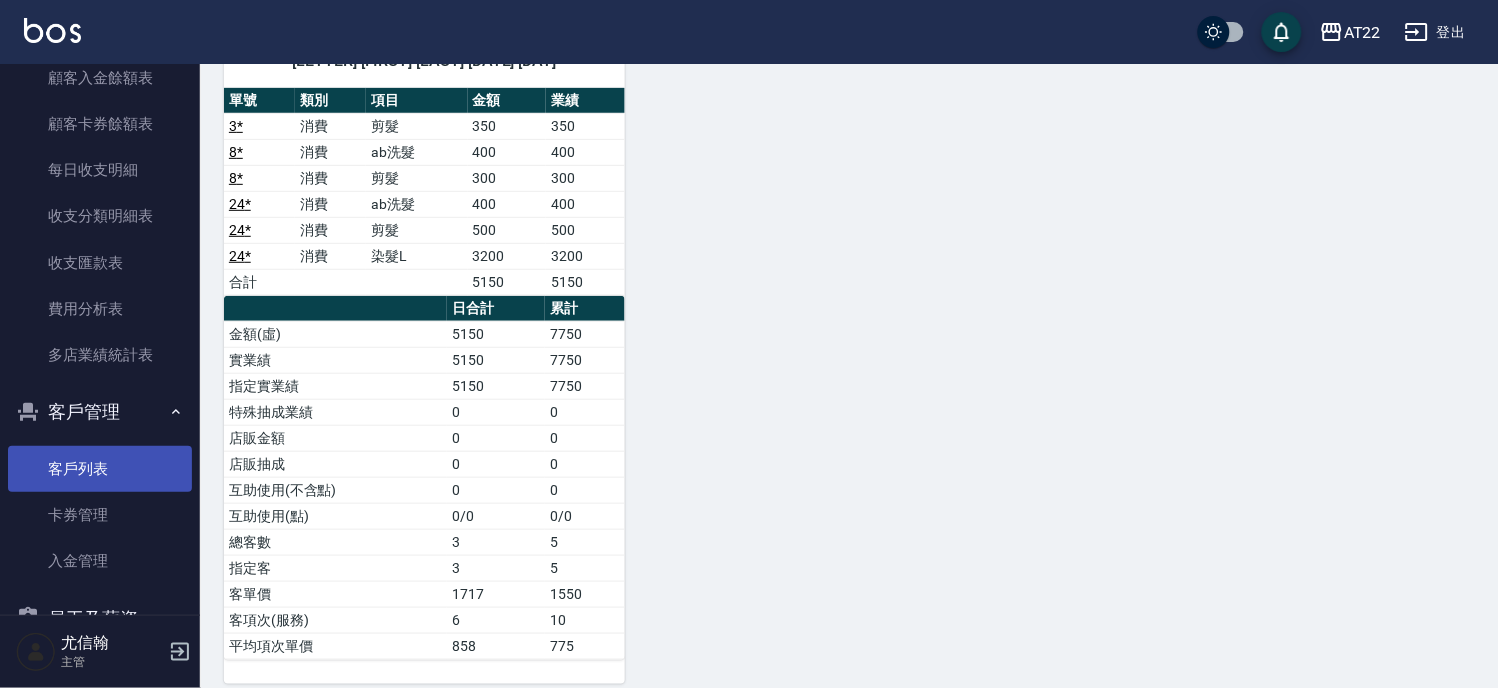 click on "客戶列表" at bounding box center [100, 469] 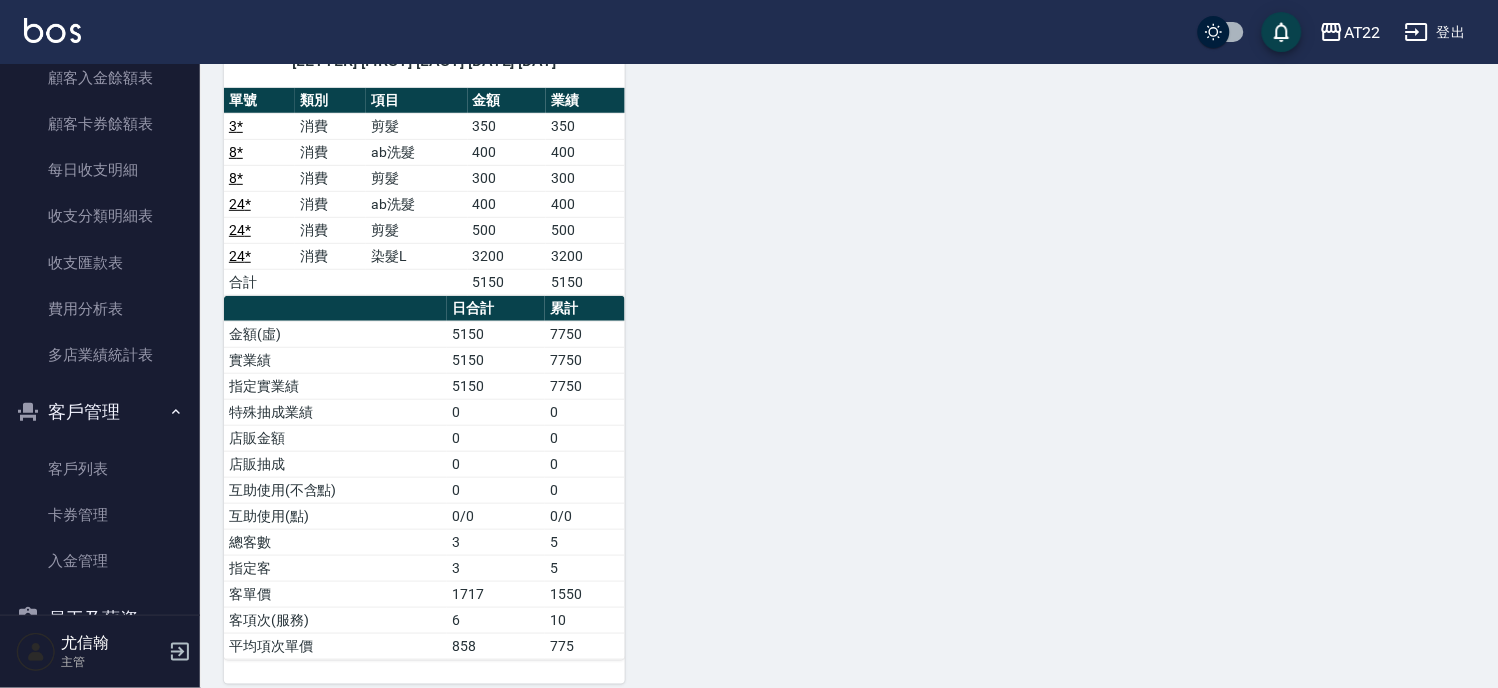 scroll, scrollTop: 0, scrollLeft: 0, axis: both 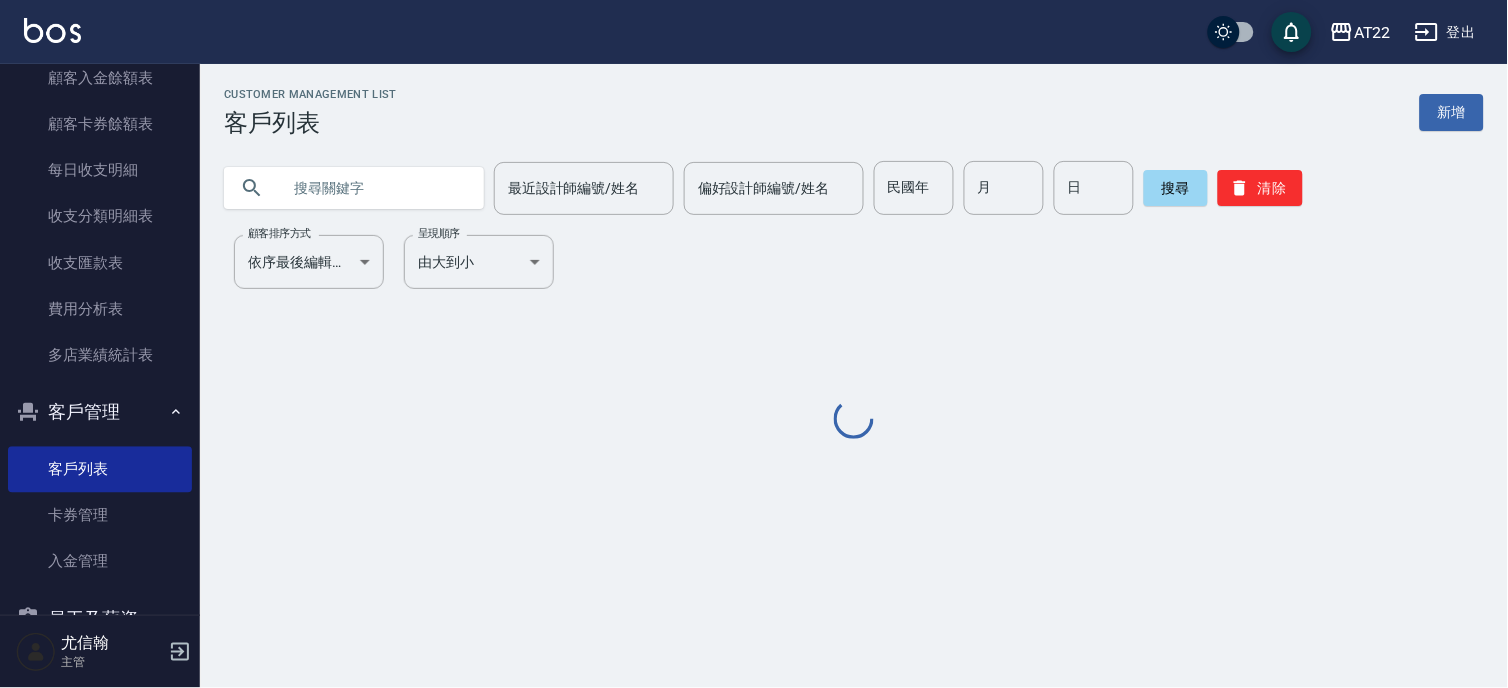 click at bounding box center [374, 188] 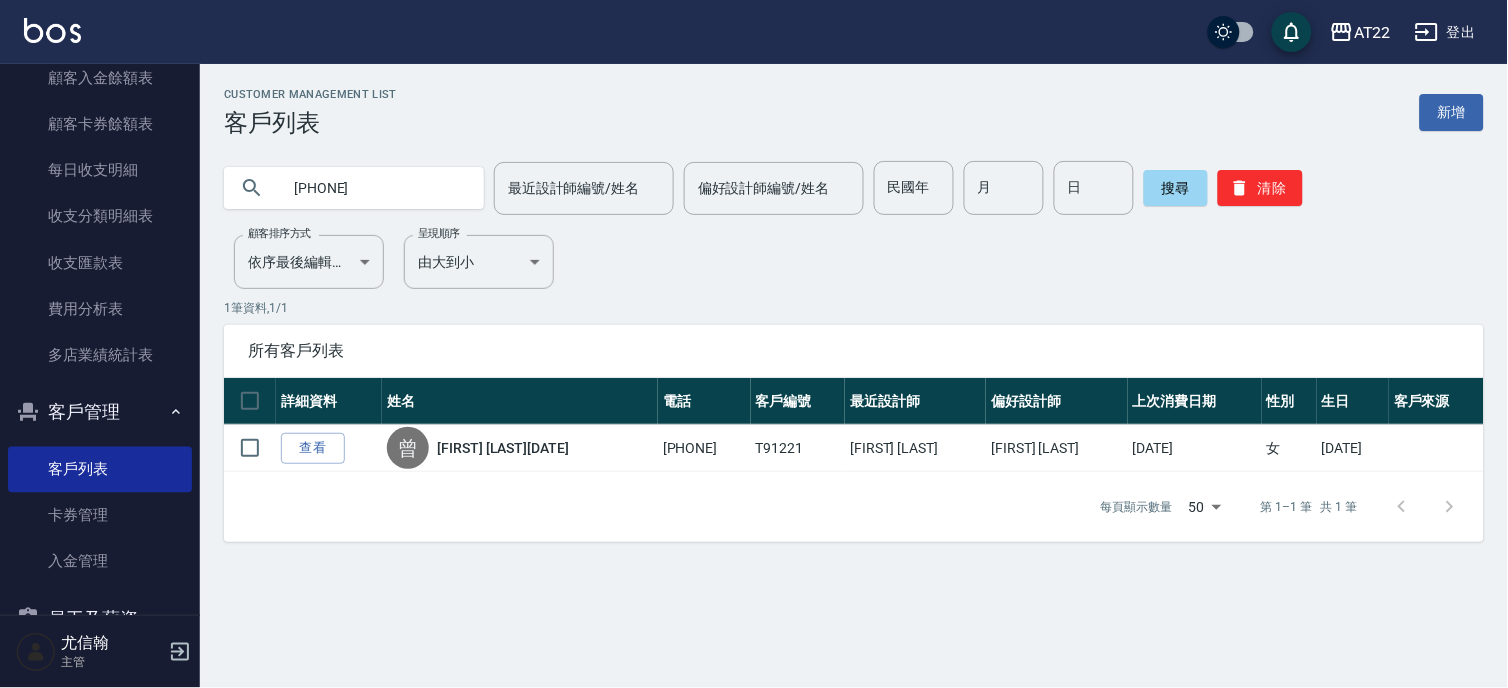 click on "0922359017" at bounding box center [374, 188] 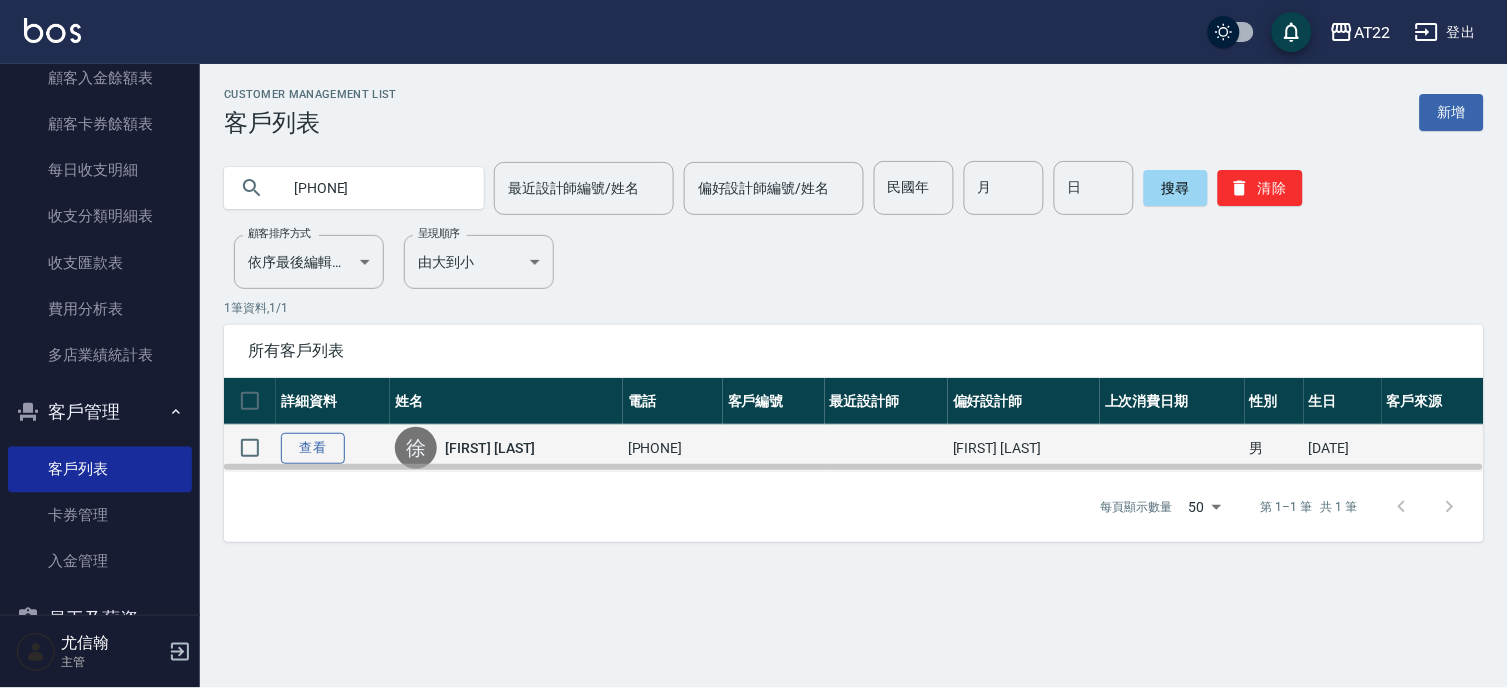 click on "查看" at bounding box center (313, 448) 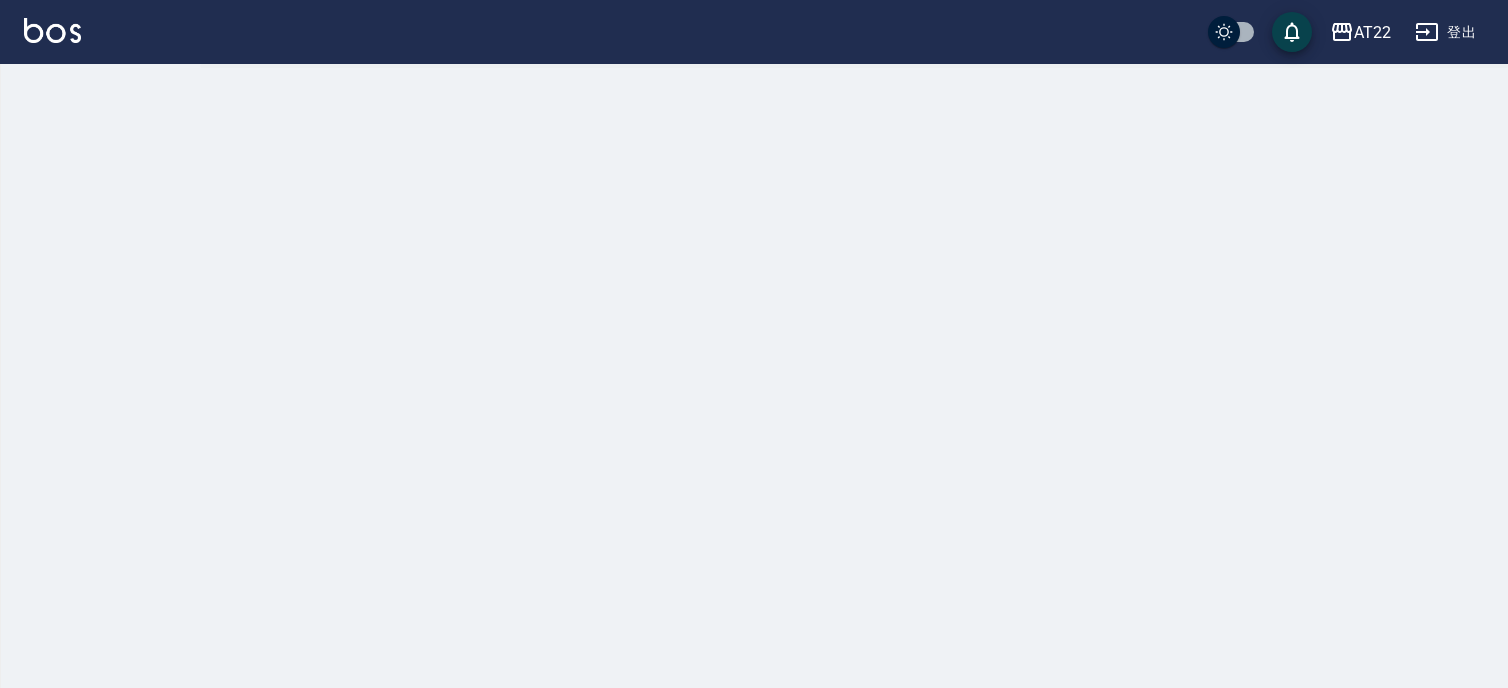 scroll, scrollTop: 0, scrollLeft: 0, axis: both 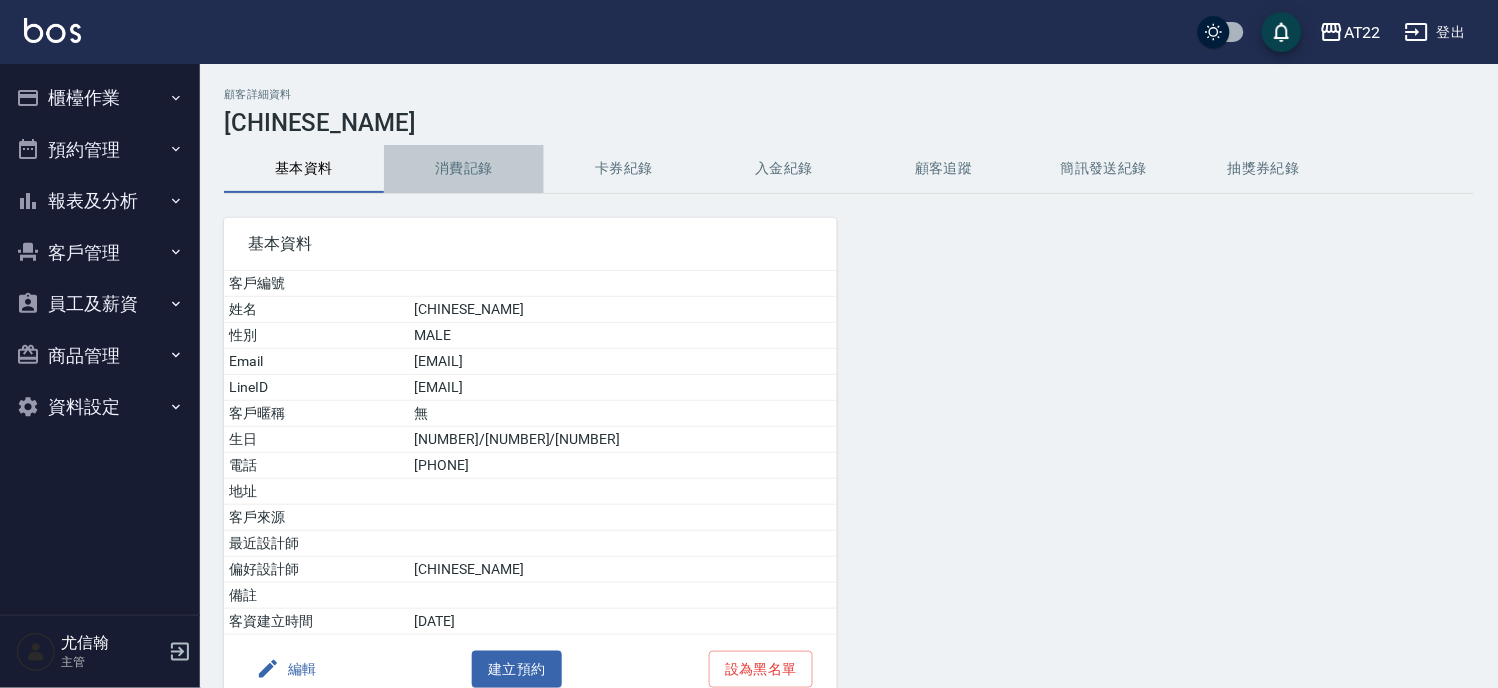 click on "消費記錄" at bounding box center [464, 169] 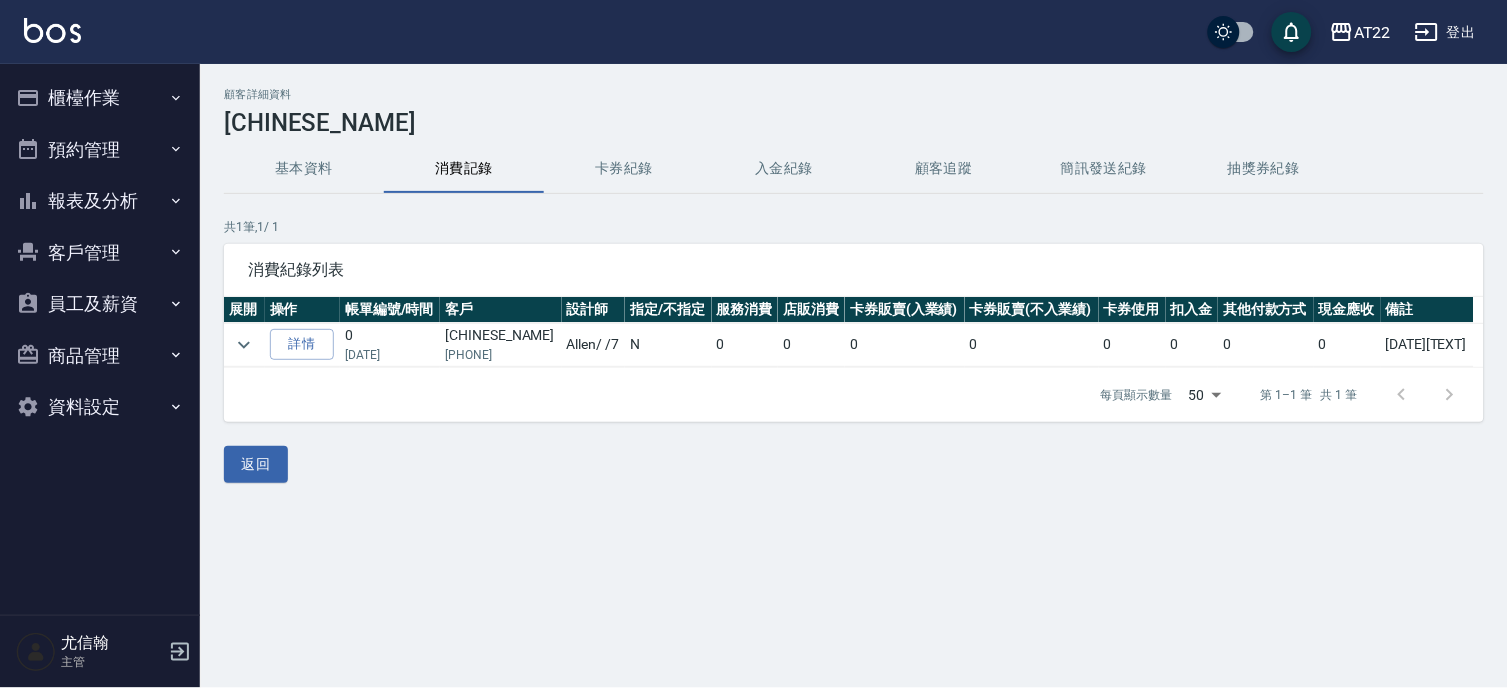 click on "客戶管理" at bounding box center (100, 253) 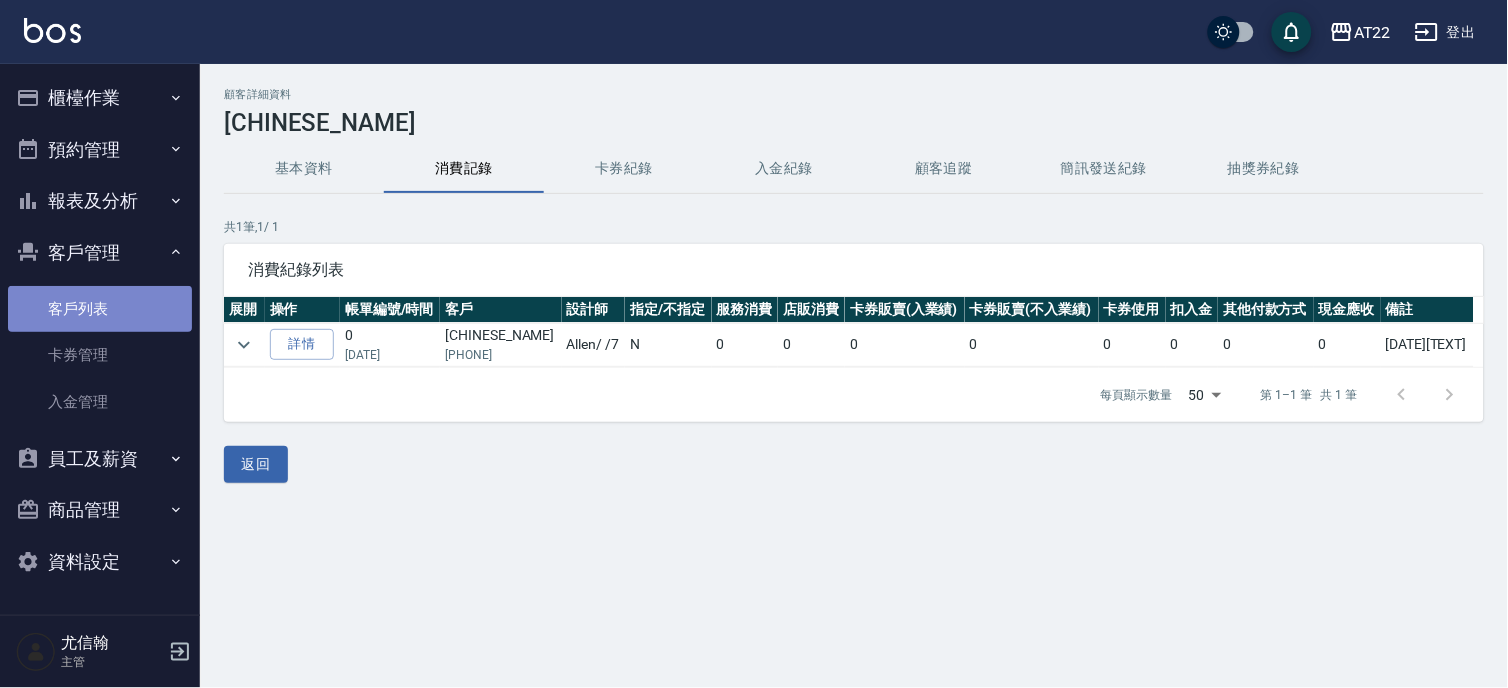 click on "客戶列表" at bounding box center (100, 309) 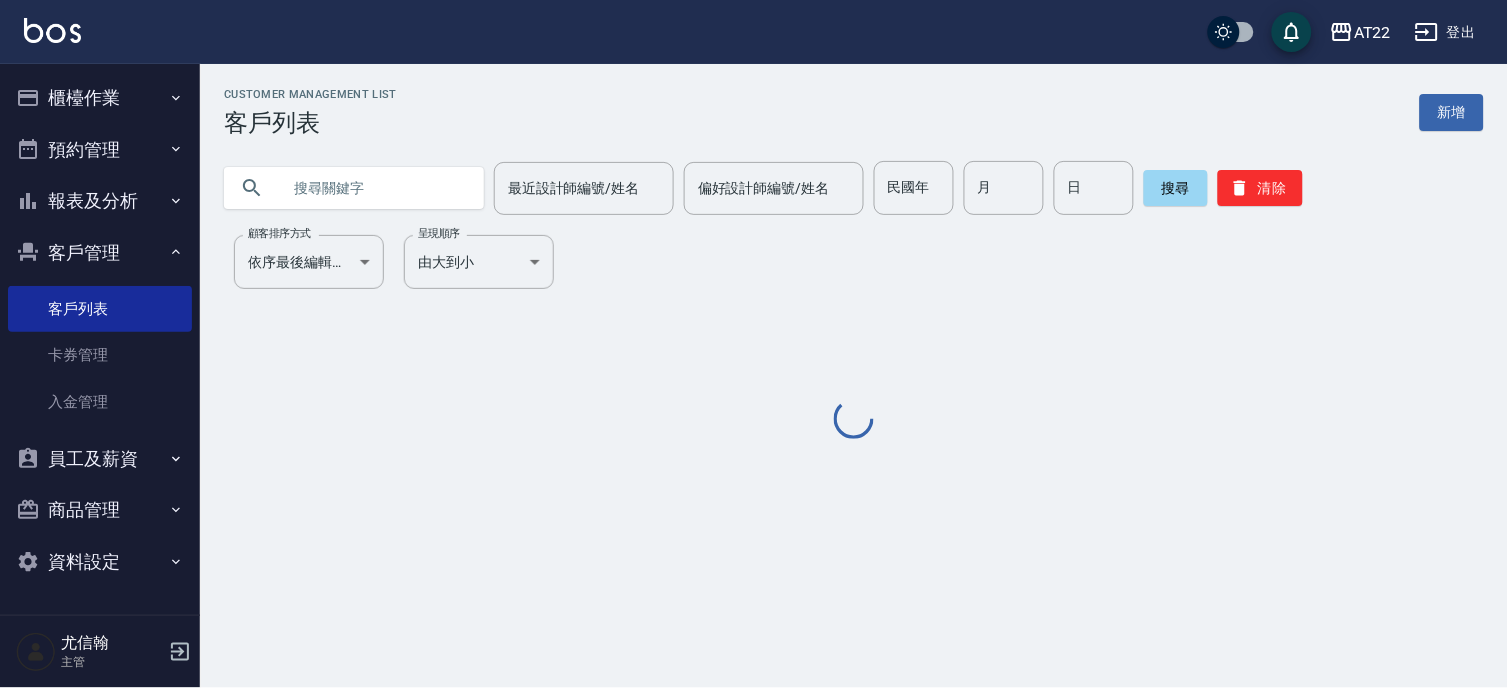 click at bounding box center [374, 188] 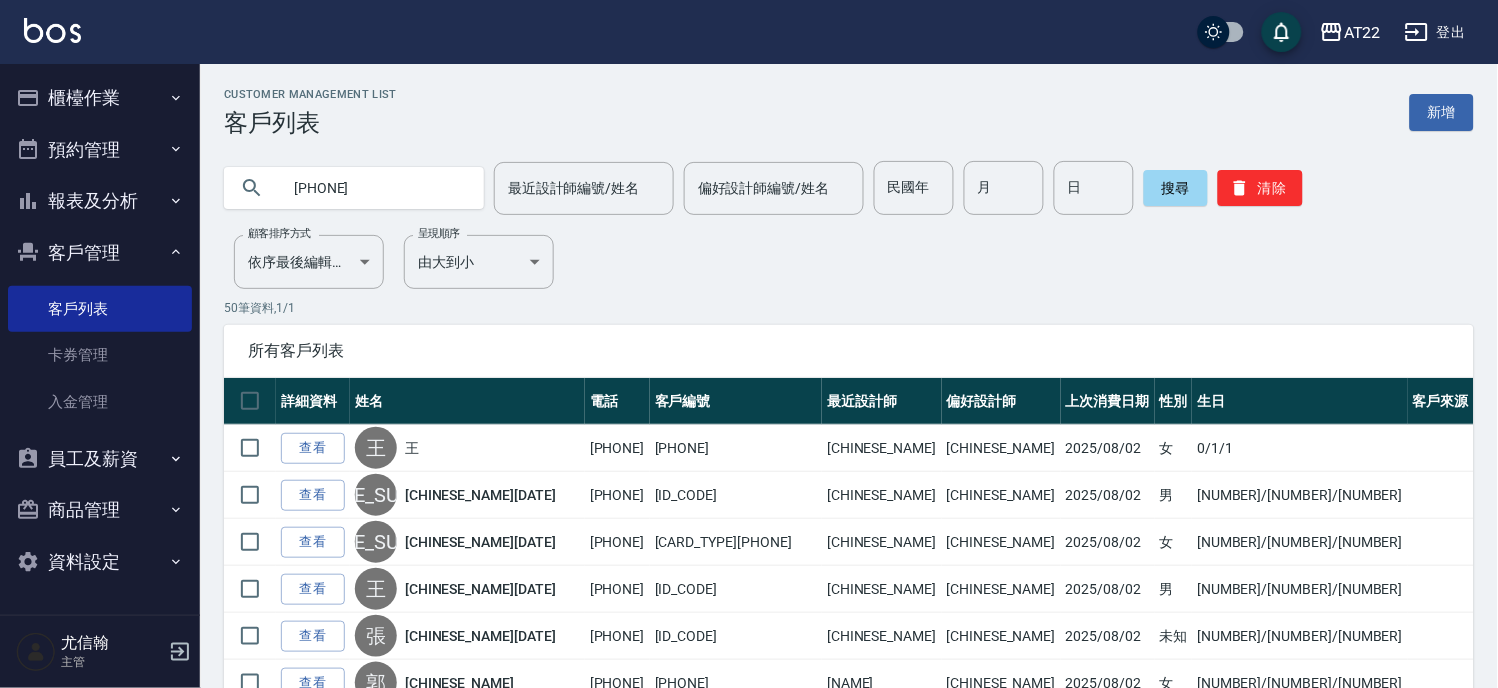type on "[PHONE]" 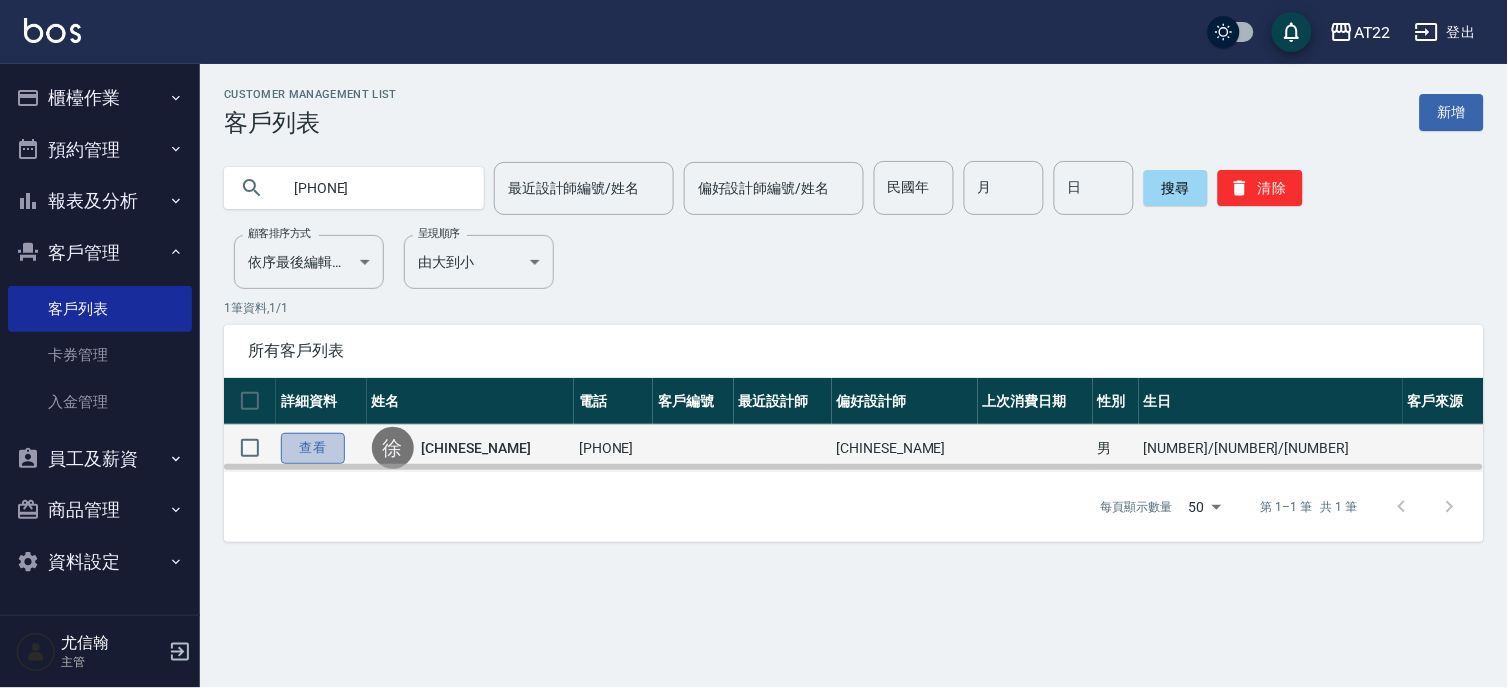 click on "查看" at bounding box center [313, 448] 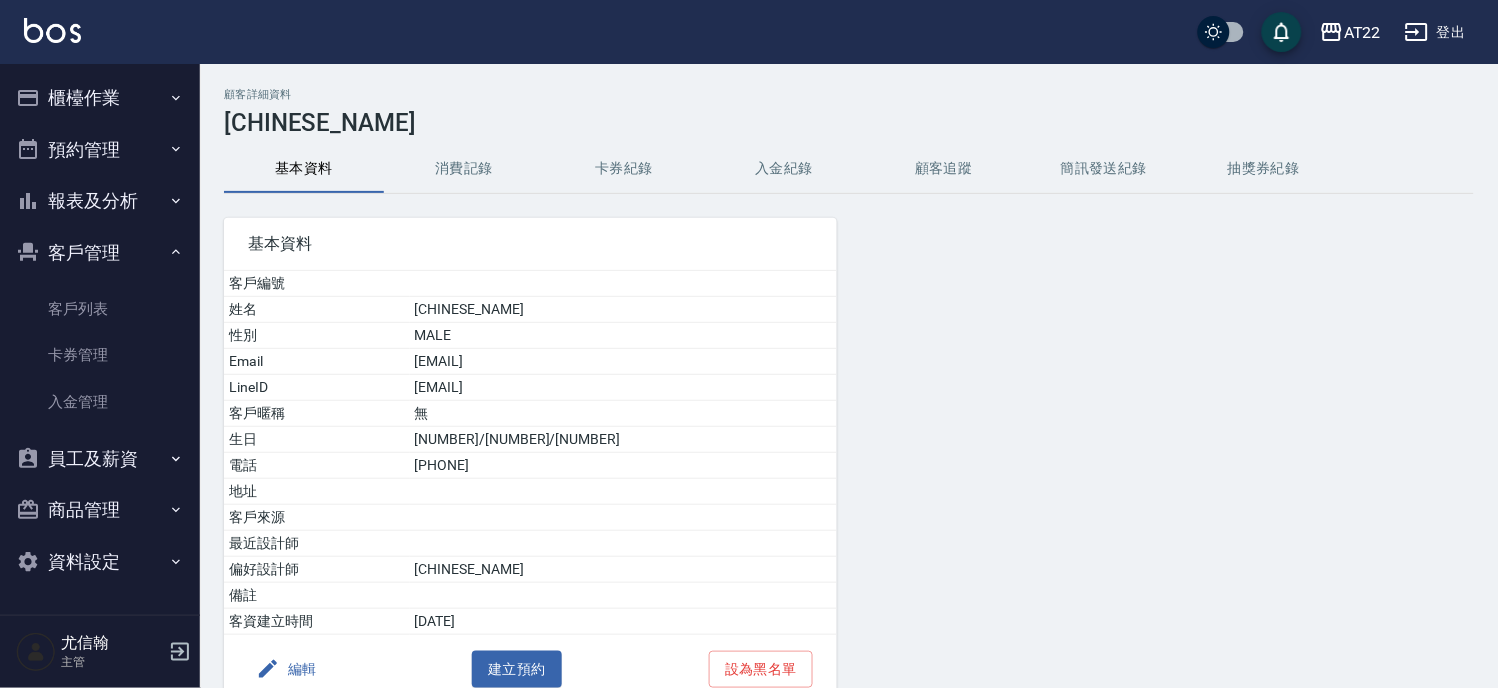 click on "消費記錄" at bounding box center (464, 169) 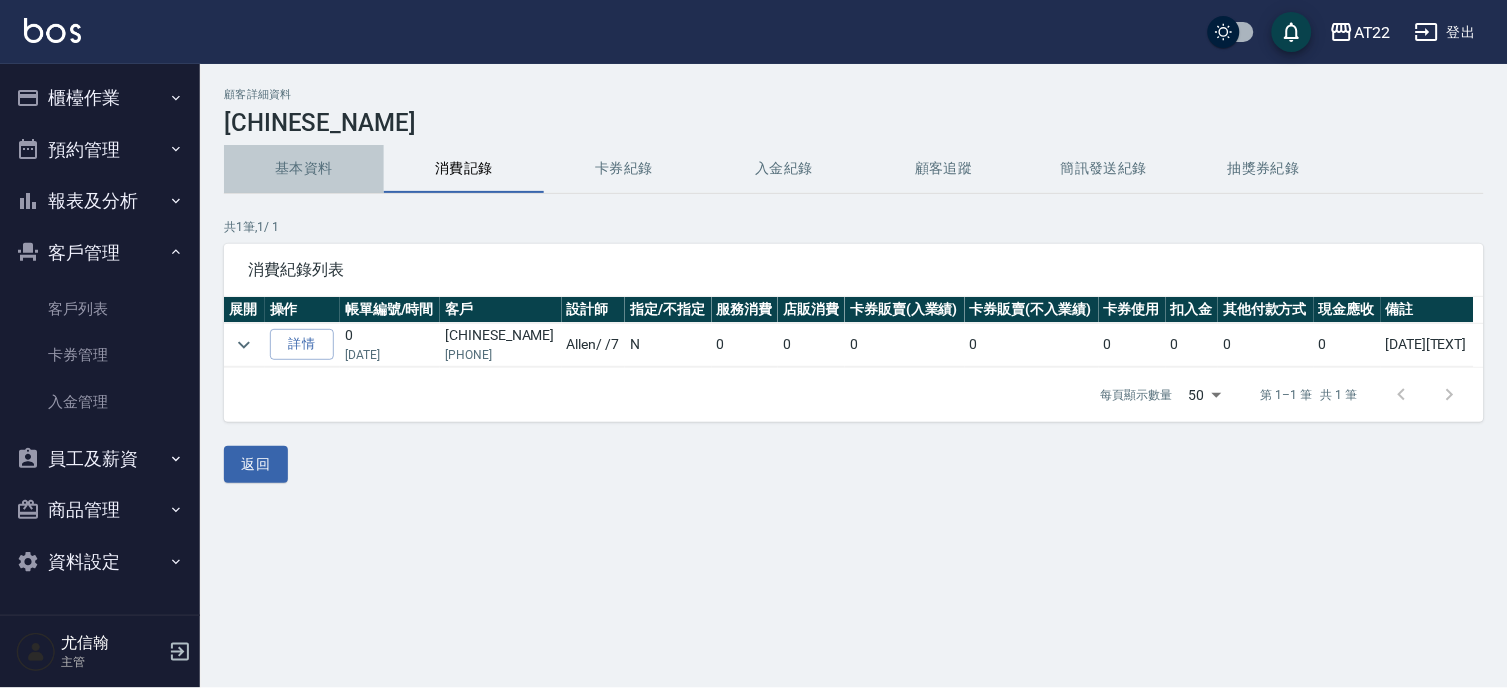 click on "基本資料" at bounding box center (304, 169) 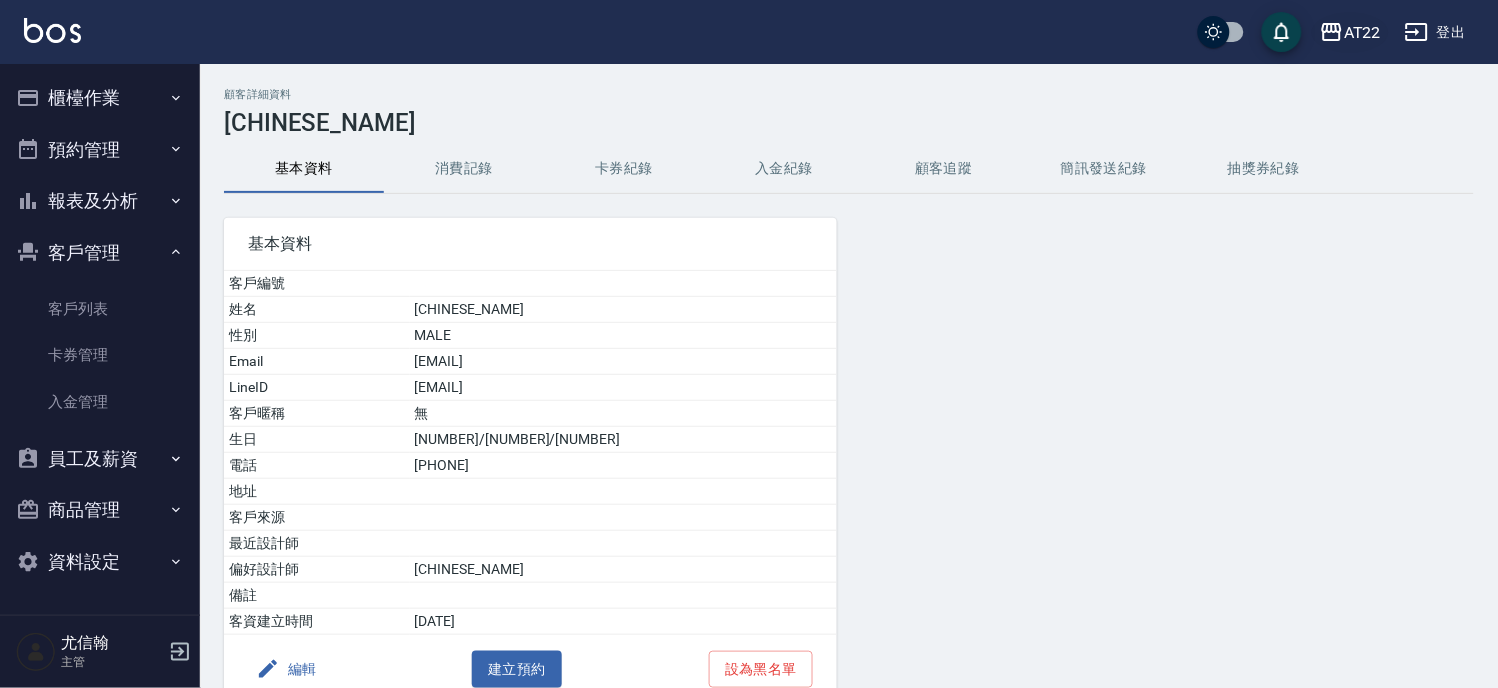 click 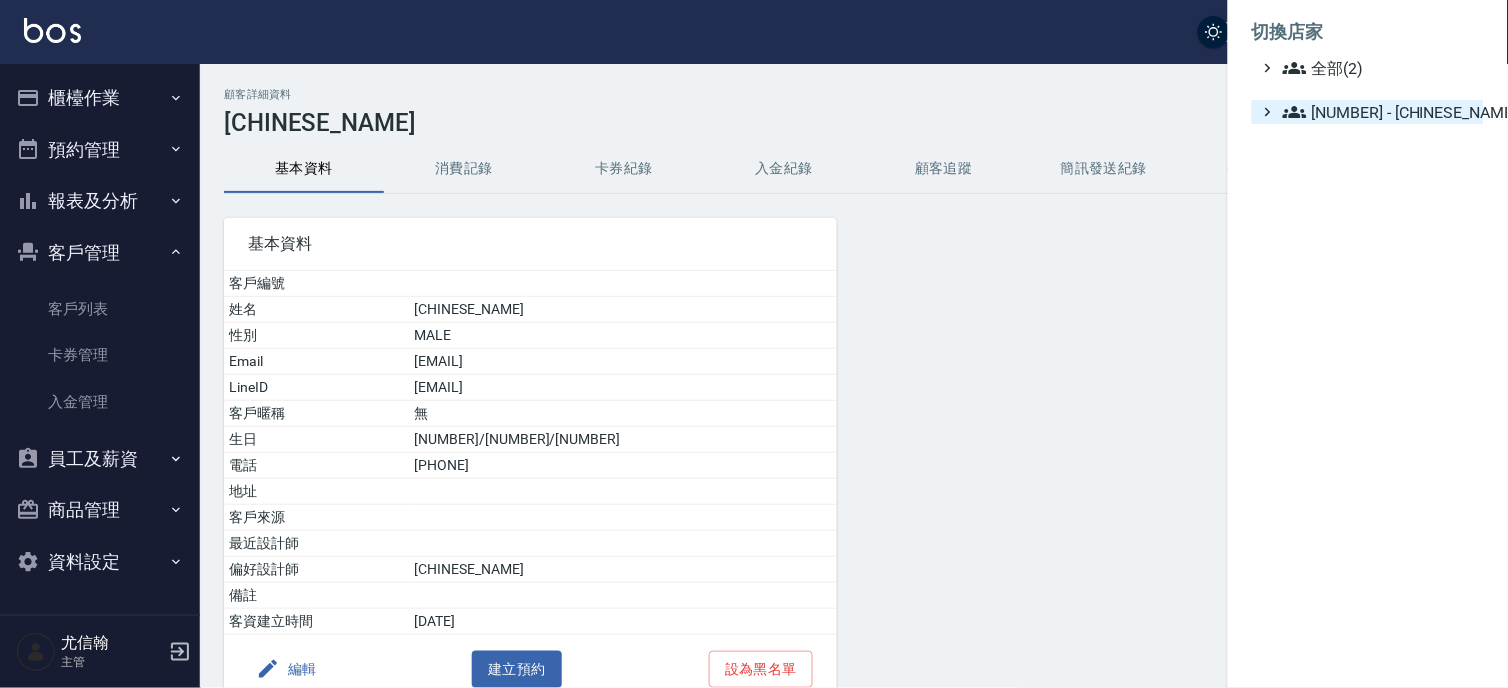 click on "10 - 楊家昕(2)" at bounding box center (1379, 112) 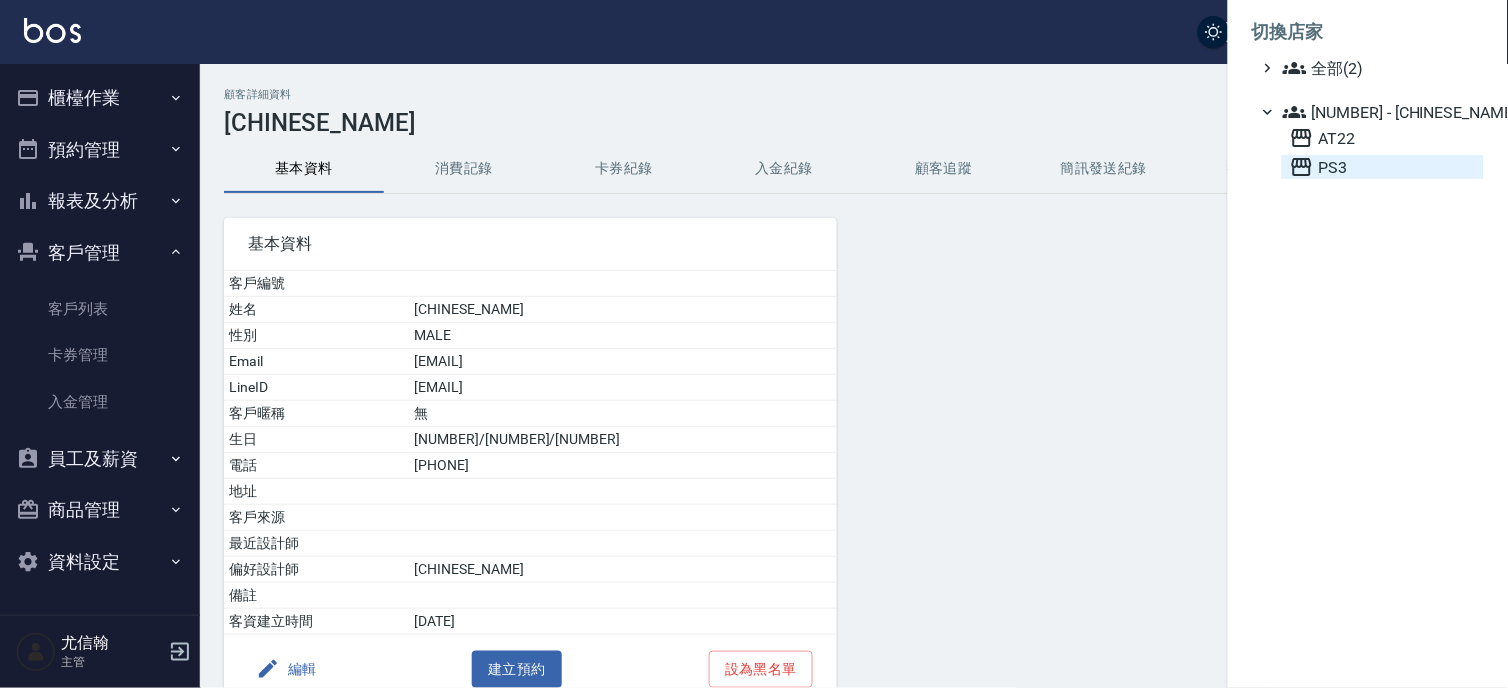 click on "PS3" at bounding box center (1383, 167) 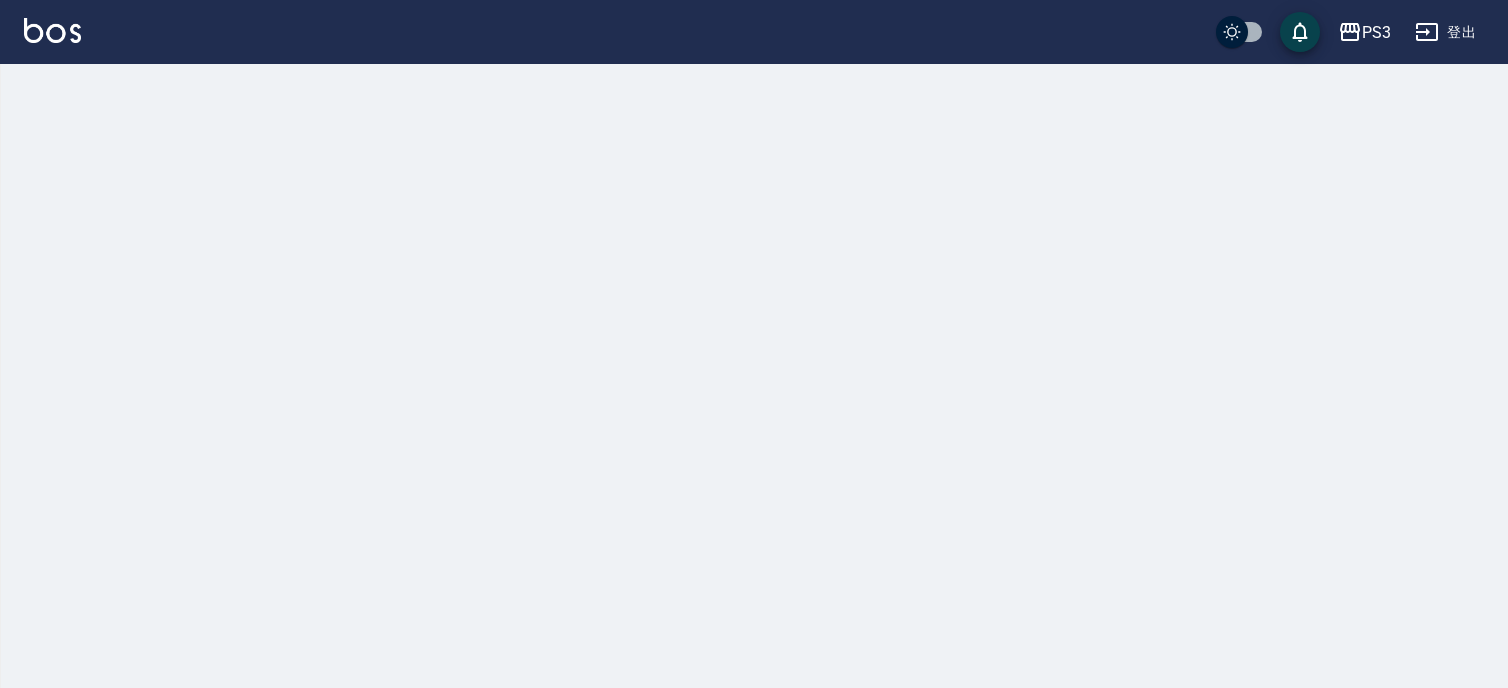 scroll, scrollTop: 0, scrollLeft: 0, axis: both 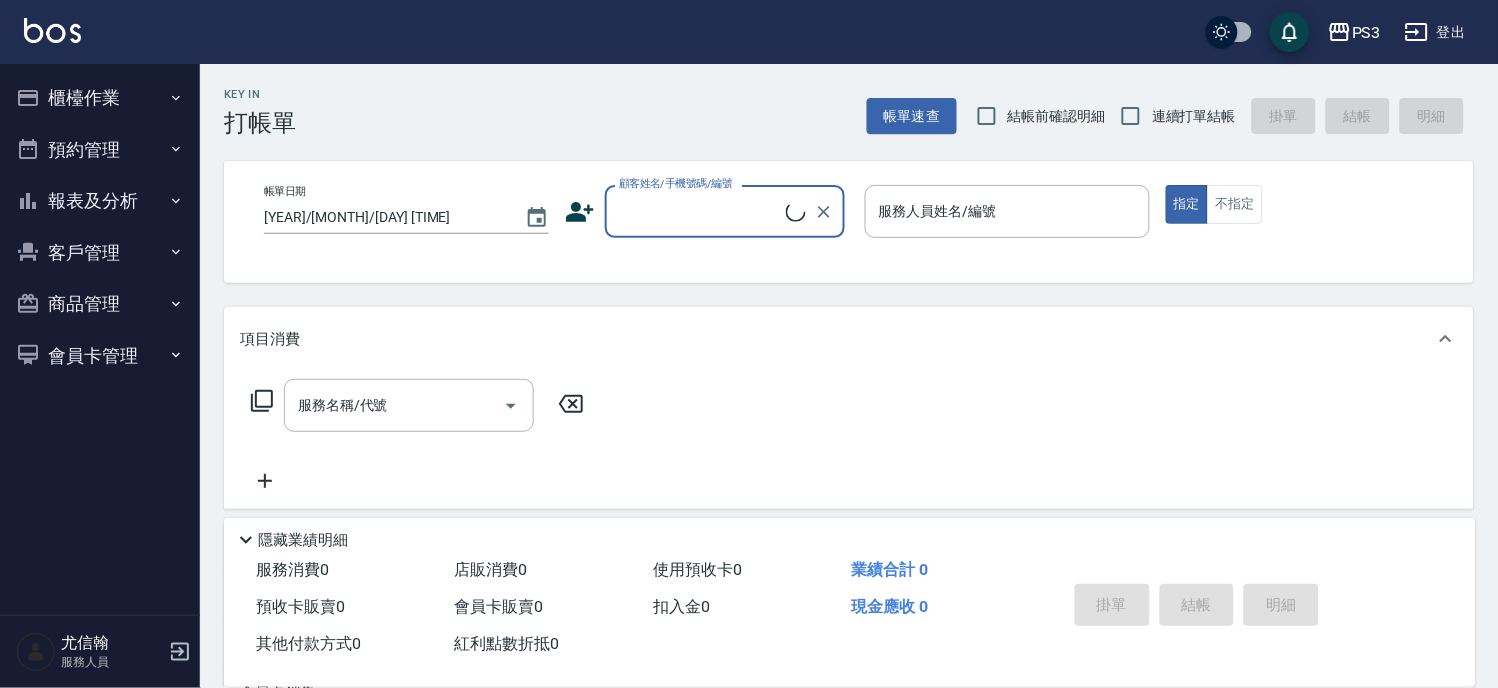 click on "客戶管理" at bounding box center [100, 253] 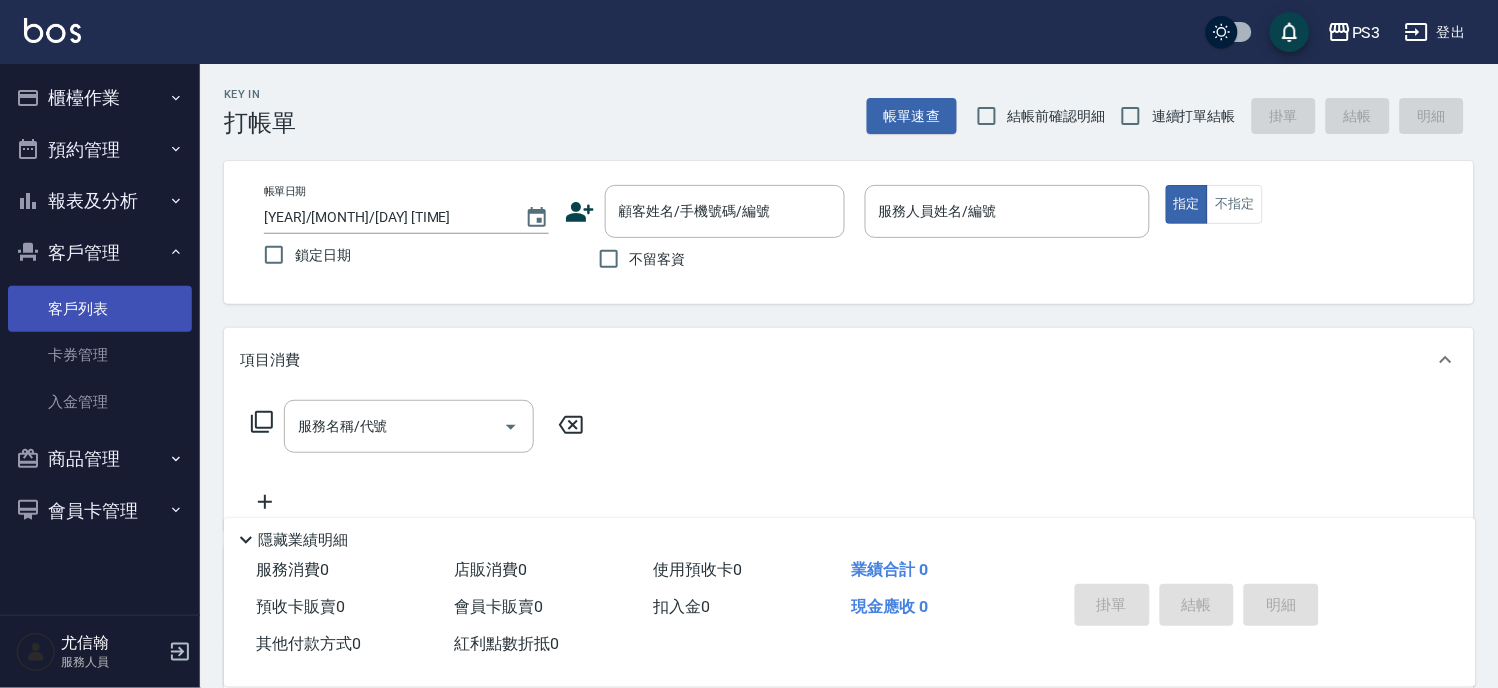 click on "客戶列表" at bounding box center [100, 309] 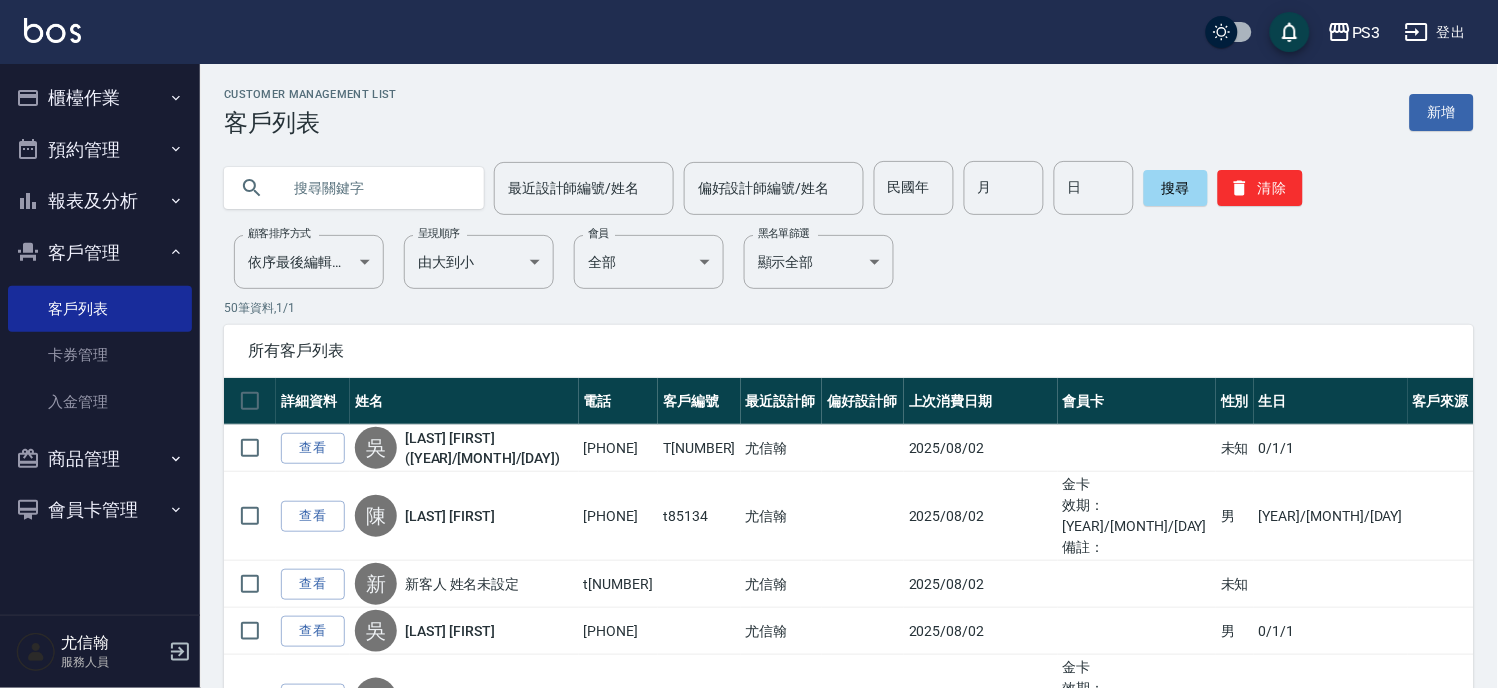 click at bounding box center [374, 188] 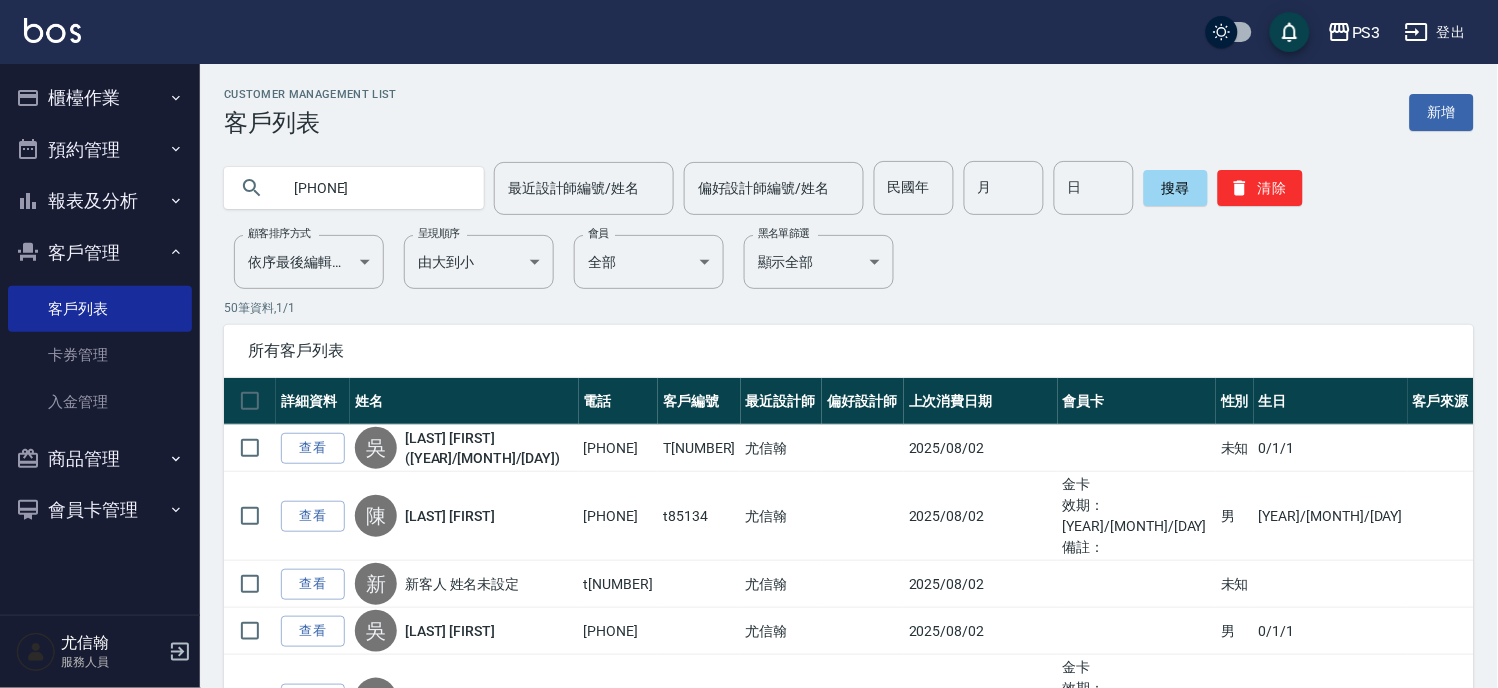type on "[PHONE]" 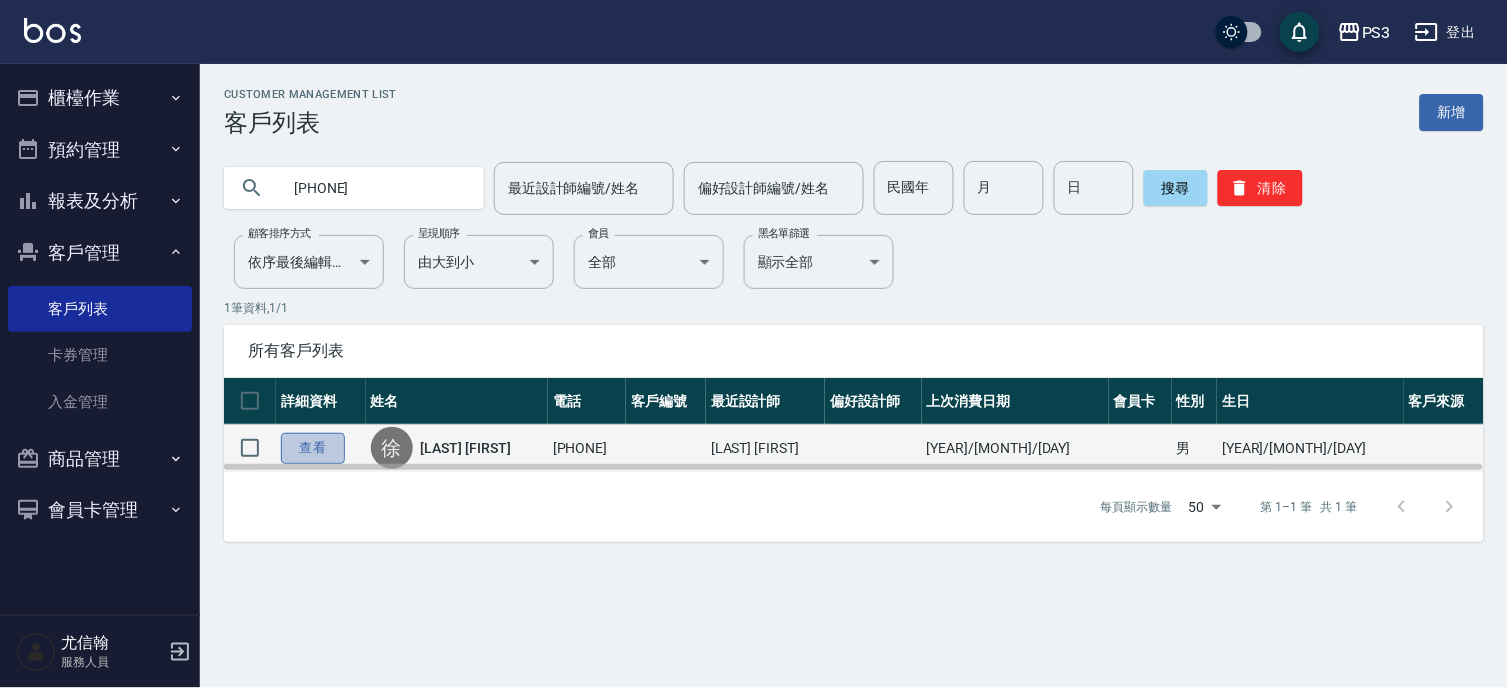 click on "查看" at bounding box center (313, 448) 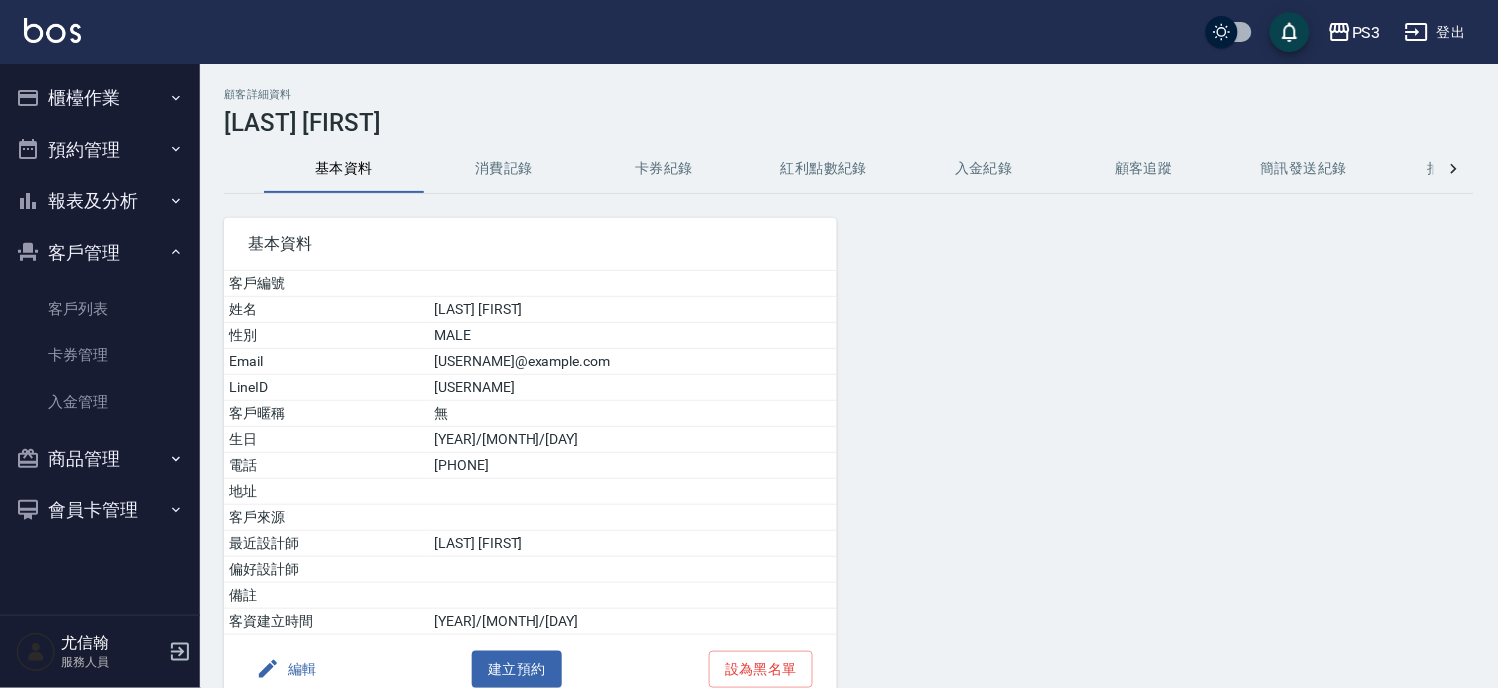click on "消費記錄" at bounding box center (504, 169) 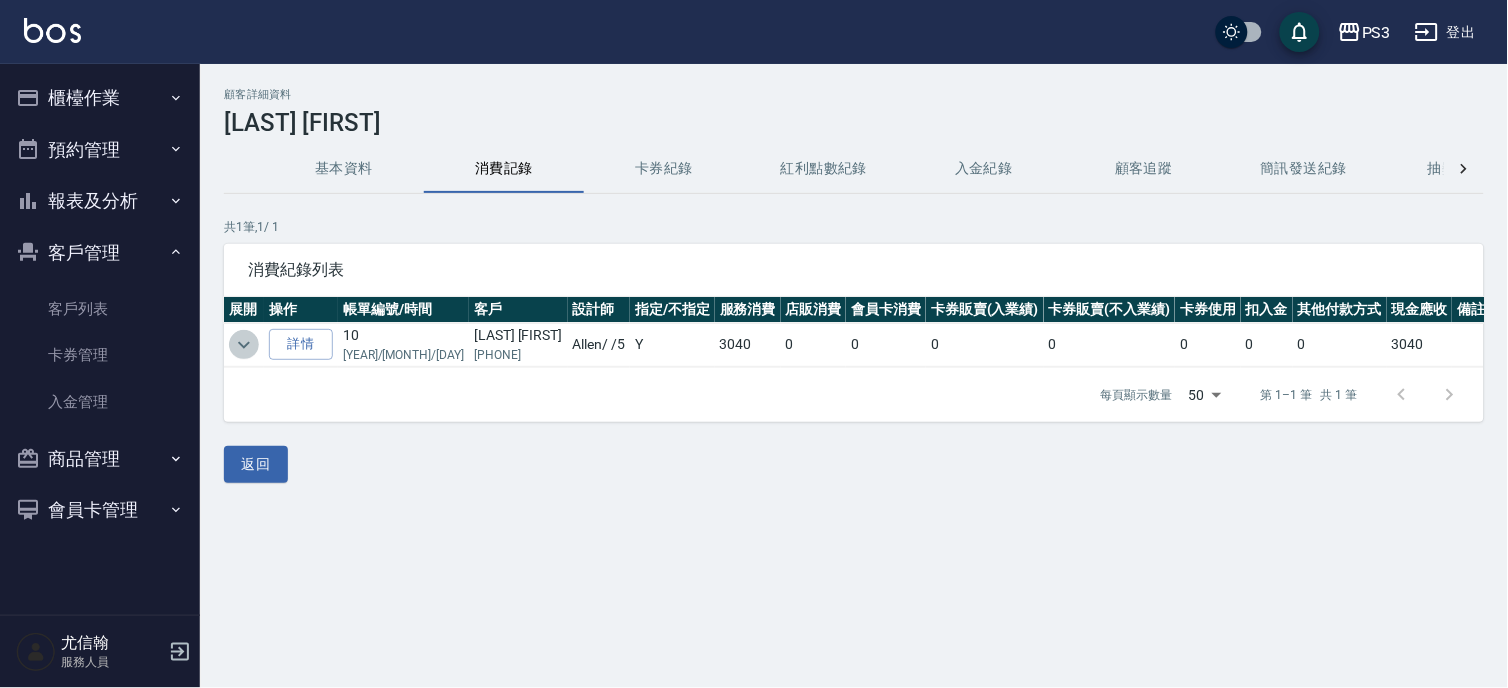 click 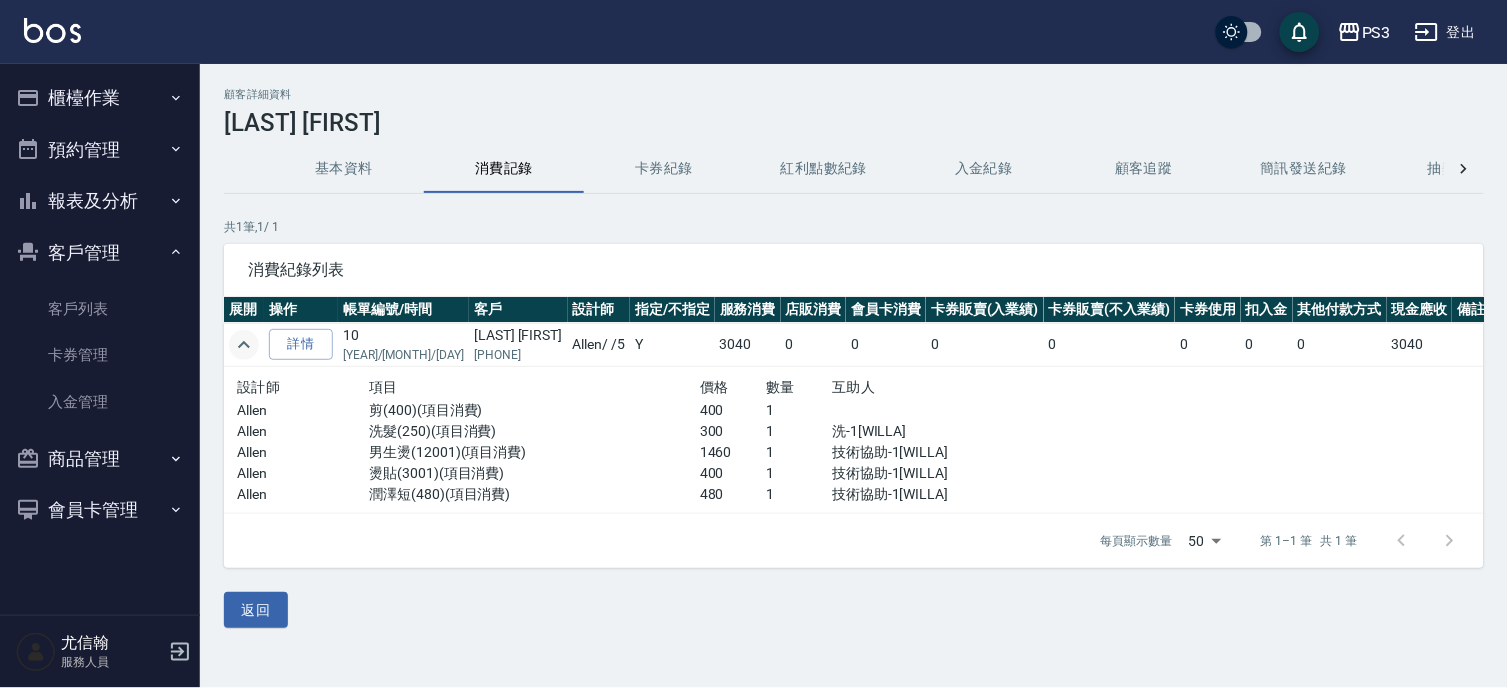 click 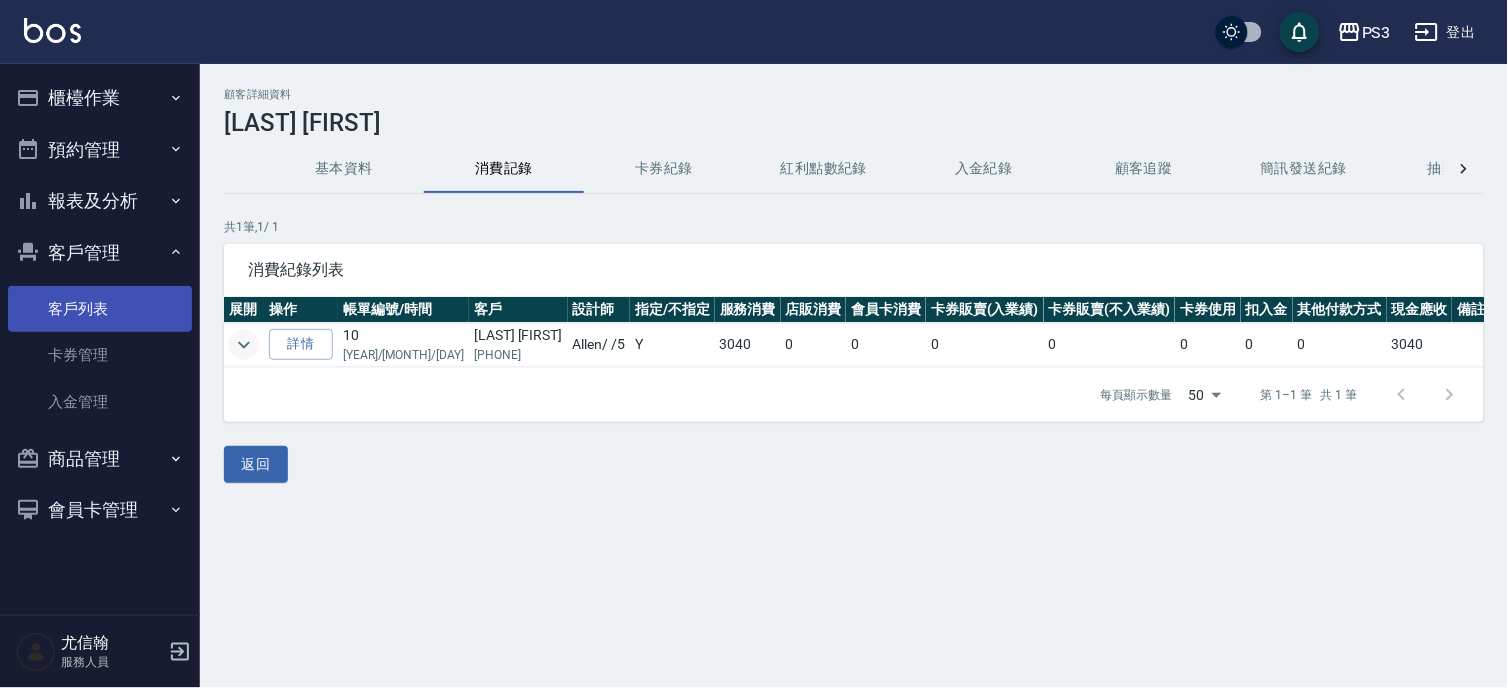 click on "客戶列表" at bounding box center (100, 309) 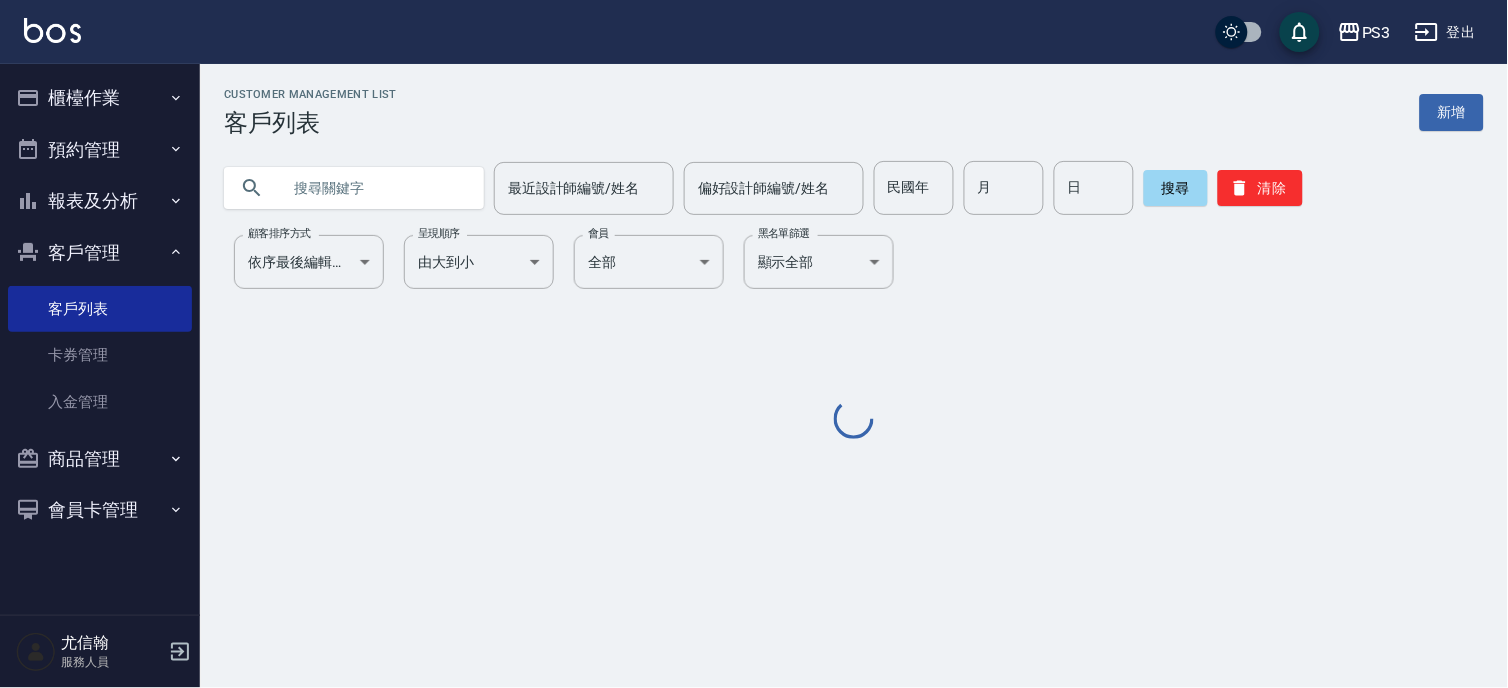 click at bounding box center (374, 188) 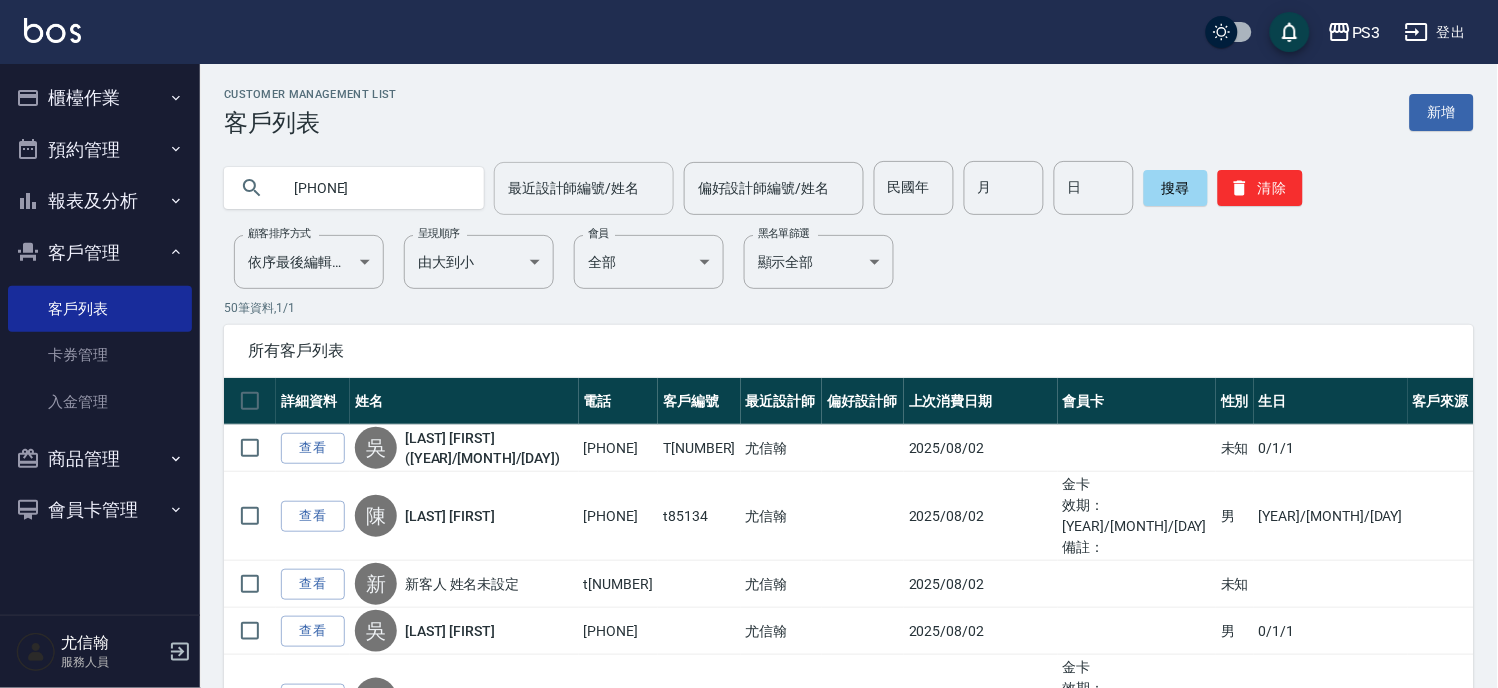 type on "[PHONE]" 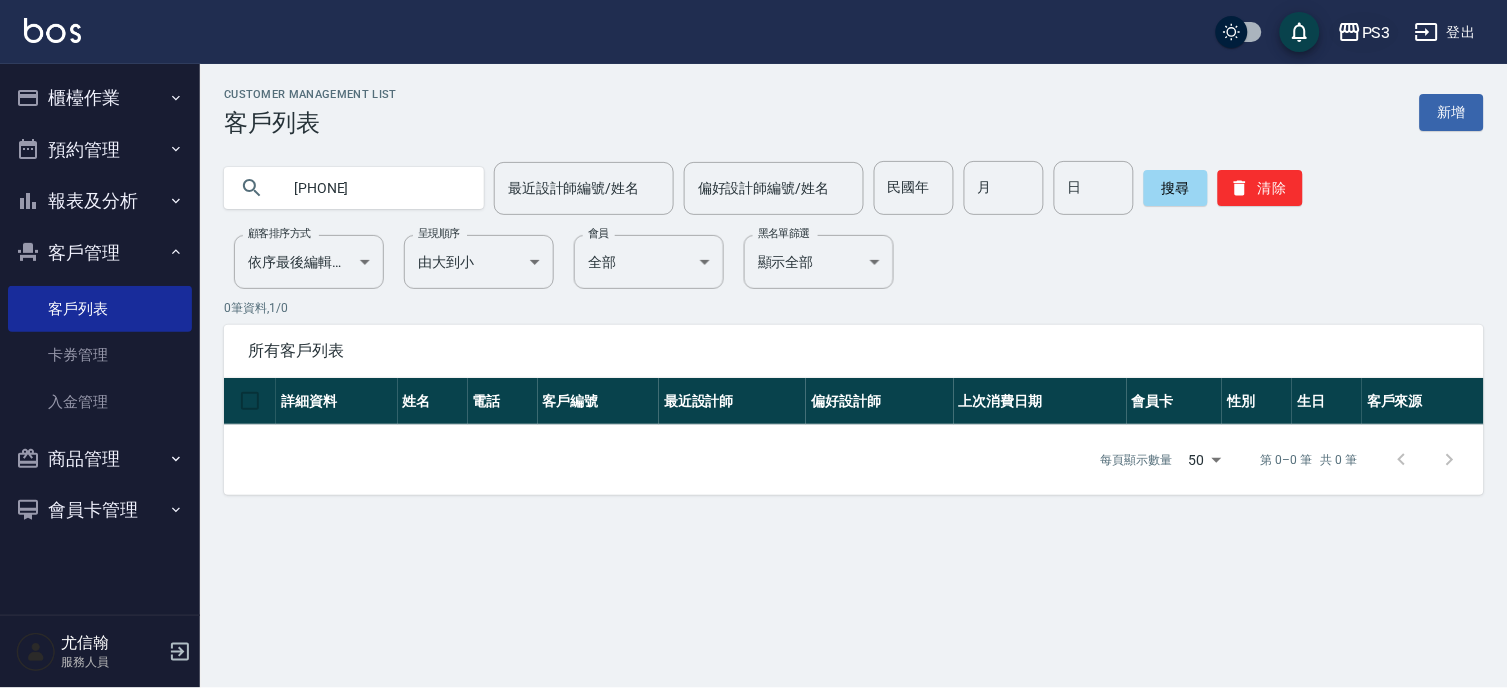 click 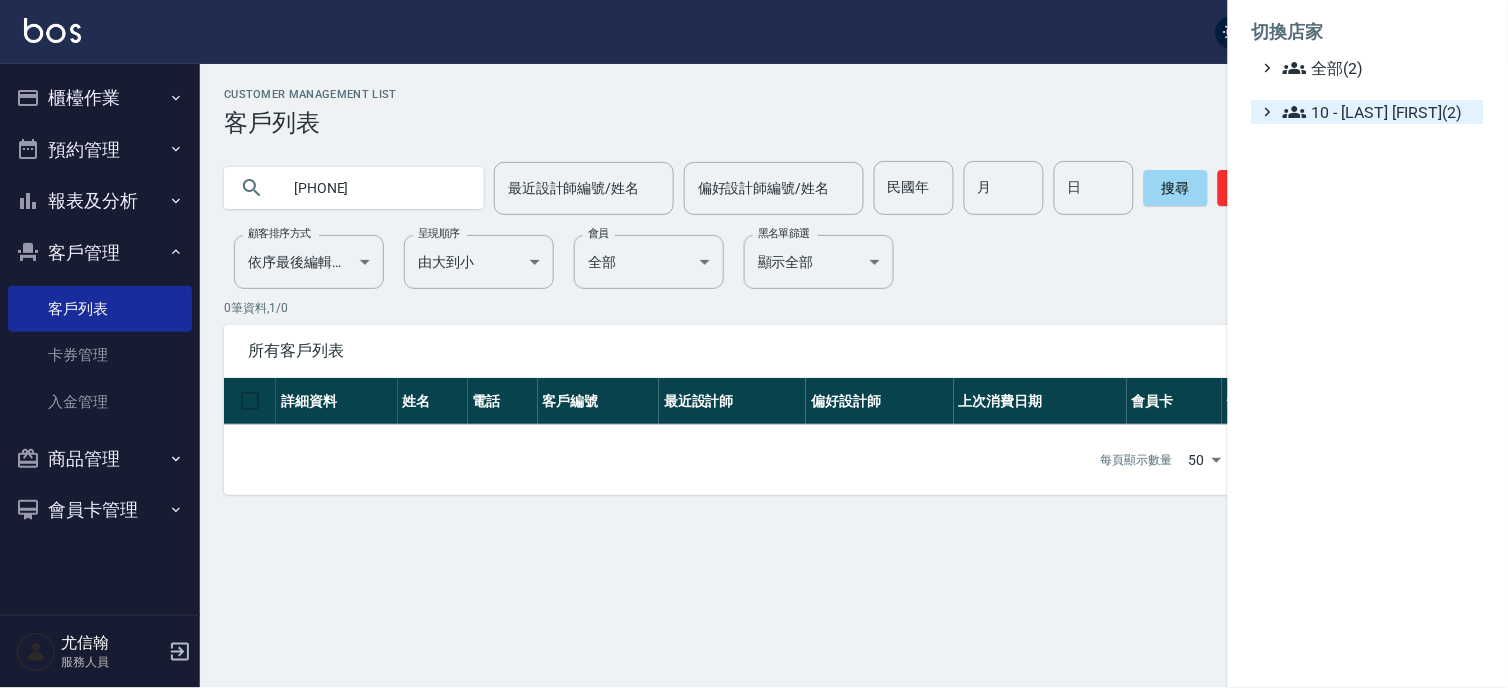 click on "10 - 楊家昕(2)" at bounding box center [1379, 112] 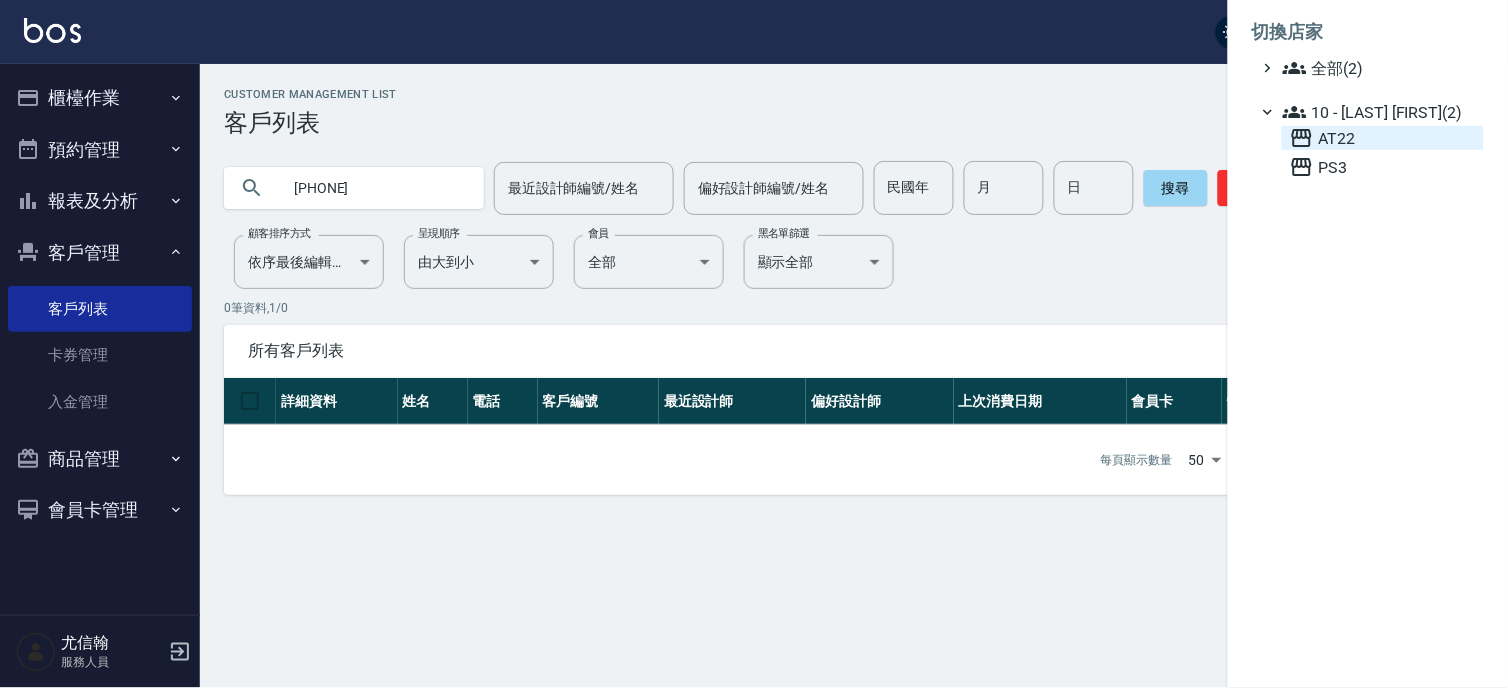 click on "AT22" at bounding box center [1383, 138] 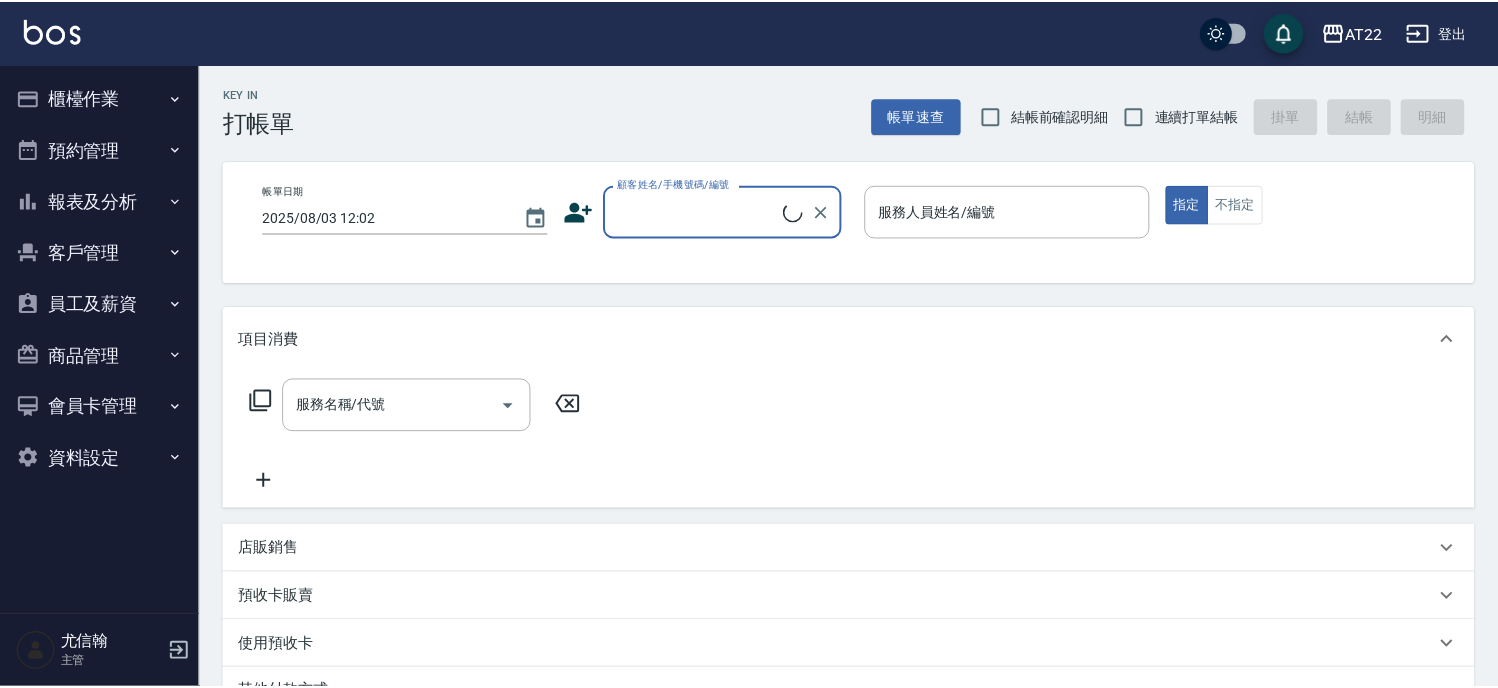 scroll, scrollTop: 0, scrollLeft: 0, axis: both 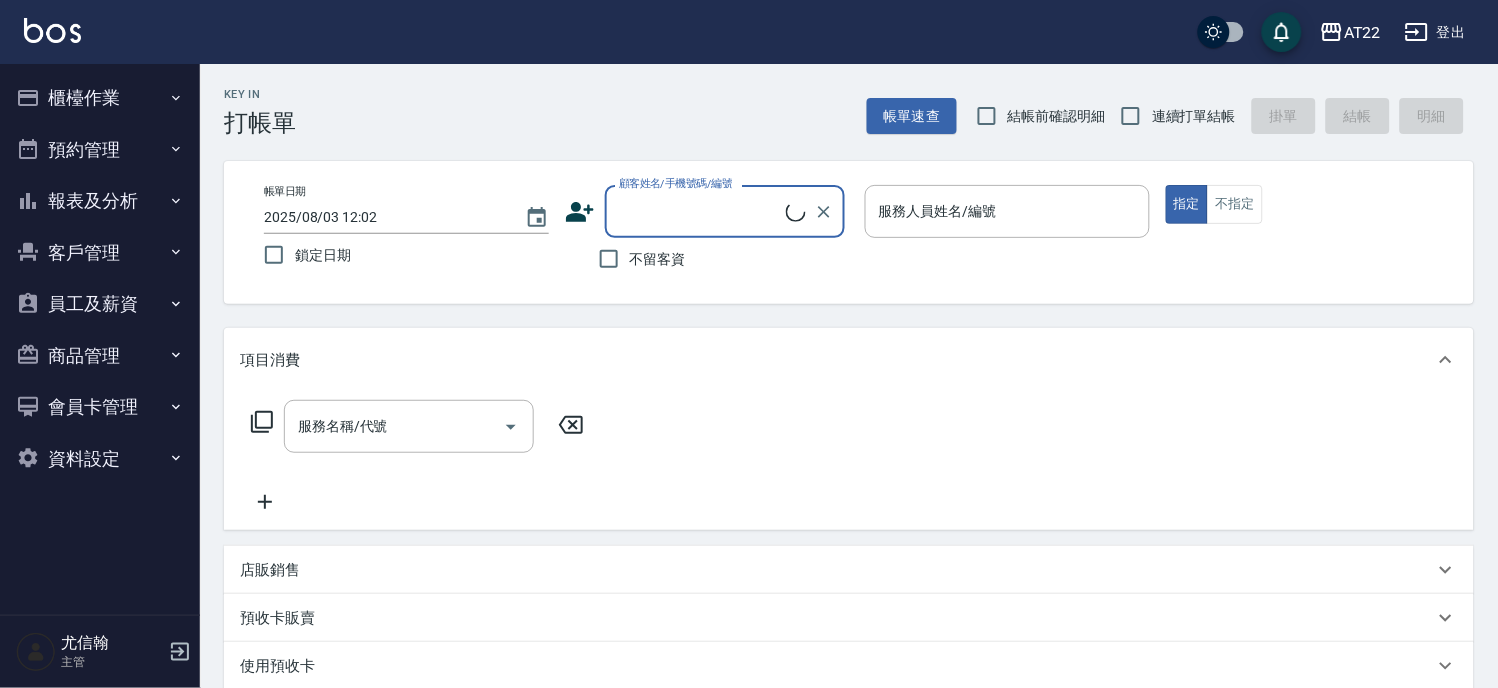 click on "客戶管理" at bounding box center [100, 253] 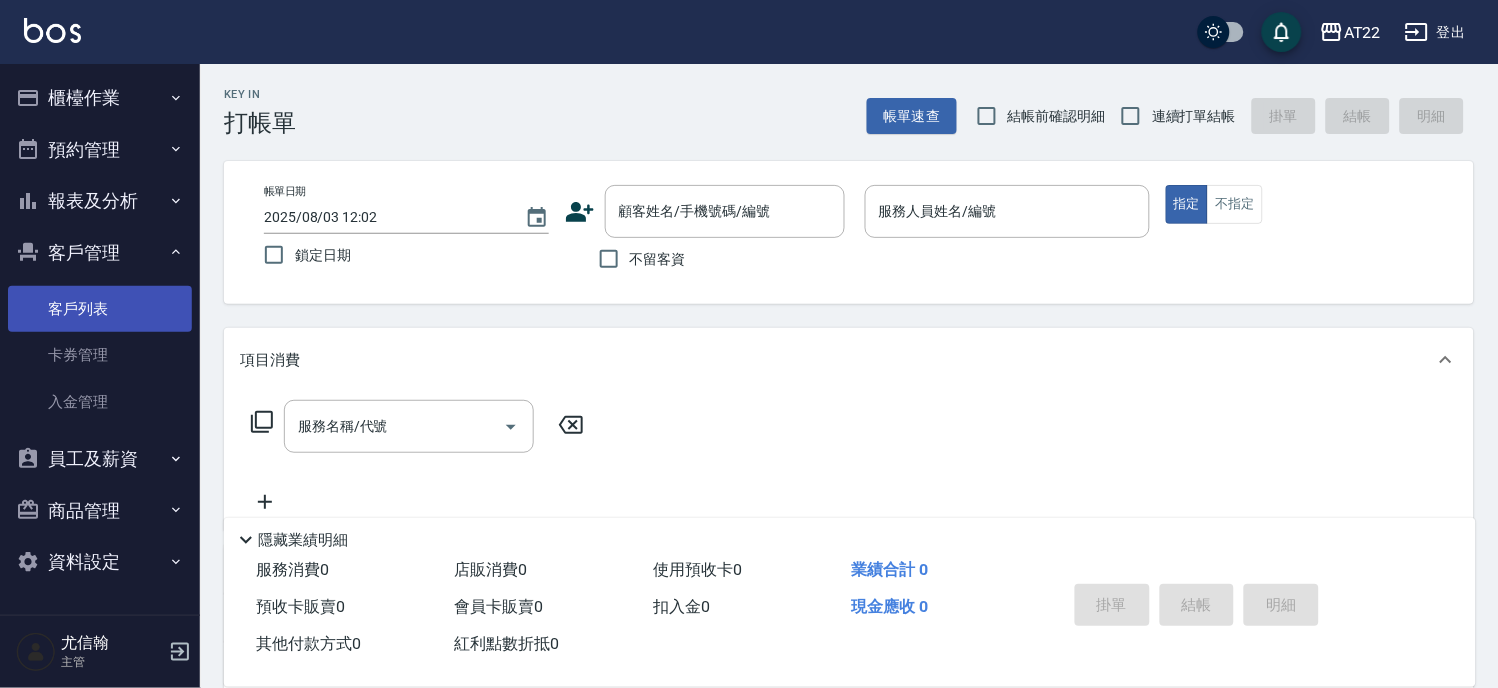drag, startPoint x: 131, startPoint y: 316, endPoint x: 167, endPoint y: 297, distance: 40.706264 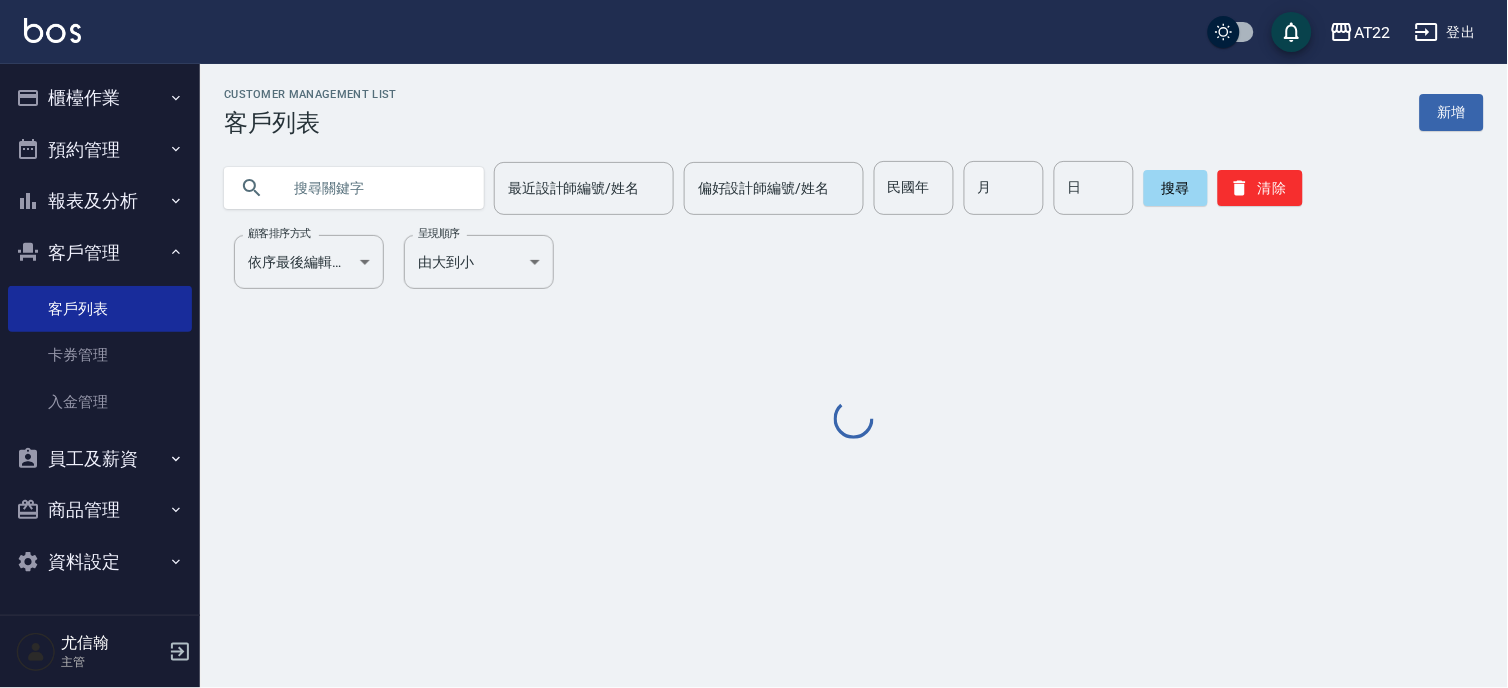 click at bounding box center (374, 188) 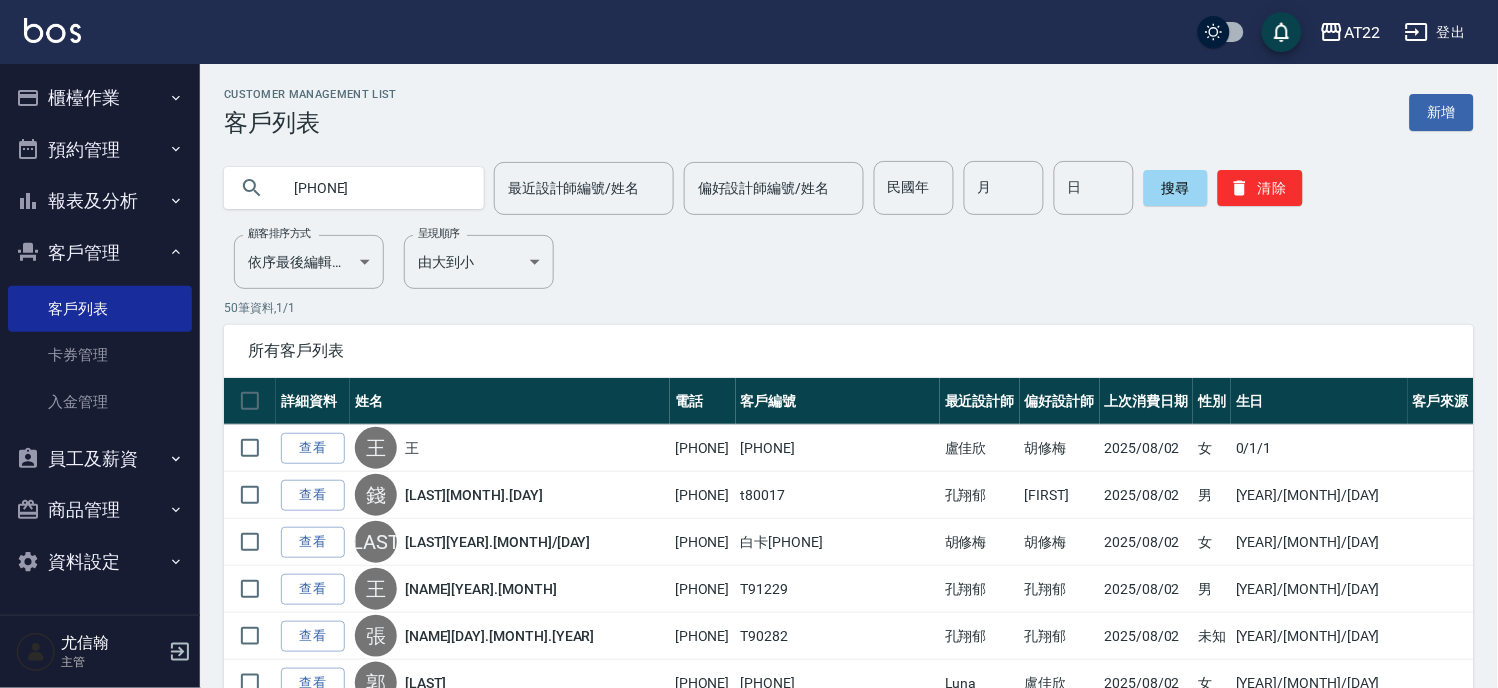 type on "0979244556" 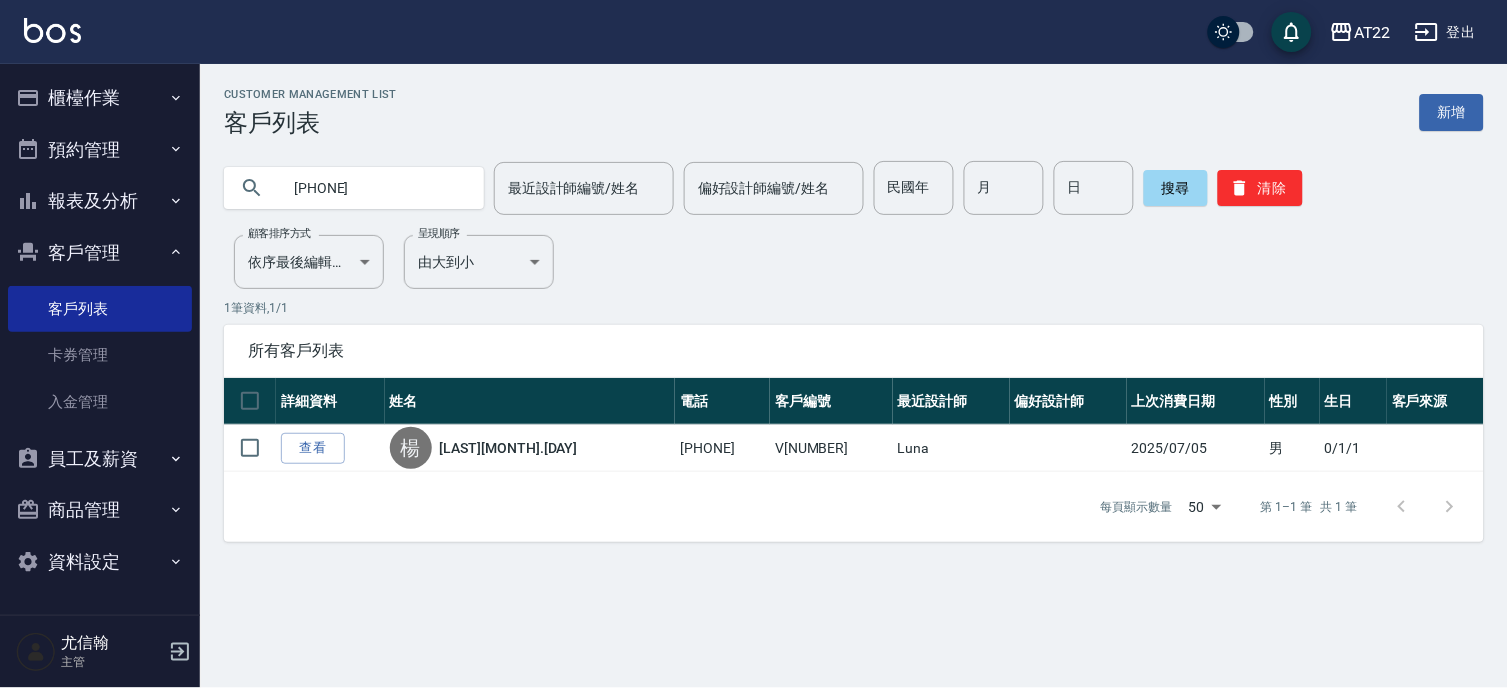 click on "櫃檯作業" at bounding box center [100, 98] 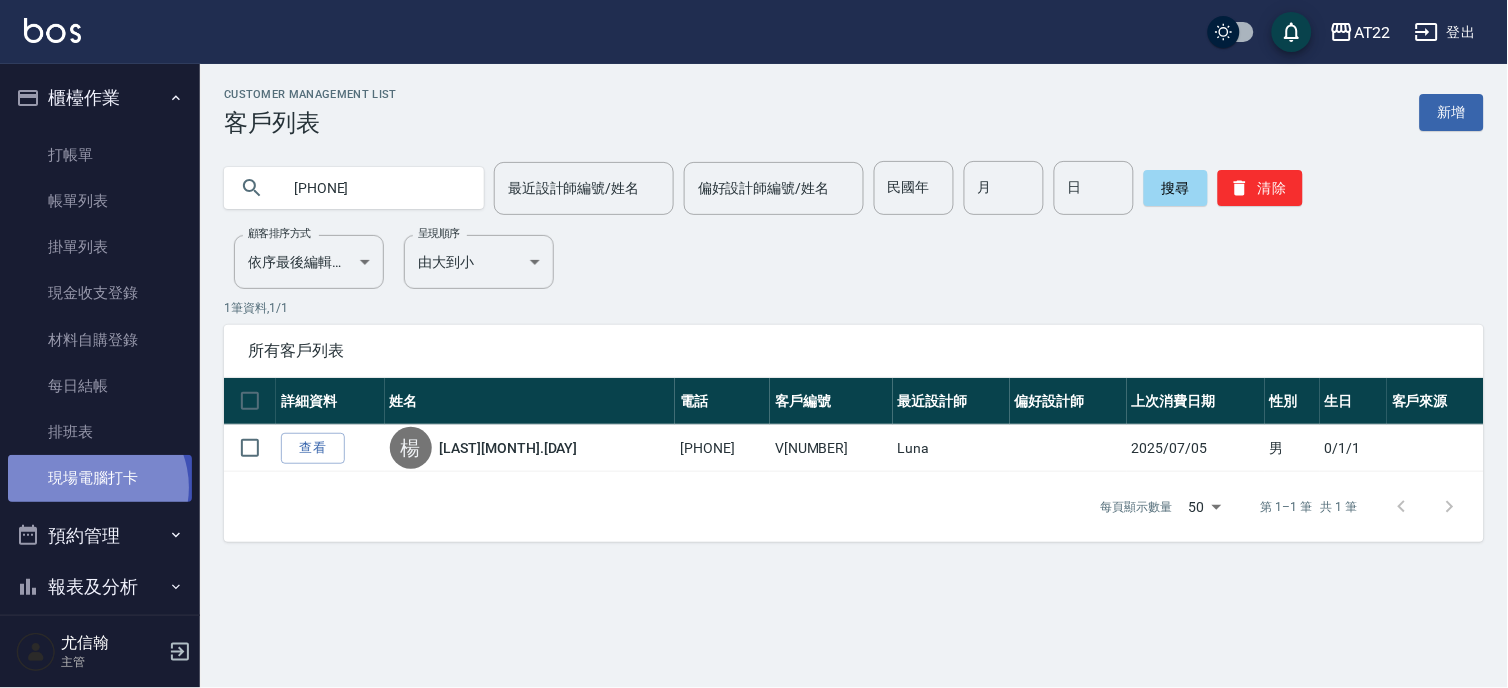 click on "現場電腦打卡" at bounding box center (100, 478) 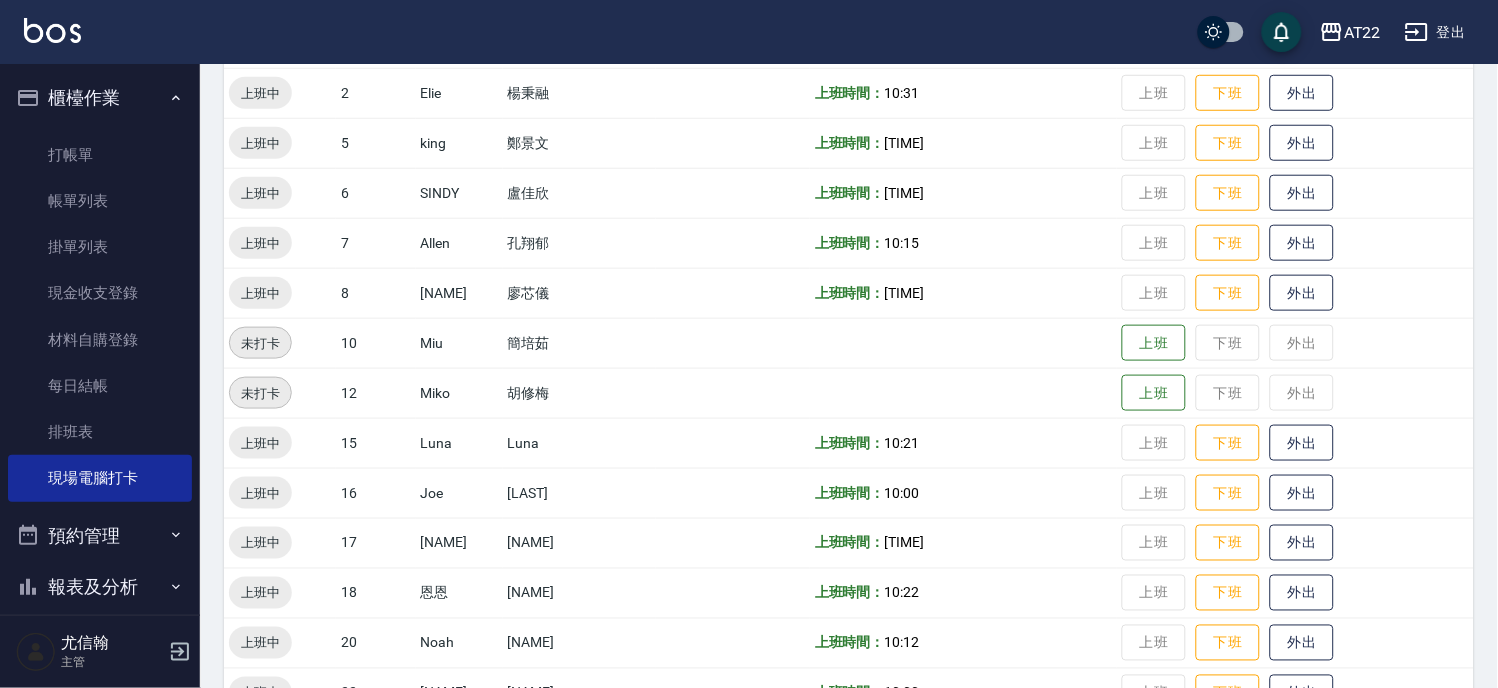 scroll, scrollTop: 444, scrollLeft: 0, axis: vertical 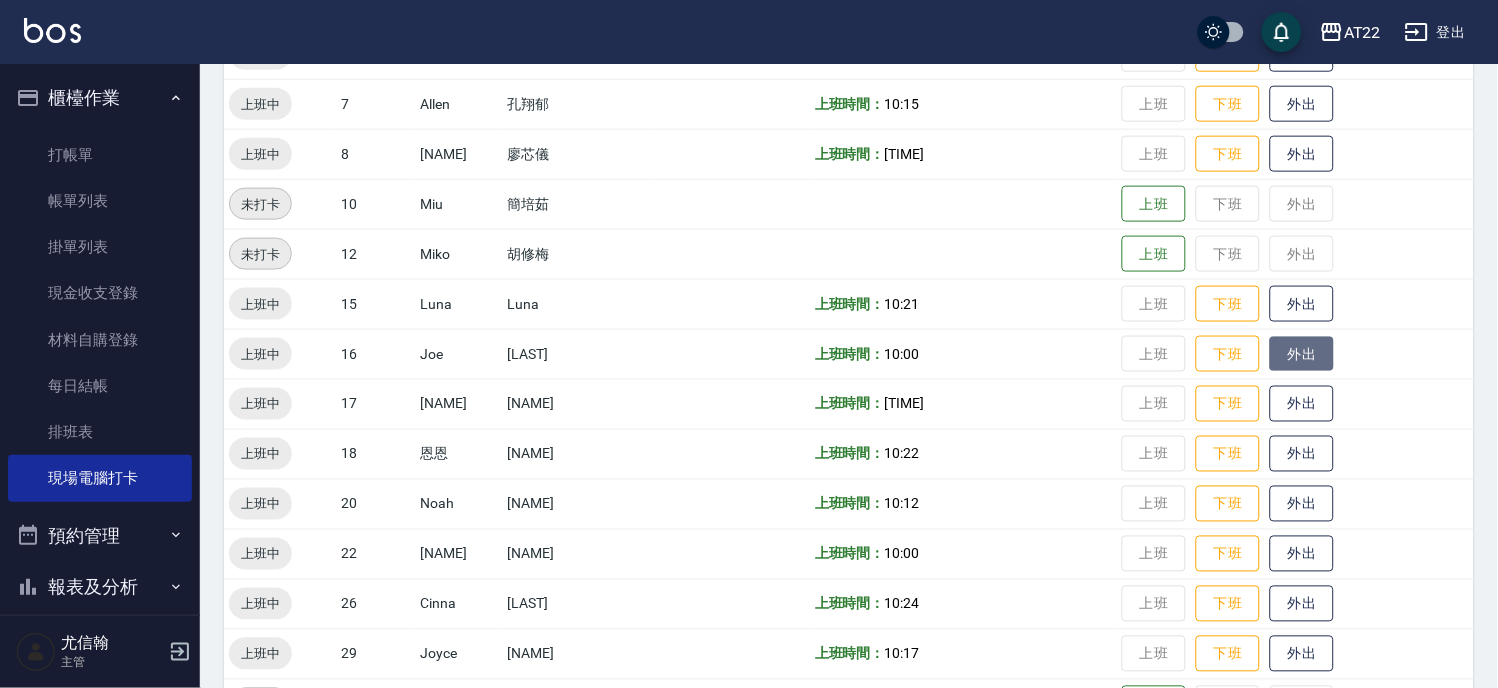 click on "外出" at bounding box center [1302, 354] 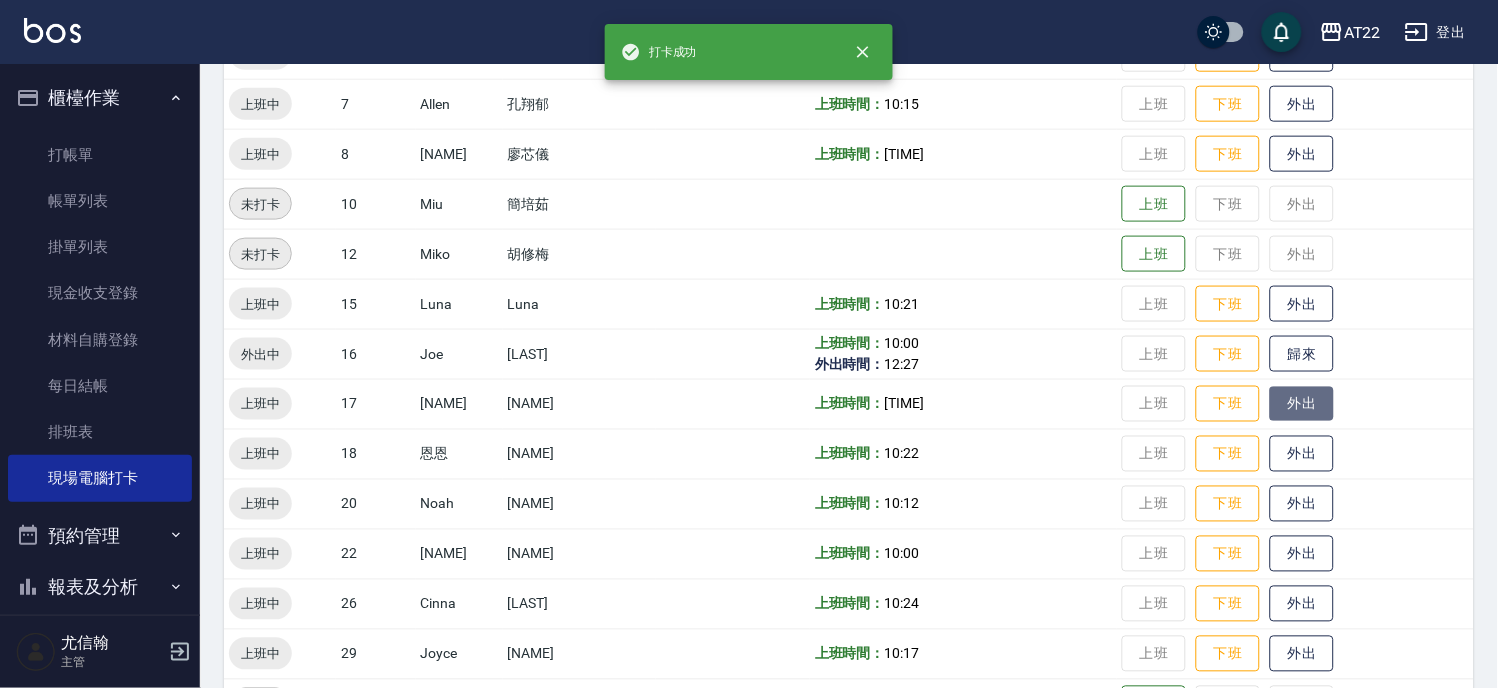 click on "外出" at bounding box center (1302, 404) 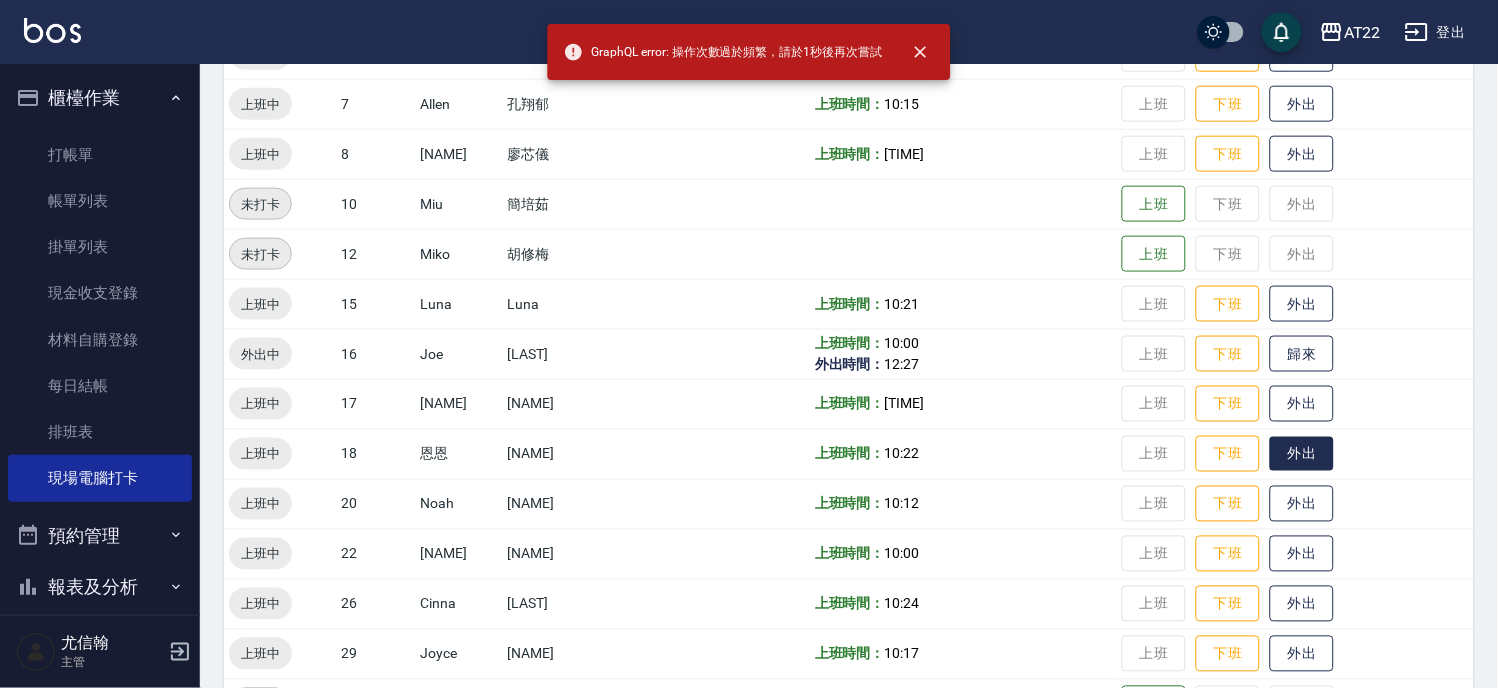 click on "外出" at bounding box center [1302, 454] 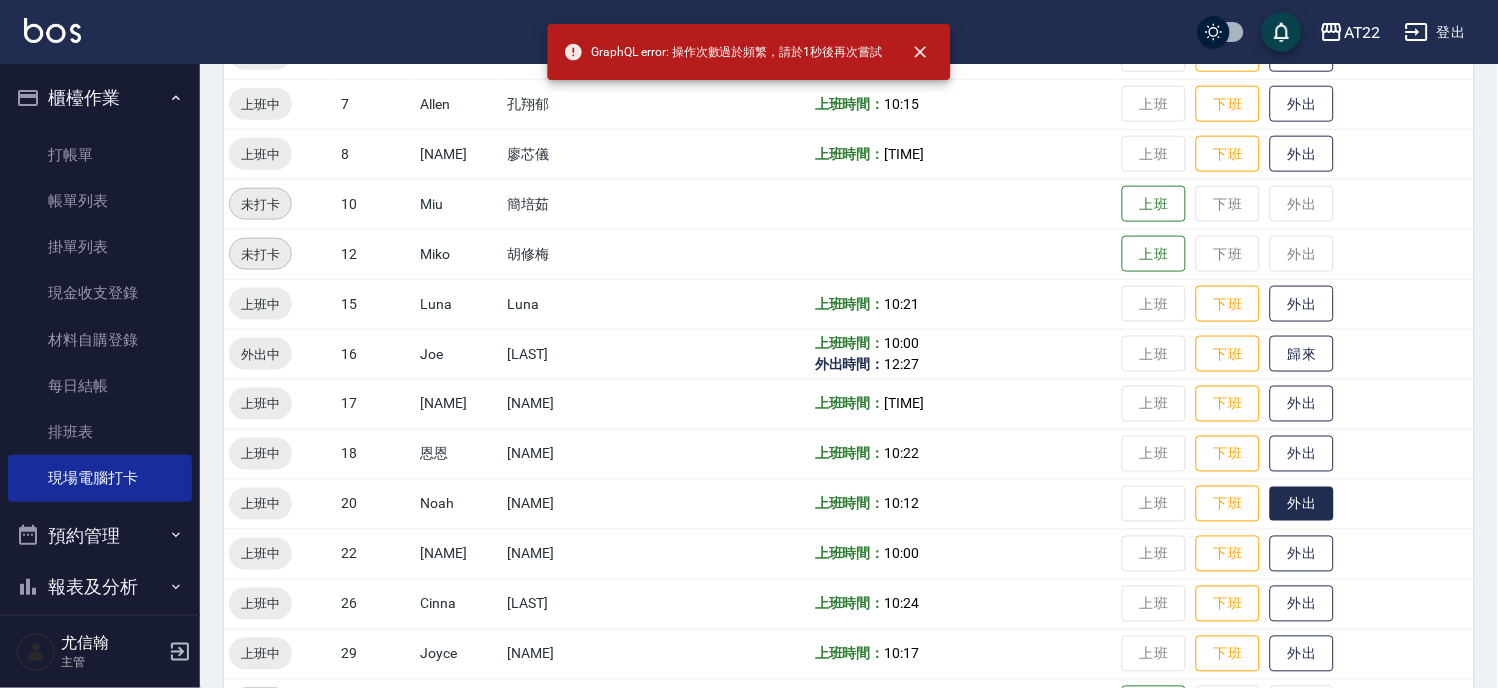 click on "外出" at bounding box center [1302, 504] 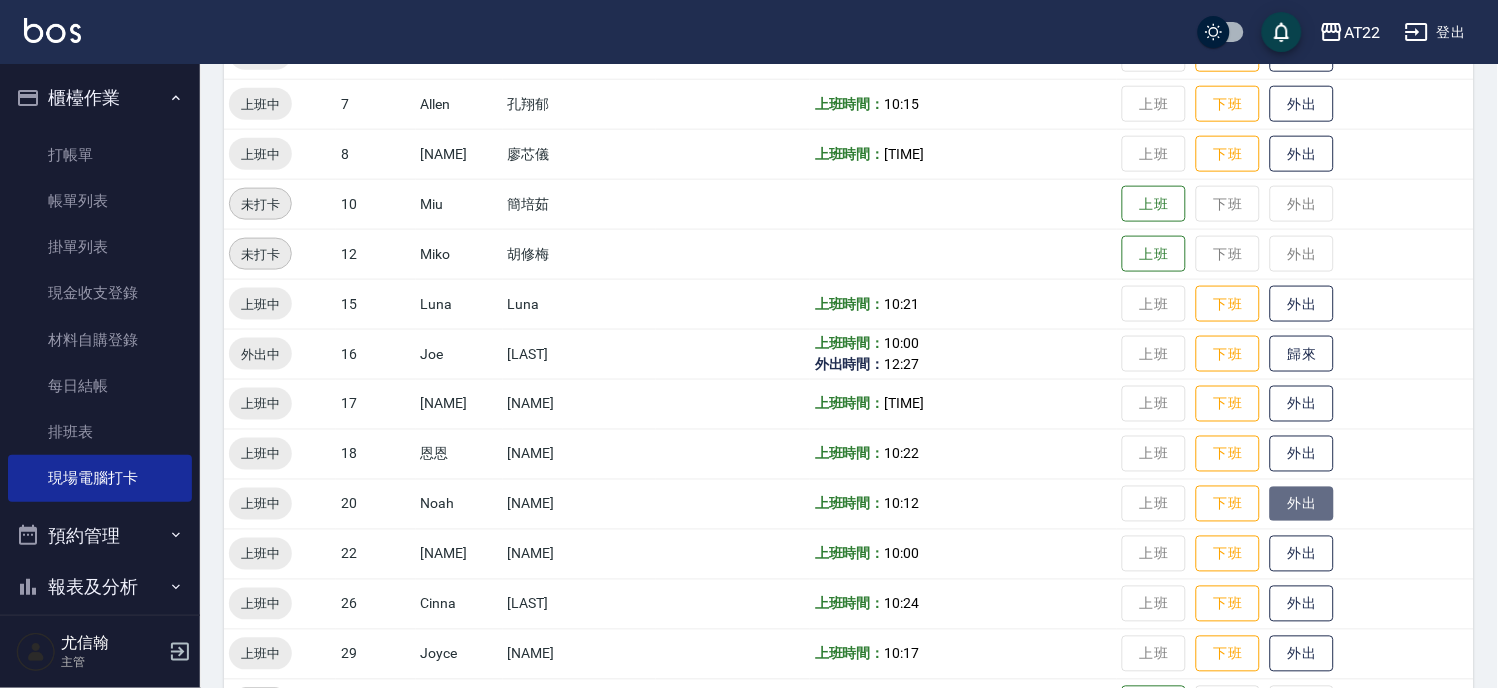 click on "外出" at bounding box center (1302, 504) 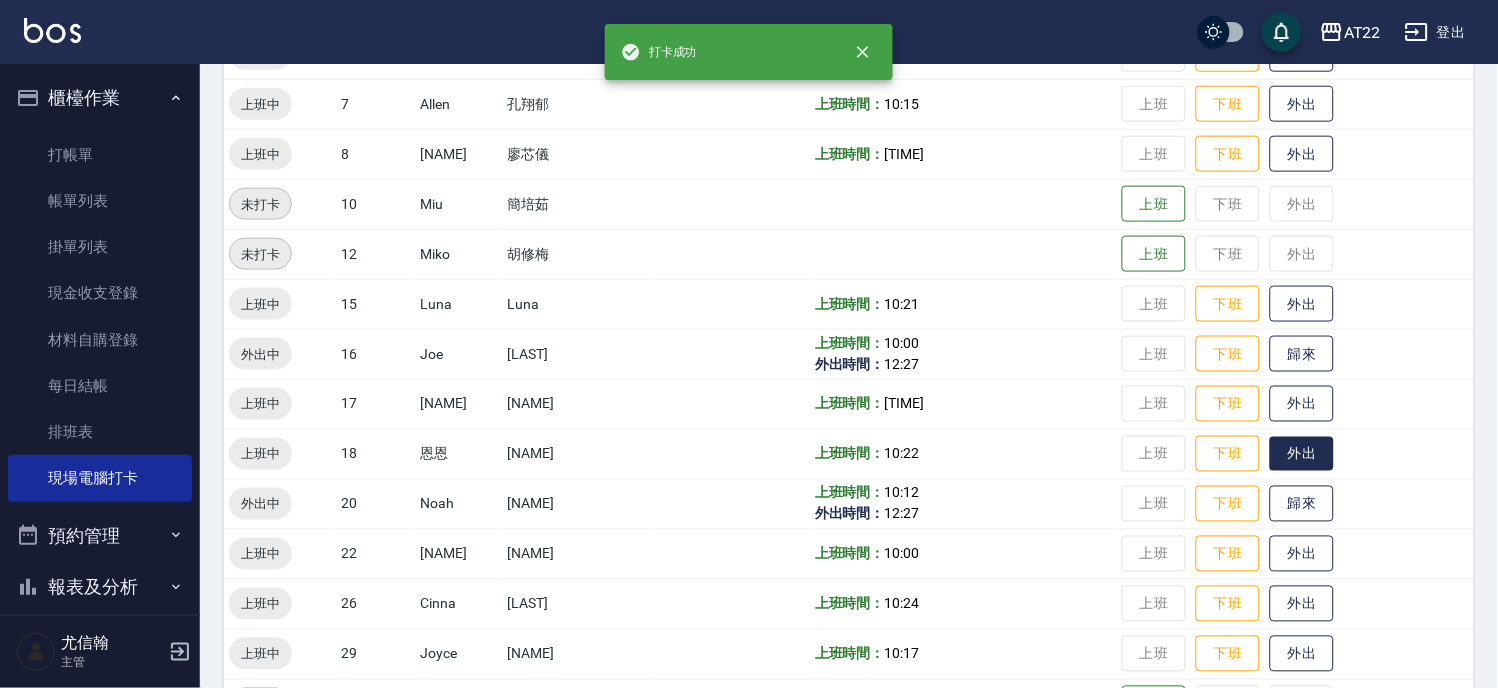 click on "外出" at bounding box center [1302, 454] 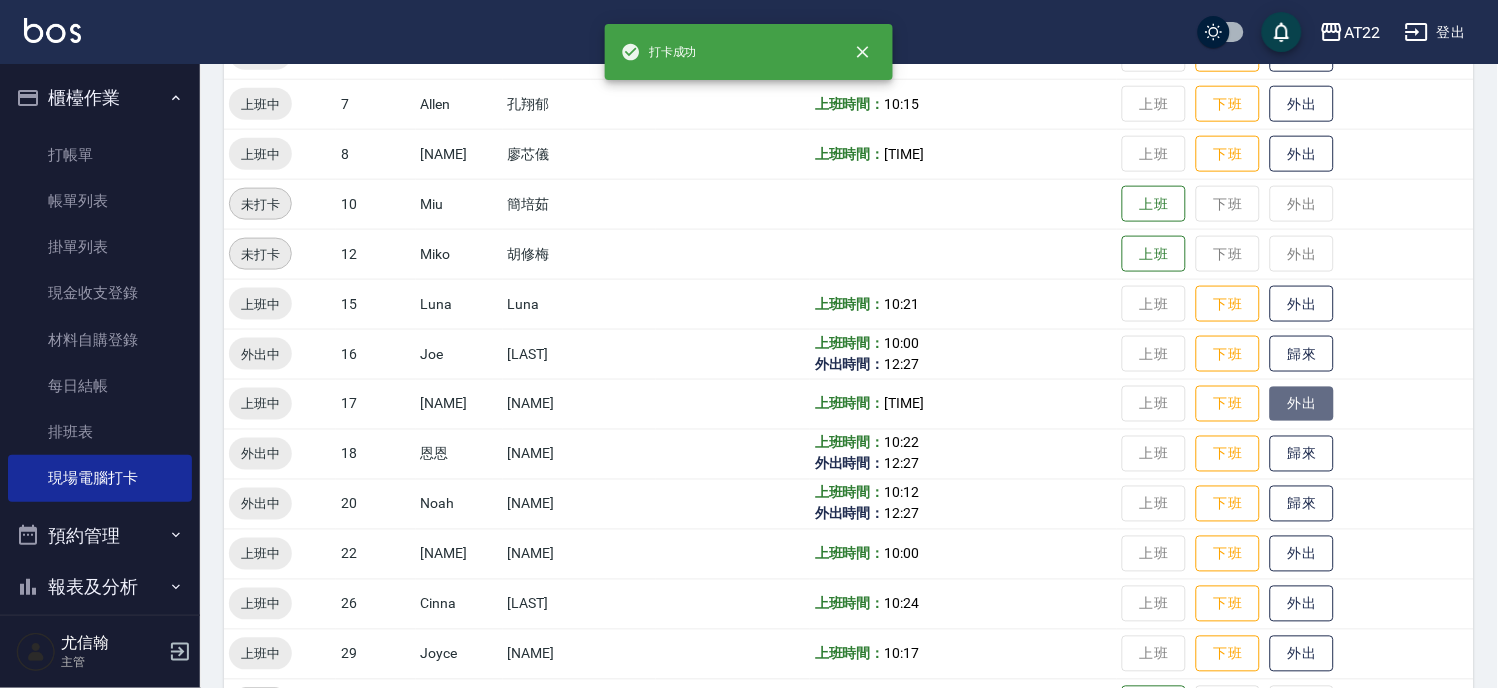 click on "外出" at bounding box center [1302, 404] 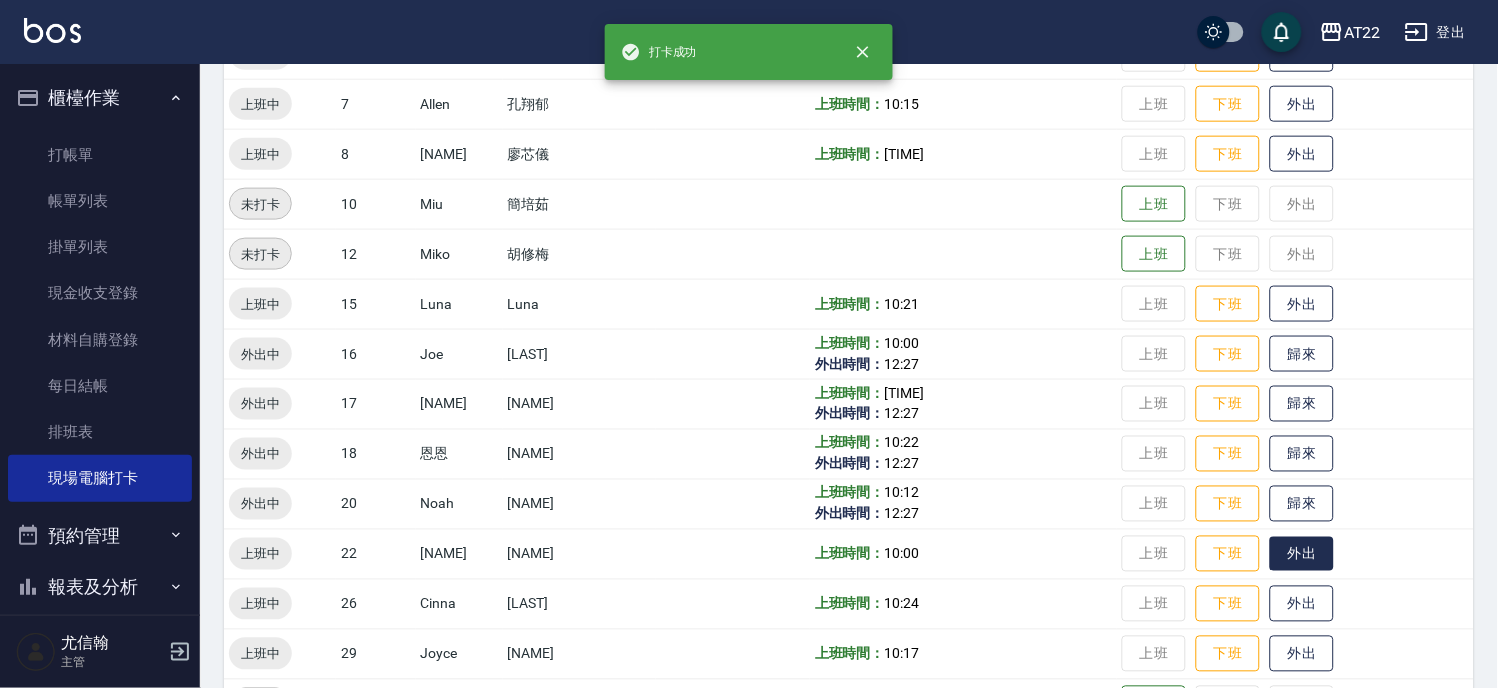 click on "外出" at bounding box center (1302, 554) 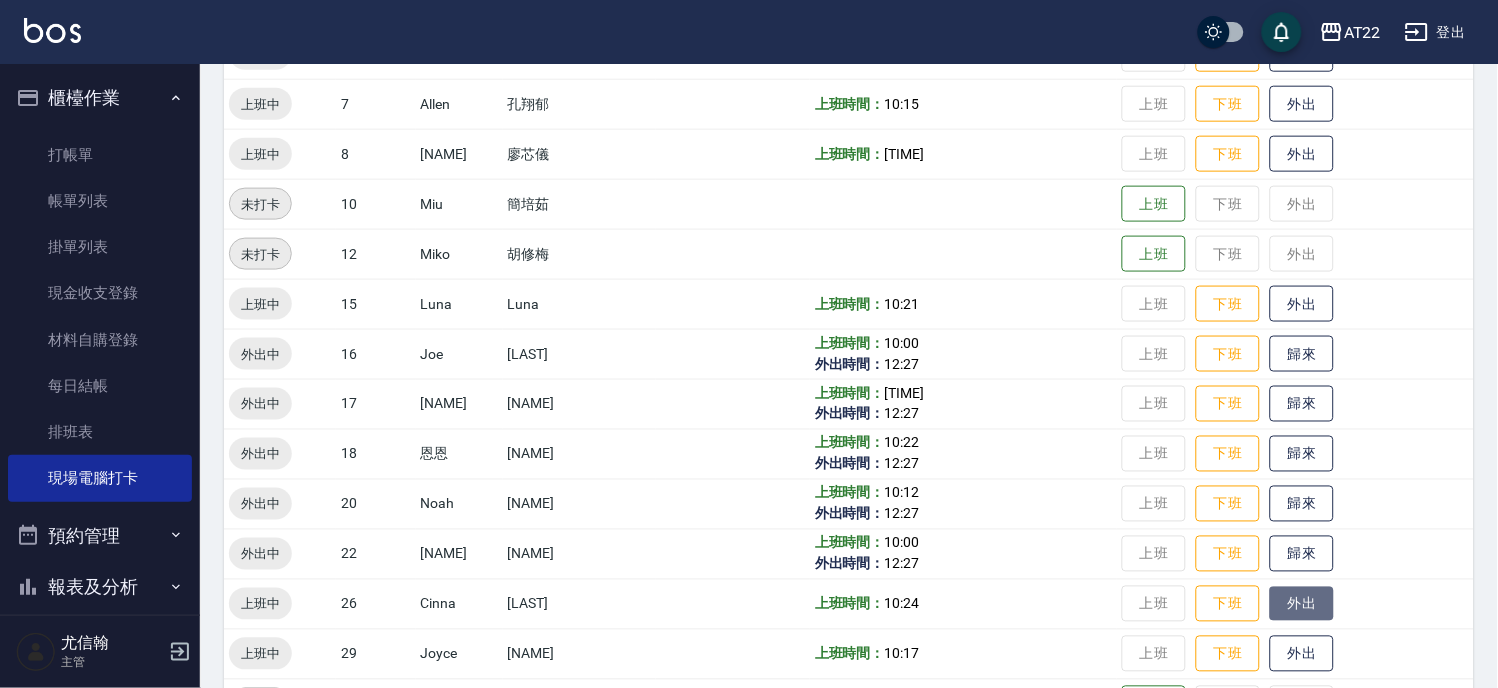 click on "外出" at bounding box center [1302, 604] 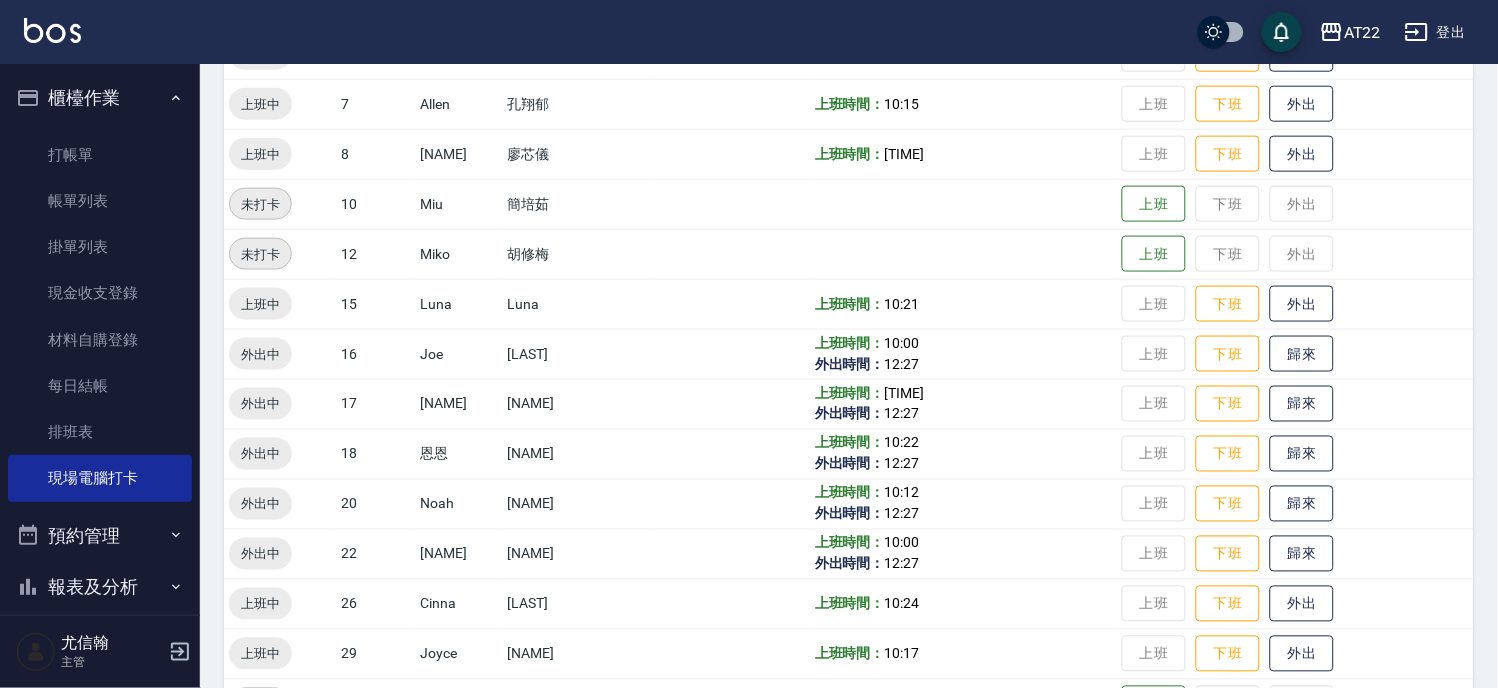 click on "上班 下班 外出" at bounding box center [1295, 604] 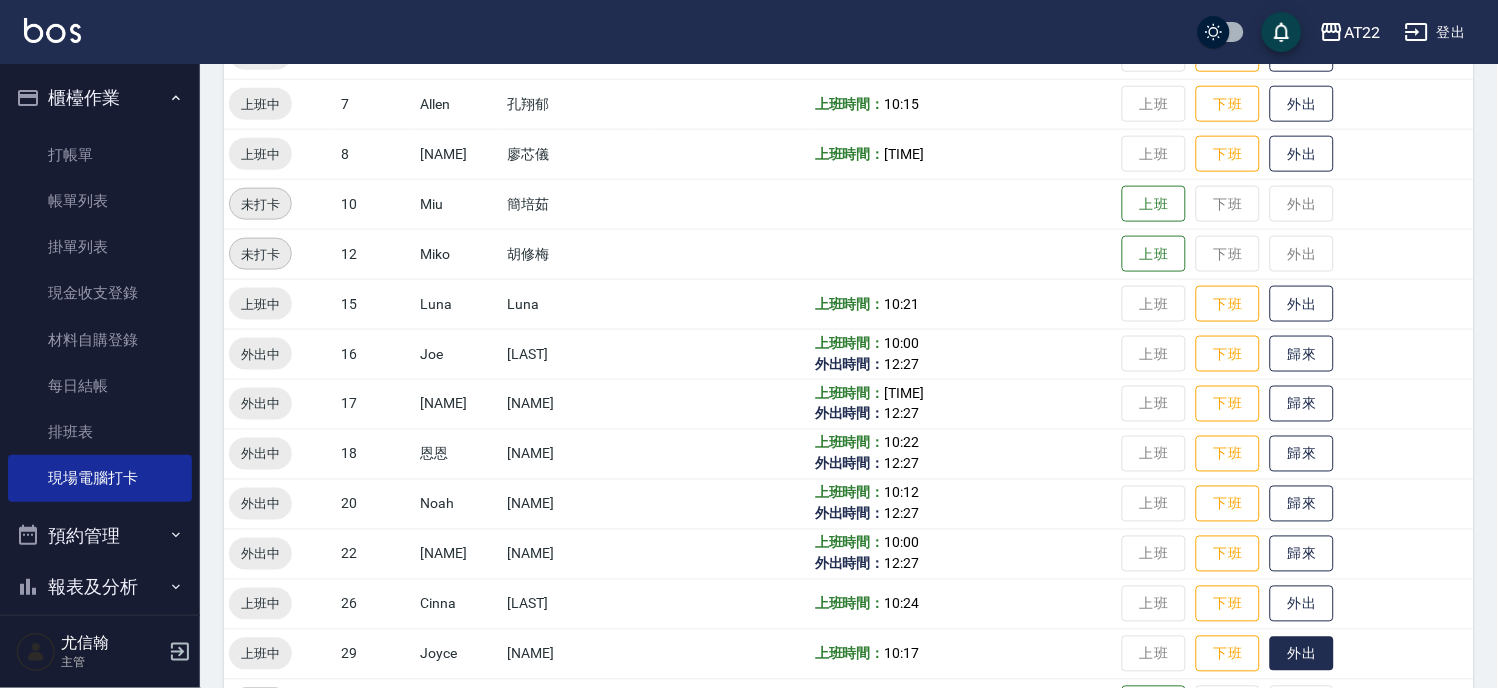 click on "外出" at bounding box center [1302, 654] 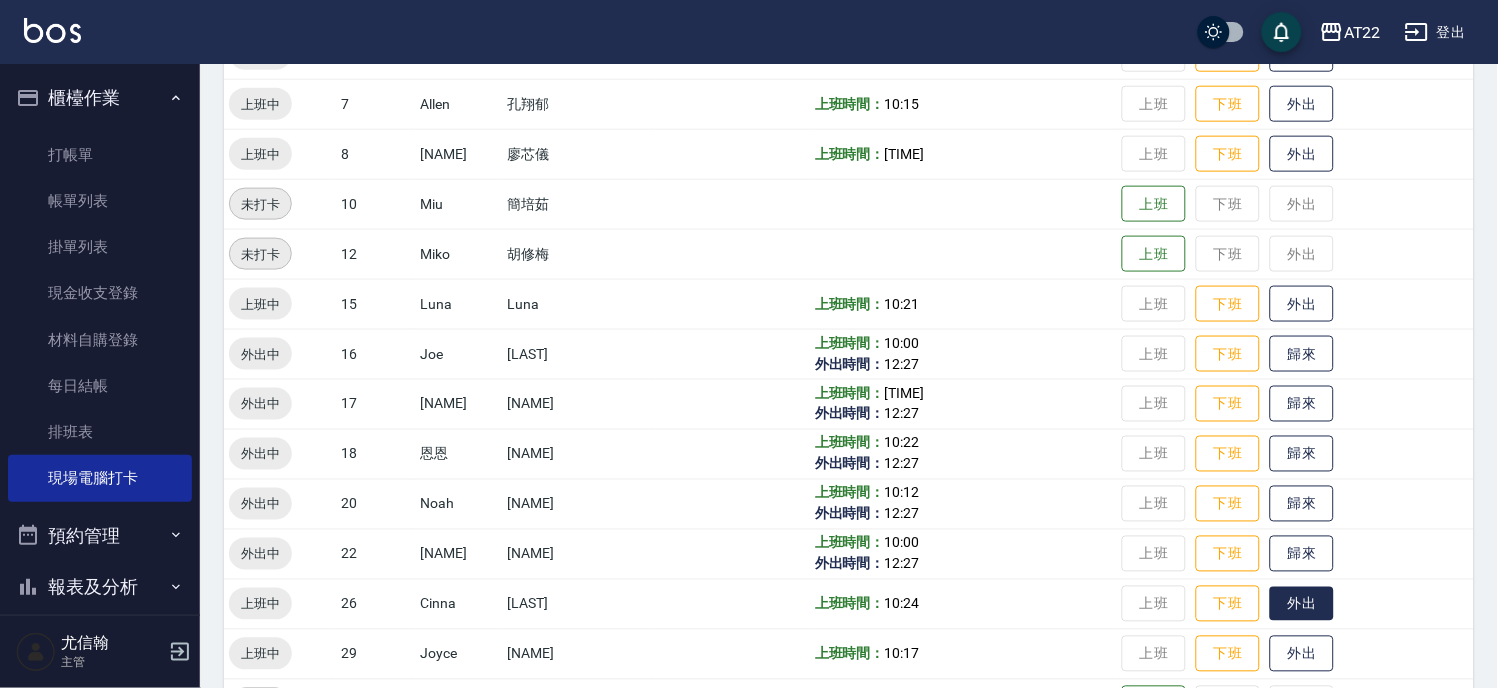 click on "外出" at bounding box center [1302, 604] 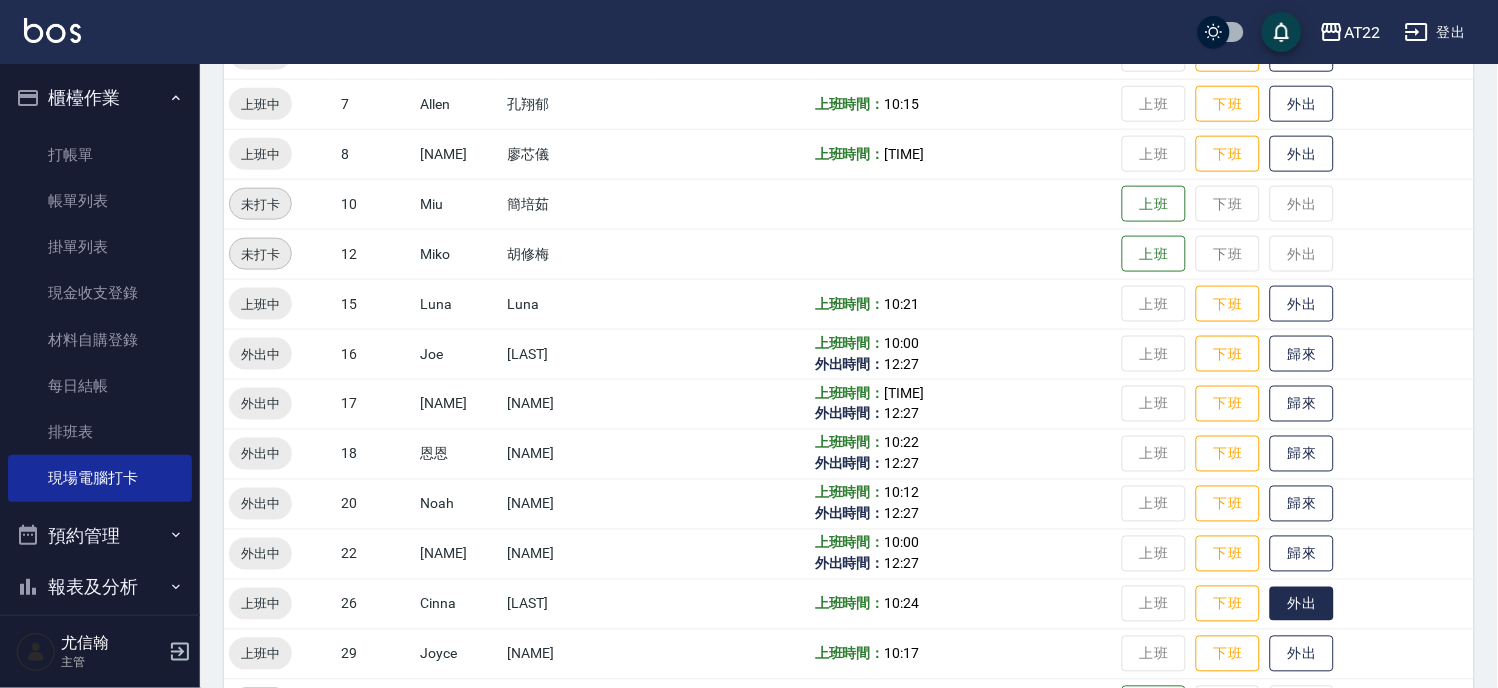 click on "外出" at bounding box center (1302, 604) 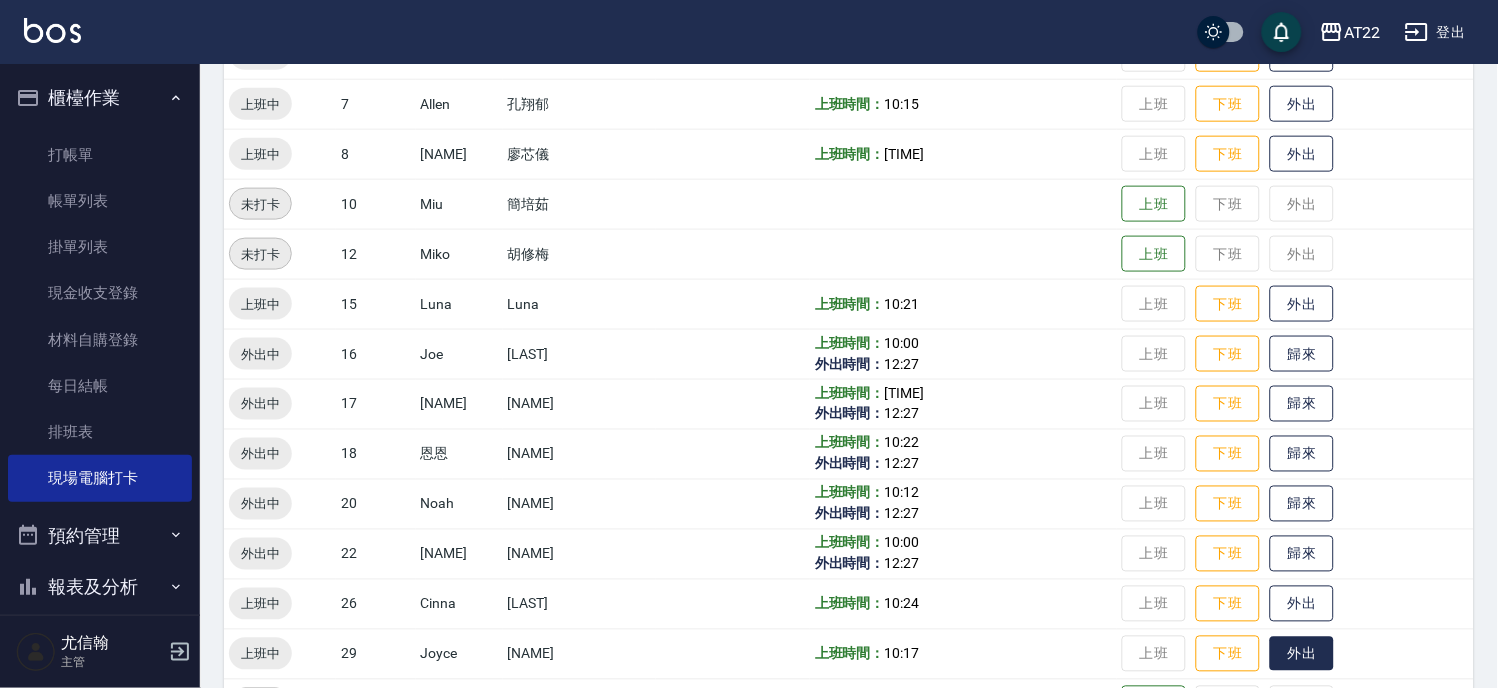 click on "外出" at bounding box center (1302, 654) 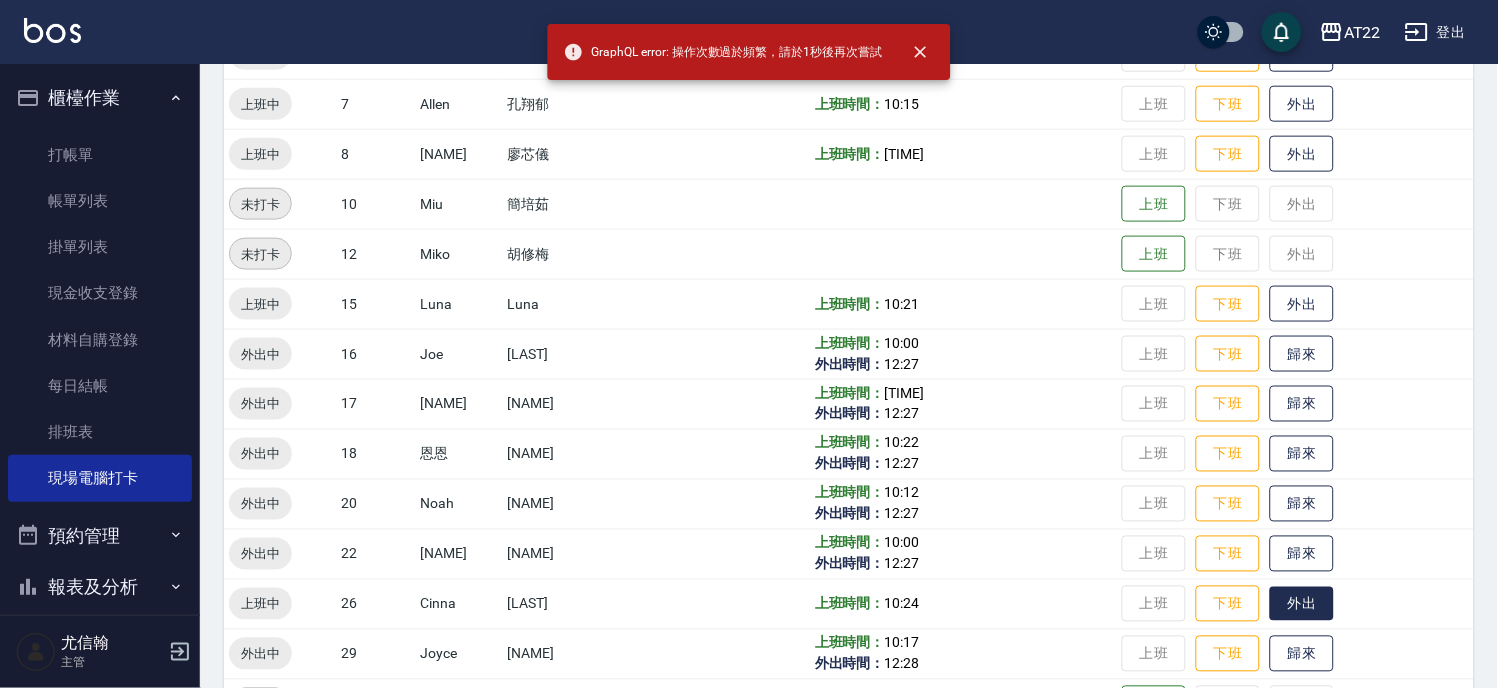click on "外出" at bounding box center (1302, 604) 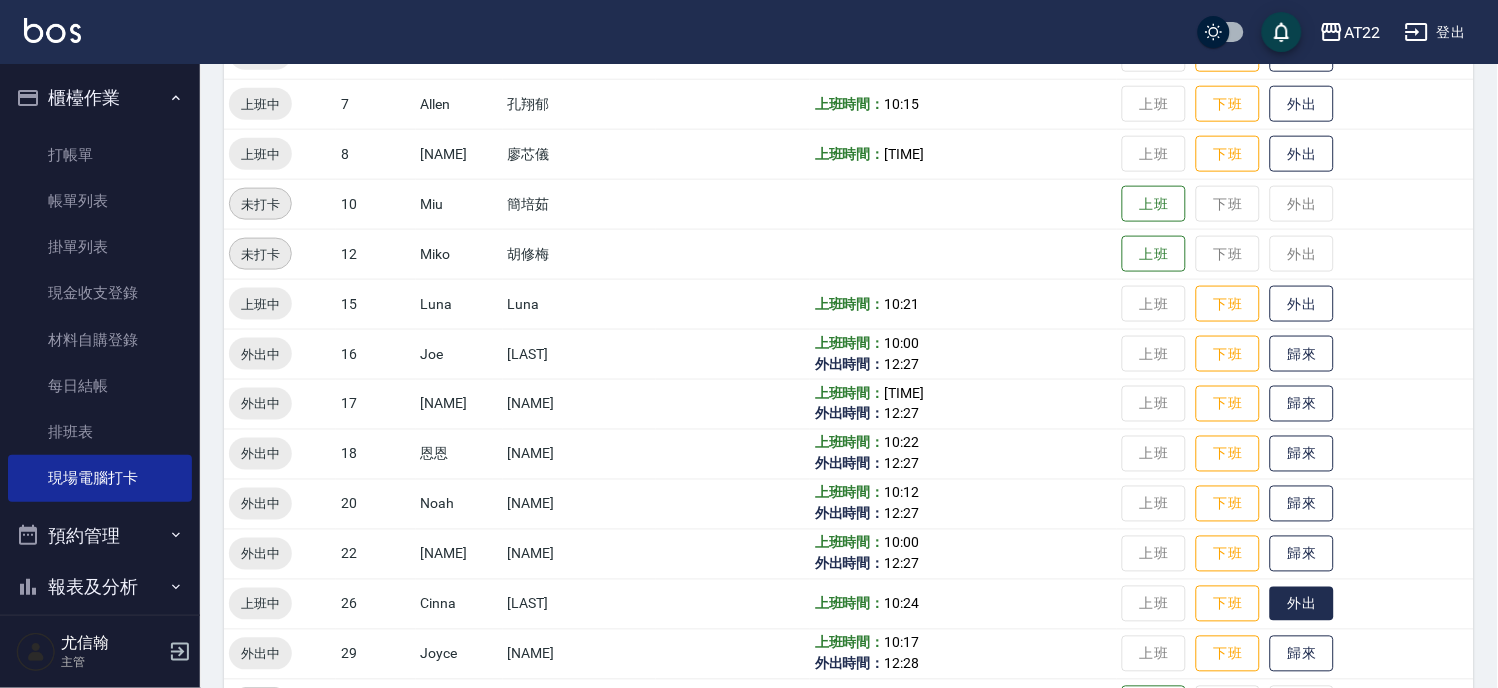 click on "外出" at bounding box center (1302, 604) 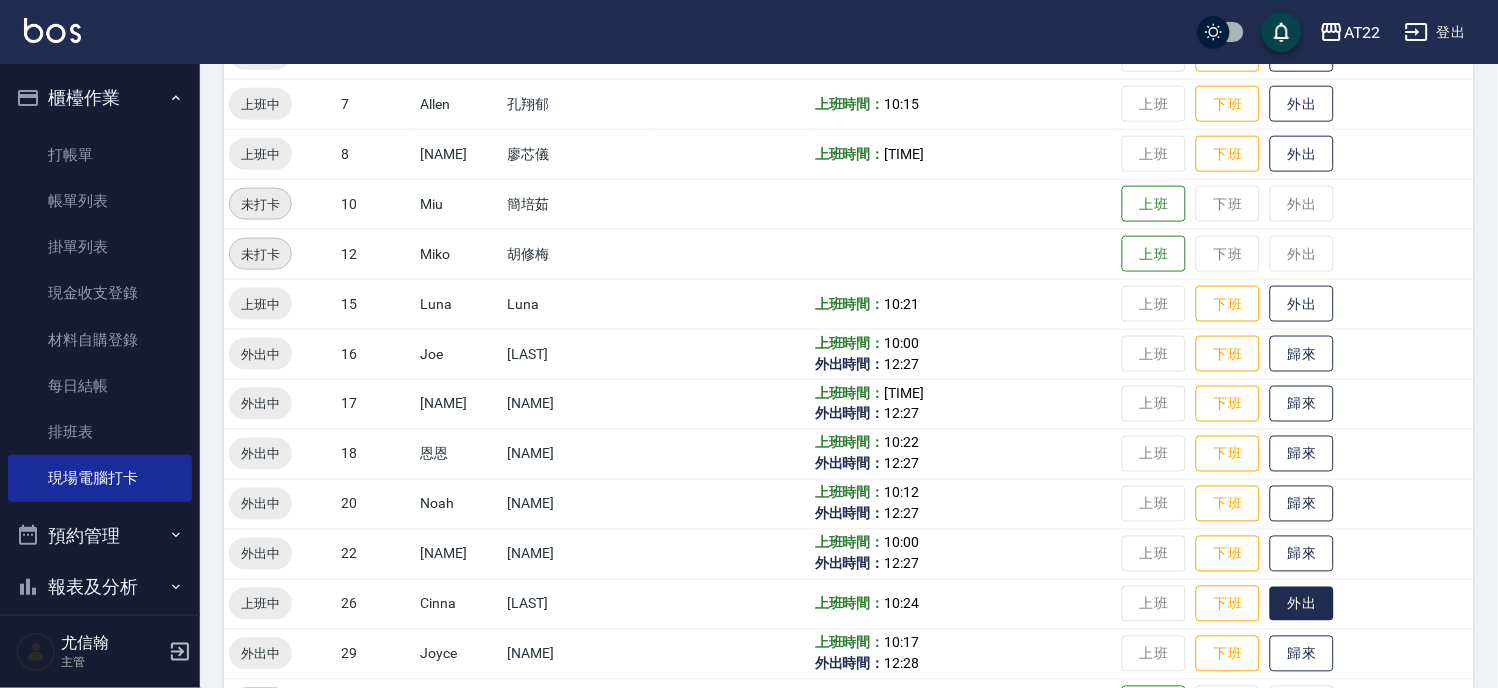 click on "外出" at bounding box center (1302, 604) 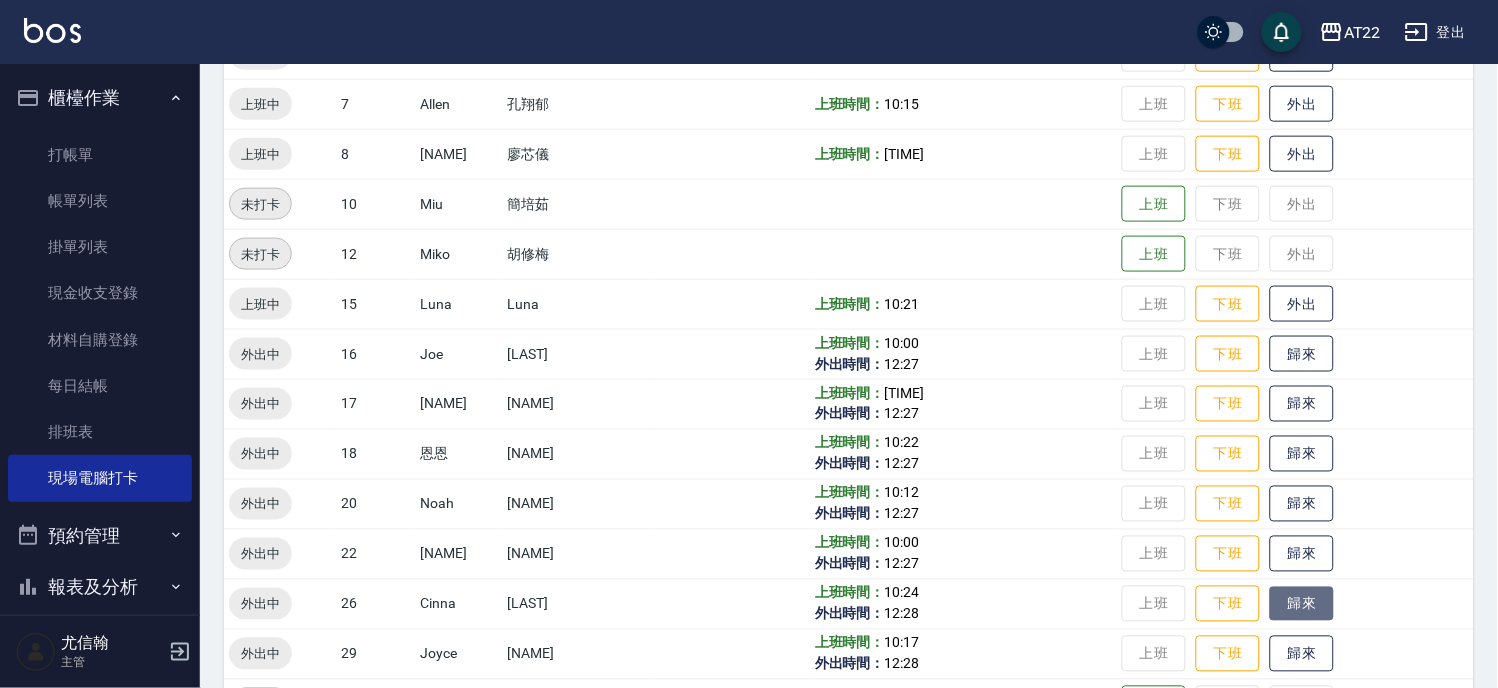 click on "歸來" at bounding box center [1302, 604] 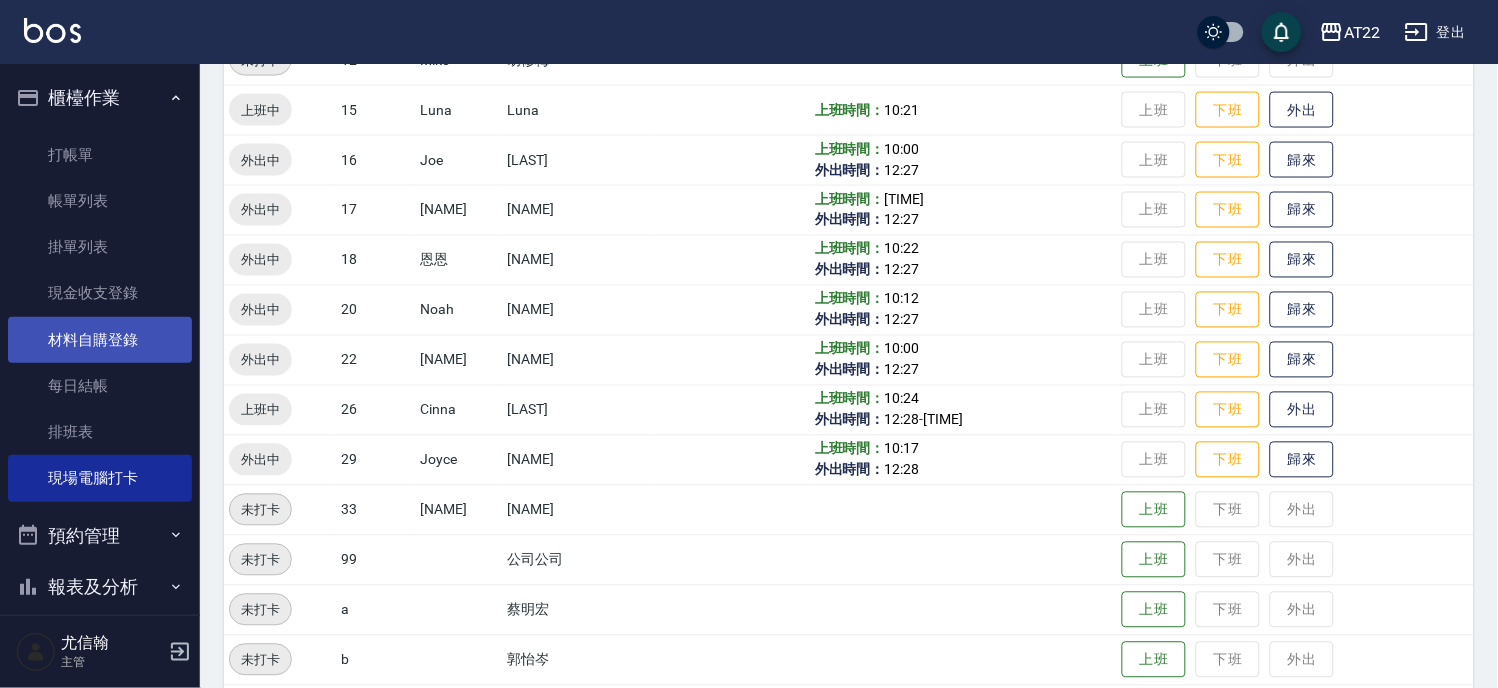 scroll, scrollTop: 758, scrollLeft: 0, axis: vertical 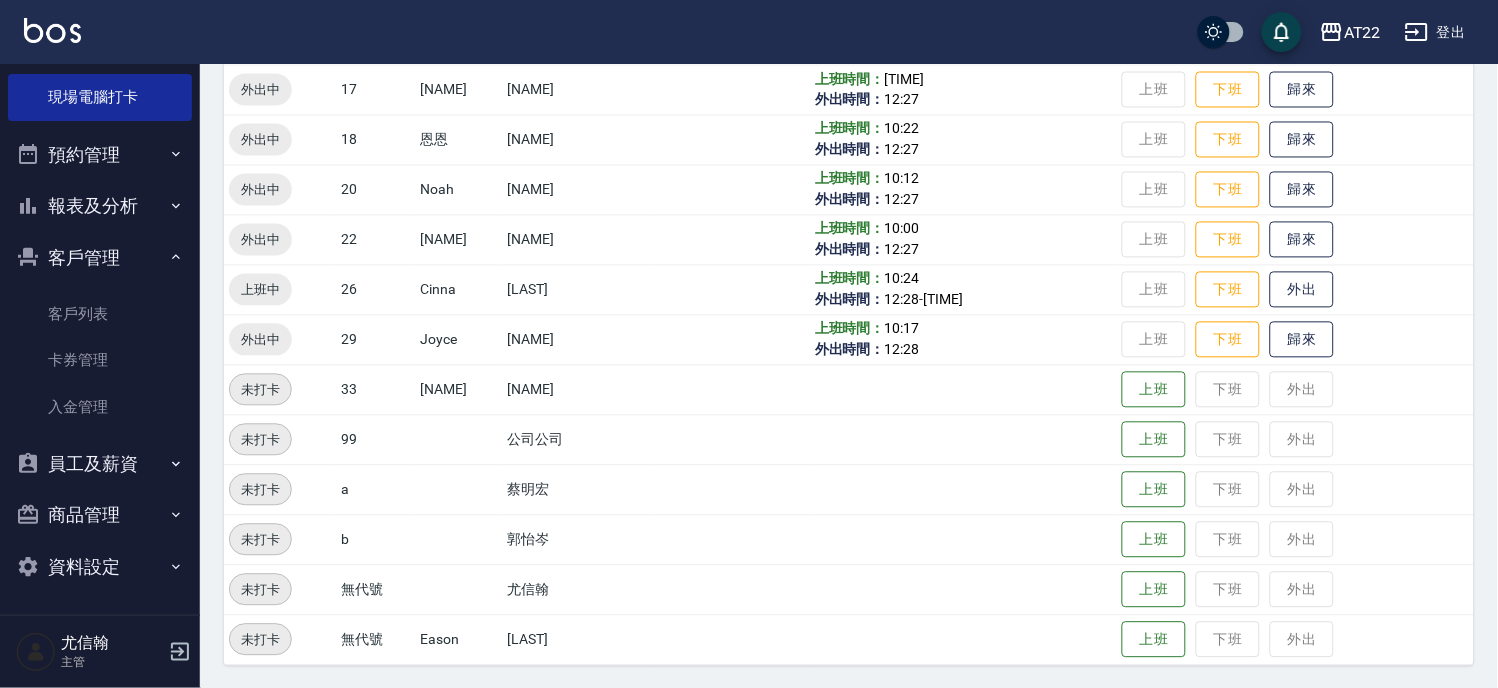 drag, startPoint x: 87, startPoint y: 328, endPoint x: 121, endPoint y: 265, distance: 71.5891 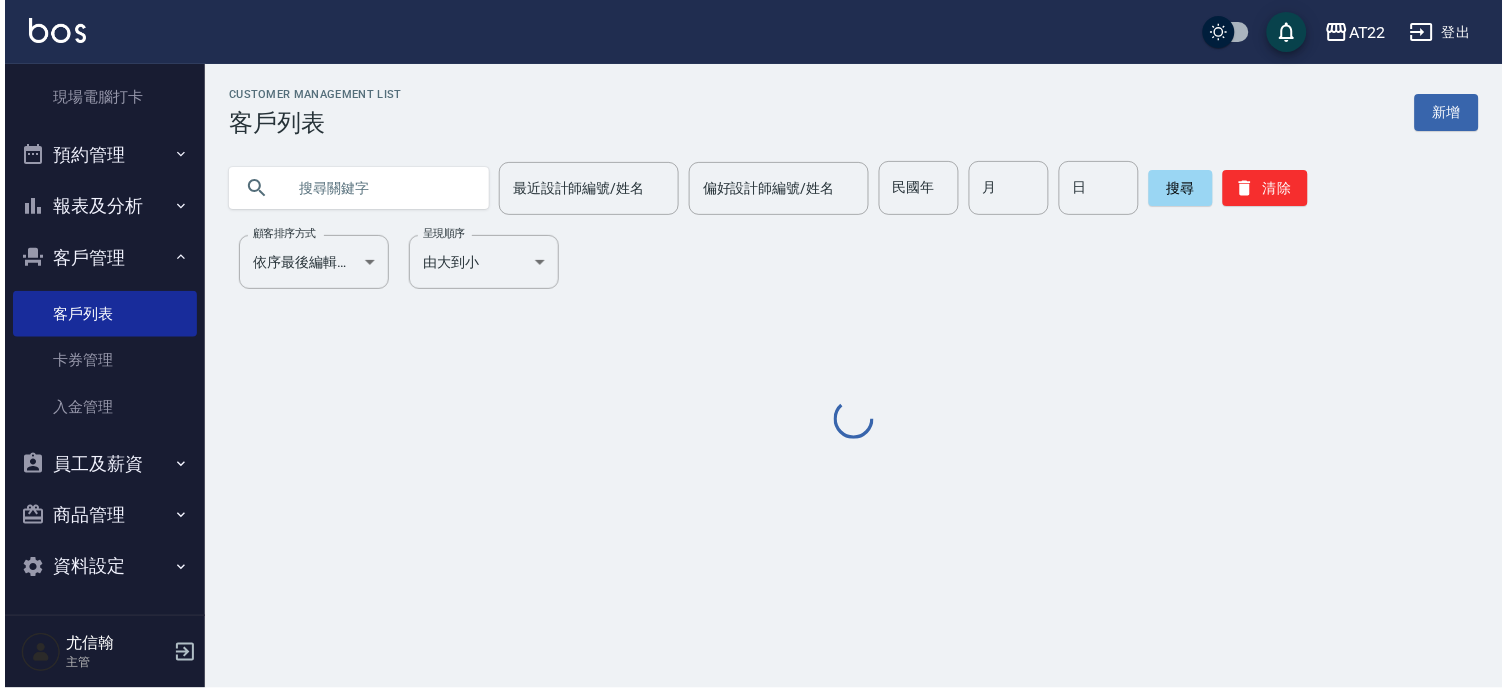scroll, scrollTop: 0, scrollLeft: 0, axis: both 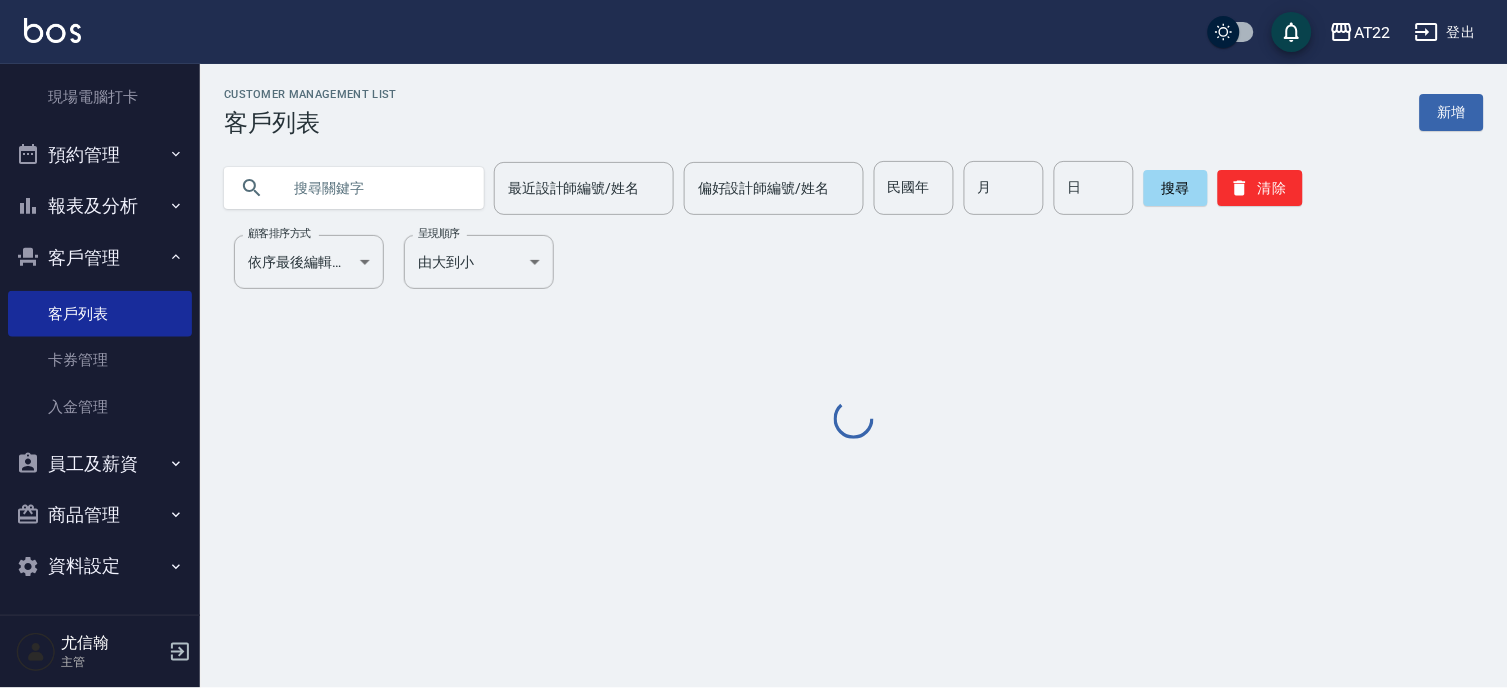 click at bounding box center [374, 188] 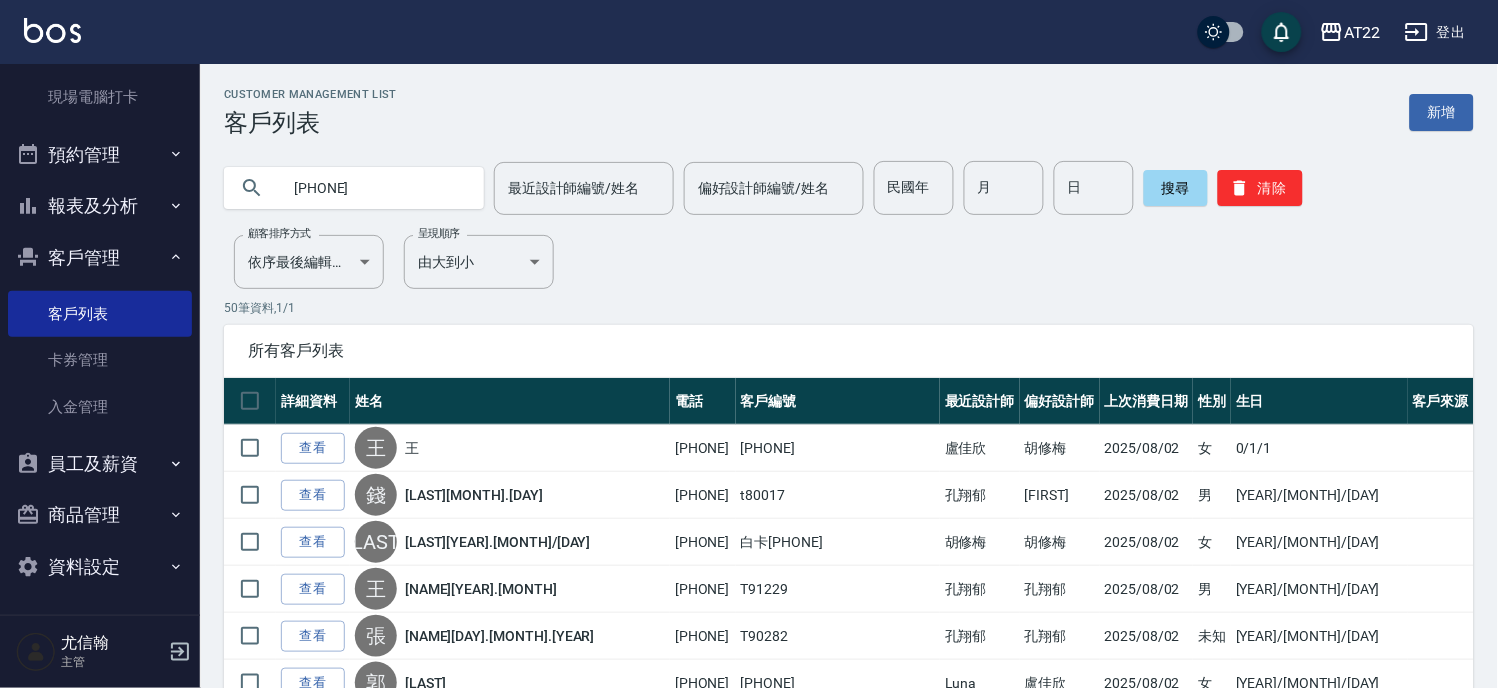 type on "[PHONE]" 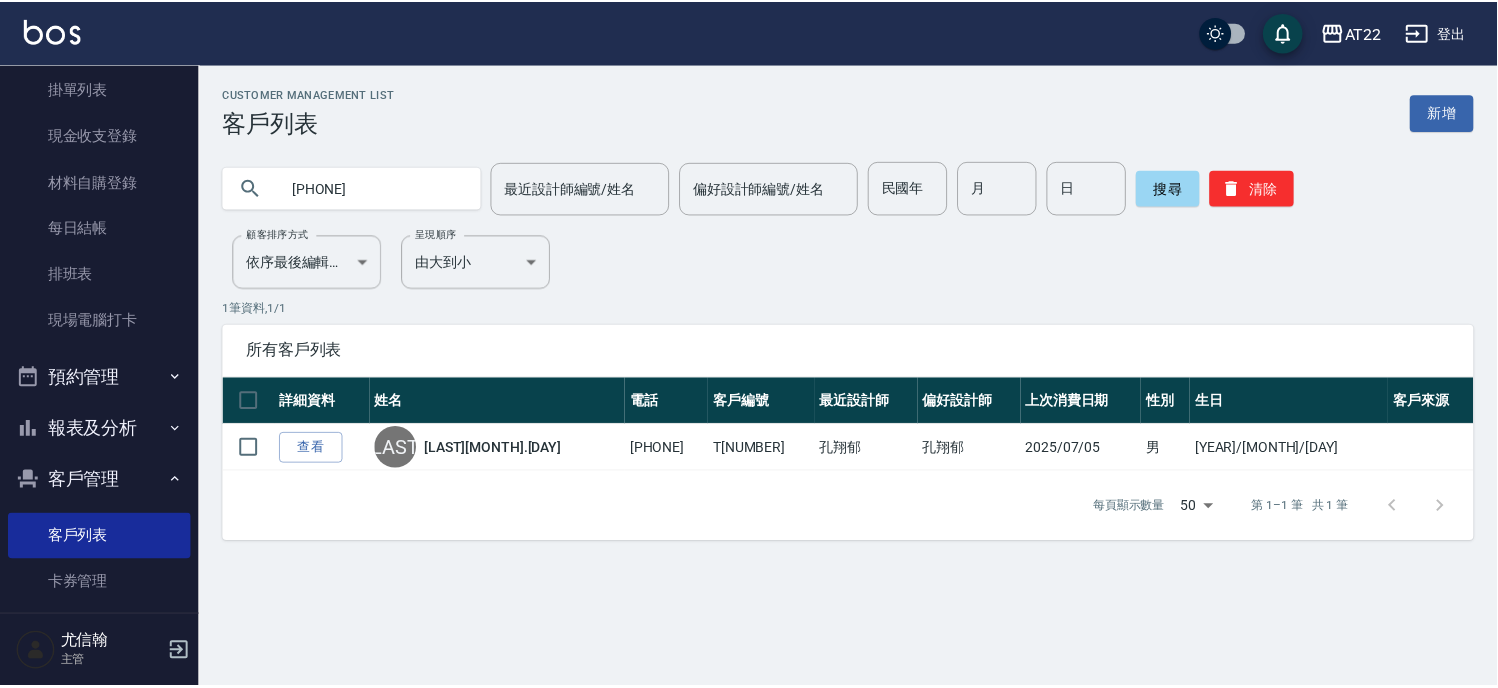 scroll, scrollTop: 0, scrollLeft: 0, axis: both 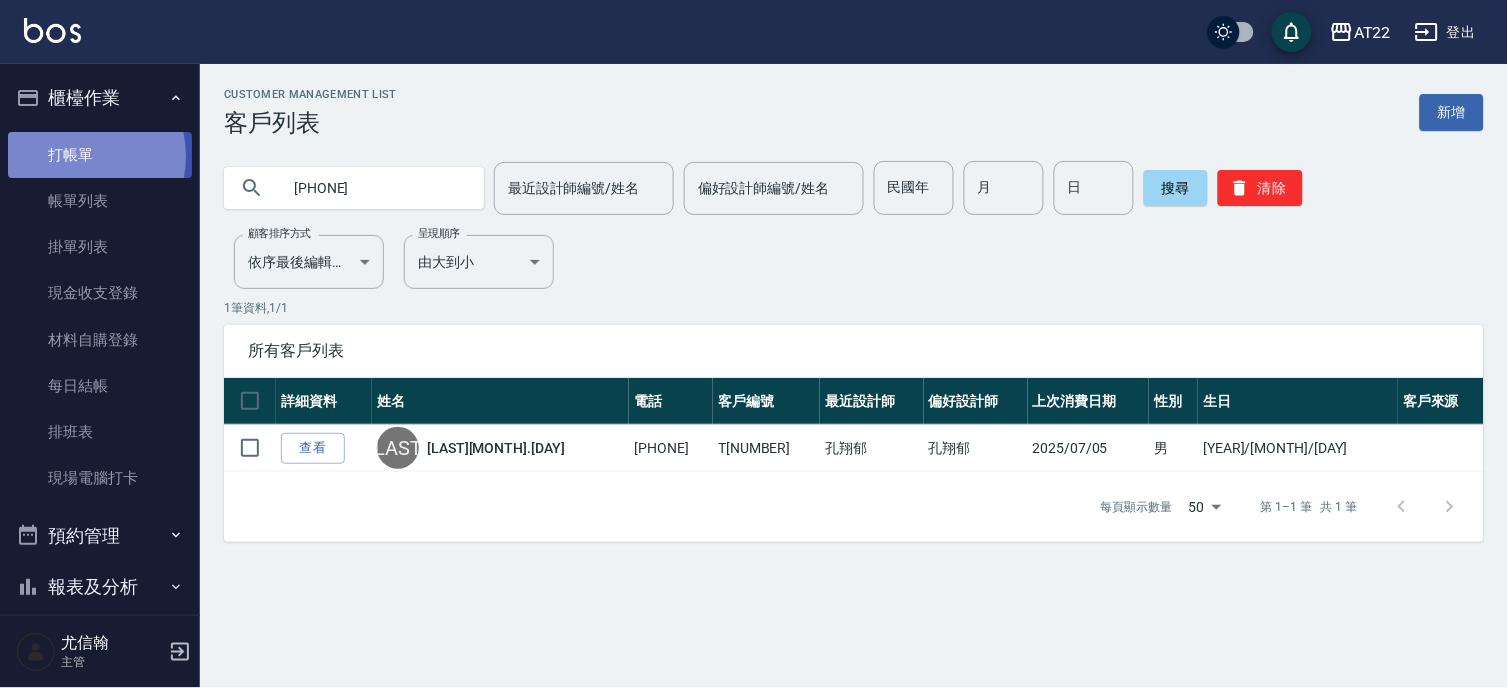 click on "打帳單" at bounding box center (100, 155) 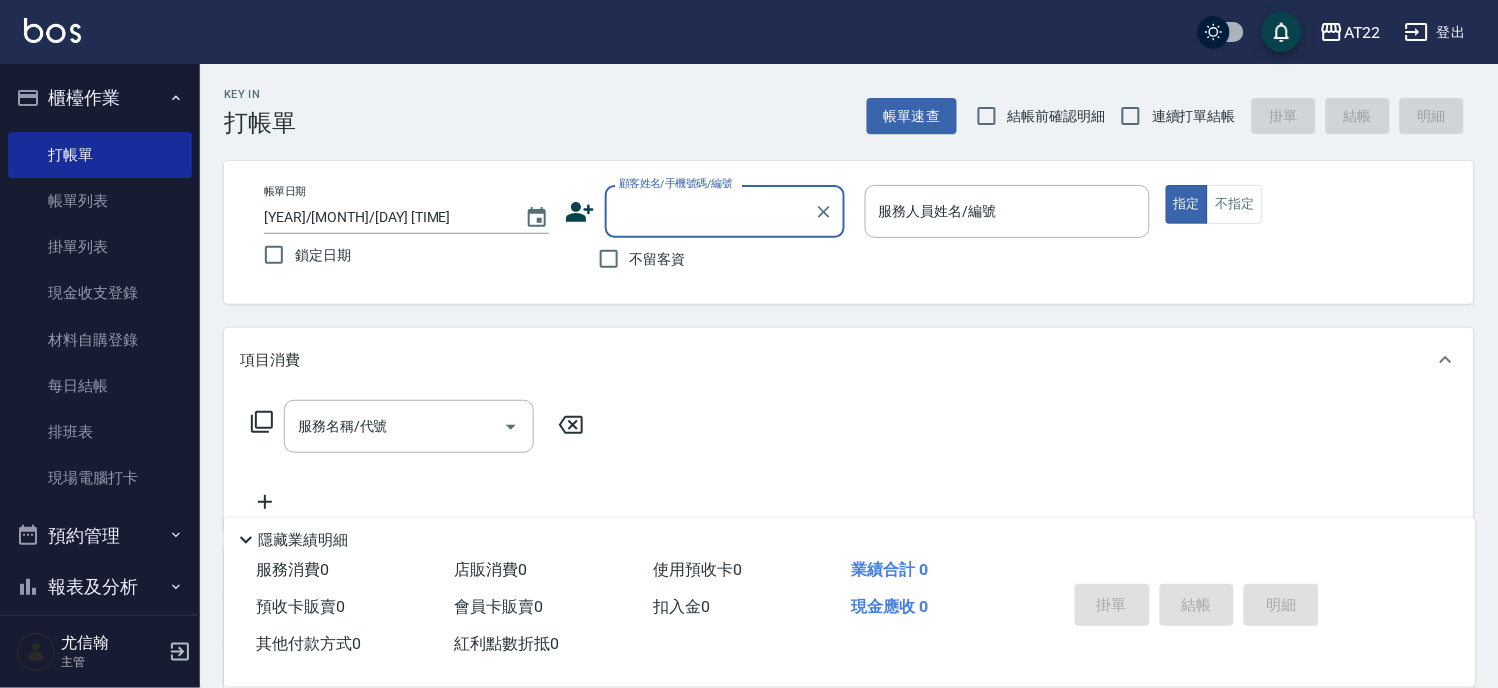 click on "連續打單結帳" at bounding box center [1194, 116] 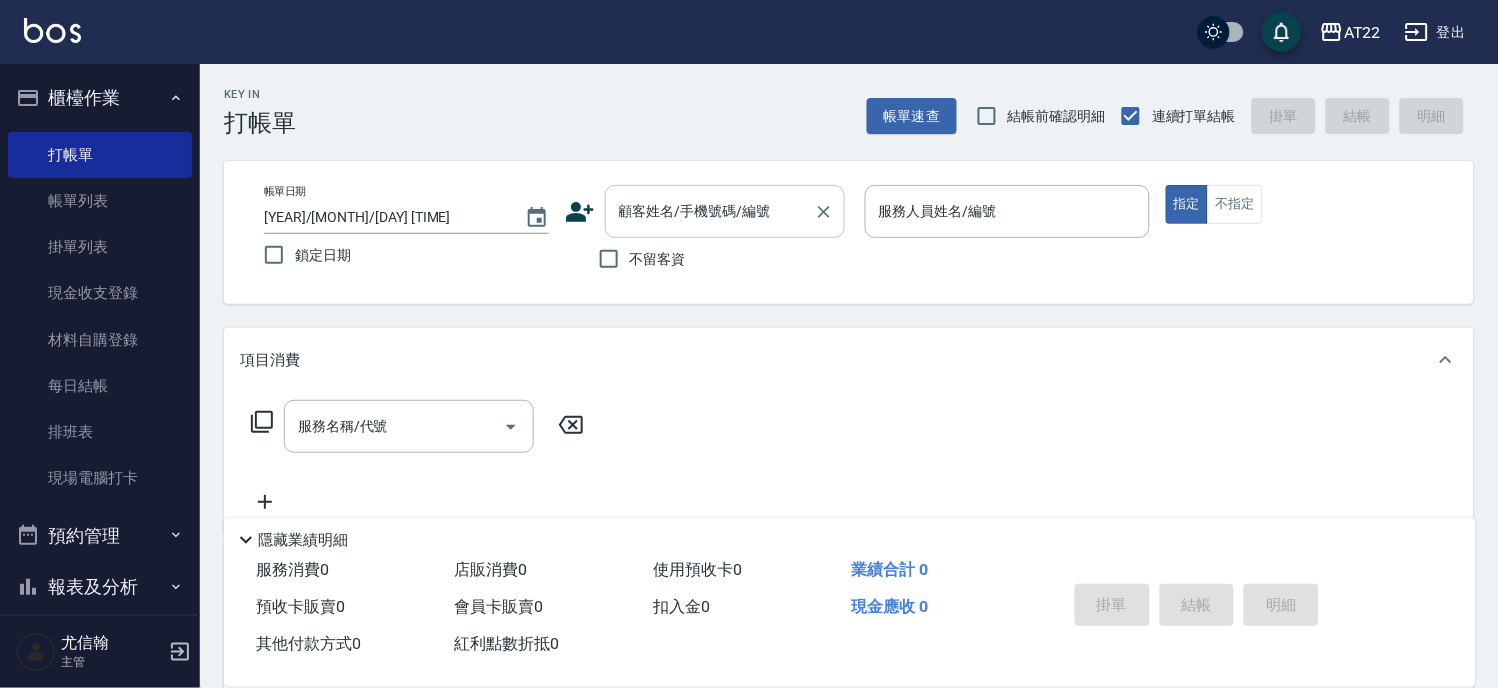 click on "顧客姓名/手機號碼/編號" at bounding box center (710, 211) 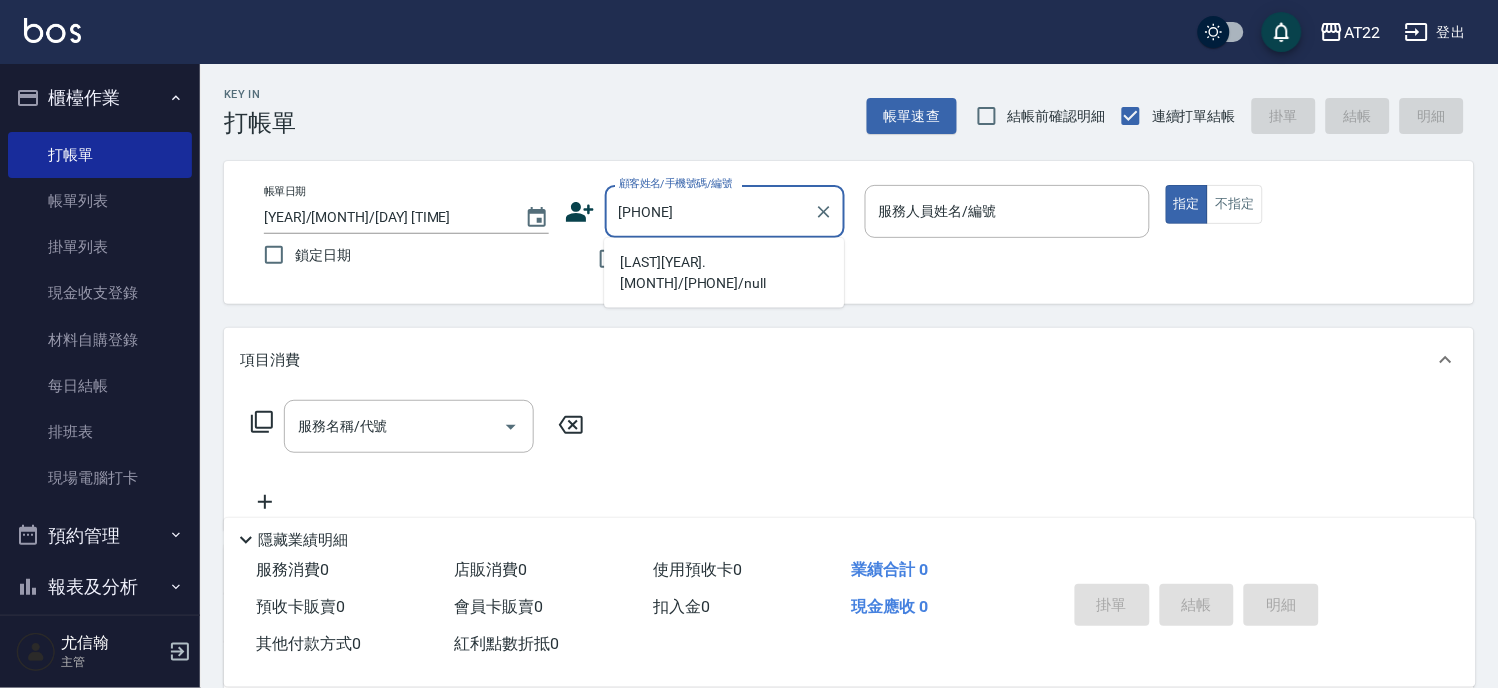 click on "[FIRST] [LAST]/[PHONE]/null" at bounding box center (724, 273) 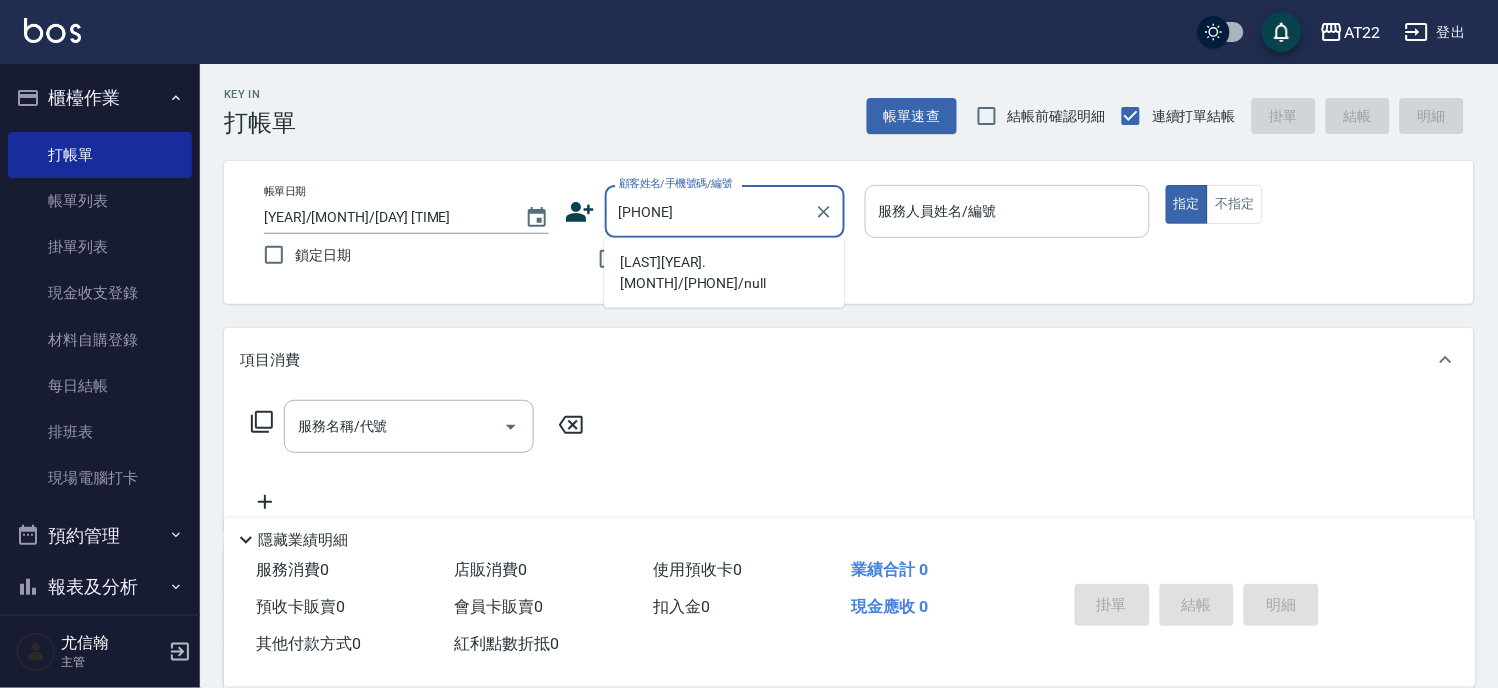 type on "[FIRST] [LAST]/[PHONE]/null" 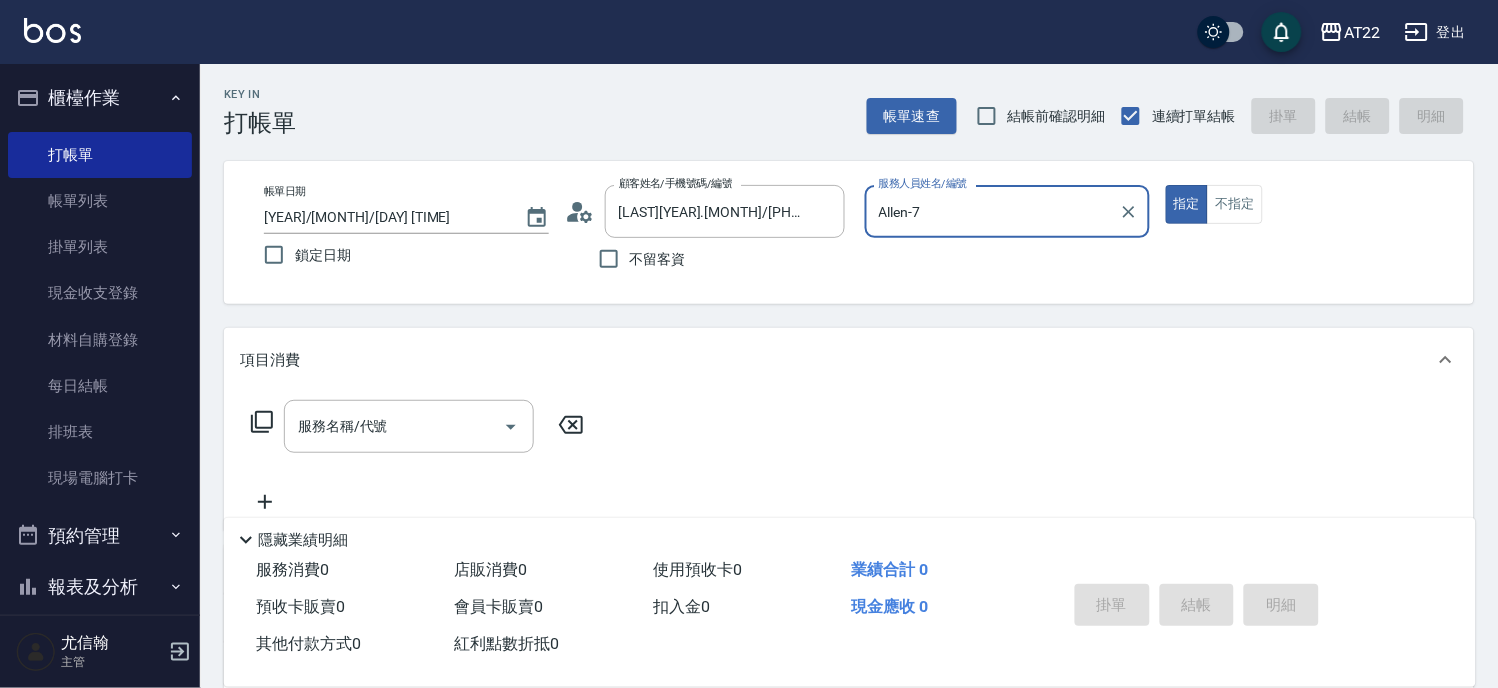 type on "Allen-7" 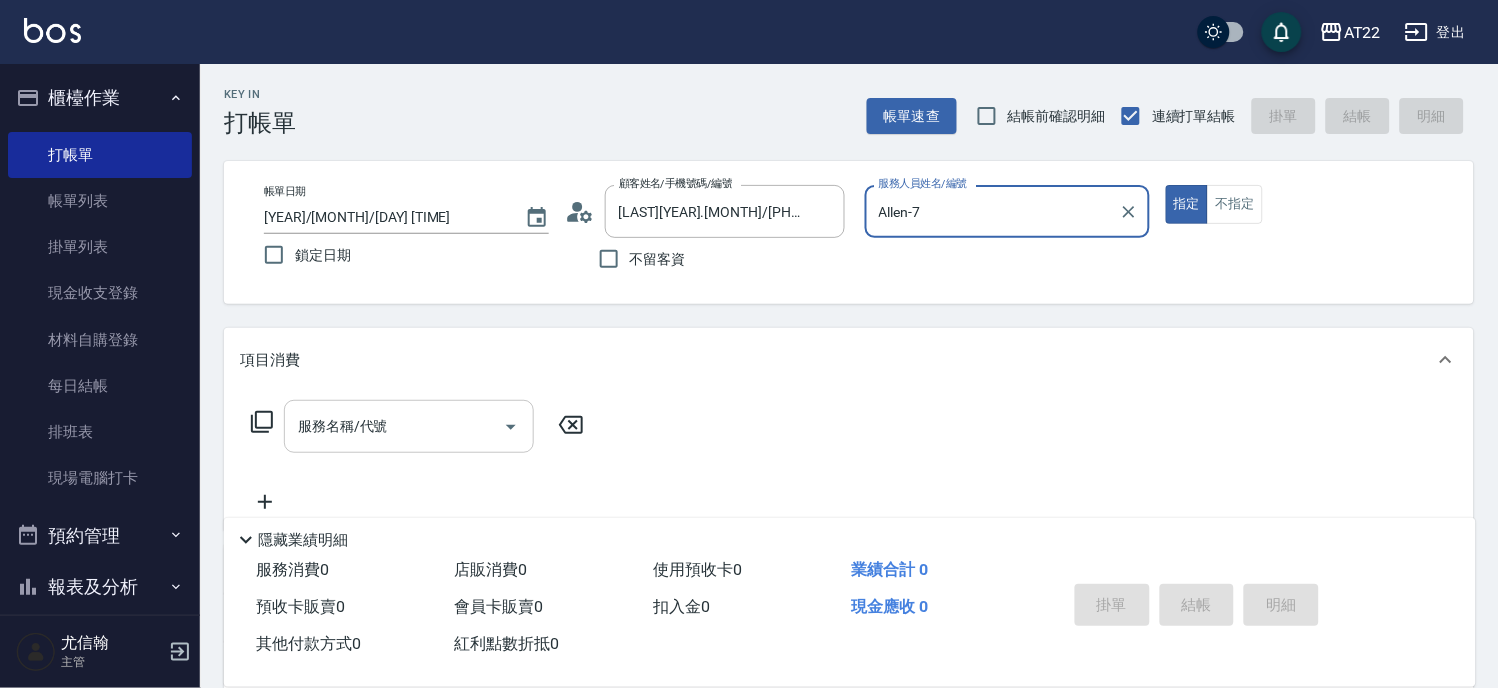 click on "服務名稱/代號" at bounding box center (394, 426) 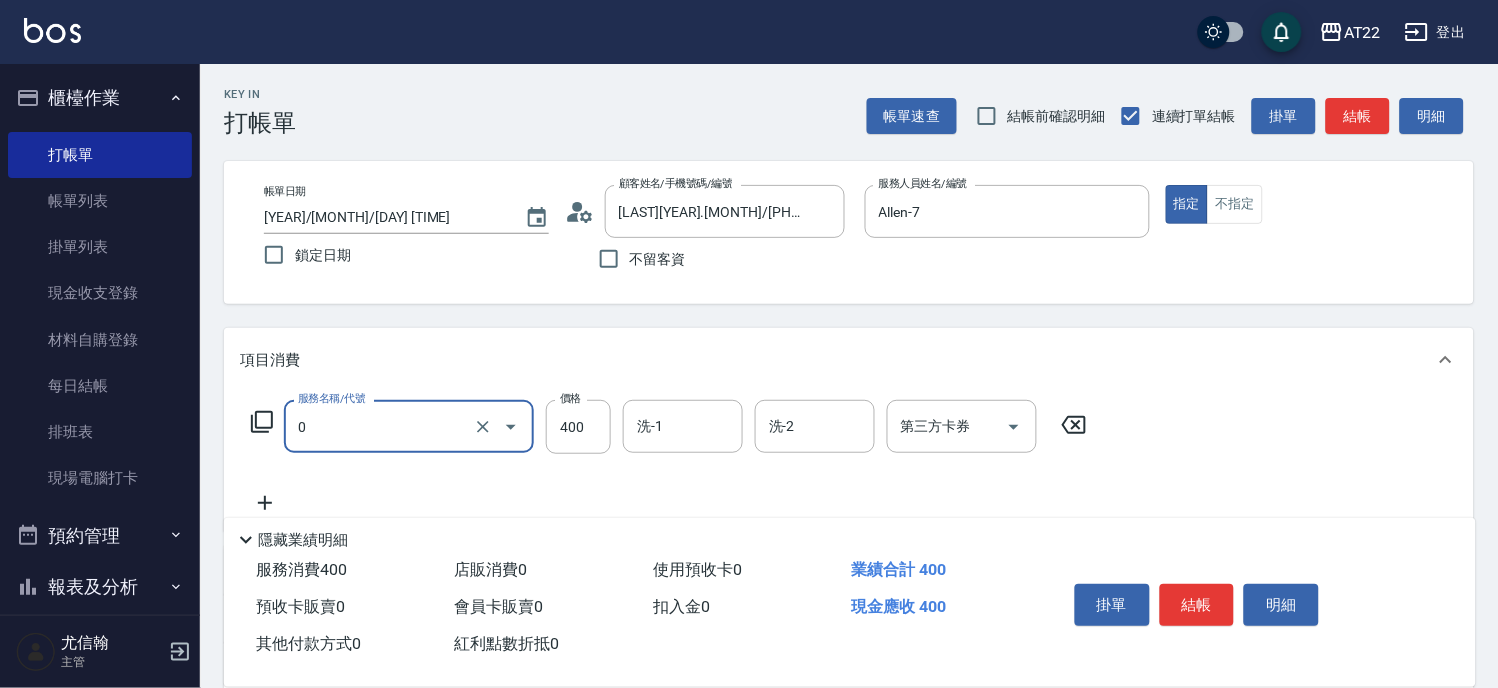 type on "有機洗髮(0)" 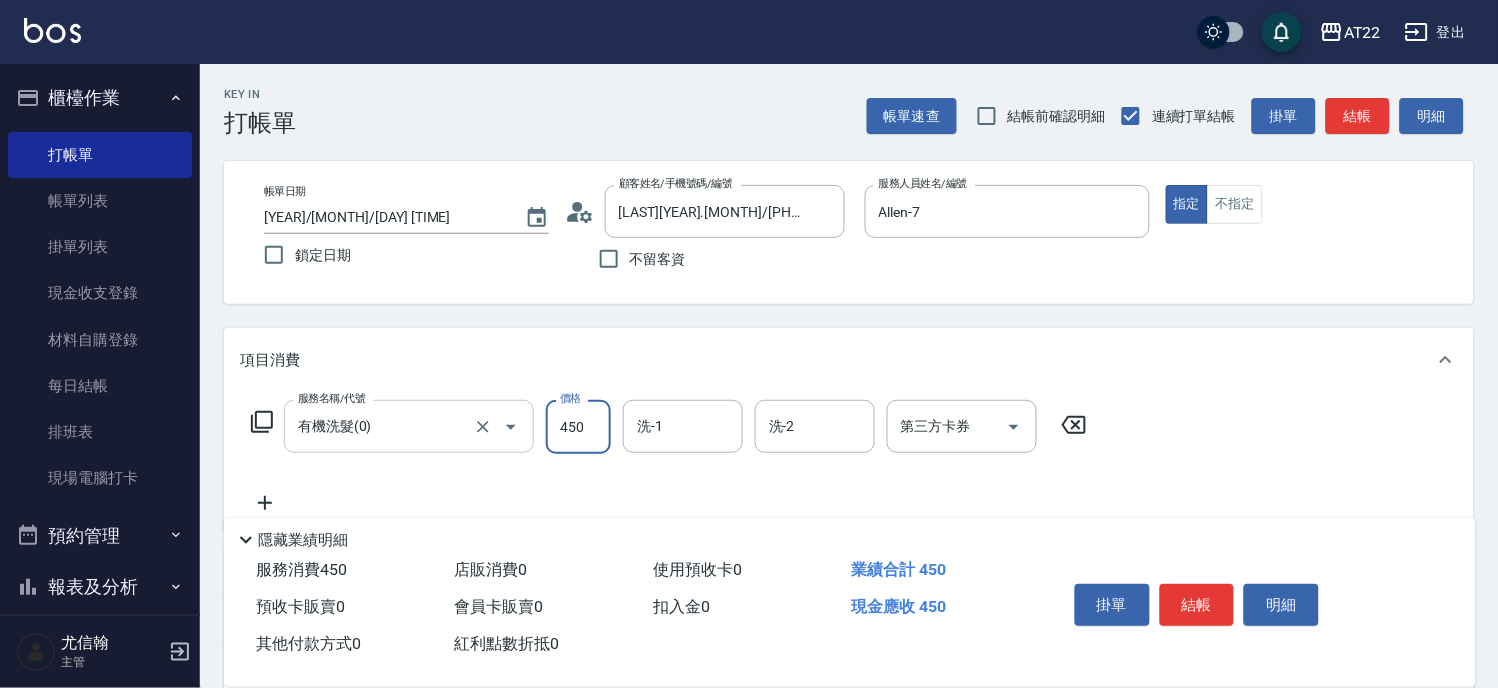 type on "450" 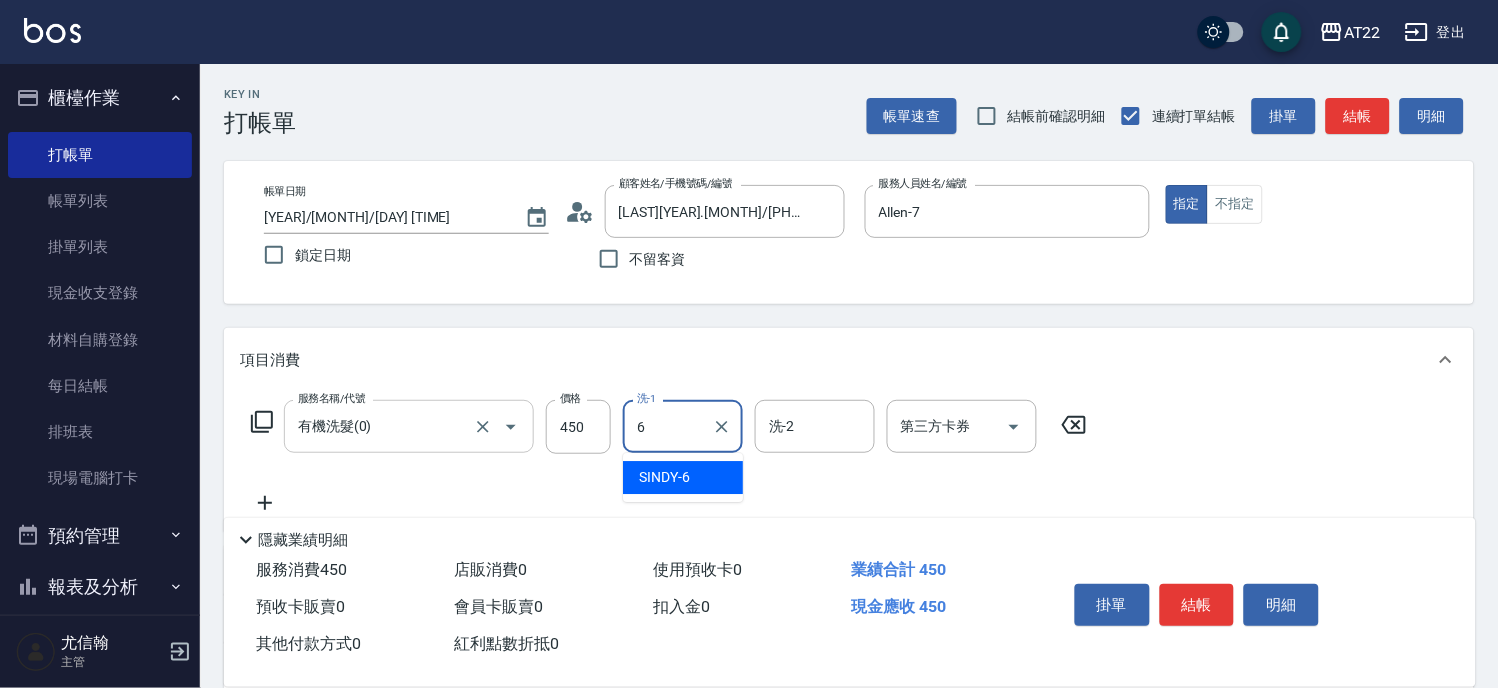 type on "SINDY-6" 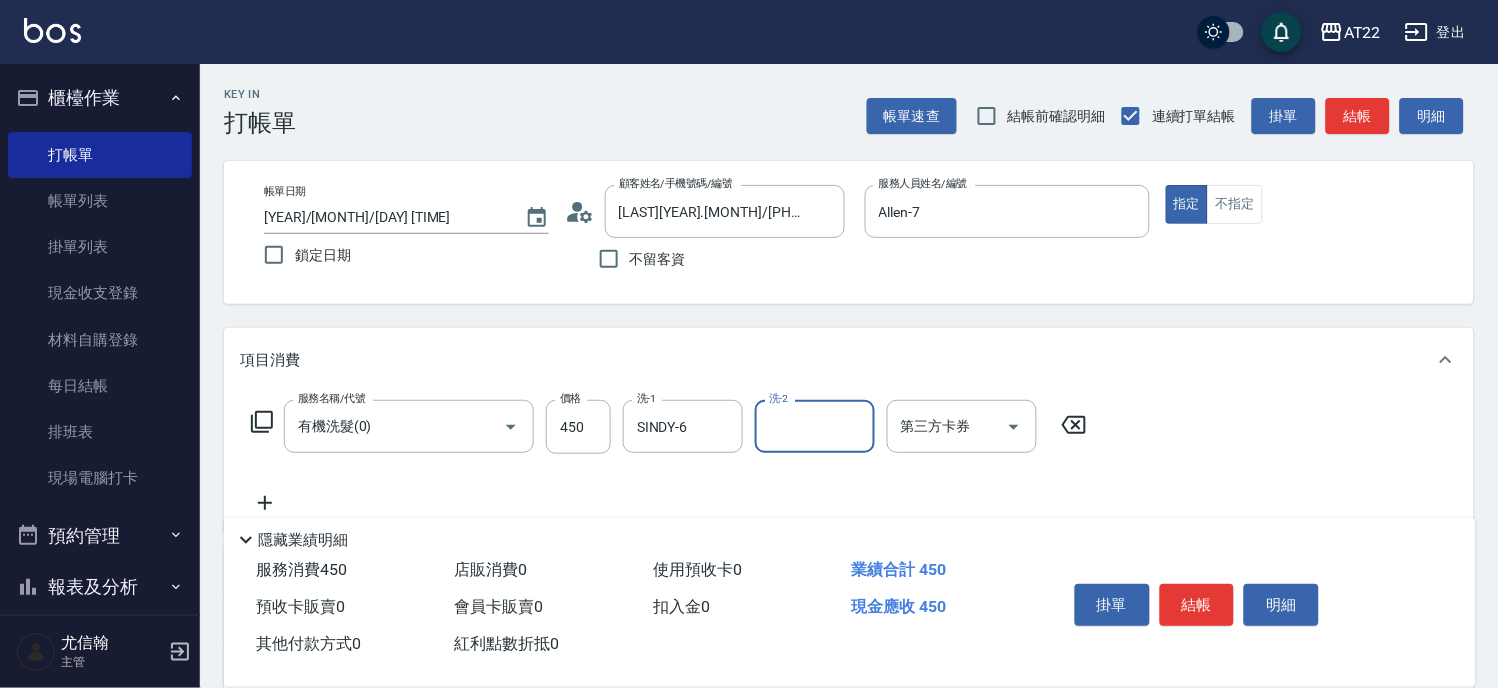 click on "服務名稱/代號 有機洗髮(0) 服務名稱/代號 價格 450 價格 洗-1 SINDY-6 洗-1 洗-2 洗-2 第三方卡券 第三方卡券" at bounding box center (669, 457) 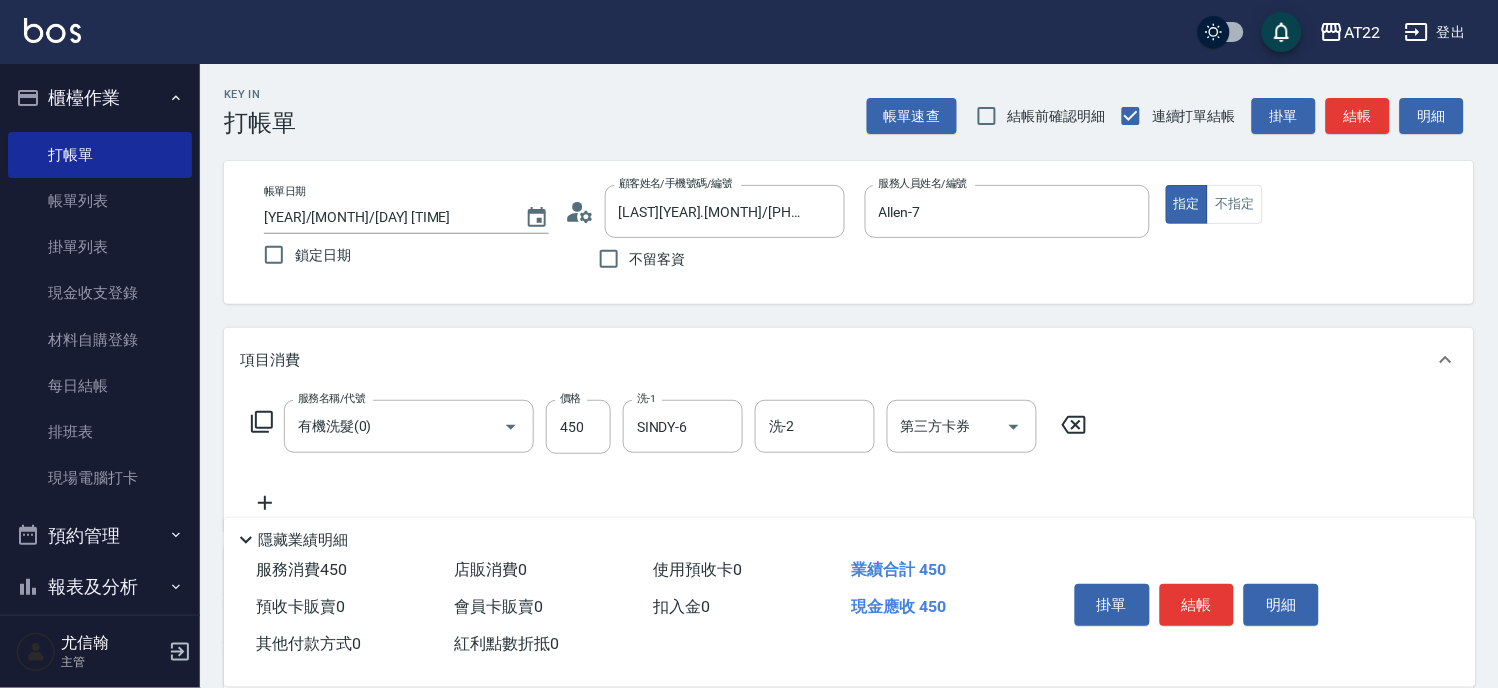 click 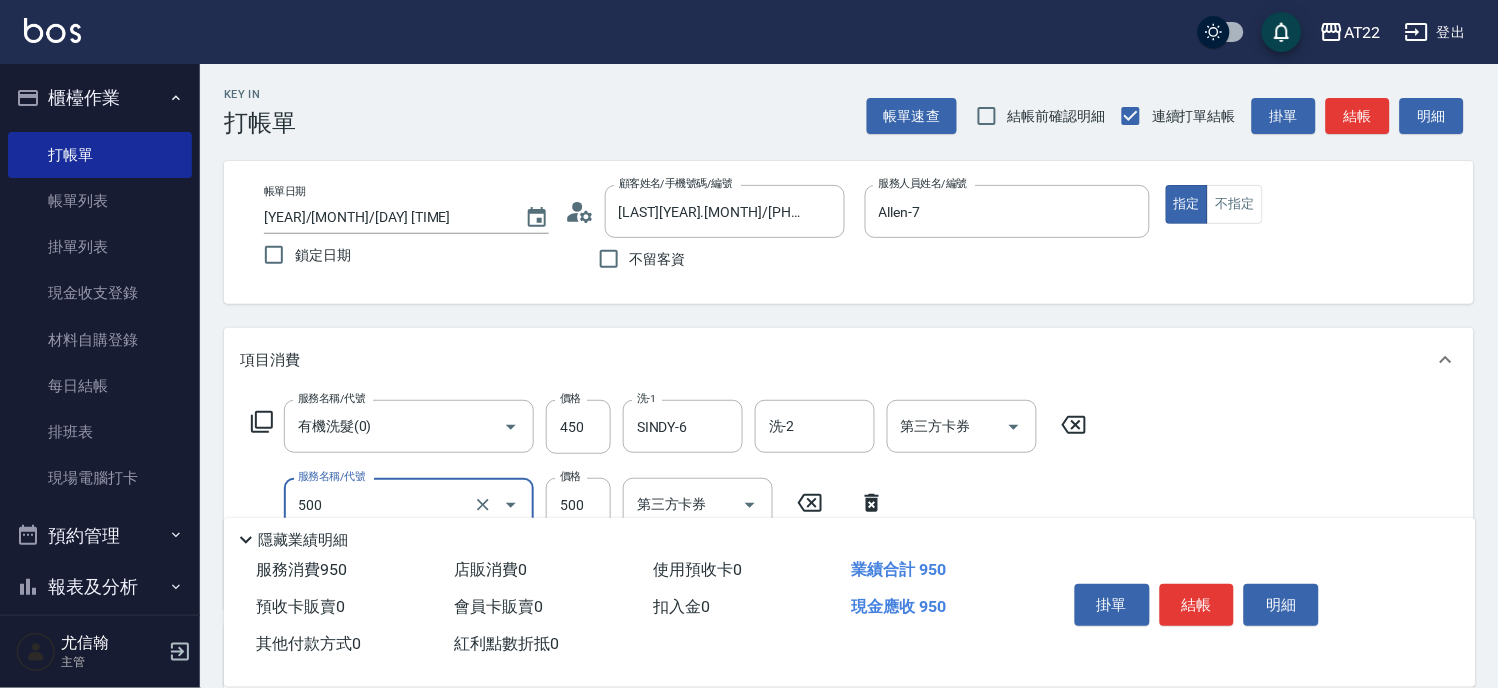 type on "剪髮(500)" 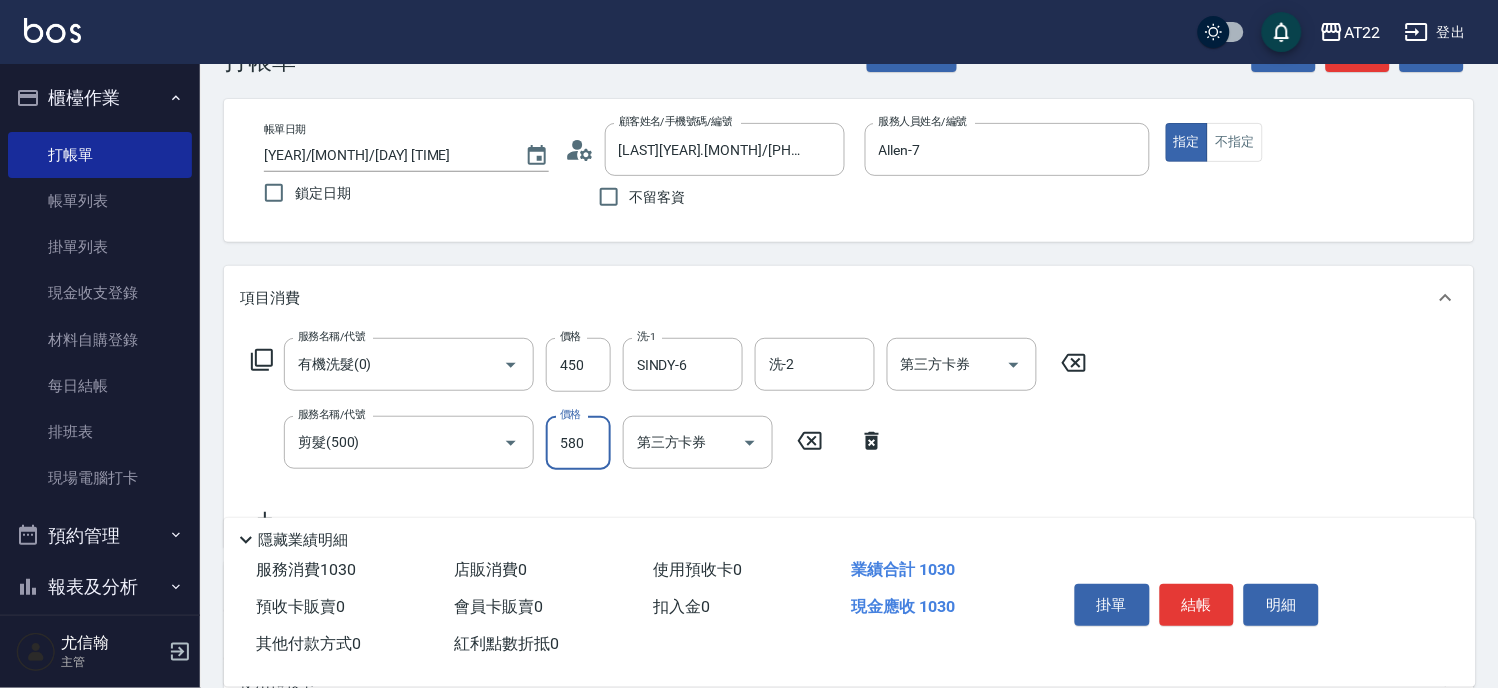 scroll, scrollTop: 222, scrollLeft: 0, axis: vertical 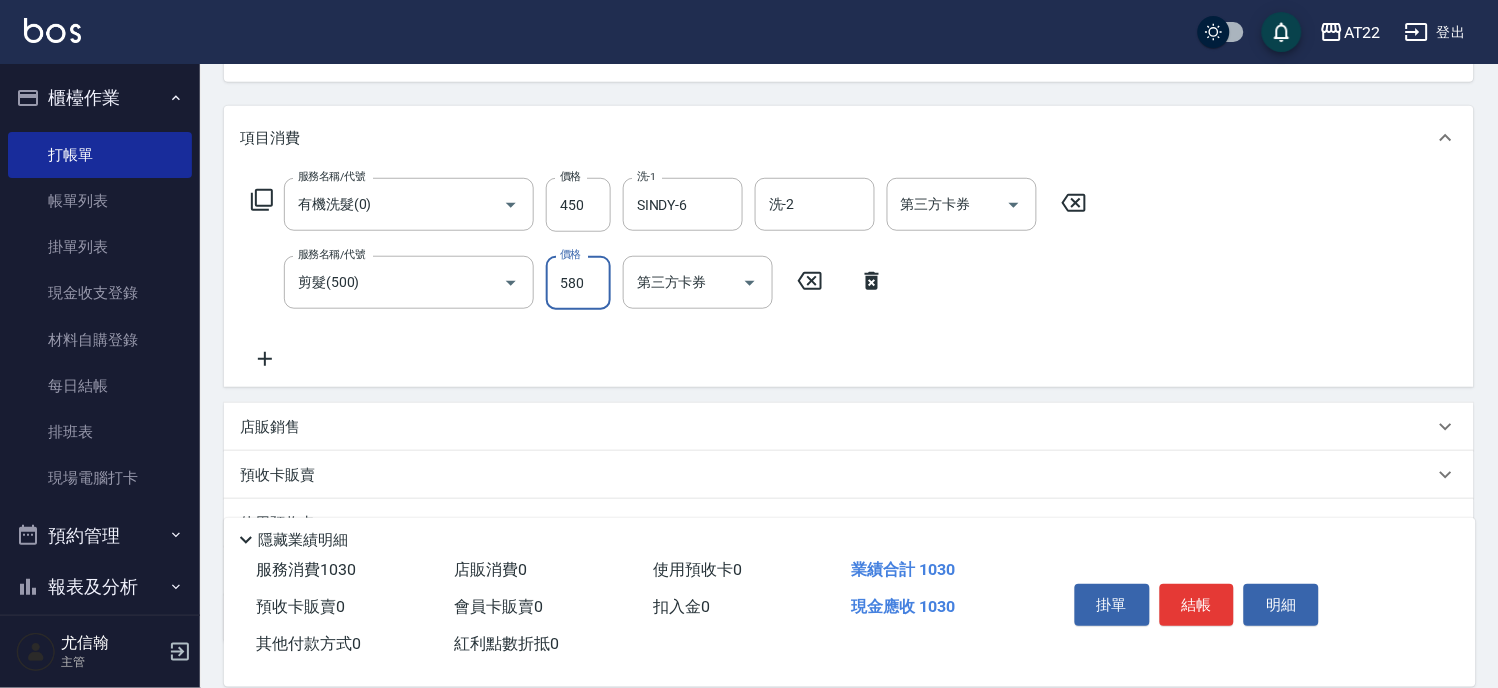 type on "580" 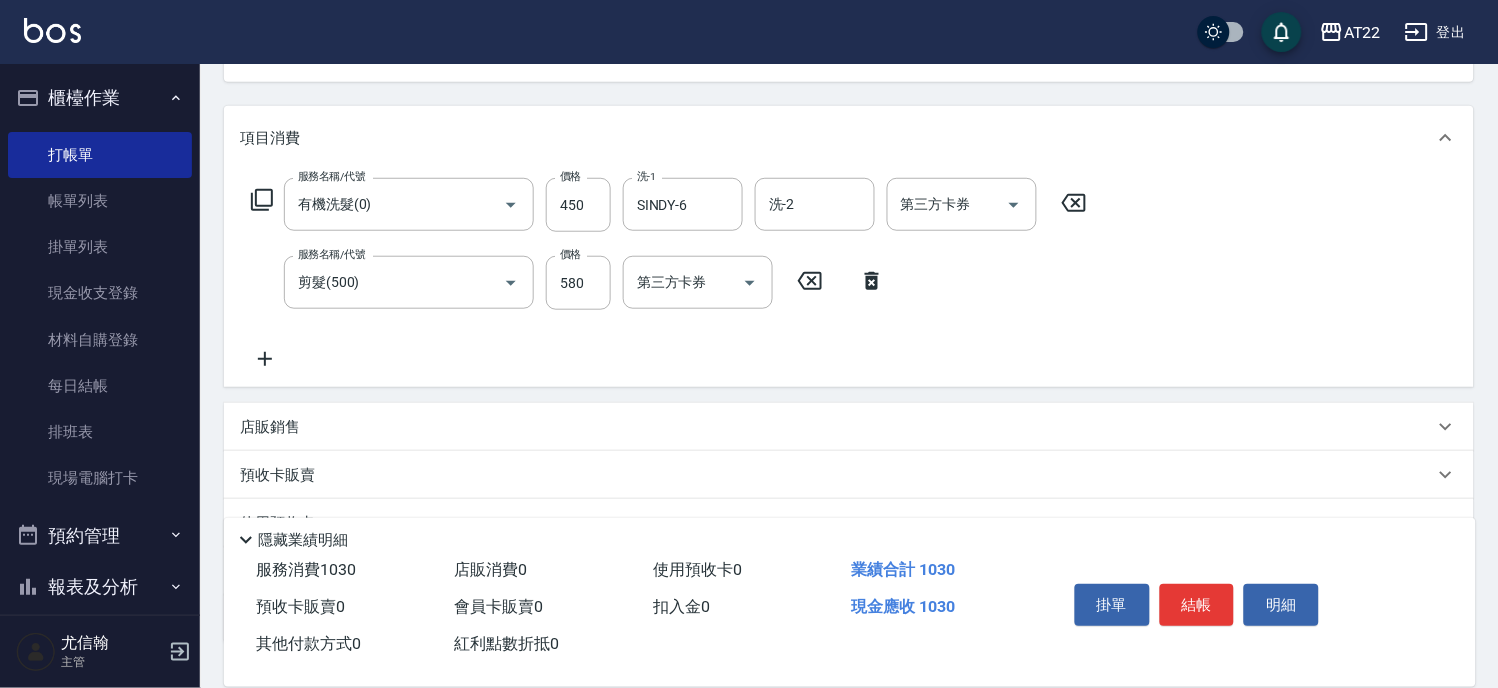 click 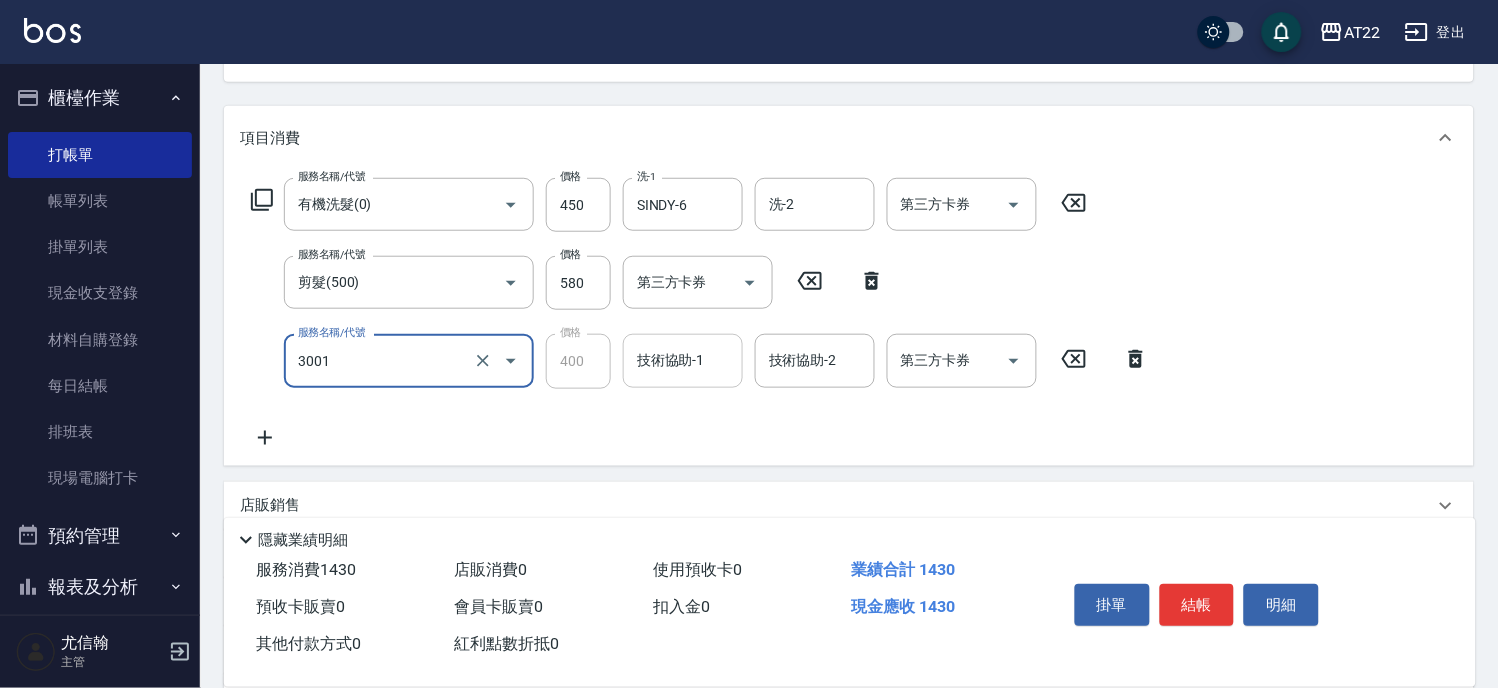 type on "側邊燙貼(3001)" 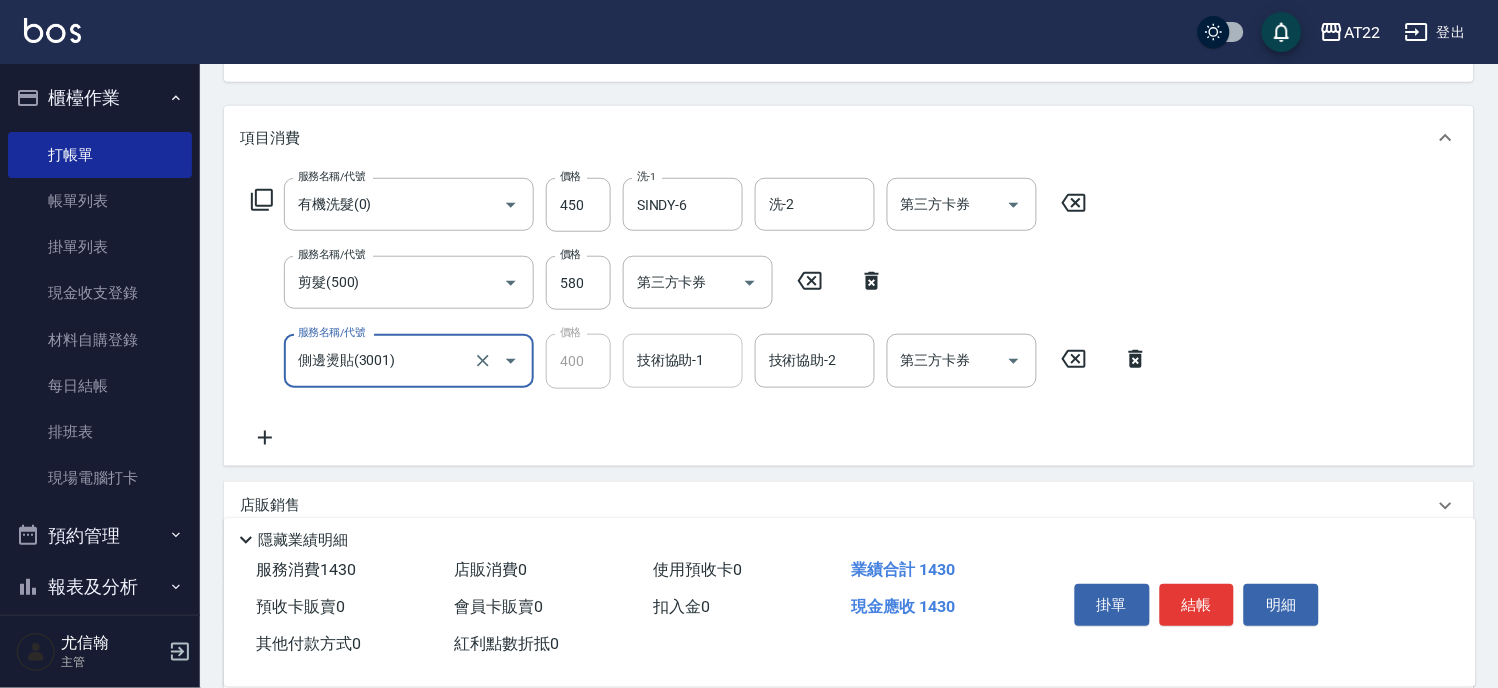 click on "技術協助-1" at bounding box center [683, 360] 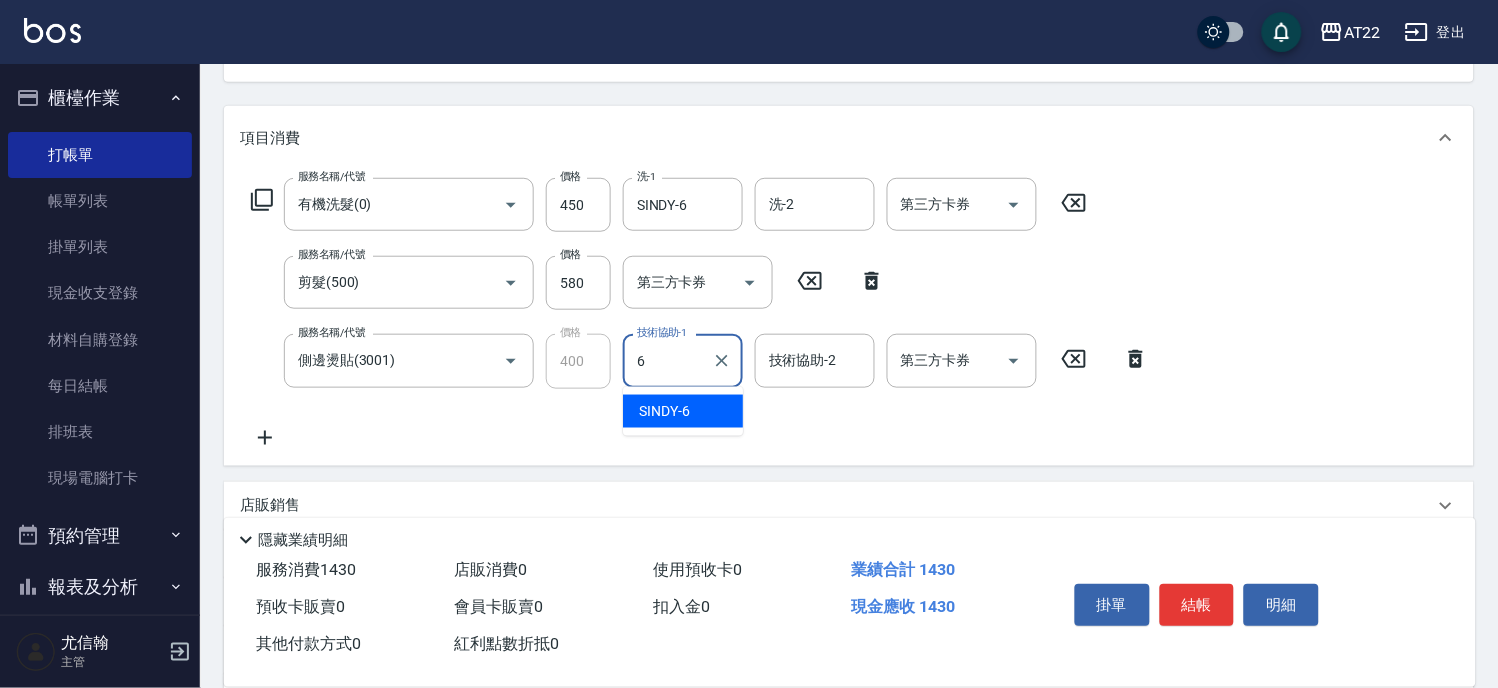 type on "SINDY-6" 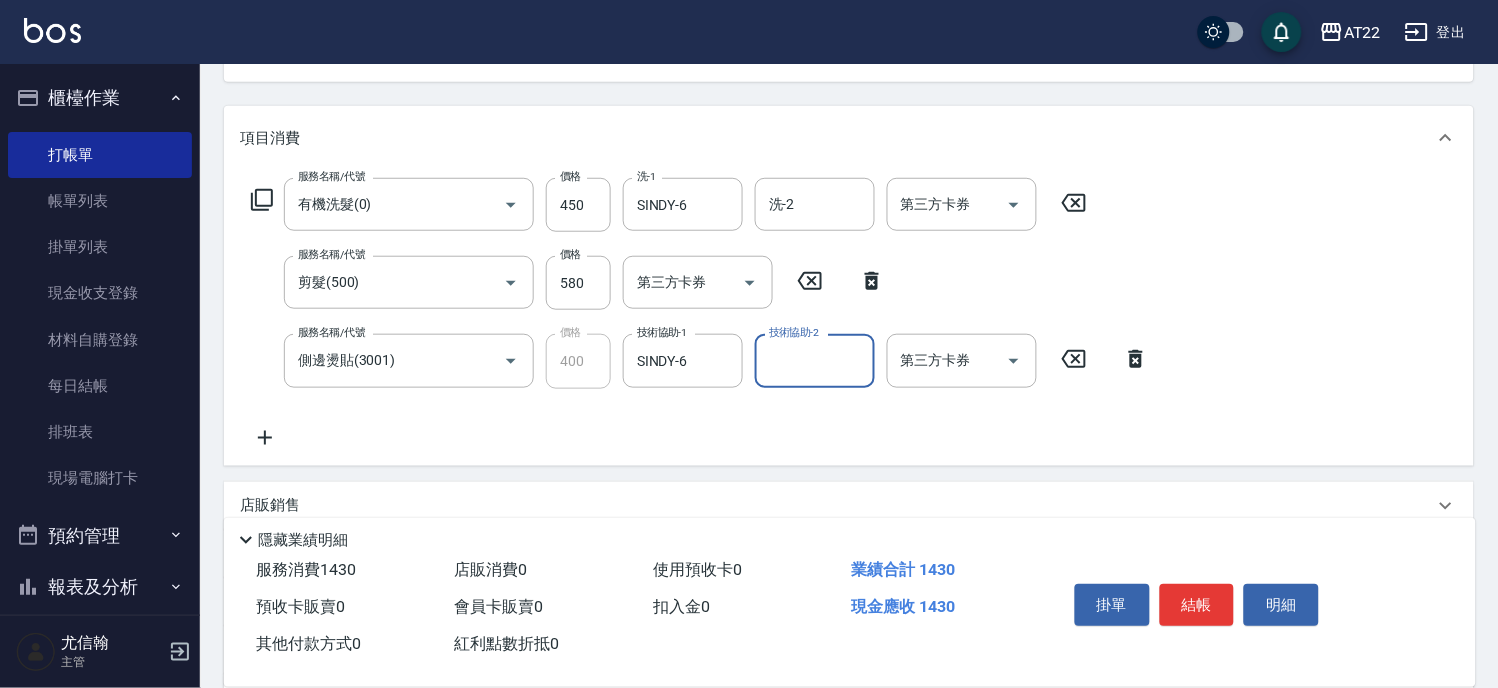 scroll, scrollTop: 0, scrollLeft: 0, axis: both 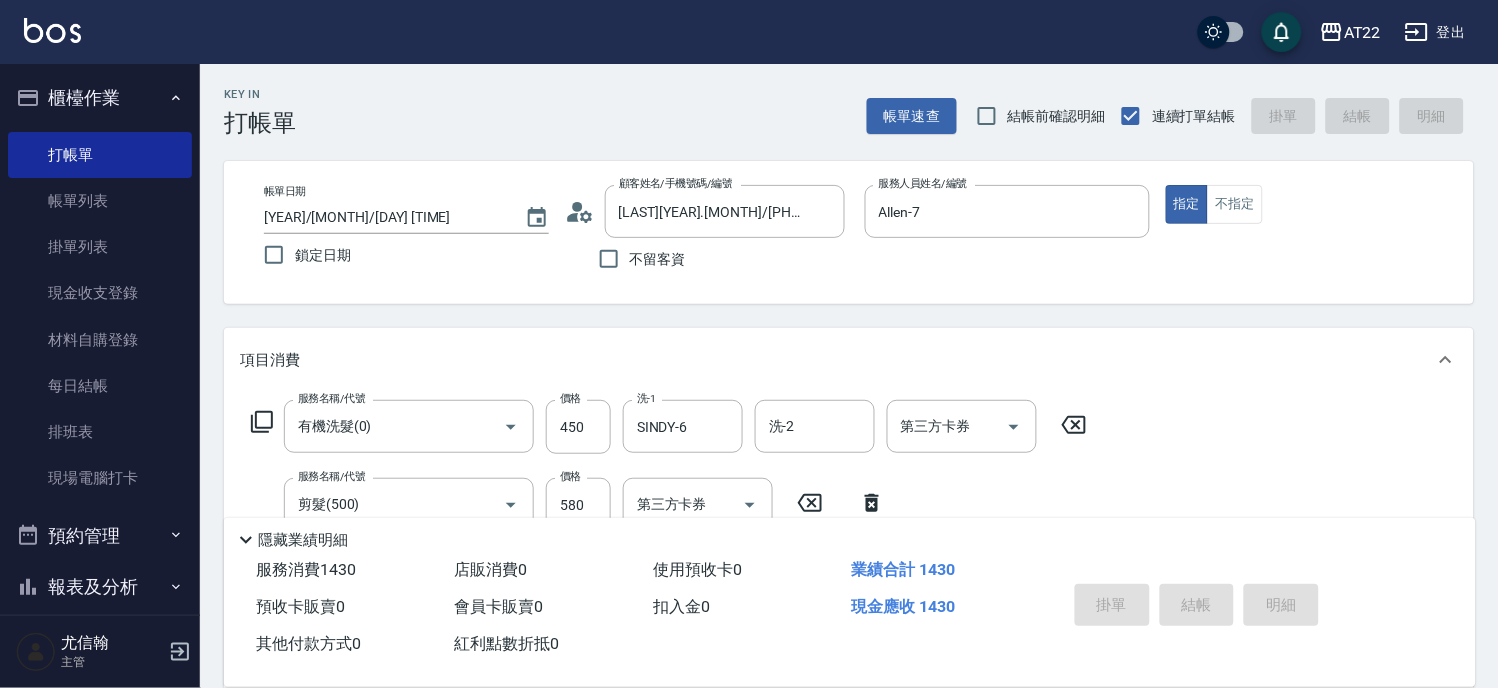 type on "2025/08/03 13:04" 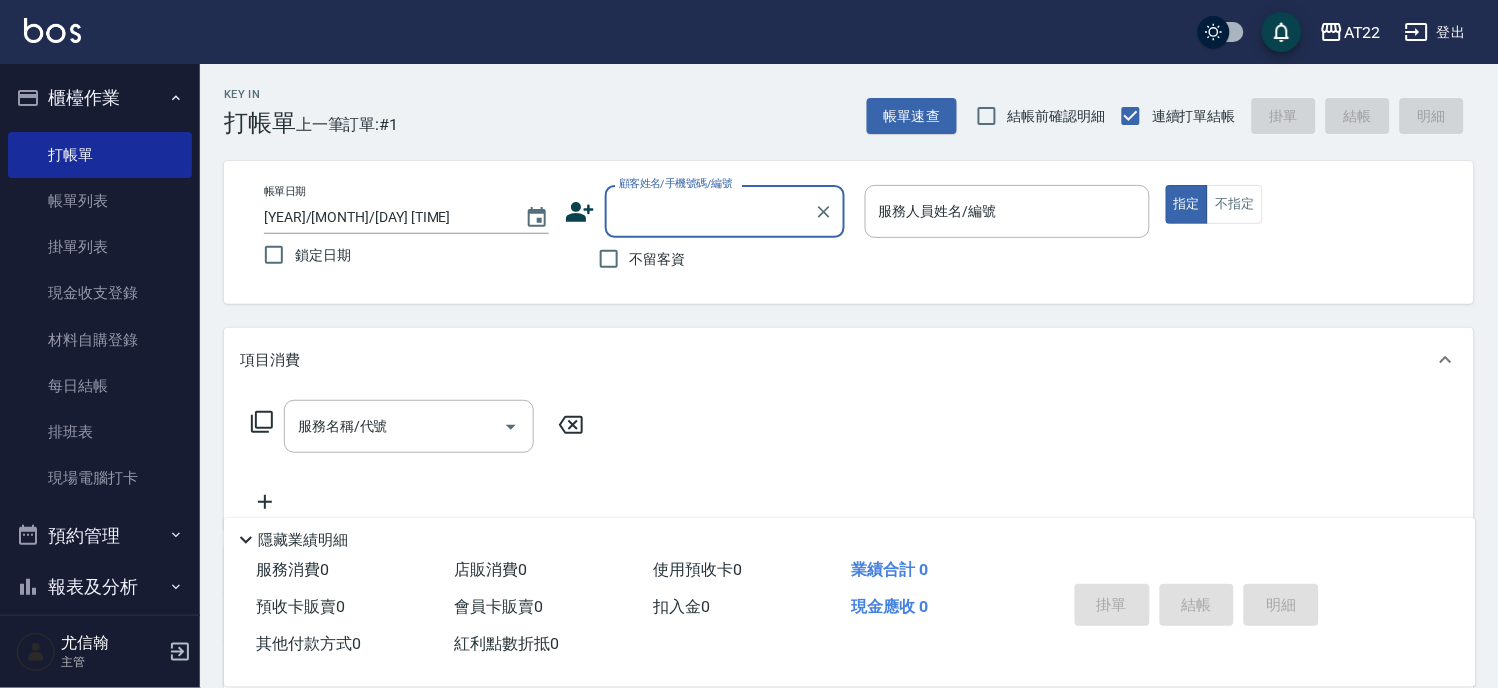 click on "不留客資" at bounding box center [658, 259] 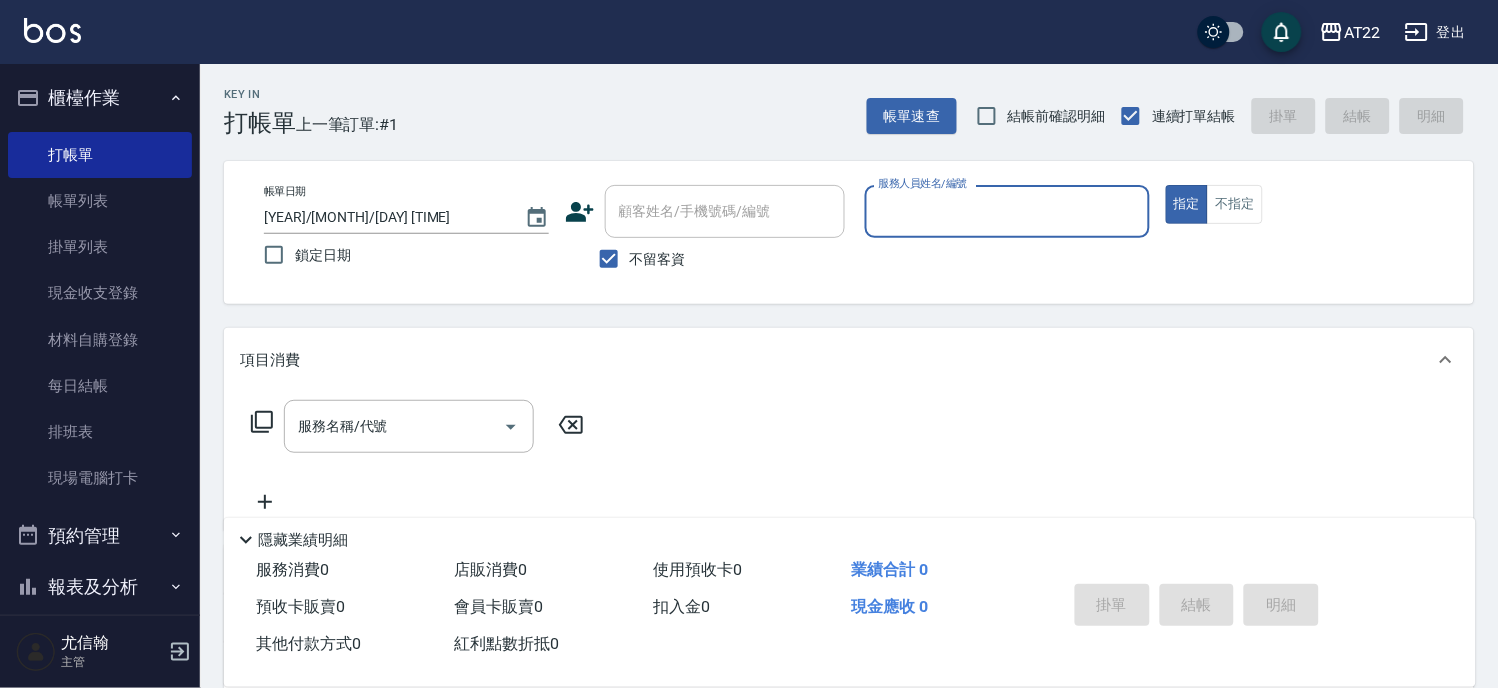 click on "服務人員姓名/編號" at bounding box center (1007, 211) 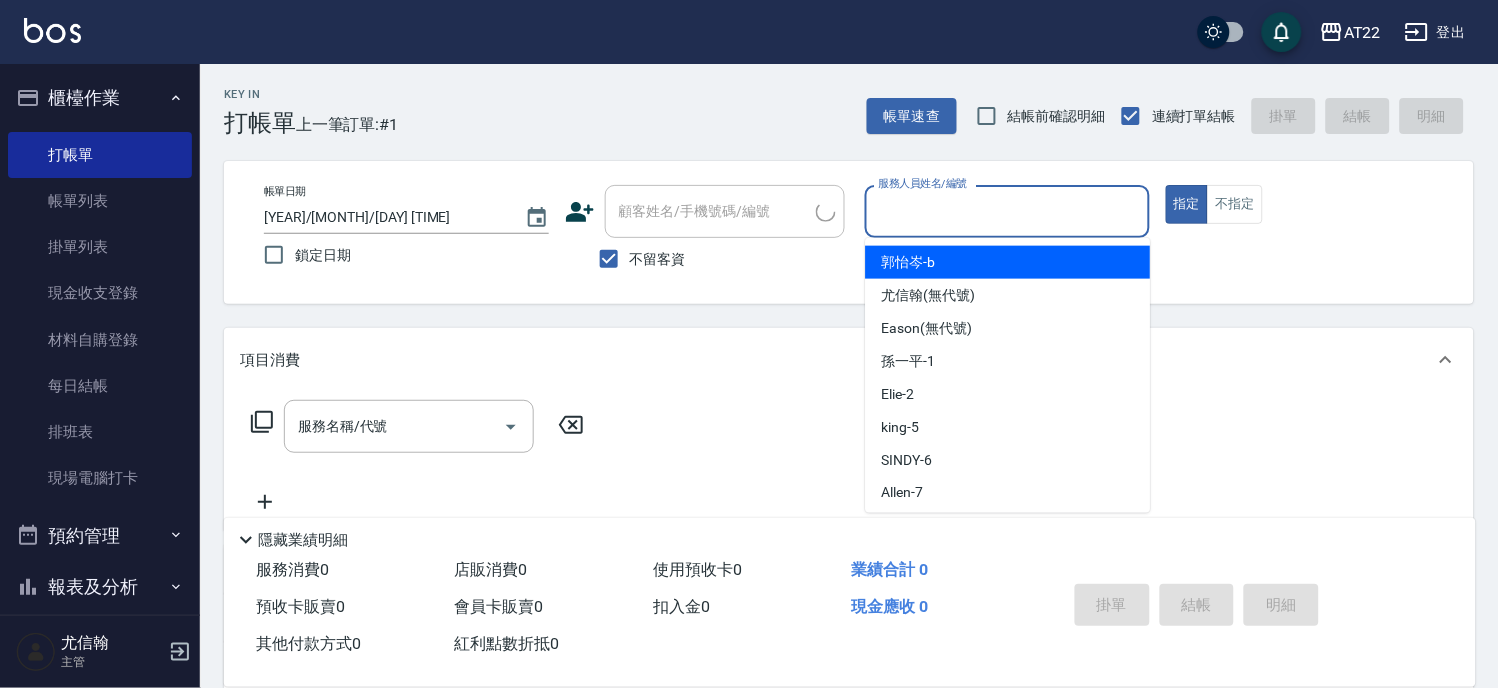 type on "ㄇ" 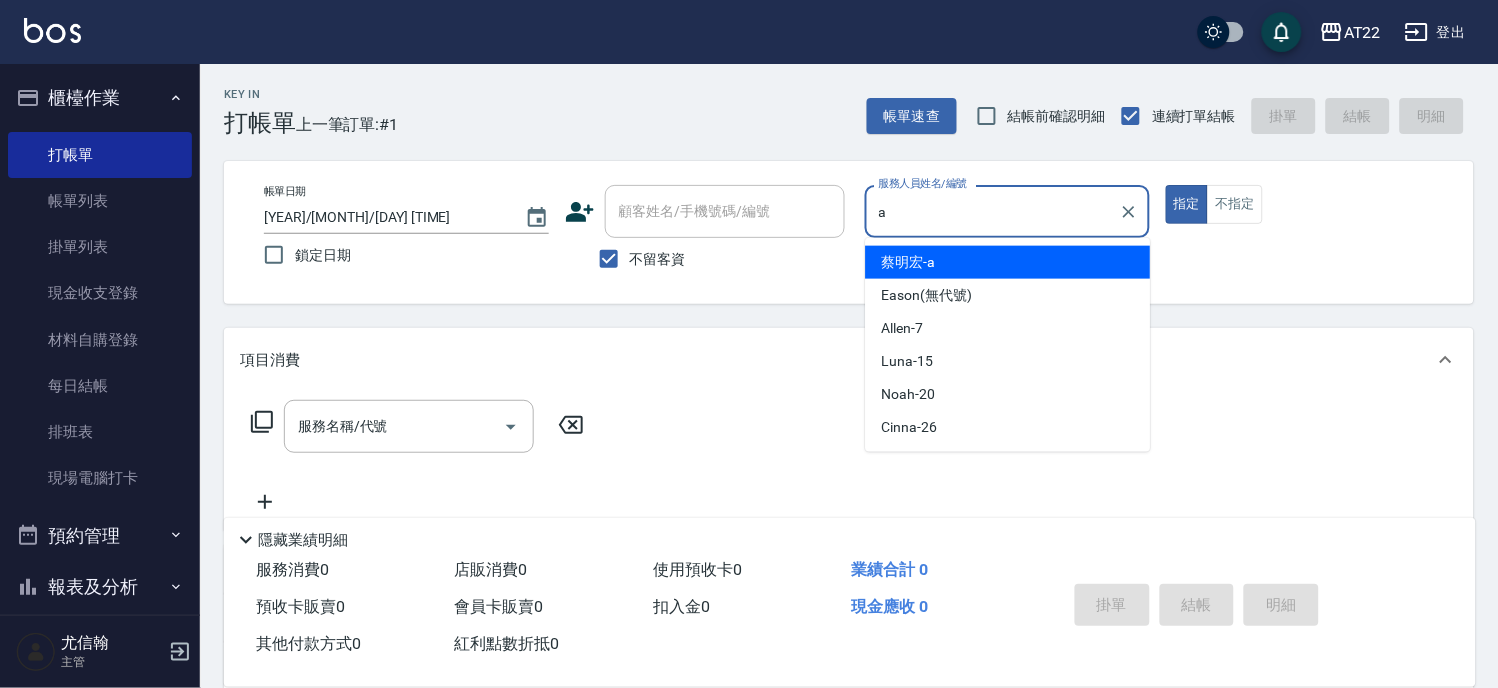 type on "[NAME]-a" 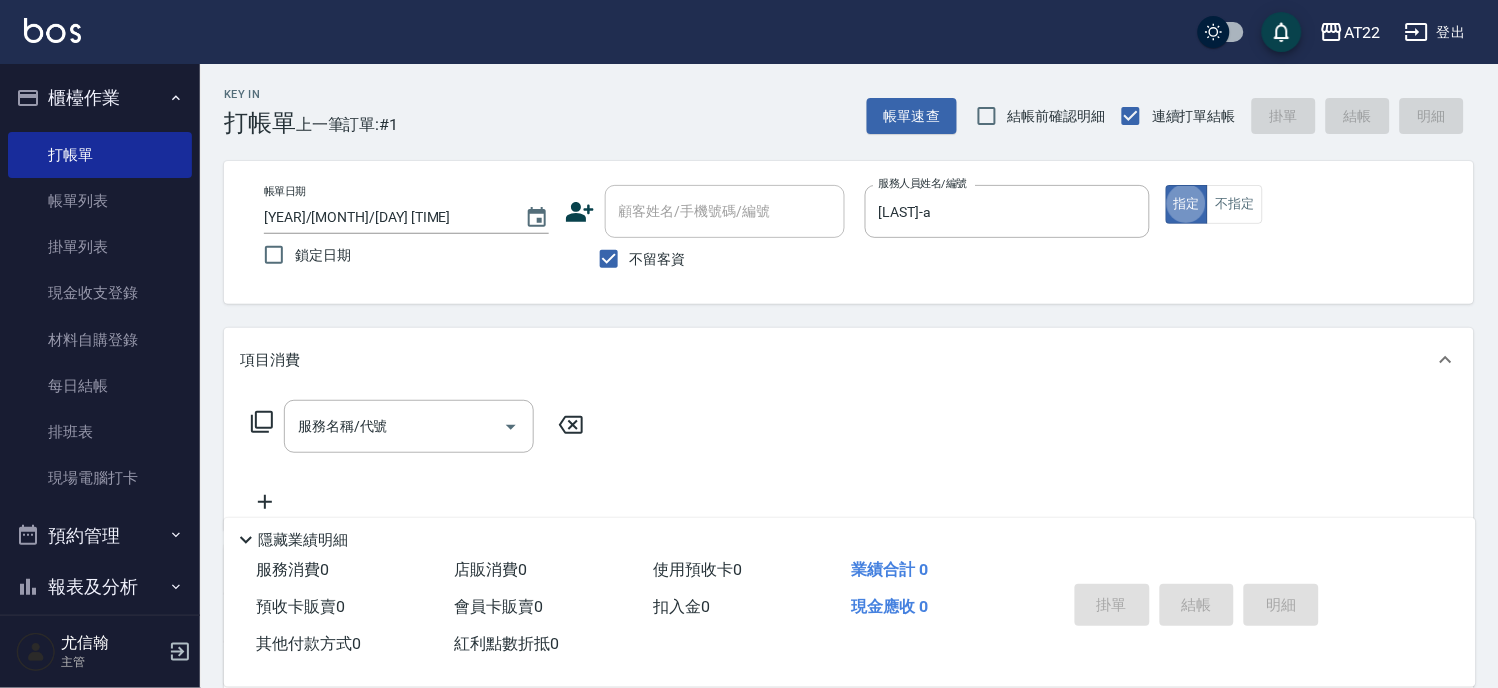 type on "true" 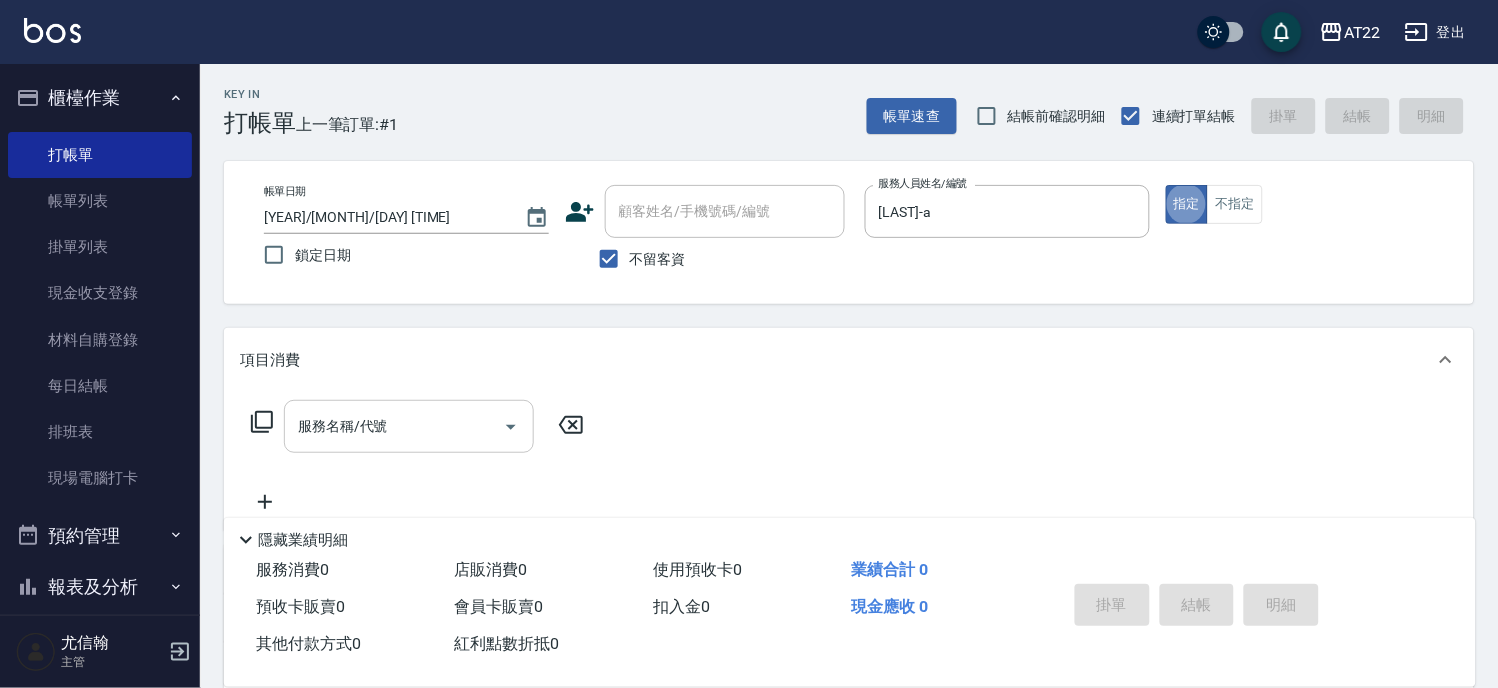 click on "服務名稱/代號" at bounding box center [409, 426] 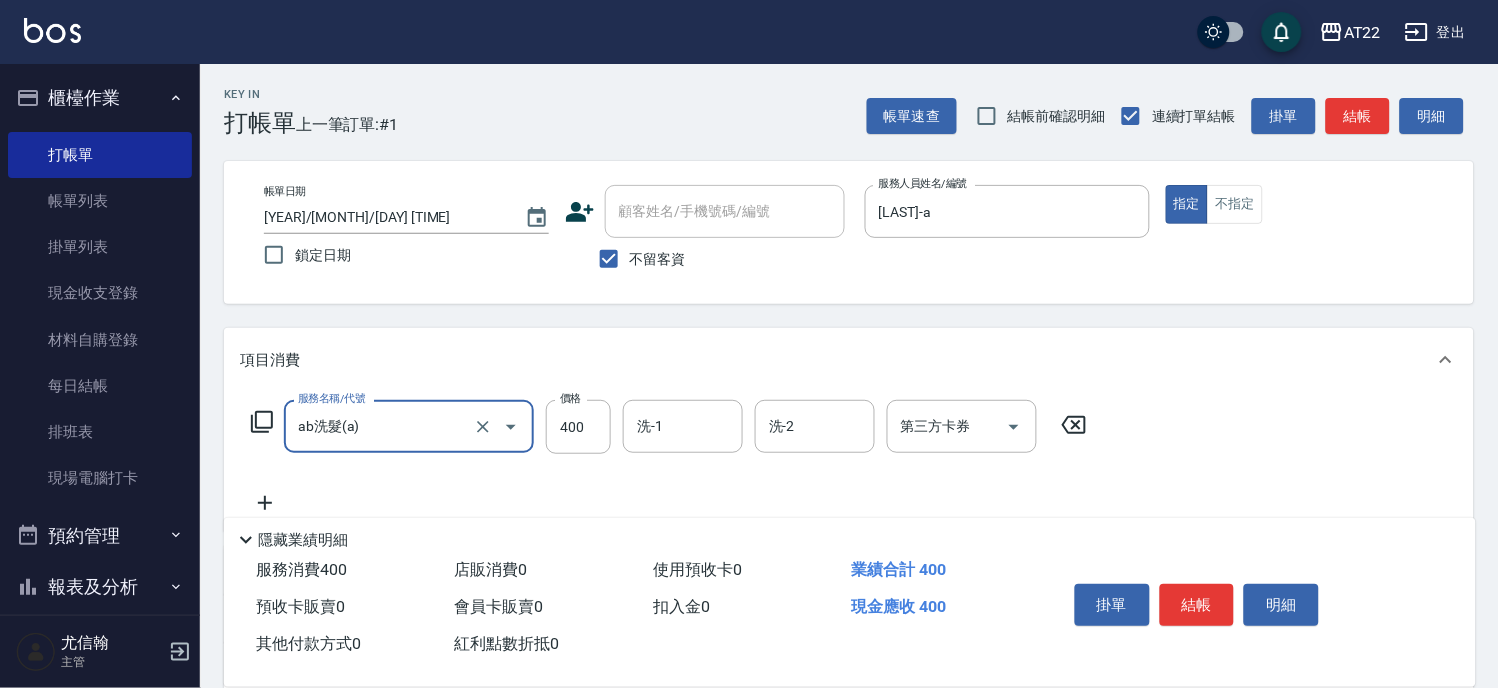 type on "ab洗髮(a)" 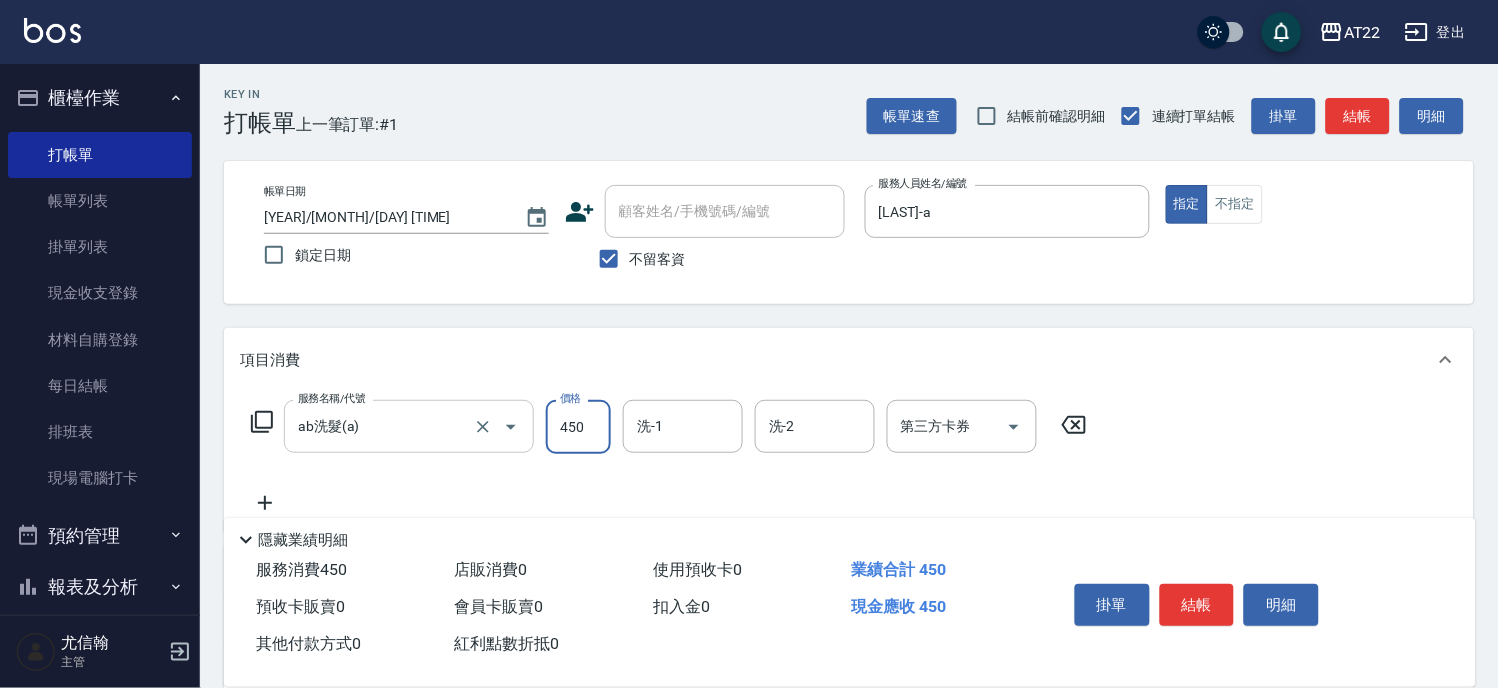 type on "450" 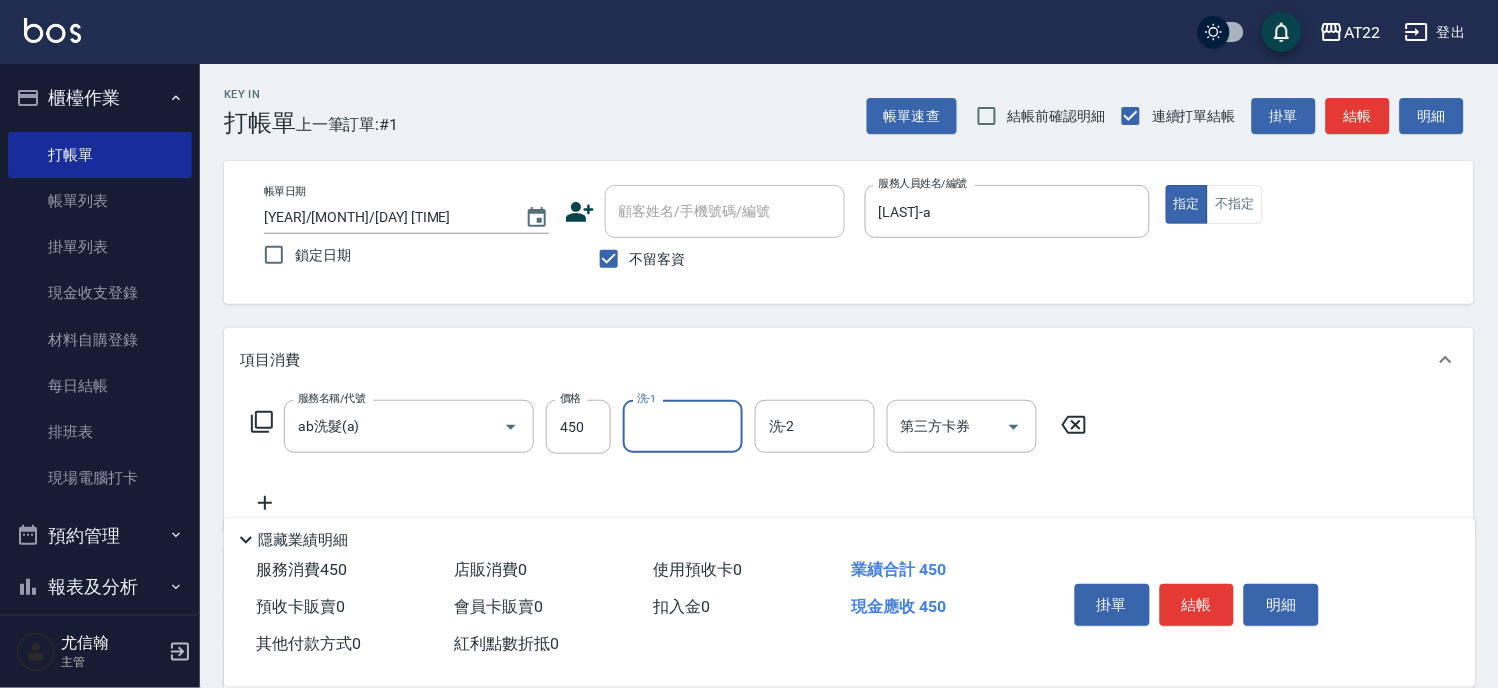 click 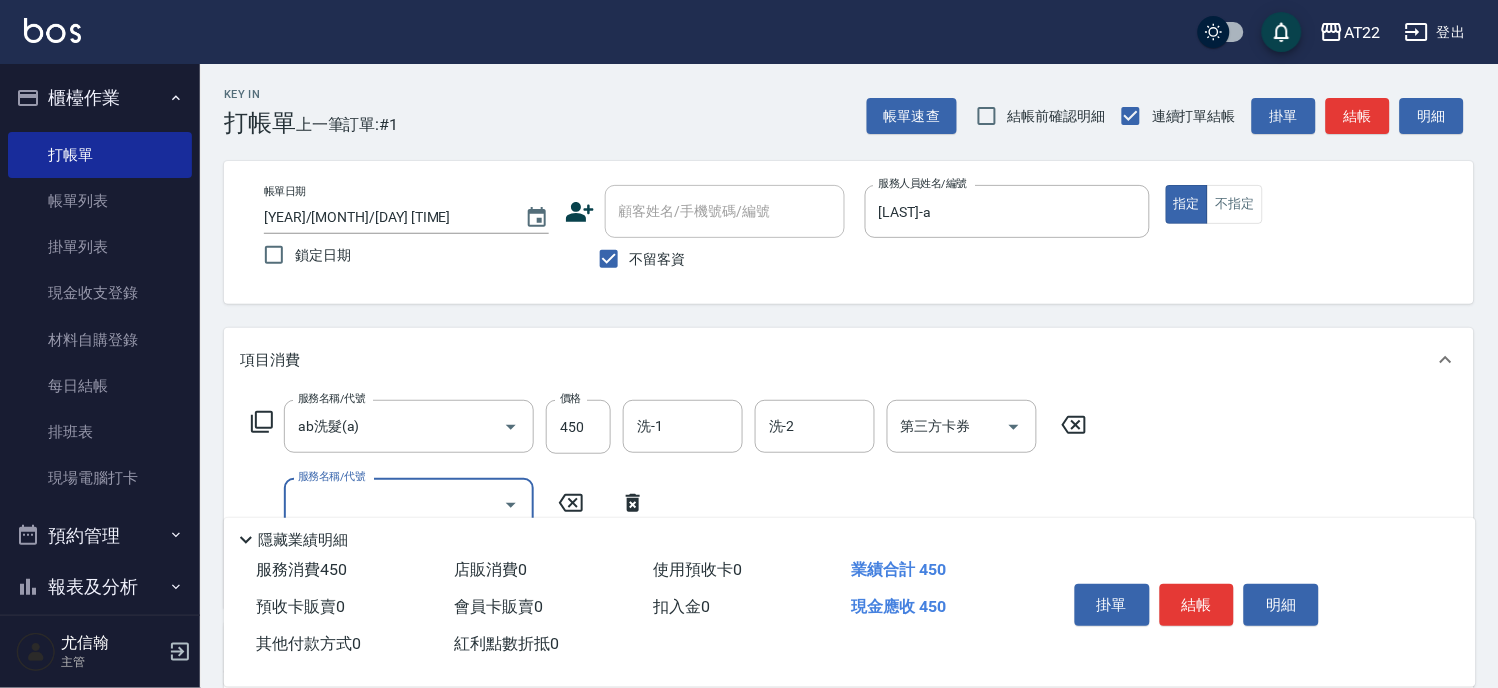 type on "a" 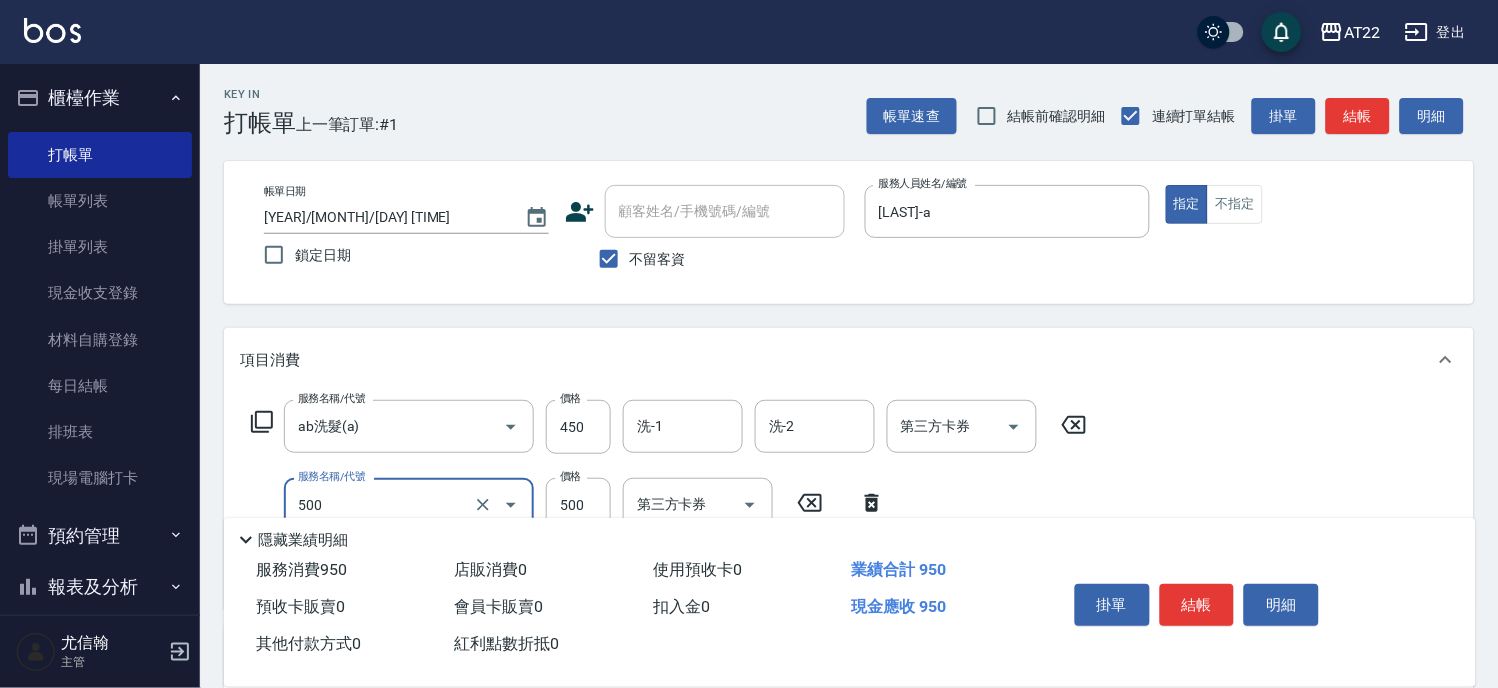type on "剪髮(500)" 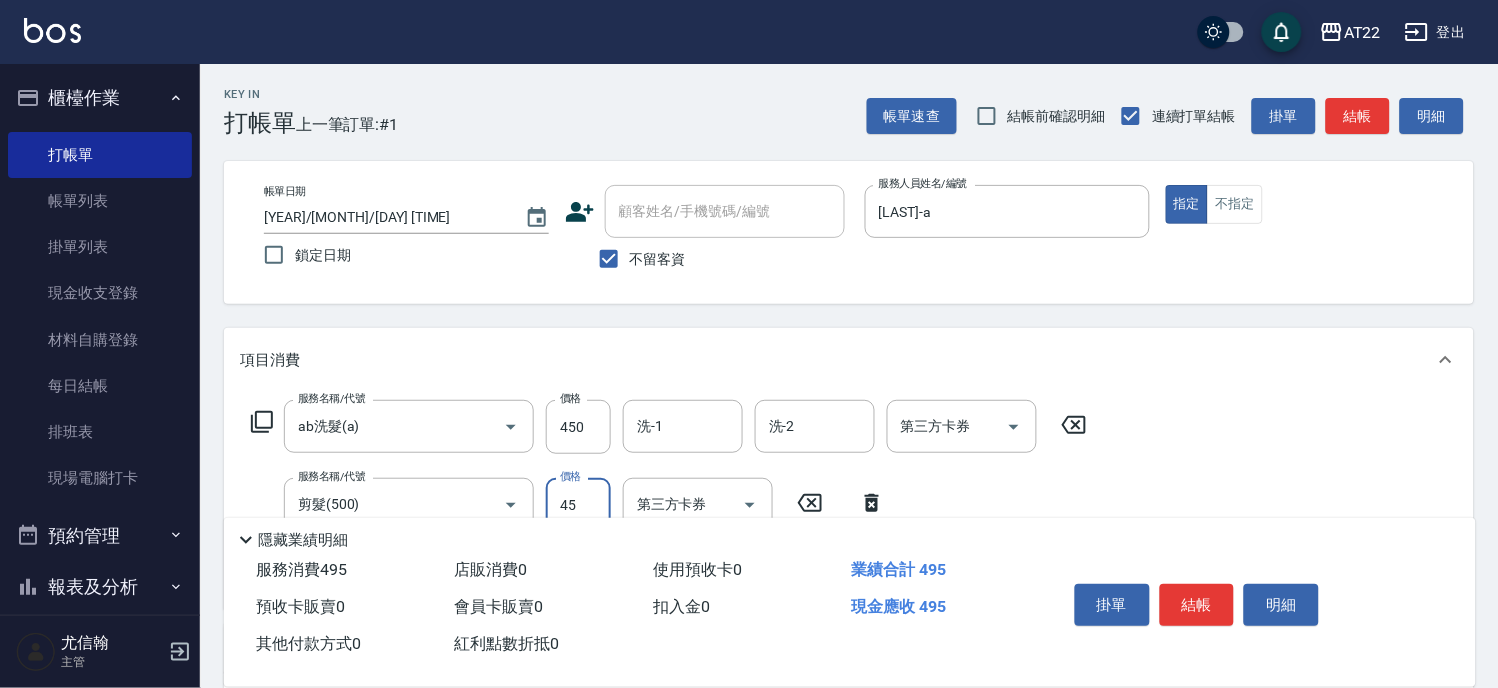 type on "450" 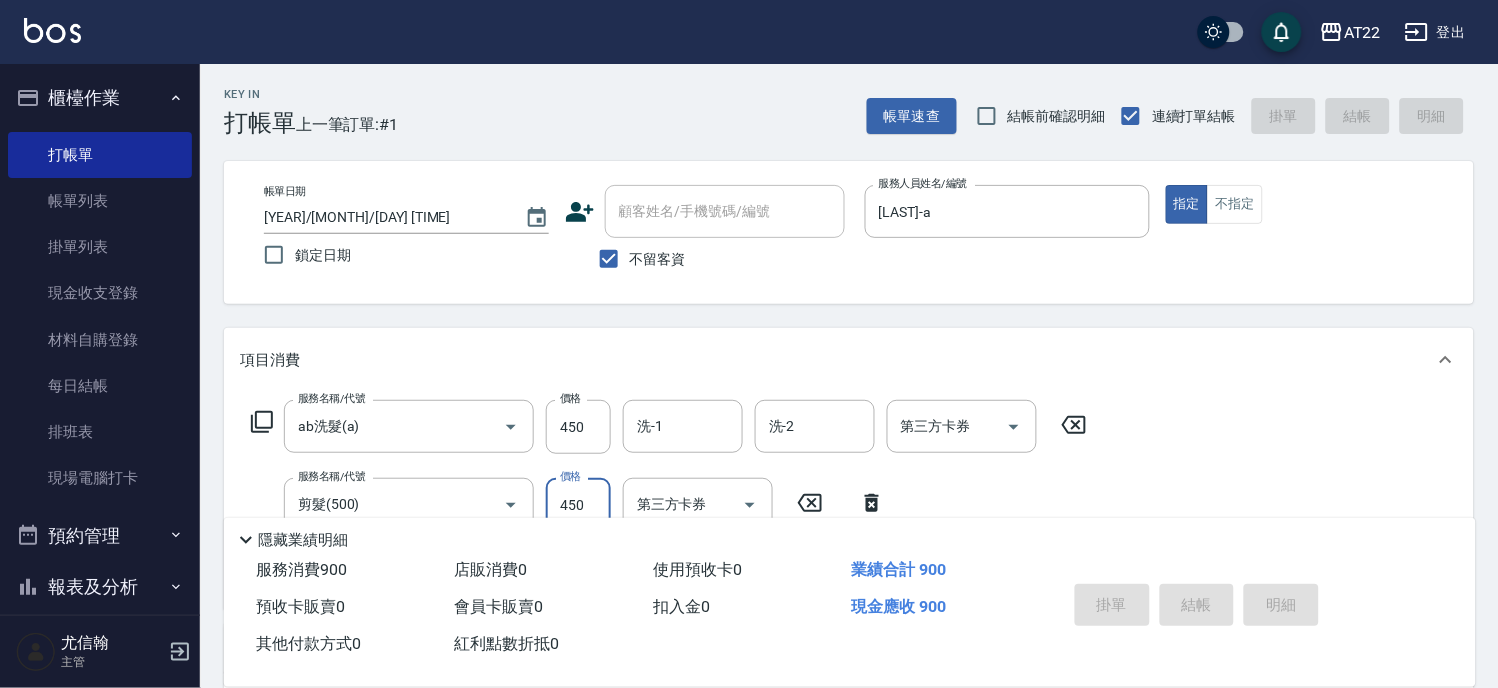 type 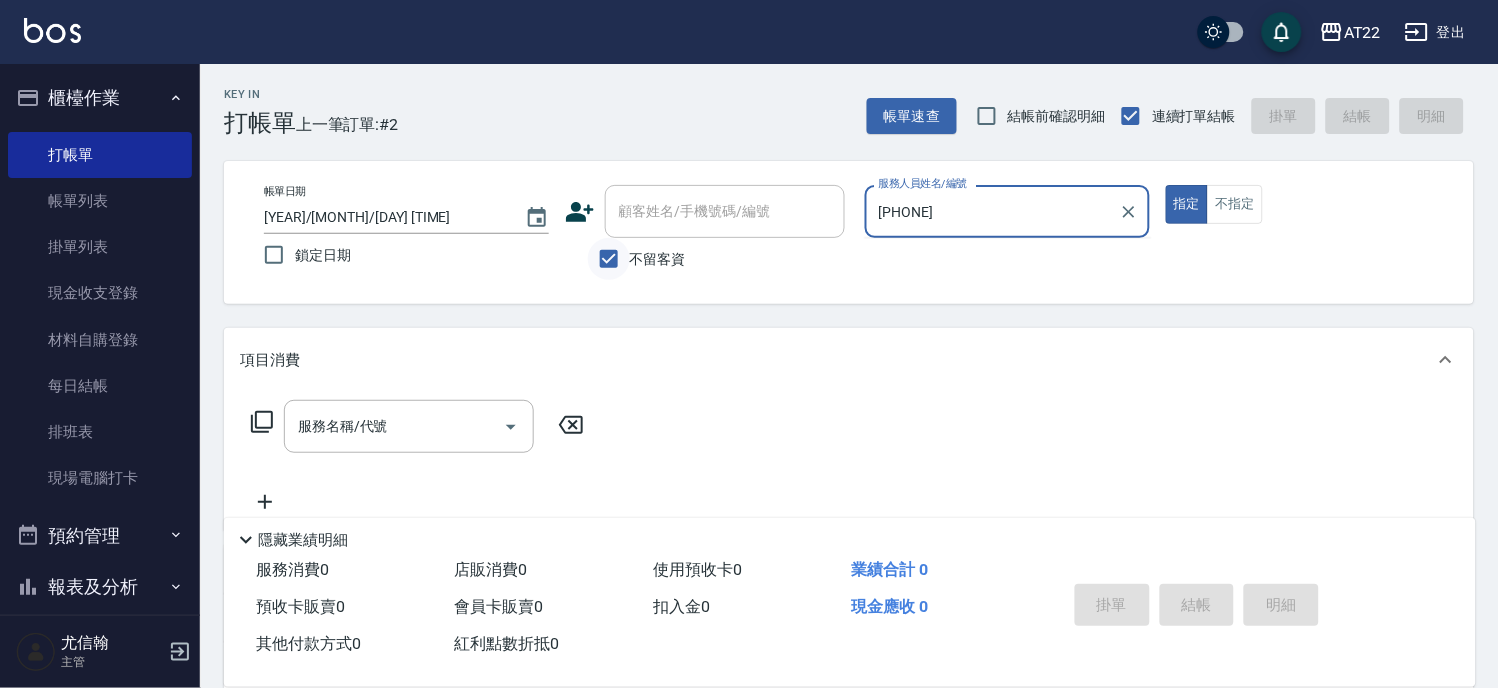 type on "[PHONE]" 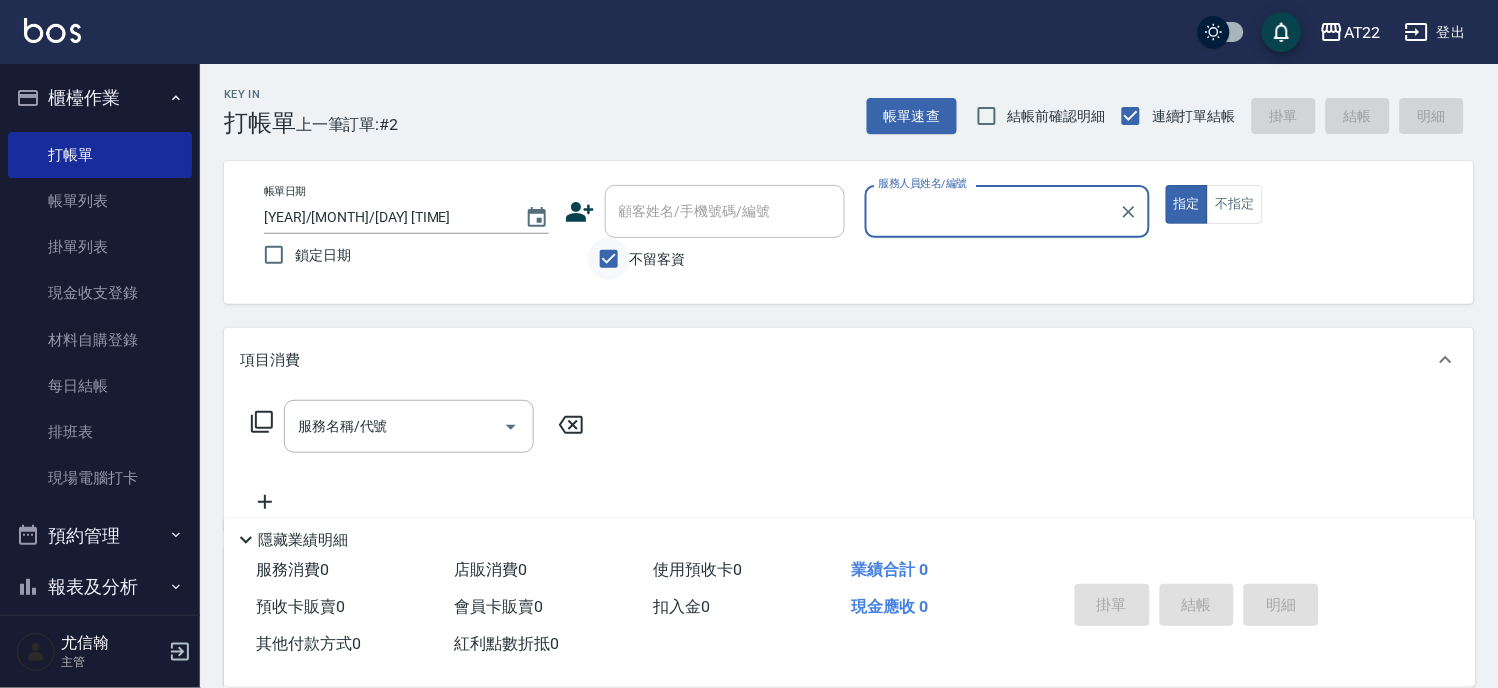 drag, startPoint x: 614, startPoint y: 253, endPoint x: 673, endPoint y: 216, distance: 69.641945 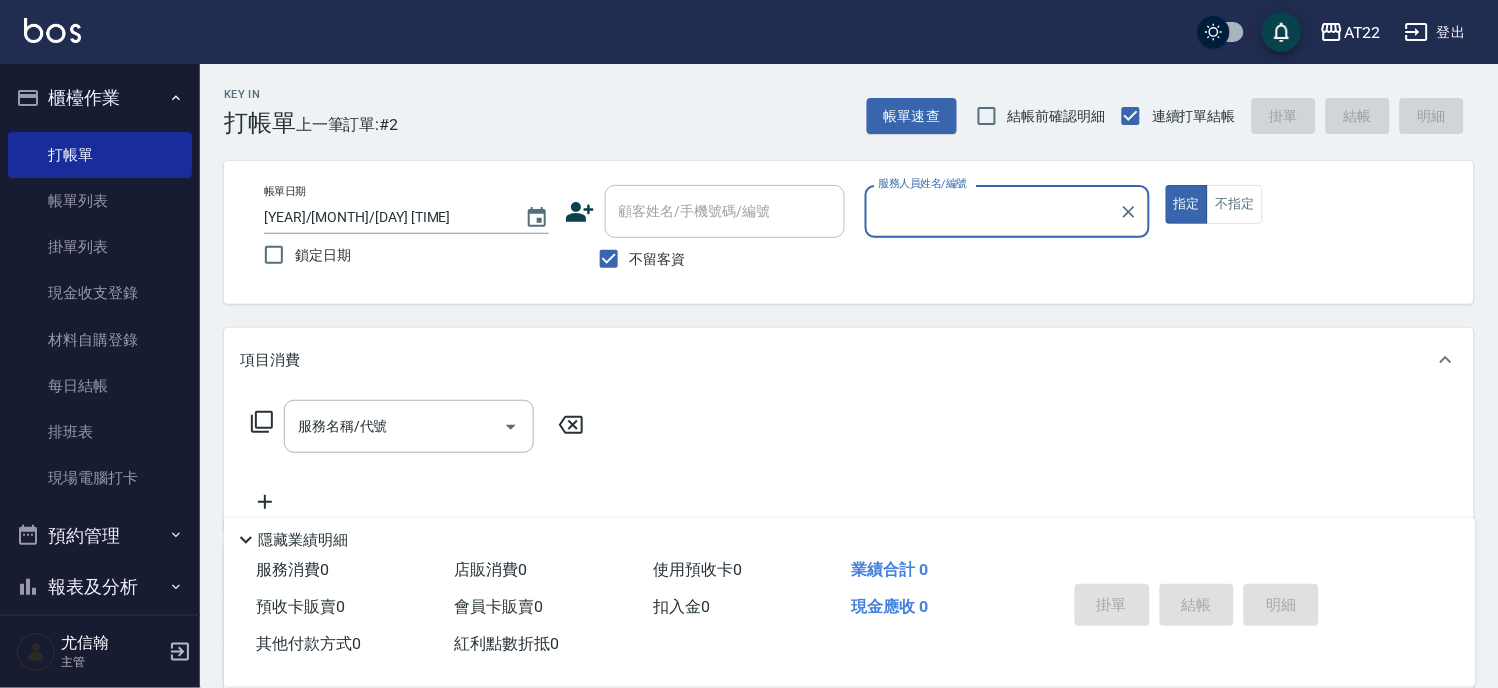 click on "不留客資" at bounding box center (609, 259) 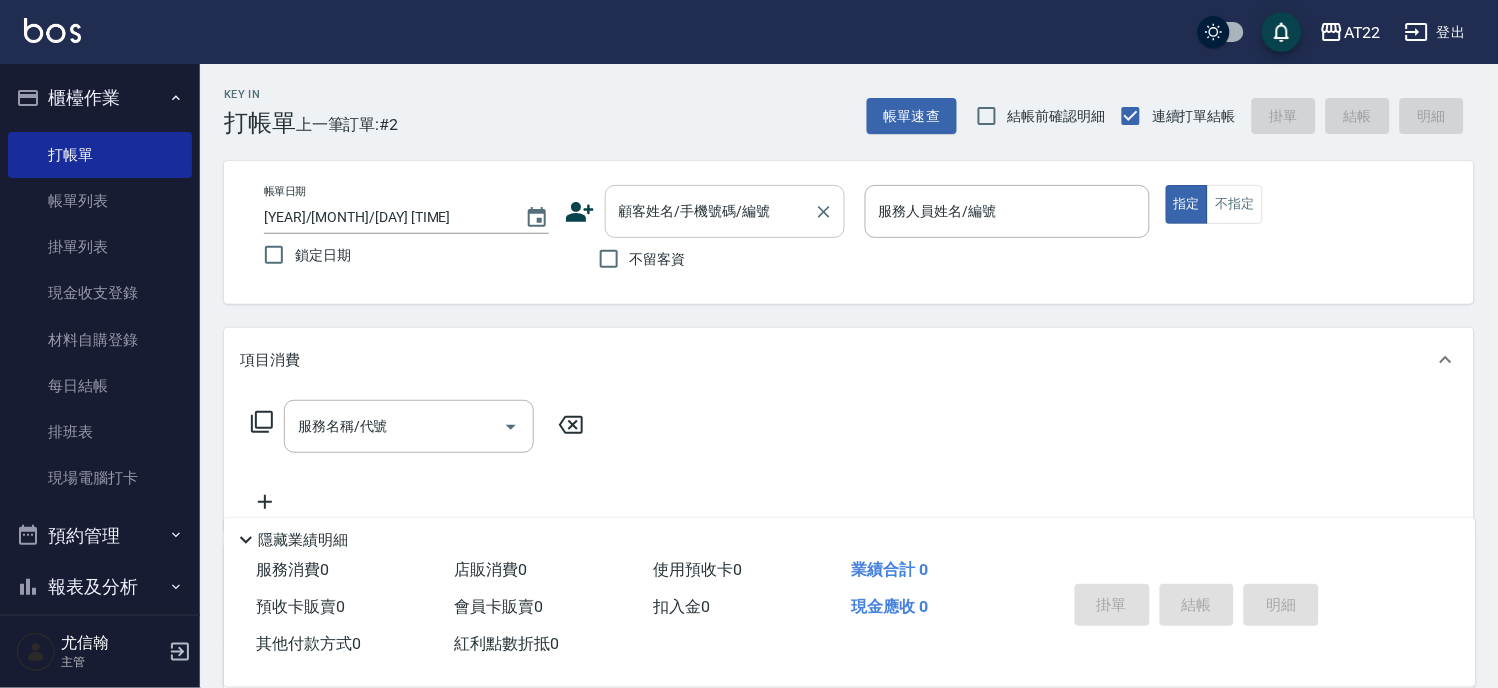 click on "顧客姓名/手機號碼/編號 顧客姓名/手機號碼/編號" at bounding box center [725, 211] 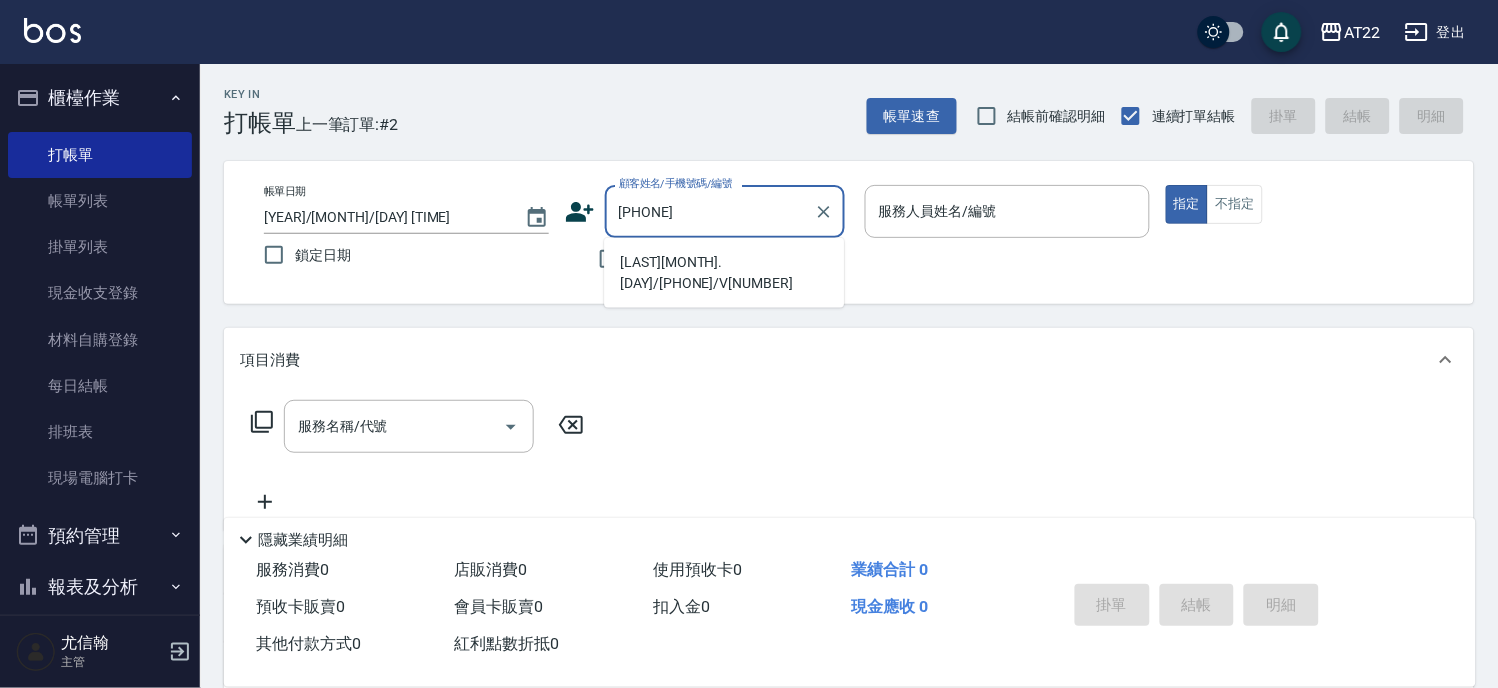 click on "[NAME][BIRTHDATE]/[PHONE]/[ID]" at bounding box center (724, 273) 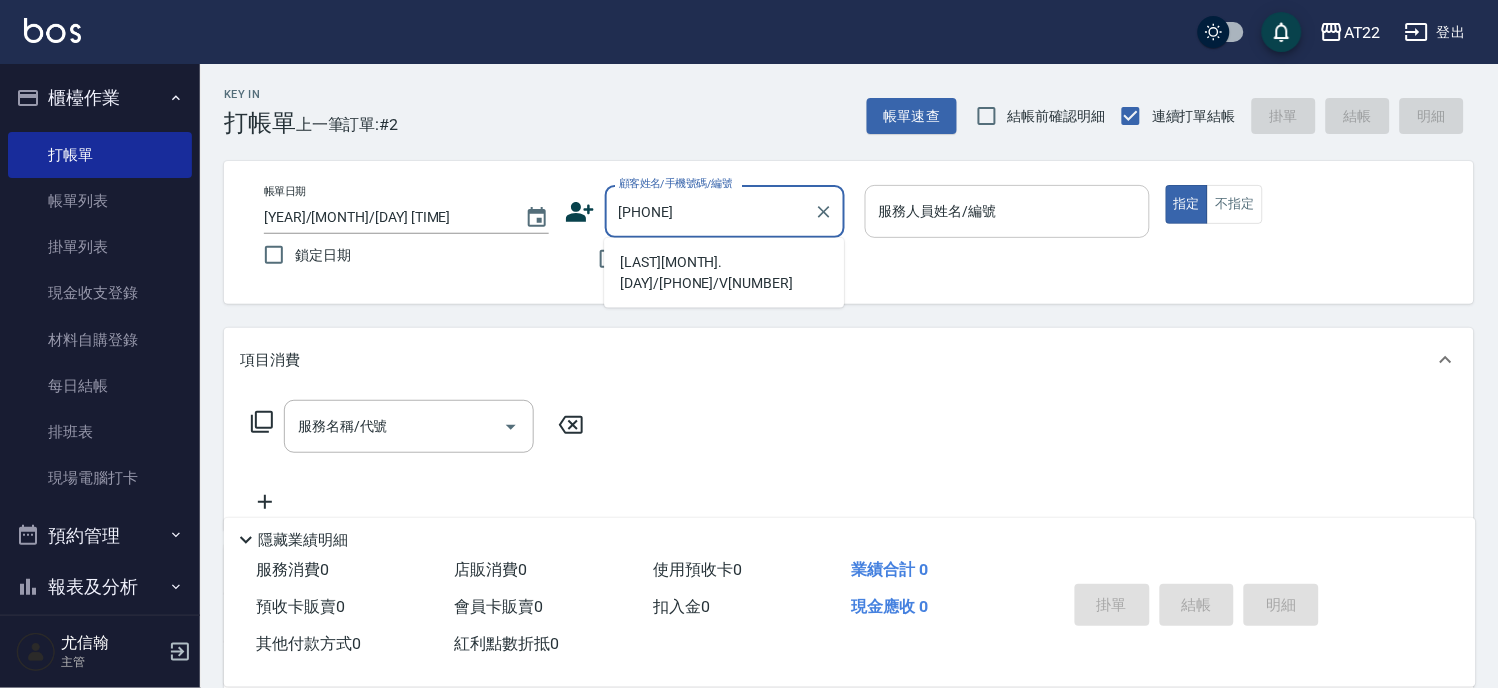 type on "[NAME][BIRTHDATE]/[PHONE]/[ID]" 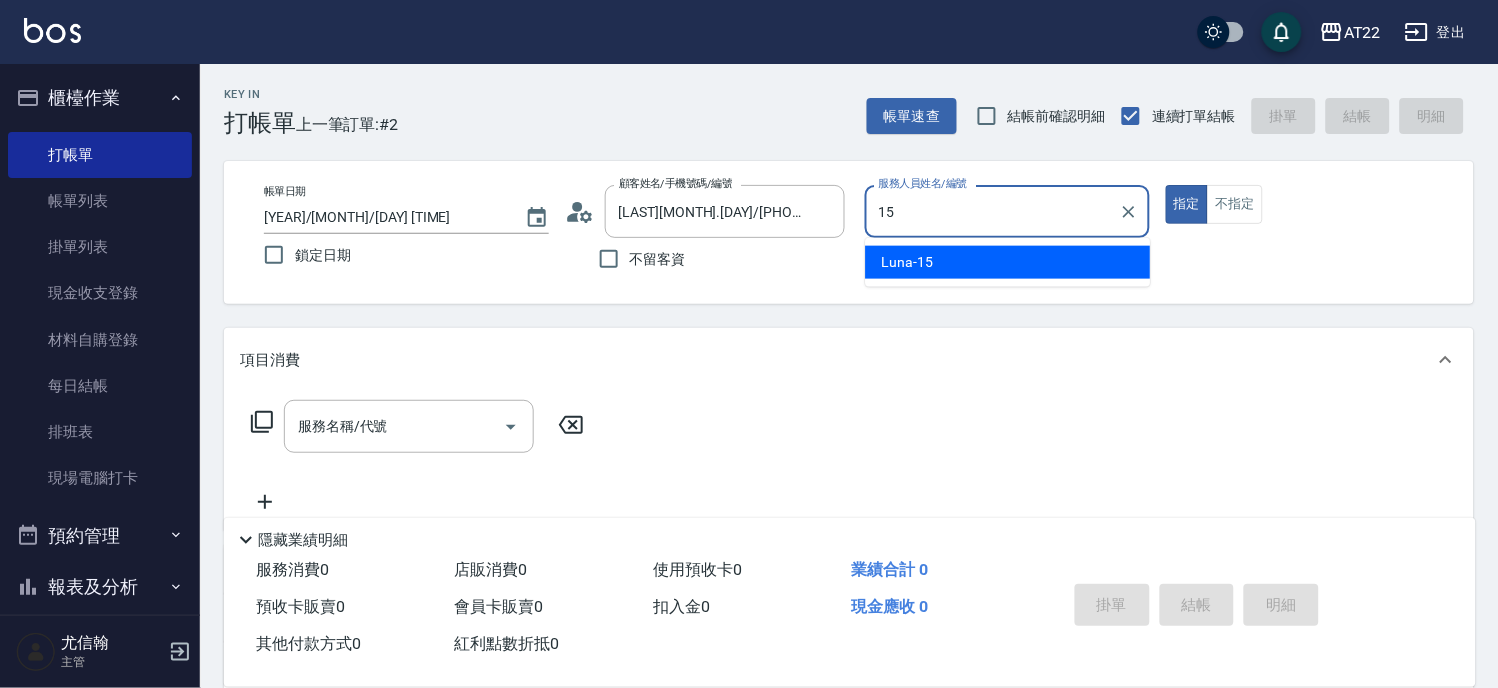 type on "Luna-15" 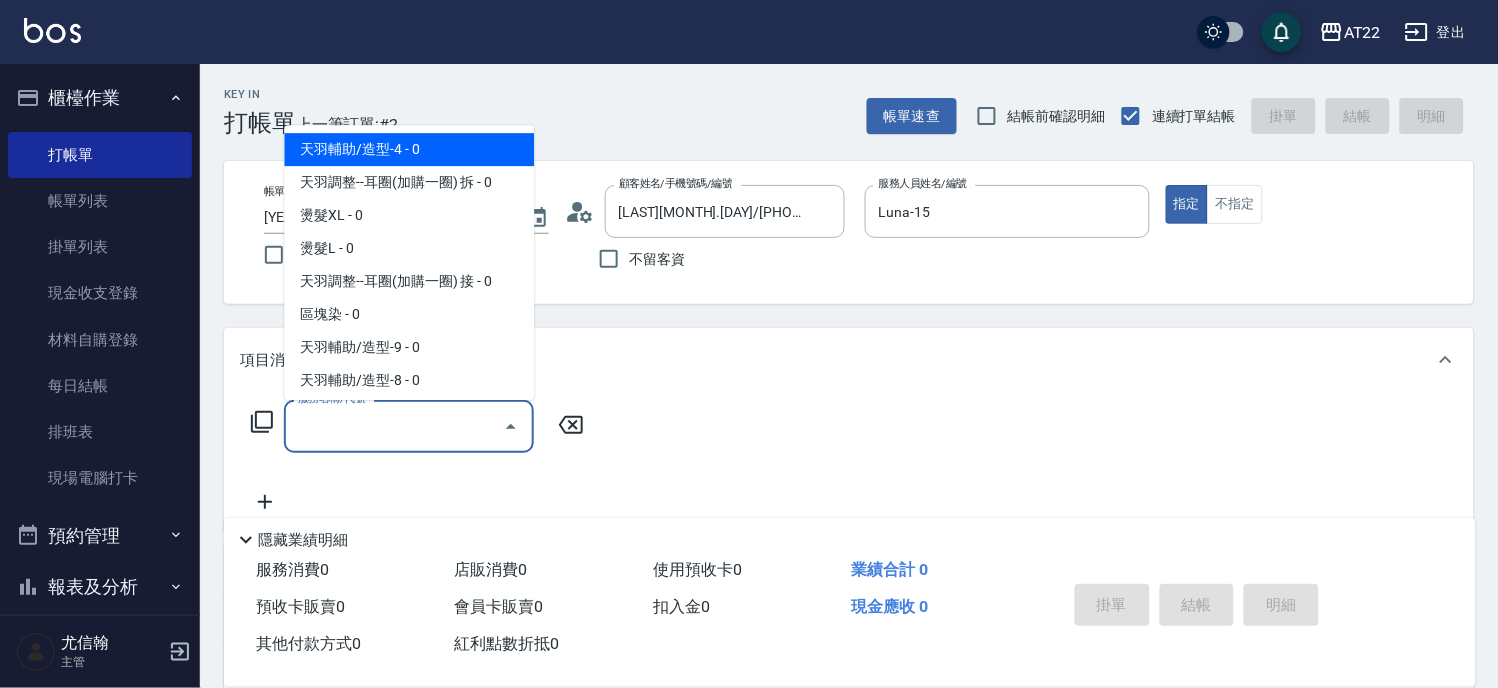 click on "服務名稱/代號" at bounding box center [394, 426] 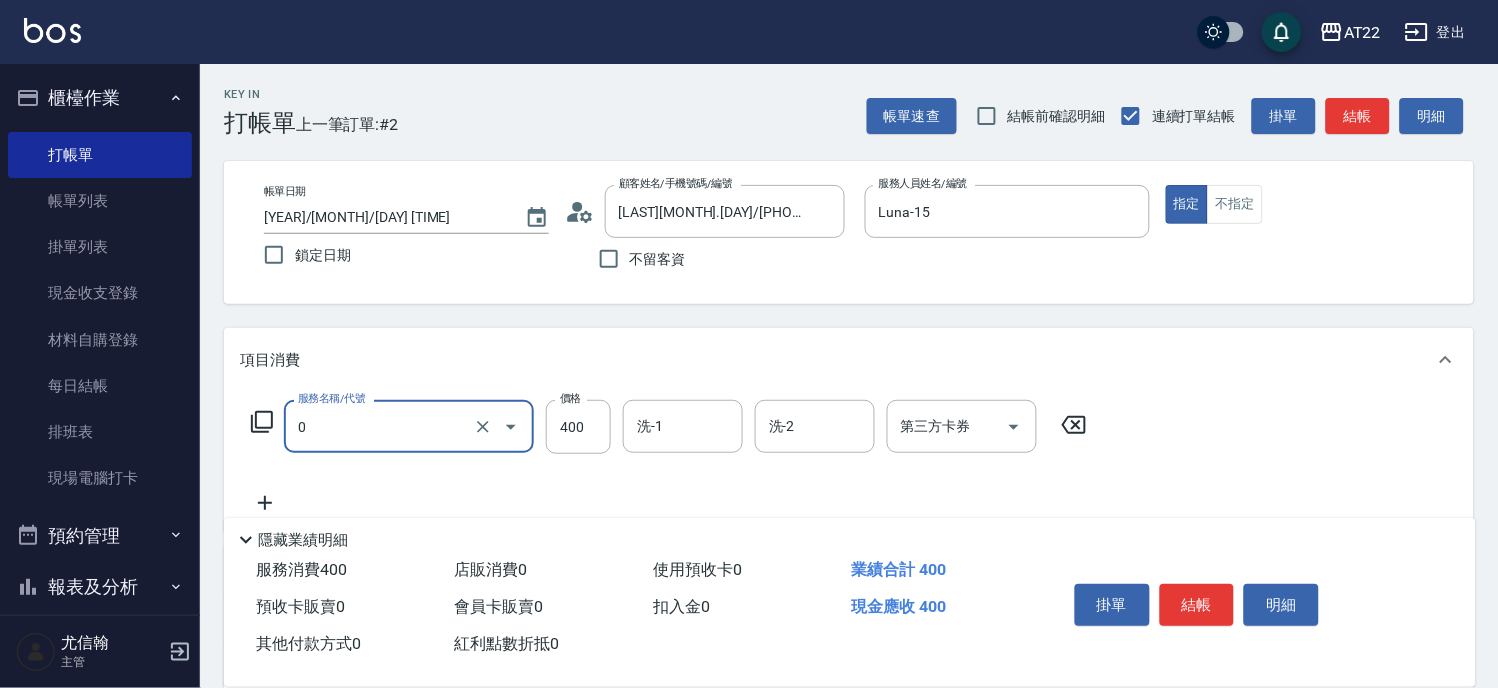 type on "有機洗髮(0)" 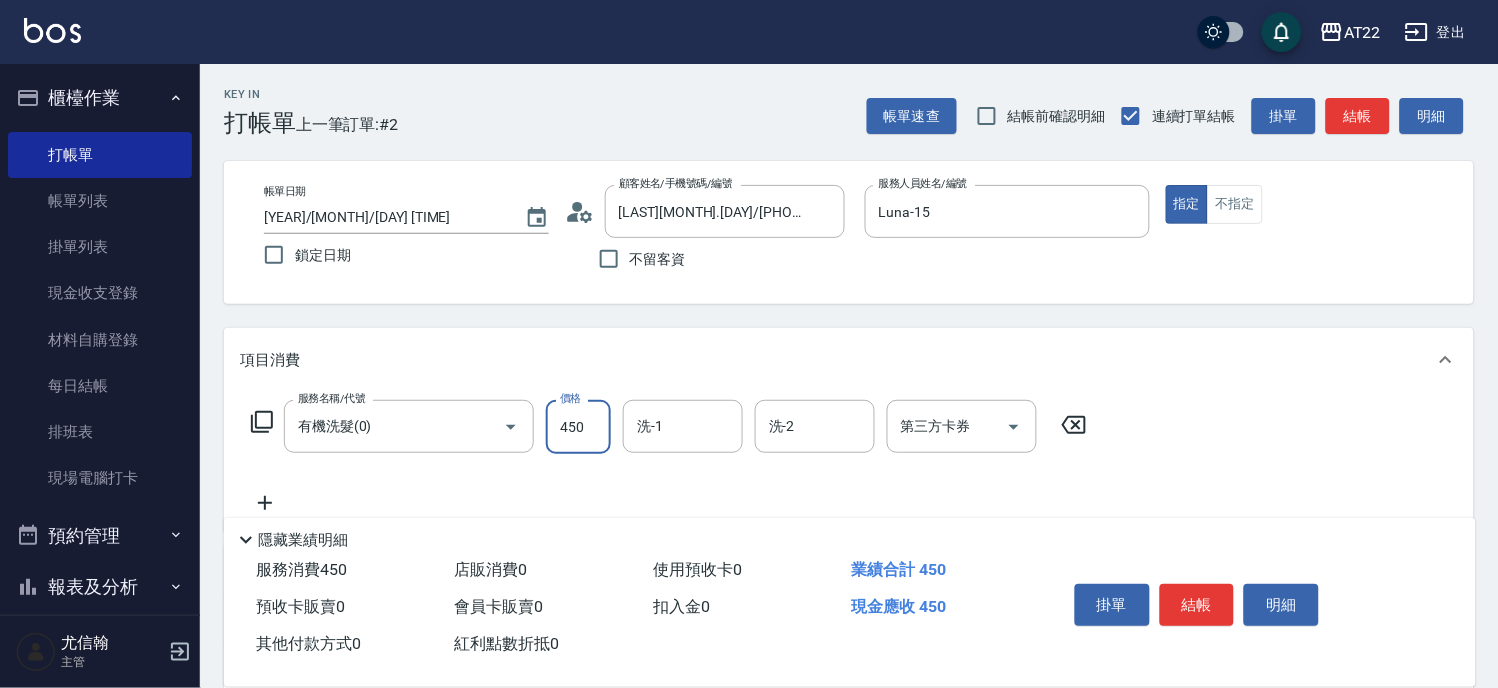 type on "450" 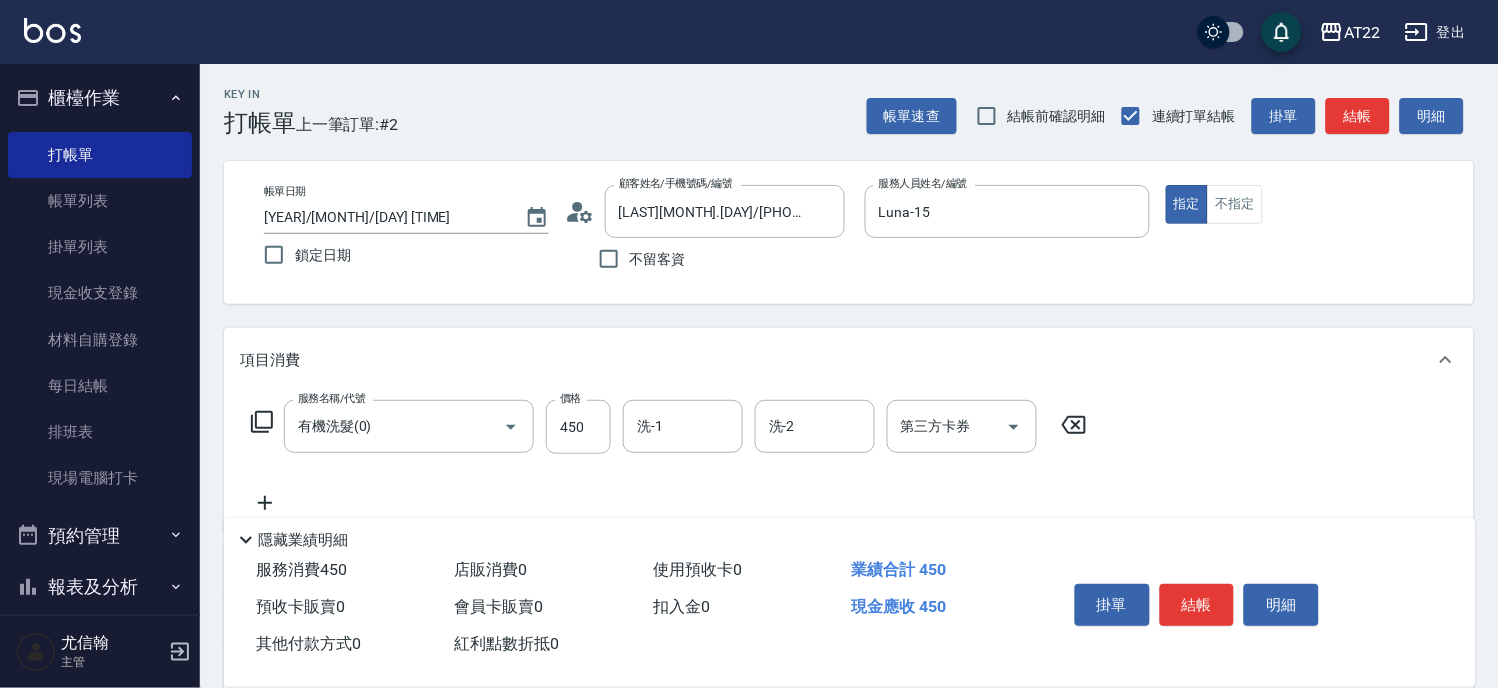 click 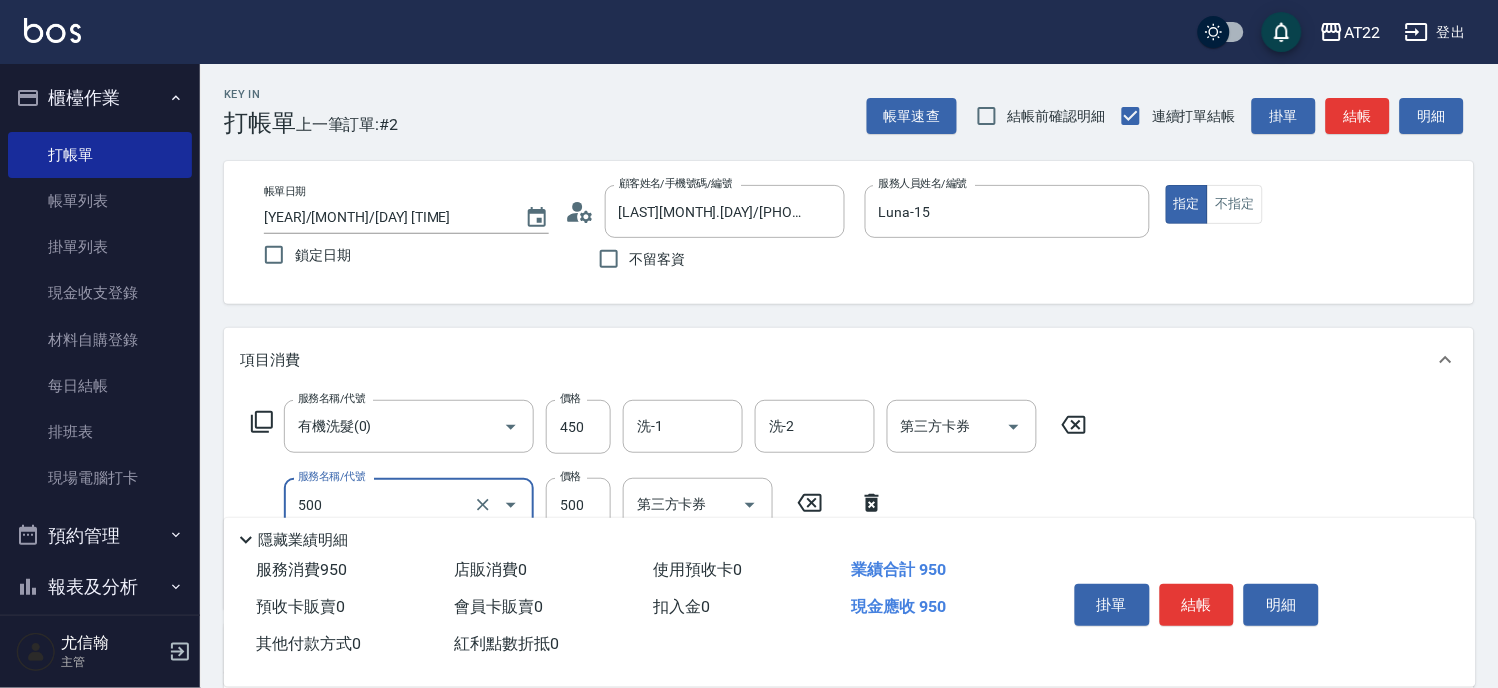 type on "剪髮(500)" 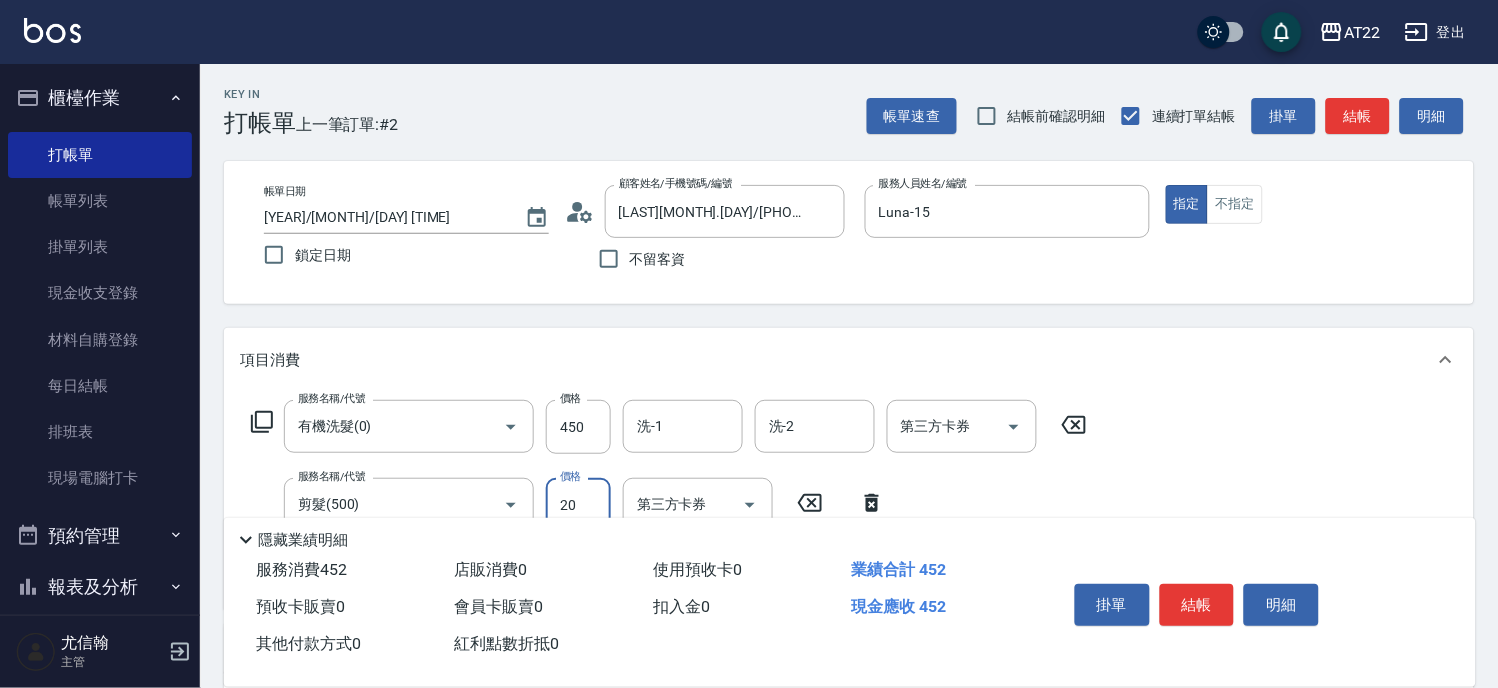type on "200" 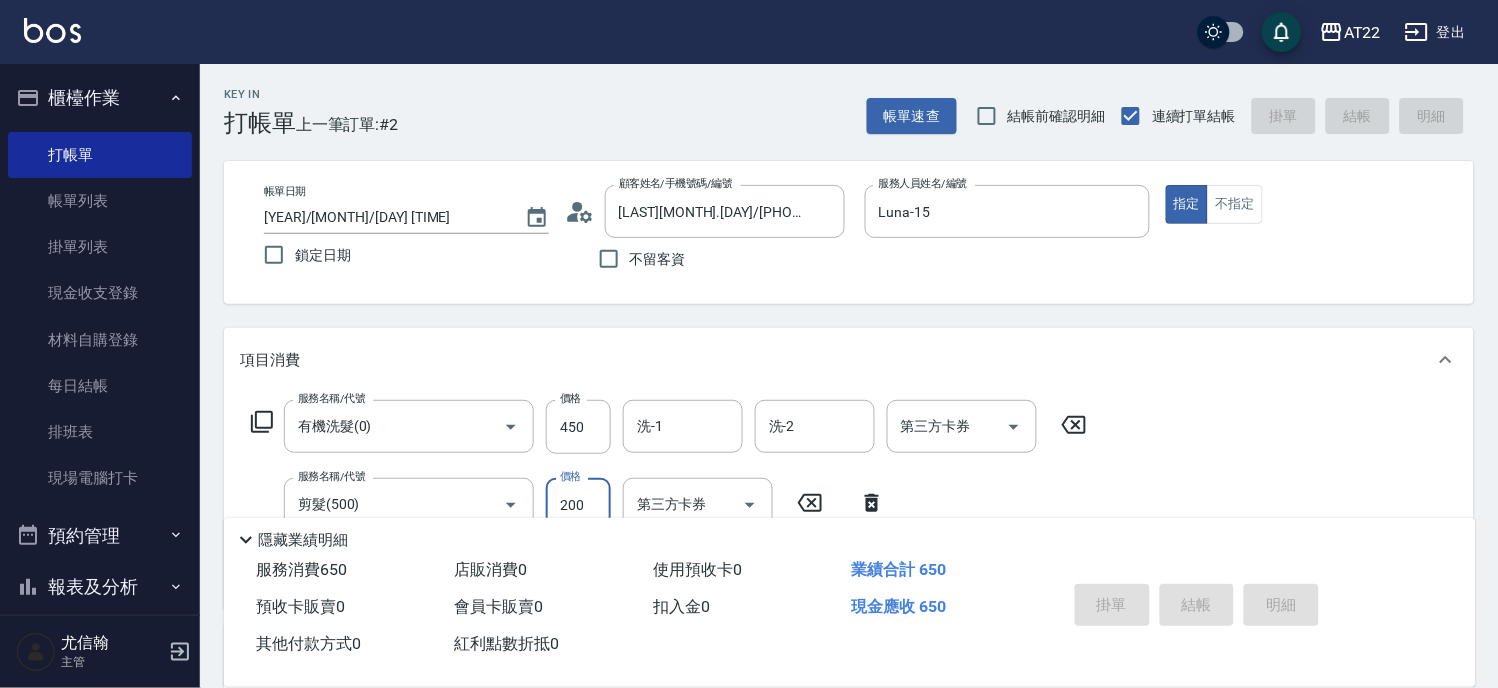 type on "2025/08/03 13:05" 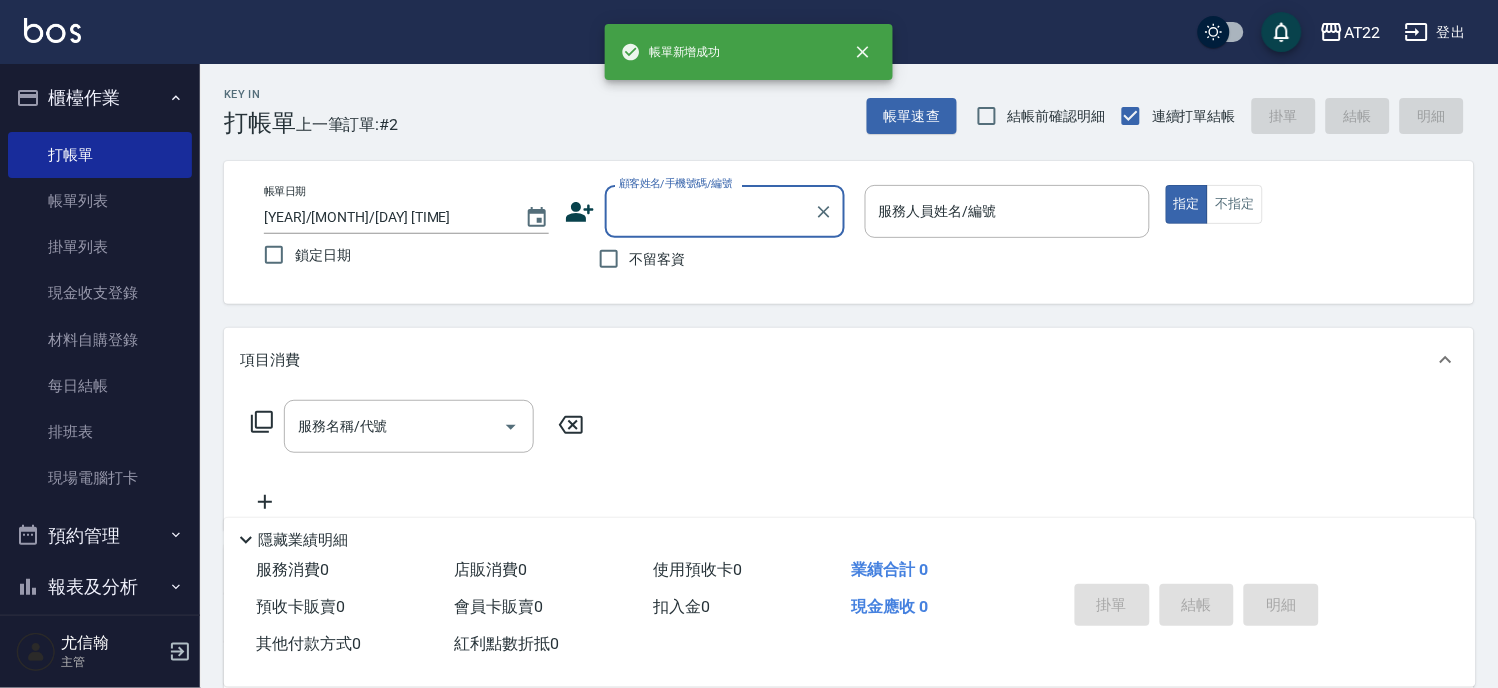 scroll, scrollTop: 0, scrollLeft: 0, axis: both 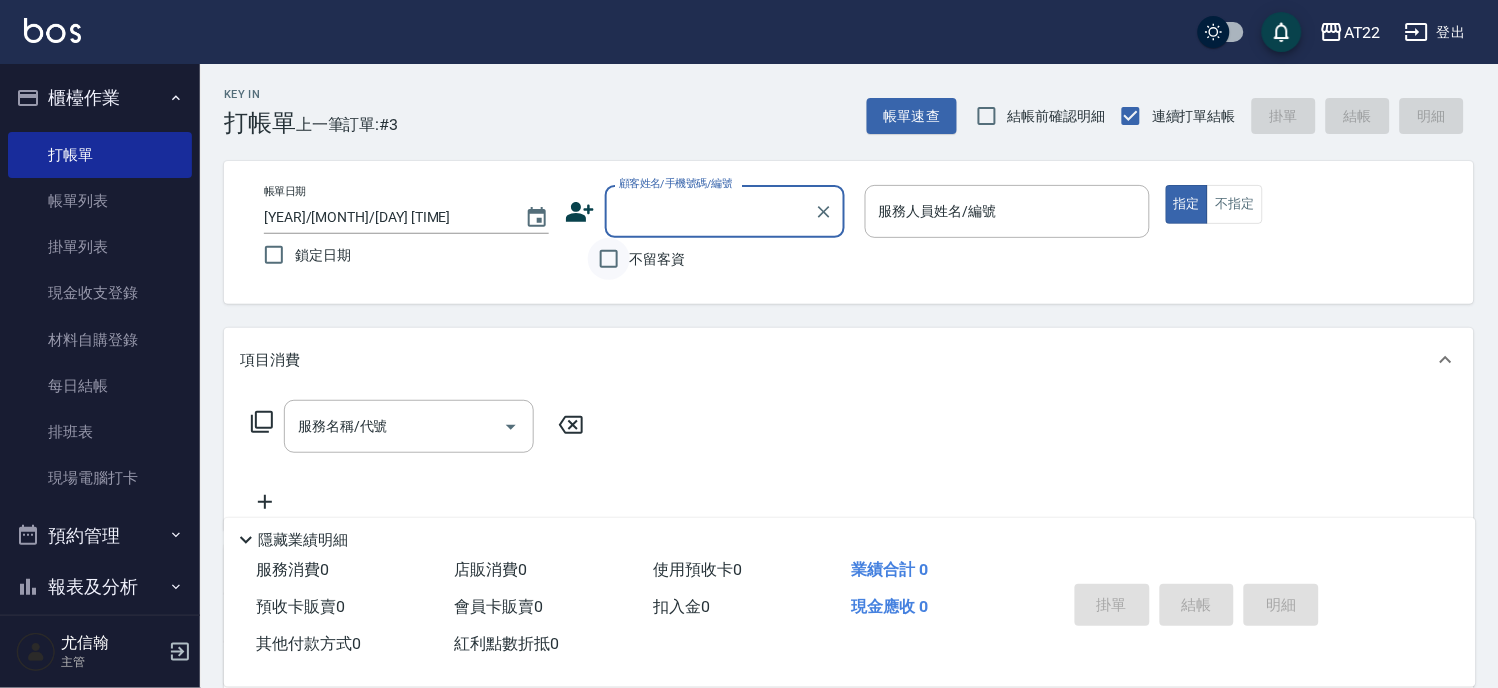 click on "不留客資" at bounding box center [609, 259] 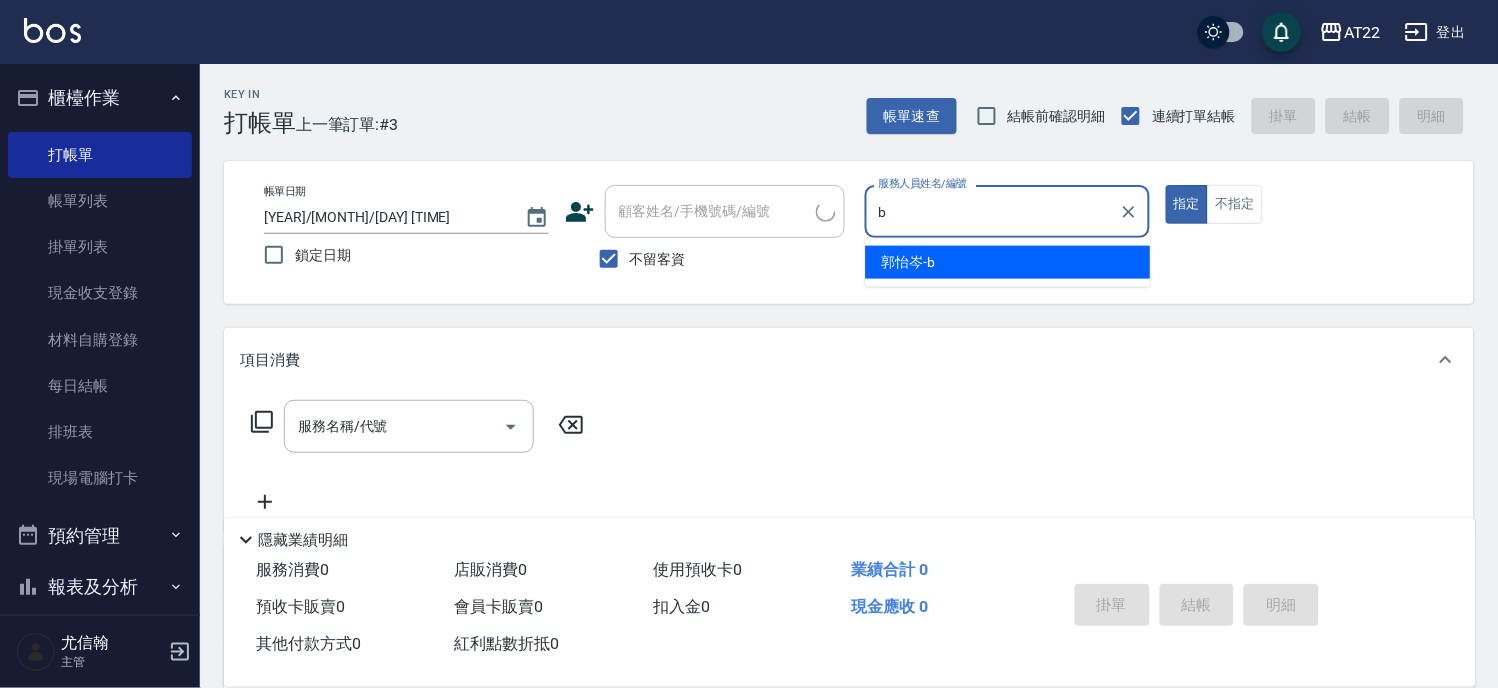 click on "[NAME]-b" at bounding box center (909, 262) 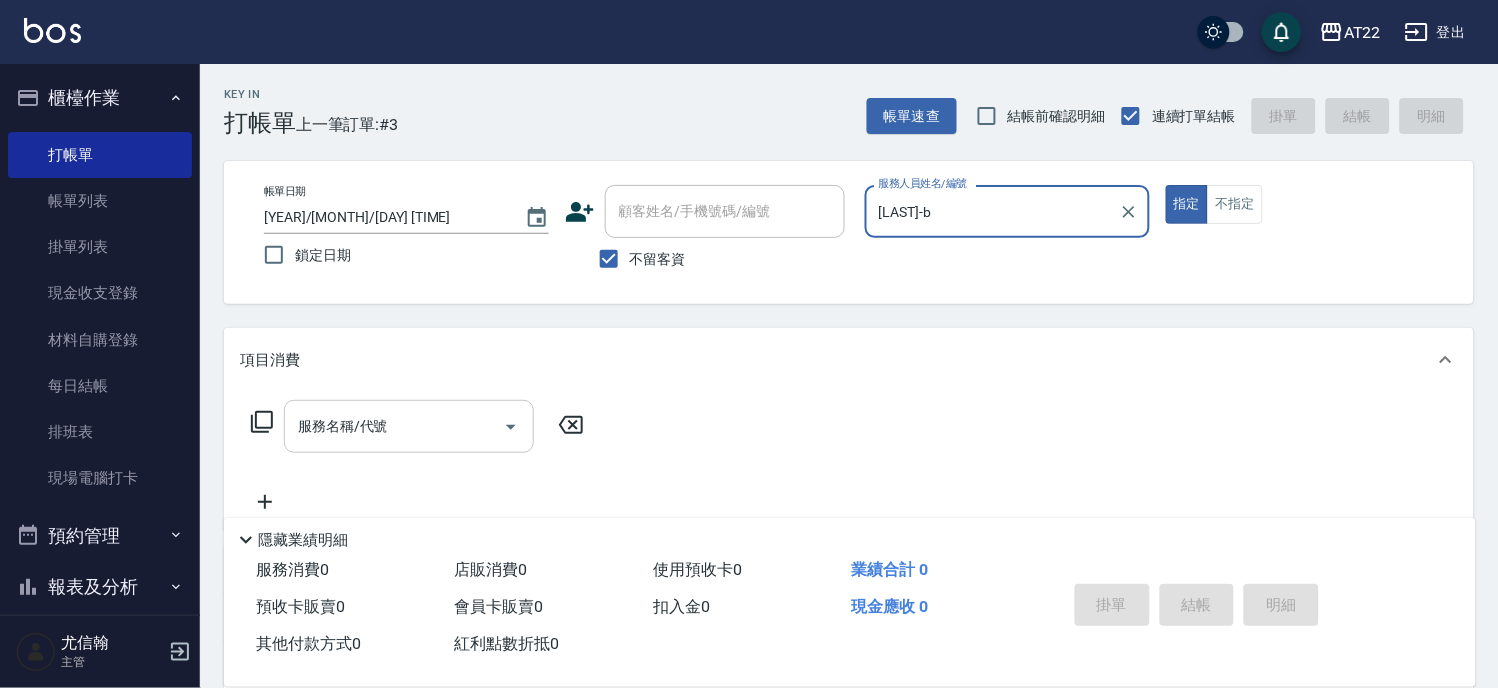 type on "[NAME]-b" 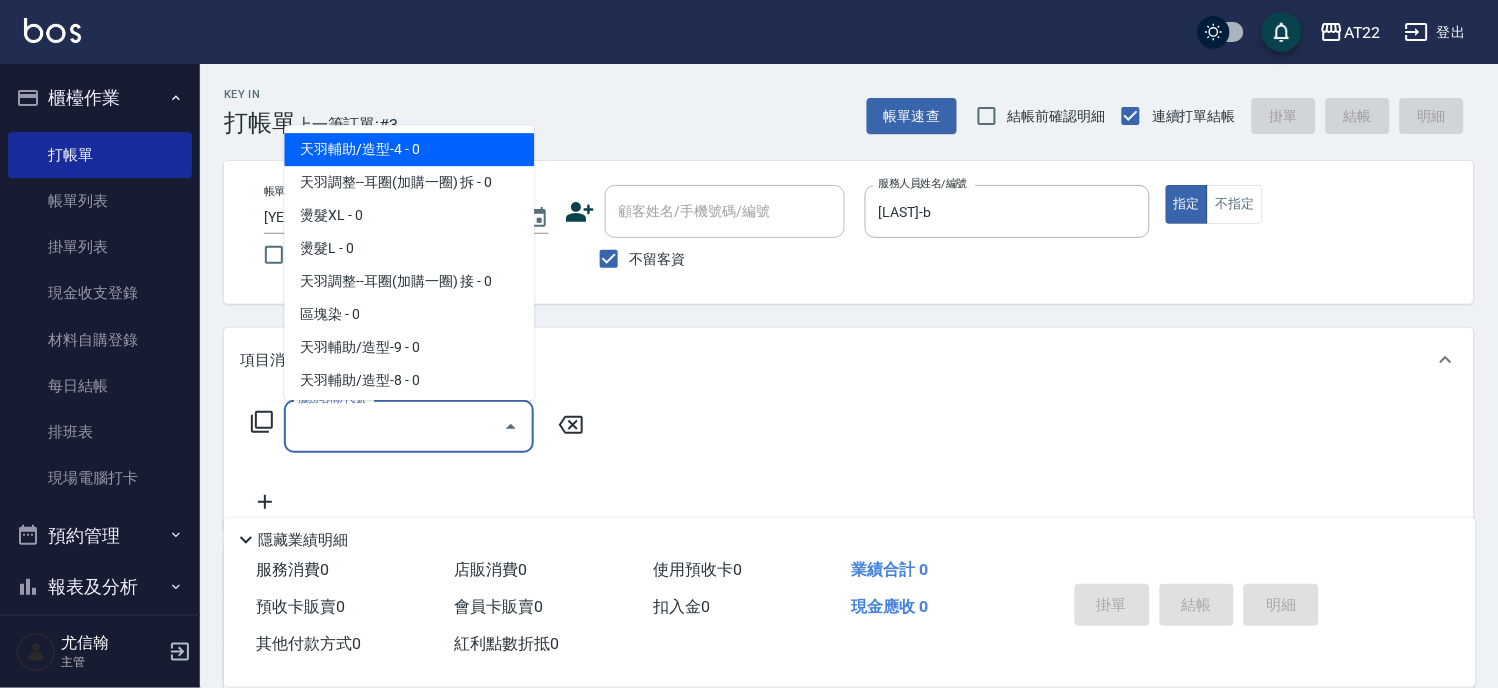 click on "服務名稱/代號" at bounding box center [394, 426] 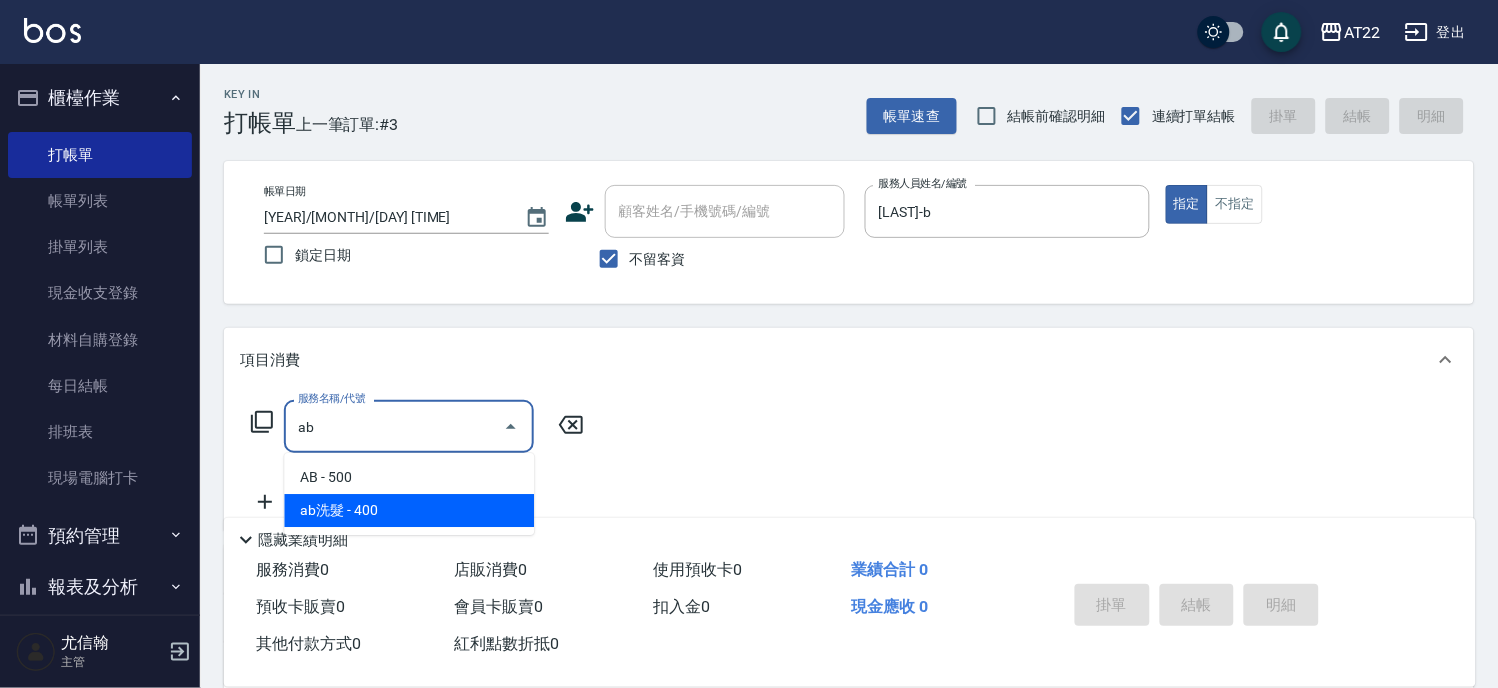 click on "ab洗髮 - 400" at bounding box center (409, 510) 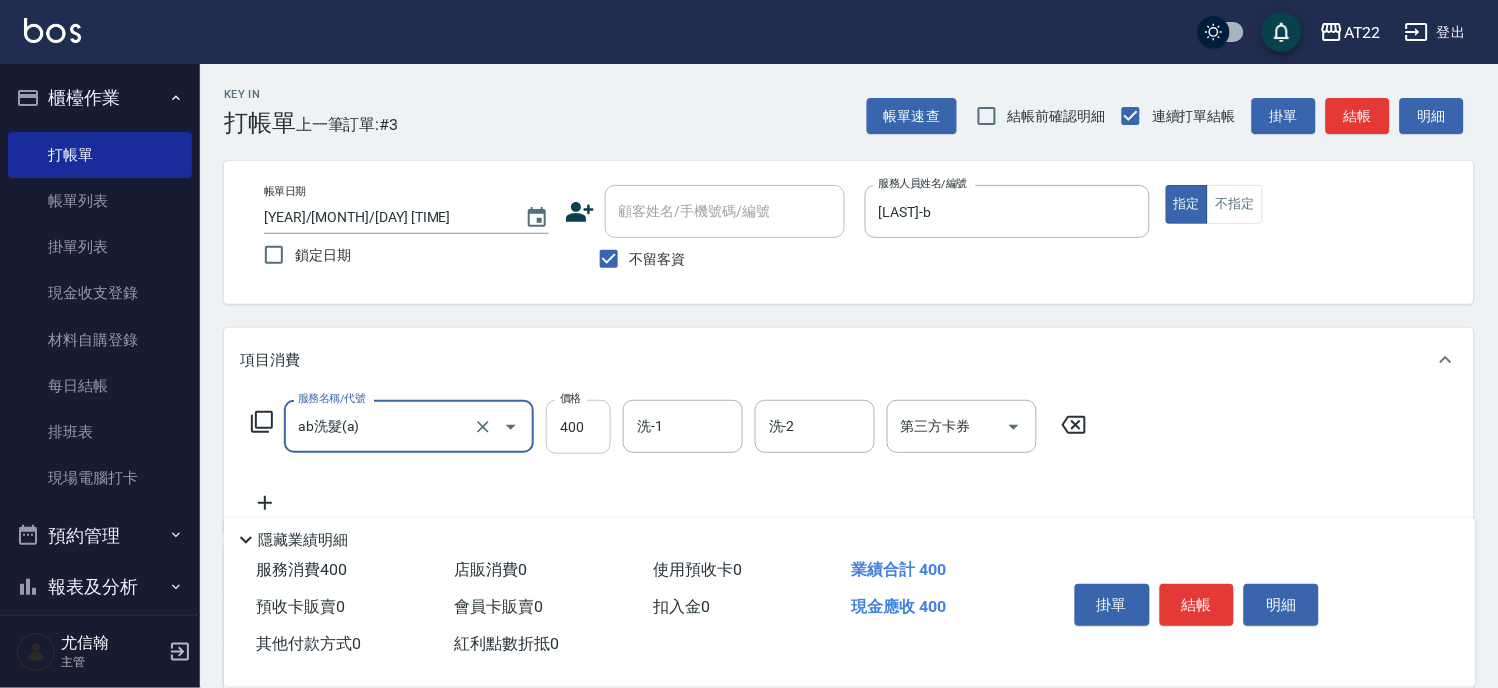 type on "ab洗髮(a)" 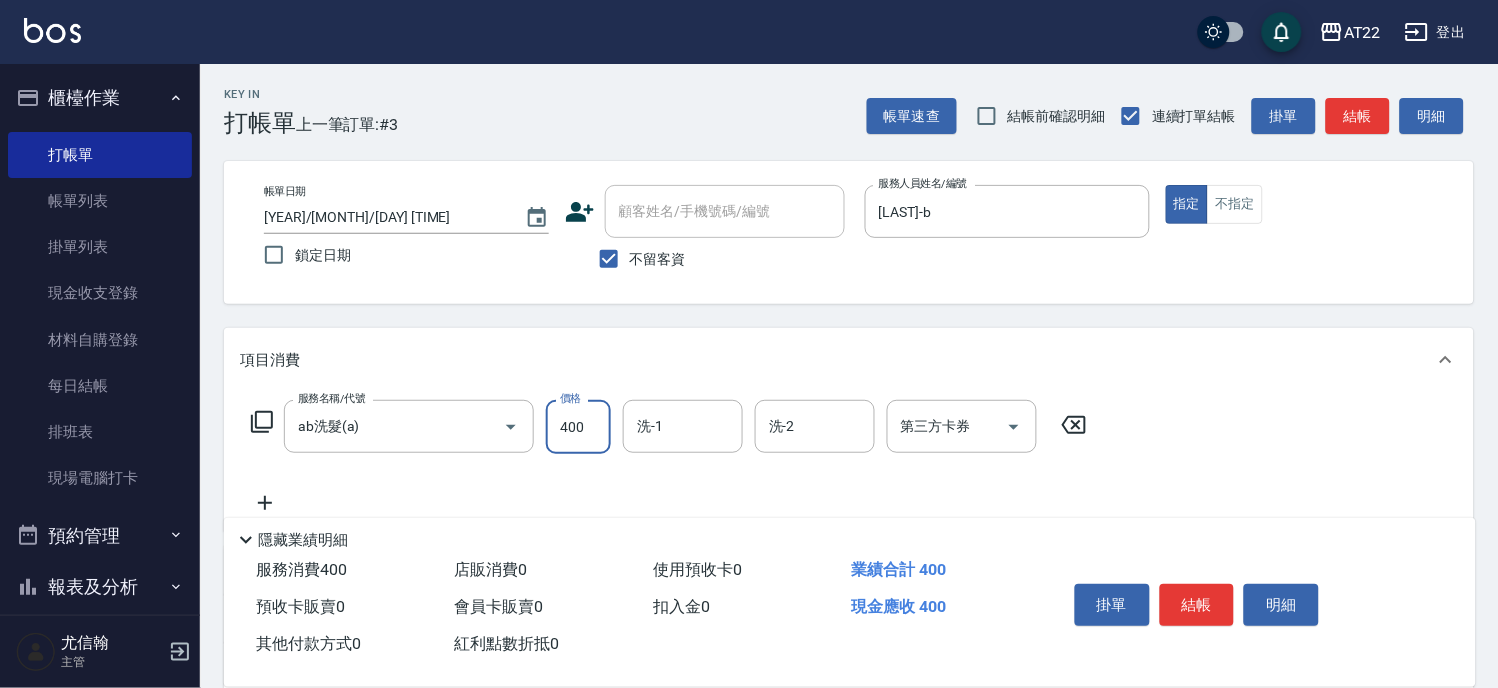 click on "400" at bounding box center (578, 427) 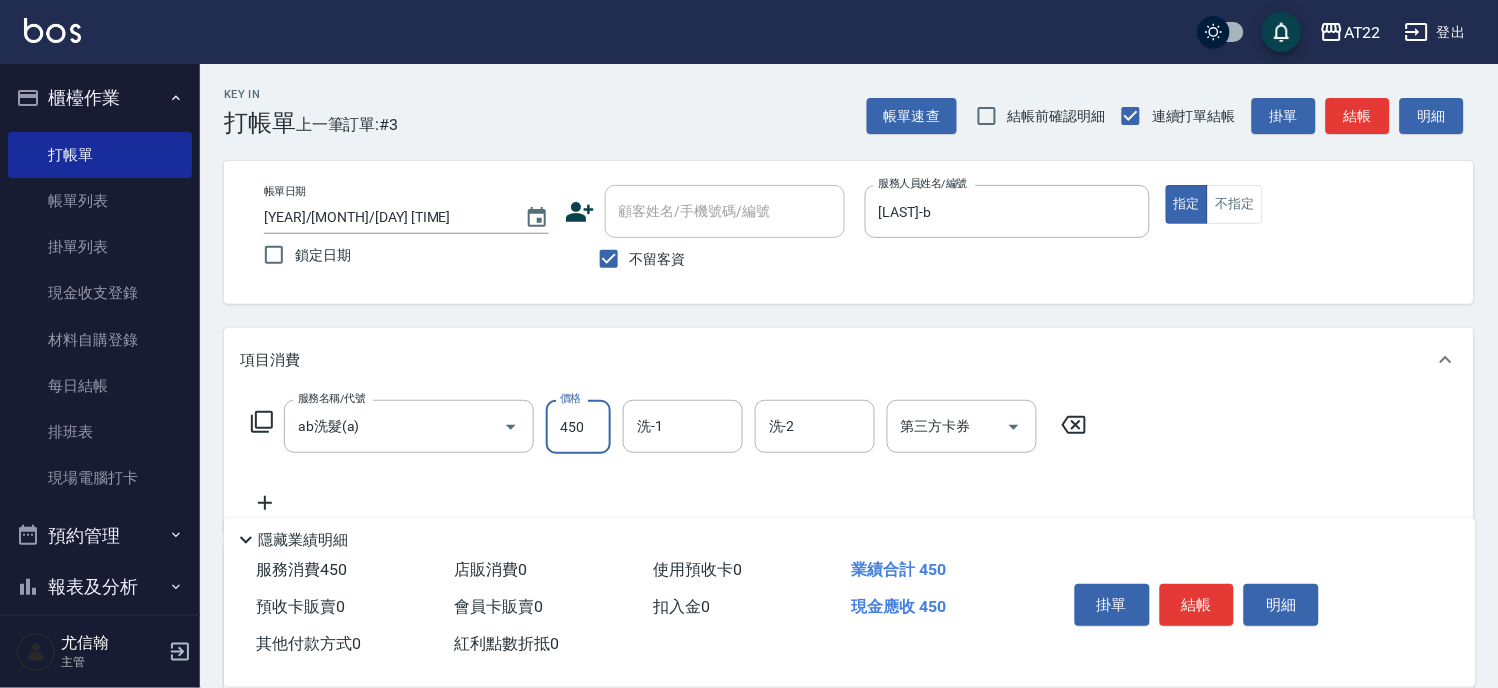 type on "450" 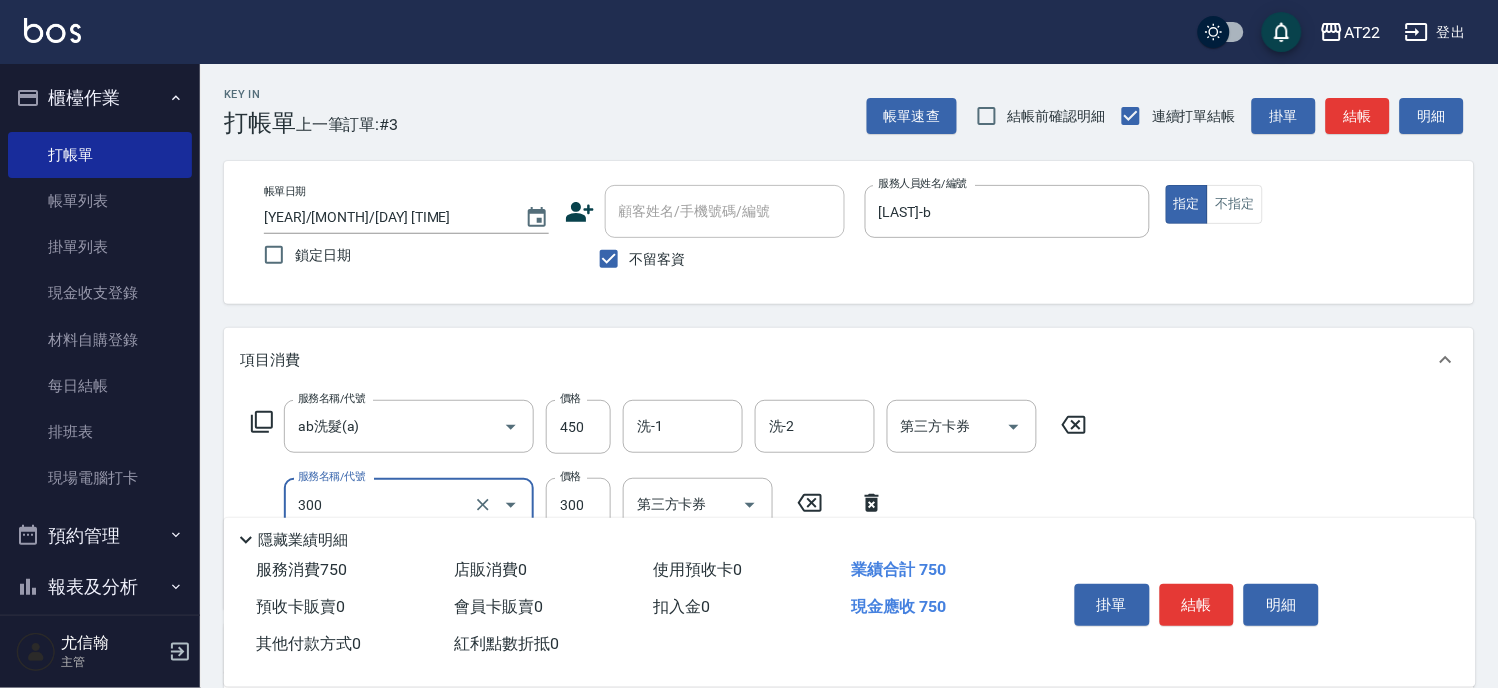 type on "剪髮(300)" 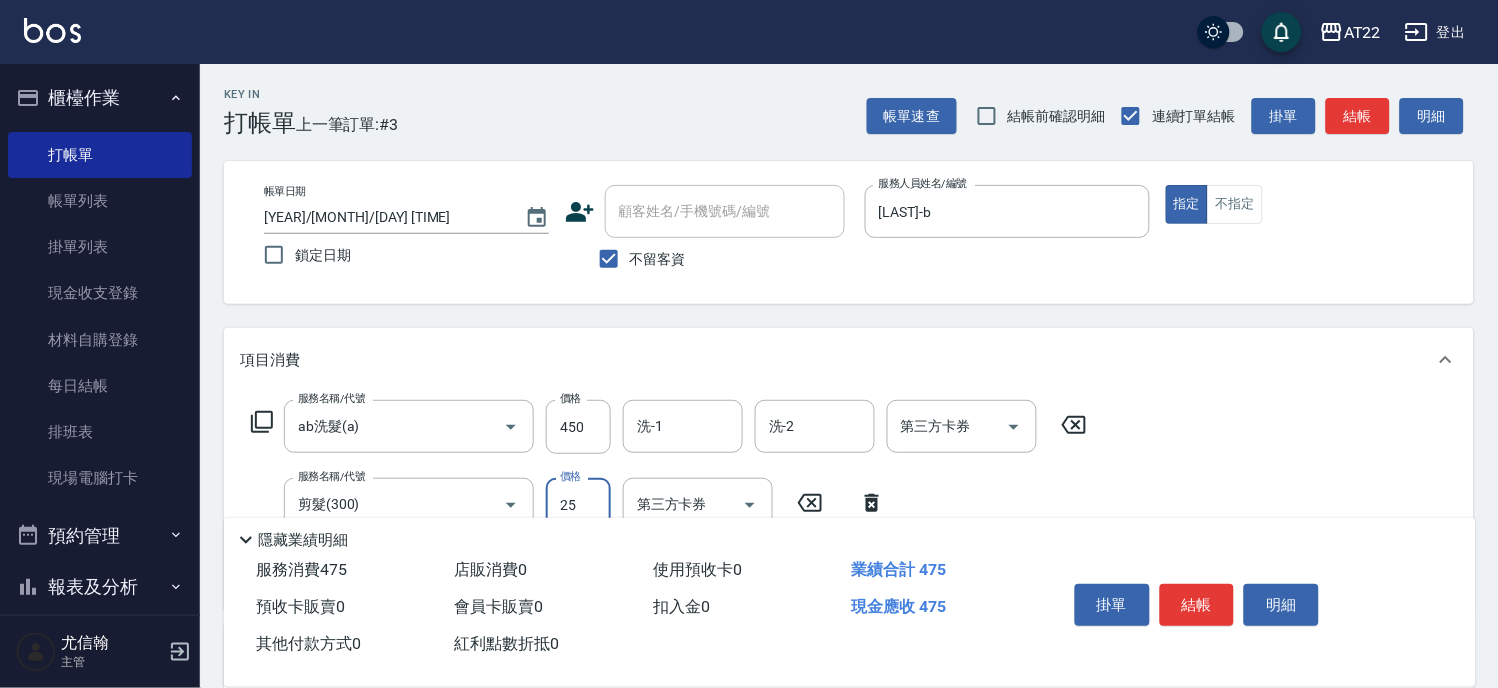 type on "250" 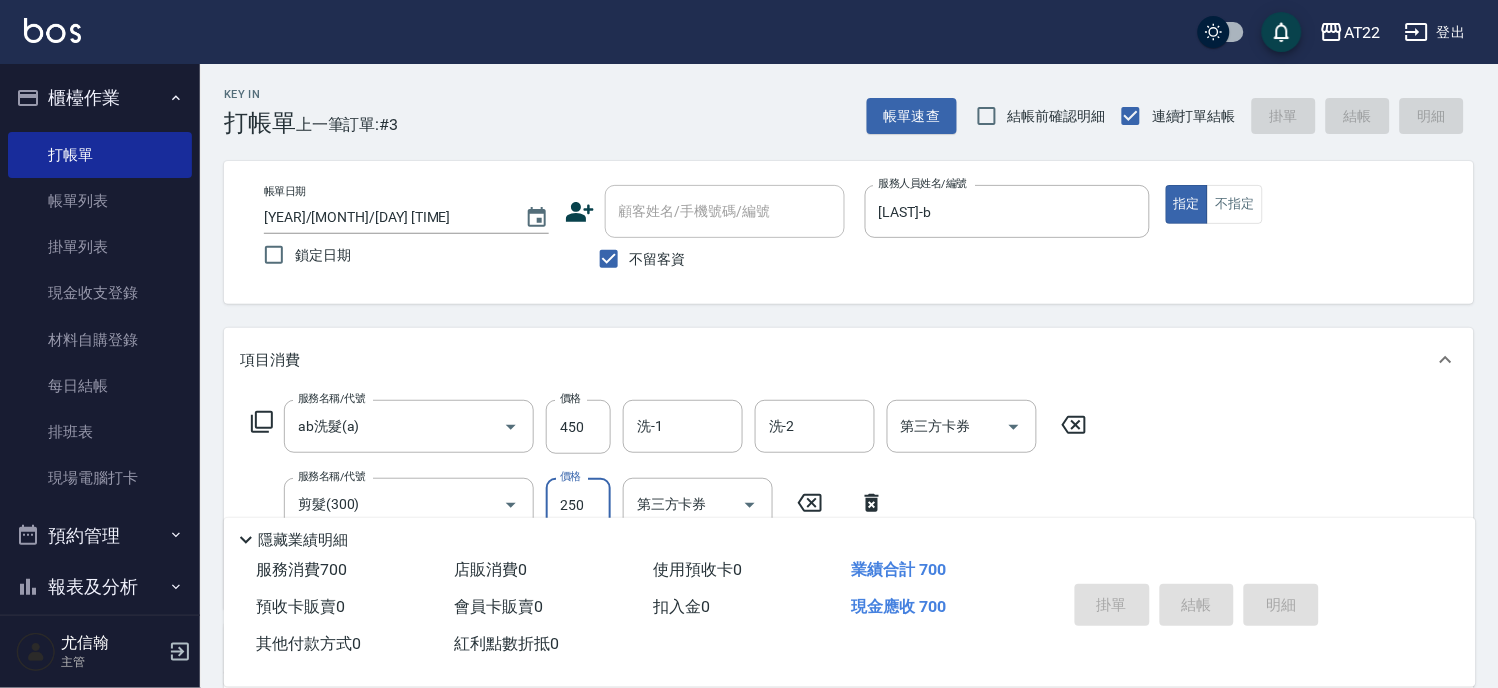 type 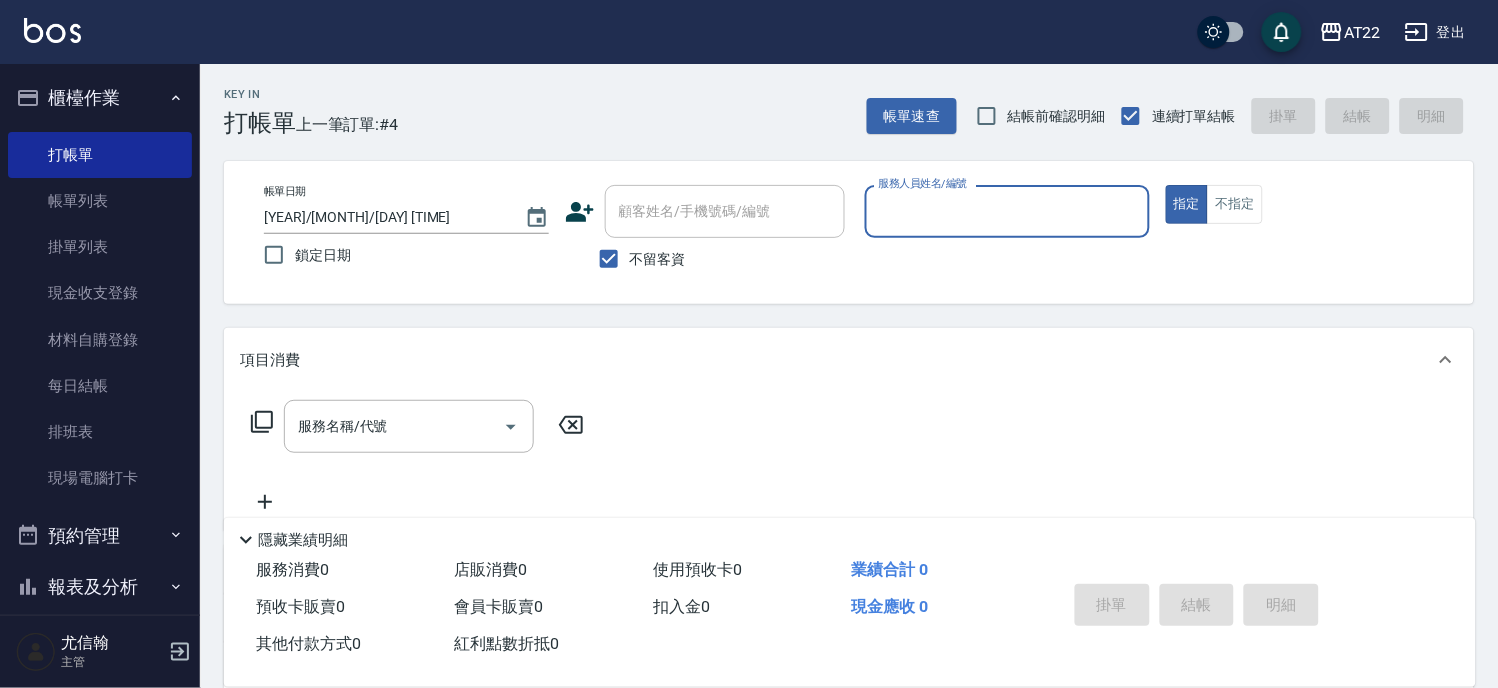 click on "不留客資" at bounding box center [658, 259] 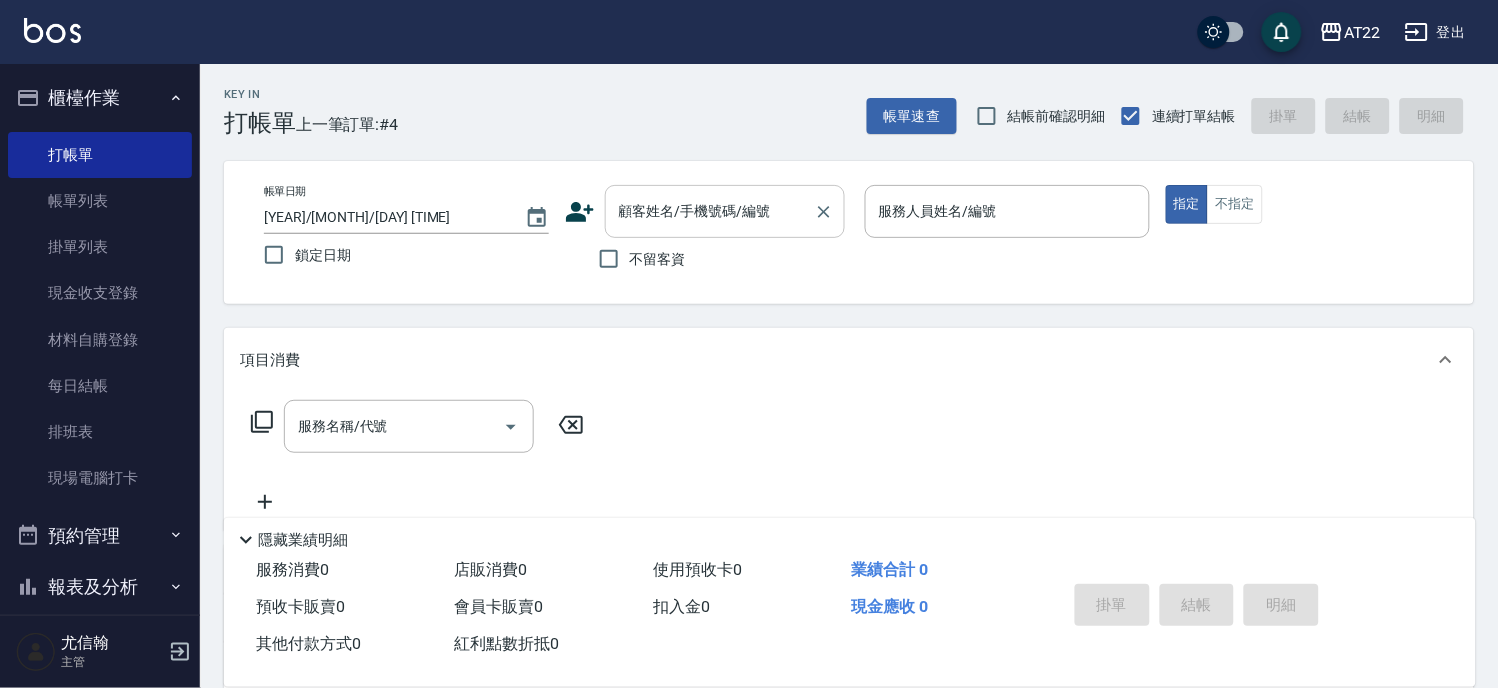 click on "顧客姓名/手機號碼/編號" at bounding box center [725, 211] 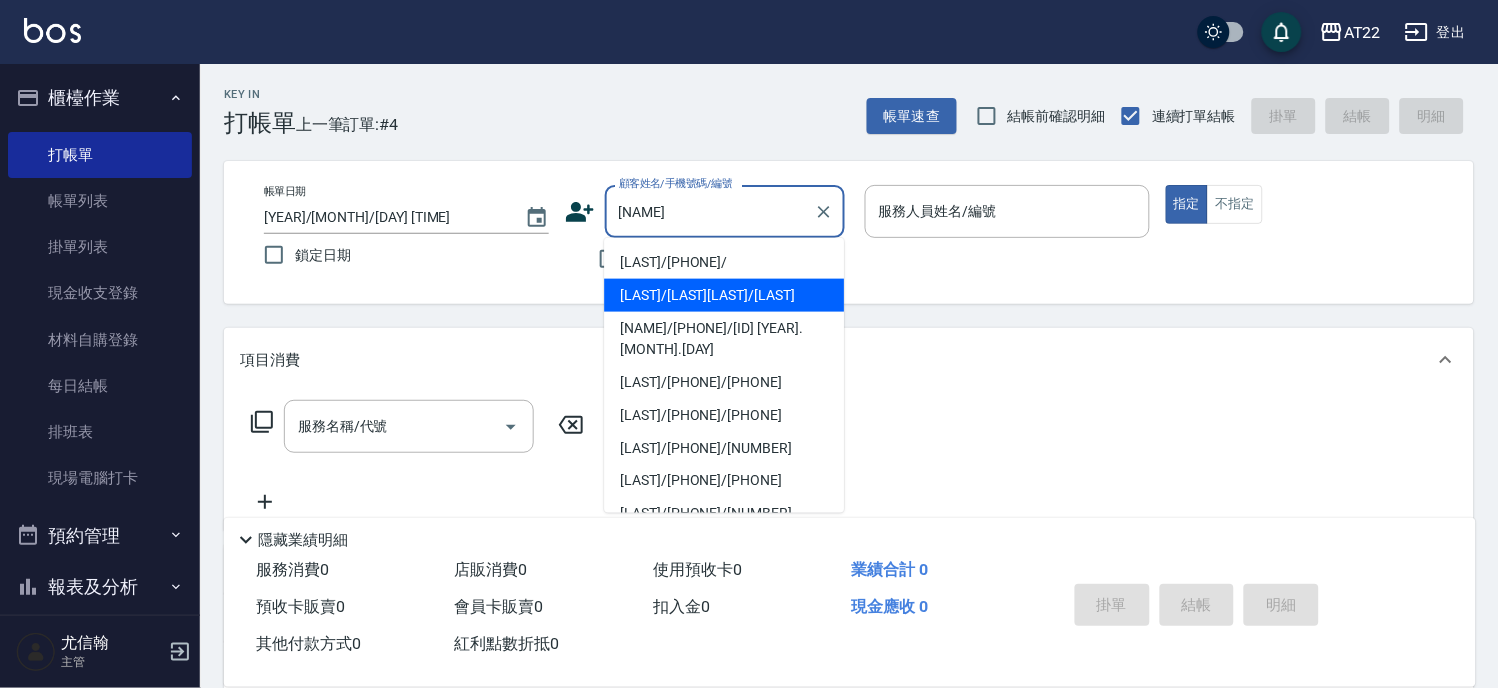 click on "[NAME]/[NAME]/[NAME]" at bounding box center (724, 295) 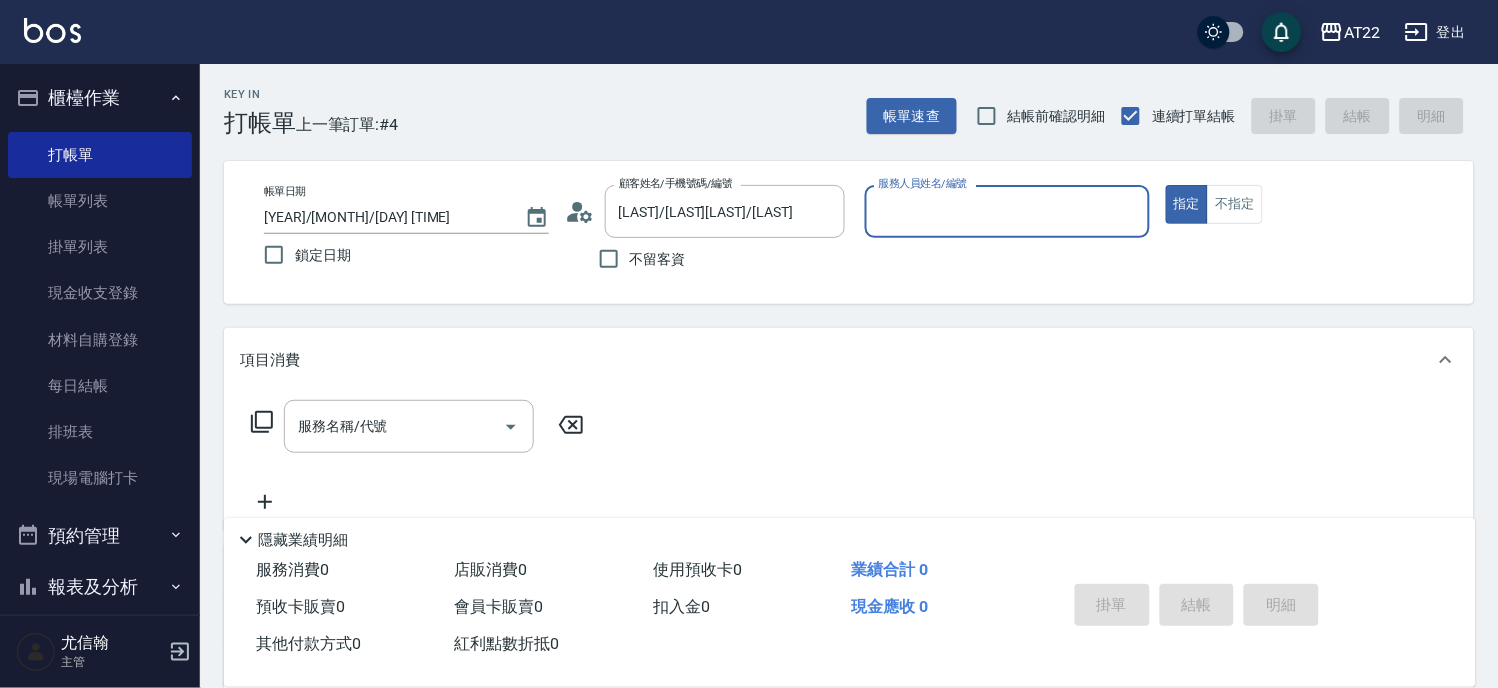 type on "ㄇ" 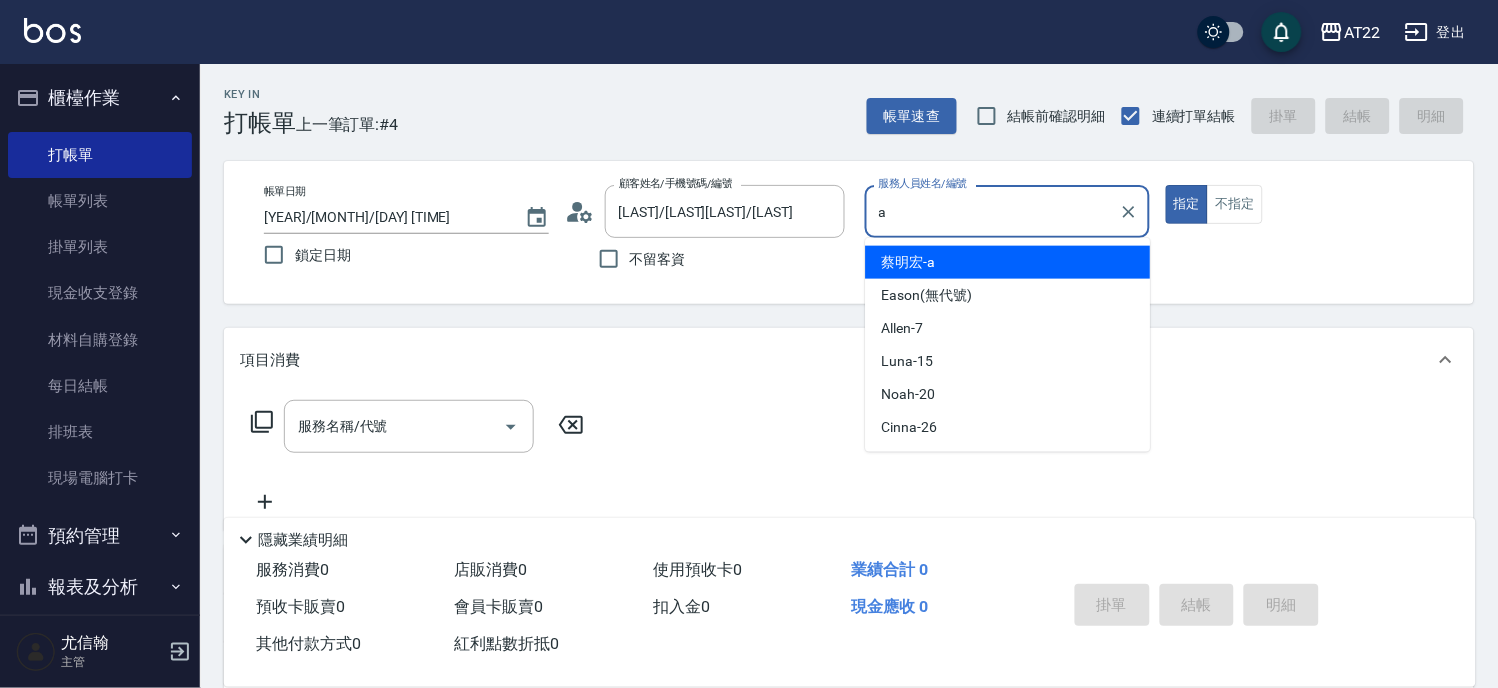 click on "蔡明宏 -a" at bounding box center (909, 262) 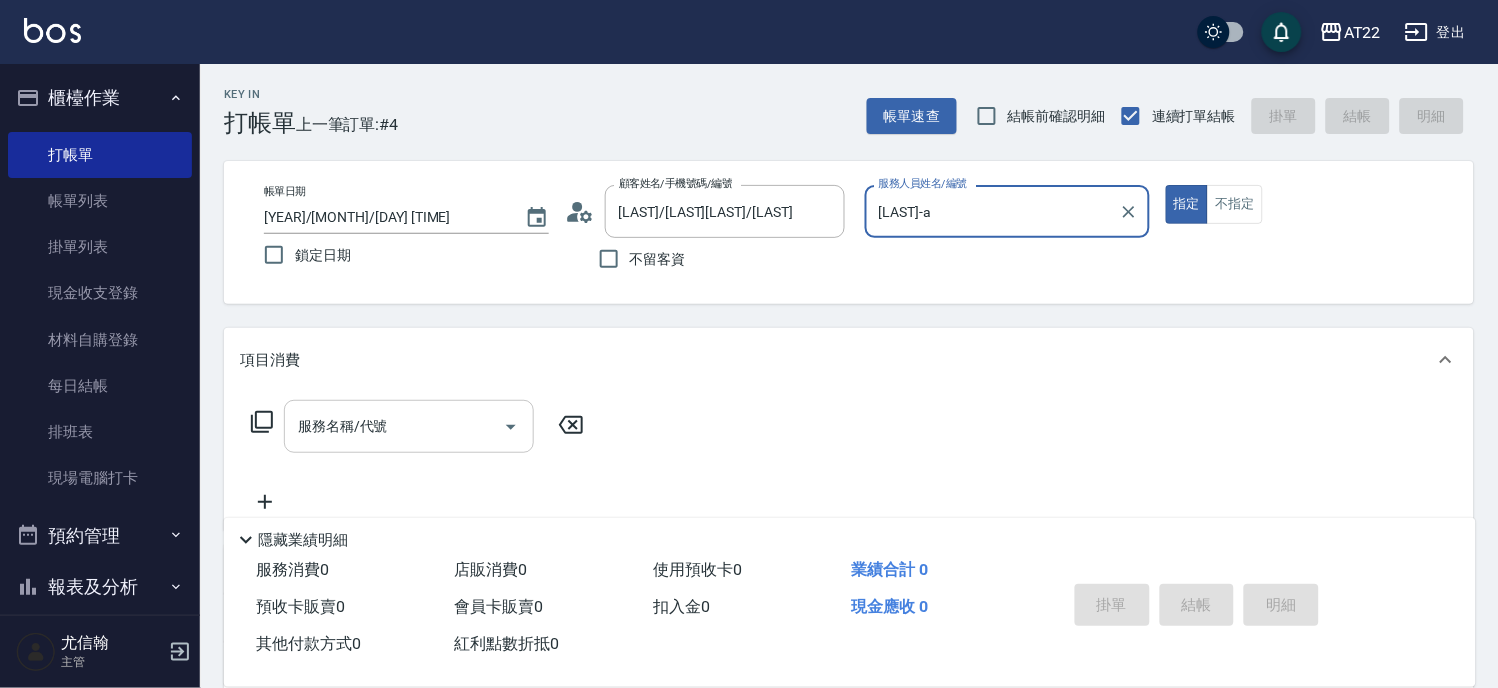 click on "服務名稱/代號" at bounding box center (409, 426) 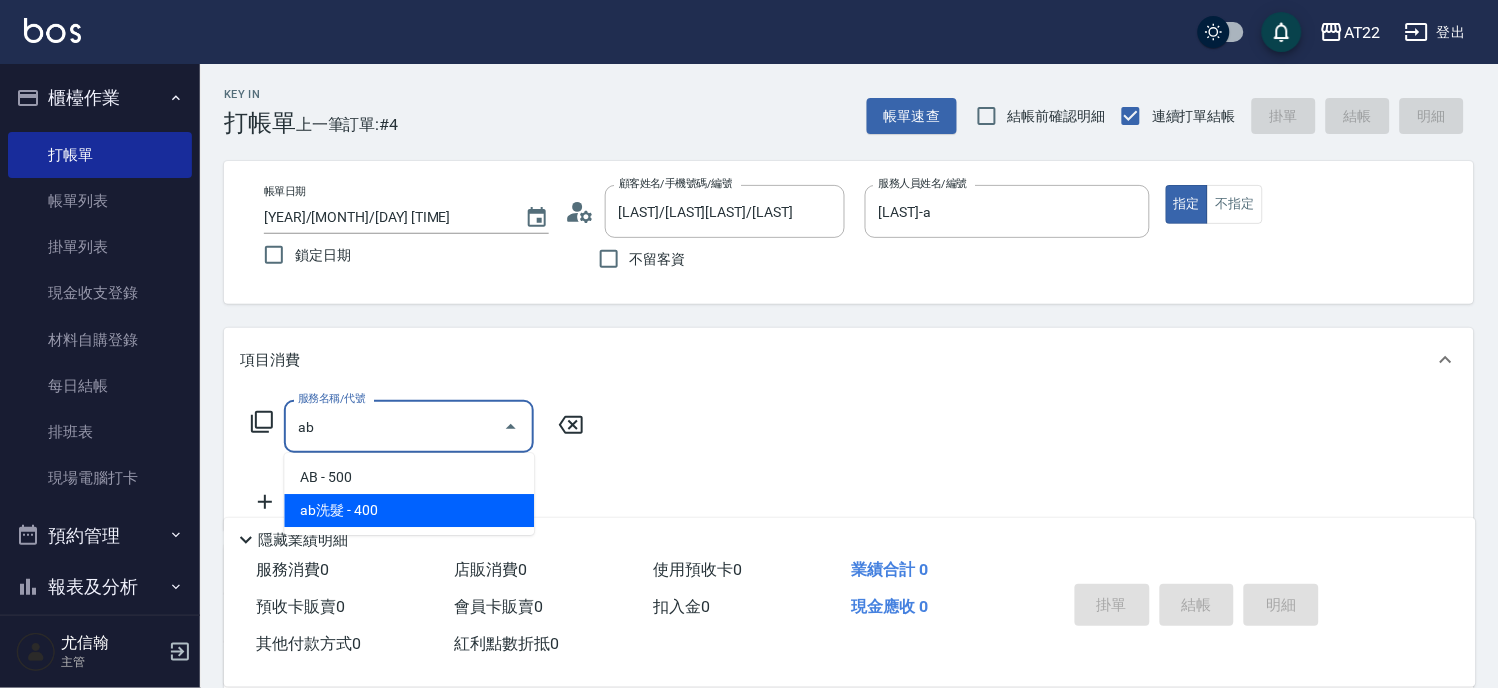 click on "ab洗髮 - 400" at bounding box center (409, 510) 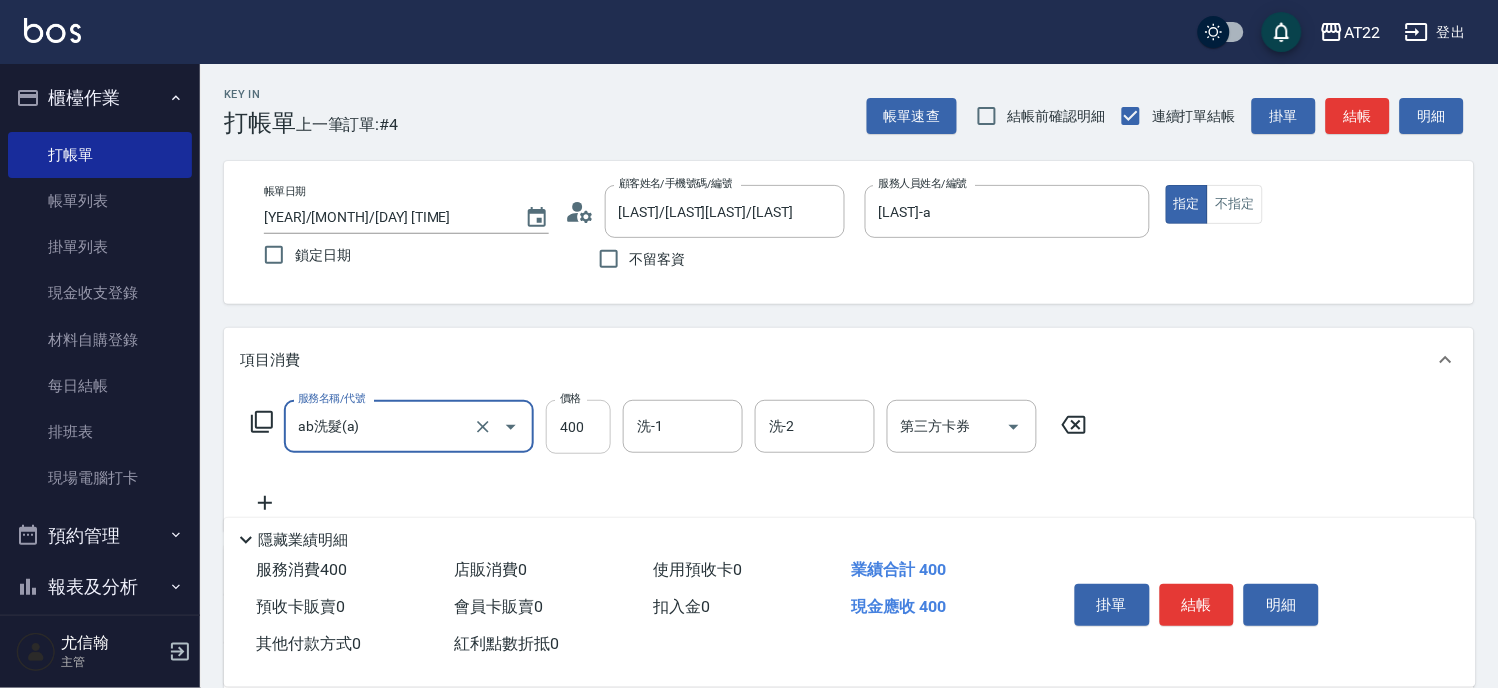 type on "ab洗髮(a)" 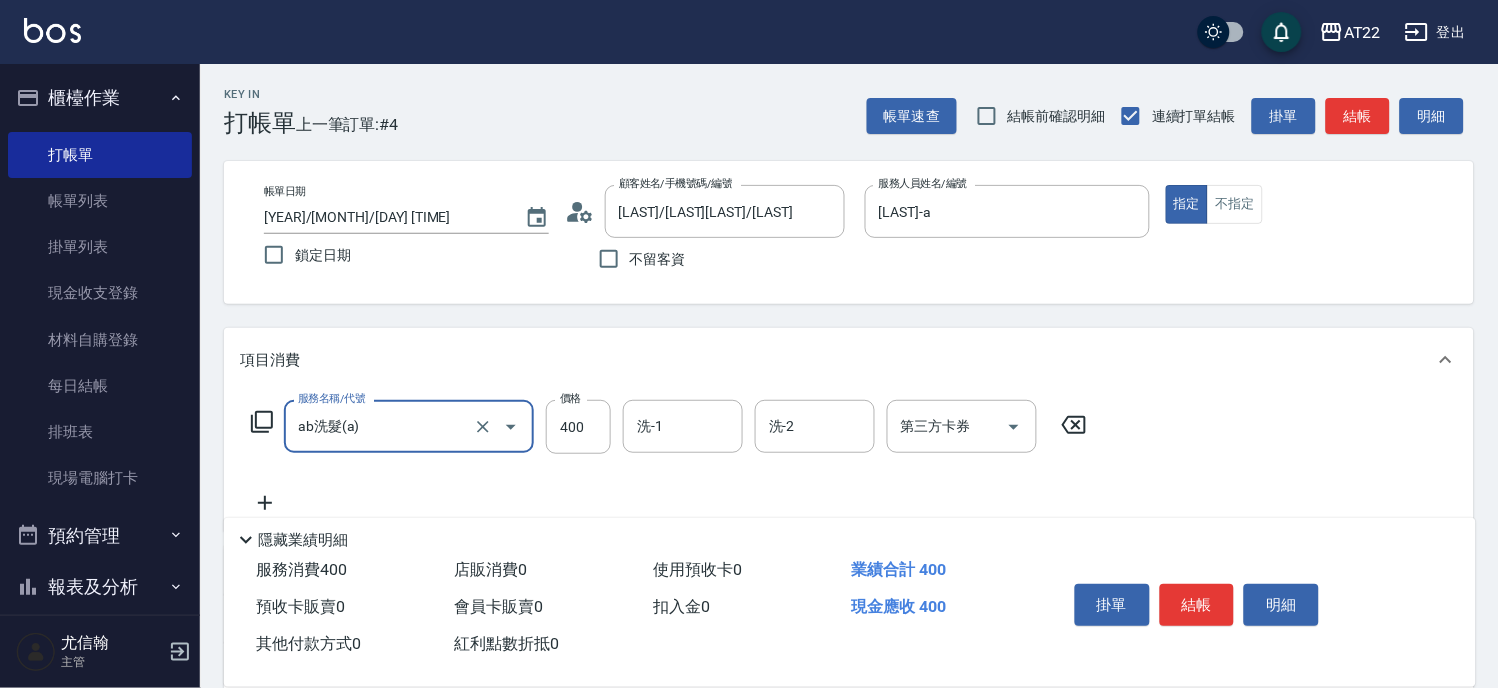 drag, startPoint x: 591, startPoint y: 428, endPoint x: 591, endPoint y: 173, distance: 255 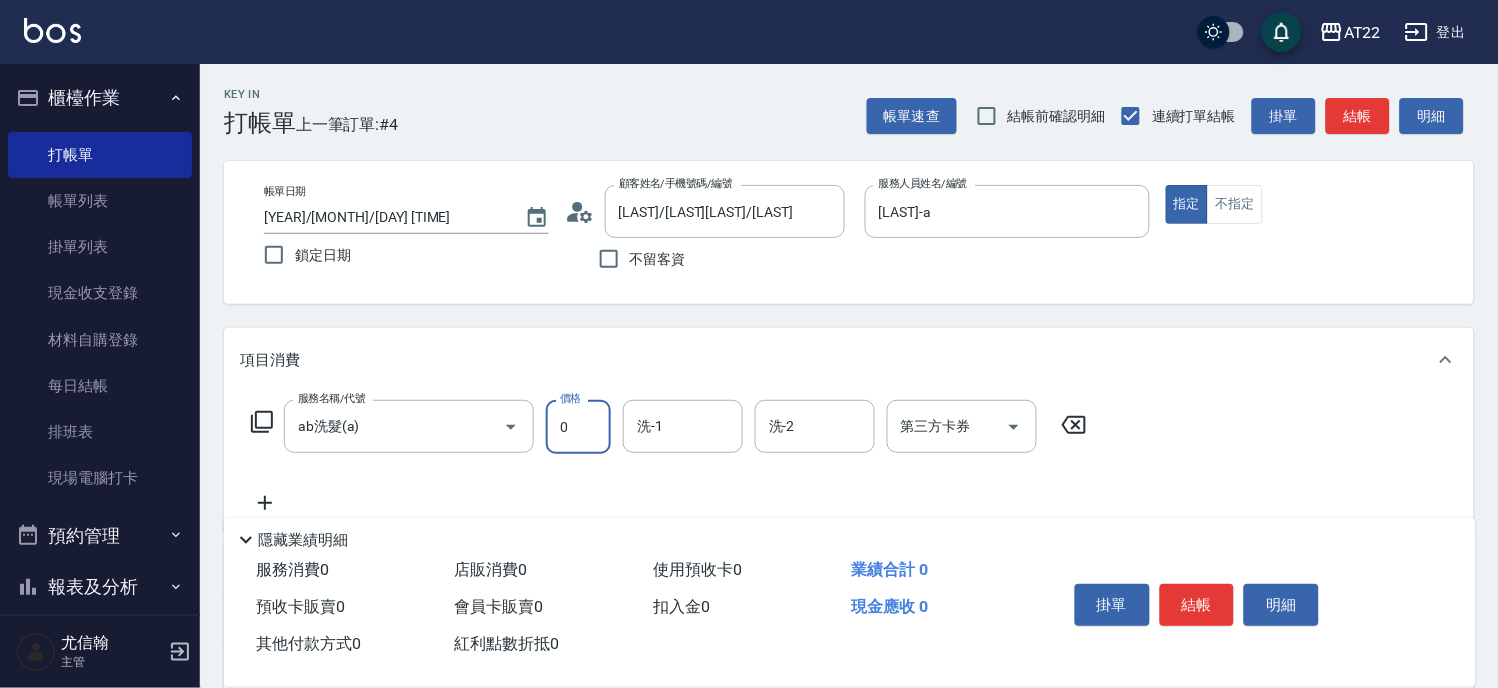 type on "0" 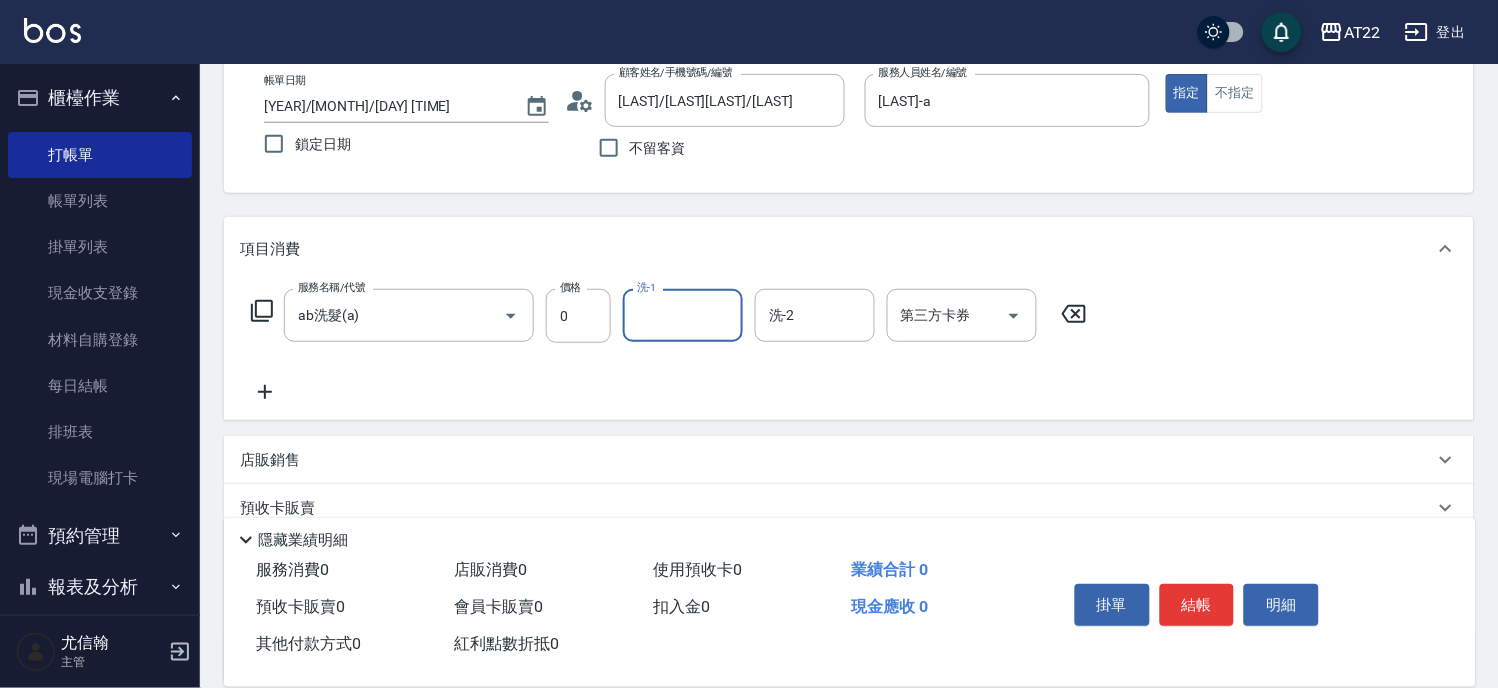 scroll, scrollTop: 293, scrollLeft: 0, axis: vertical 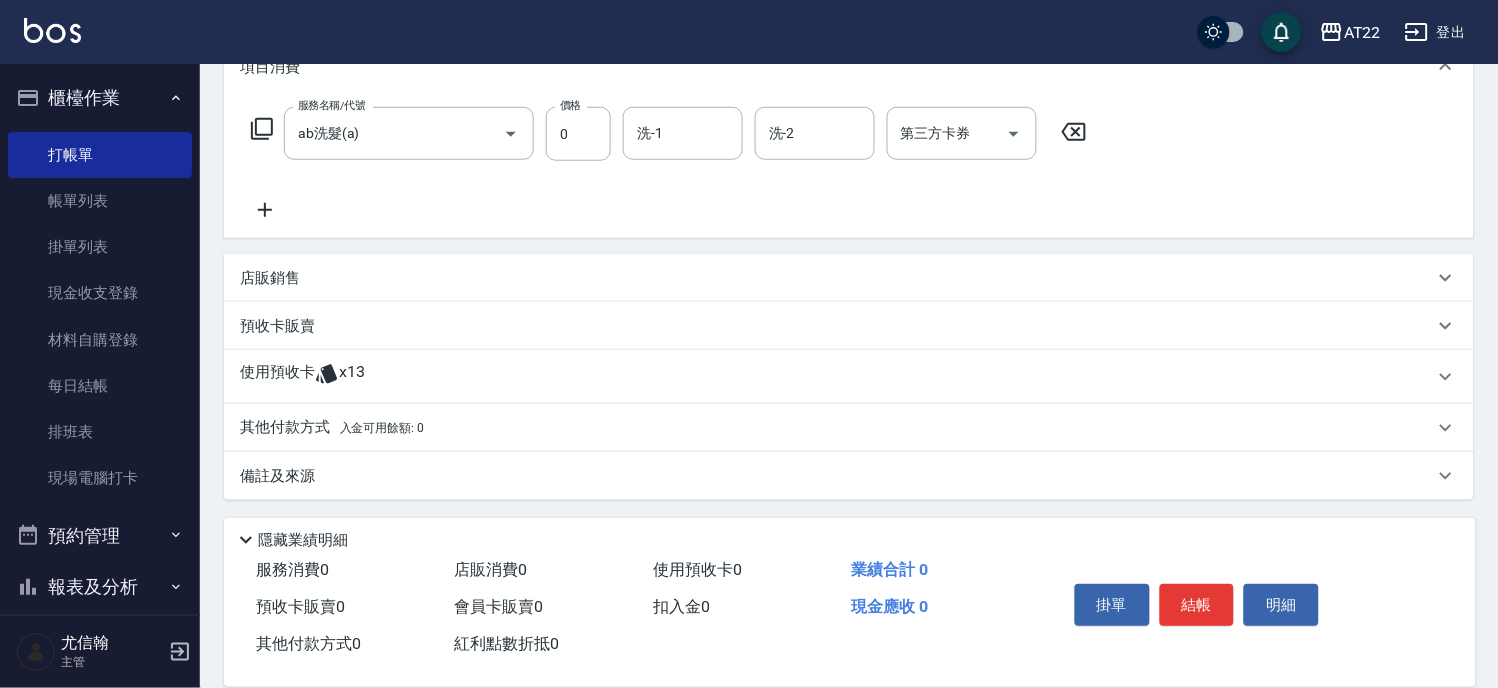 click on "使用預收卡 x13" at bounding box center (837, 377) 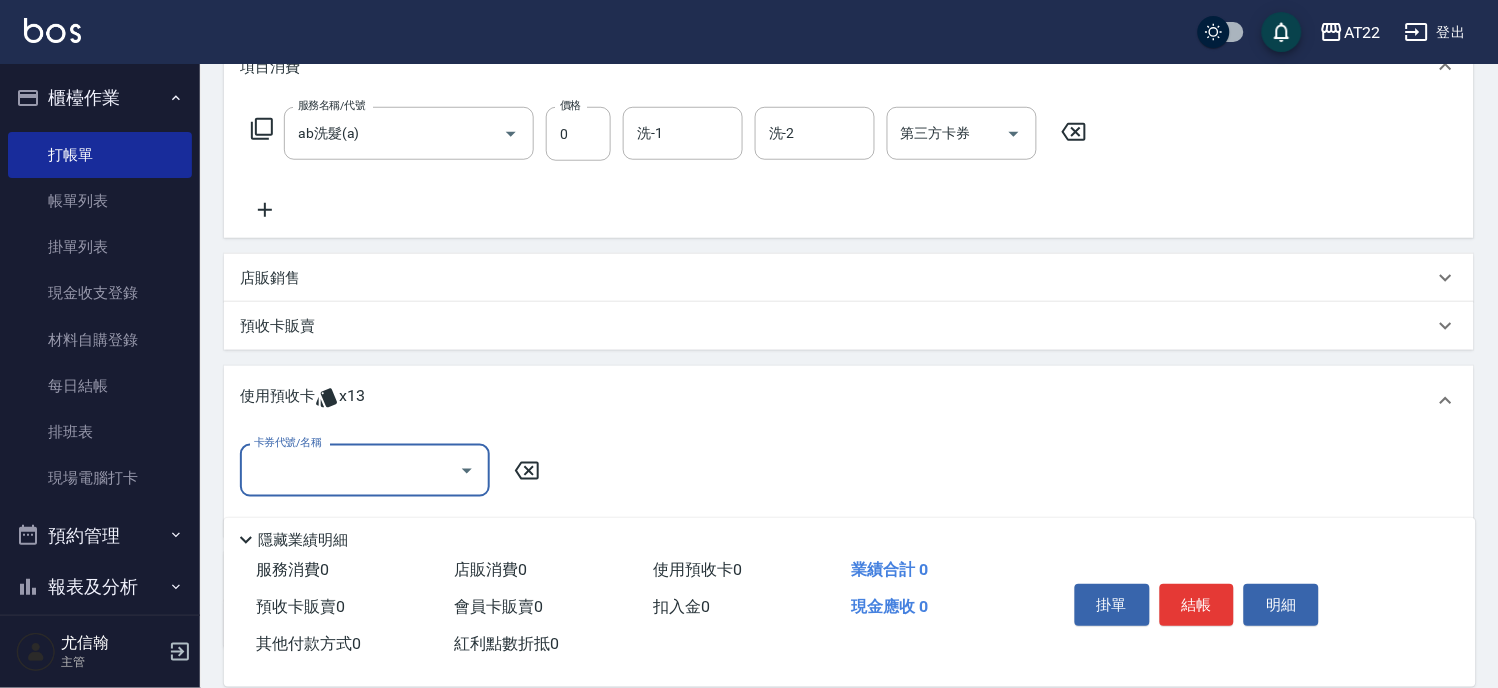 scroll, scrollTop: 0, scrollLeft: 0, axis: both 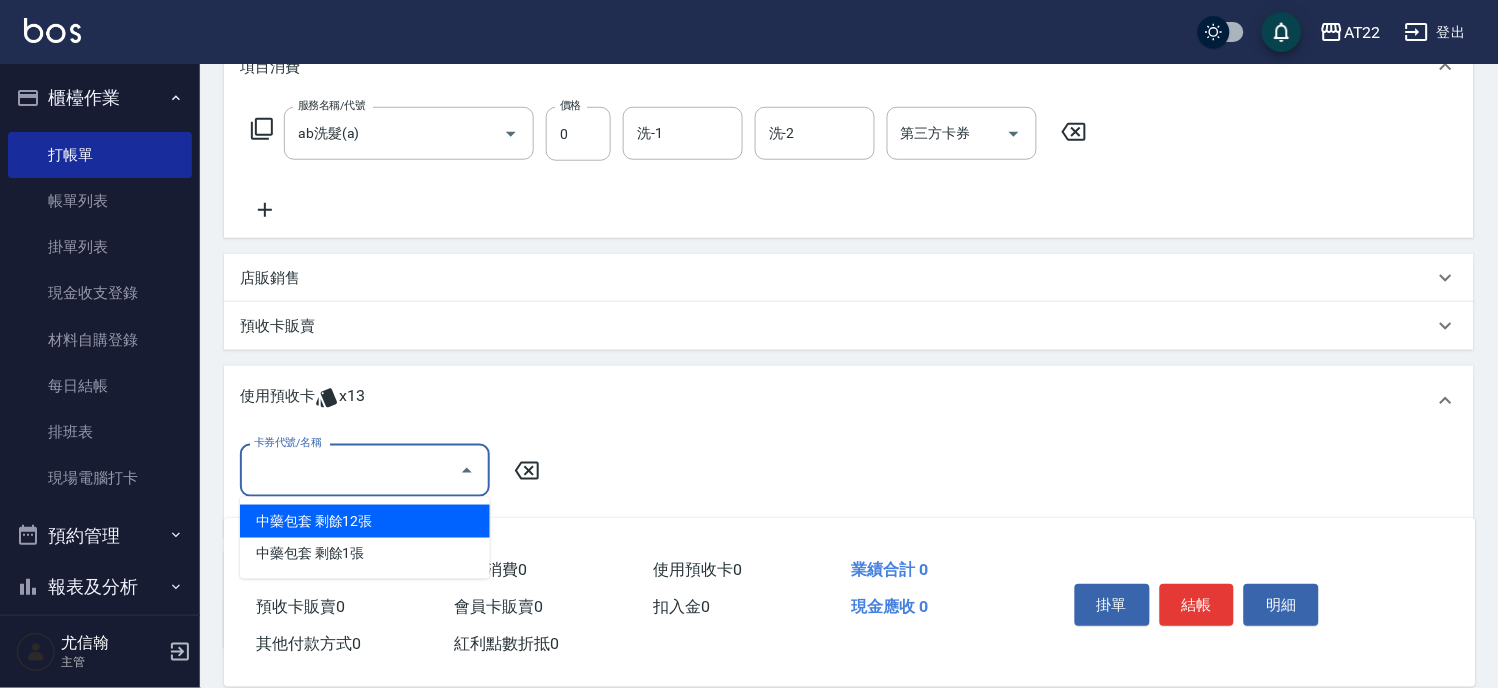 click on "中藥包套 剩餘12張" at bounding box center [365, 521] 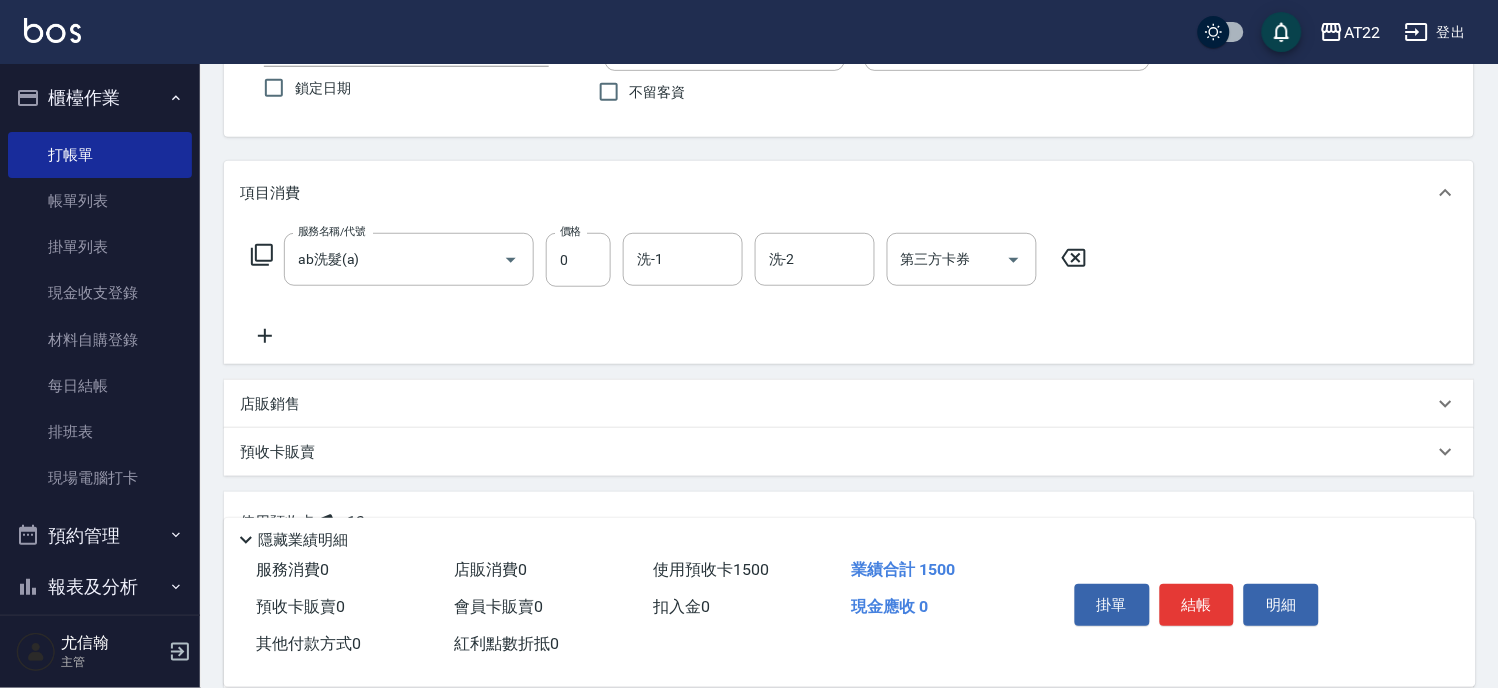 scroll, scrollTop: 0, scrollLeft: 0, axis: both 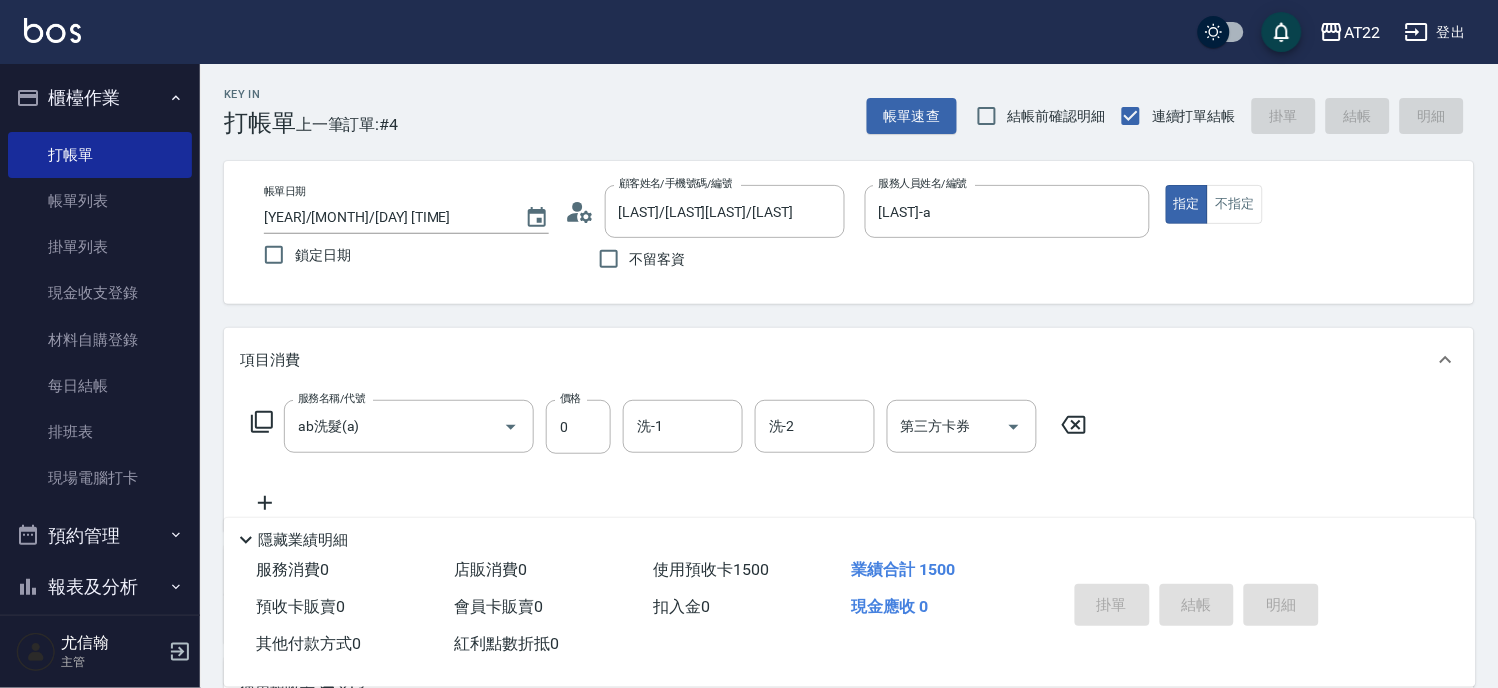 type on "2025/08/03 13:06" 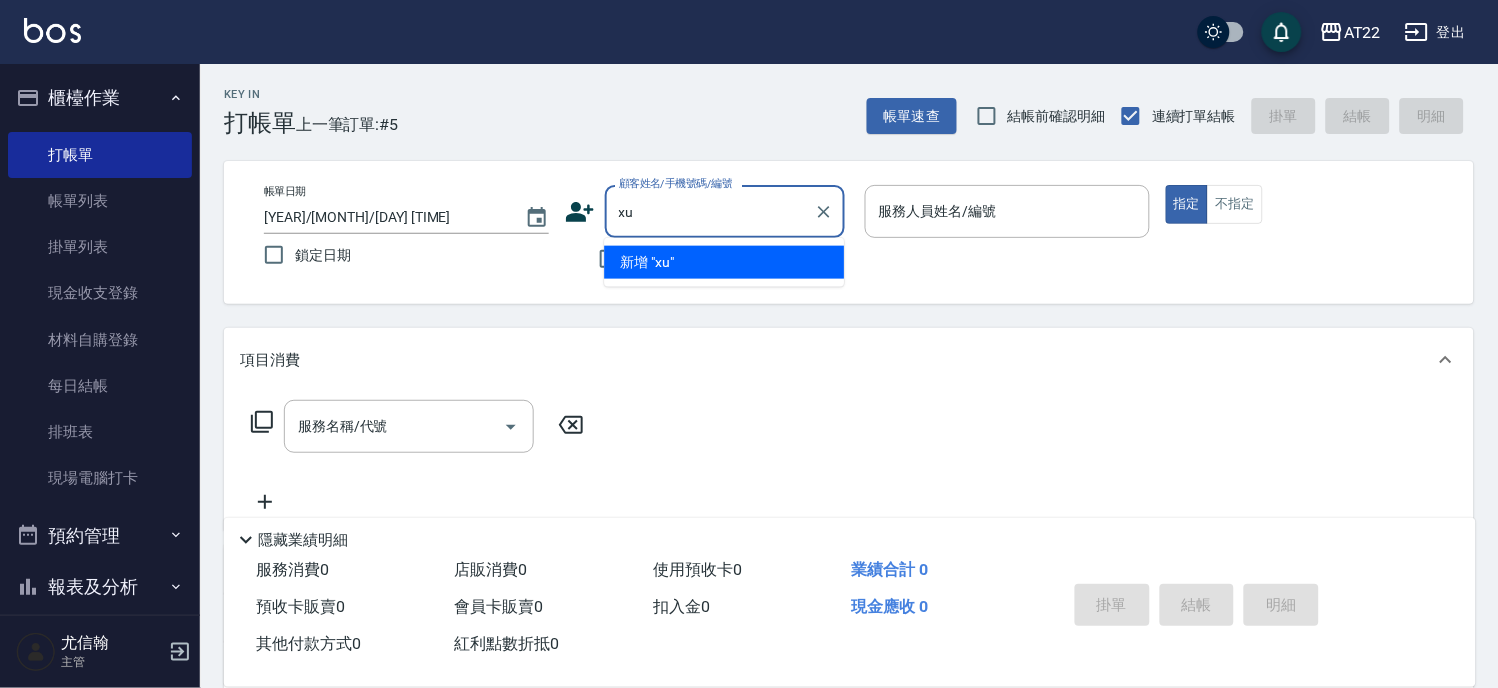 type on "x" 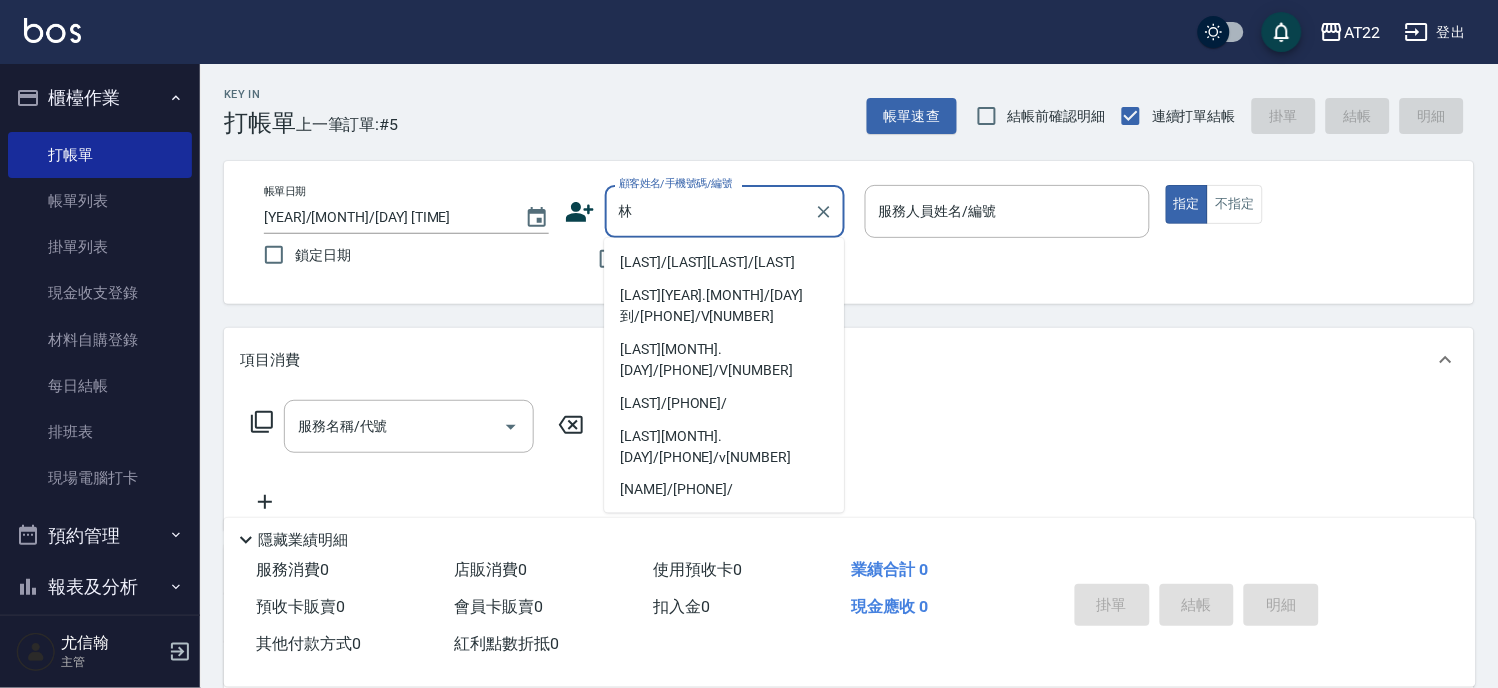 click on "[NAME]/[NAME]/[NAME]" at bounding box center [724, 262] 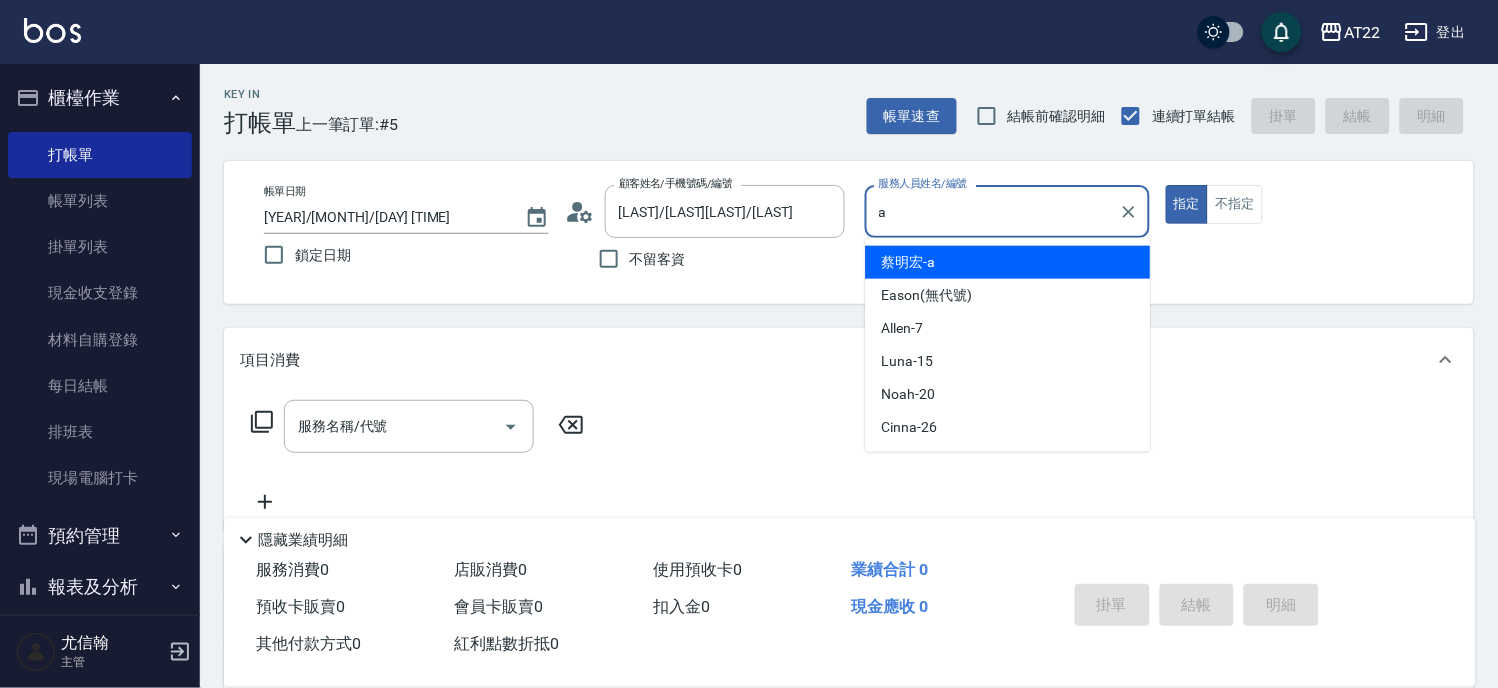 click on "[LAST] [LAST]-a" at bounding box center [909, 262] 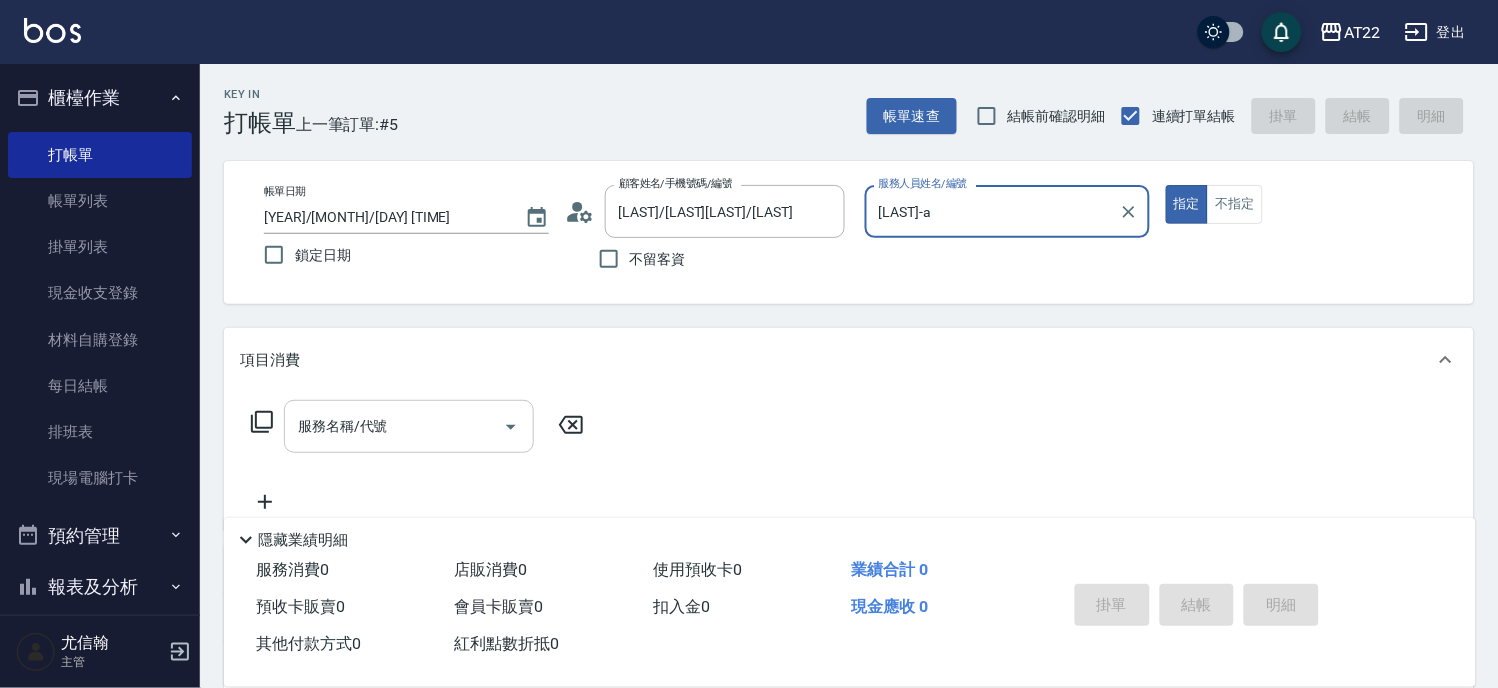 type on "[LAST] [LAST]-a" 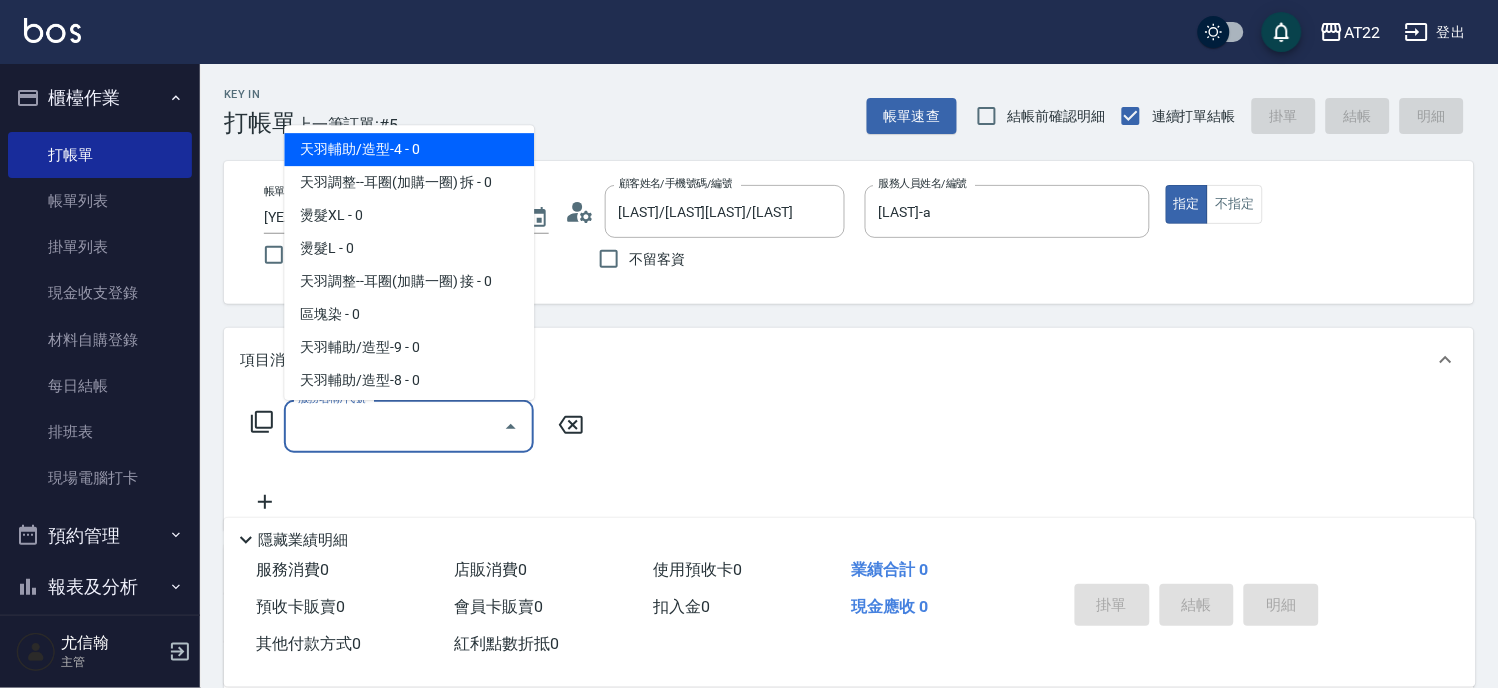 type on "0" 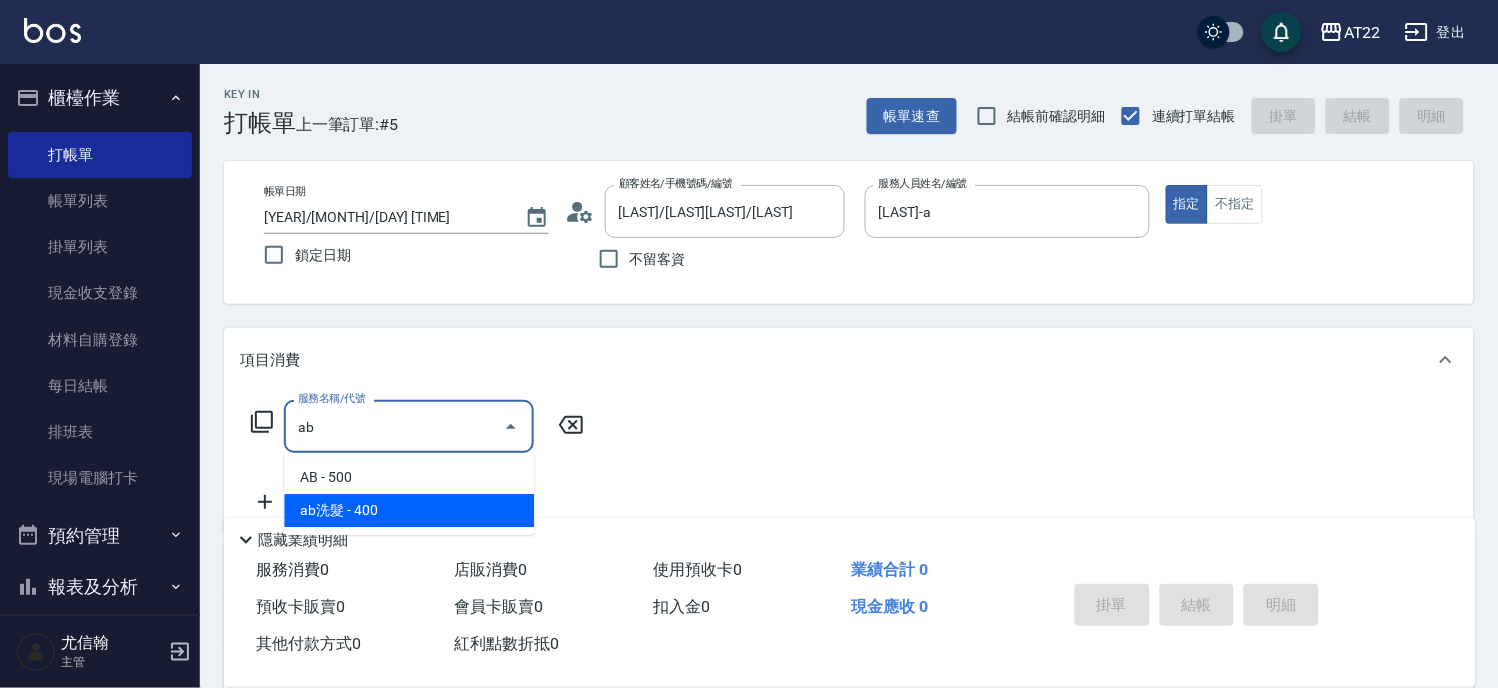 click on "ab洗髮 - 400" at bounding box center [409, 510] 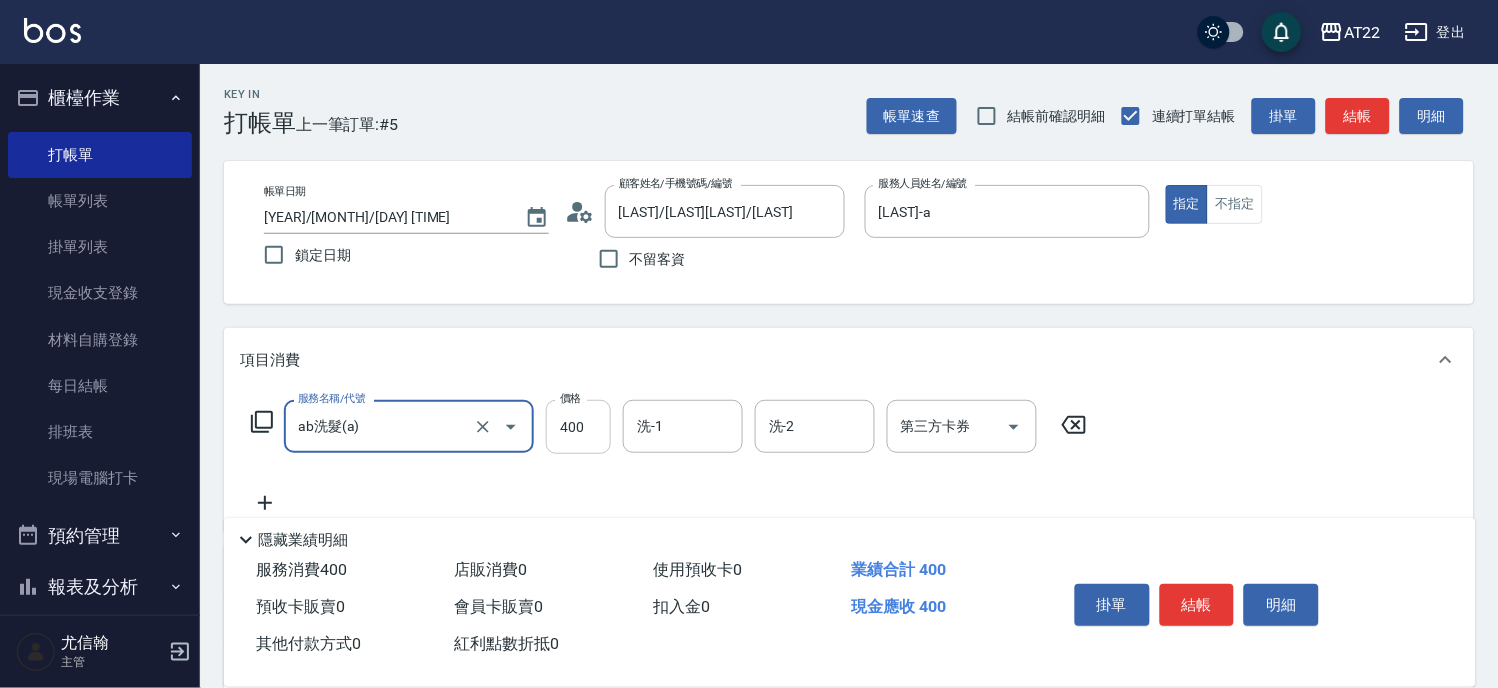 type on "ab洗髮(a)" 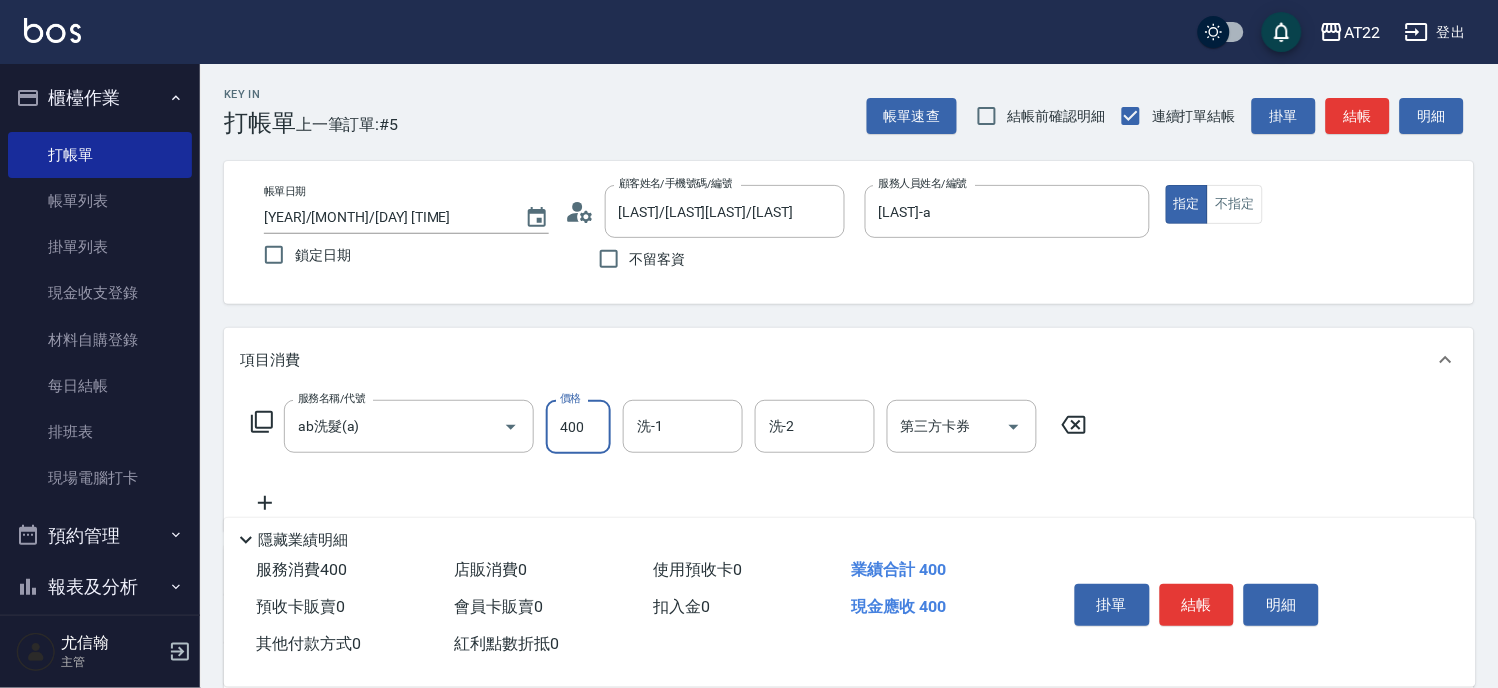 click on "400" at bounding box center [578, 427] 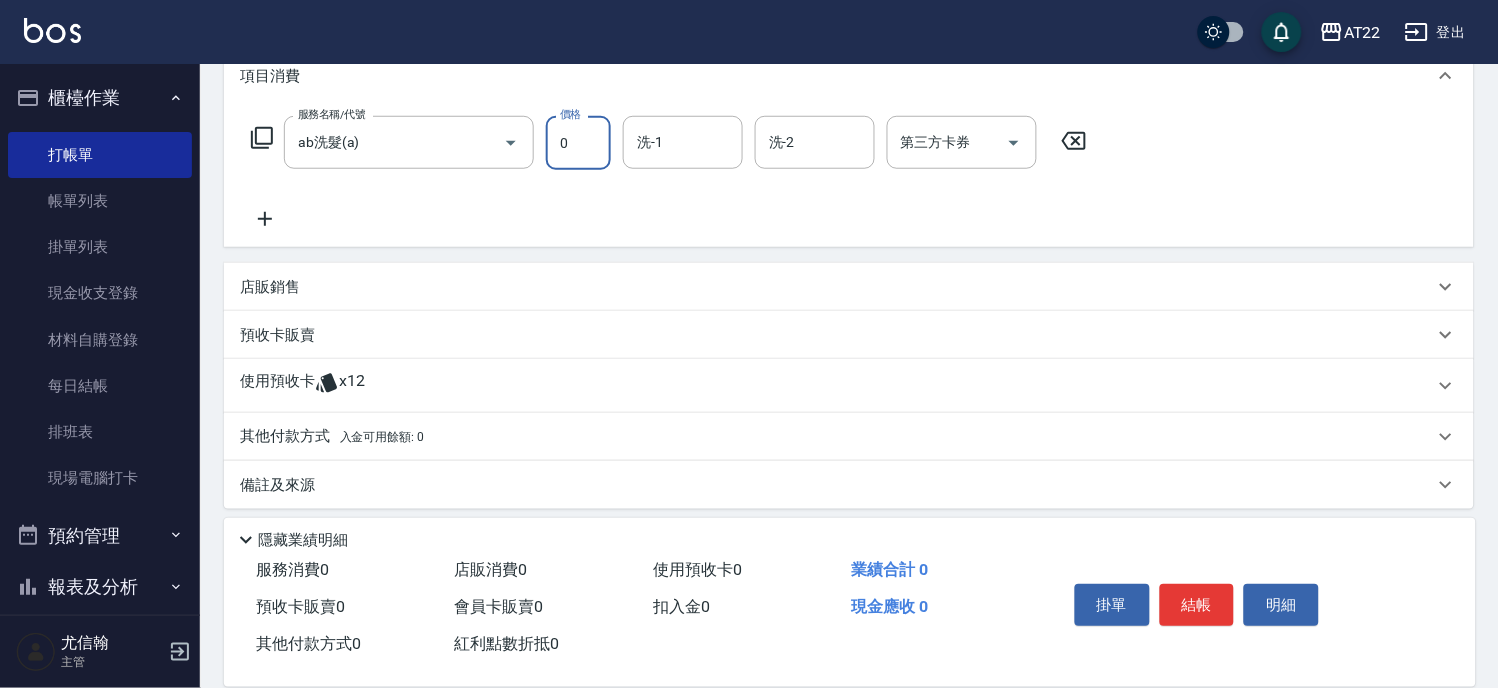 scroll, scrollTop: 293, scrollLeft: 0, axis: vertical 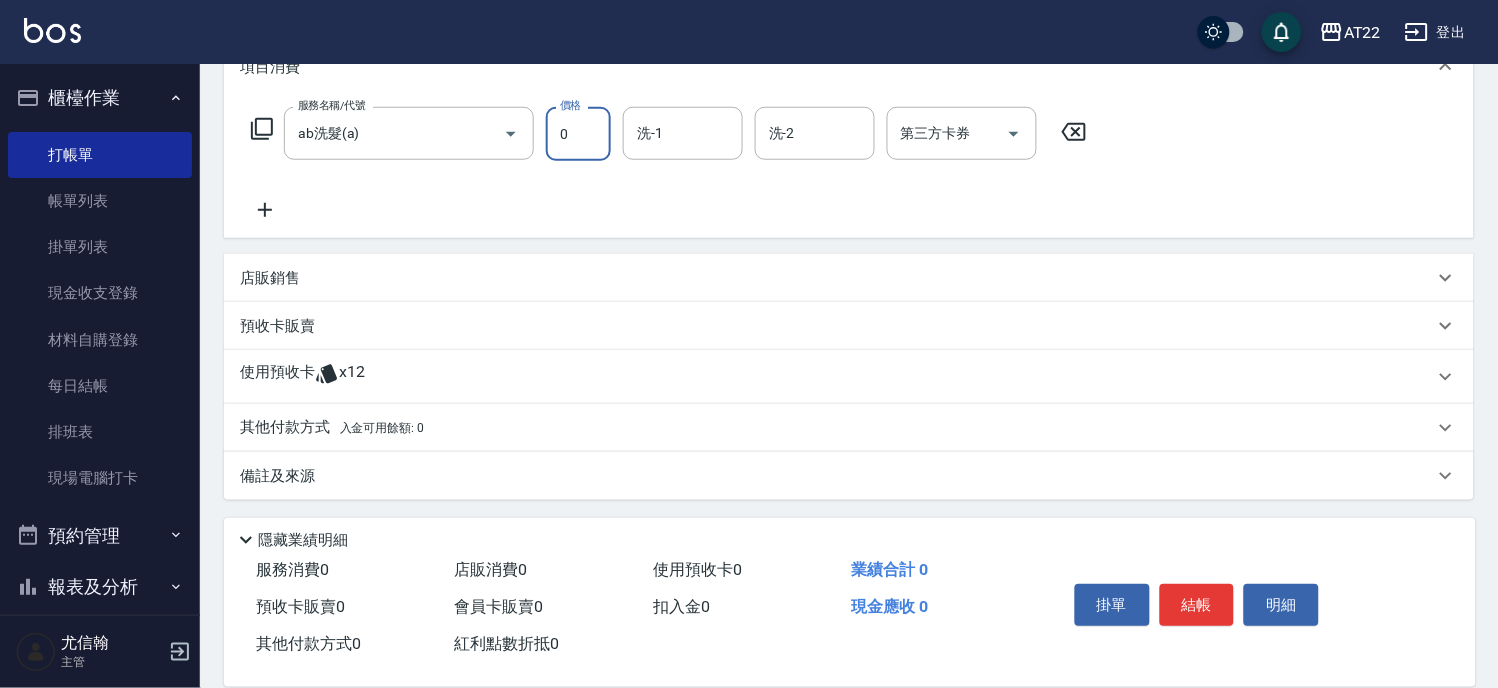 type on "0" 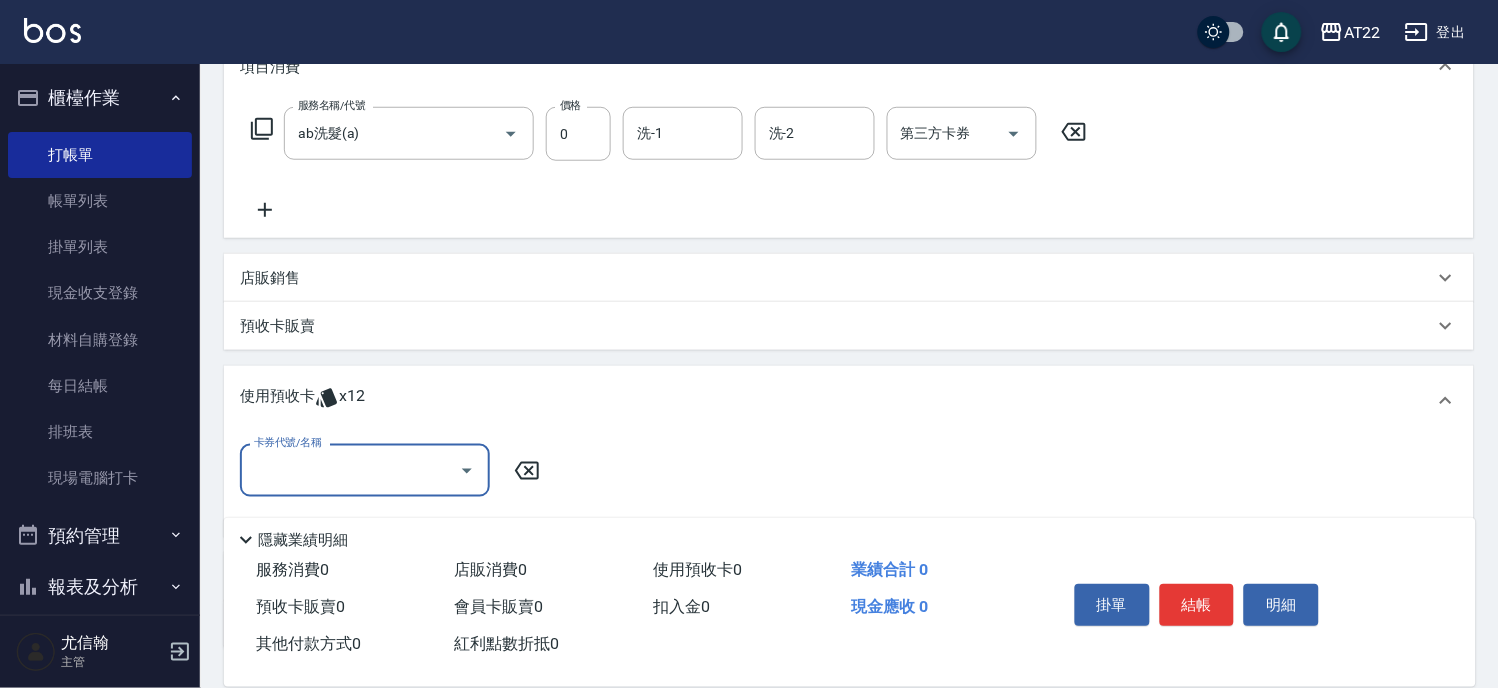 scroll, scrollTop: 0, scrollLeft: 0, axis: both 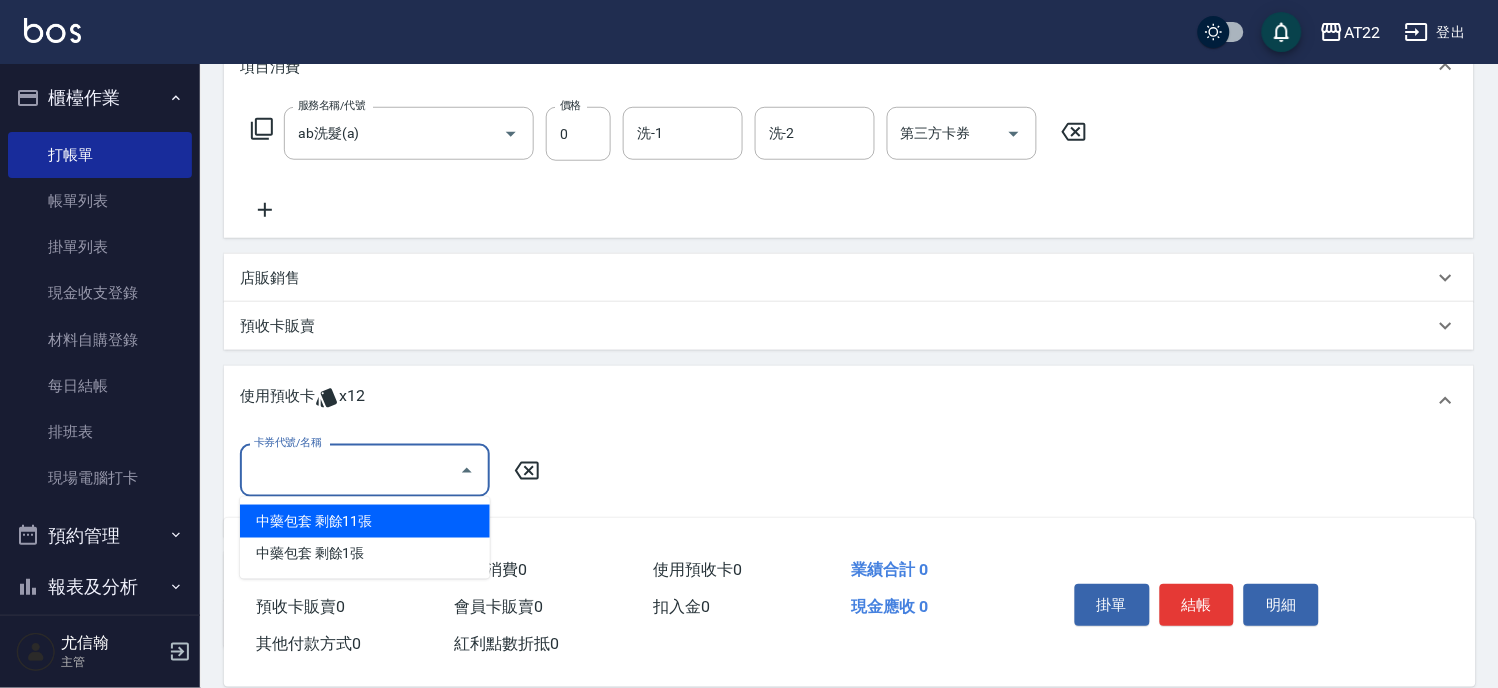click on "中藥包套 剩餘11張" at bounding box center [365, 521] 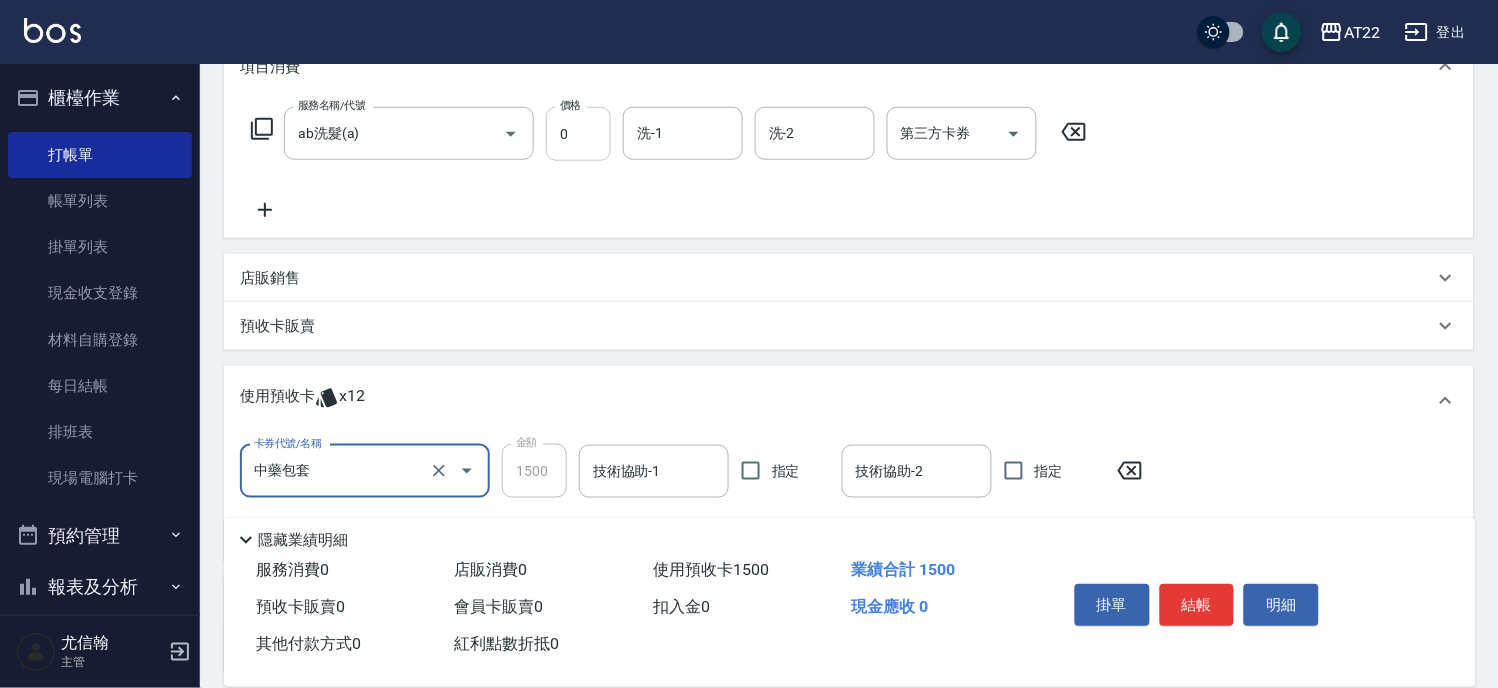 click on "0" at bounding box center (578, 134) 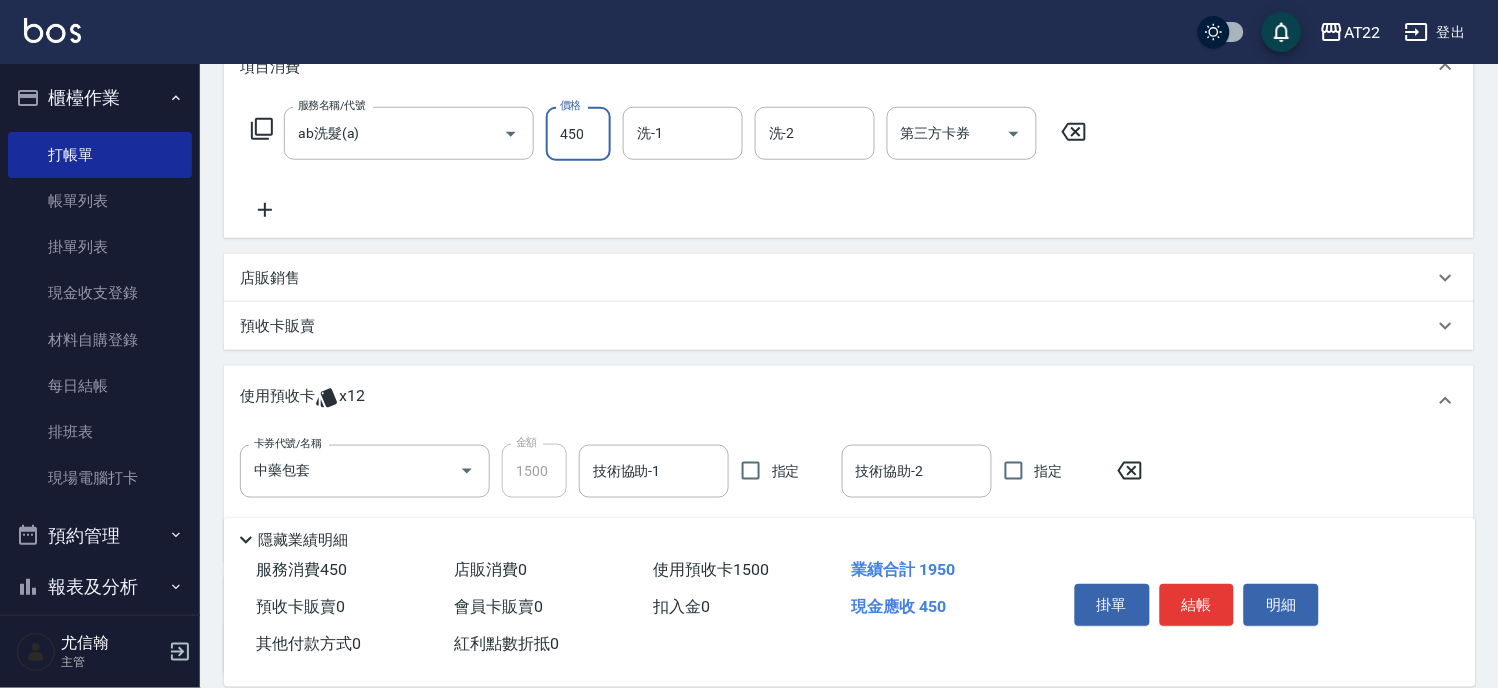 type on "450" 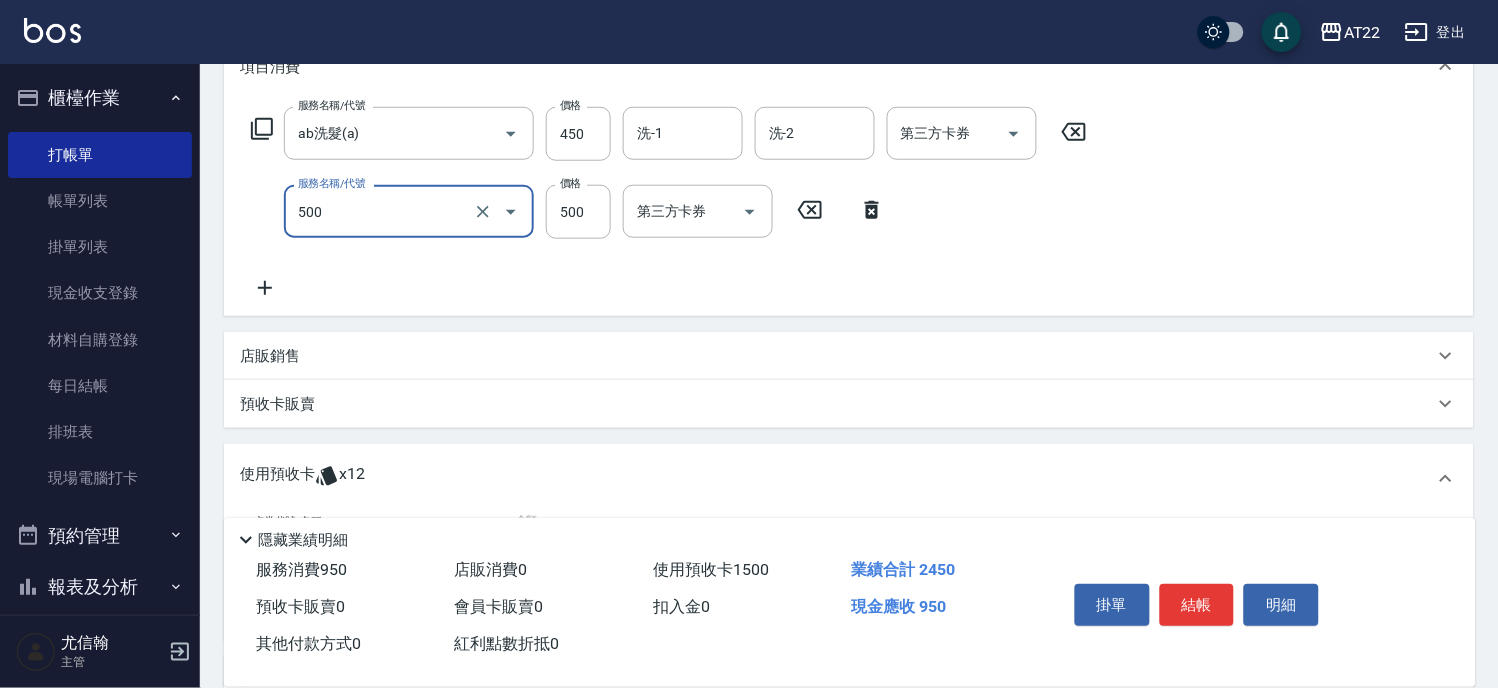 type on "剪髮(500)" 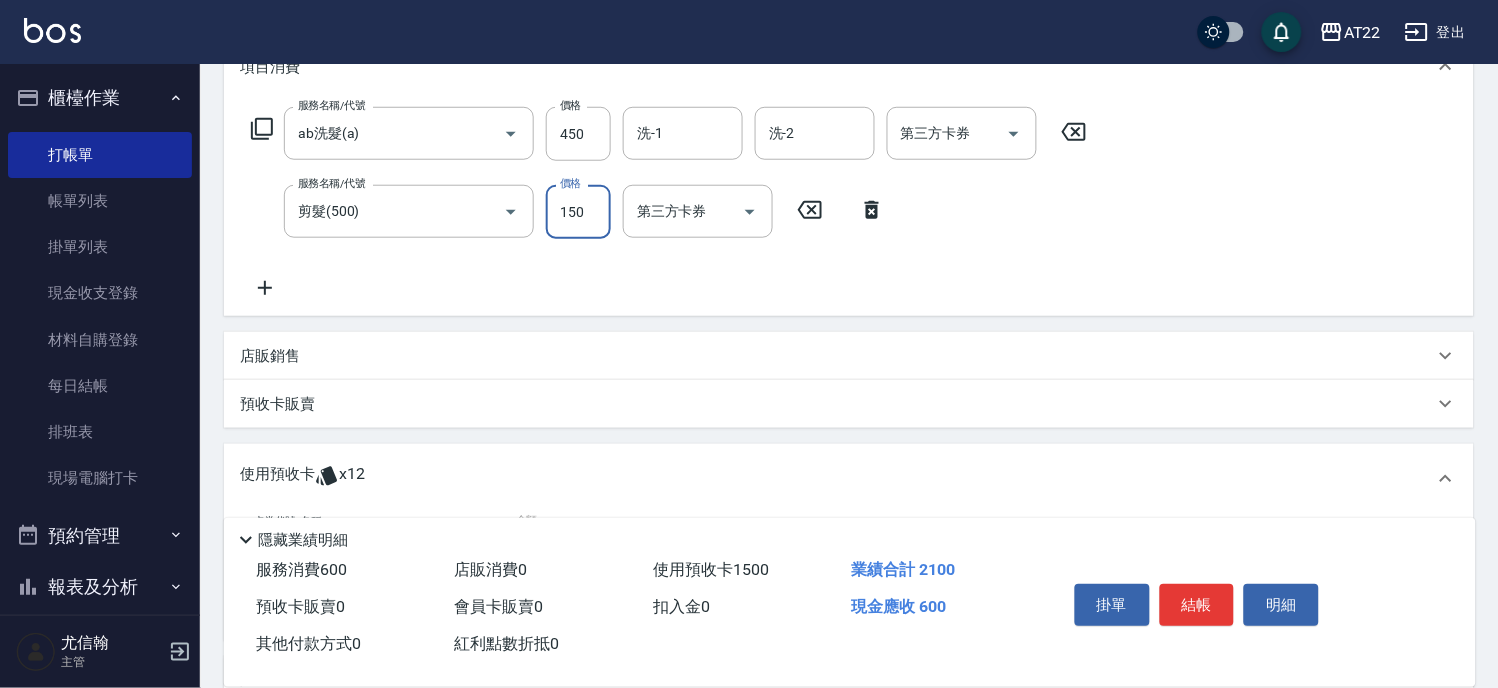 type on "150" 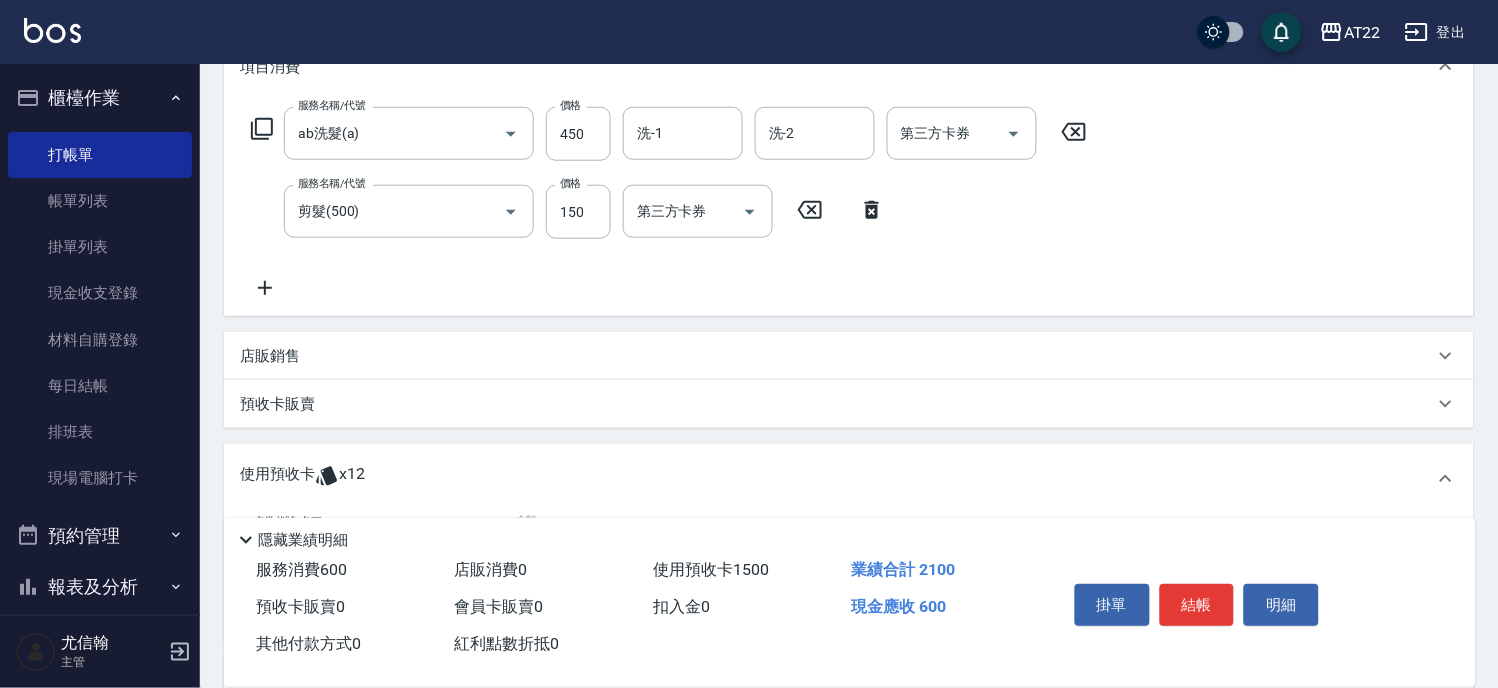 click on "項目消費 服務名稱/代號 ab洗髮(a) 服務名稱/代號 價格 450 價格 洗-1 洗-1 洗-2 洗-2 第三方卡券 第三方卡券 服務名稱/代號 剪髮(500) 服務名稱/代號 價格 150 價格 第三方卡券 第三方卡券 店販銷售 服務人員姓名/編號 服務人員姓名/編號 商品代號/名稱 商品代號/名稱 預收卡販賣 卡券名稱/代號 卡券名稱/代號 使用預收卡 x12 卡券代號/名稱 中藥包套 卡券代號/名稱 金額 1500 金額 技術協助-1 技術協助-1 指定 技術協助-2 技術協助-2 指定 其他付款方式 入金可用餘額: 0 其他付款方式 其他付款方式 入金剩餘： 0元 0 ​ 整筆扣入金 0元 異動入金 備註及來源 備註 備註 訂單來源 ​ 訂單來源" at bounding box center [849, 393] 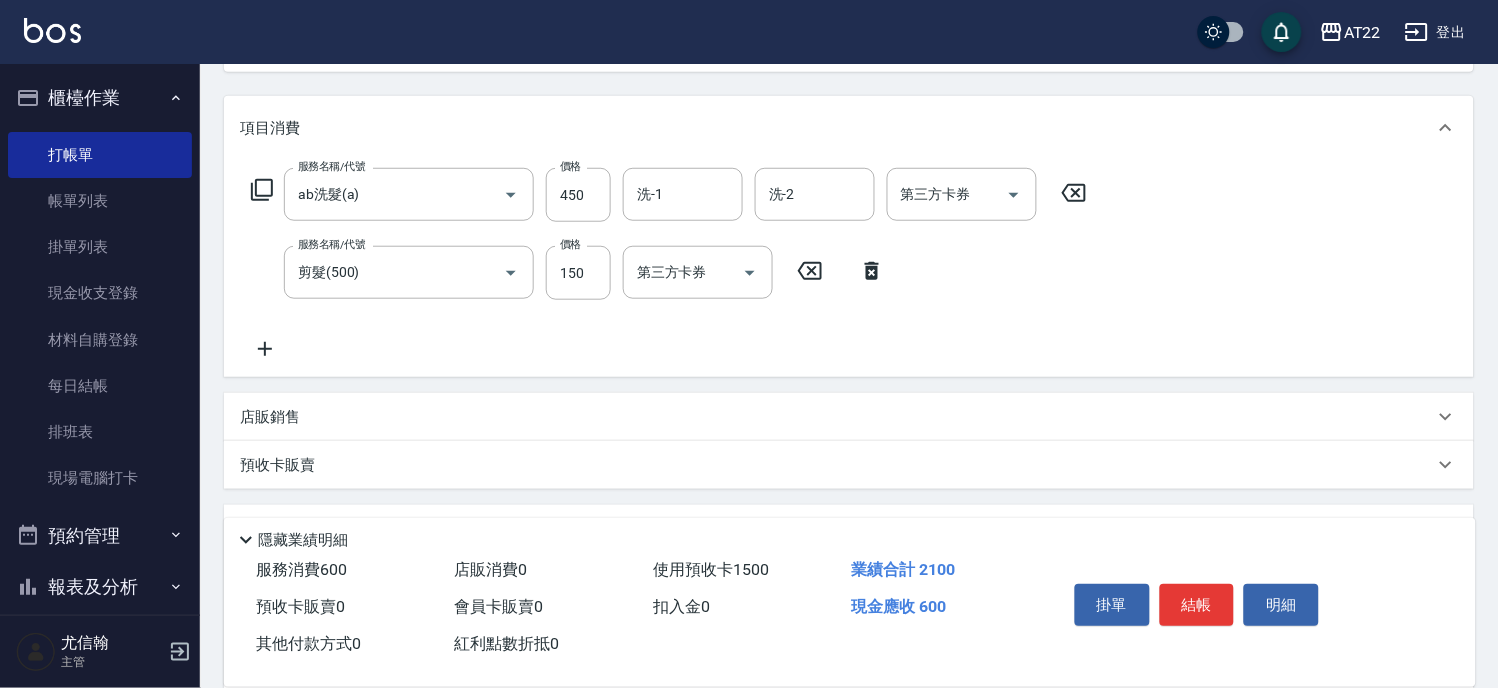 scroll, scrollTop: 0, scrollLeft: 0, axis: both 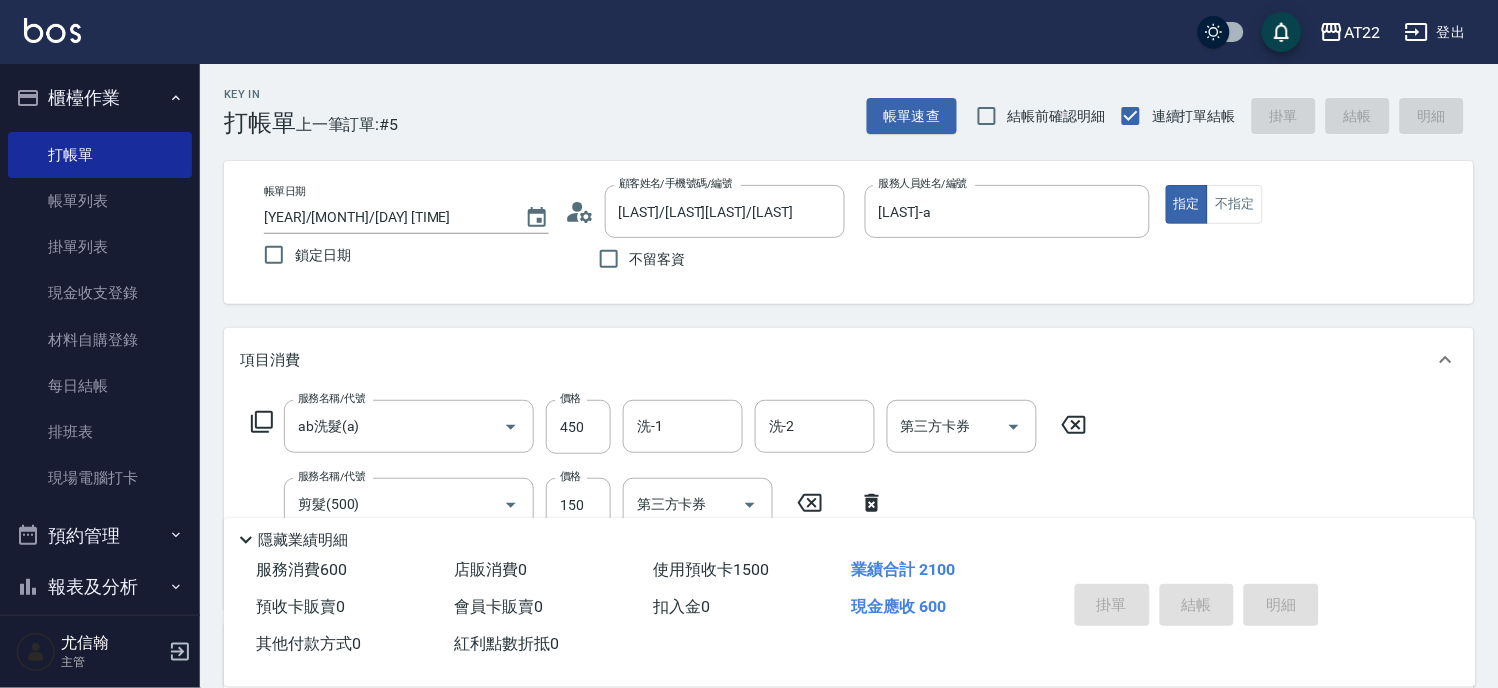 type 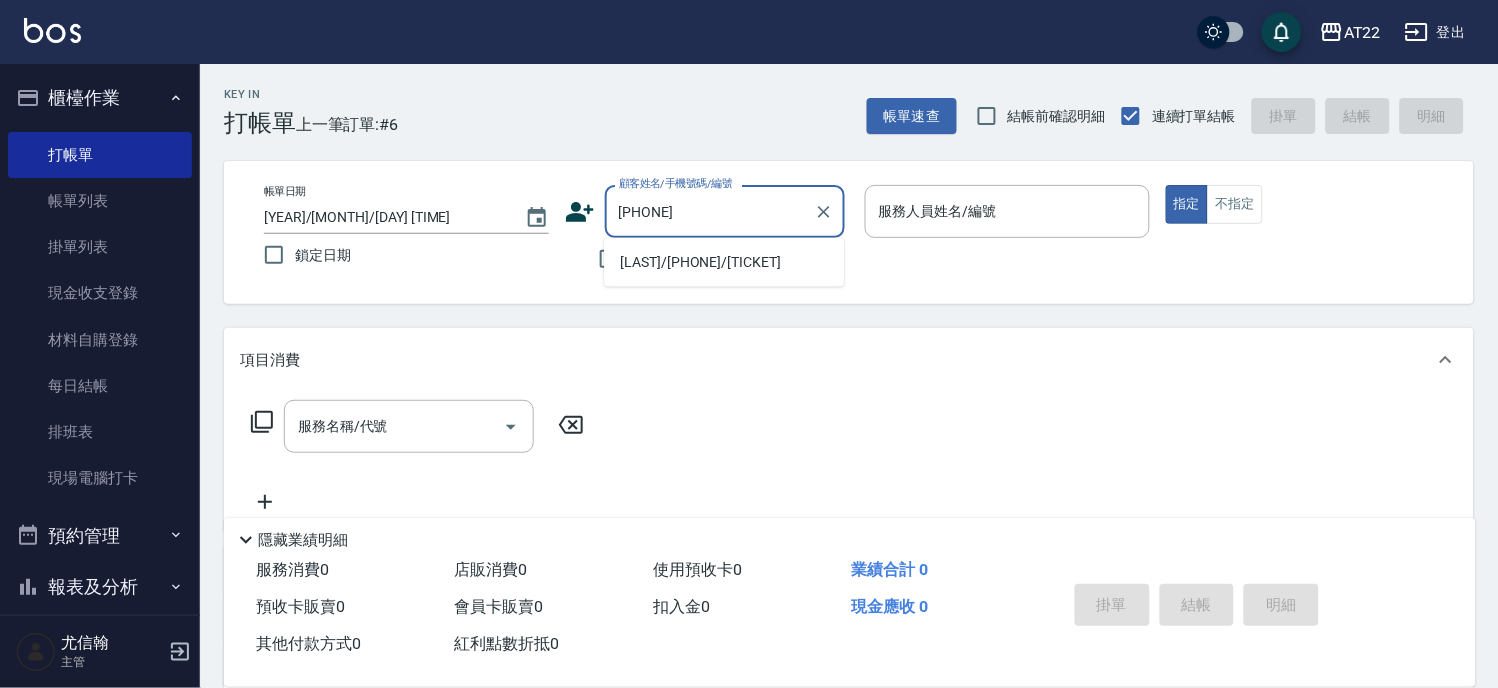 click on "[LAST] [LAST]/[PHONE]/T91455" at bounding box center (724, 262) 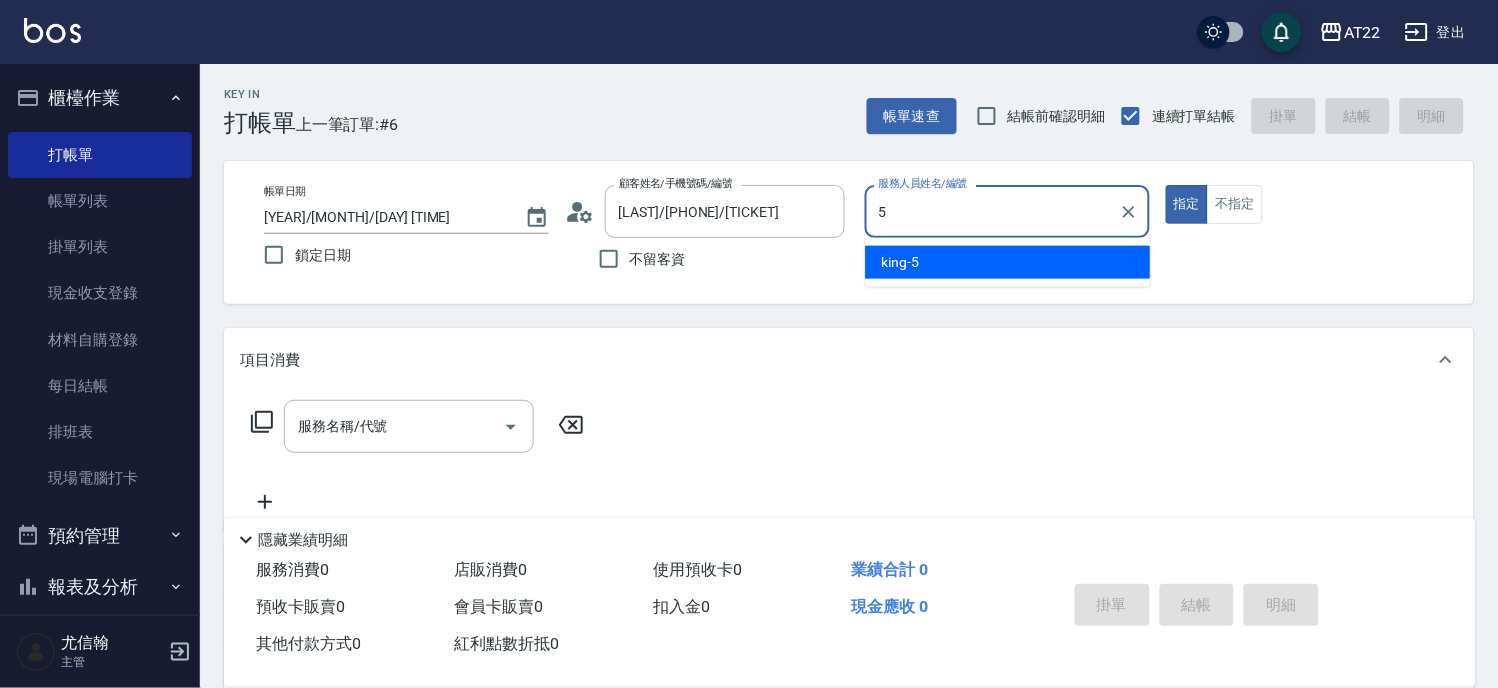 type on "king-5" 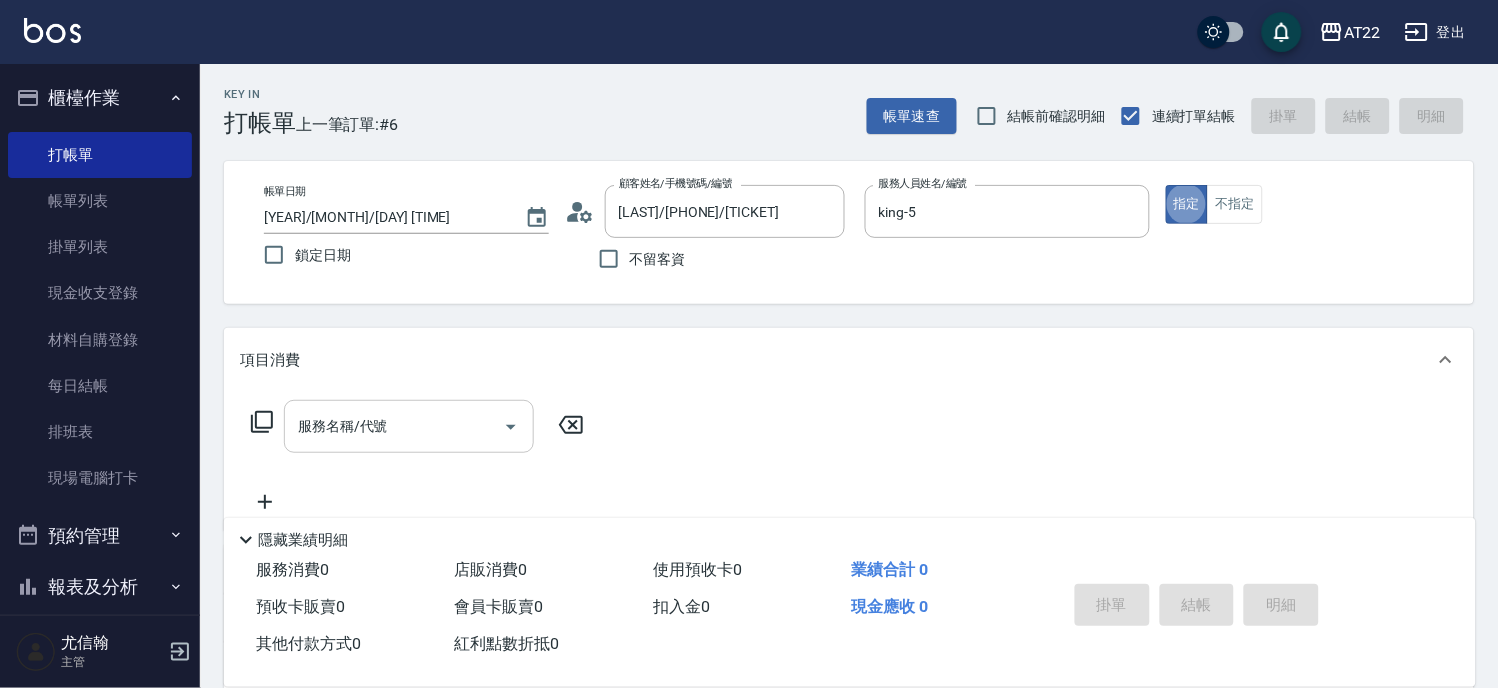 click on "服務名稱/代號" at bounding box center [394, 426] 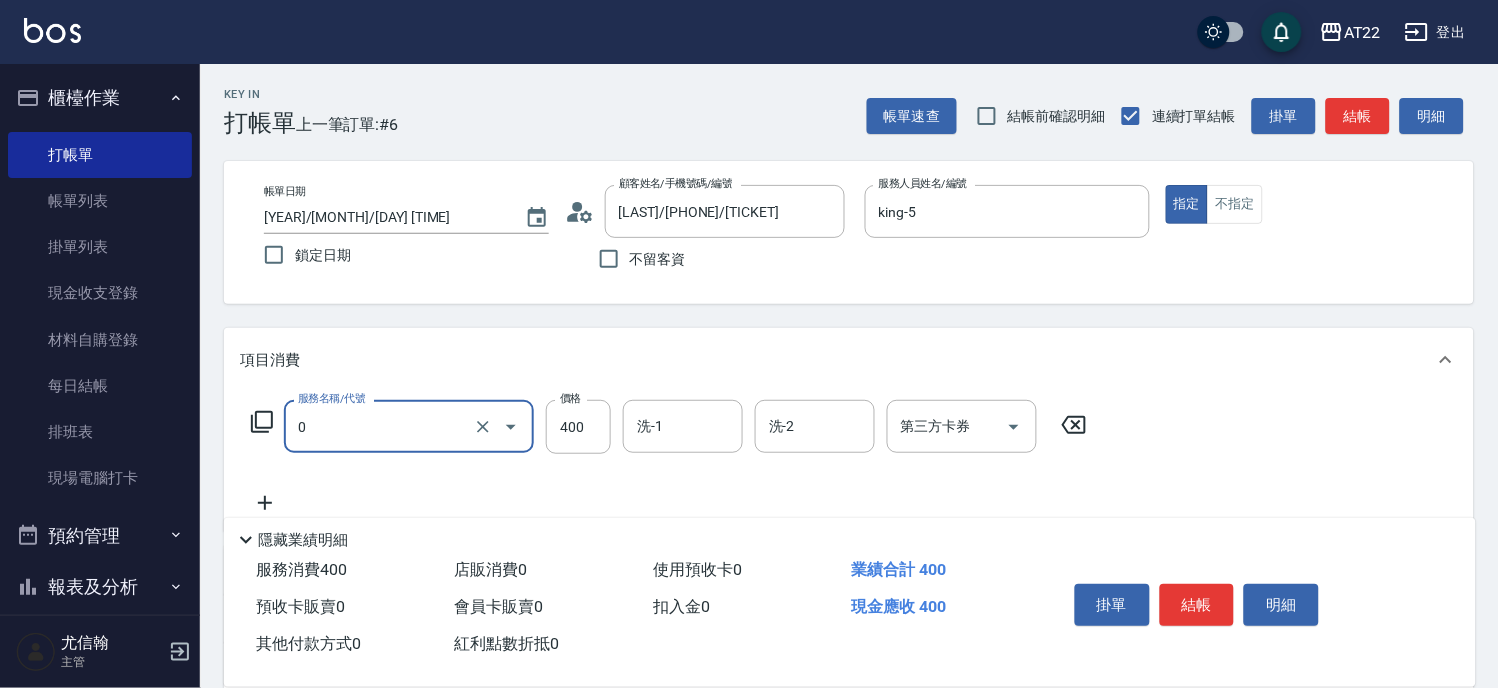 type on "有機洗髮(0)" 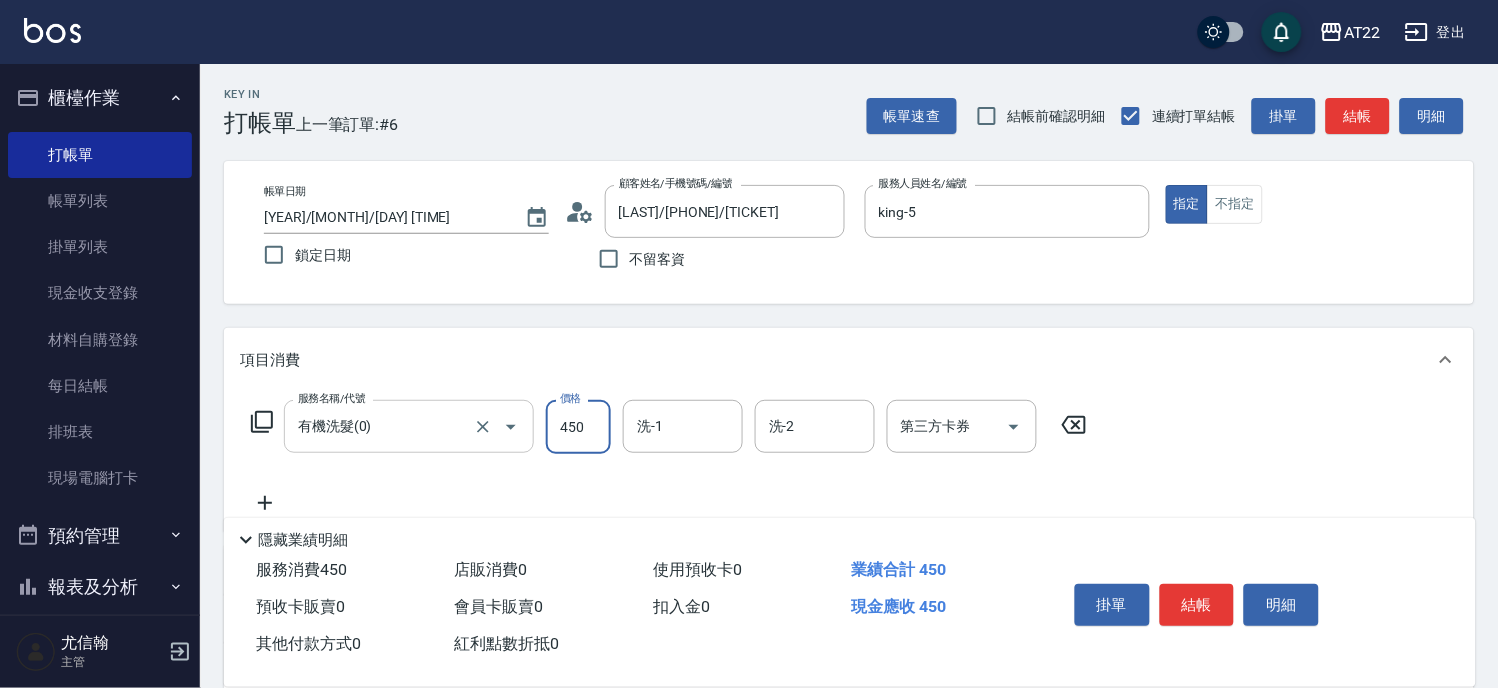 type on "450" 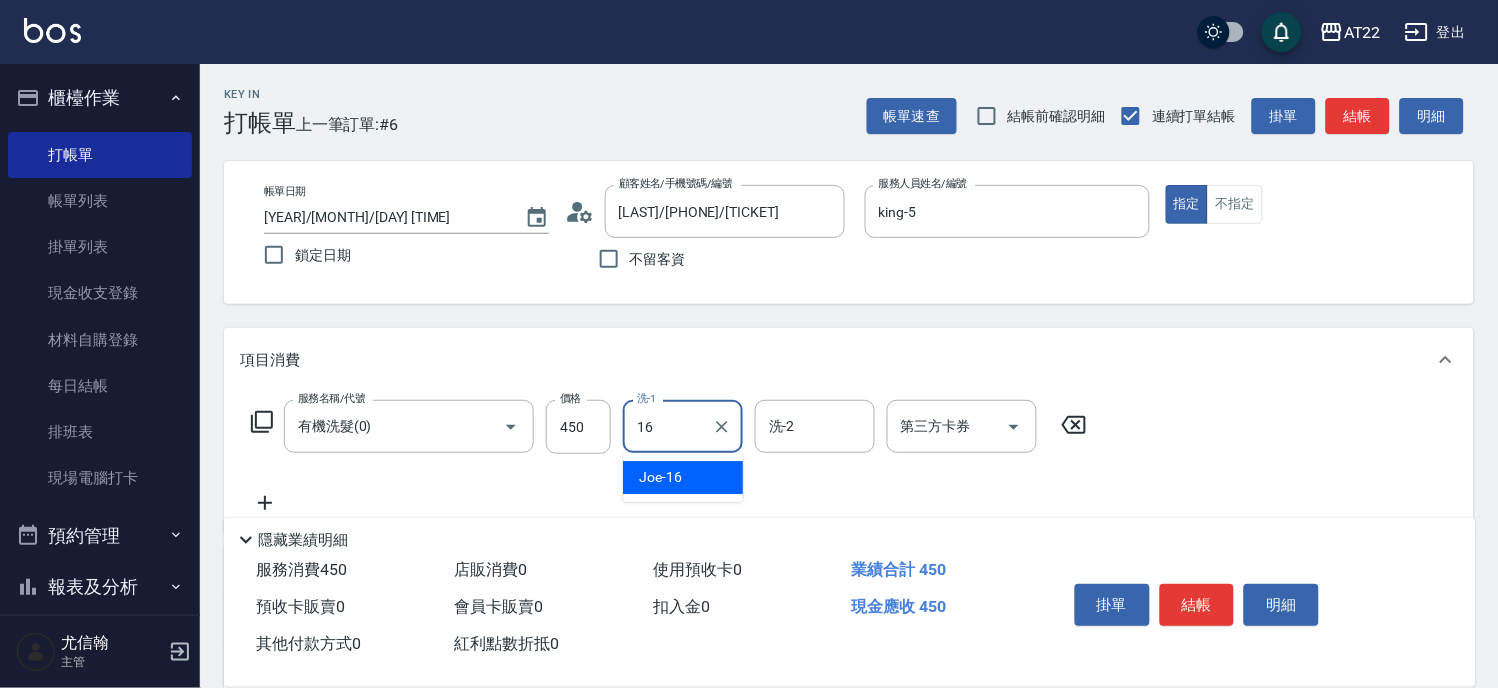 type on "[NAME]-16" 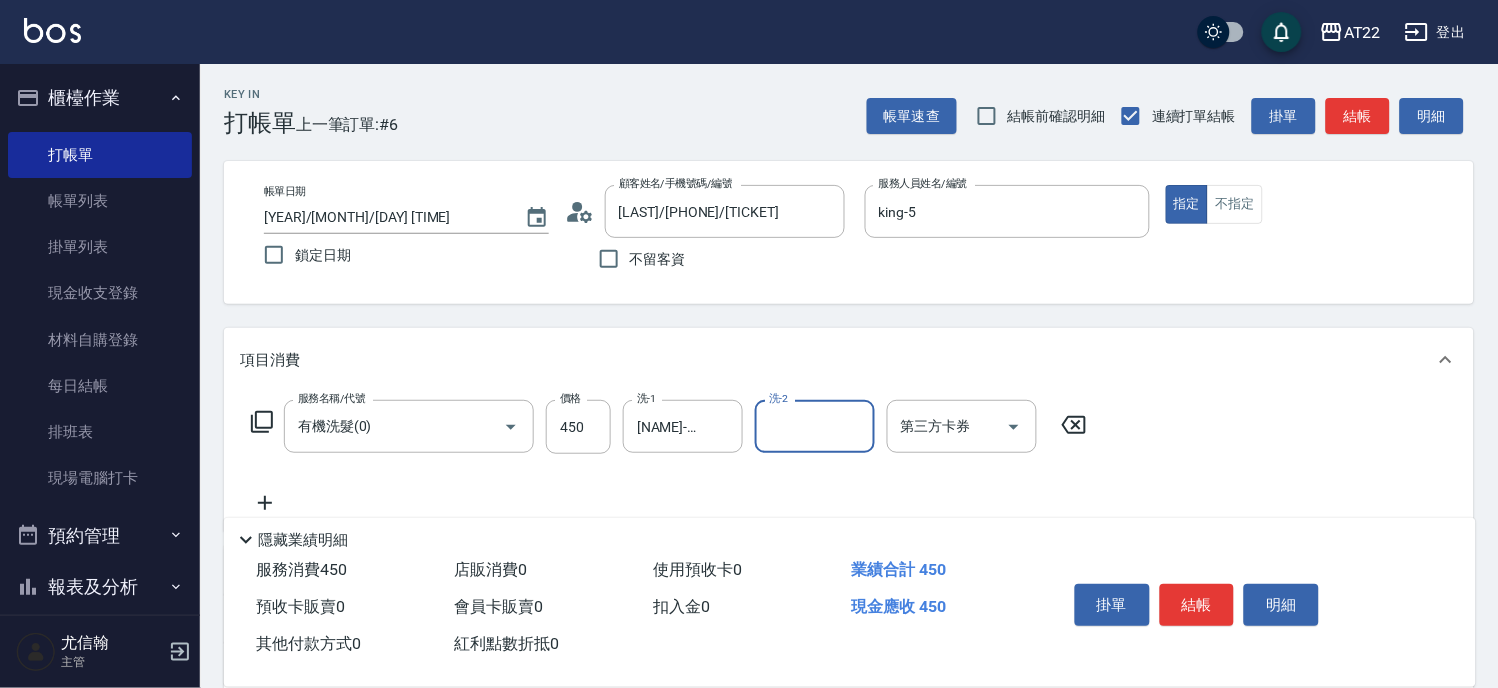 click 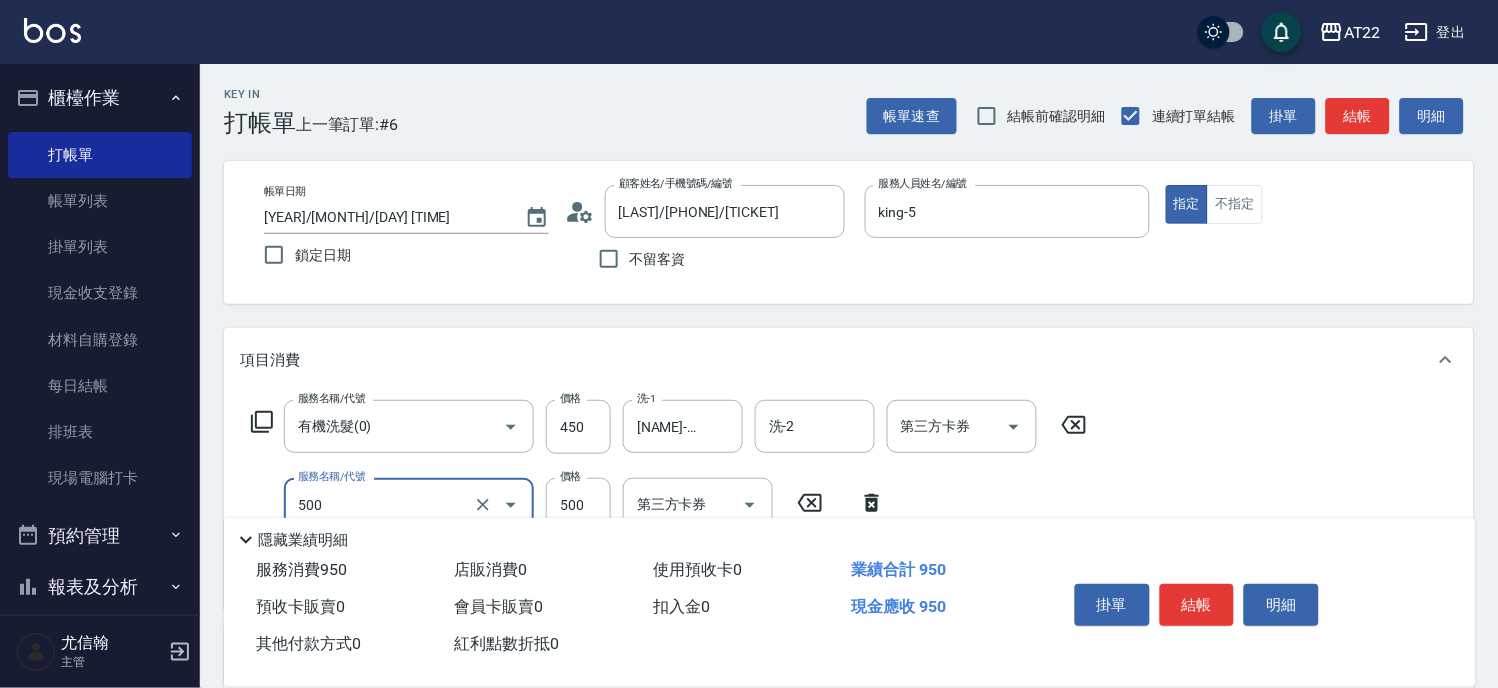 type on "剪髮(500)" 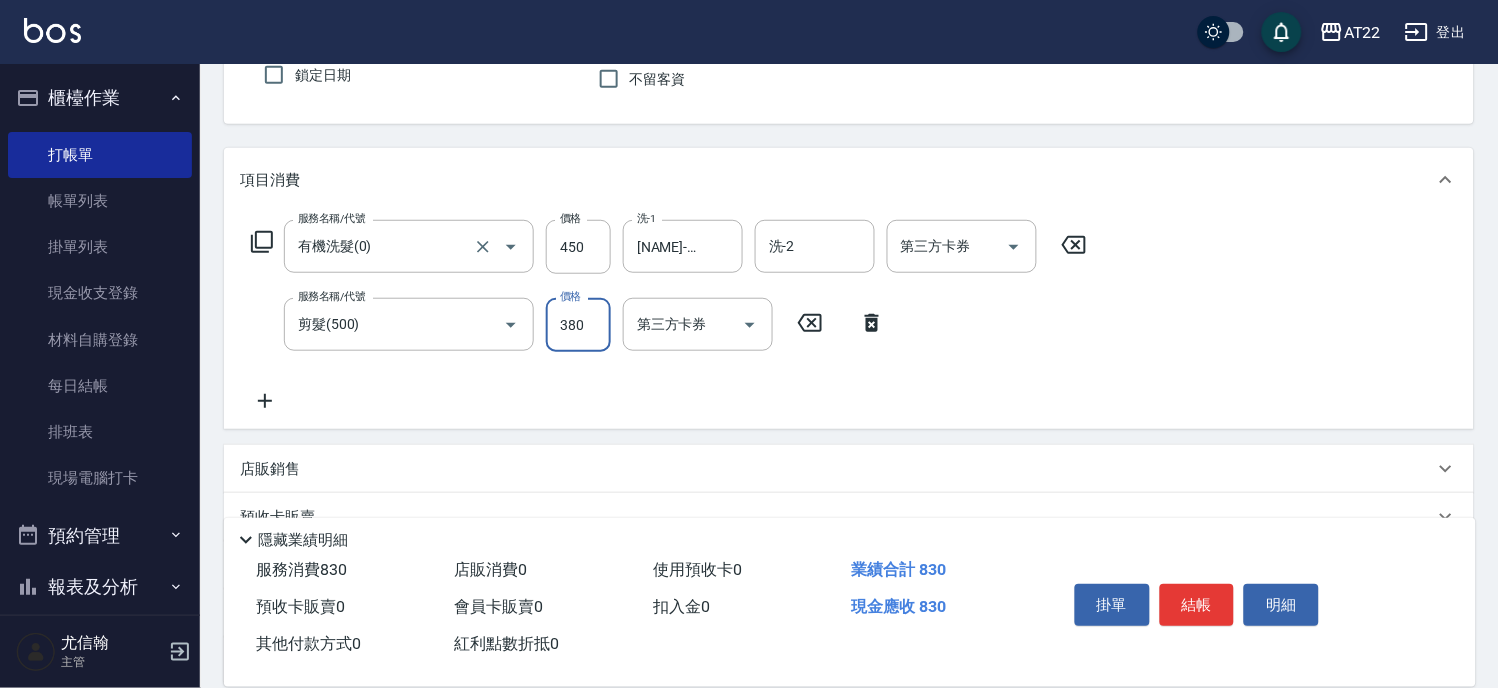 scroll, scrollTop: 333, scrollLeft: 0, axis: vertical 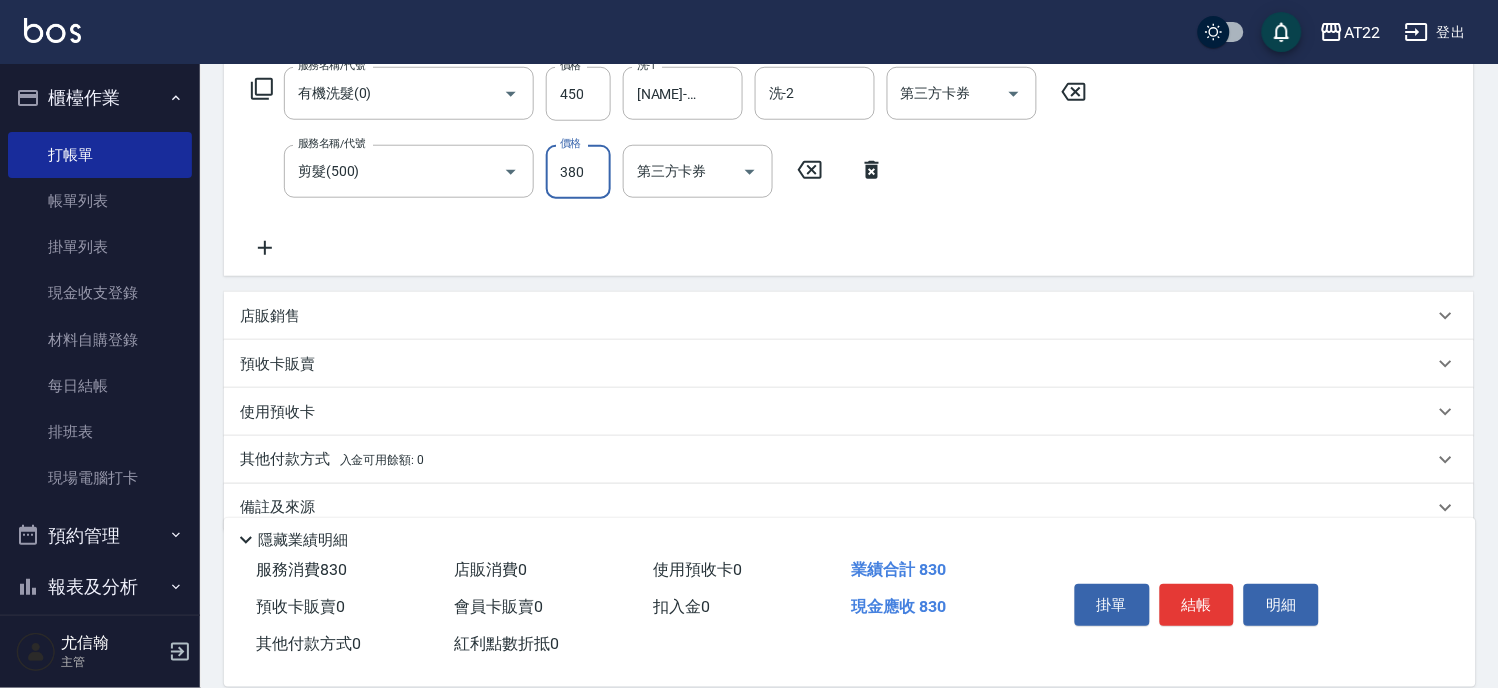 type on "380" 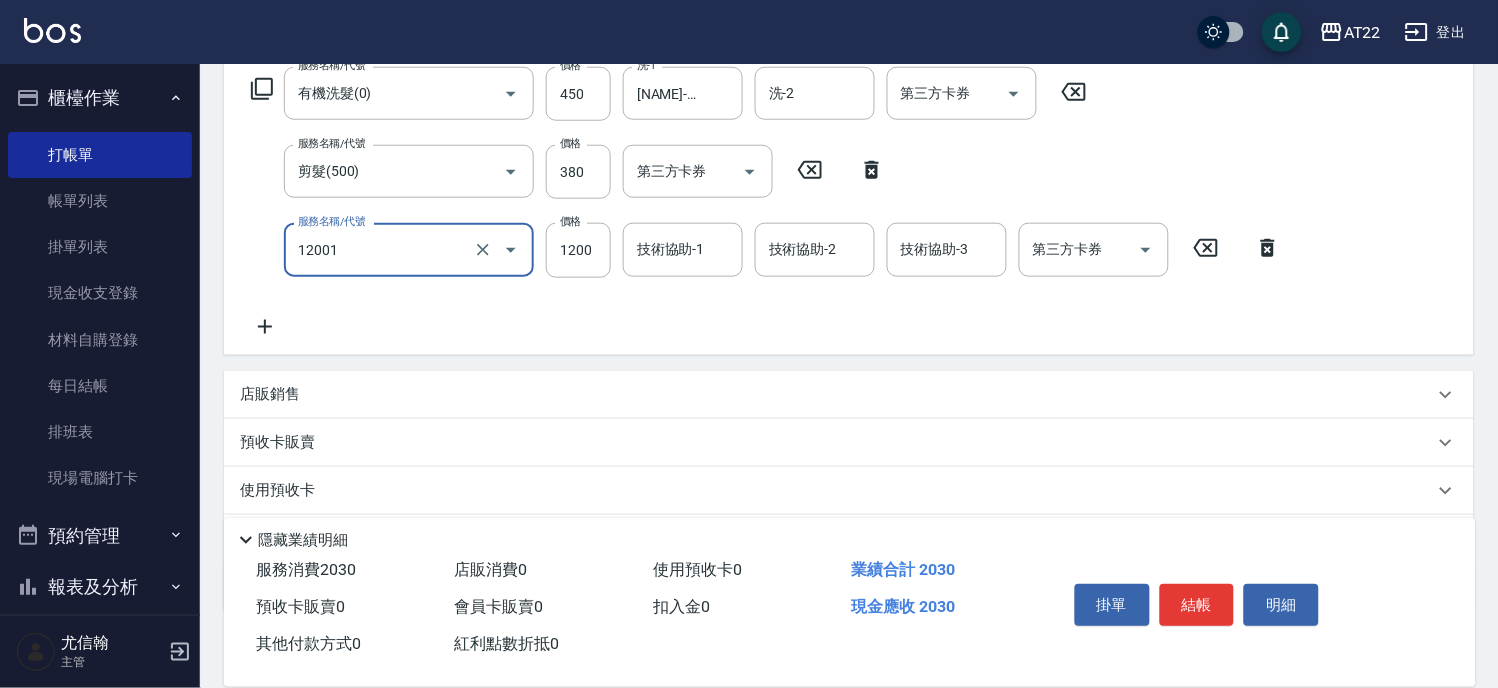 type on "燙髮S(12001)" 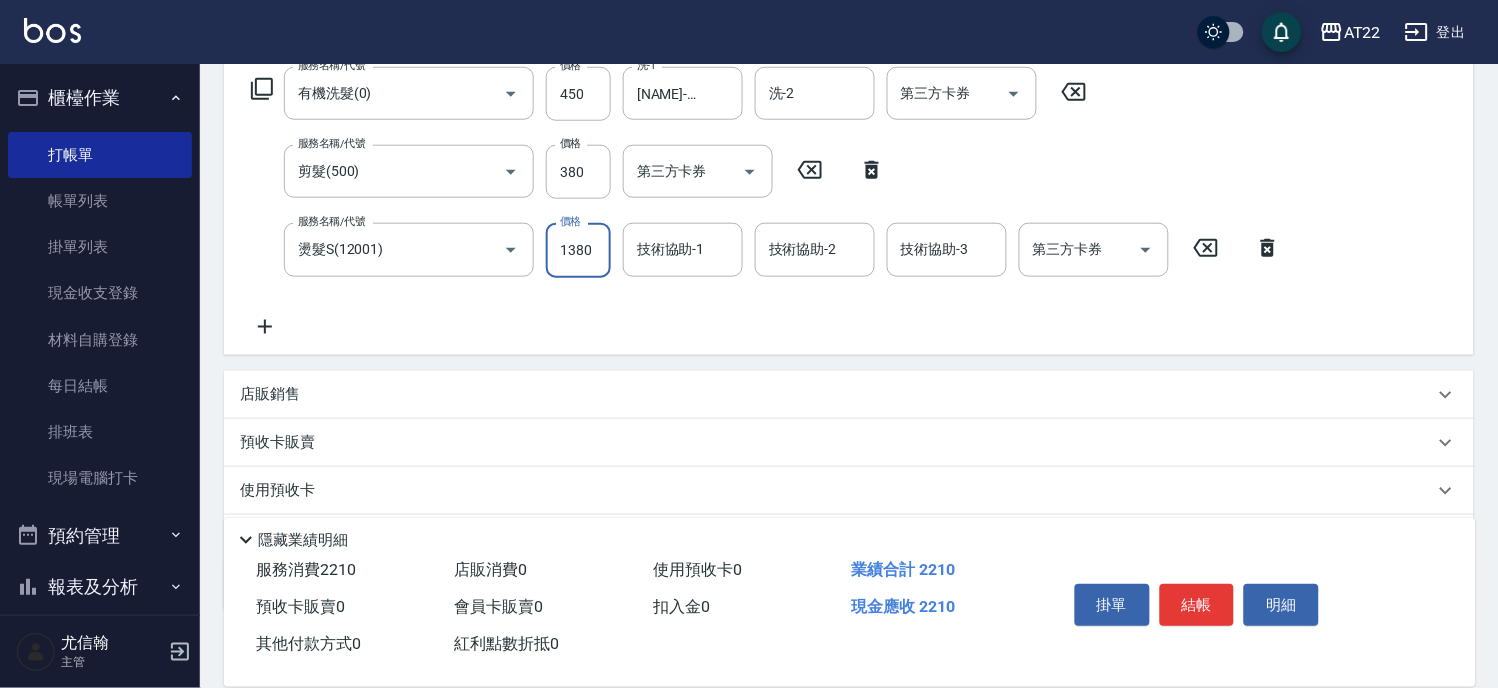 type on "1380" 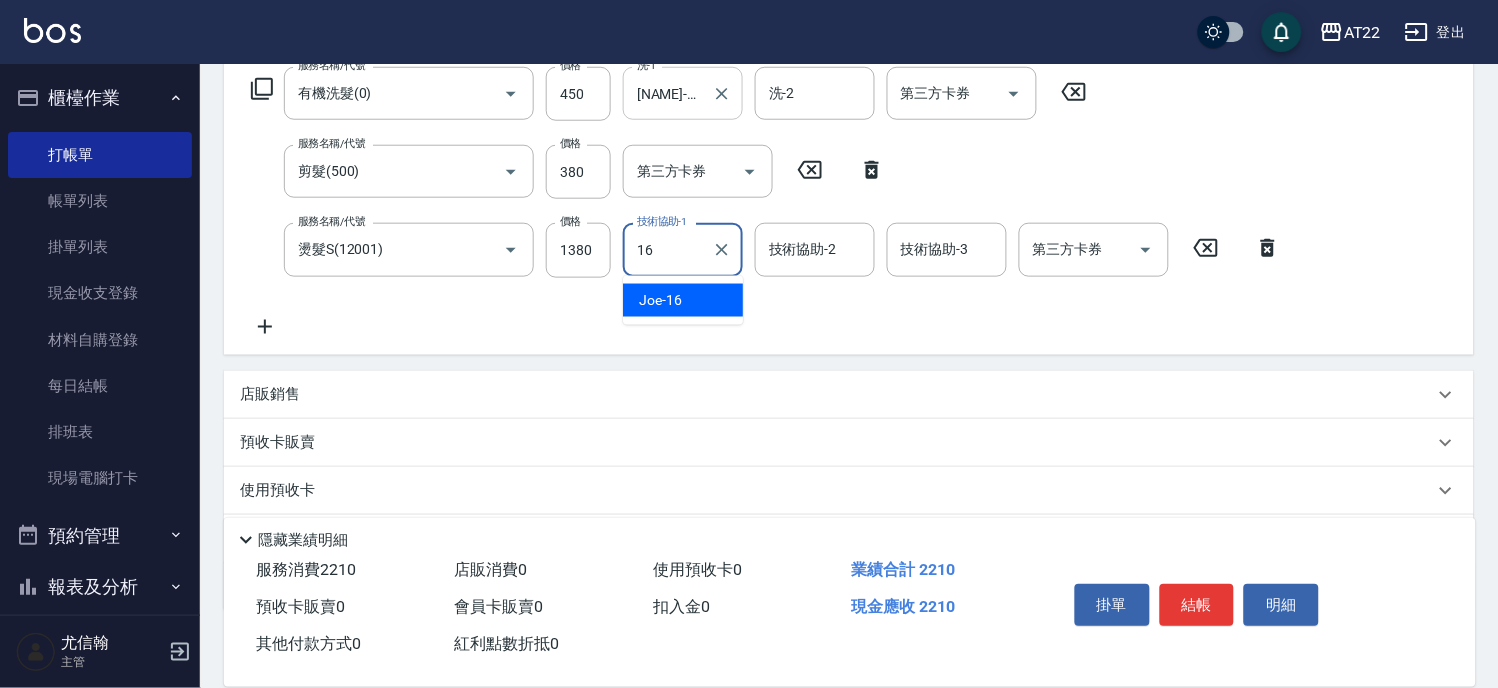 type on "[NAME]-16" 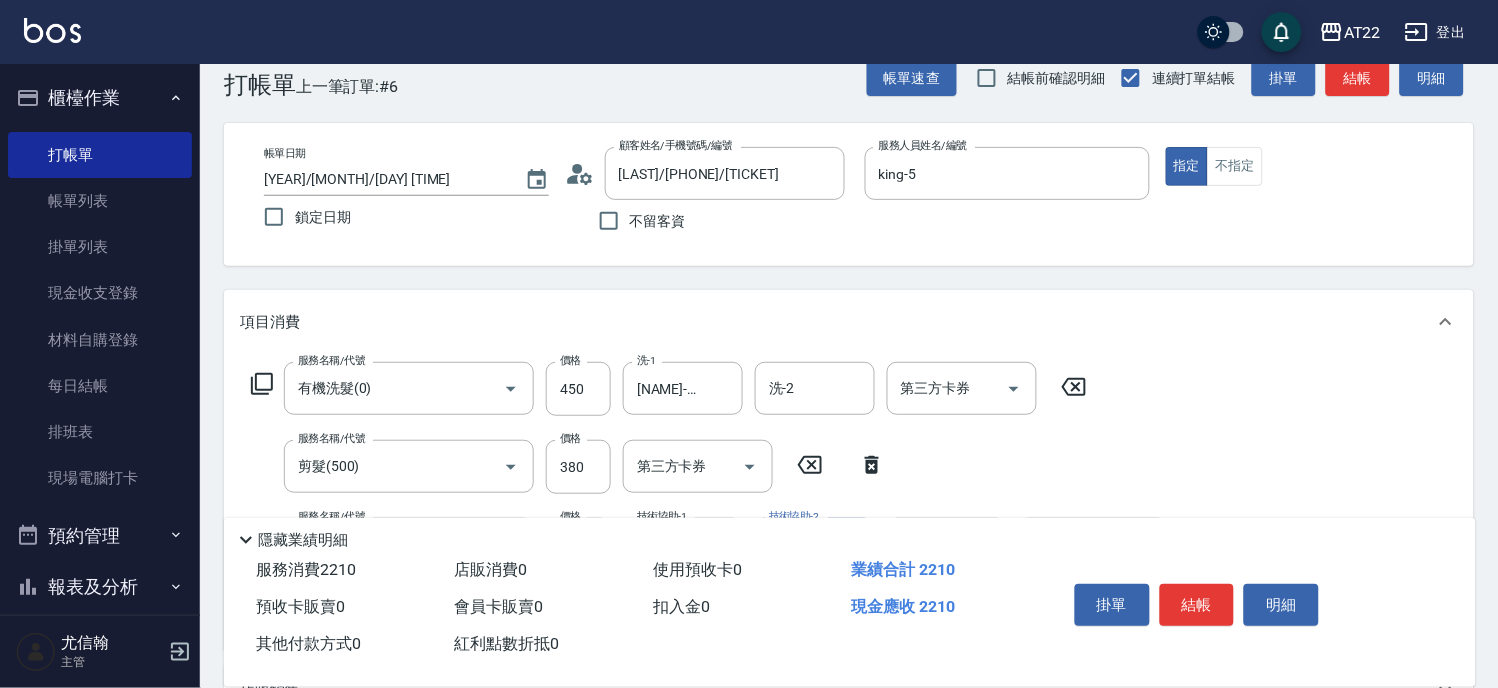 scroll, scrollTop: 0, scrollLeft: 0, axis: both 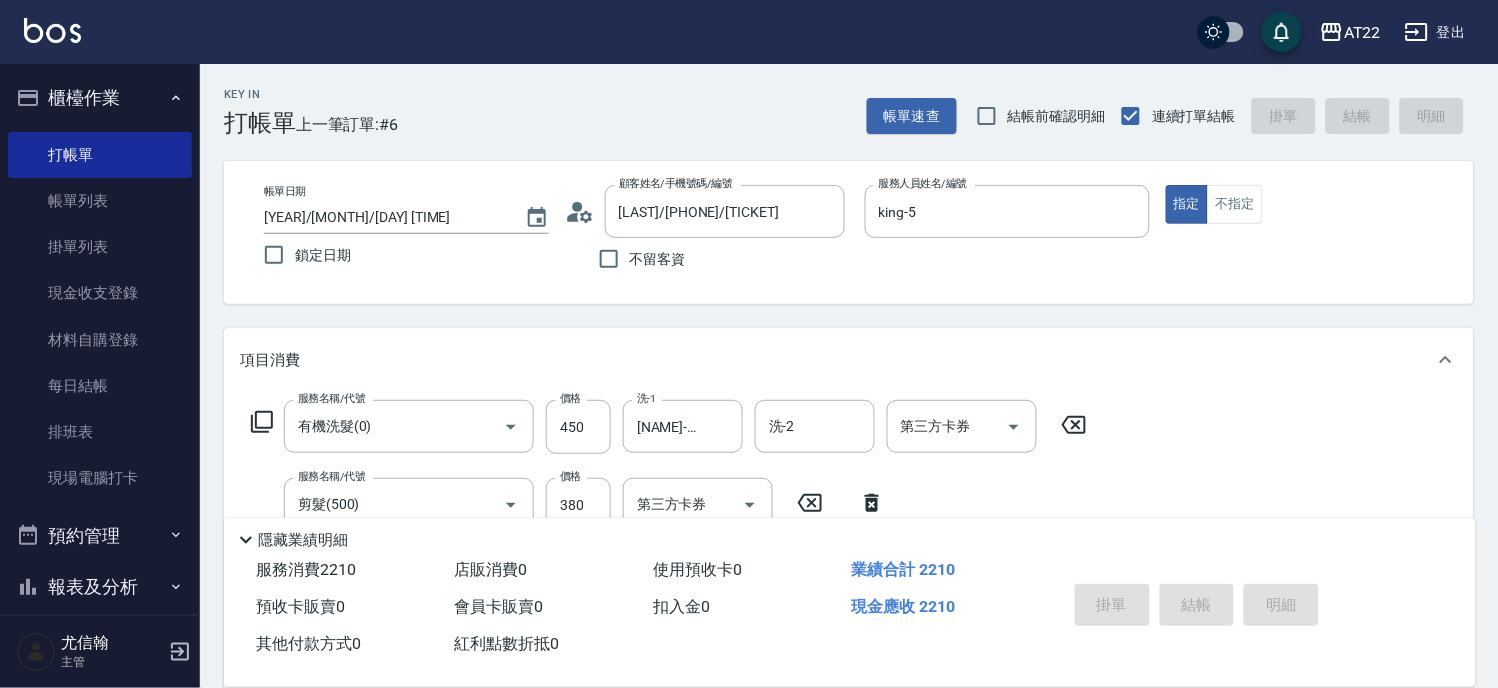 type on "2025/08/03 13:07" 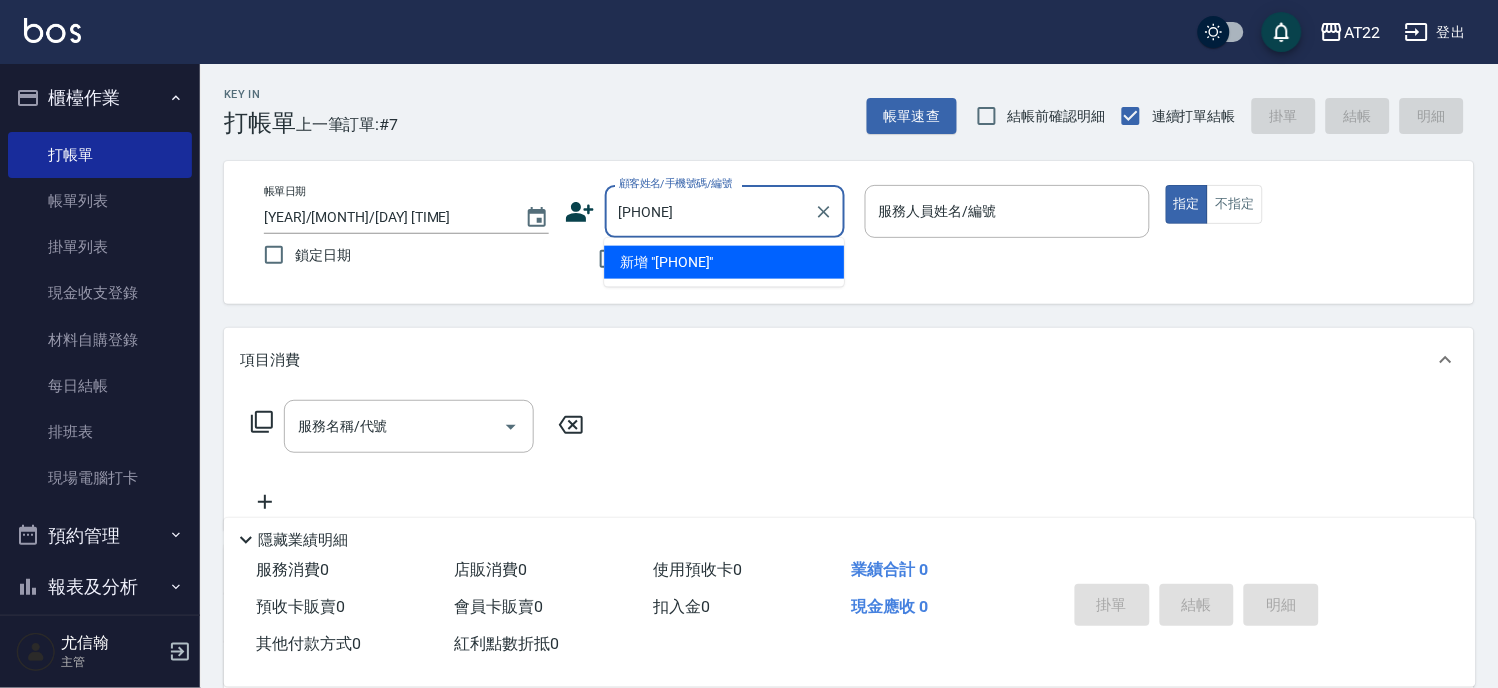 click on "0953936956" at bounding box center [710, 211] 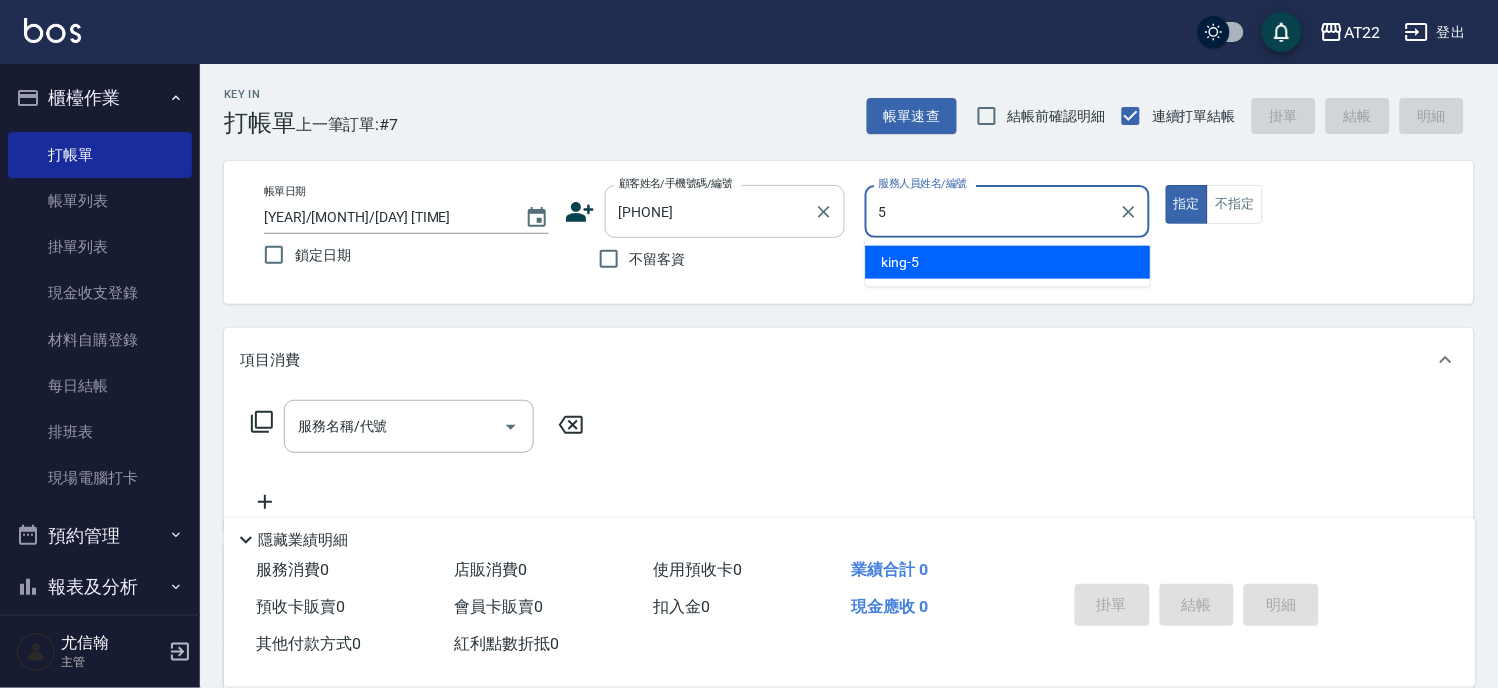 type on "king-5" 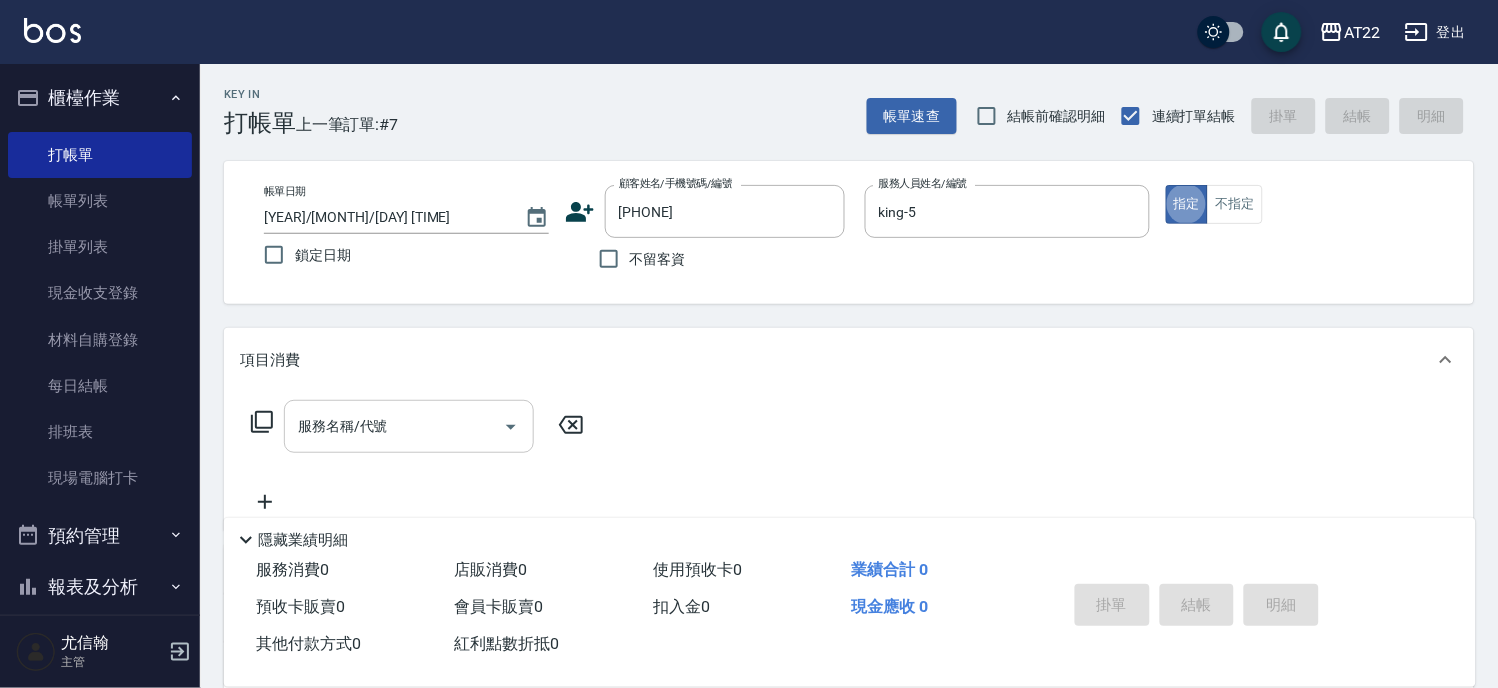 click on "服務名稱/代號" at bounding box center [394, 426] 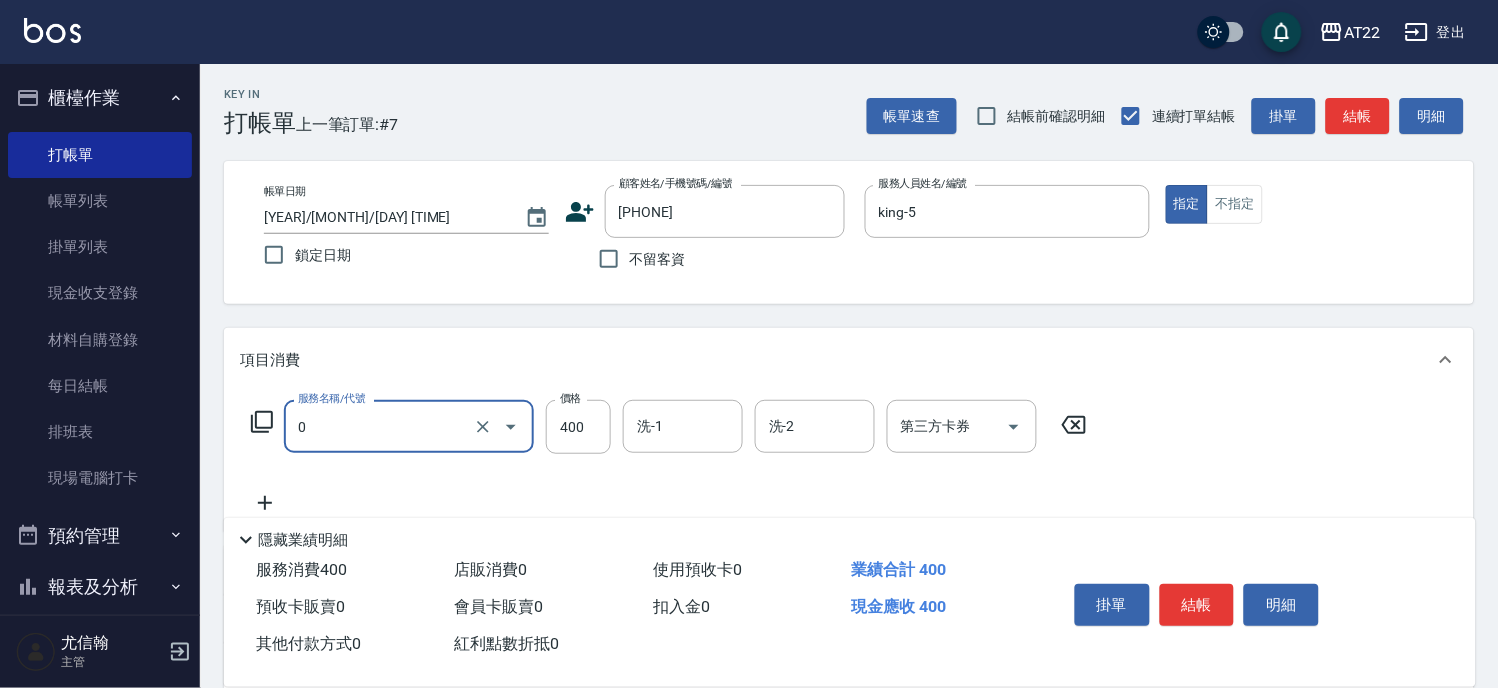 type on "有機洗髮(0)" 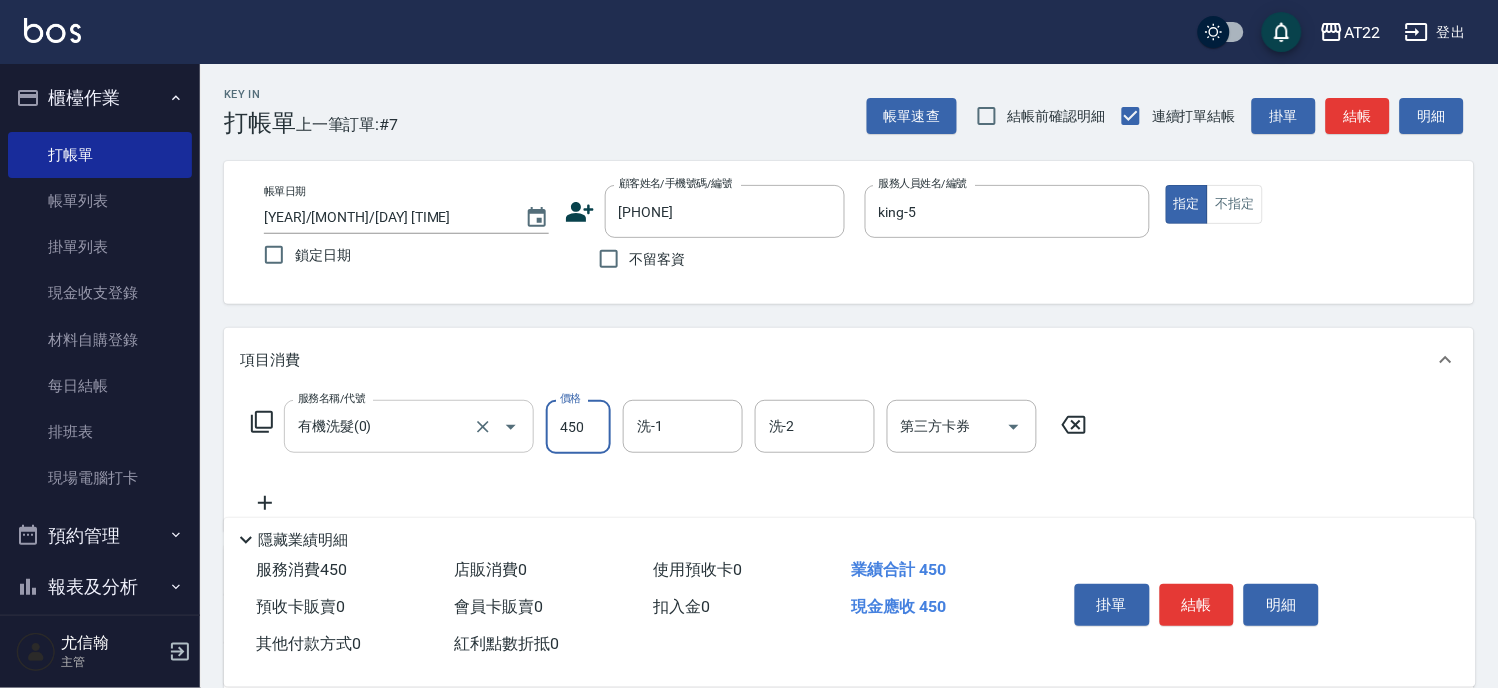 type on "450" 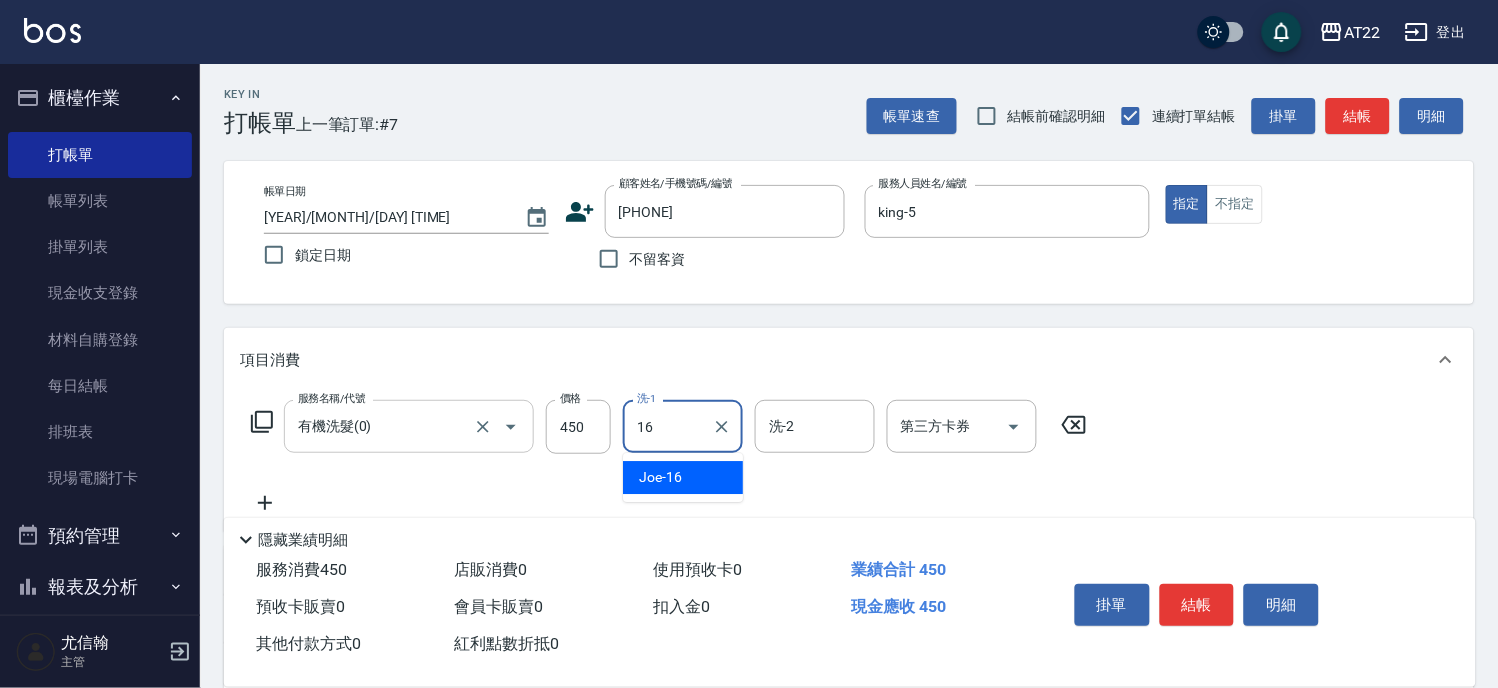 type on "16." 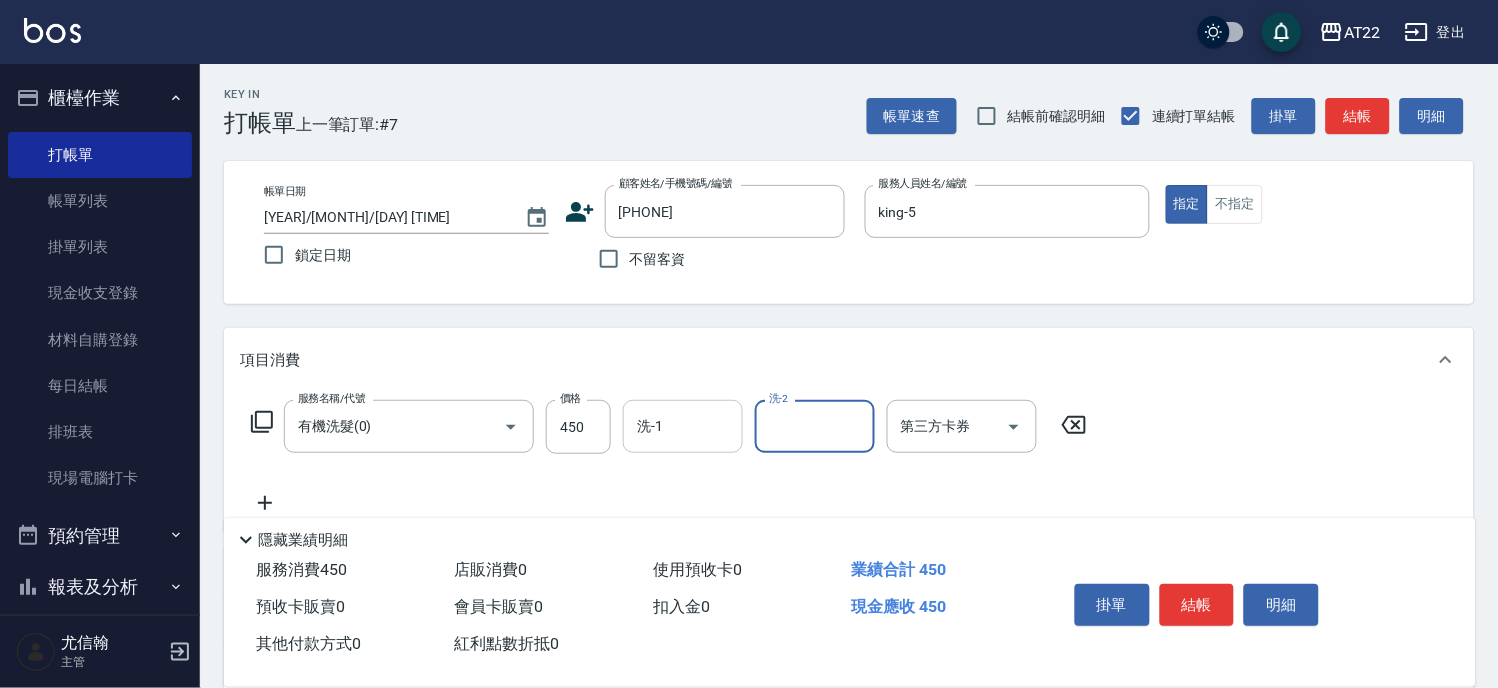 click on "洗-1" at bounding box center (683, 426) 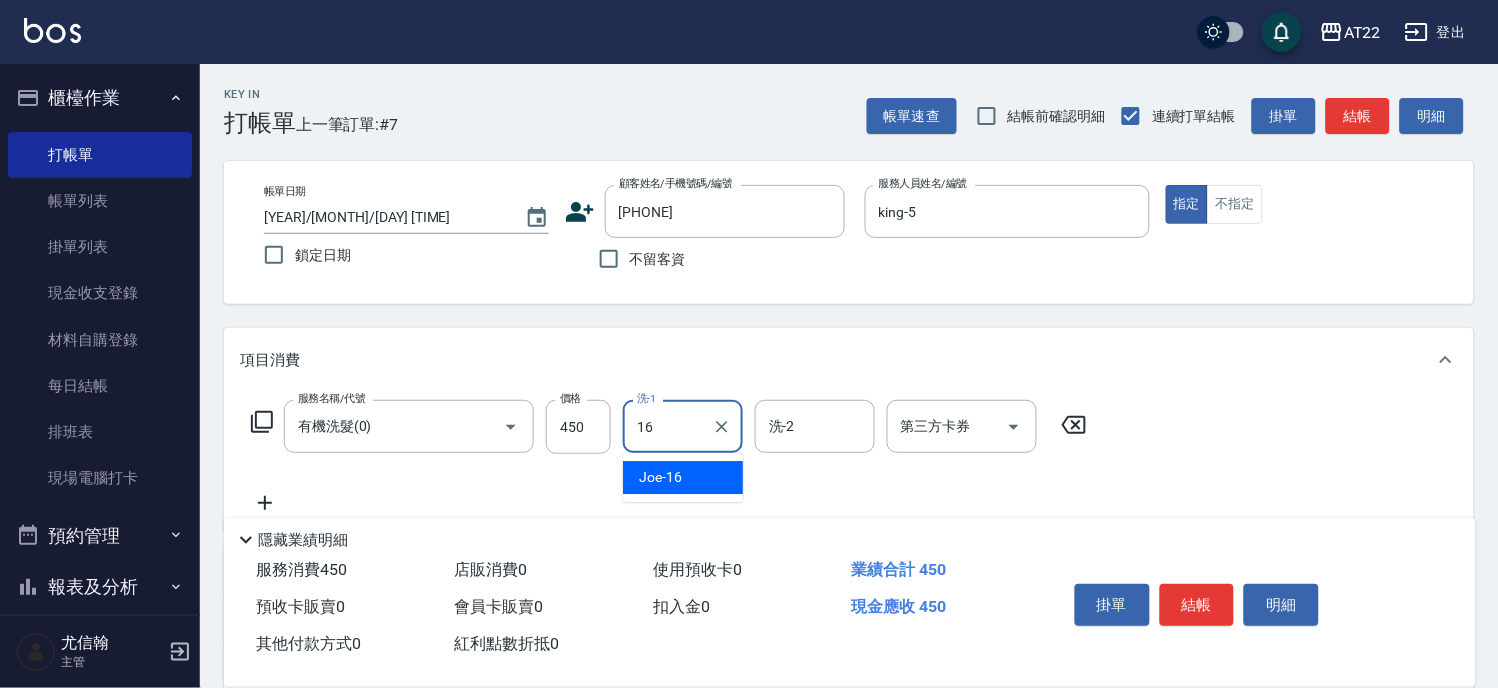 type on "[NAME]-16" 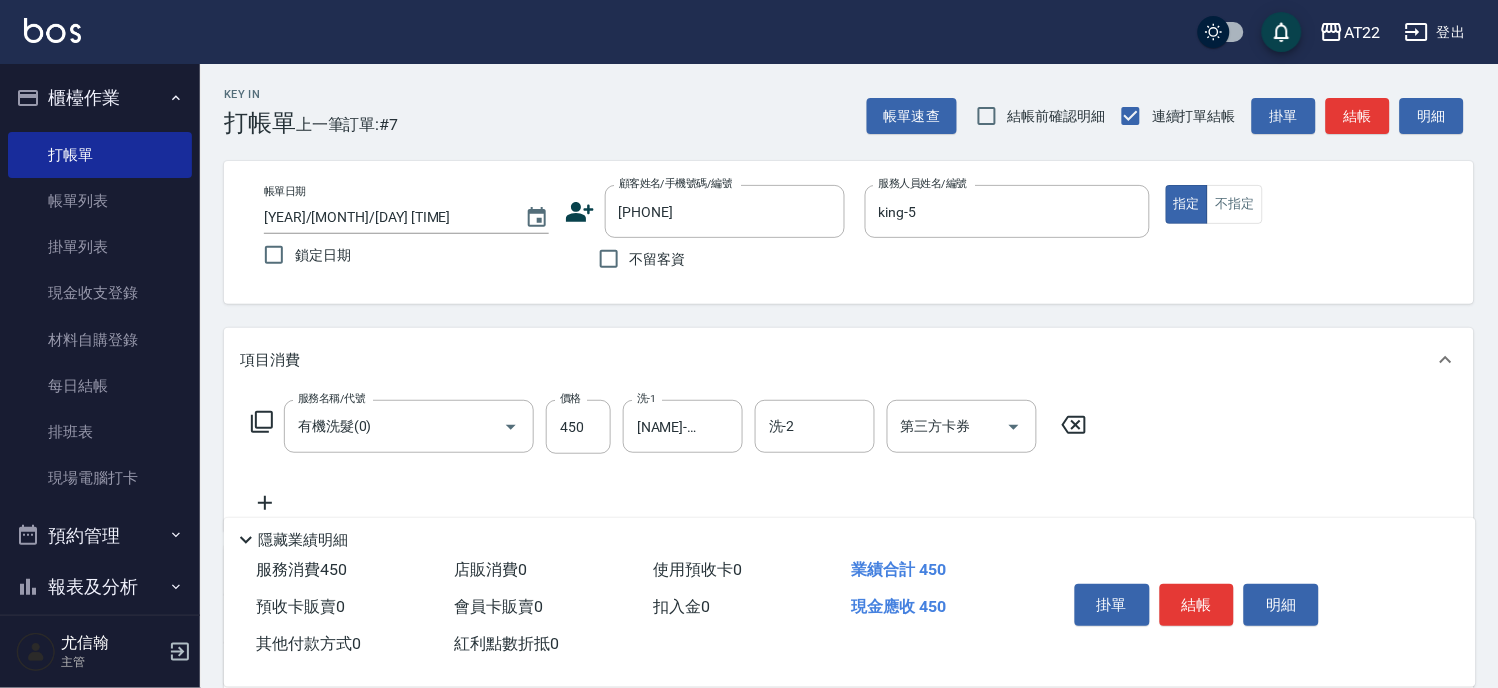 click 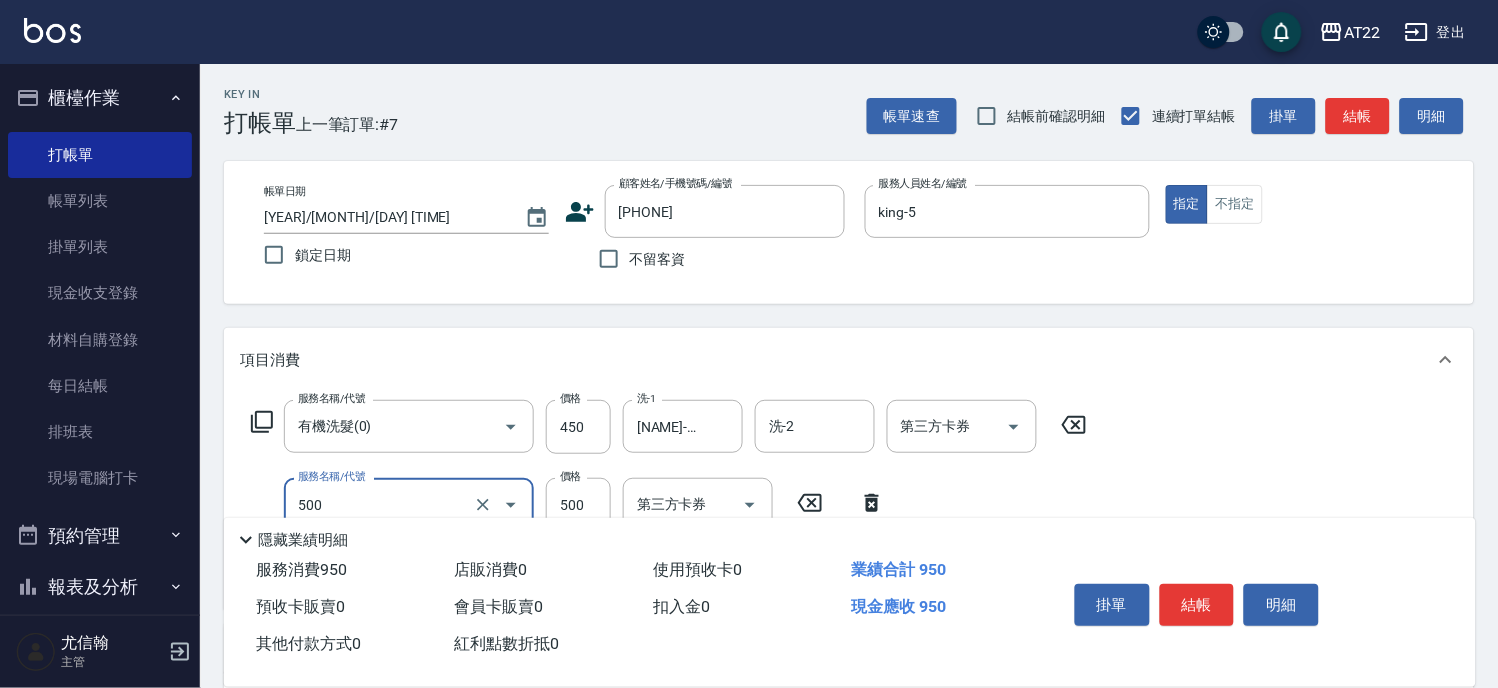 type on "剪髮(500)" 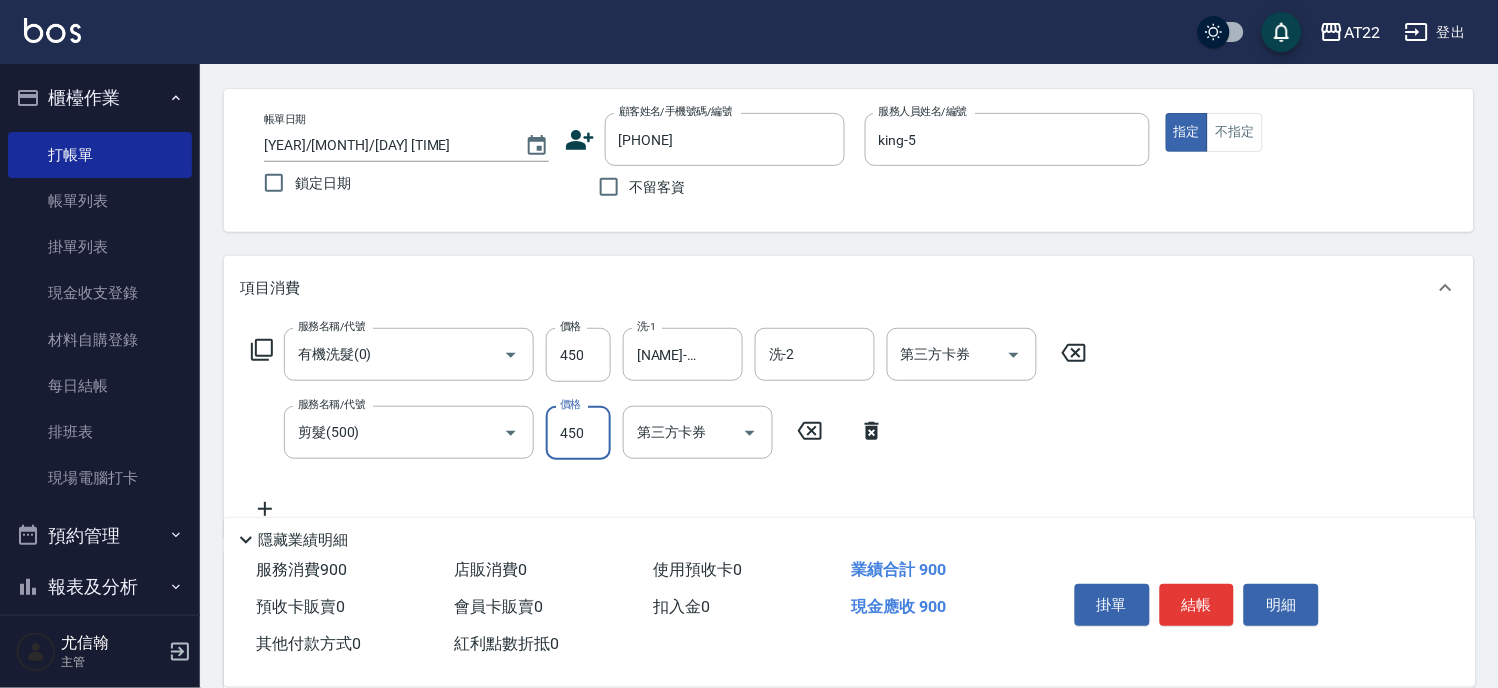 scroll, scrollTop: 111, scrollLeft: 0, axis: vertical 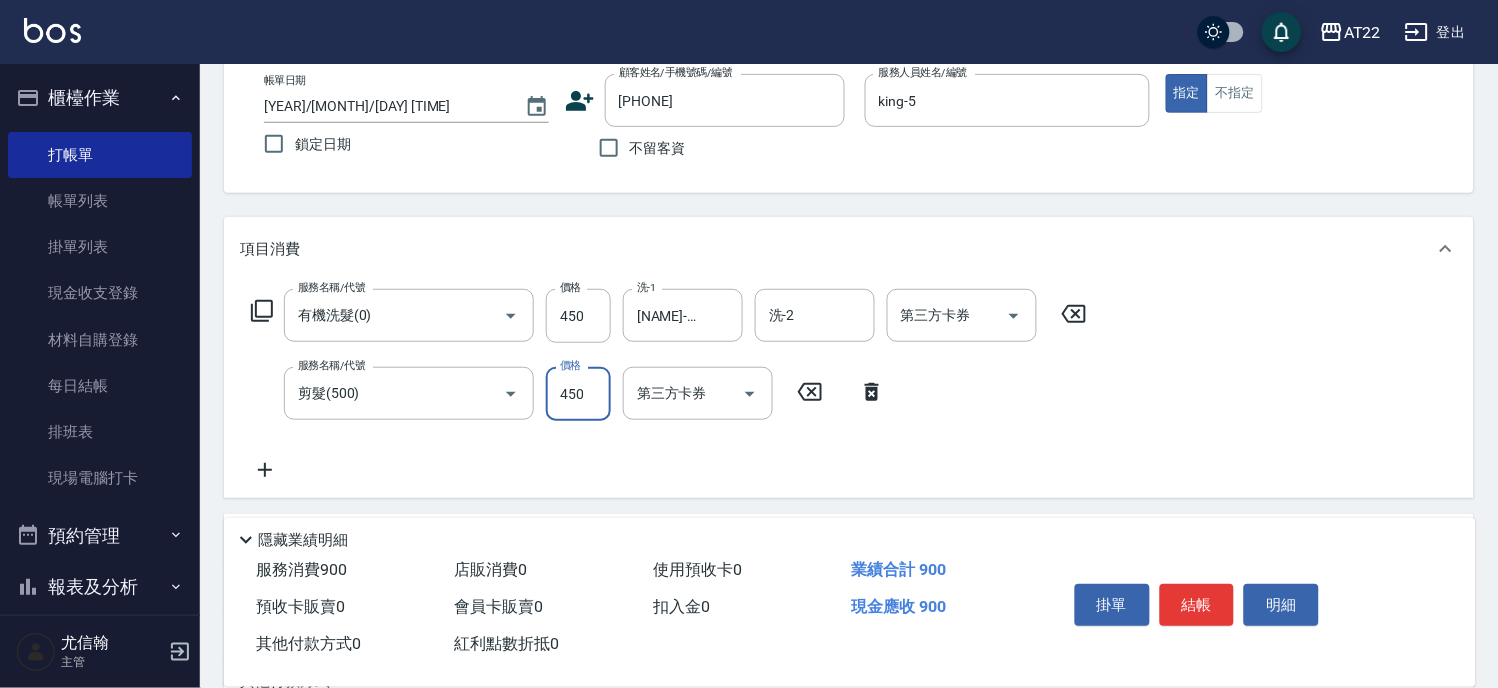 type on "450" 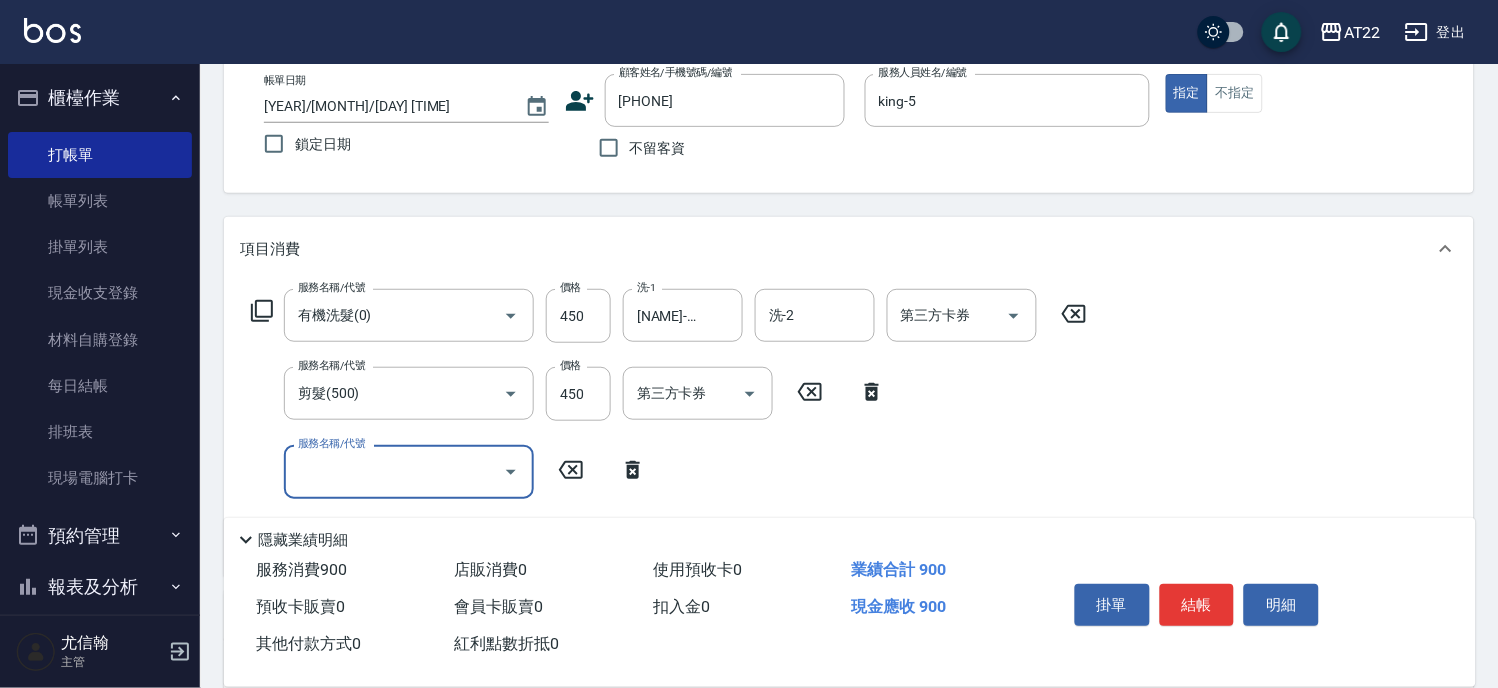 click on "服務名稱/代號" at bounding box center (394, 471) 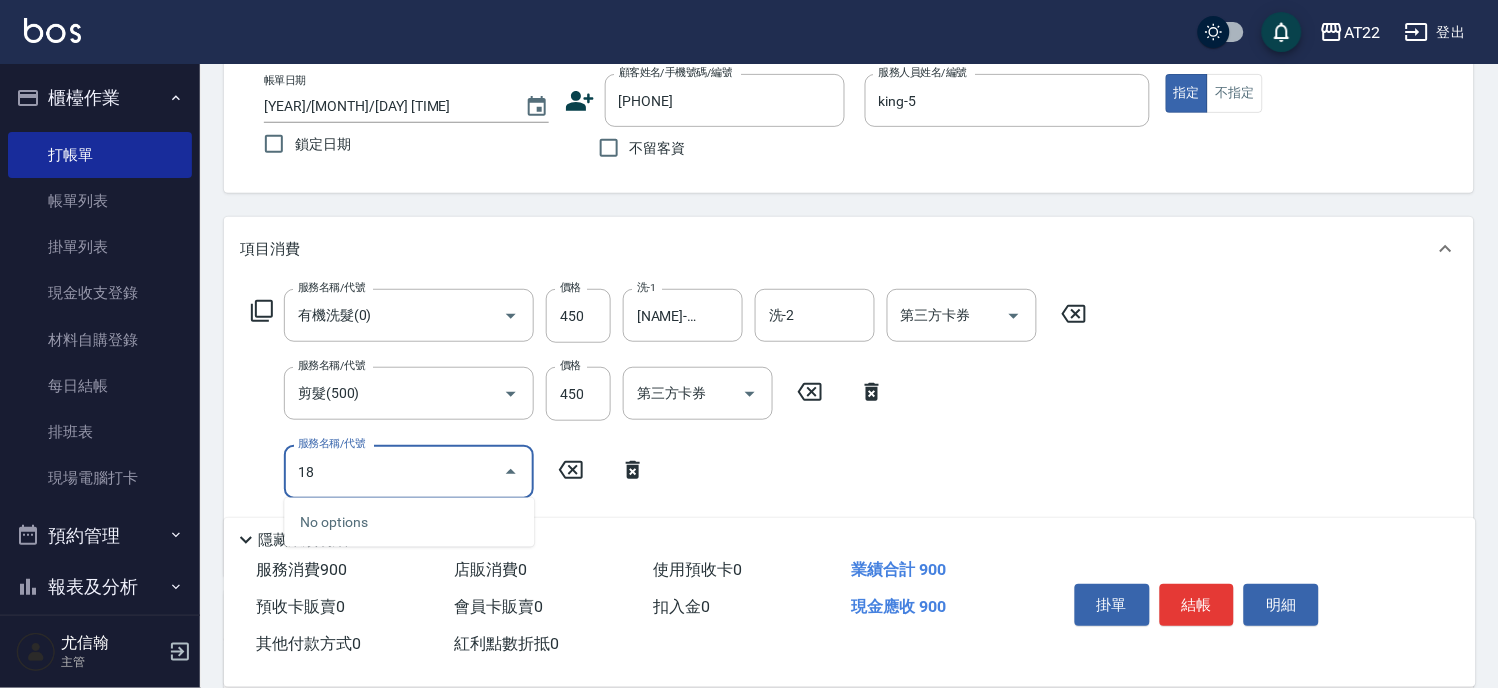 type on "1" 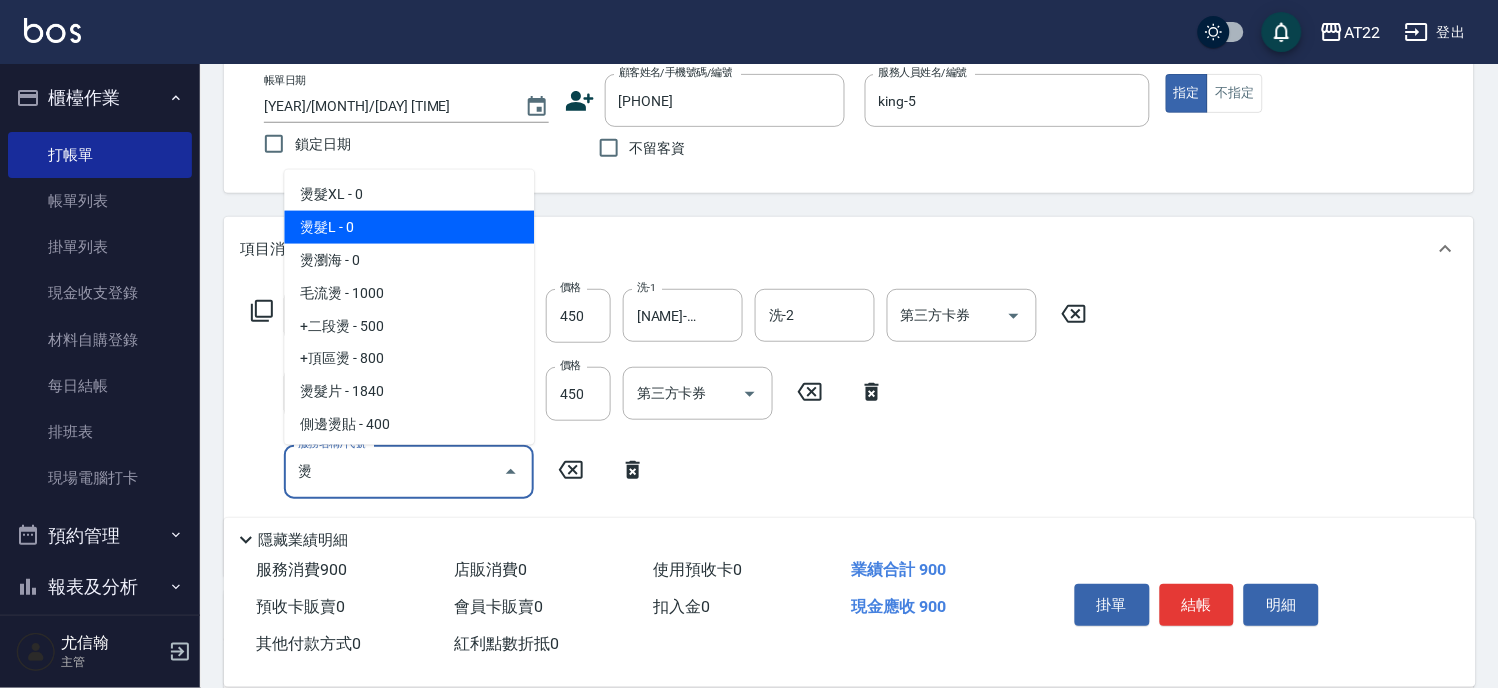 click on "燙髮L - 0" at bounding box center (409, 227) 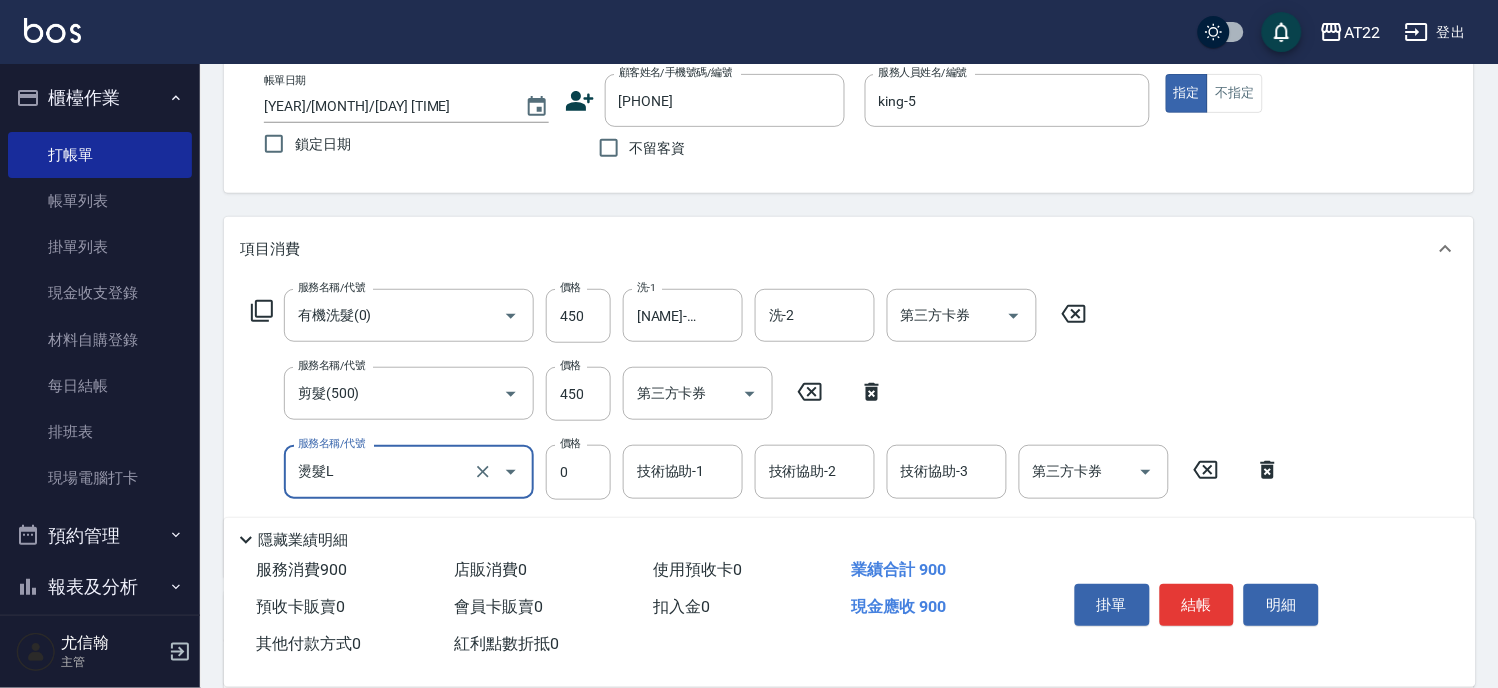 type on "燙髮L" 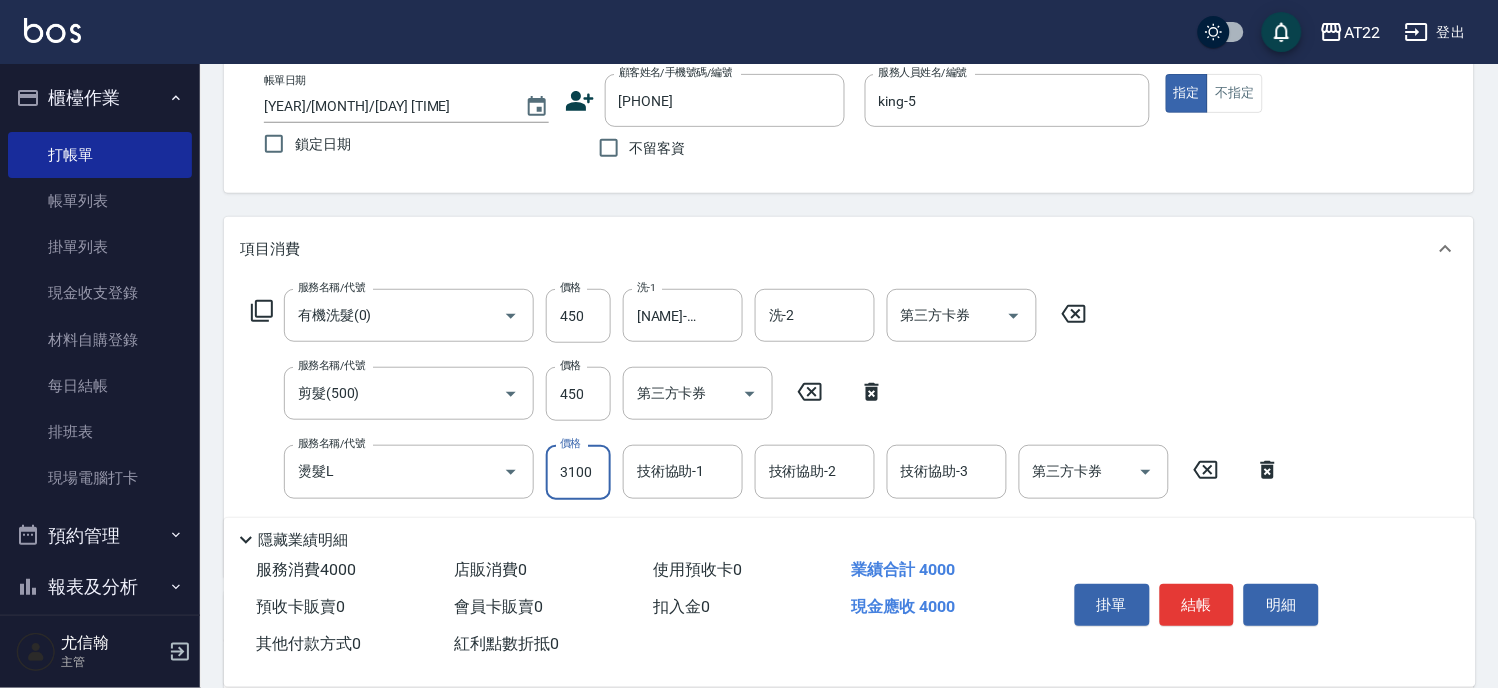 type on "3100" 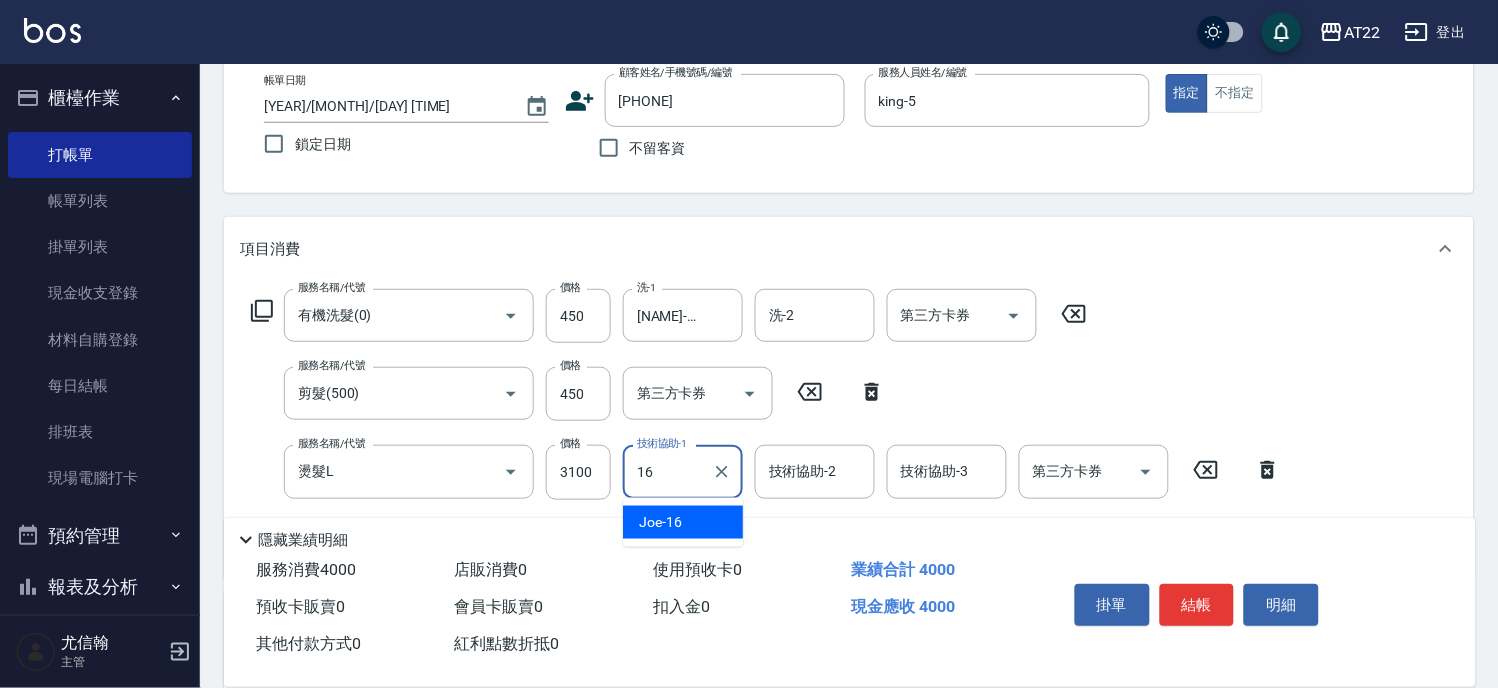 type on "[NAME]-16" 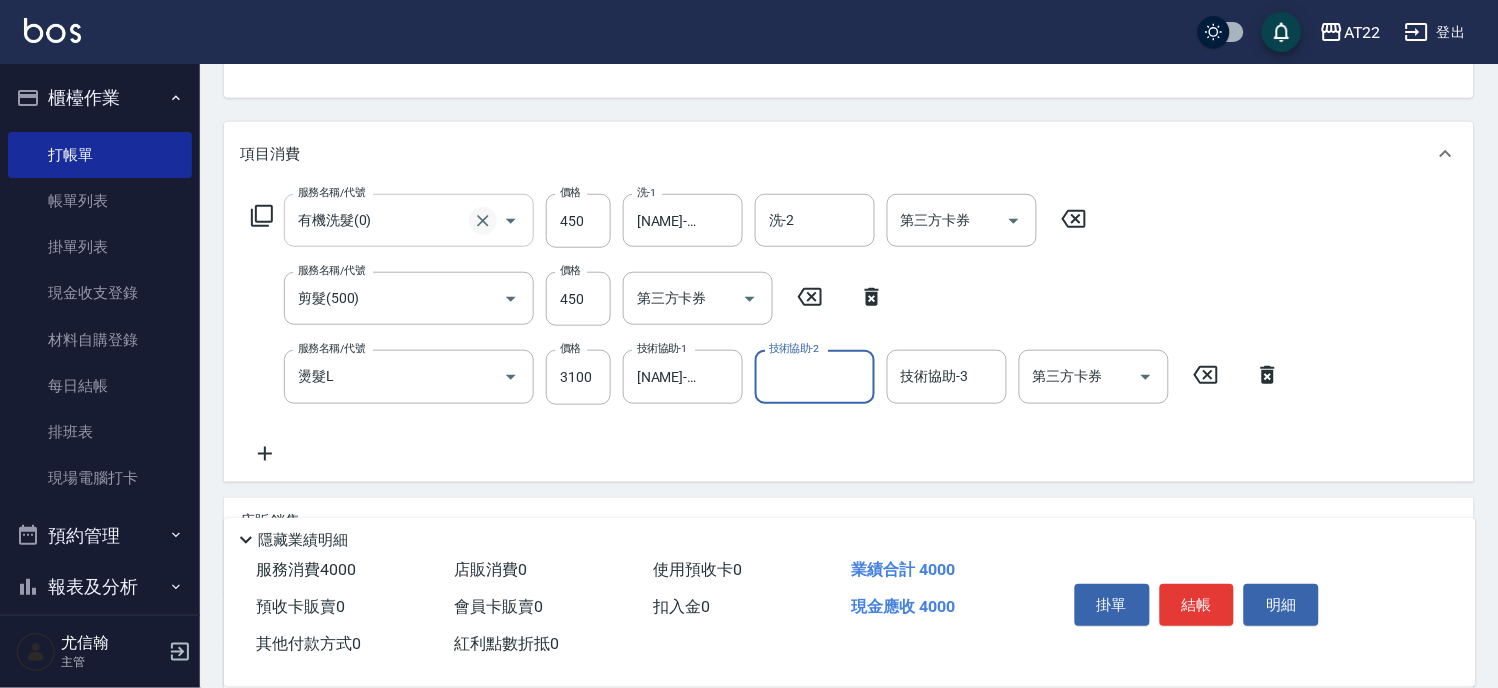 scroll, scrollTop: 333, scrollLeft: 0, axis: vertical 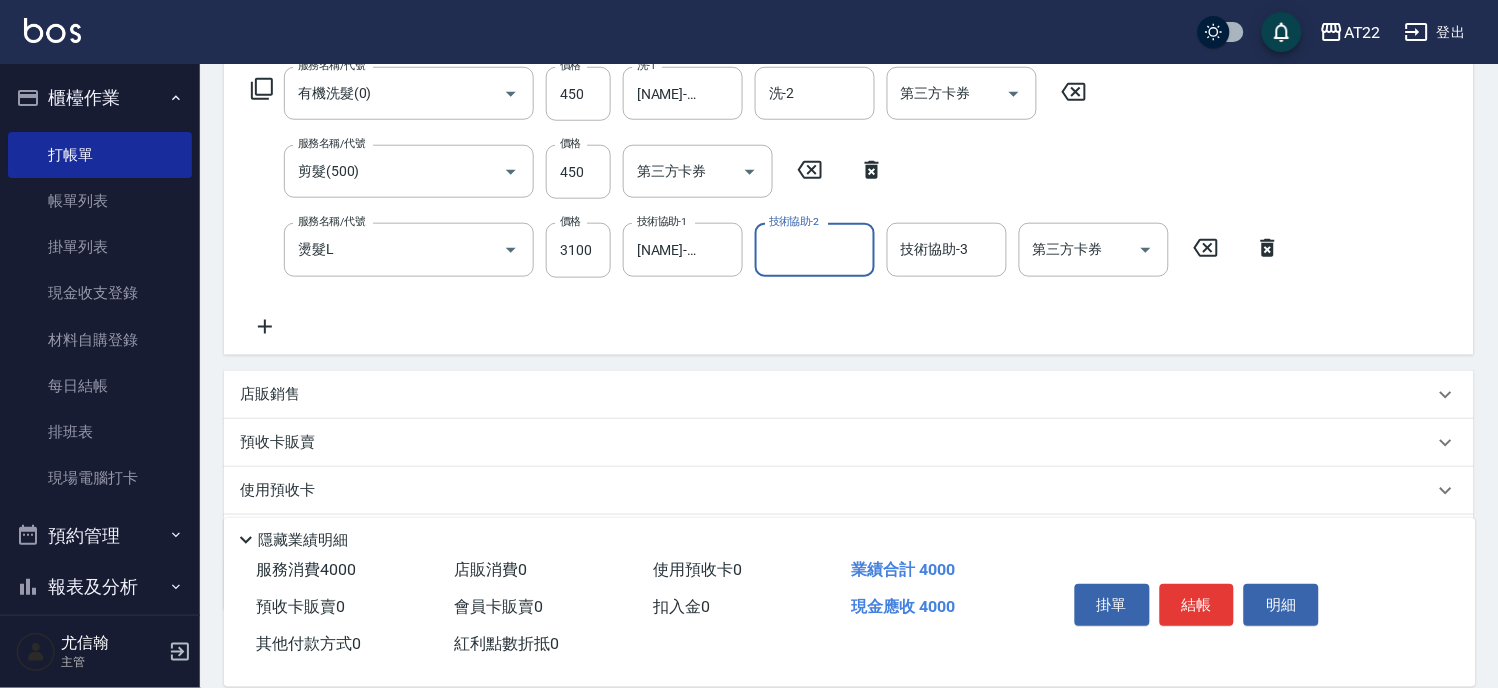 click 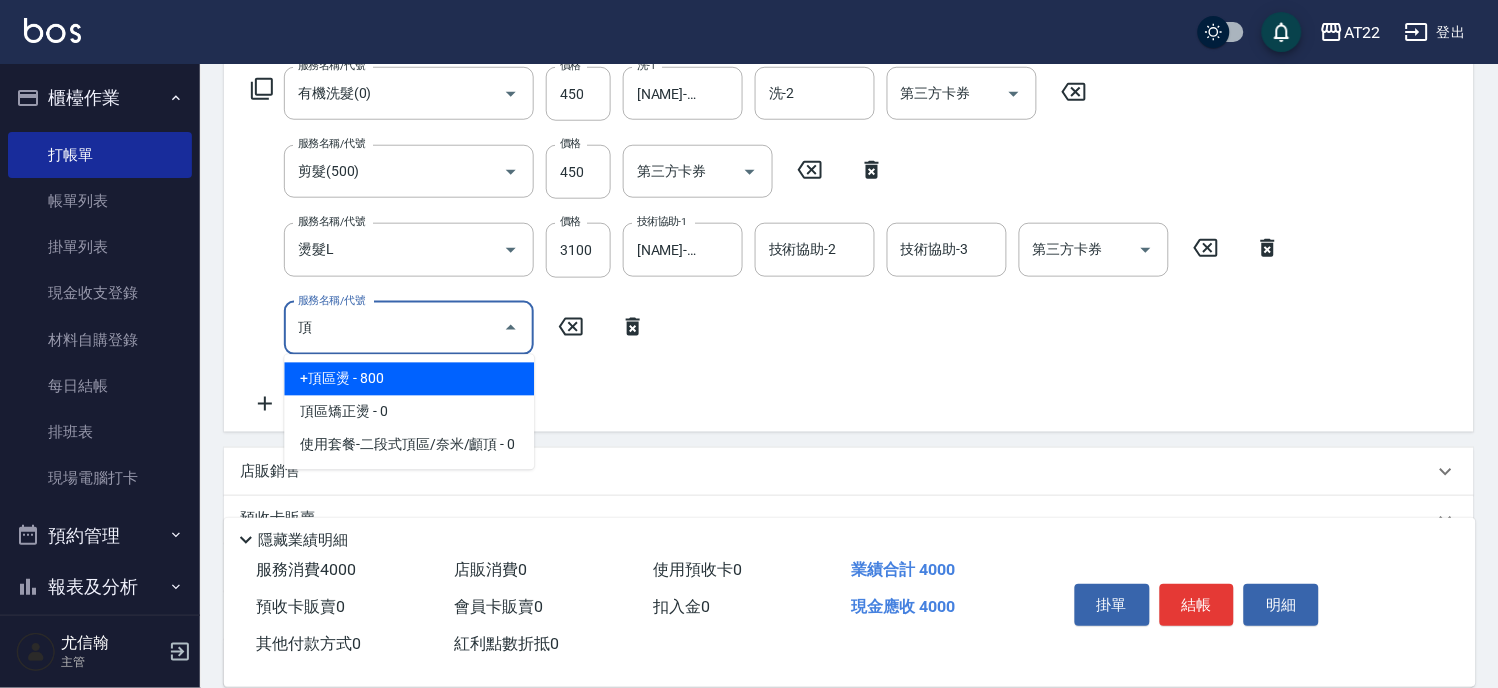 click on "+頂區燙 - 800" at bounding box center (409, 379) 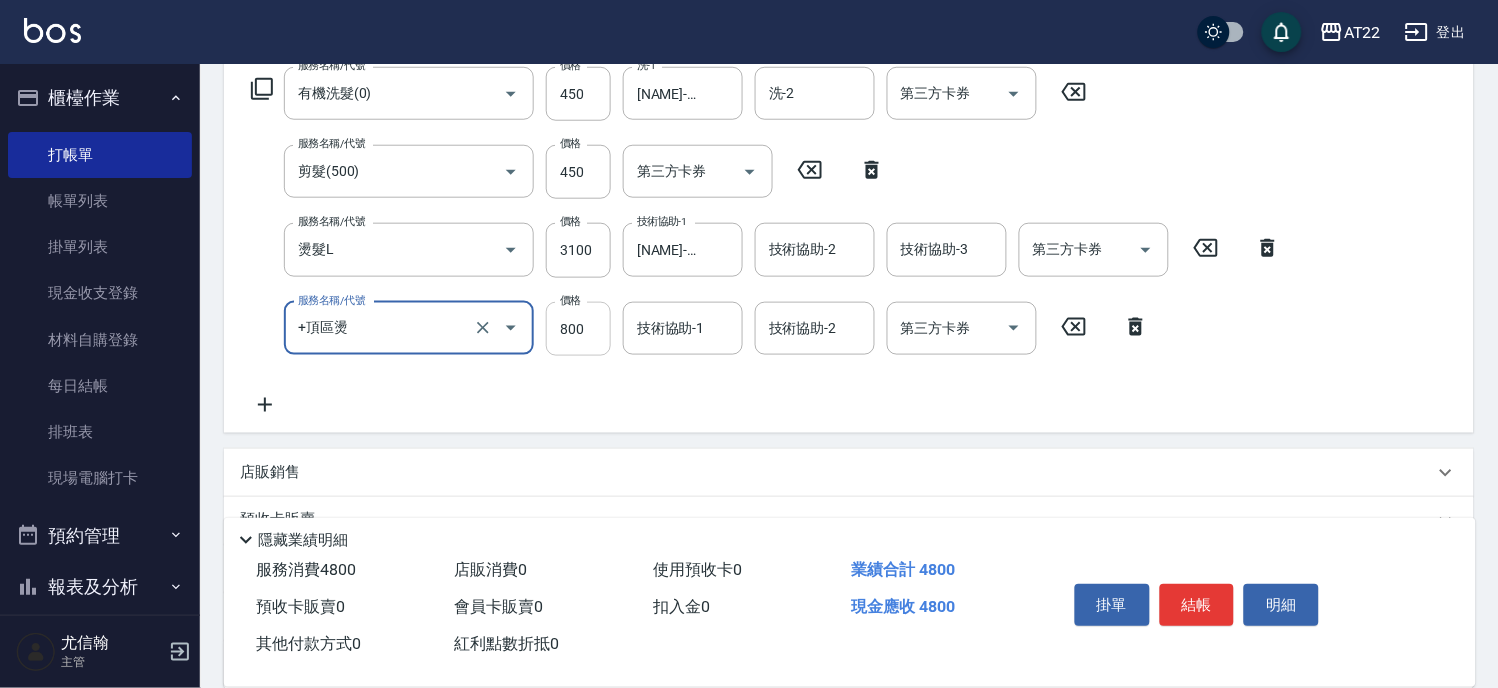 type on "+頂區燙" 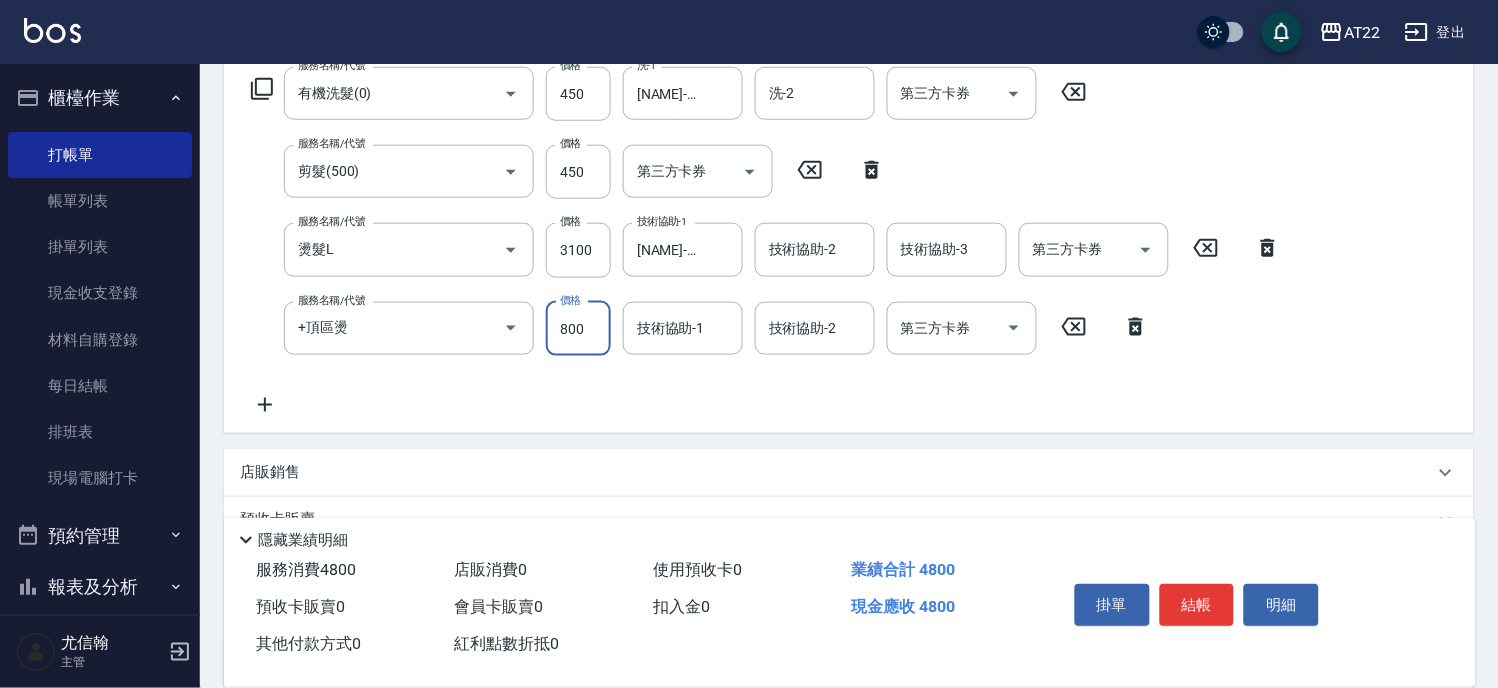 click on "800" at bounding box center (578, 329) 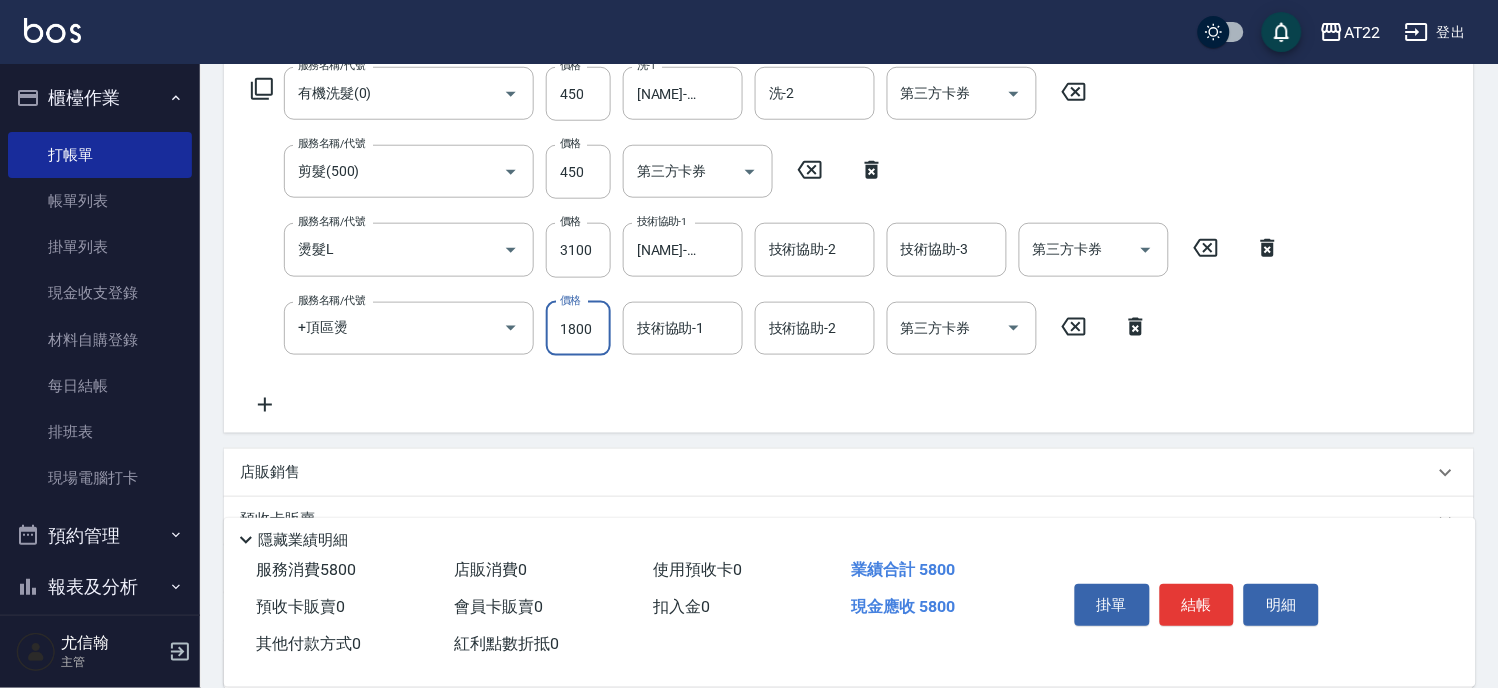 type on "1800" 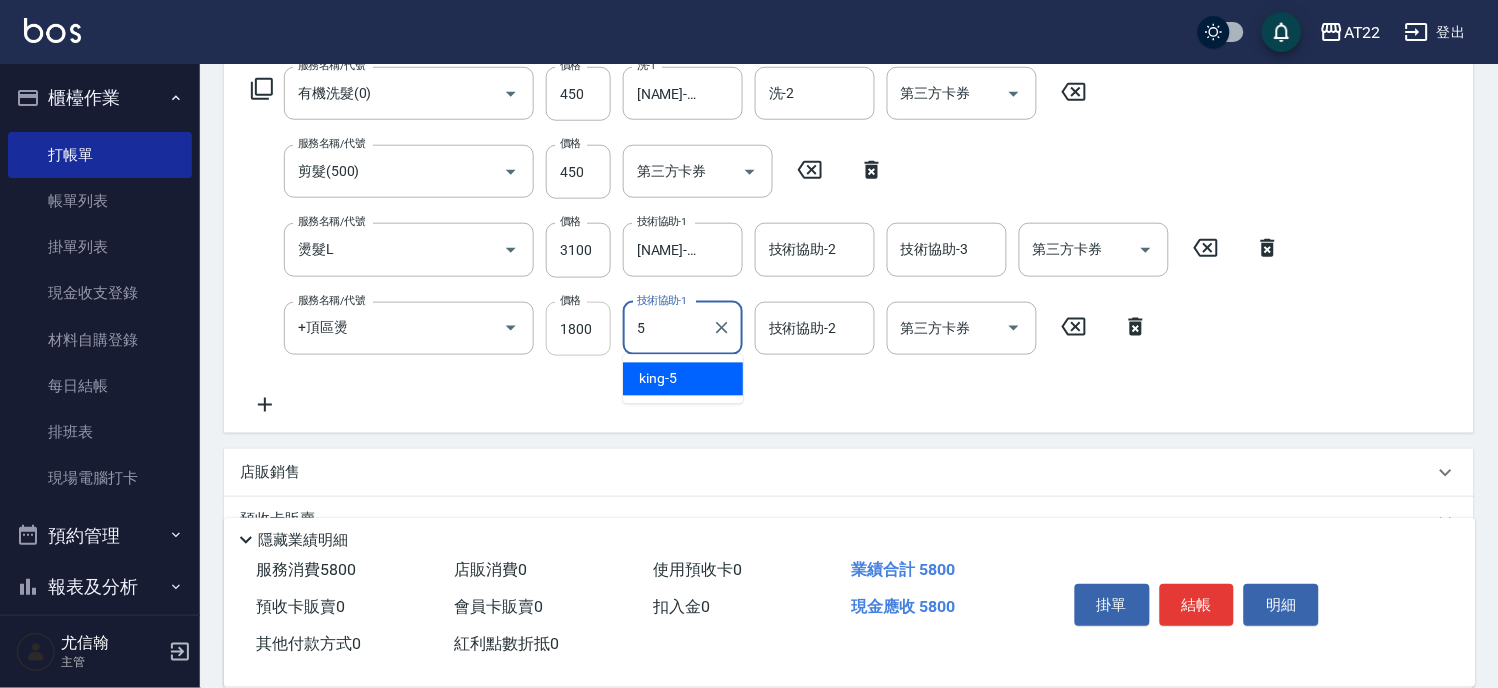 type on "king-5" 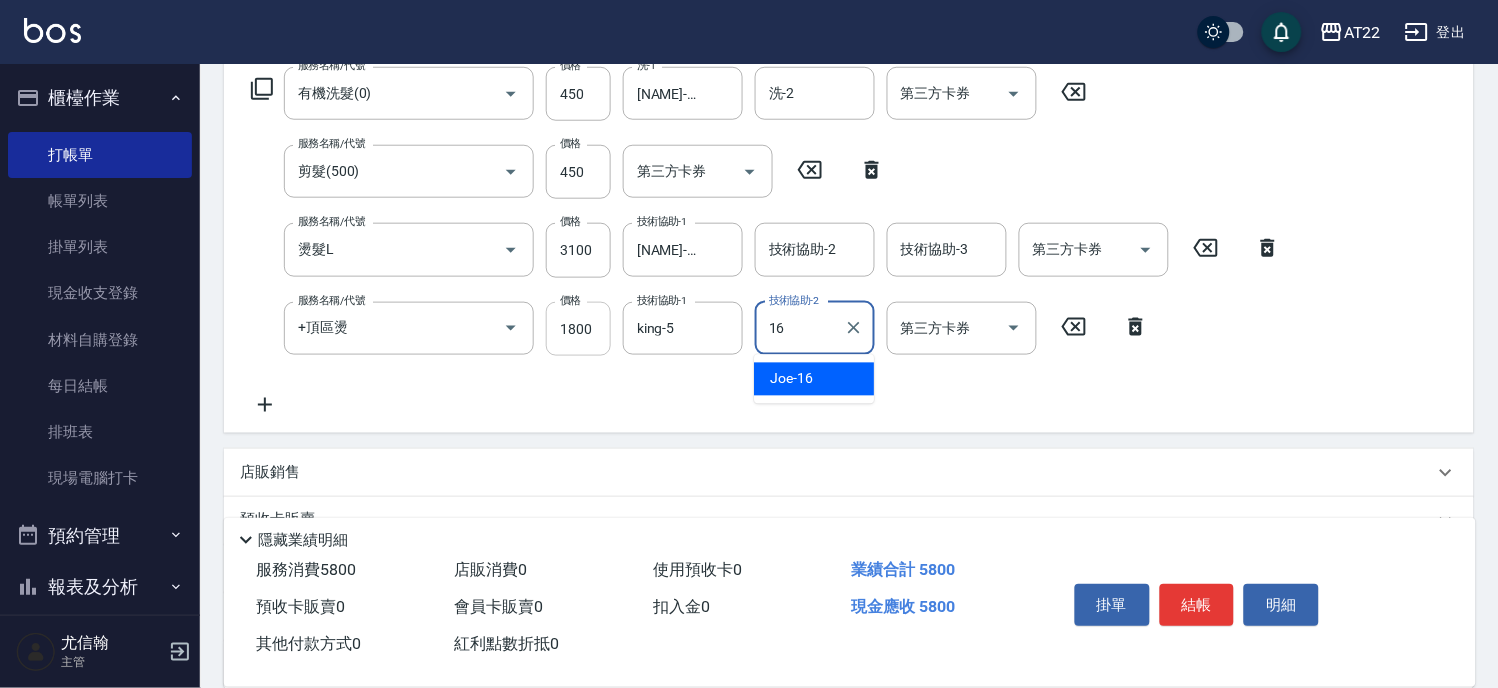type on "[NAME]-16" 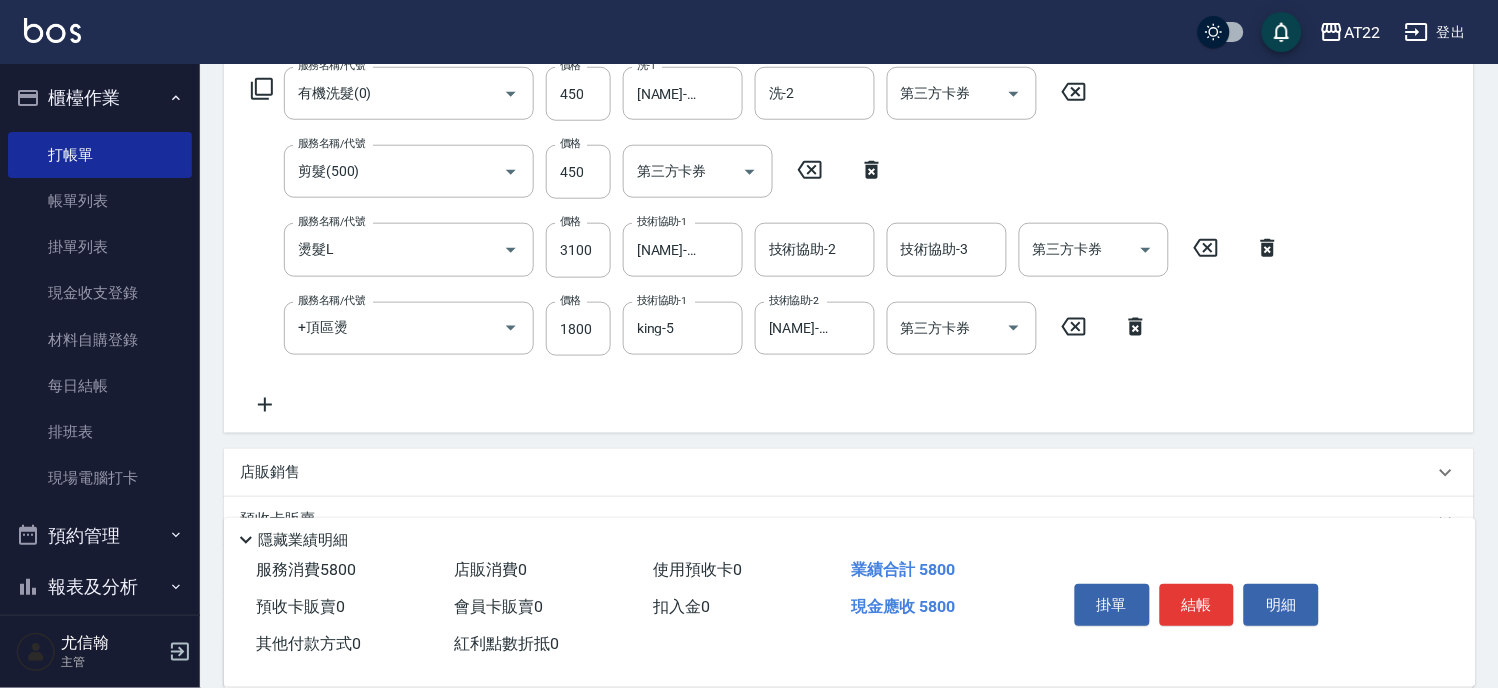 click 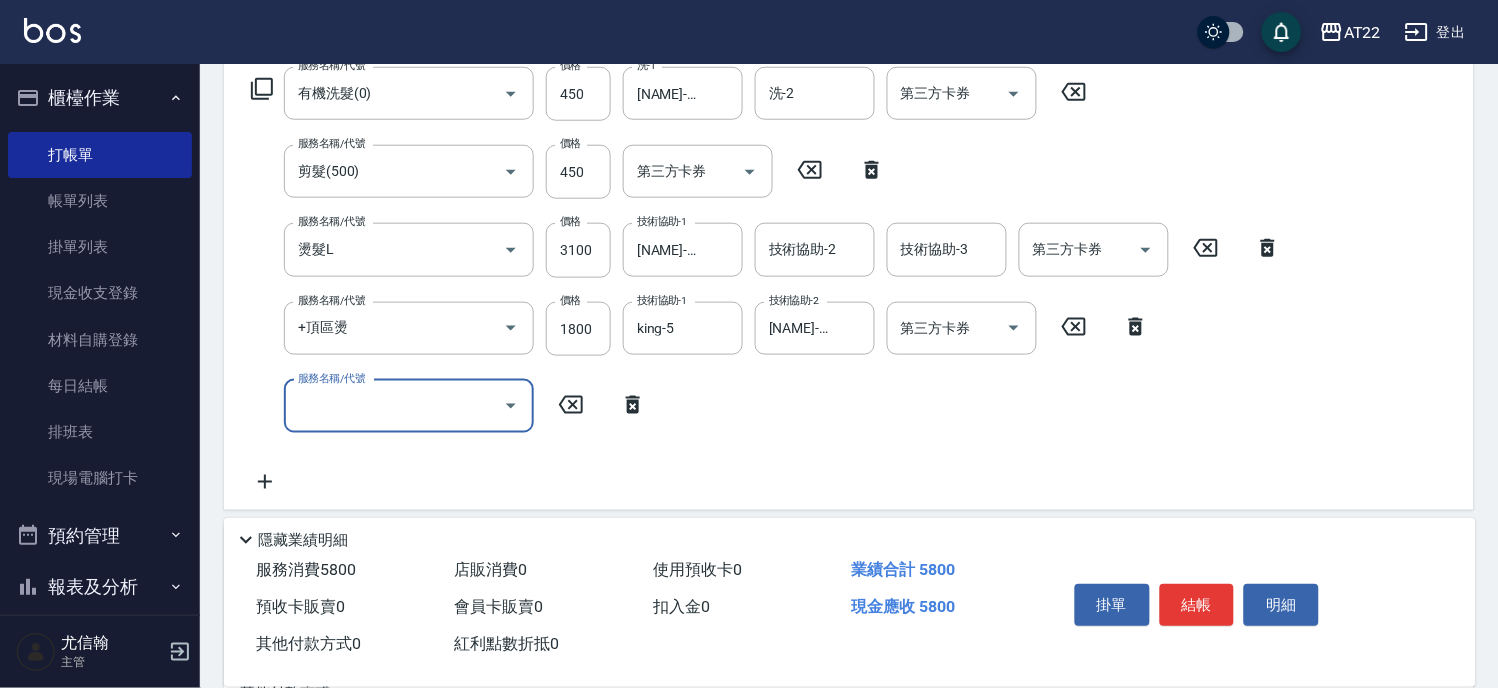 type on "a" 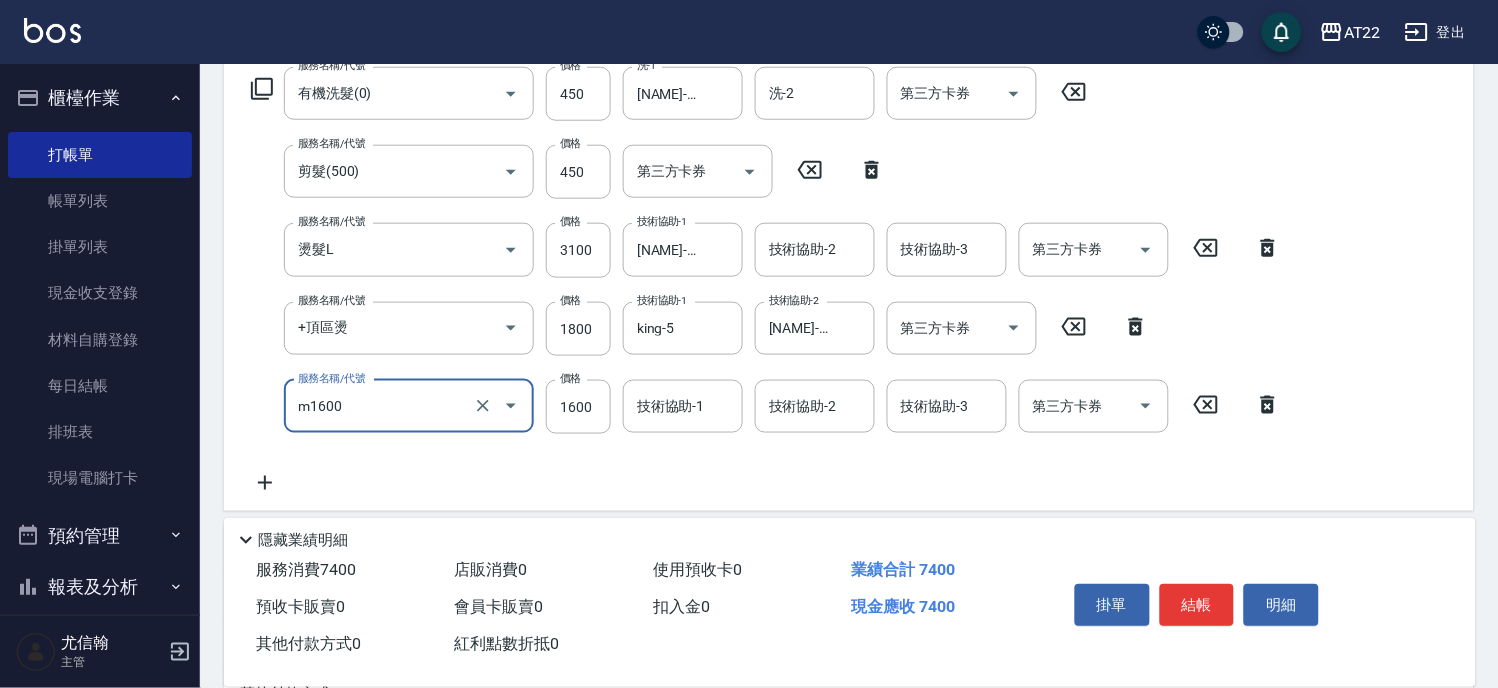 type on "M3D護髮(m1600)" 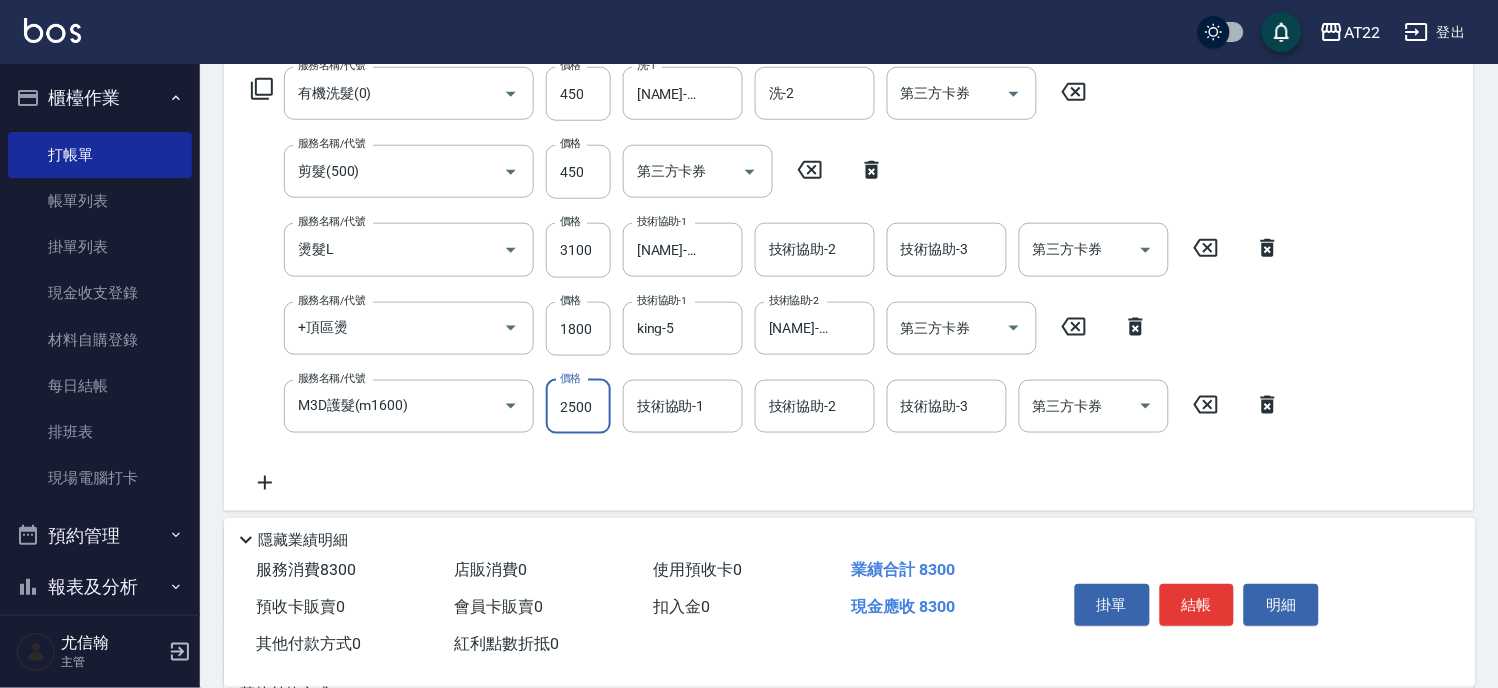 type on "2500" 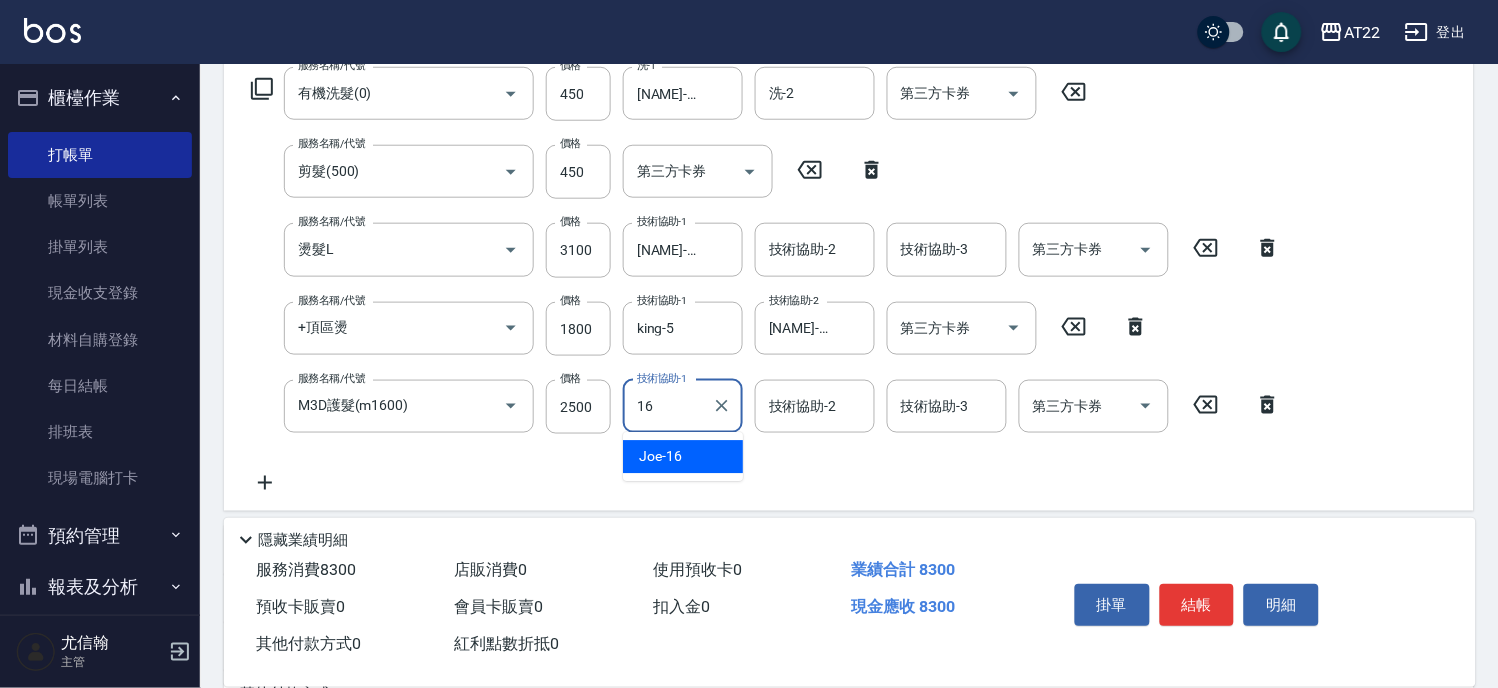 type on "[NAME]-16" 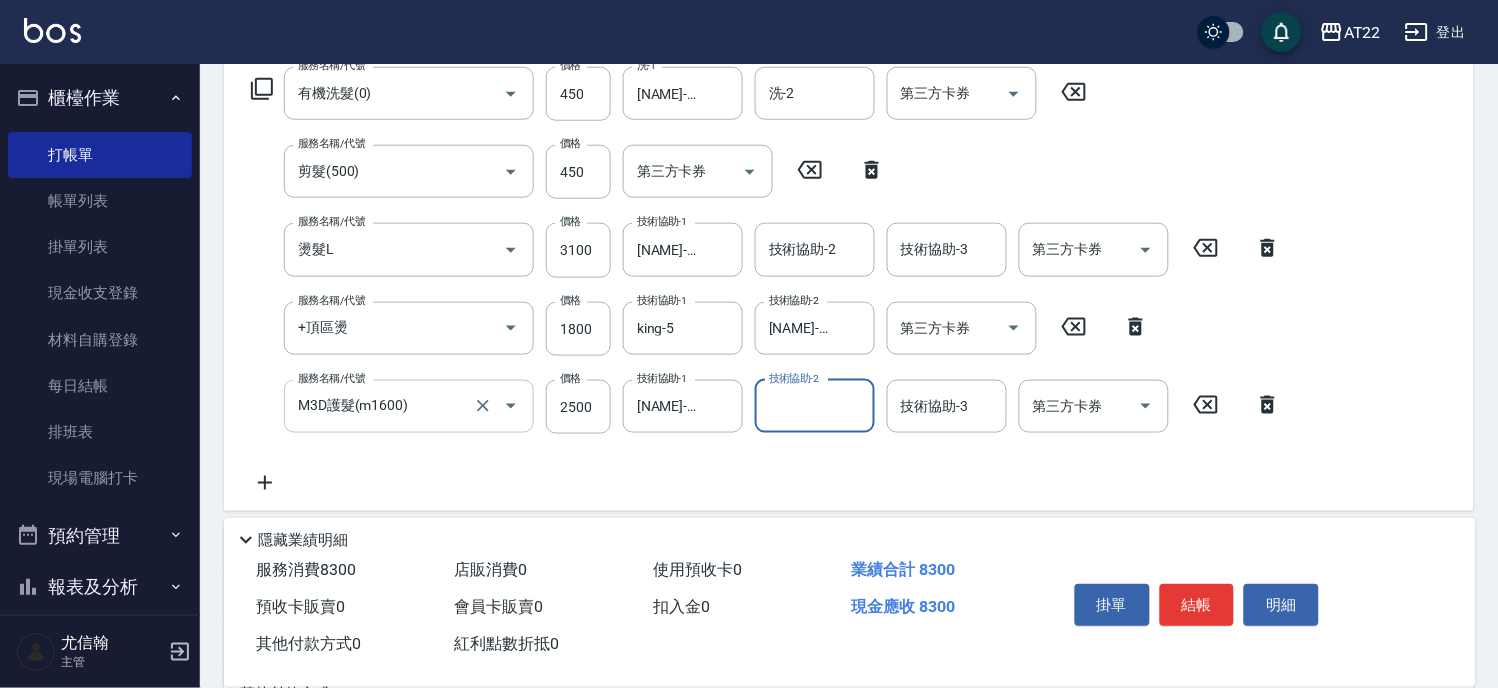 scroll, scrollTop: 555, scrollLeft: 0, axis: vertical 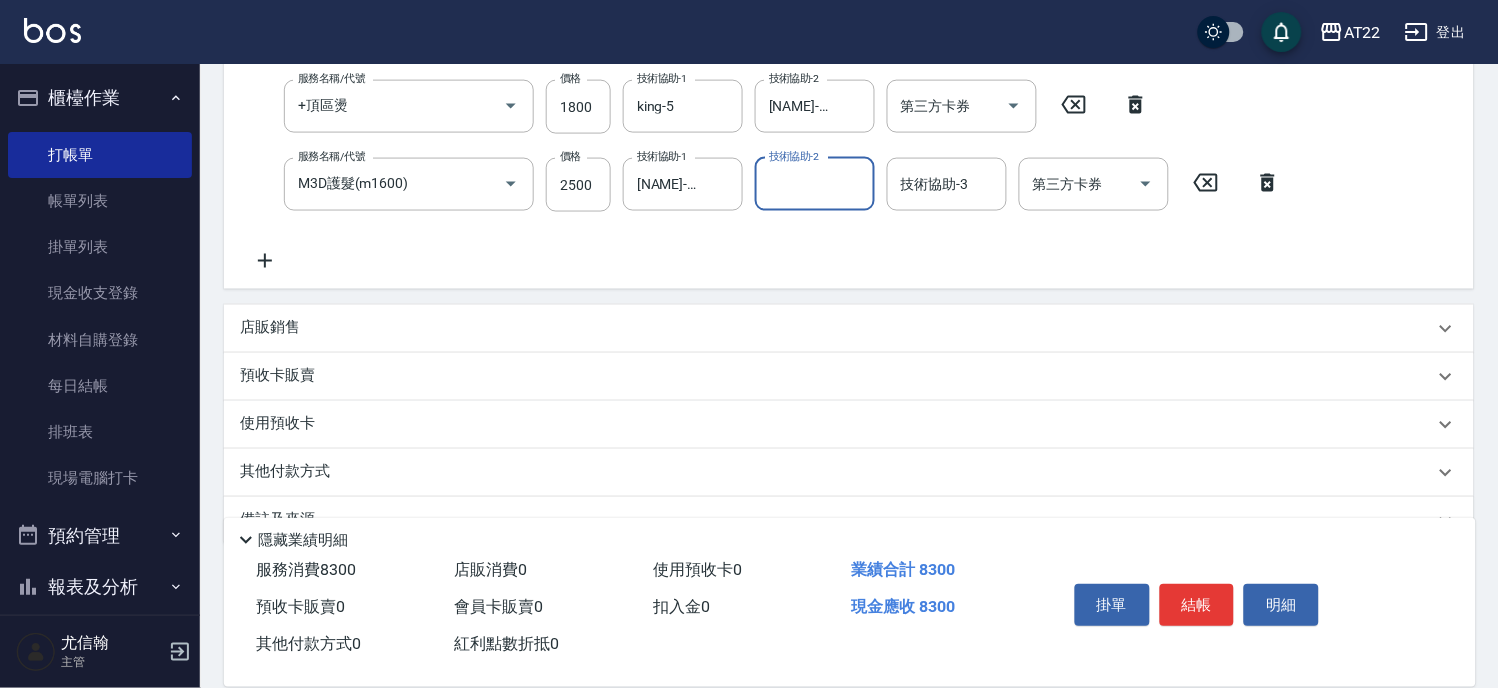 click on "店販銷售" at bounding box center [270, 328] 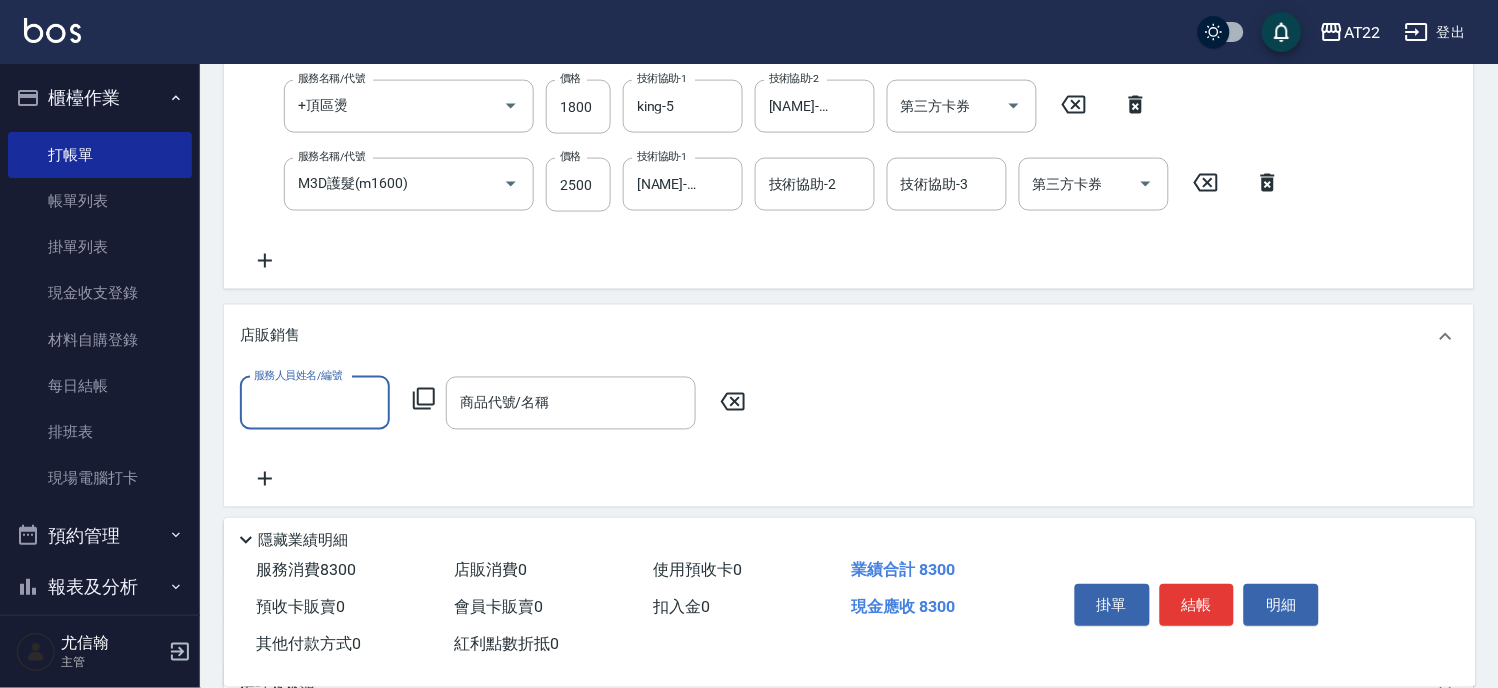 scroll, scrollTop: 0, scrollLeft: 0, axis: both 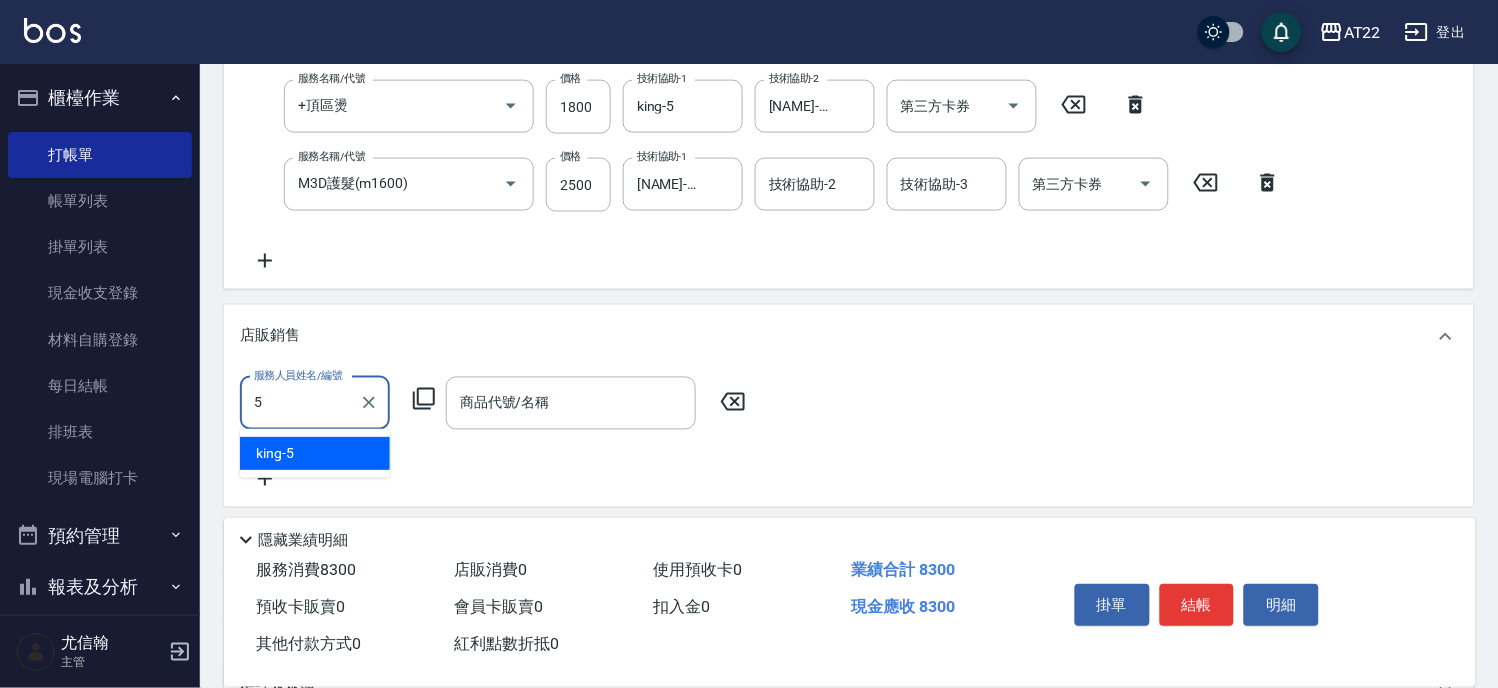 type on "king-5" 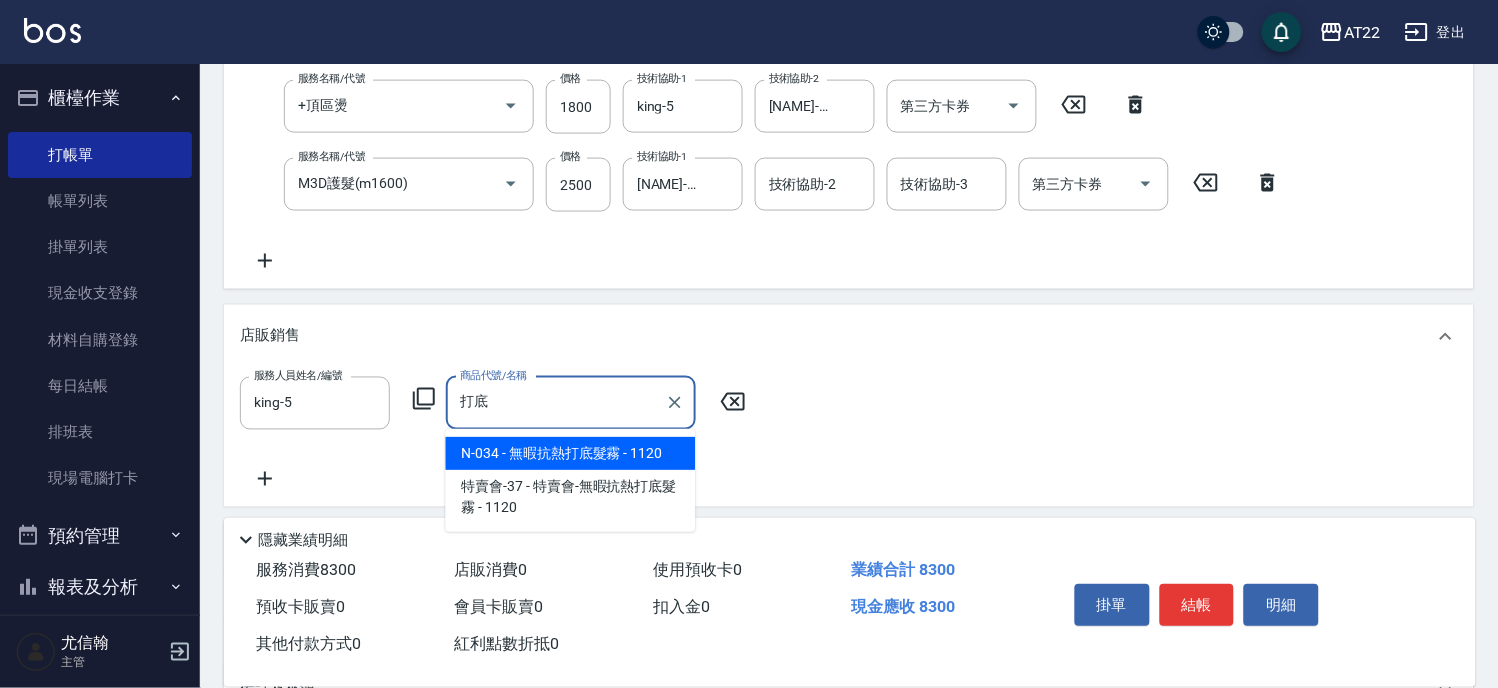 type on "無暇抗熱打底髮霧" 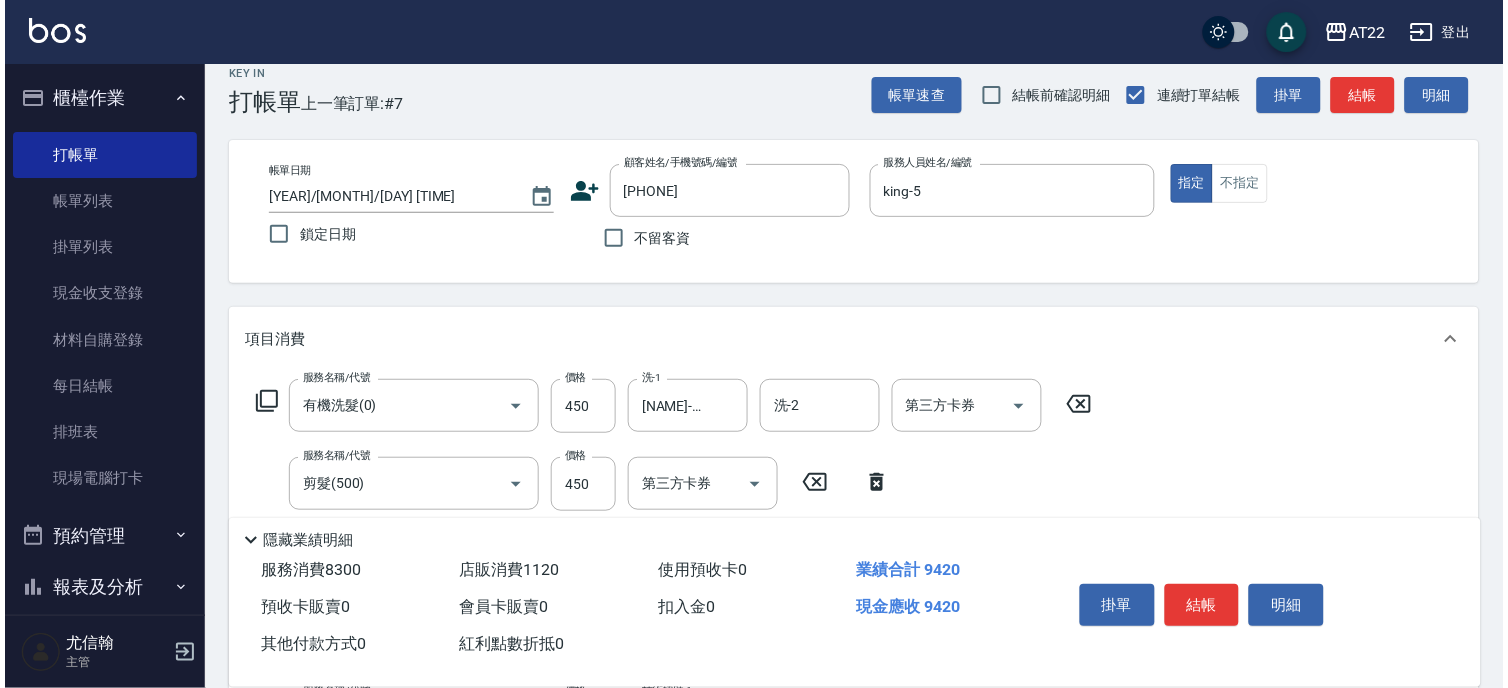 scroll, scrollTop: 0, scrollLeft: 0, axis: both 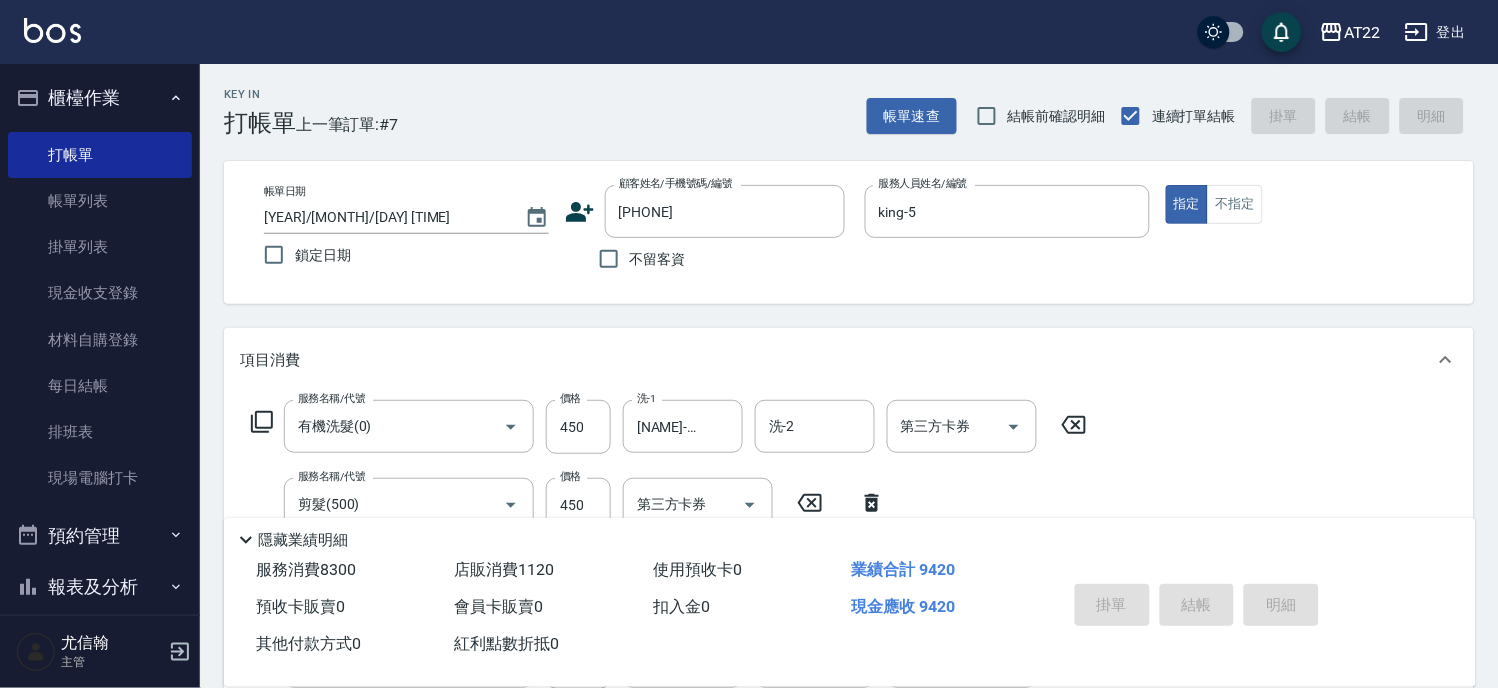 type on "2025/08/03 13:09" 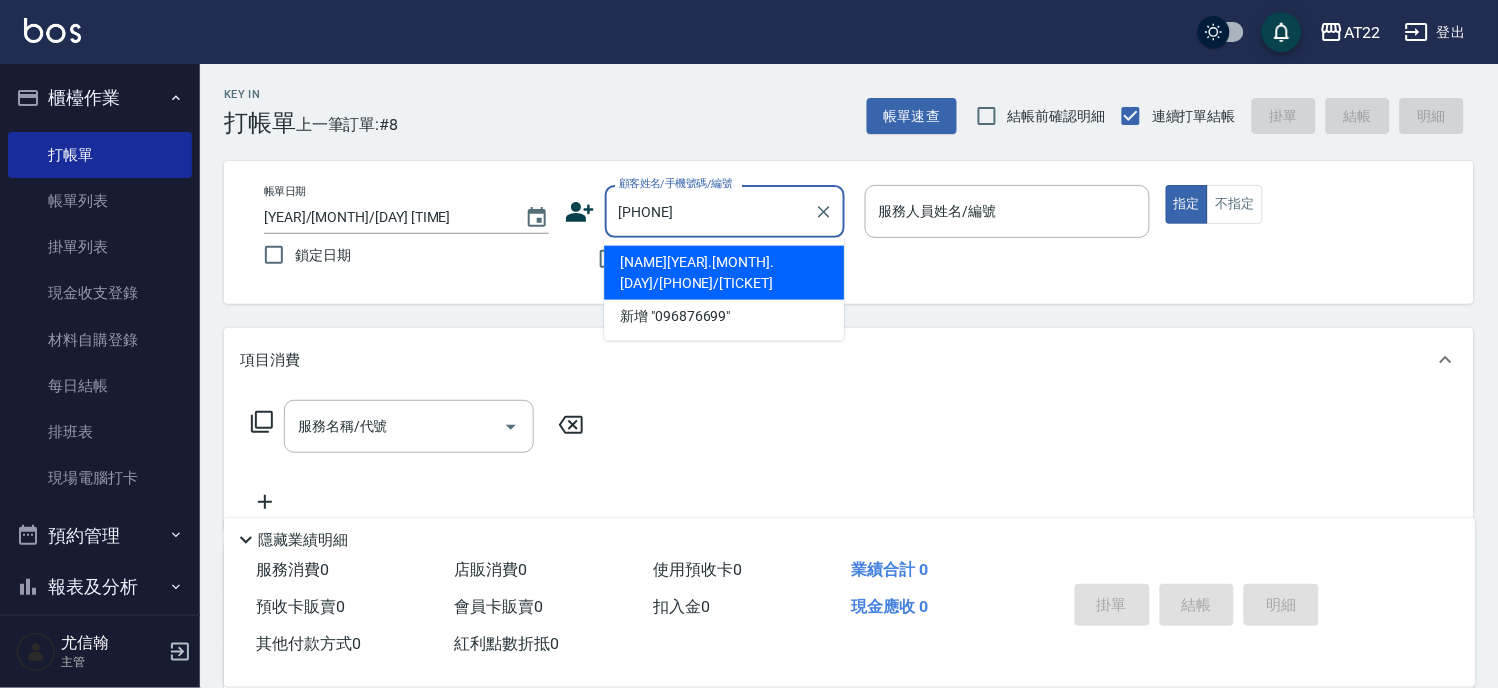 type on "0968766995" 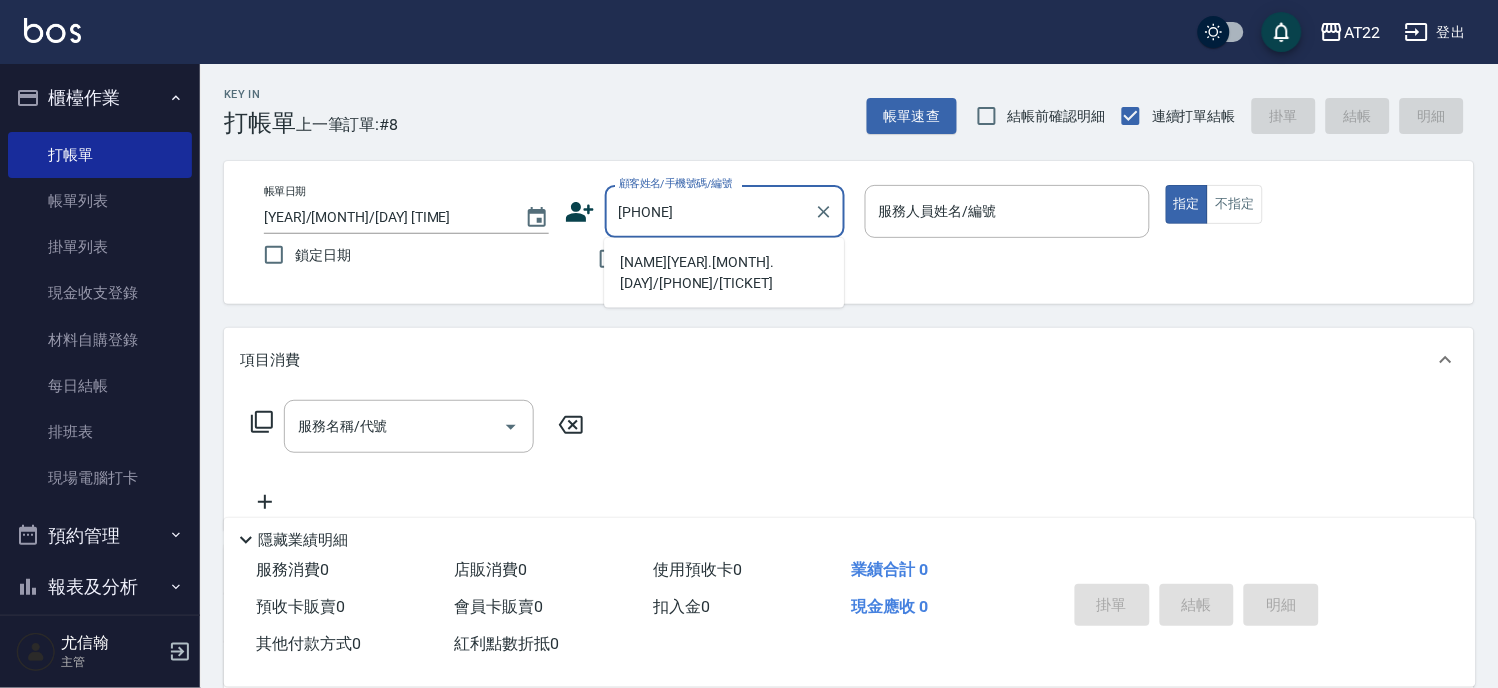 click on "[LAST][DATE]/[PHONE]/T80276" at bounding box center (724, 273) 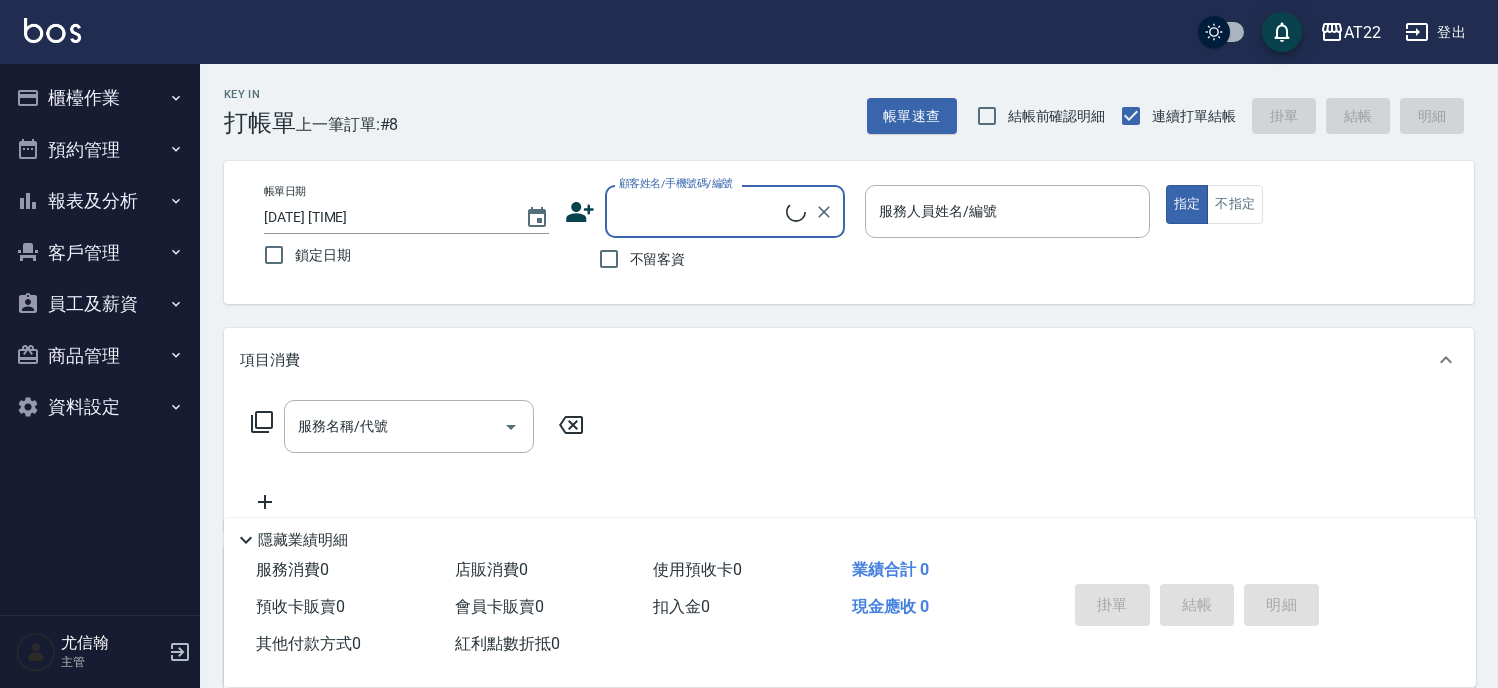 scroll, scrollTop: 0, scrollLeft: 0, axis: both 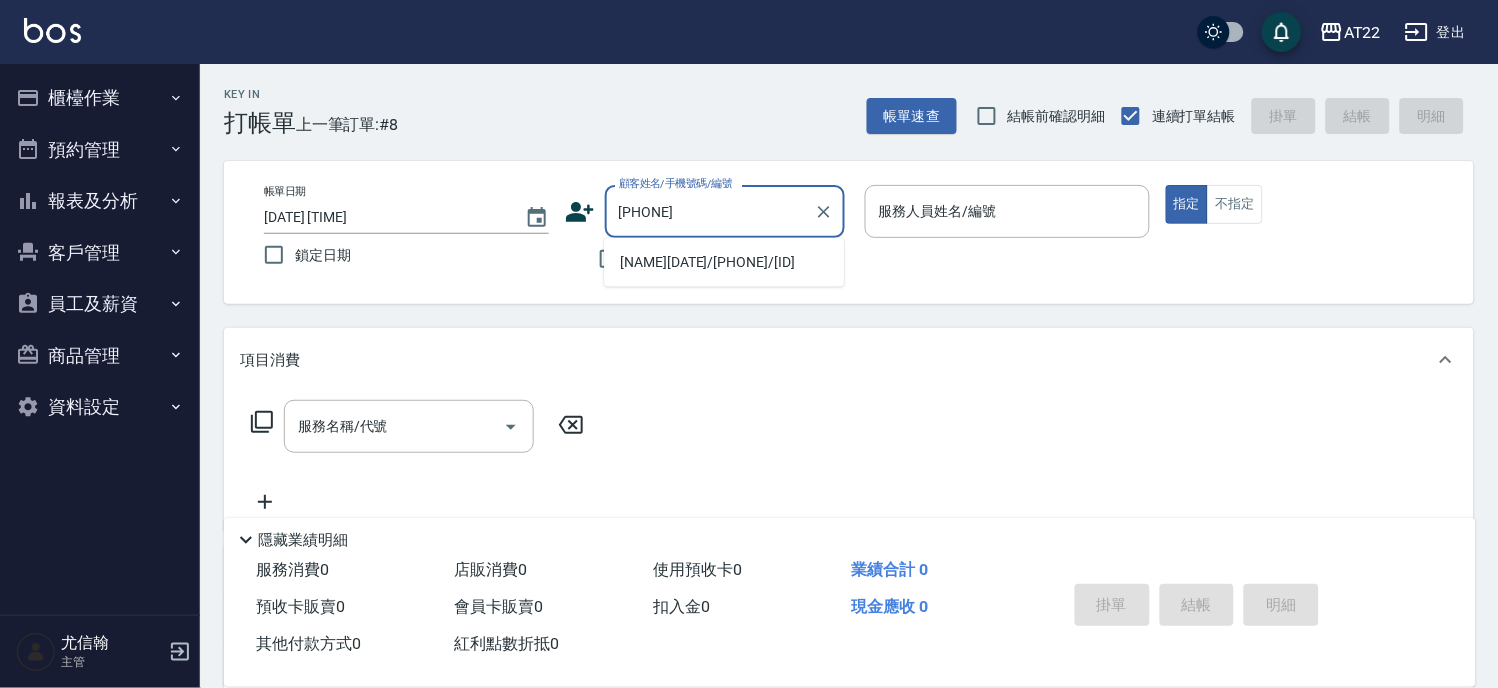click on "[NAME][BIRTHDATE]/[PHONE]/[ID]" at bounding box center (724, 262) 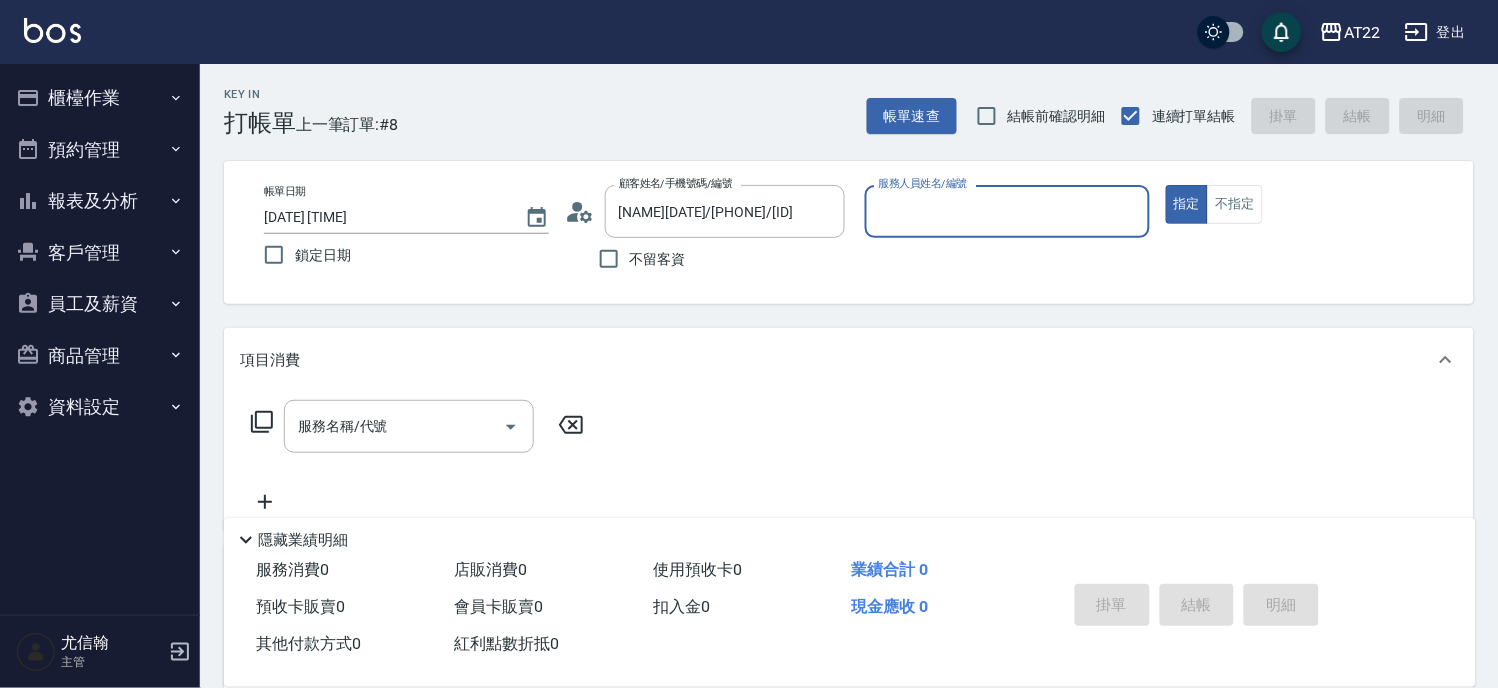 type on "2" 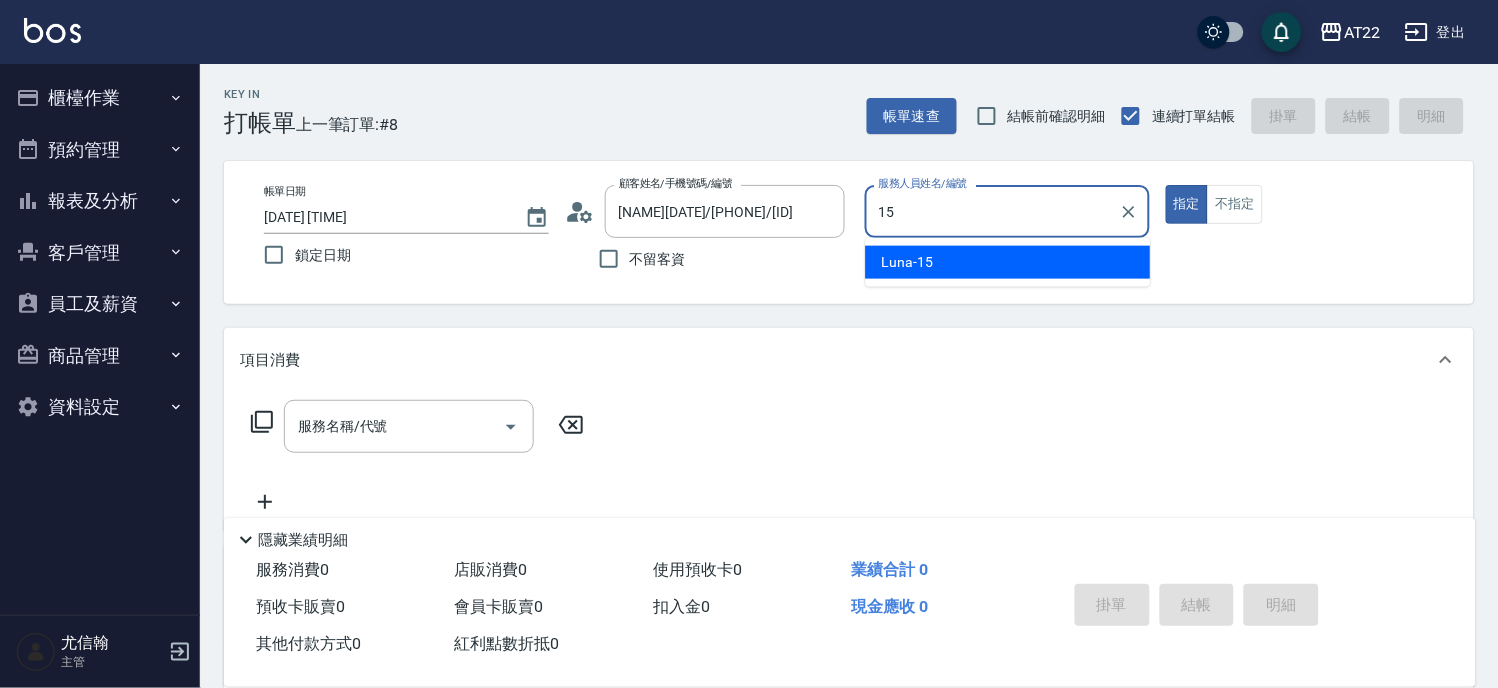 type on "Luna-15" 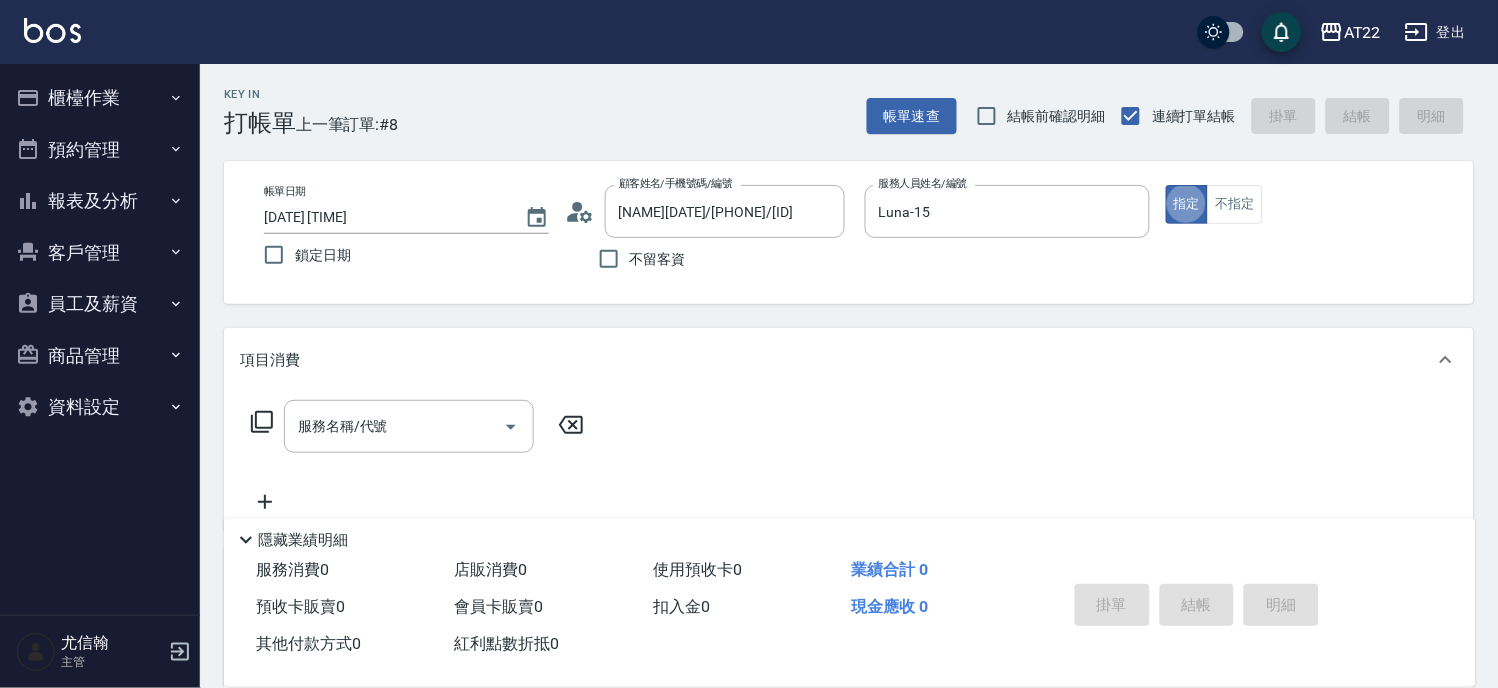 type on "true" 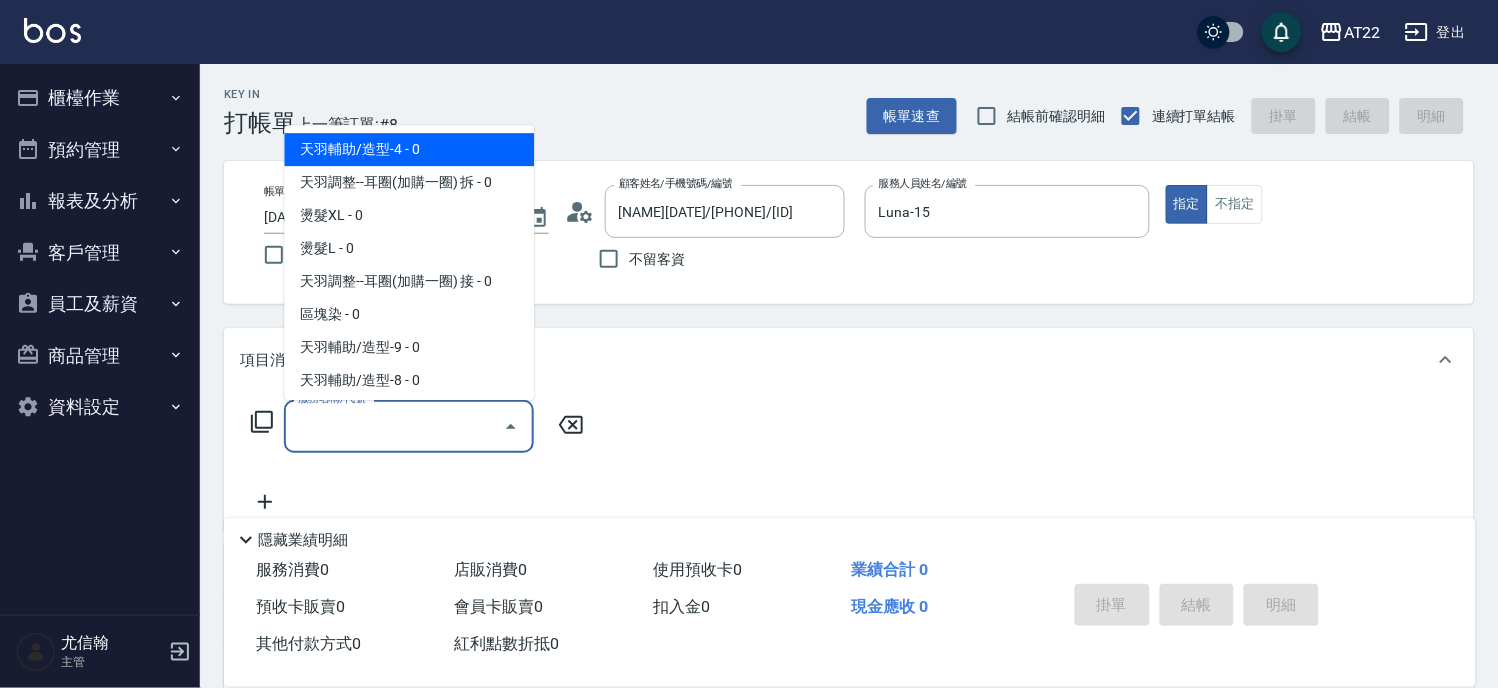 click on "服務名稱/代號" at bounding box center (394, 426) 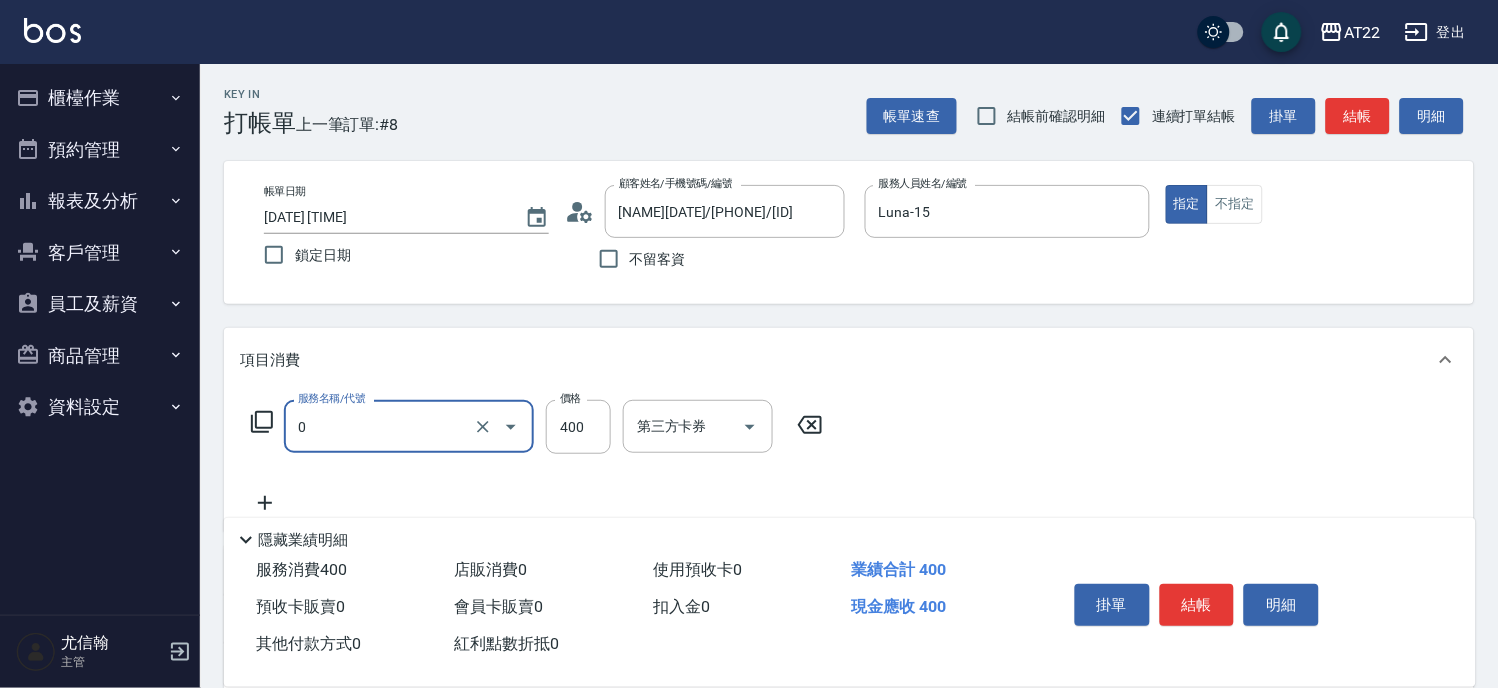 type on "有機洗髮(0)" 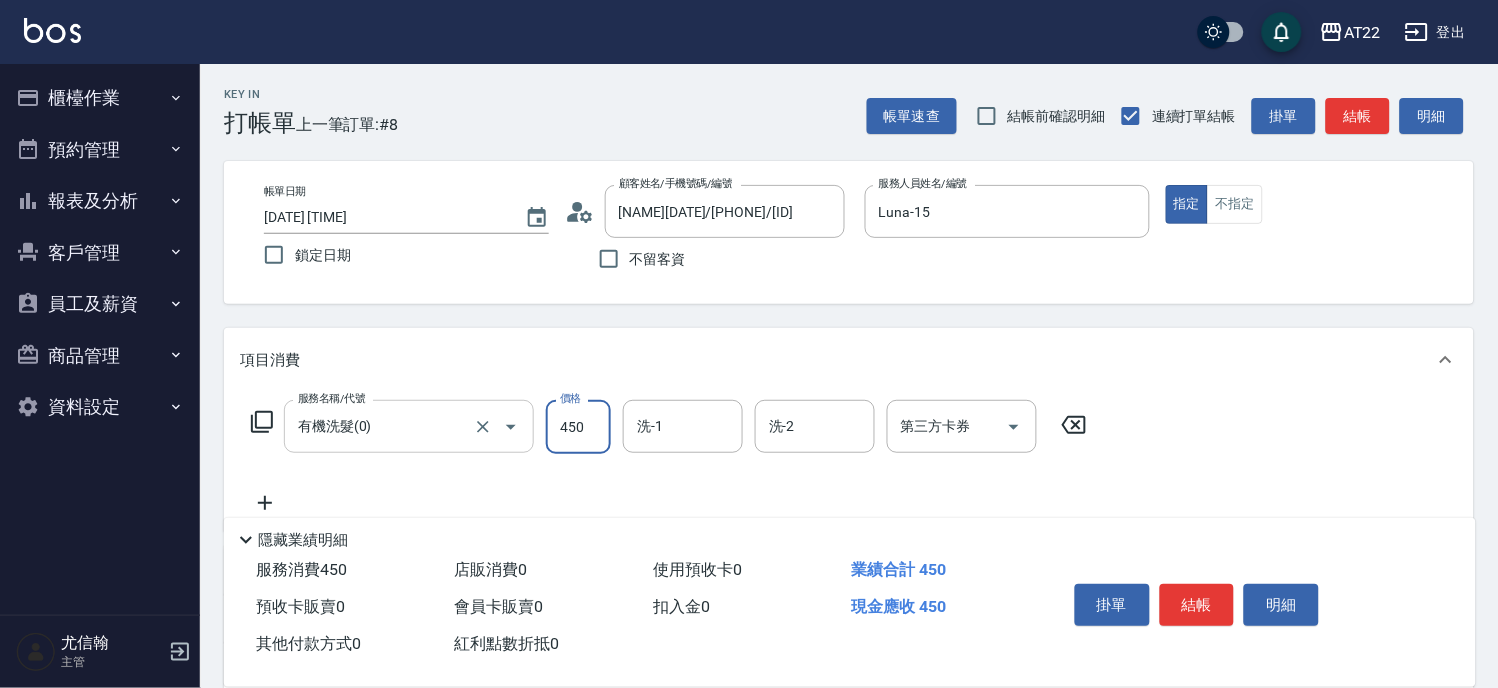 type on "450" 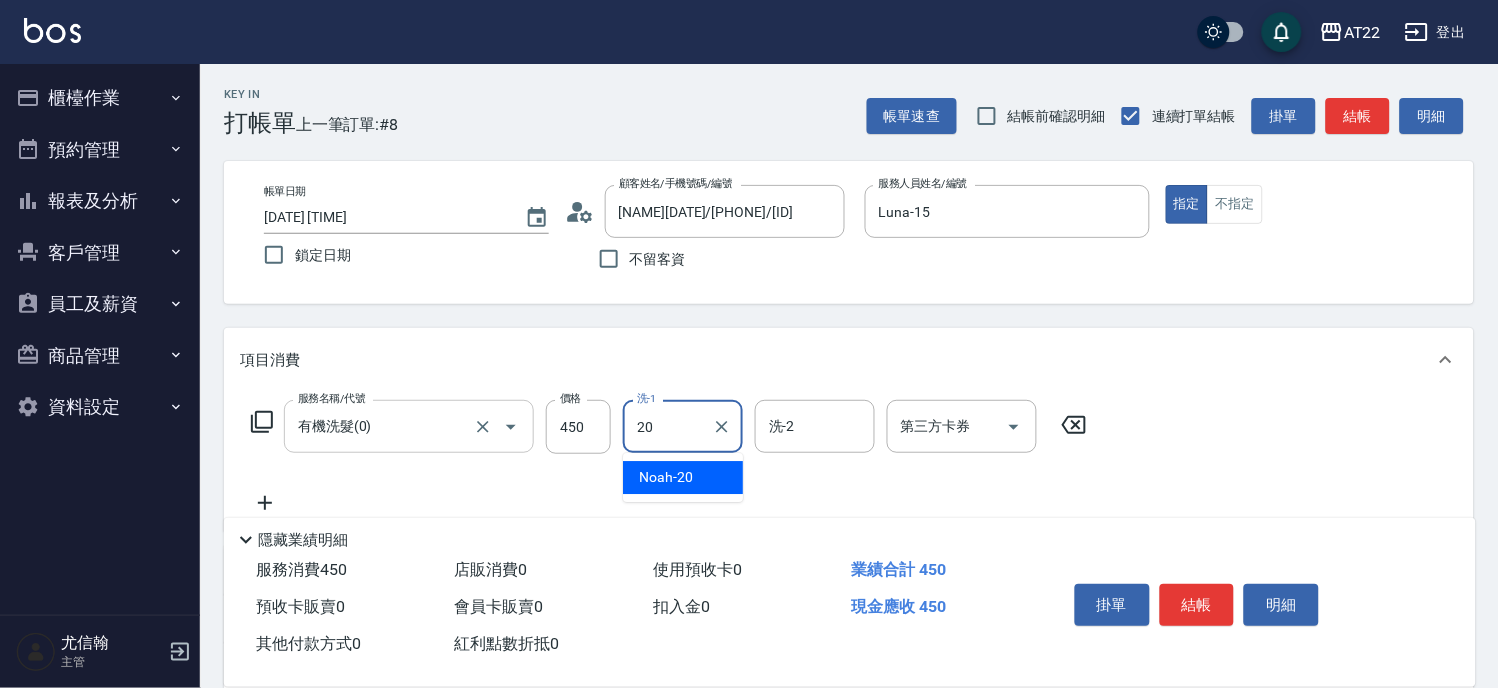 type on "[NAME]-[NUMBER]" 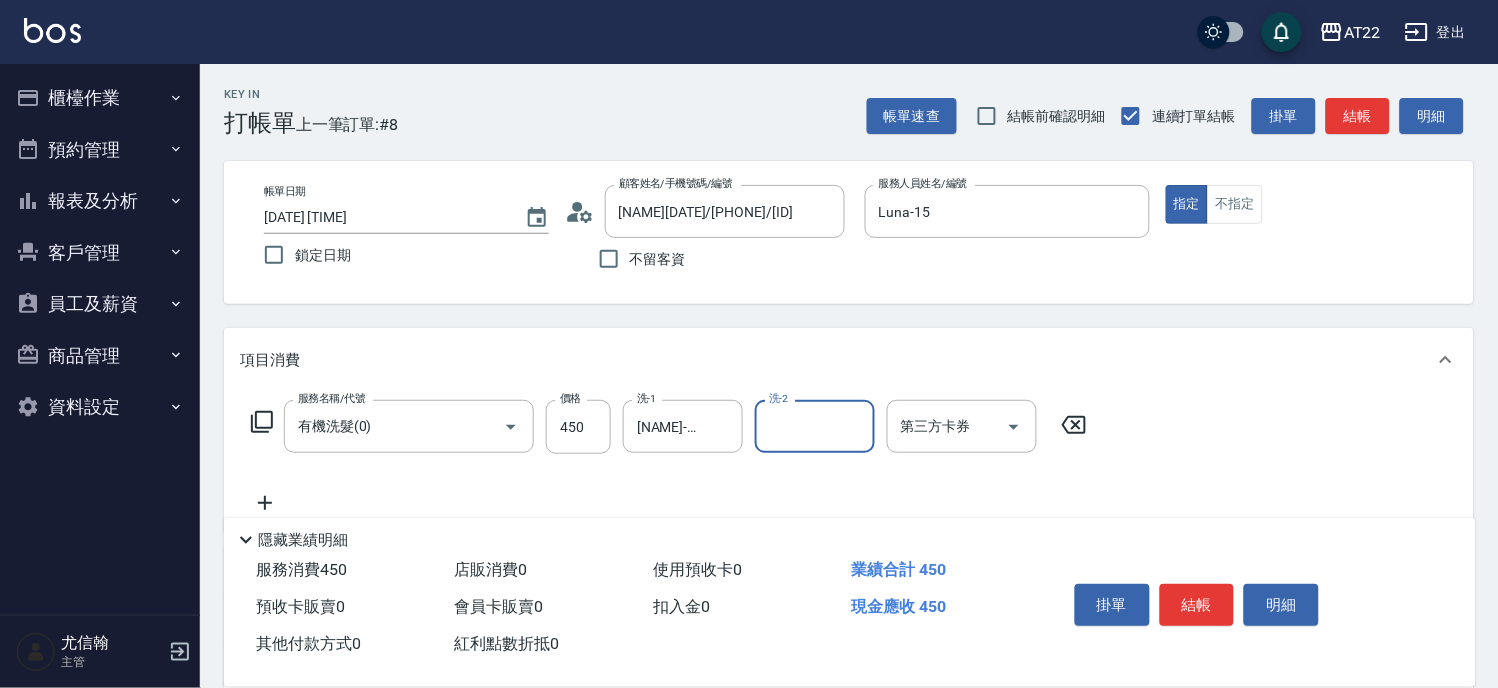 click 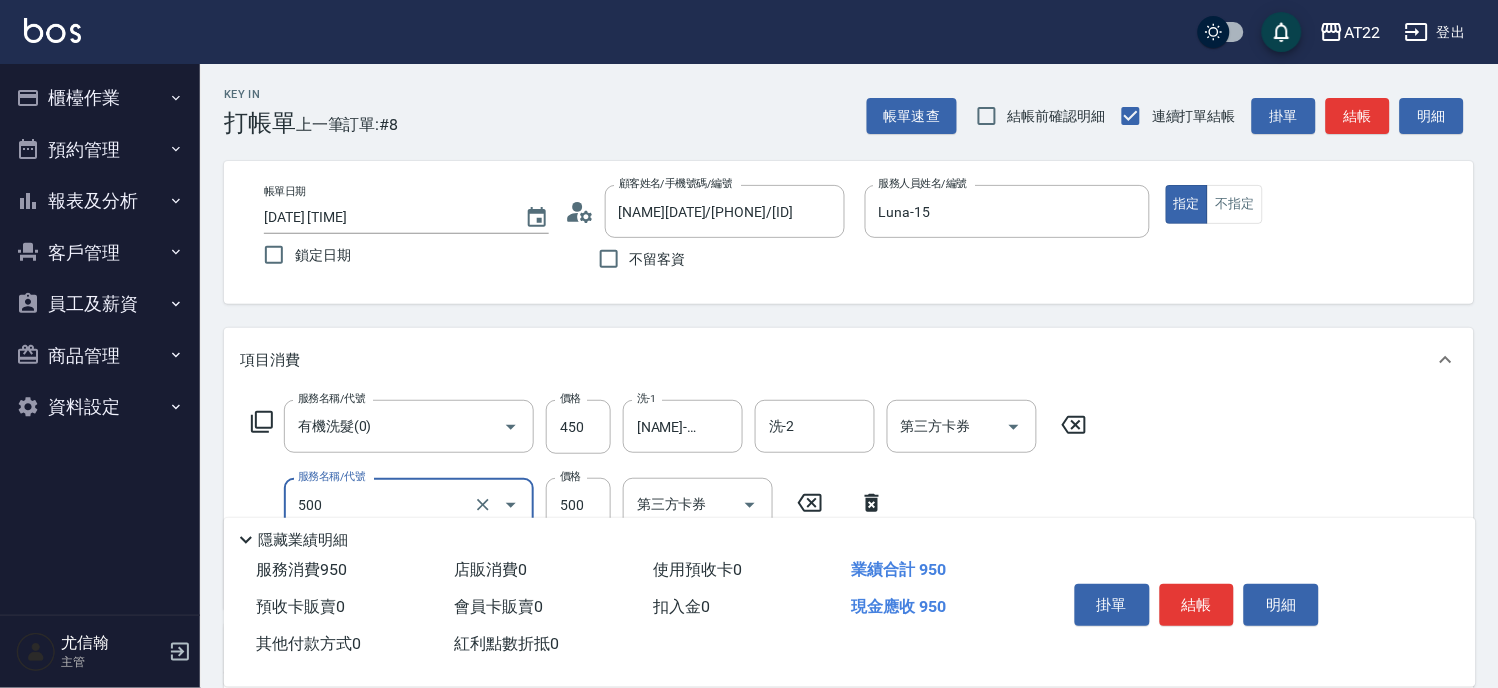 type on "剪髮(500)" 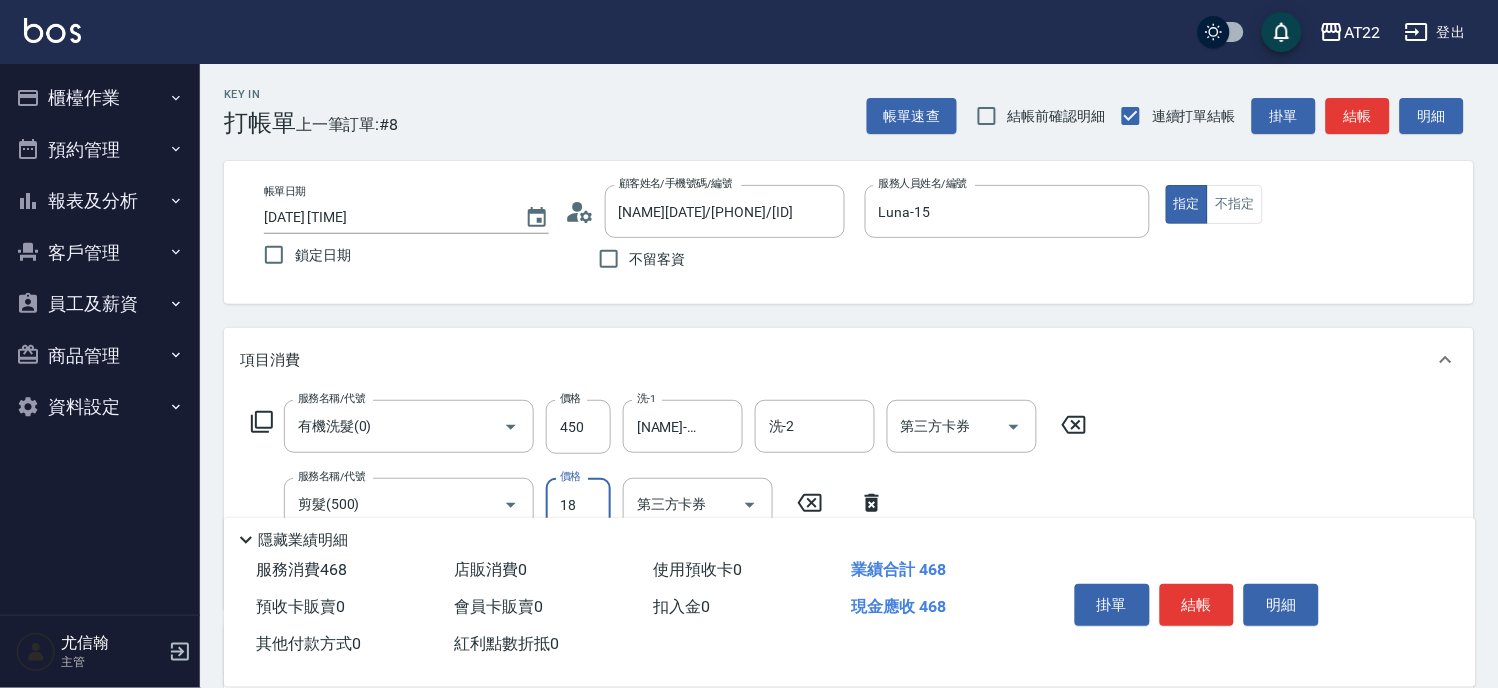 type on "180" 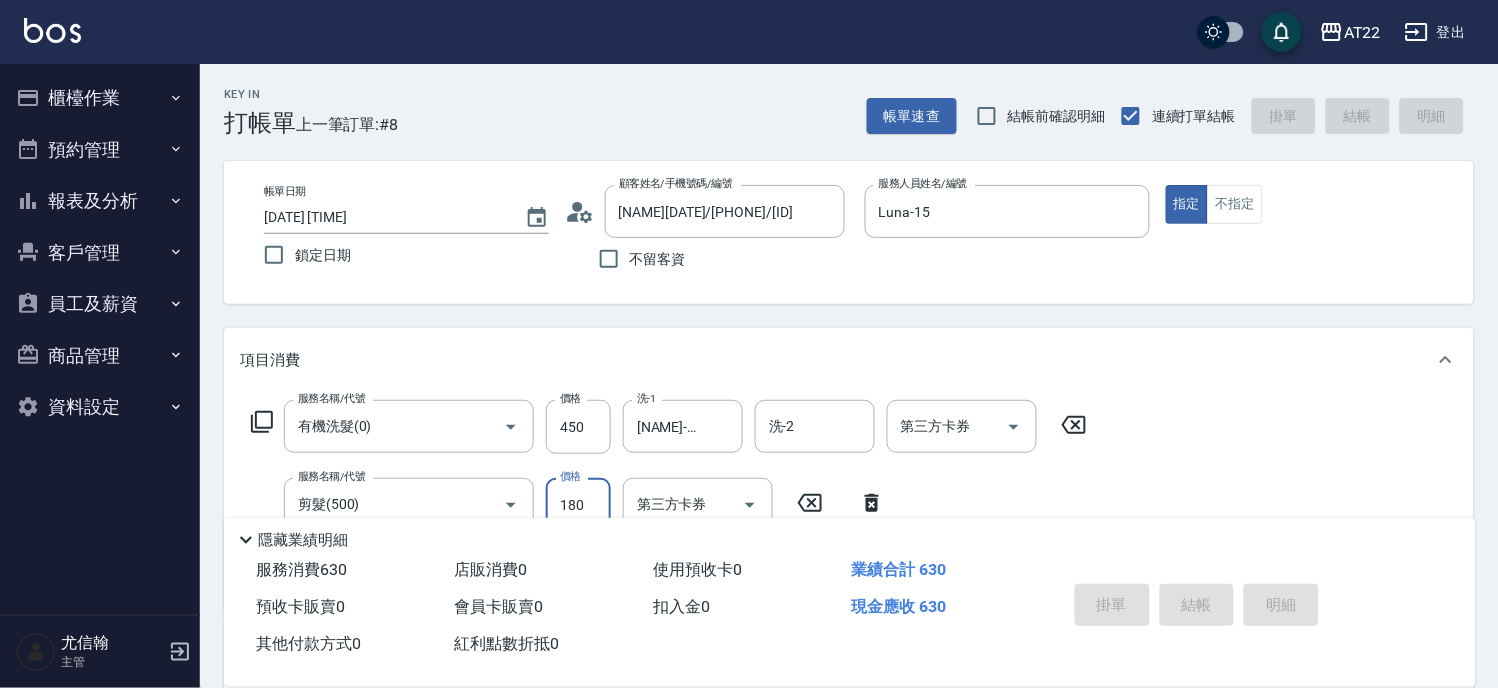 type on "2025/08/03 13:10" 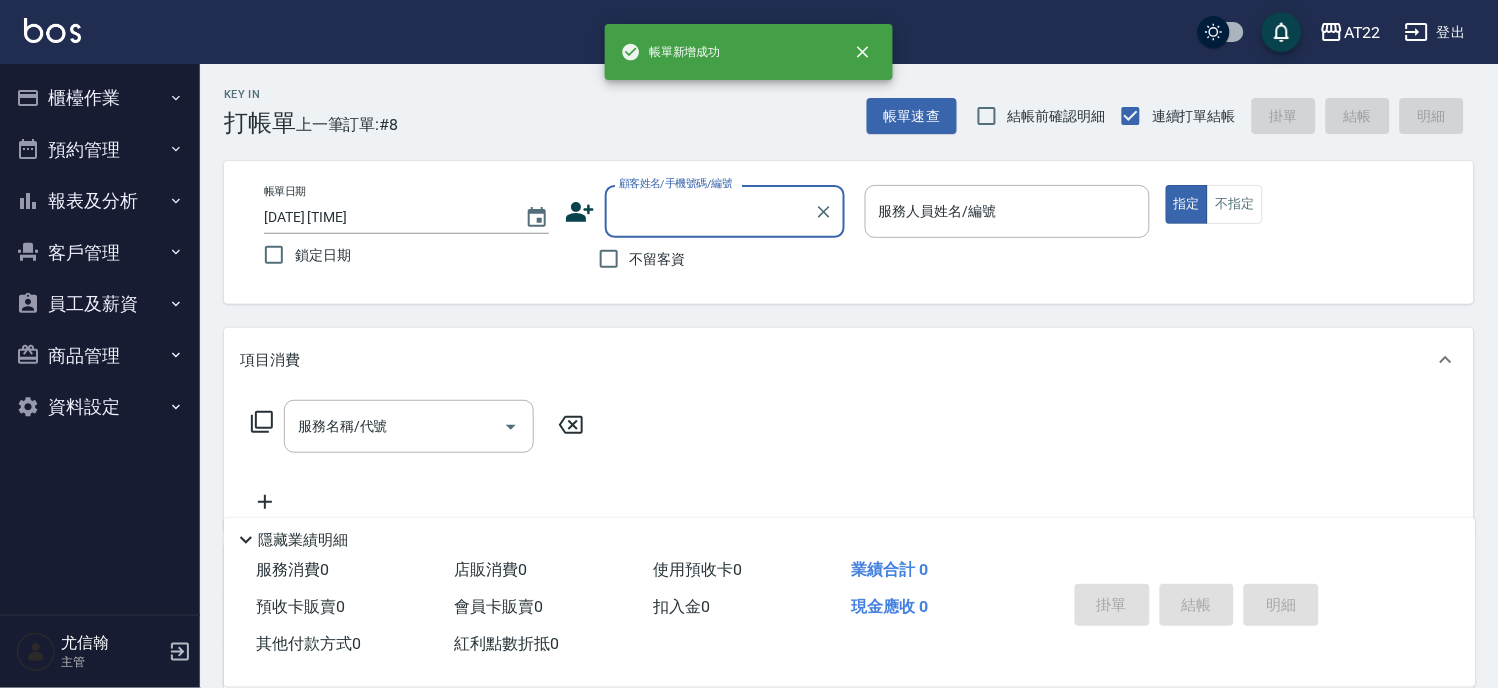 scroll, scrollTop: 0, scrollLeft: 0, axis: both 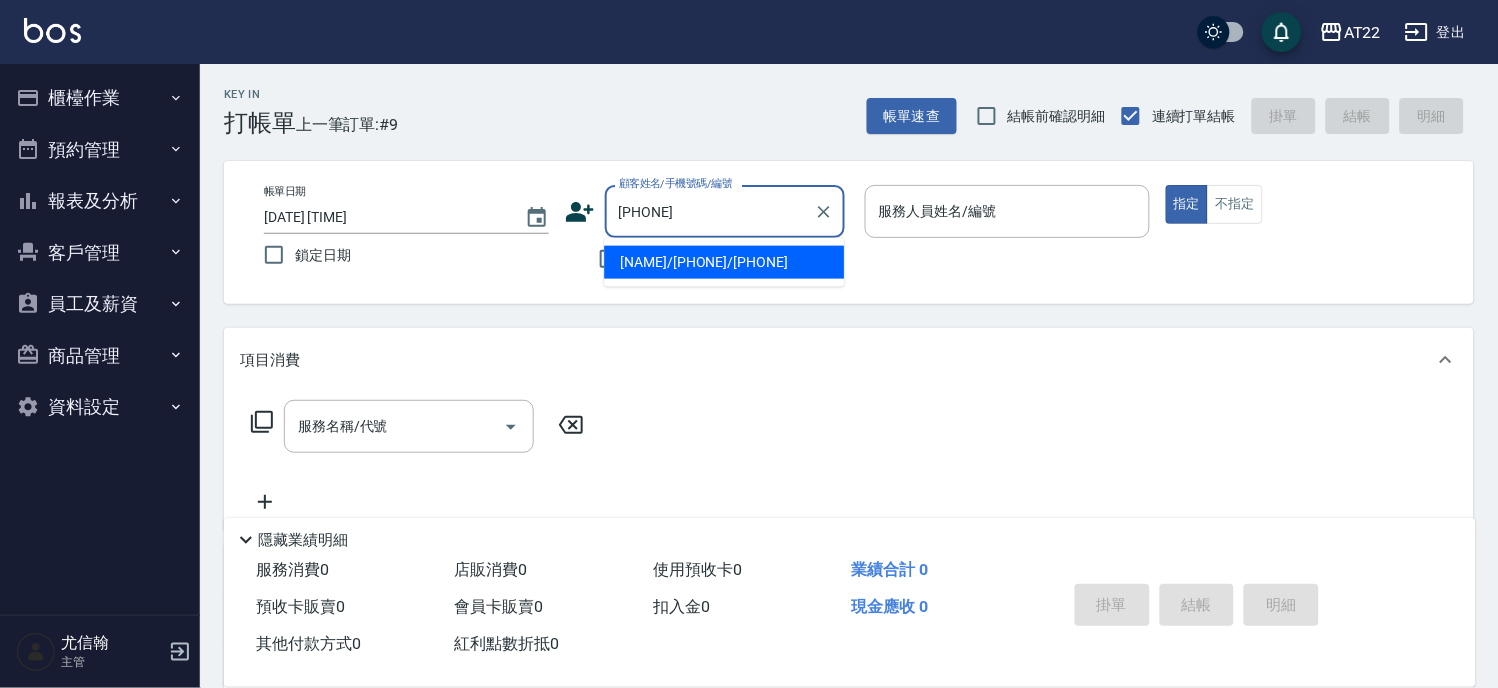 type on "[LAST] [LAST]/[PHONE]/[PHONE]" 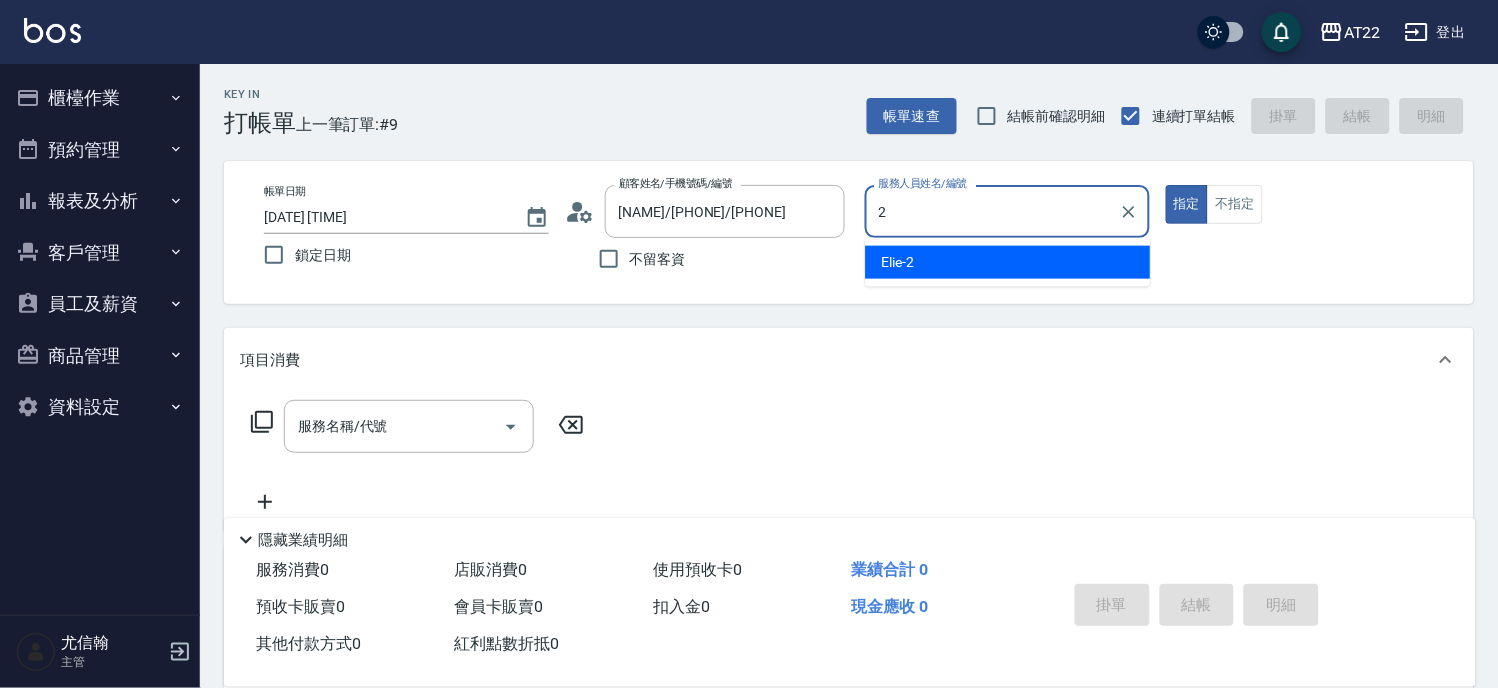 type on "Elie-2" 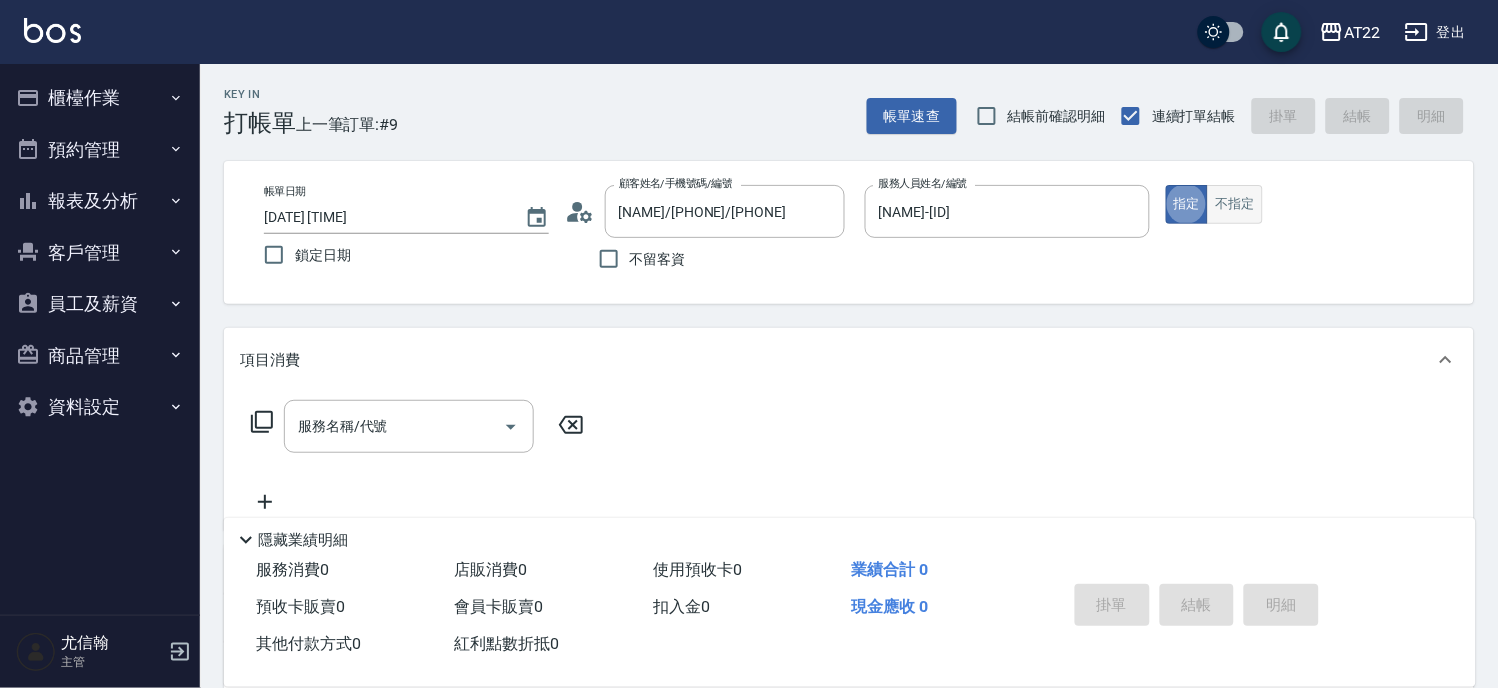 click on "不指定" at bounding box center [1235, 204] 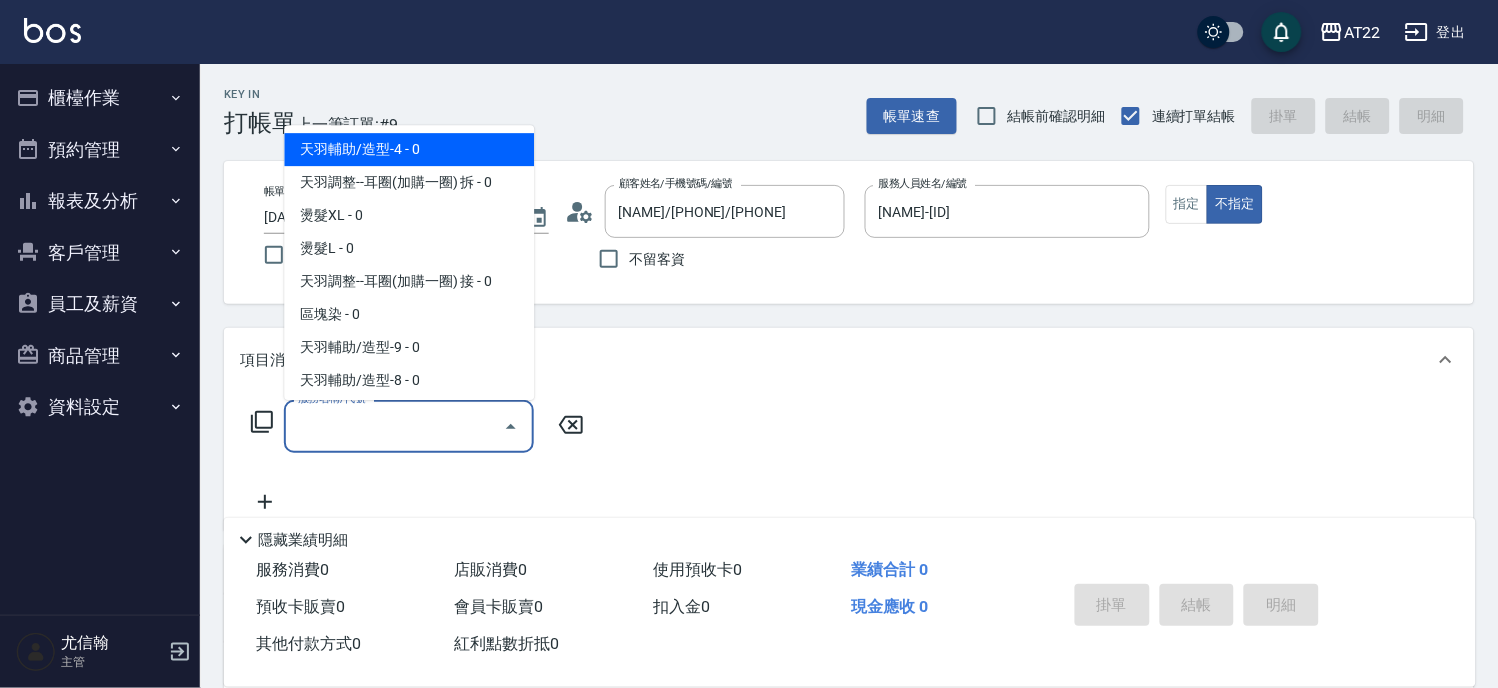 click on "服務名稱/代號" at bounding box center (394, 426) 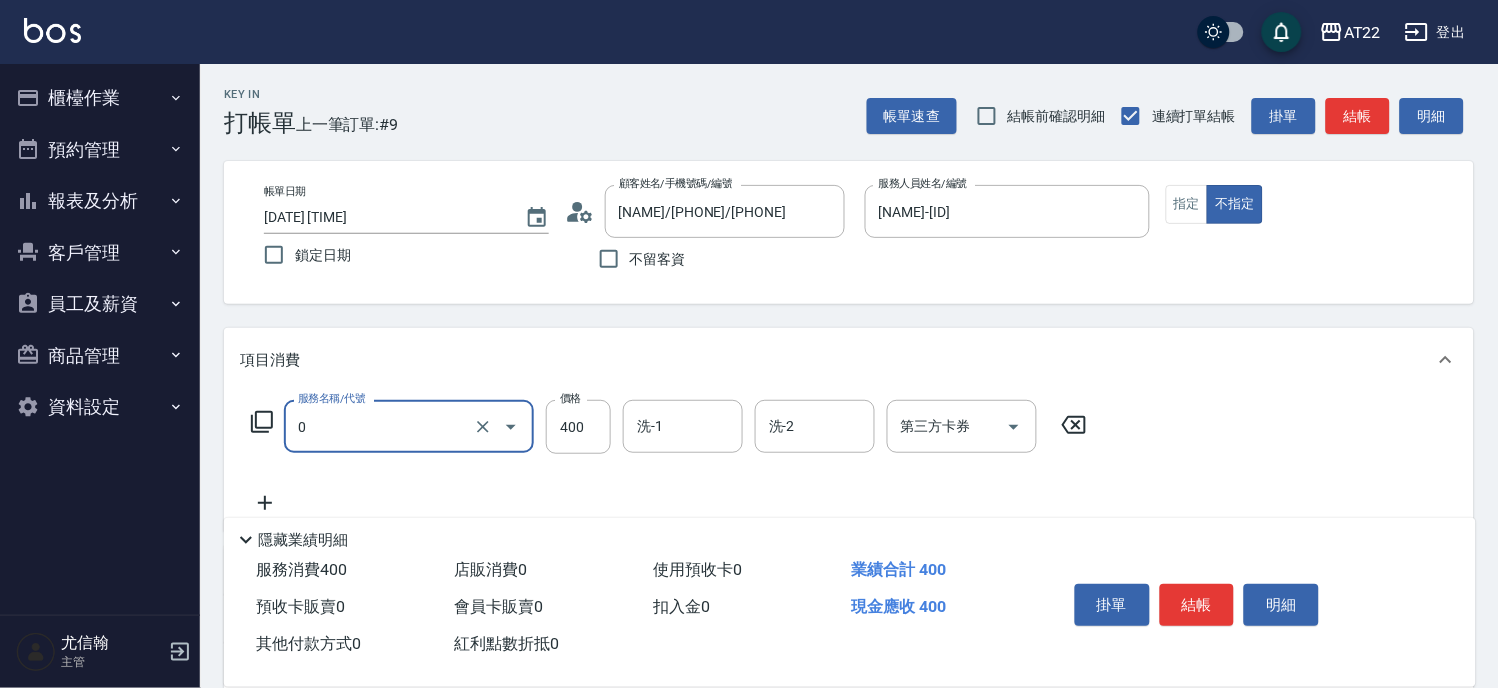 type on "有機洗髮(0)" 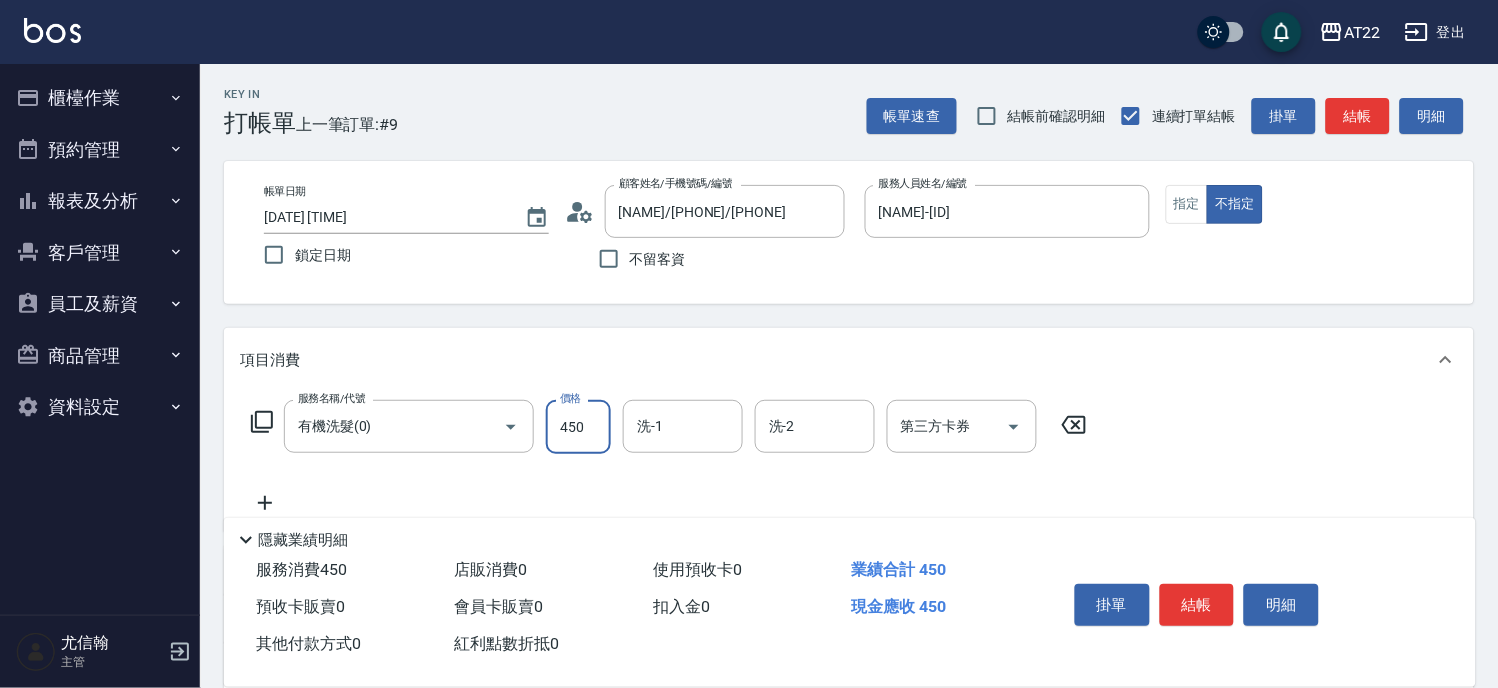 type on "450" 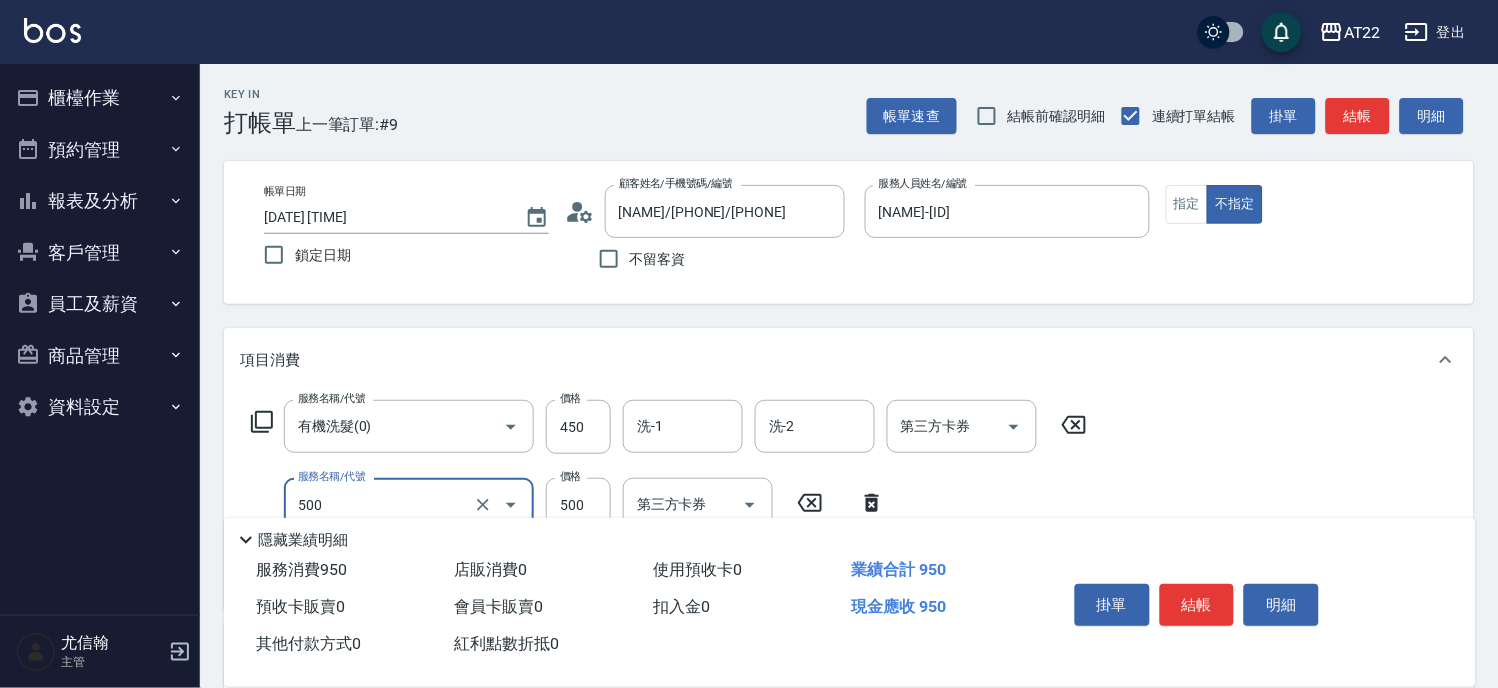 type on "剪髮(500)" 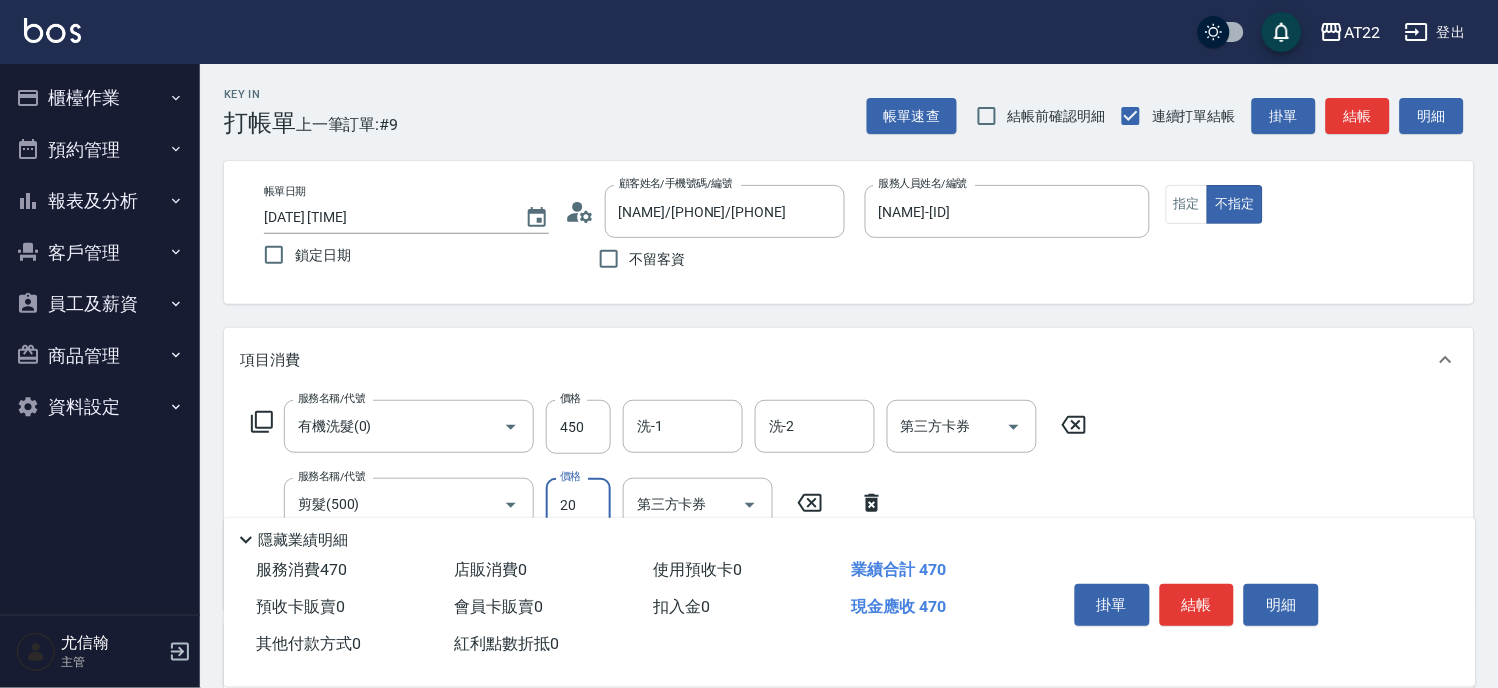 type on "200" 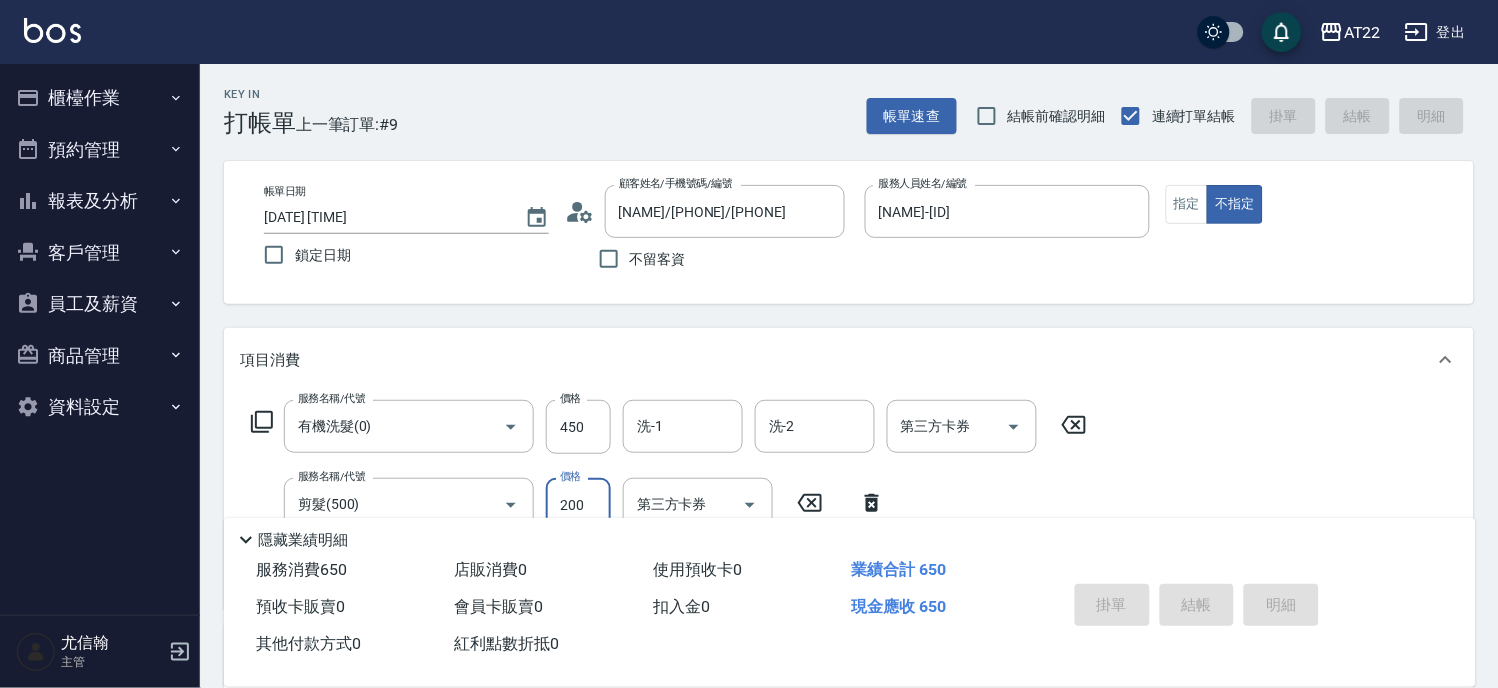 type 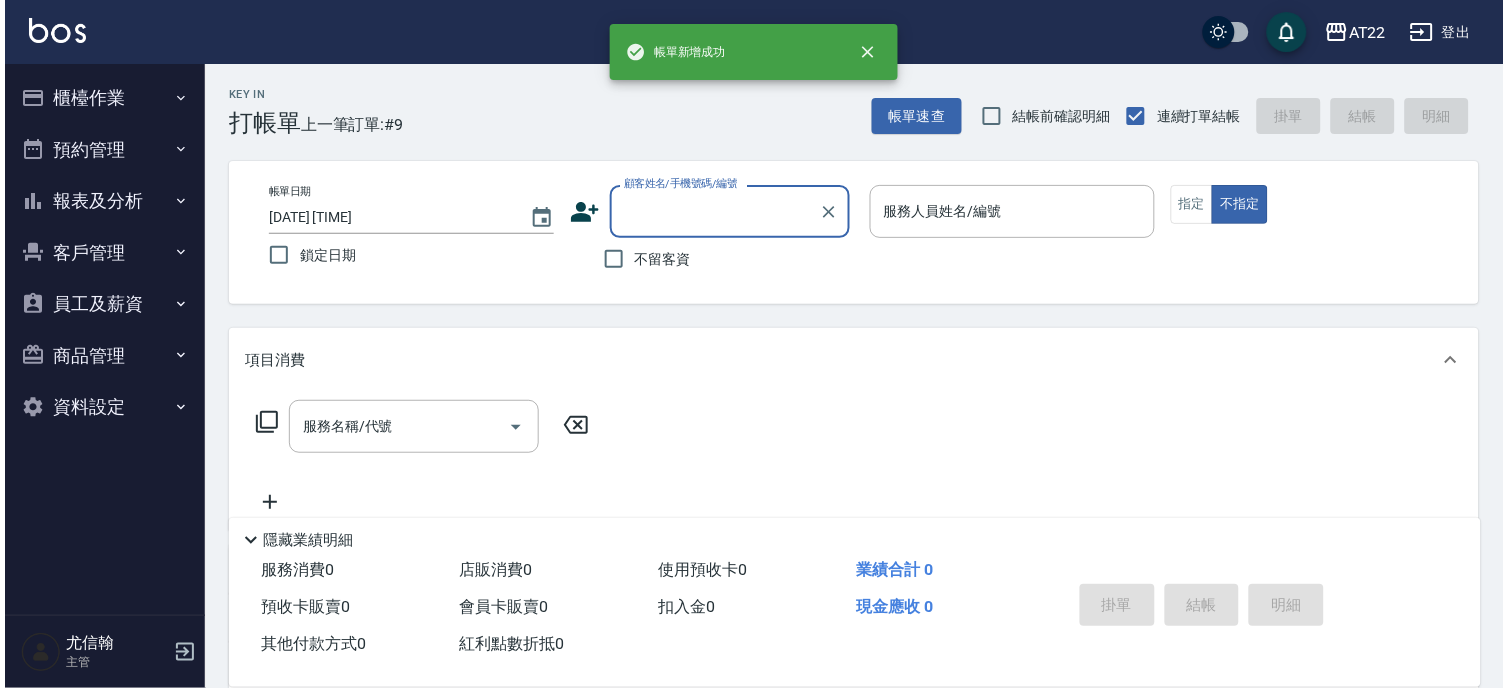 scroll, scrollTop: 0, scrollLeft: 0, axis: both 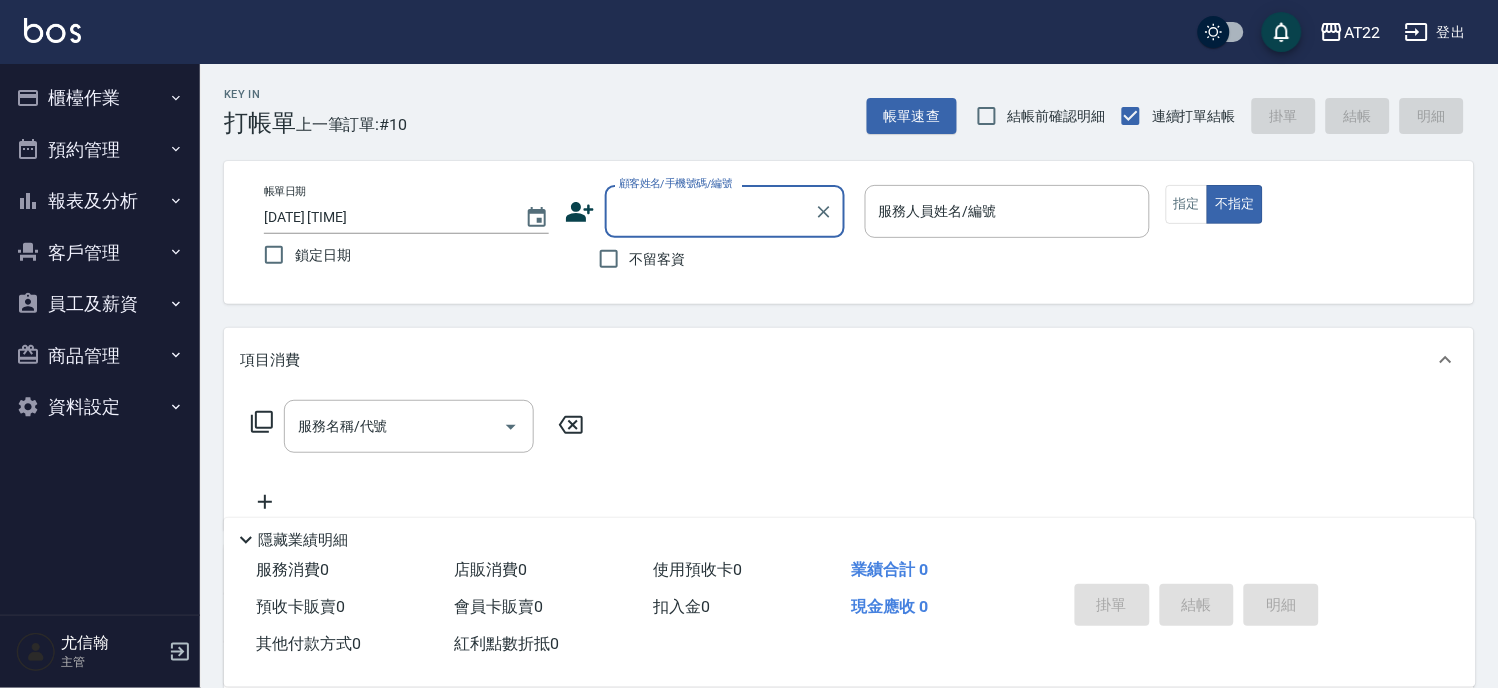 click on "客戶管理" at bounding box center (100, 253) 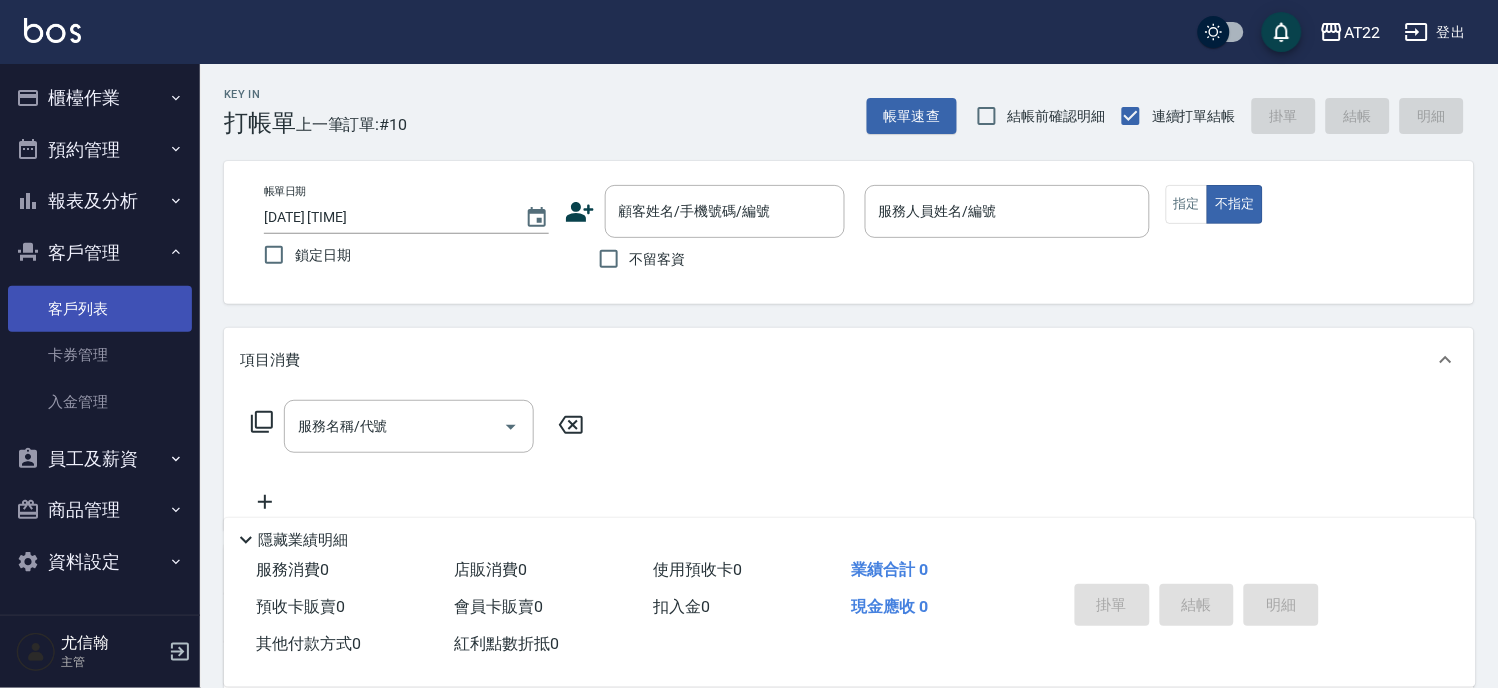 drag, startPoint x: 140, startPoint y: 311, endPoint x: 245, endPoint y: 274, distance: 111.32835 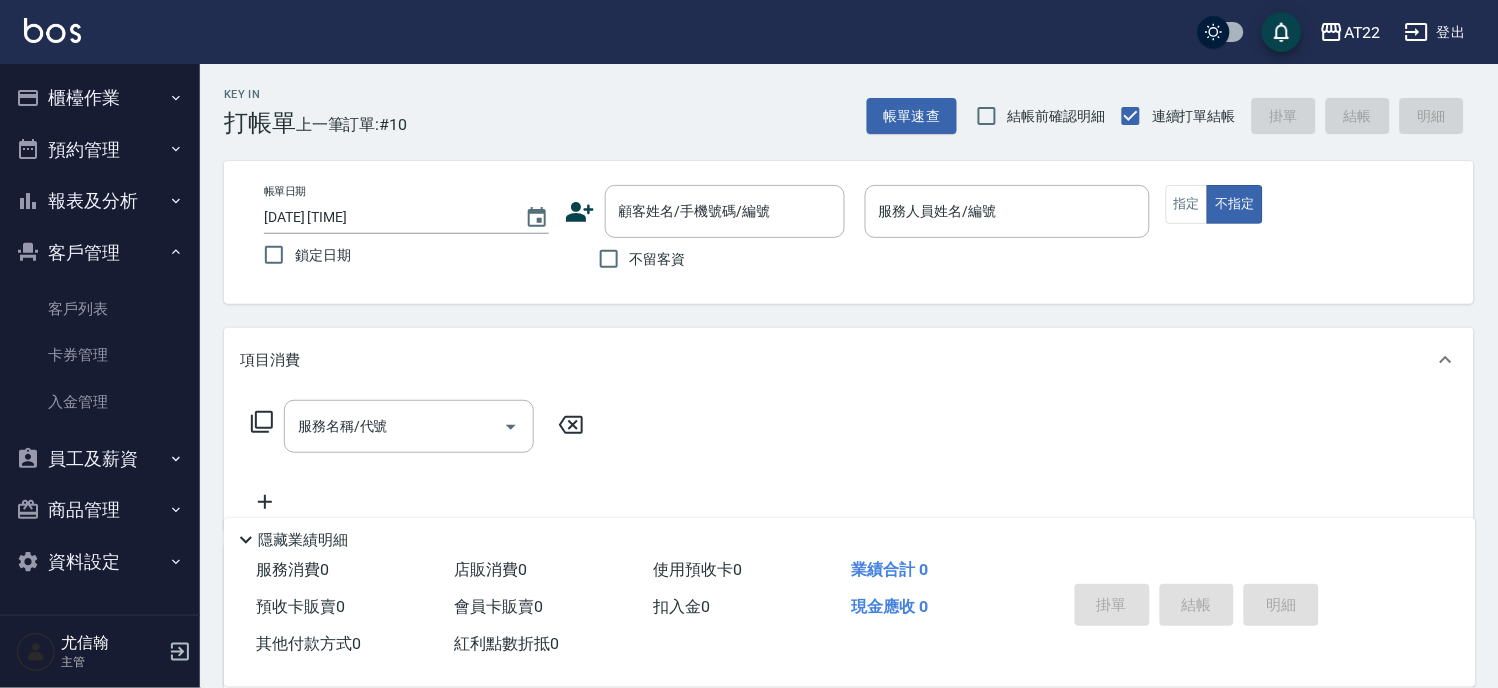 click on "客戶列表" at bounding box center (100, 309) 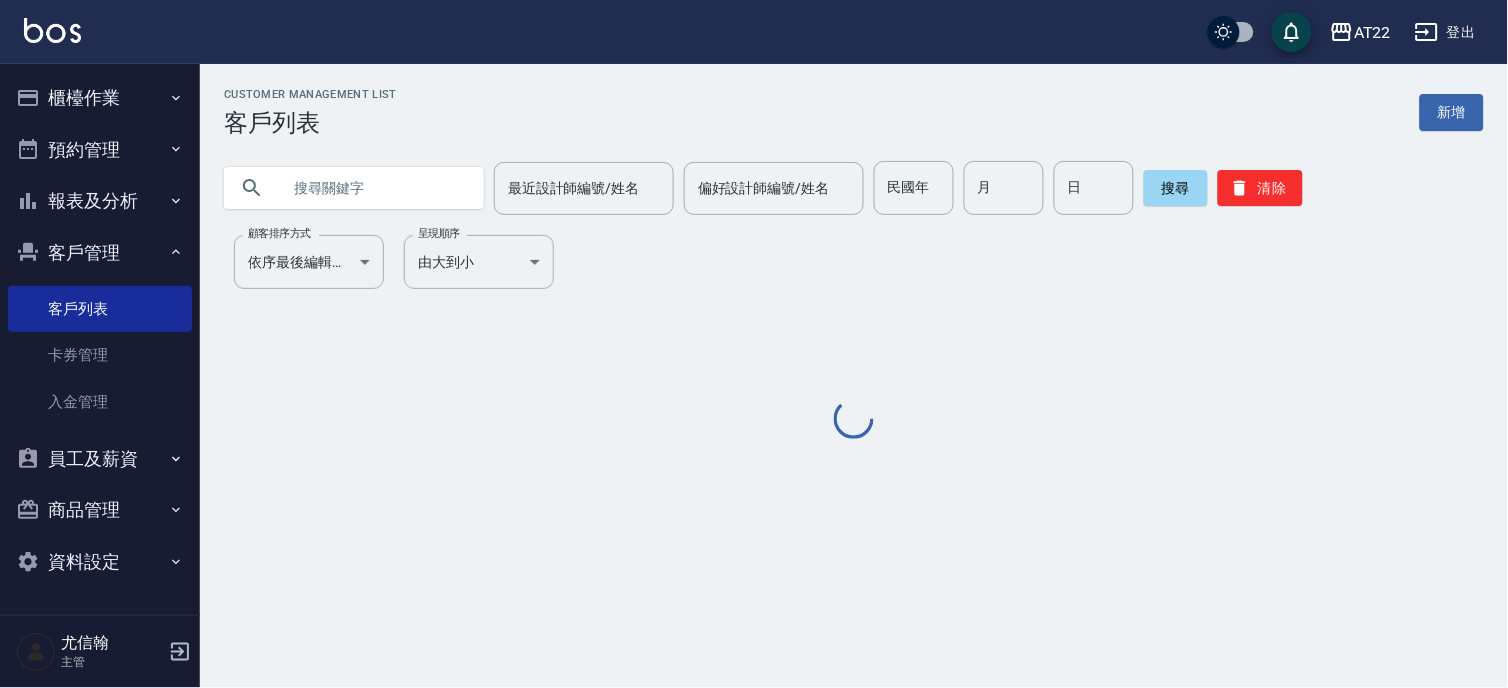 click at bounding box center [374, 188] 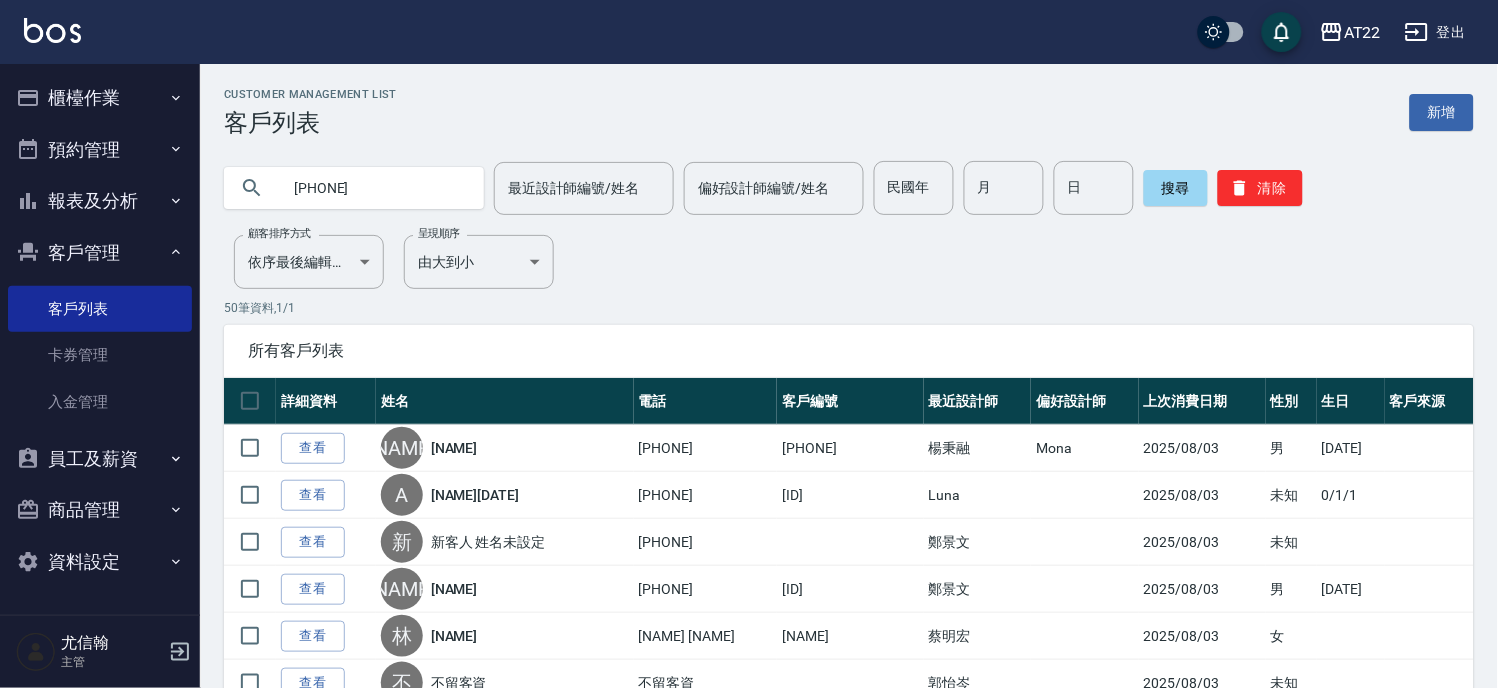 type on "0978715743" 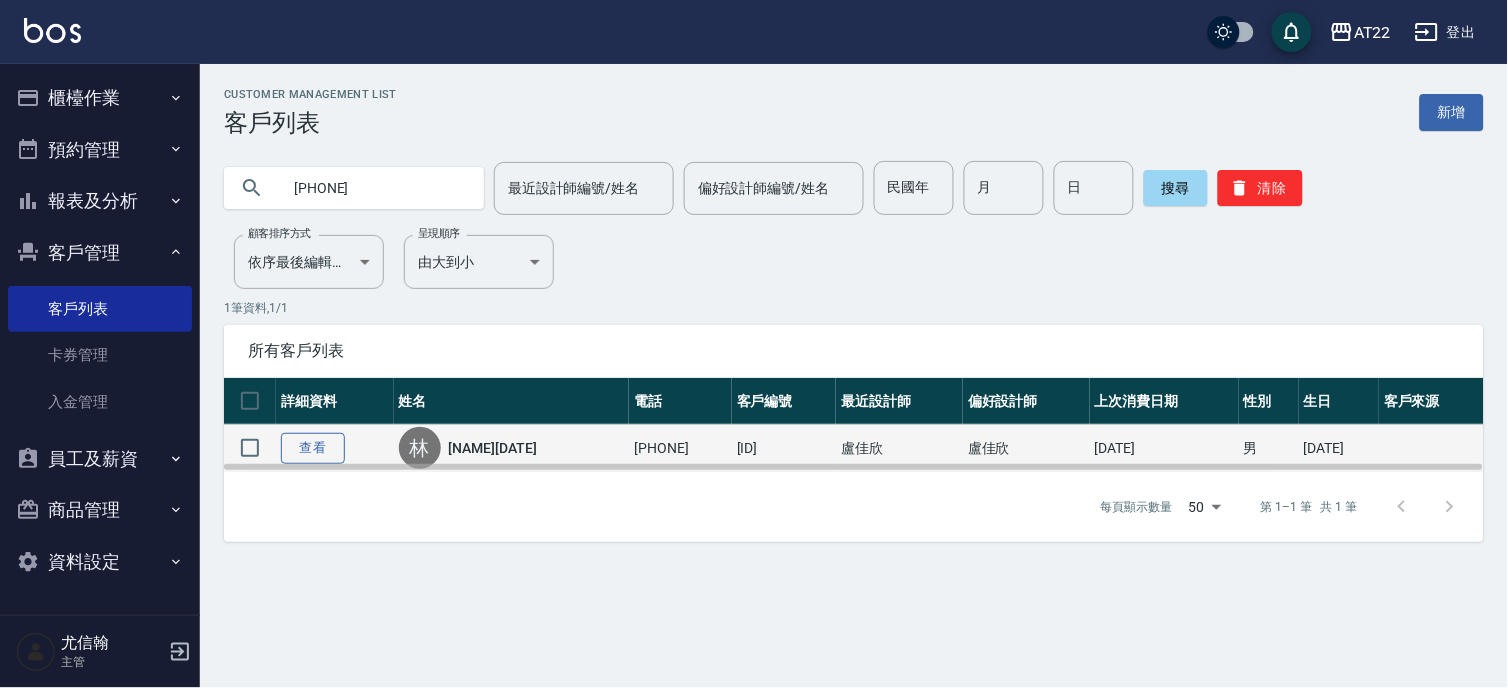 click on "查看" at bounding box center (313, 448) 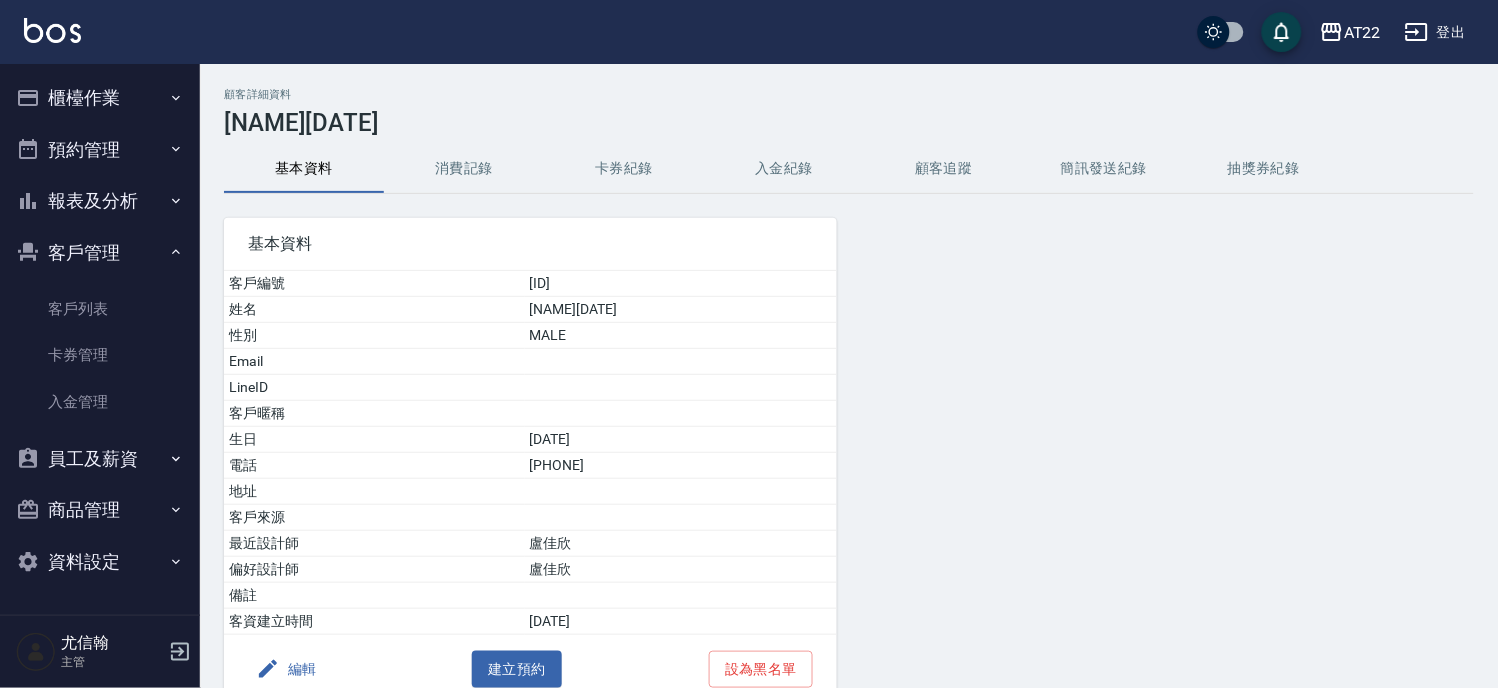 click on "消費記錄" at bounding box center [464, 169] 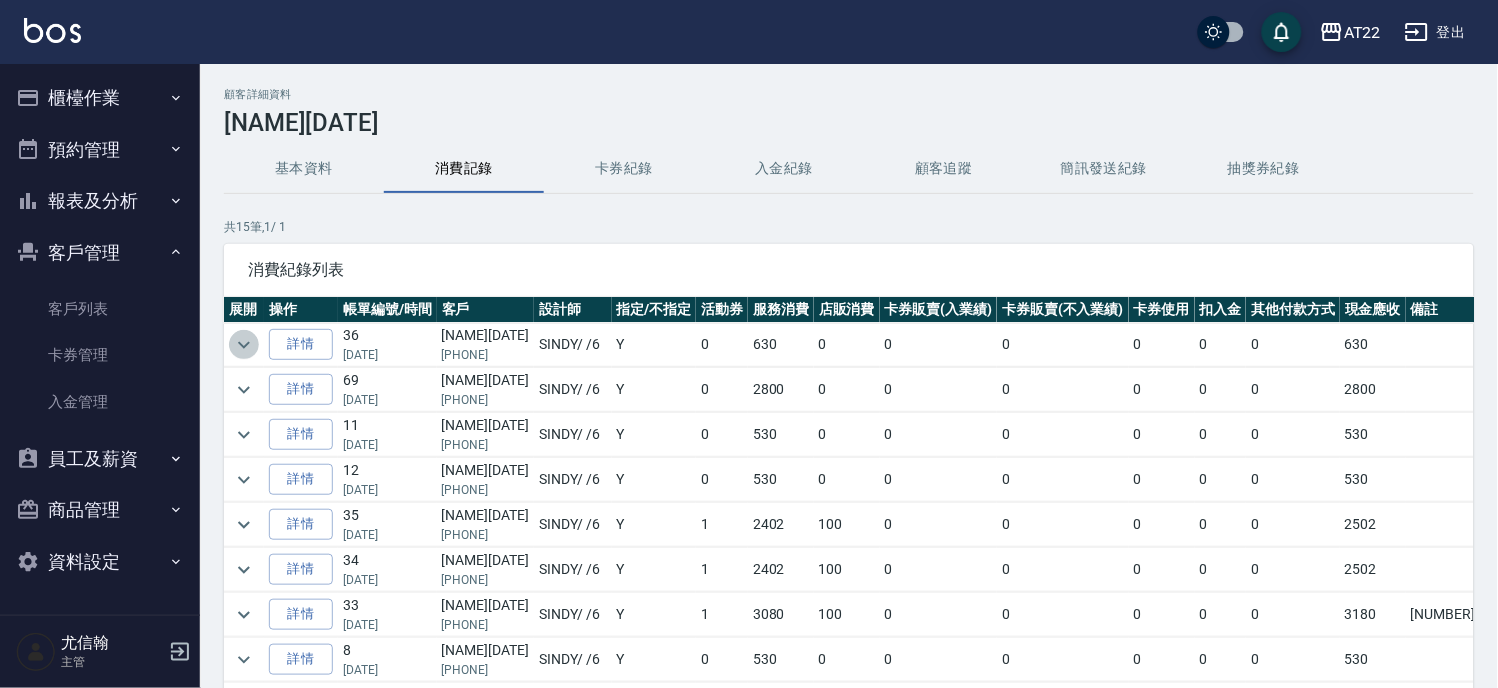 click 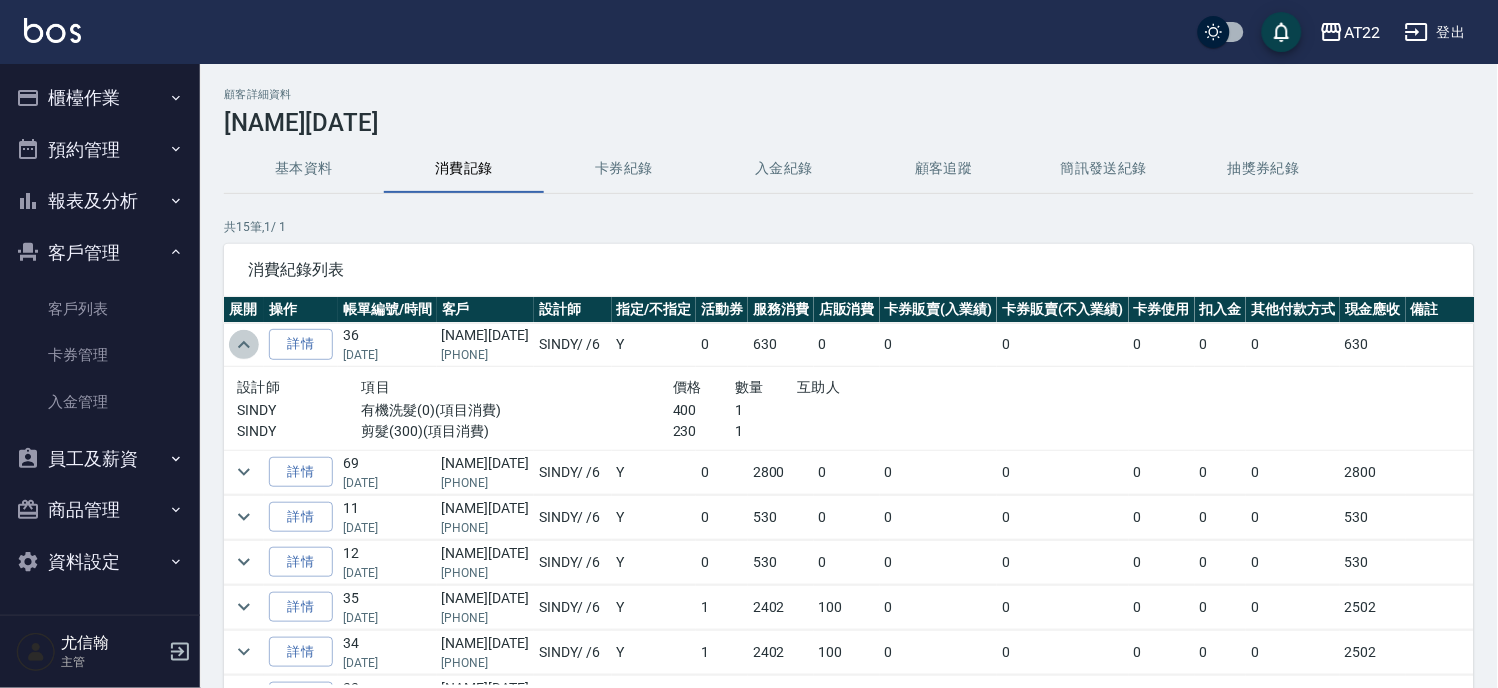 click 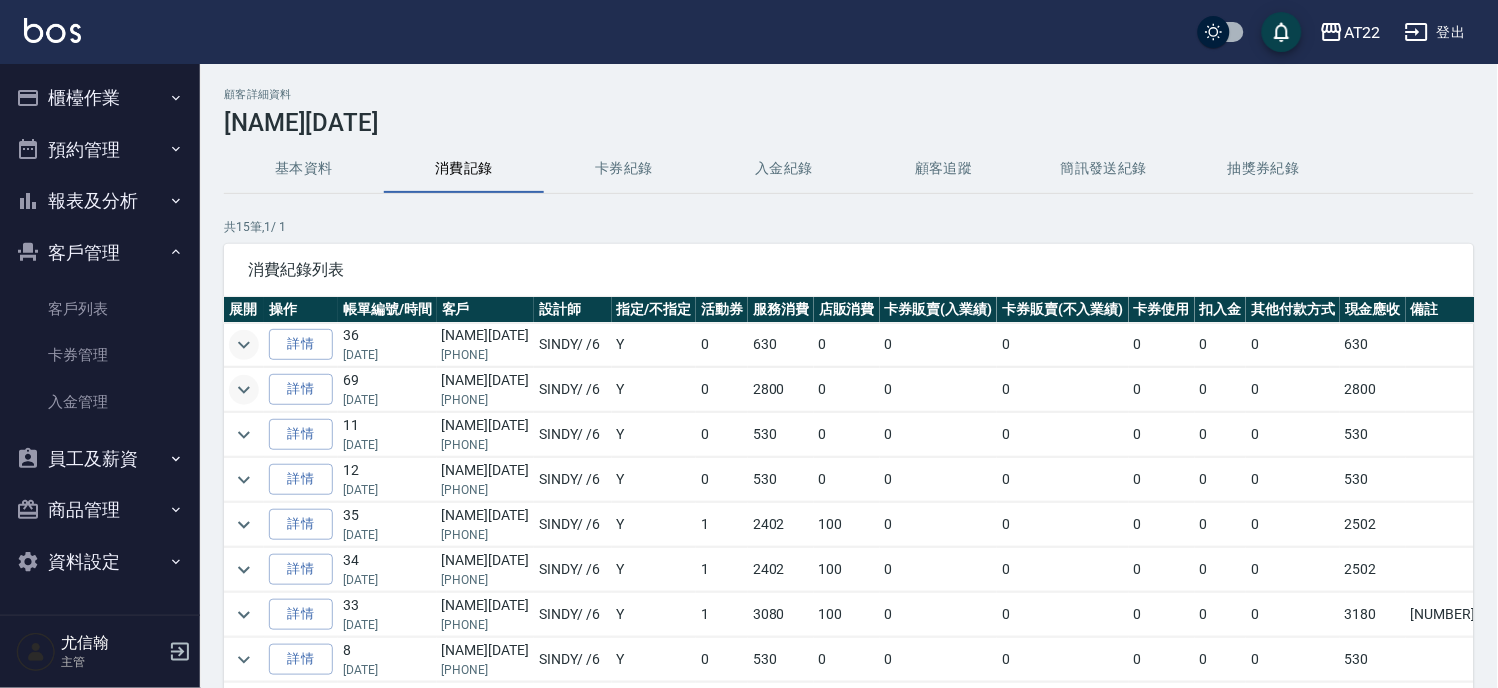 click at bounding box center [244, 390] 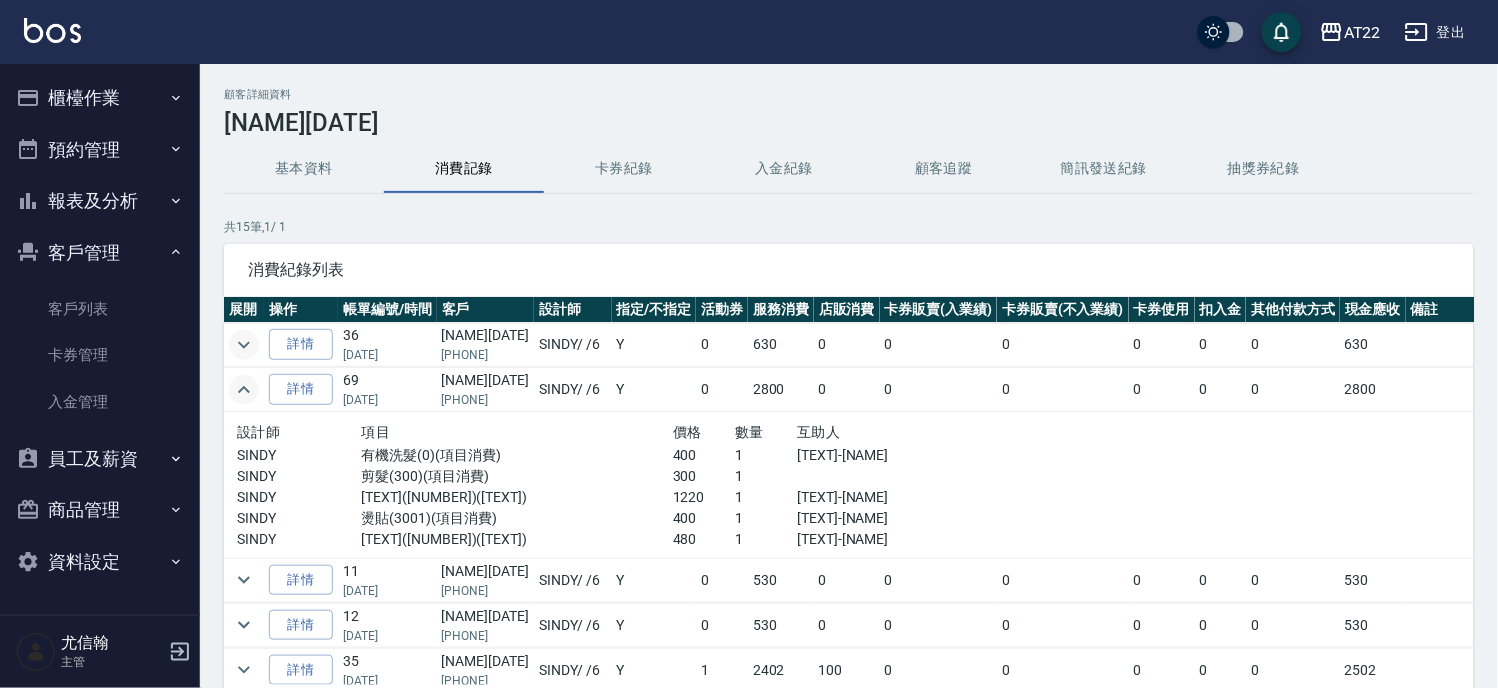 click at bounding box center (244, 390) 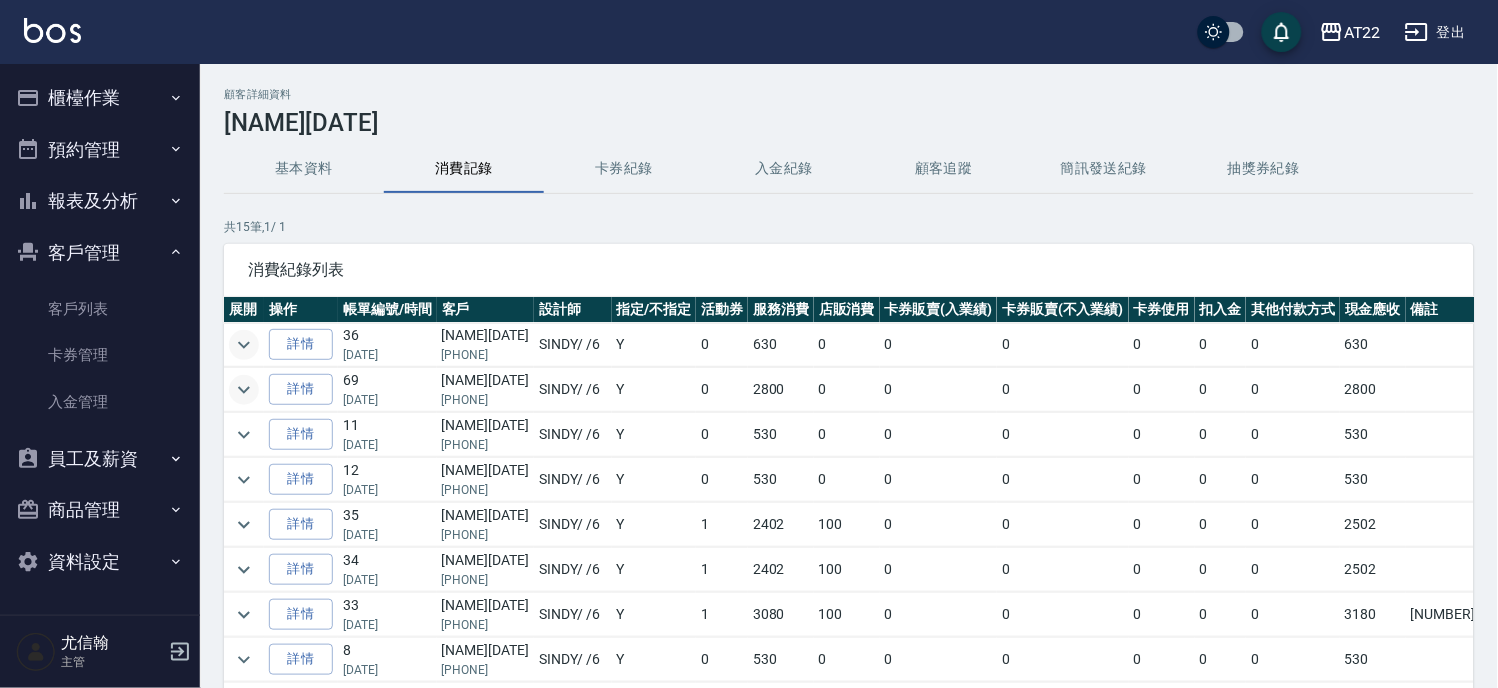 click at bounding box center [244, 390] 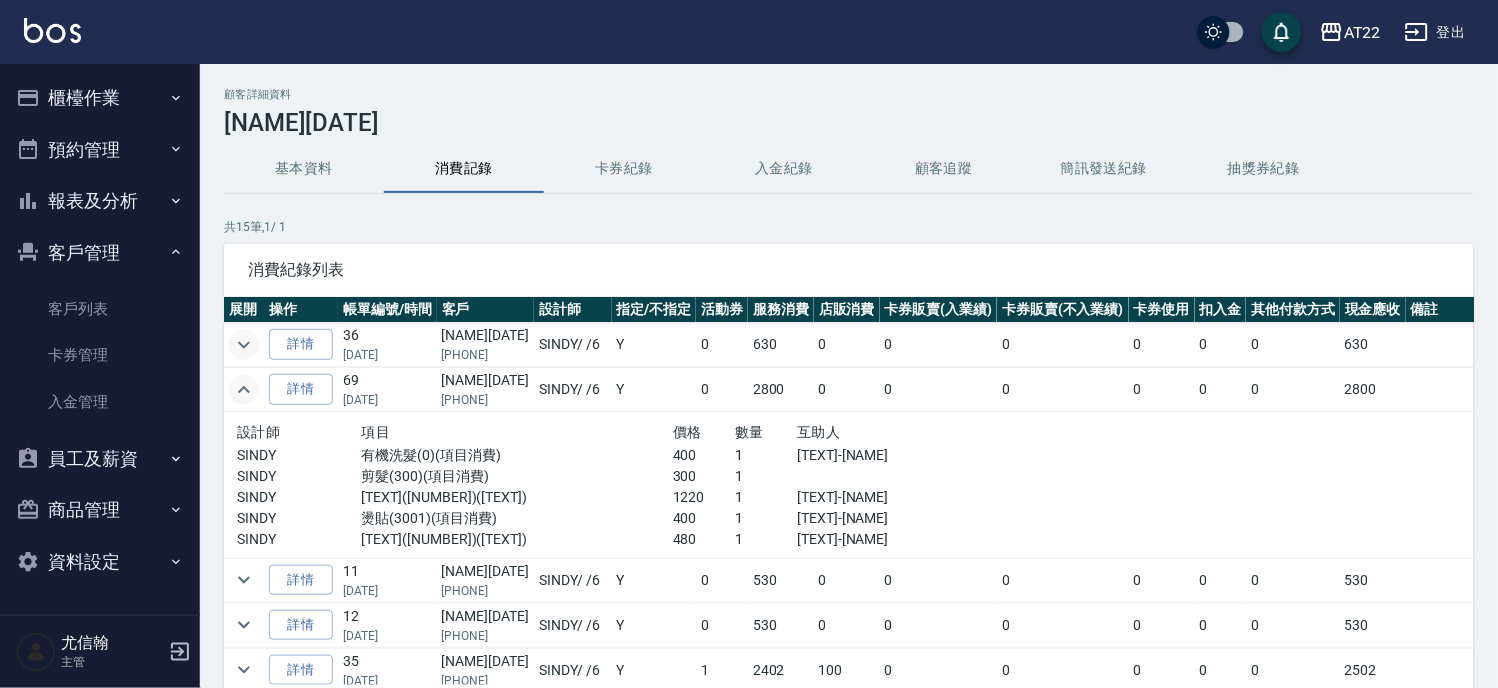 click at bounding box center (244, 390) 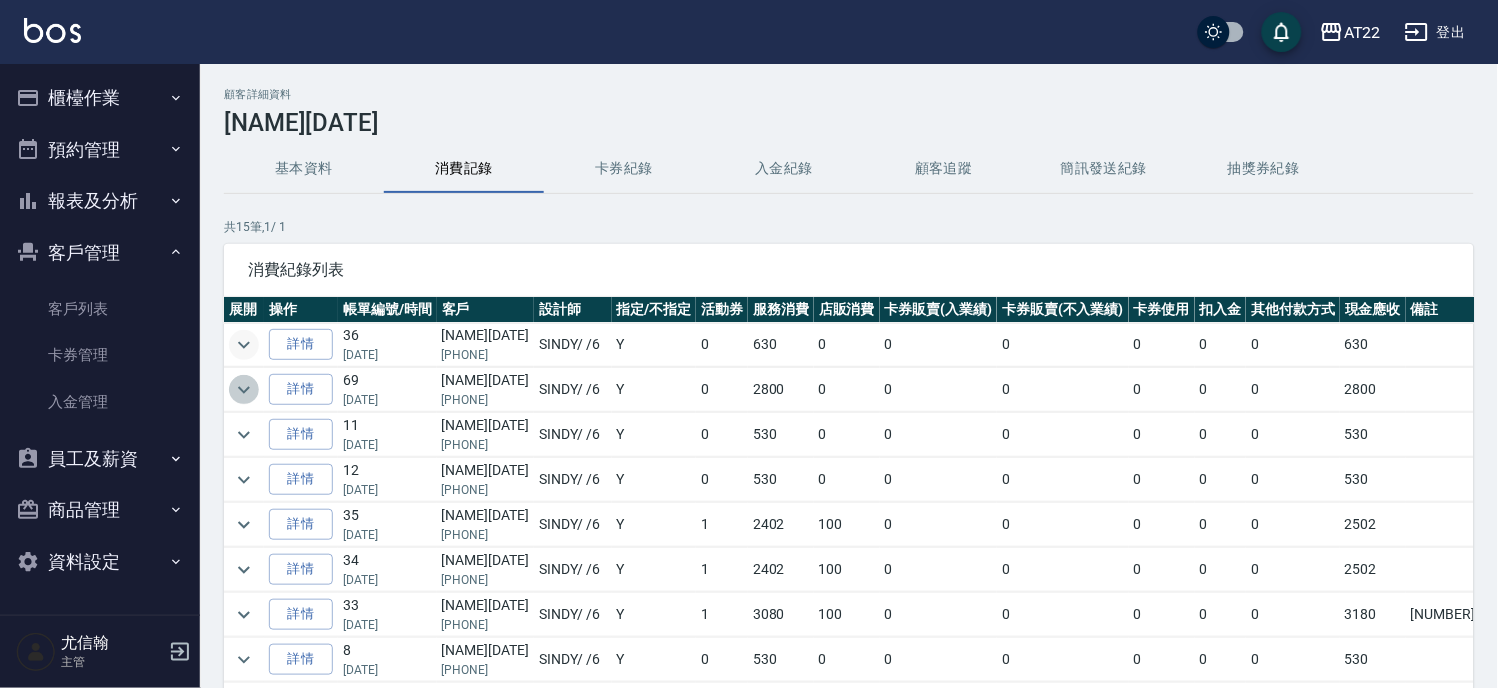 click 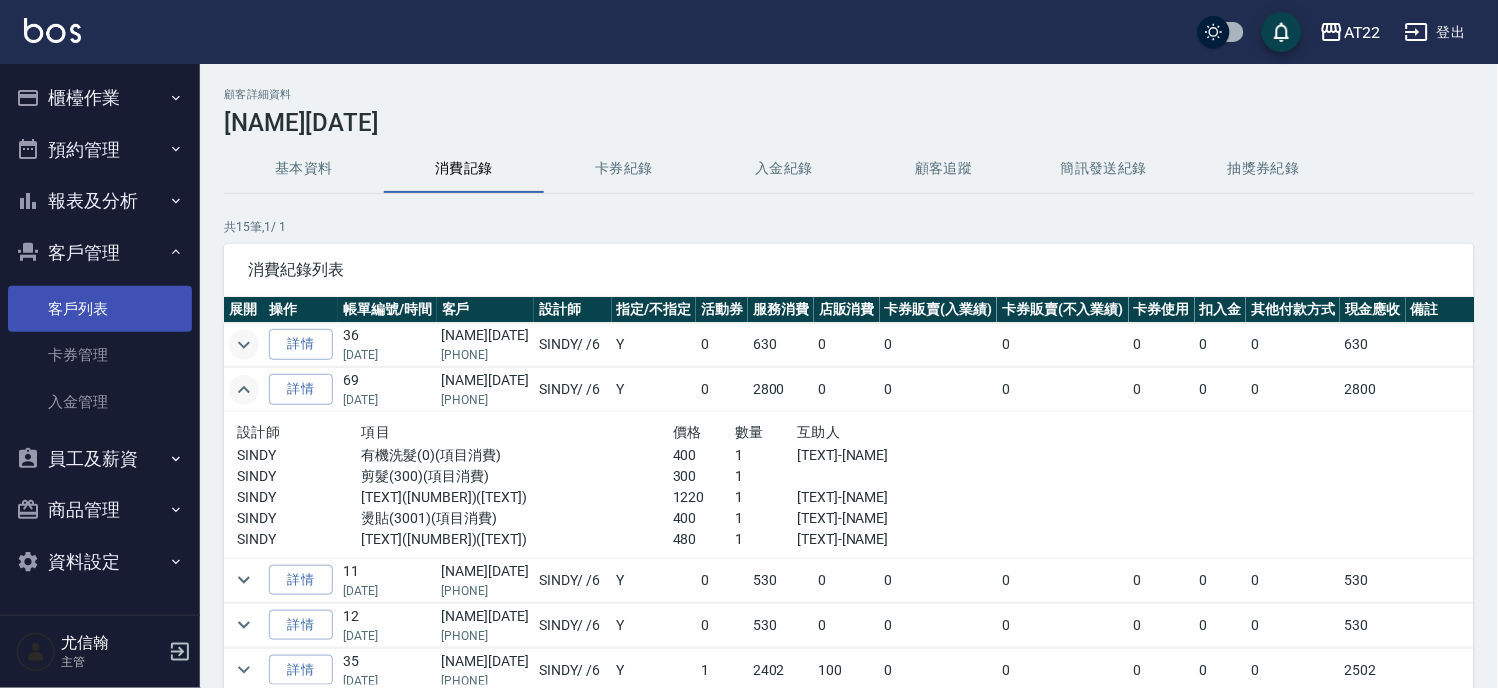 drag, startPoint x: 103, startPoint y: 300, endPoint x: 163, endPoint y: 292, distance: 60.530983 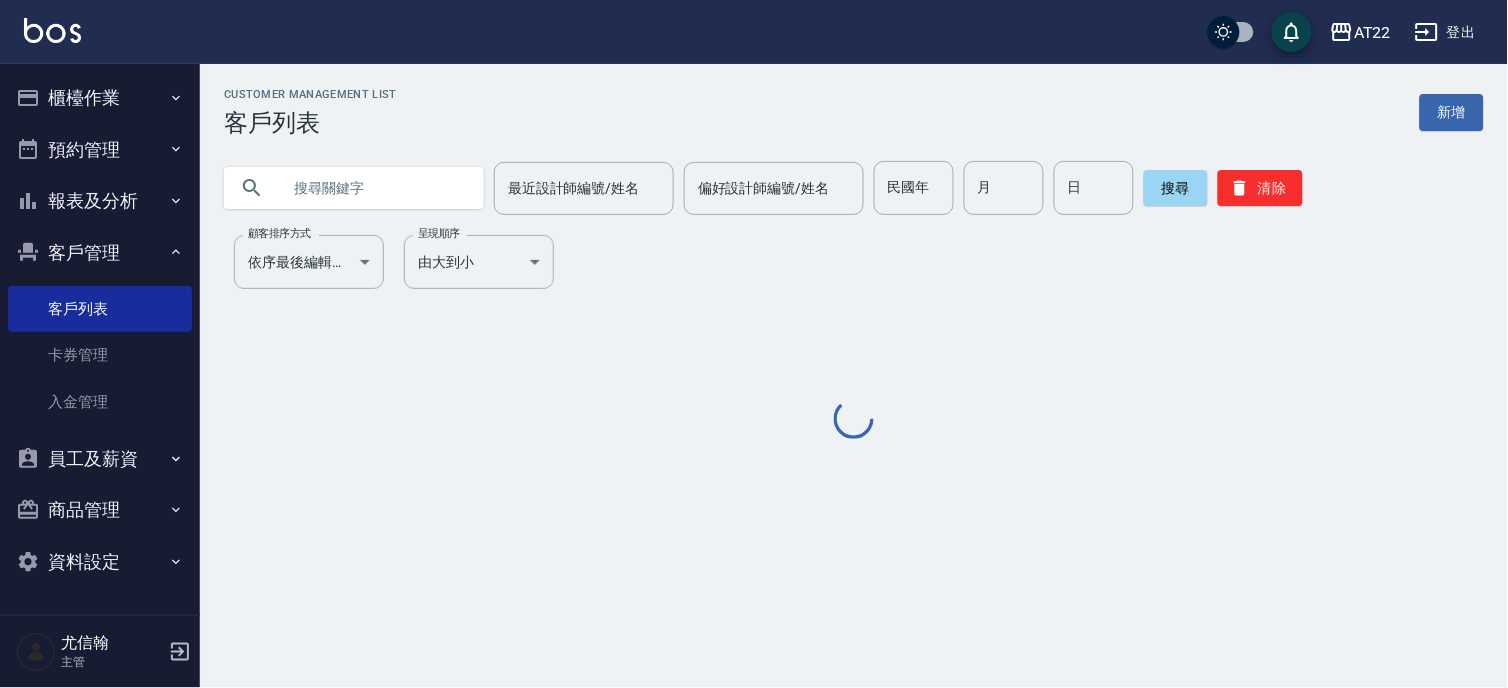 click at bounding box center [374, 188] 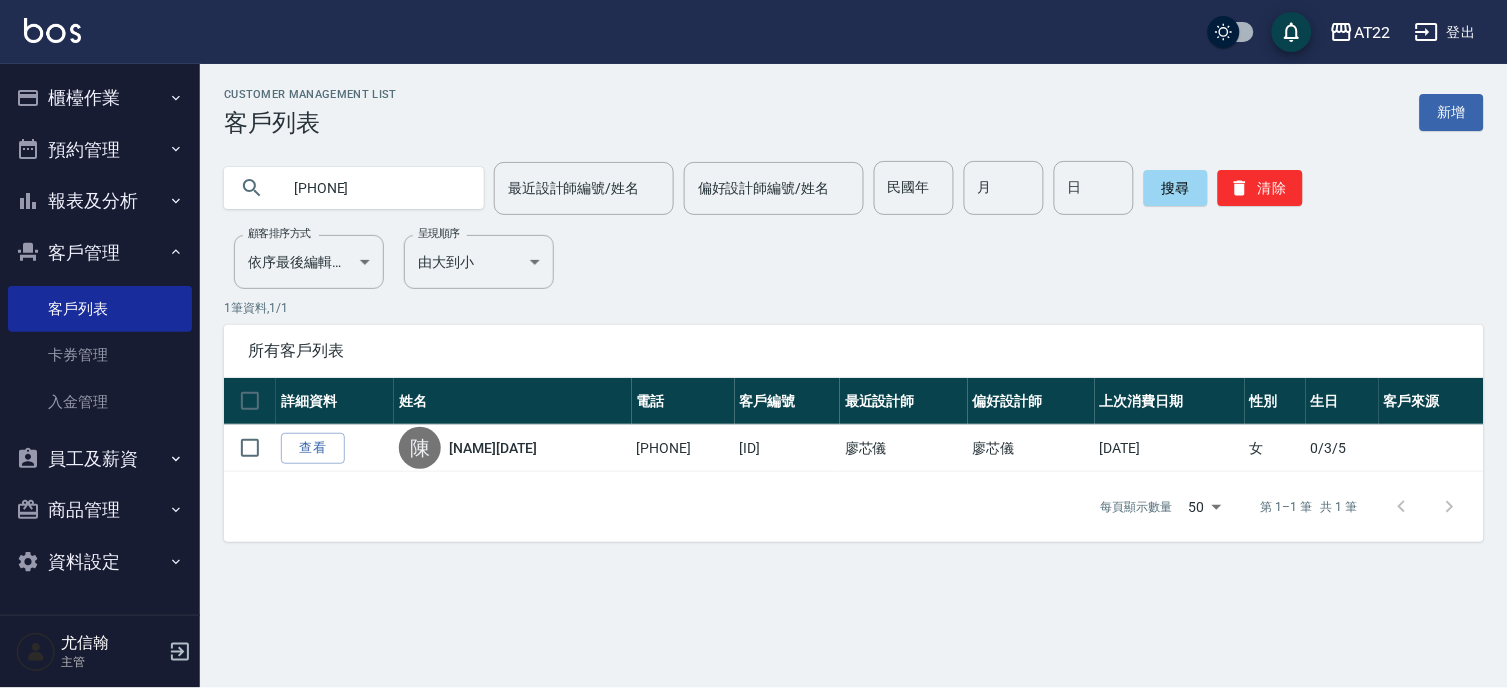 drag, startPoint x: 407, startPoint y: 185, endPoint x: 301, endPoint y: 202, distance: 107.35455 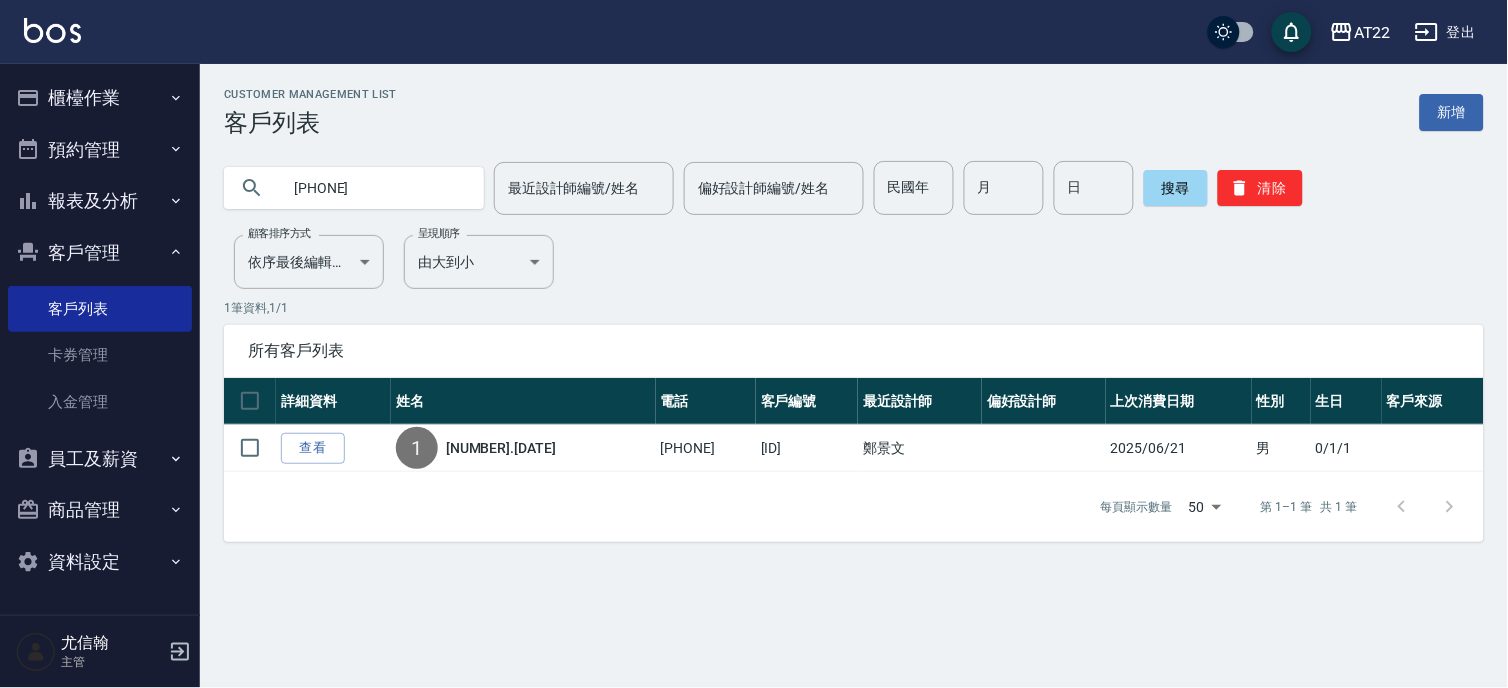click on "0931150090" at bounding box center [374, 188] 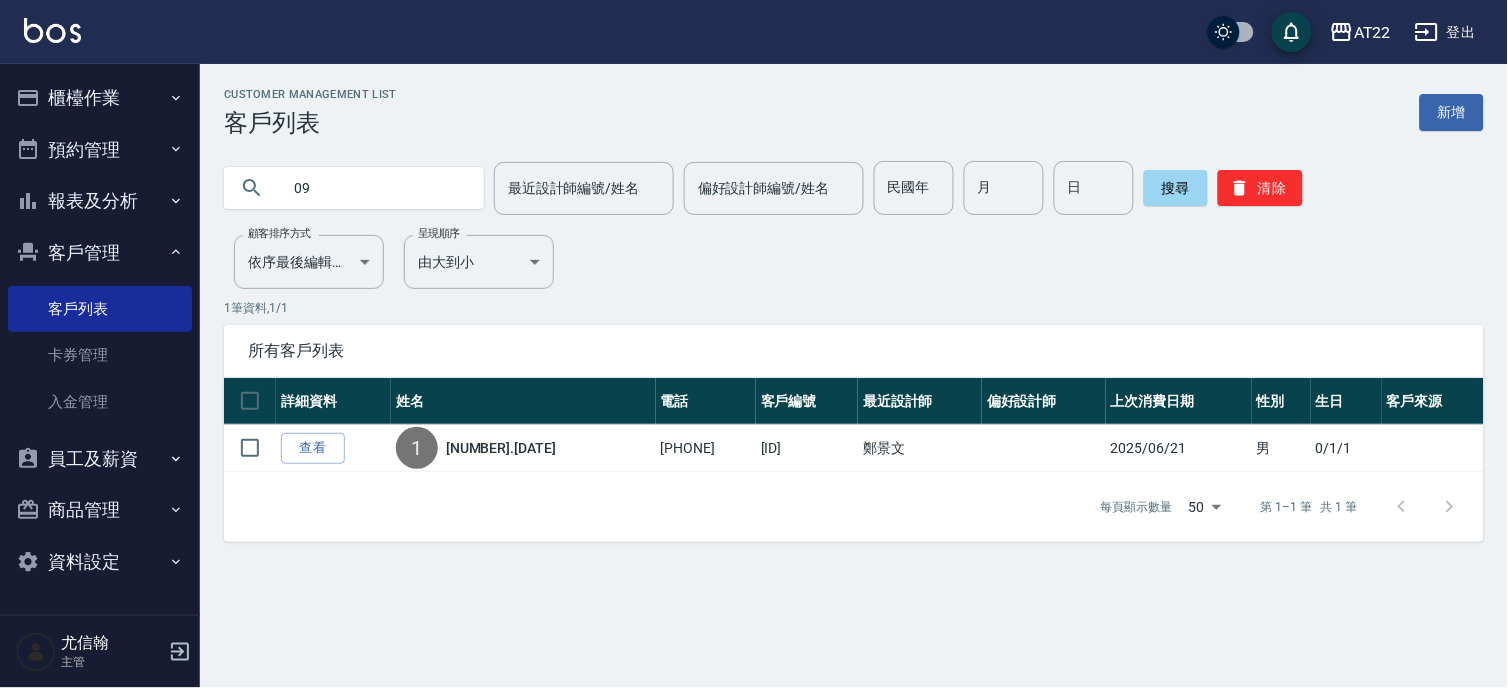 type on "0" 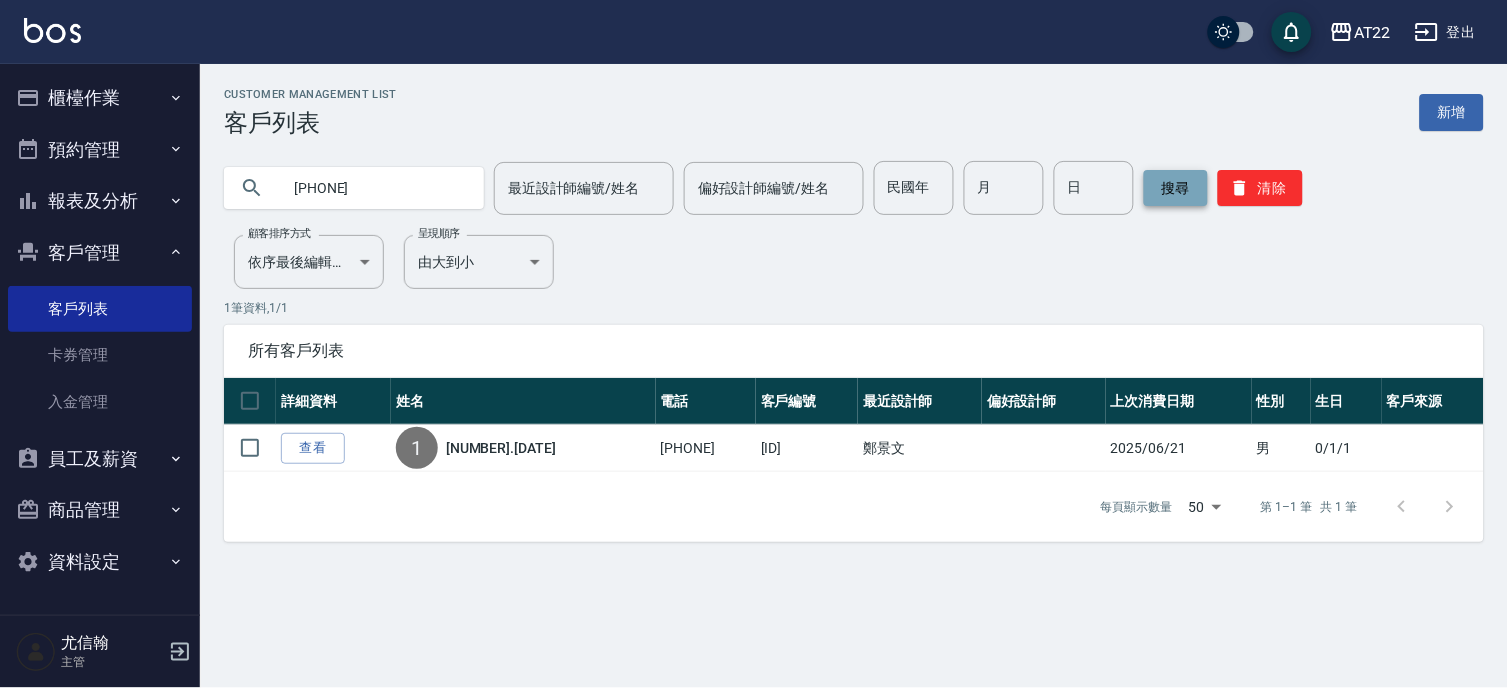 click on "搜尋" at bounding box center (1176, 188) 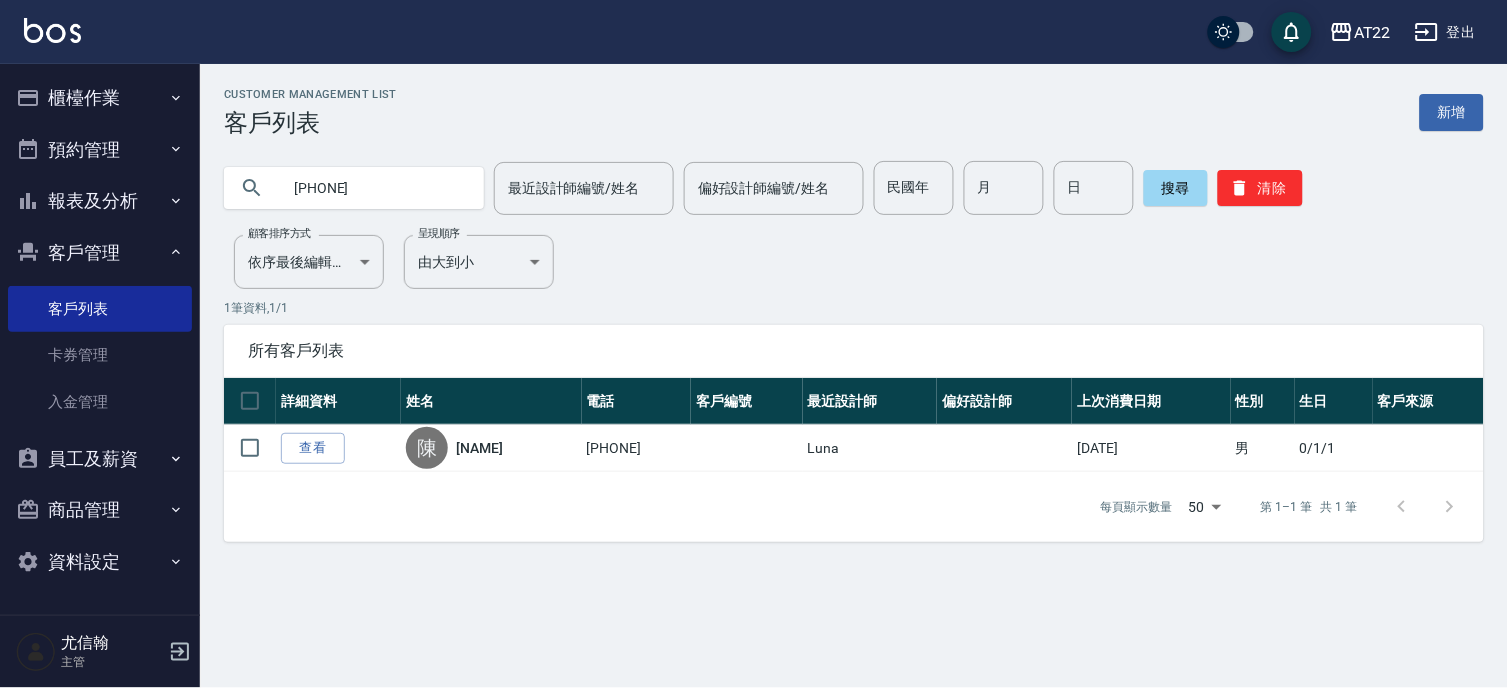 click on "0978008589" at bounding box center (374, 188) 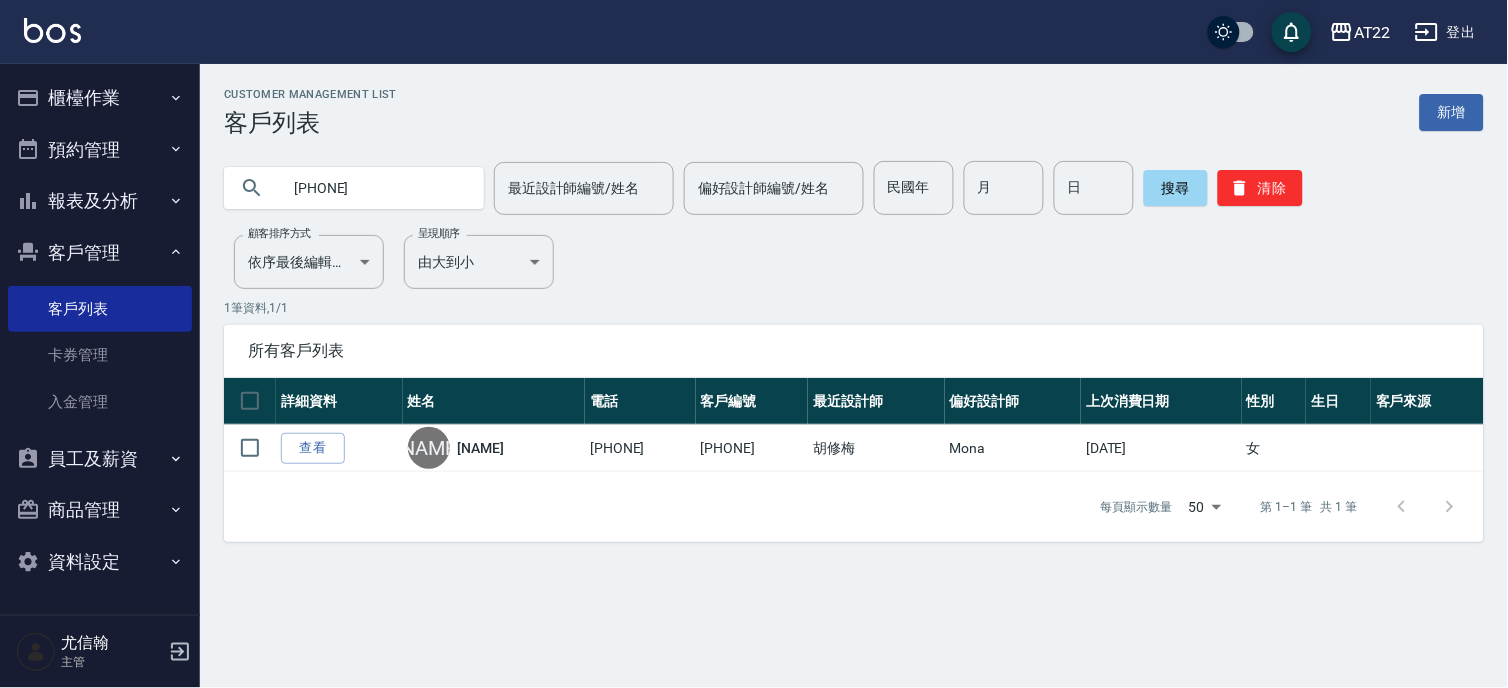 click on "查看" at bounding box center [313, 448] 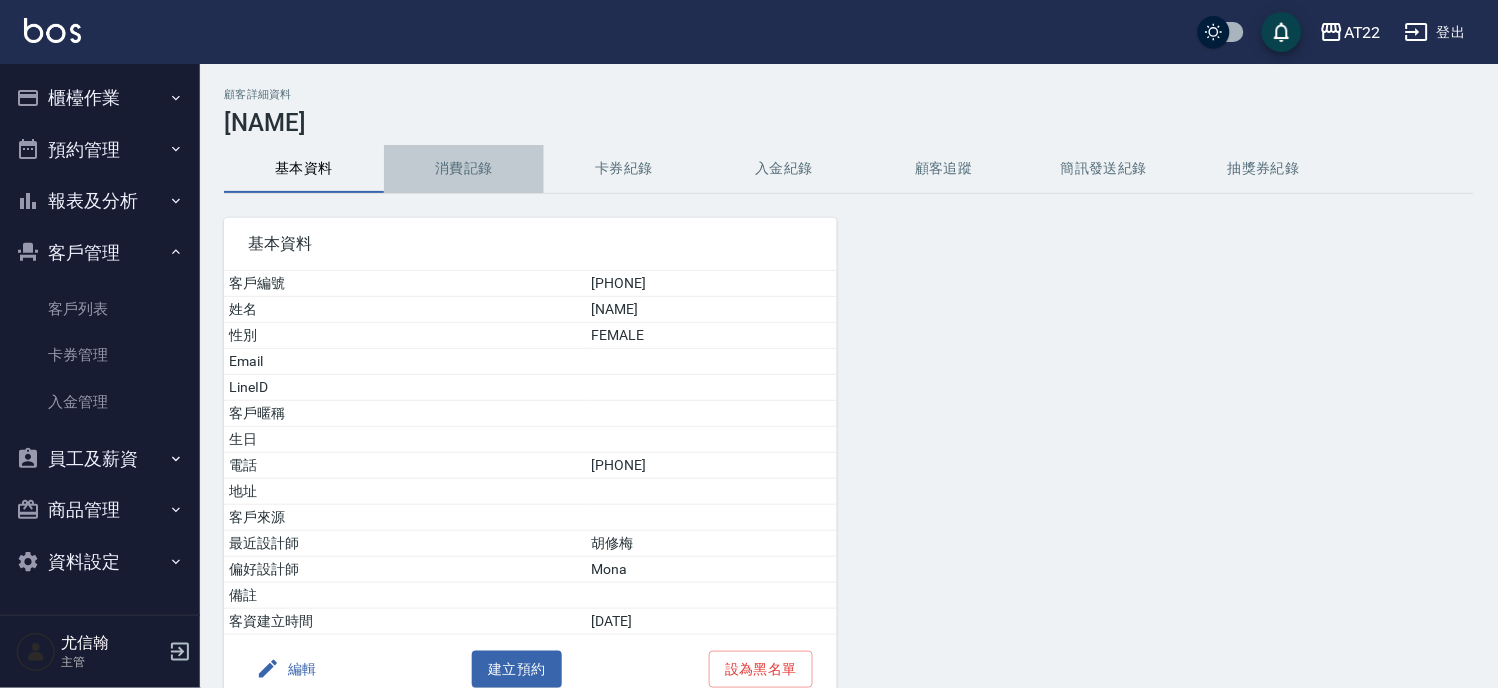 click on "消費記錄" at bounding box center [464, 169] 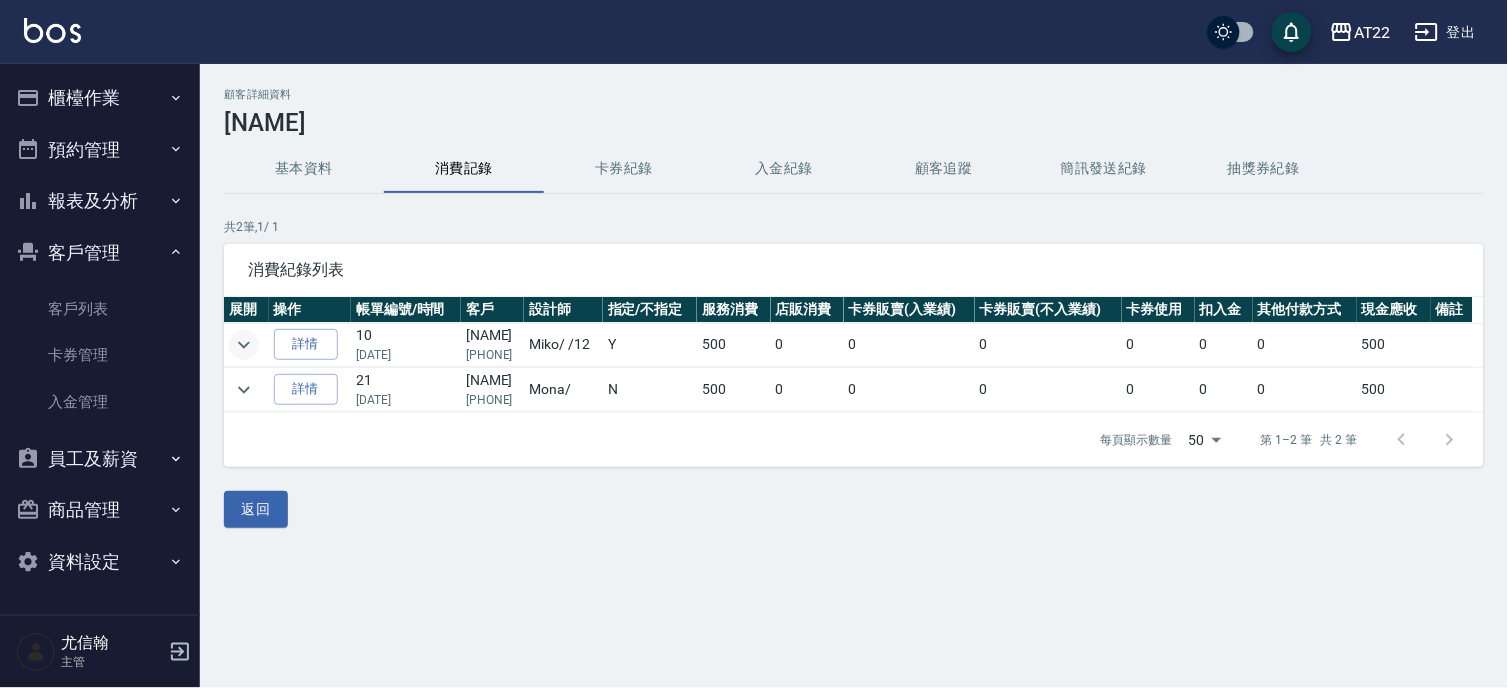click 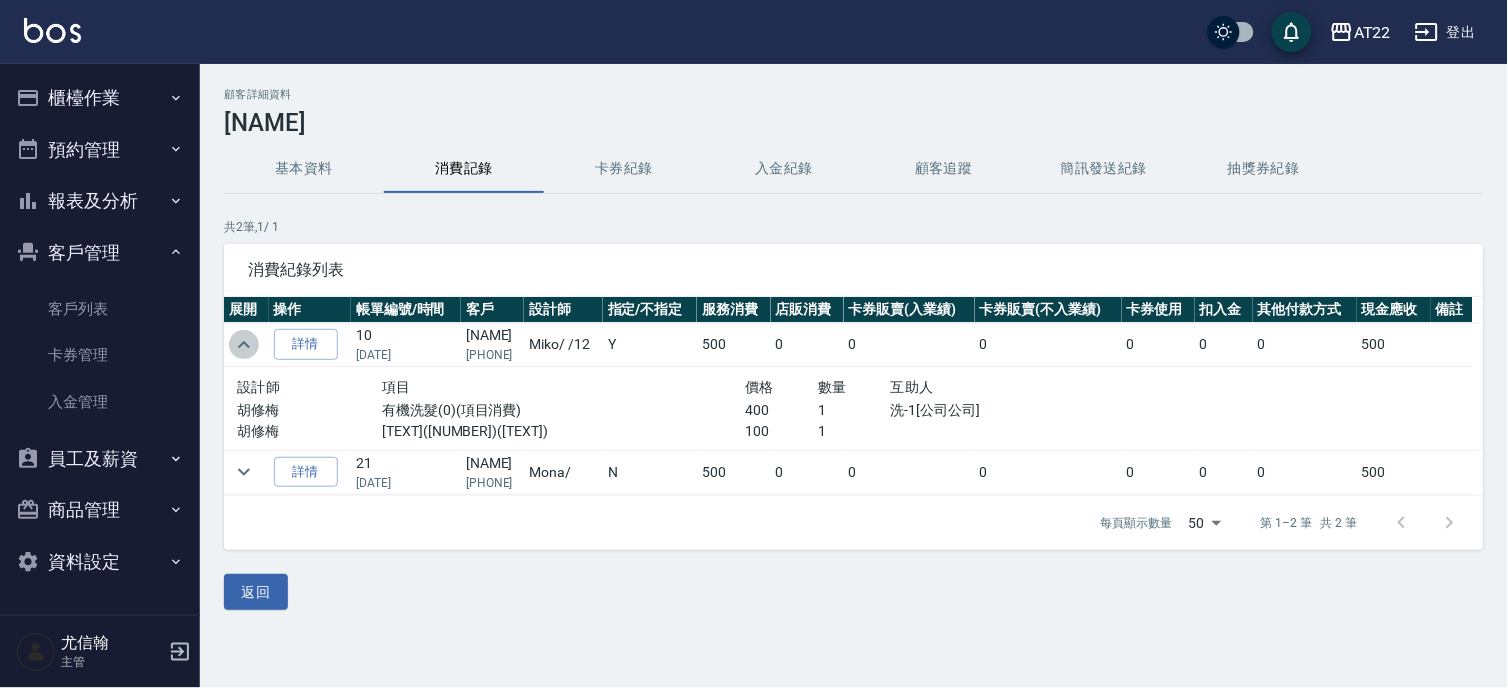 click 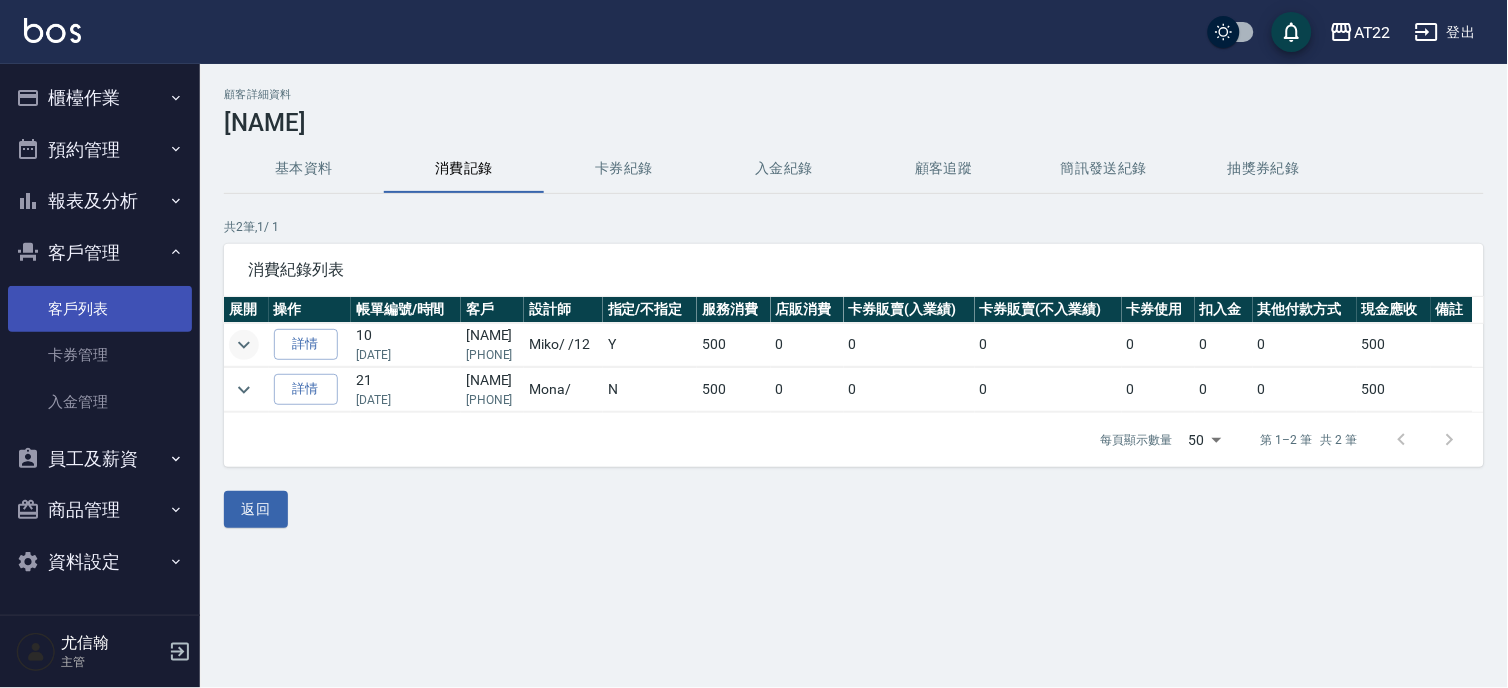 click on "卡券管理" at bounding box center [100, 355] 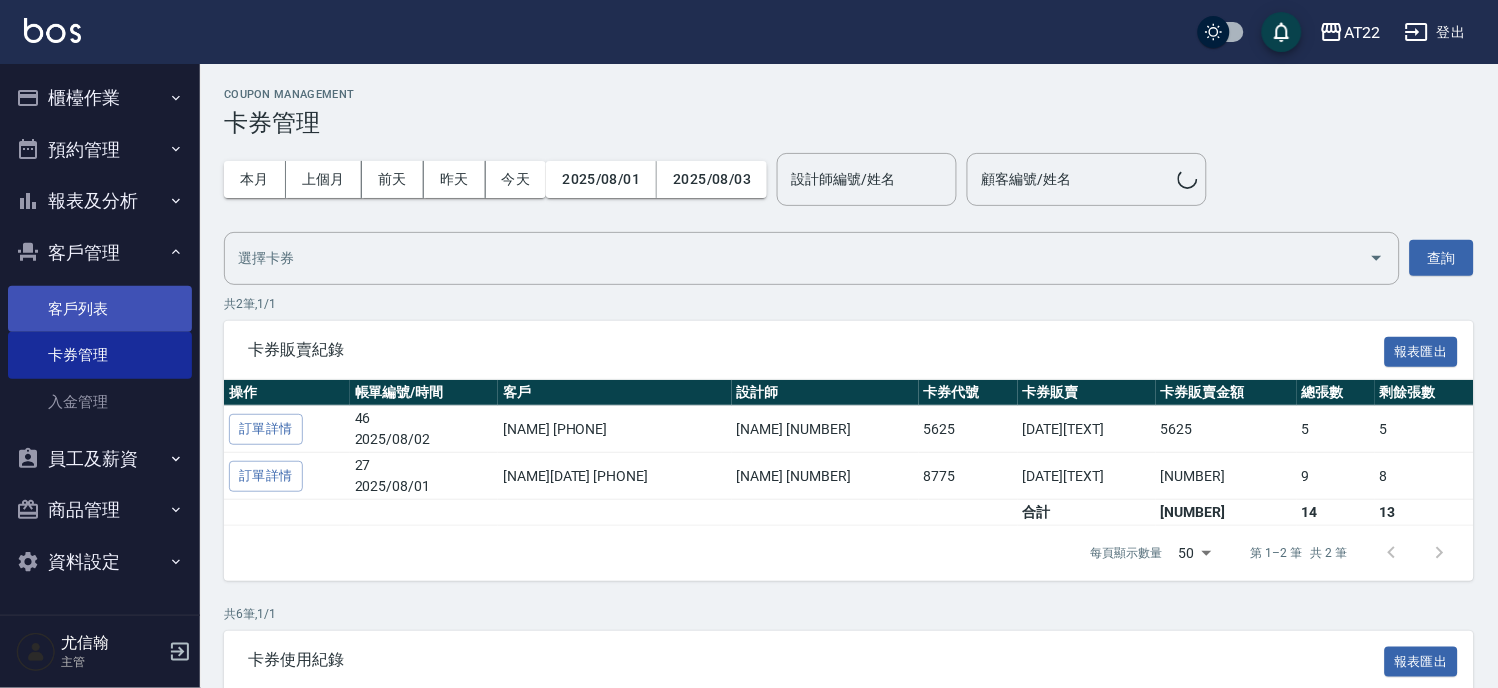 click on "客戶列表" at bounding box center (100, 309) 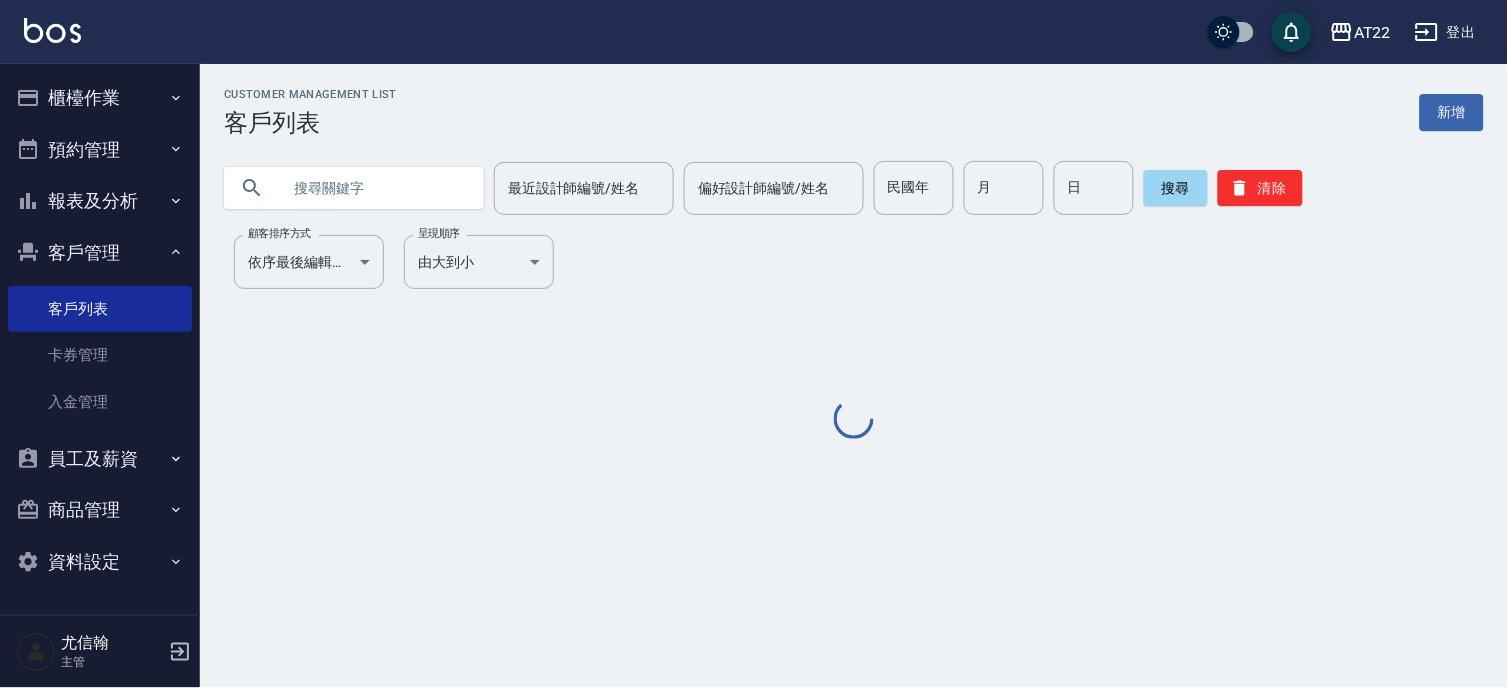 click at bounding box center (374, 188) 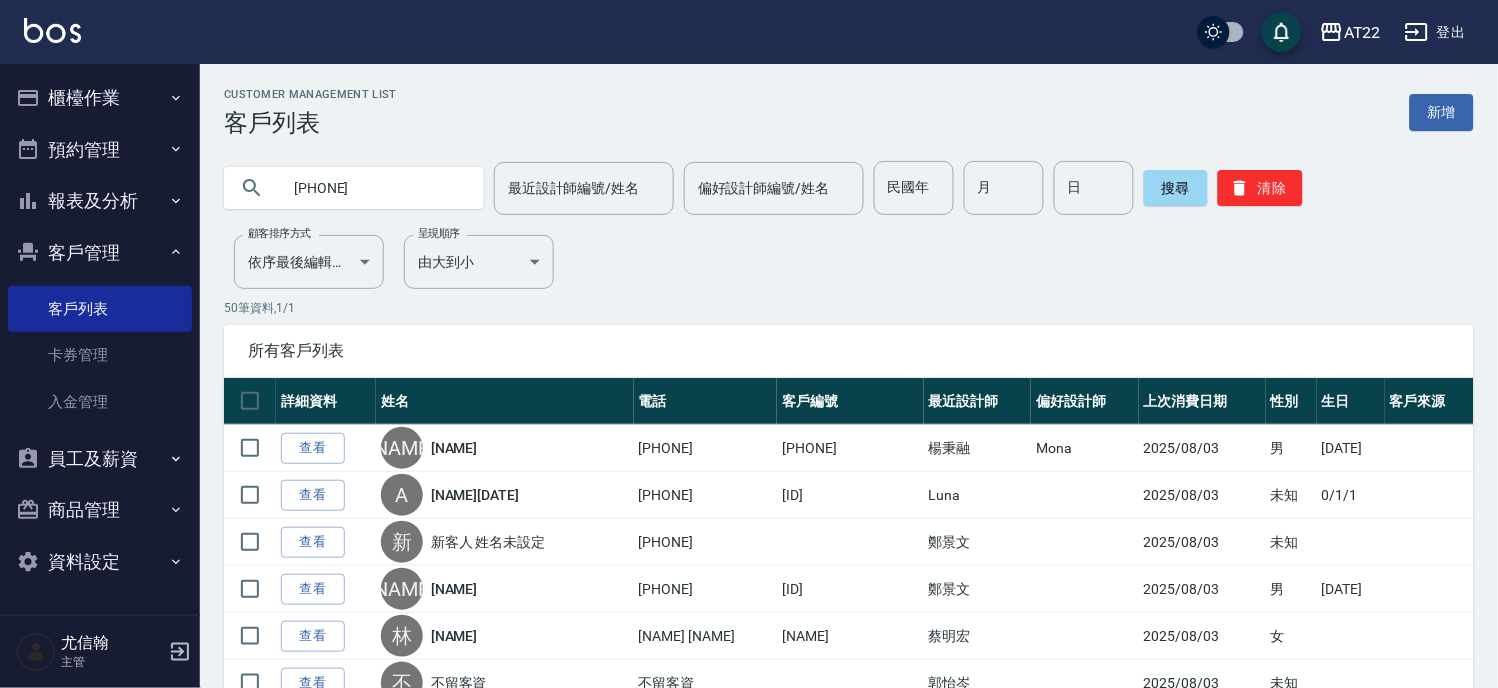 click on "0978008" at bounding box center [374, 188] 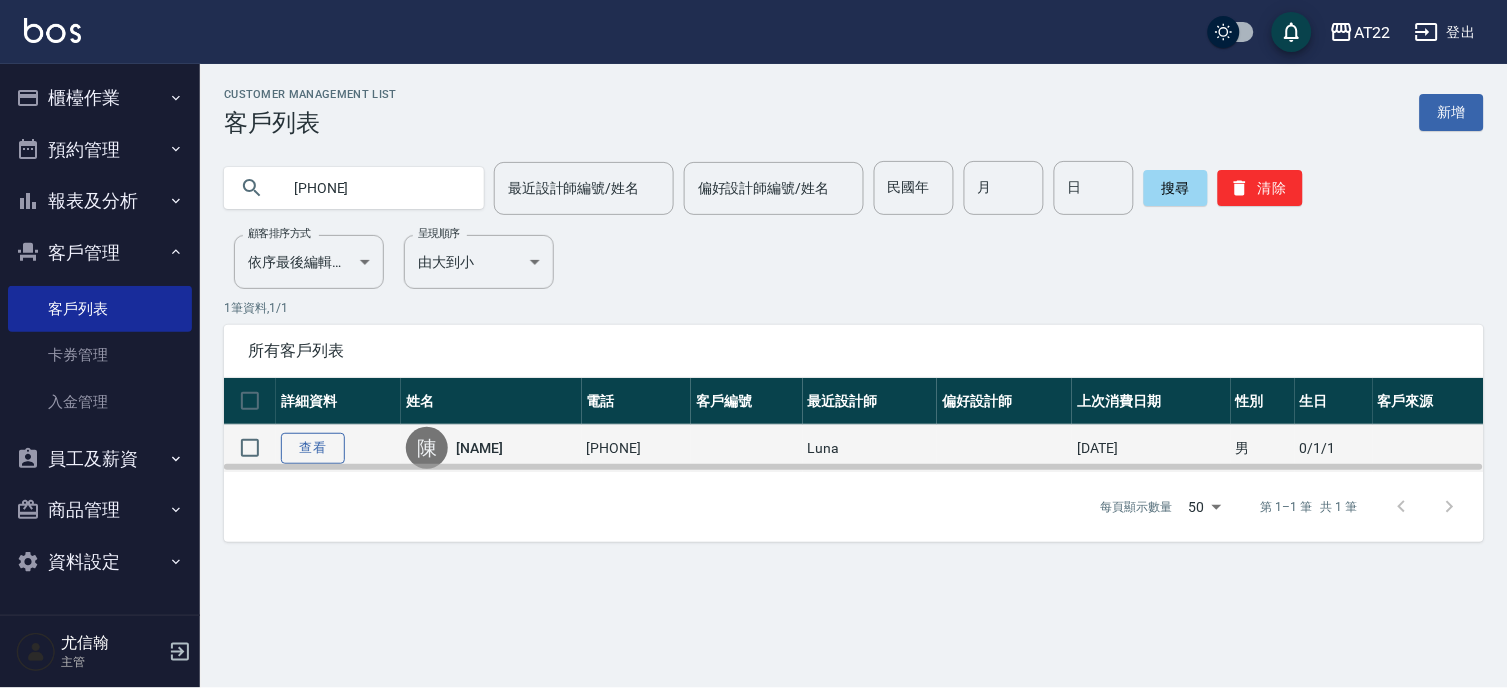 click on "查看" at bounding box center [313, 448] 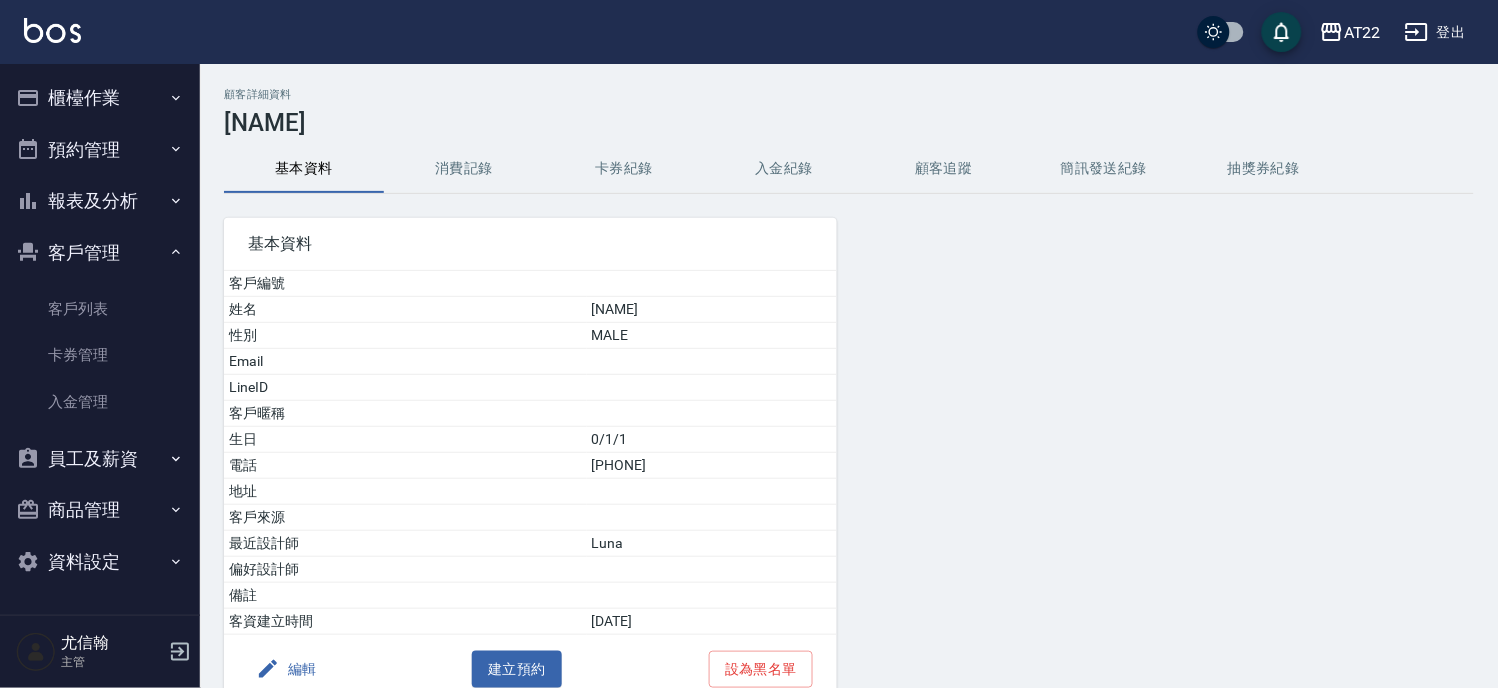 click on "消費記錄" at bounding box center (464, 169) 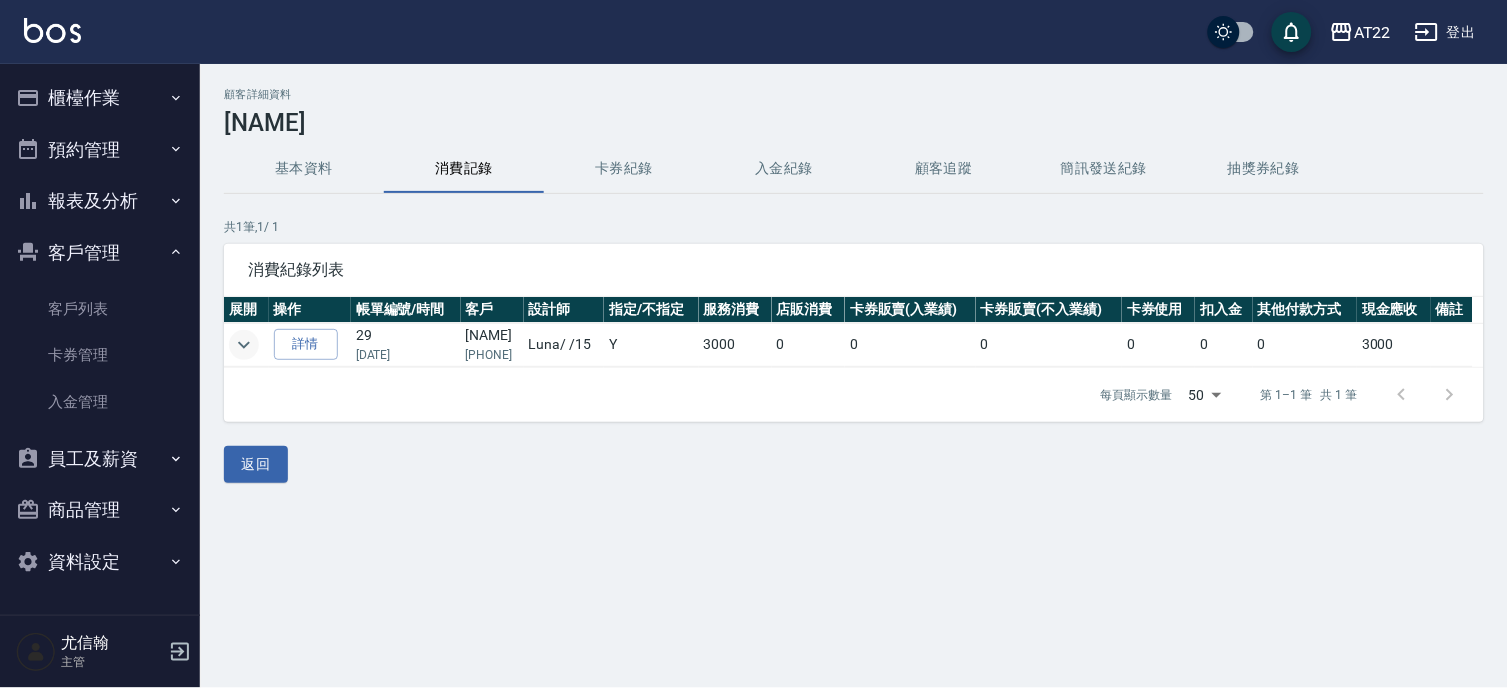 click 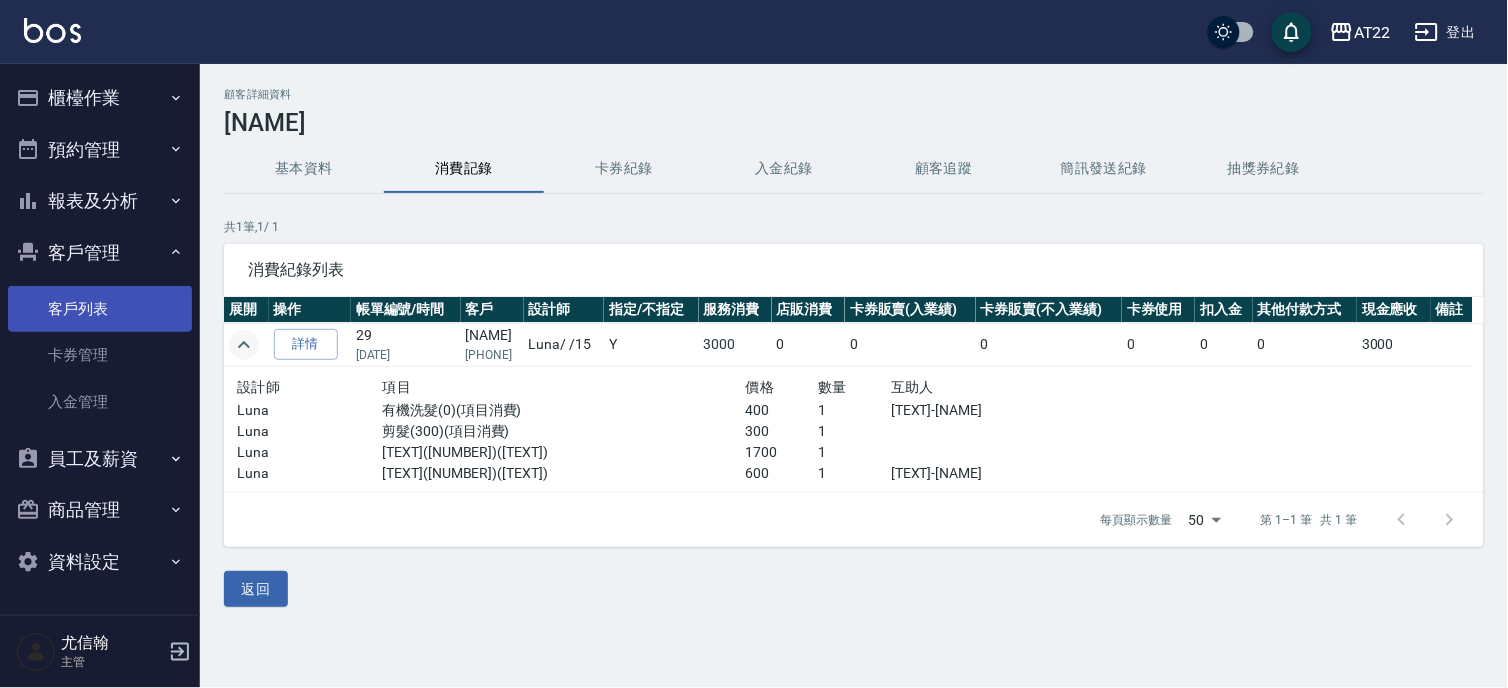 click on "客戶列表" at bounding box center [100, 309] 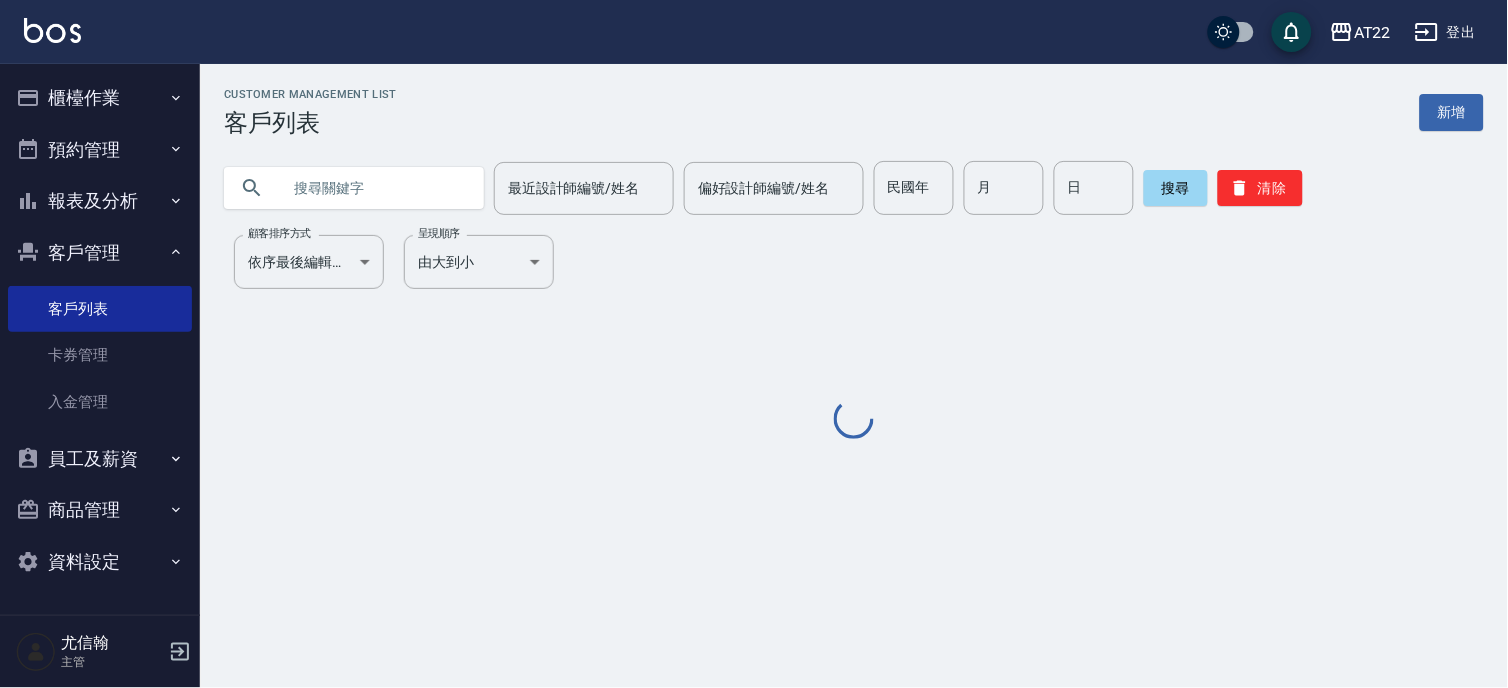 click at bounding box center (374, 188) 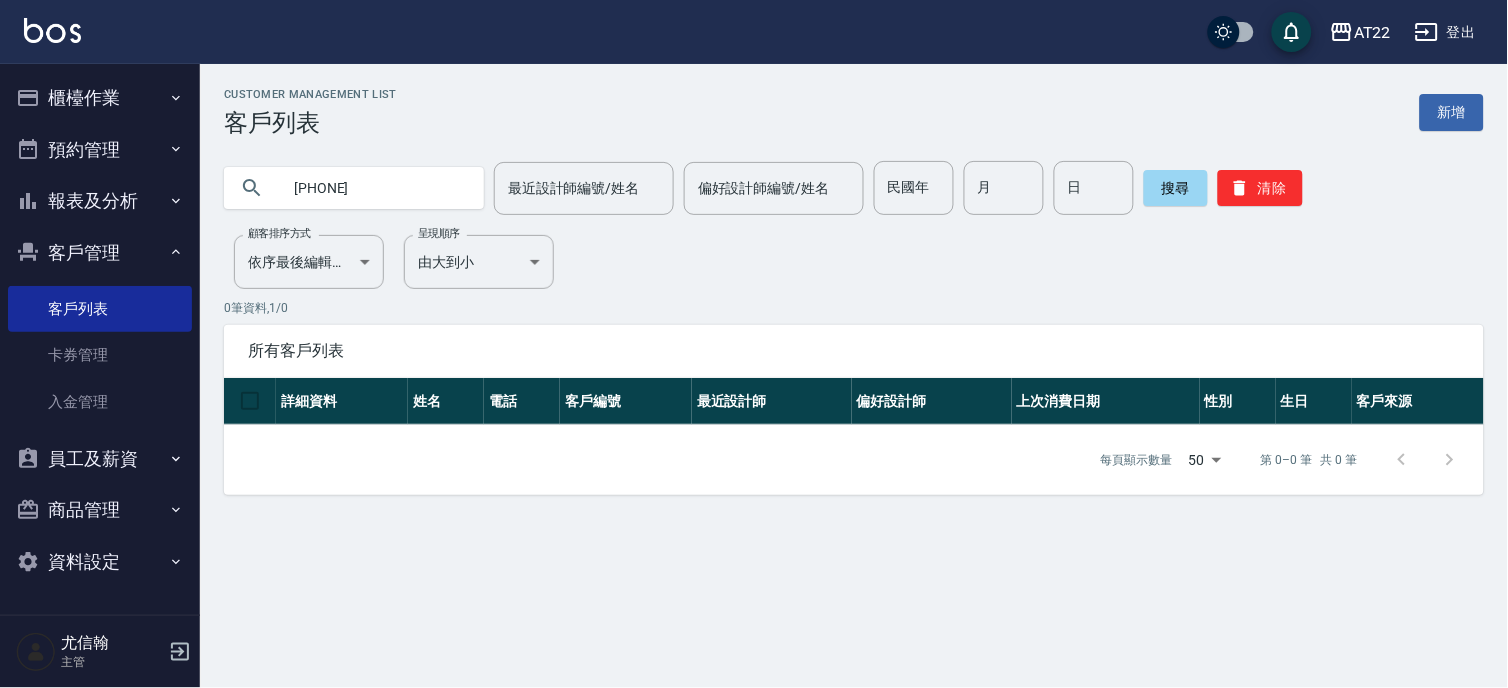 click on "0913555871" at bounding box center (374, 188) 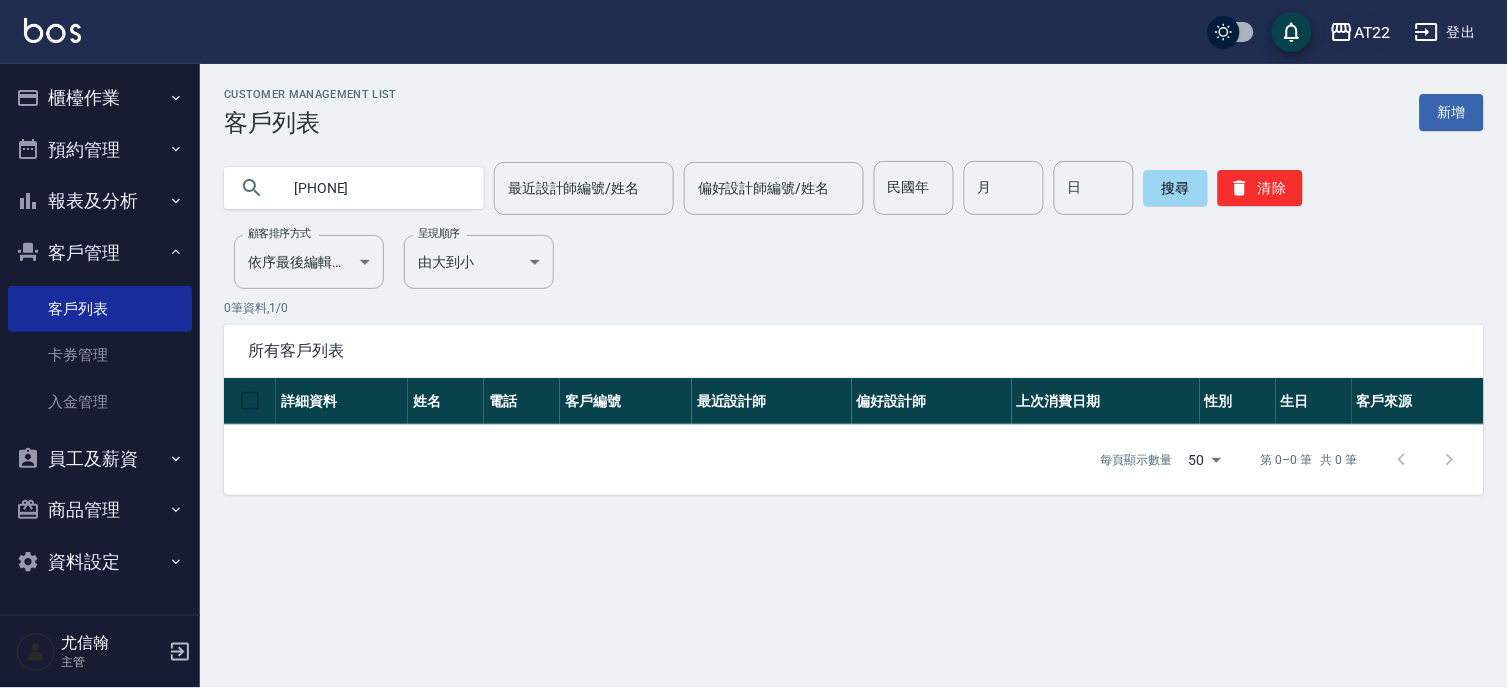 click on "AT22" at bounding box center [1372, 32] 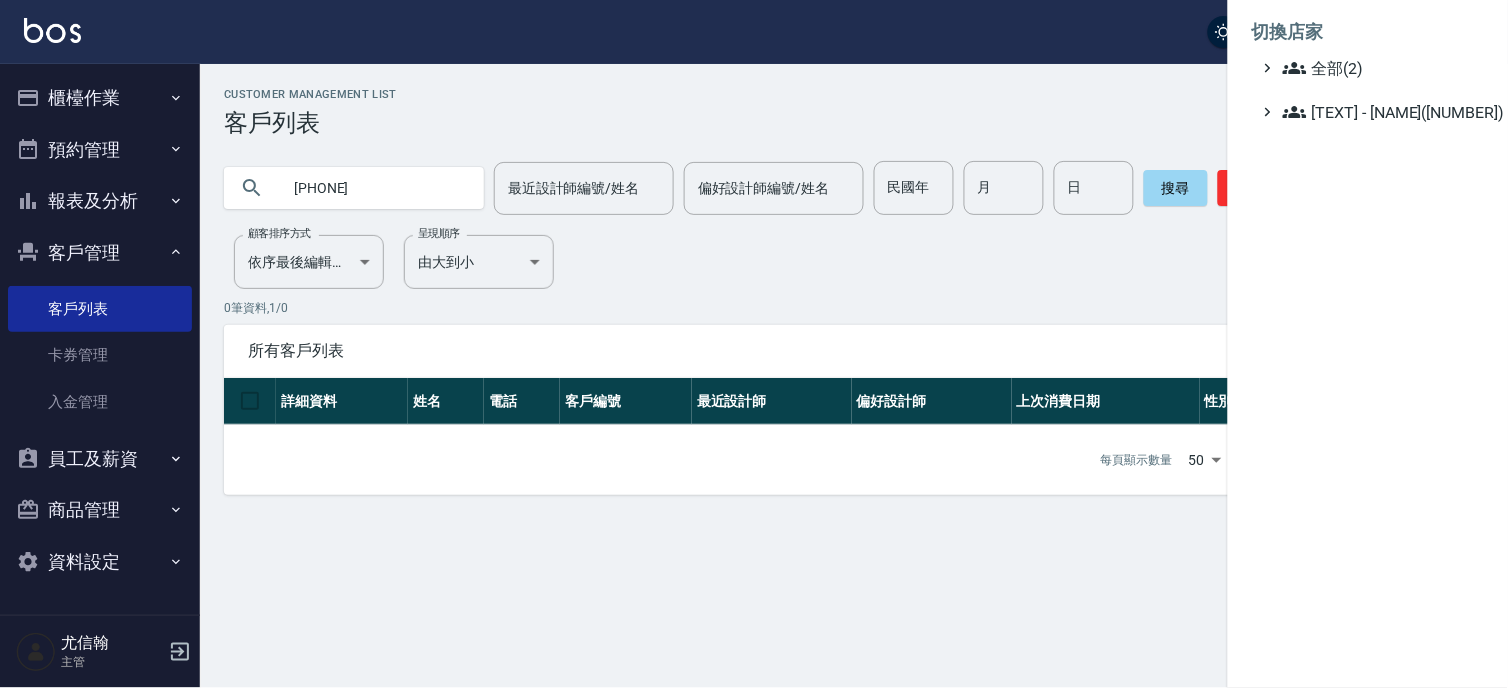 click on "切換店家 全部(2) 10 - 楊家昕(2)" at bounding box center [1368, 66] 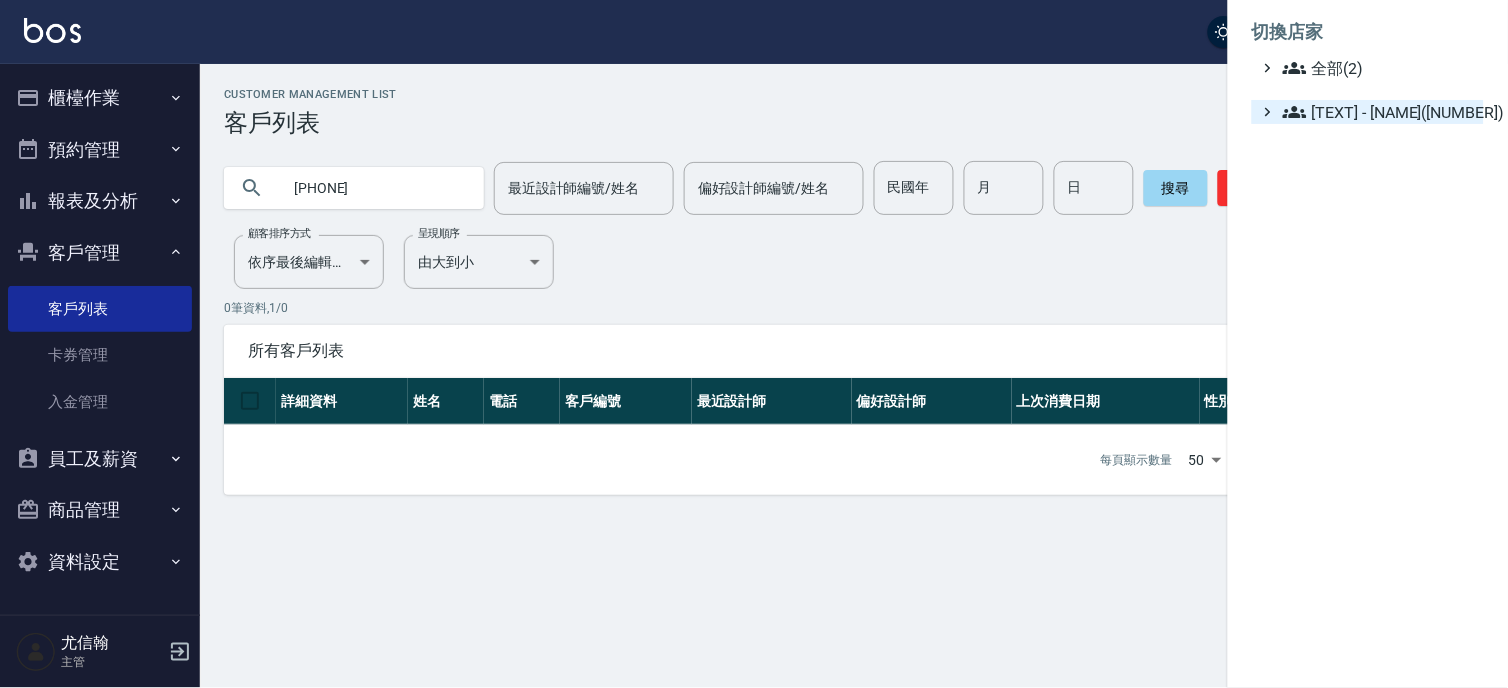 click on "10 - 楊家昕(2)" at bounding box center (1379, 112) 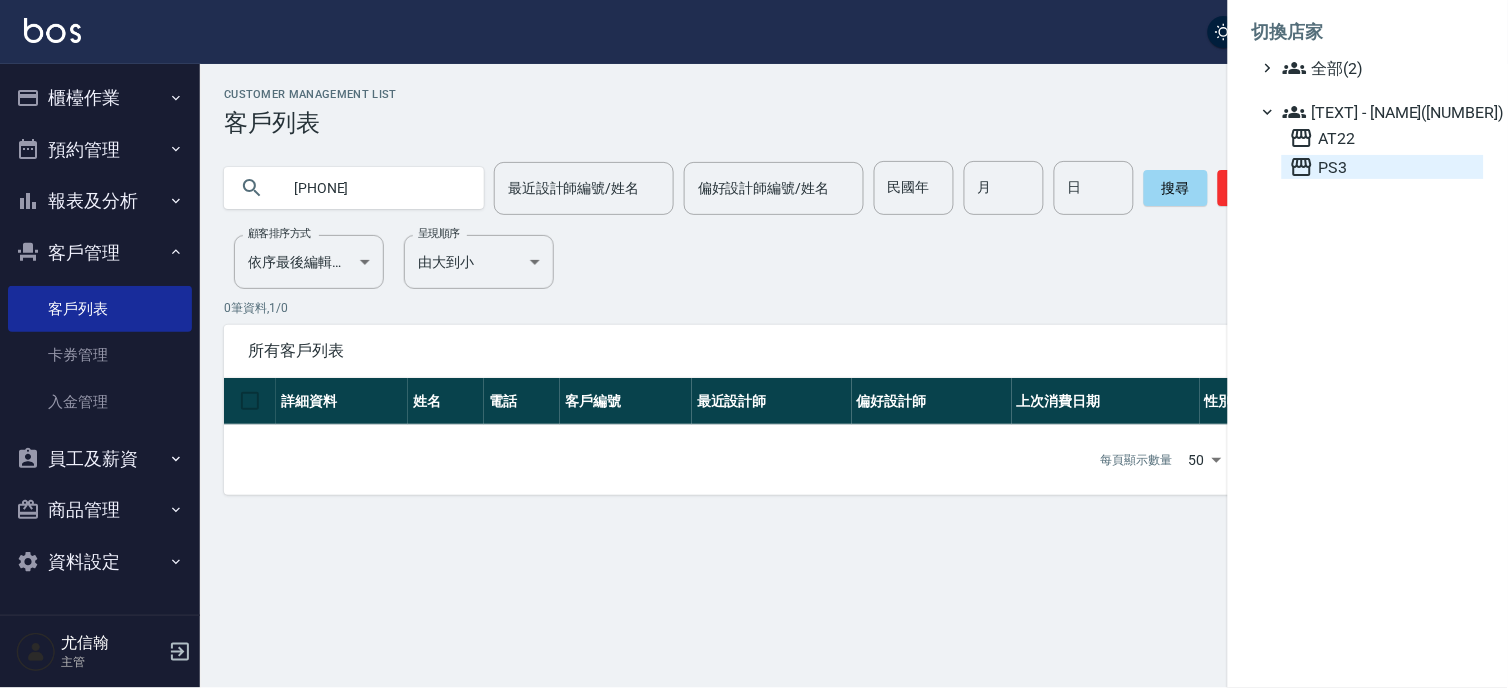 click on "PS3" at bounding box center (1383, 167) 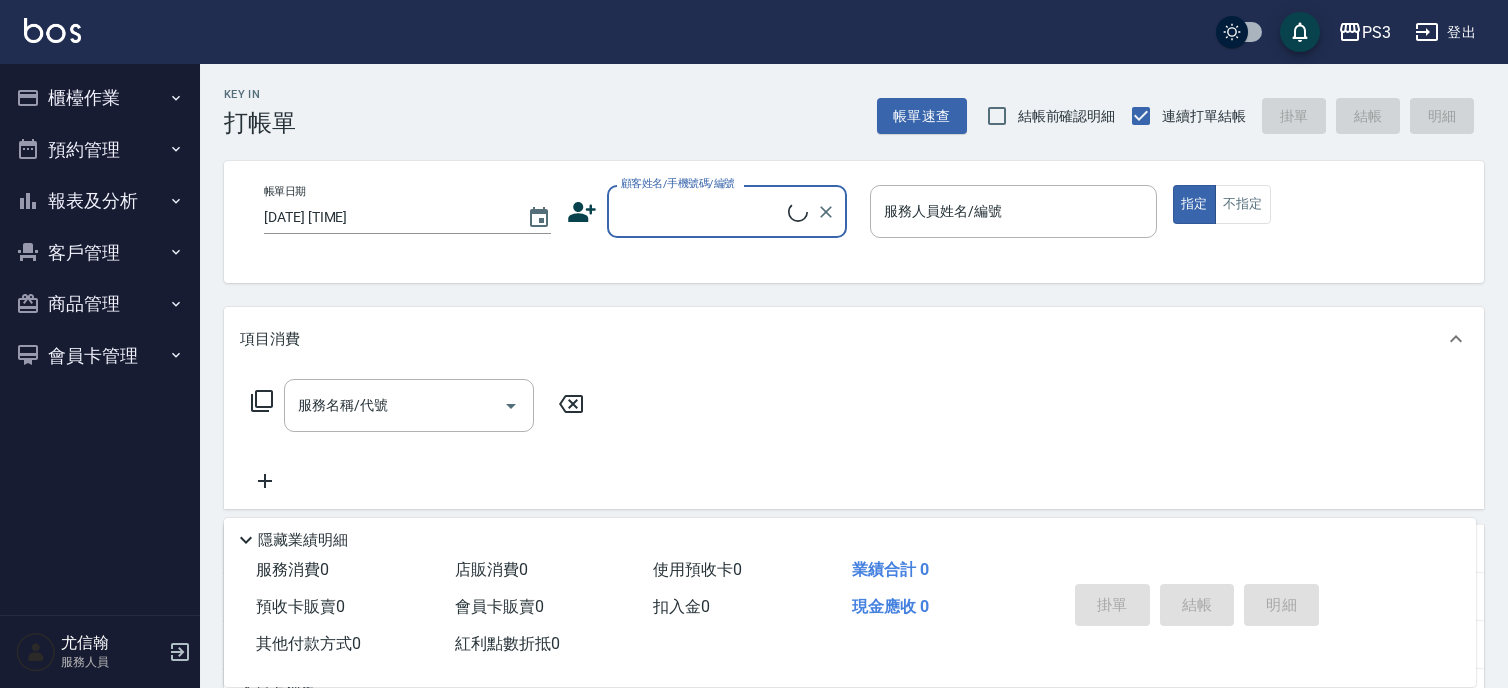 scroll, scrollTop: 0, scrollLeft: 0, axis: both 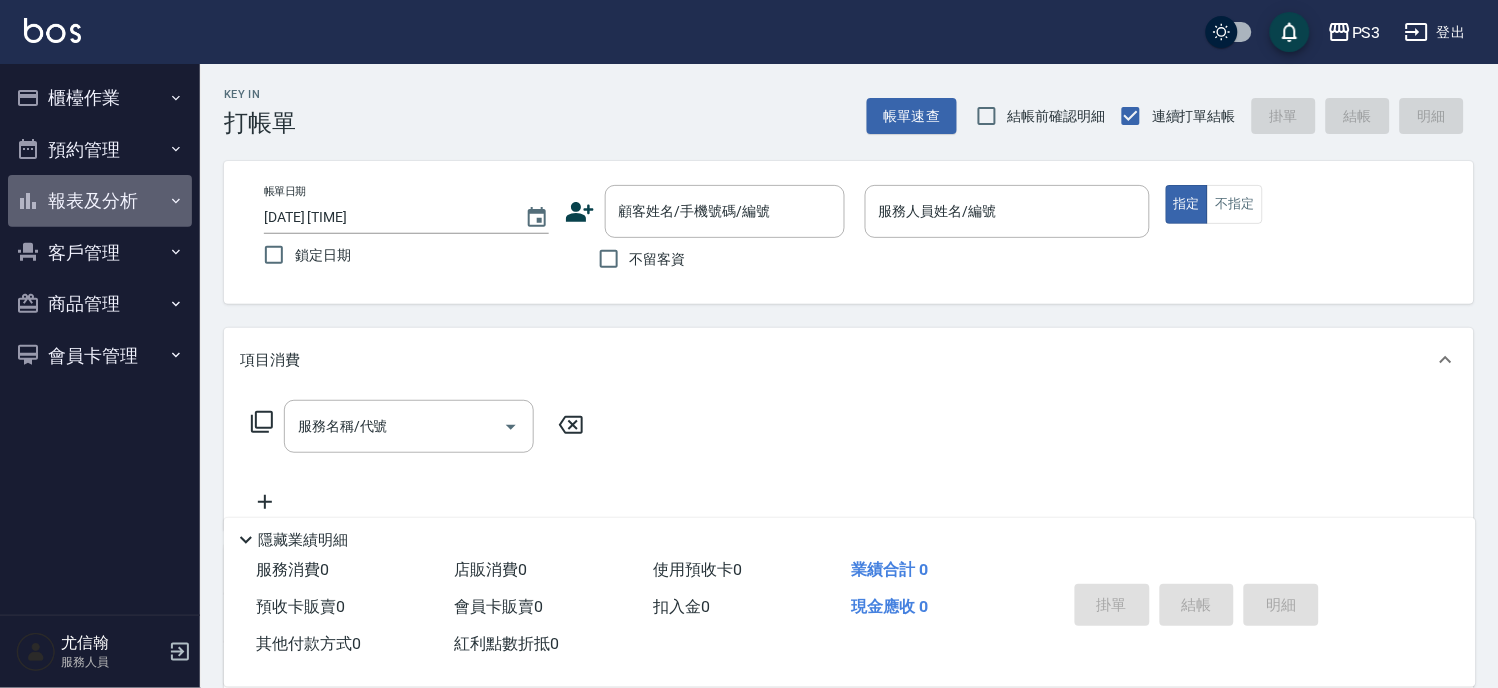 click on "報表及分析" at bounding box center (100, 201) 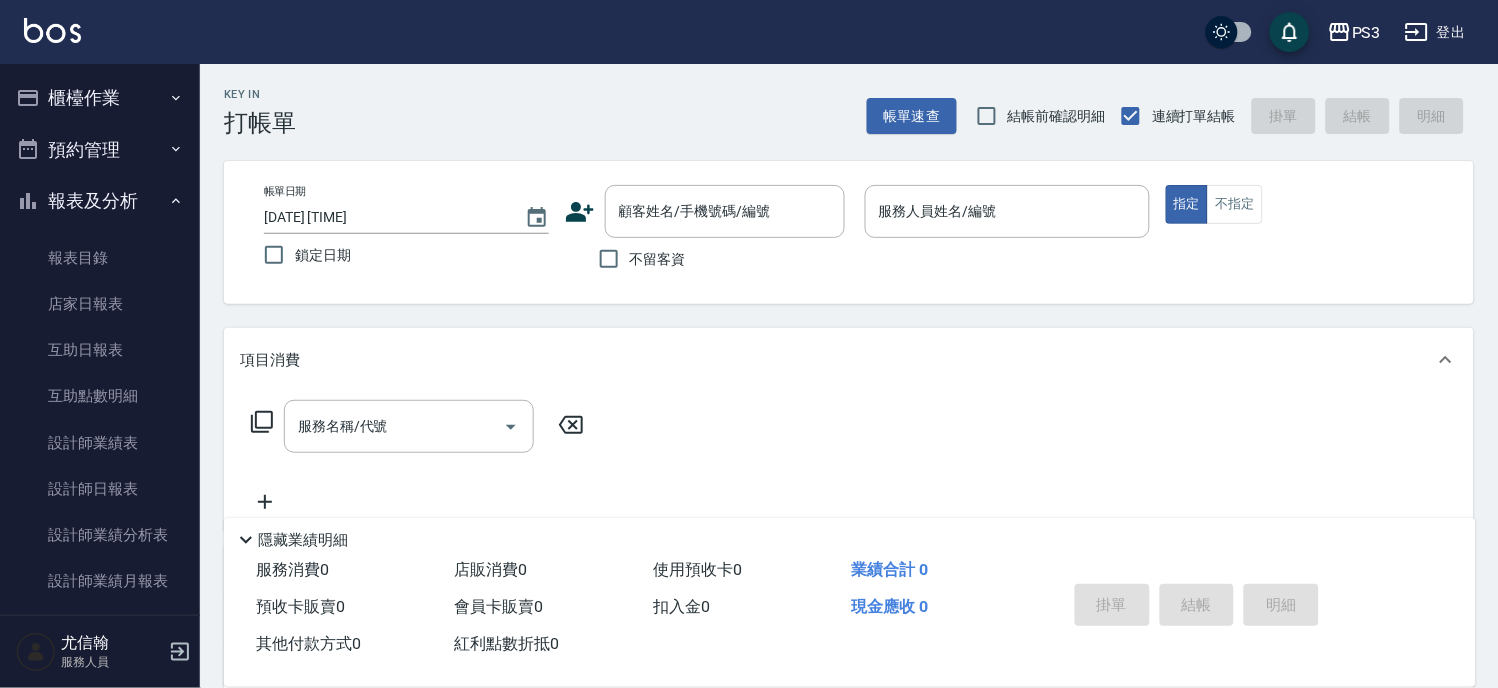 click on "報表及分析" at bounding box center (100, 201) 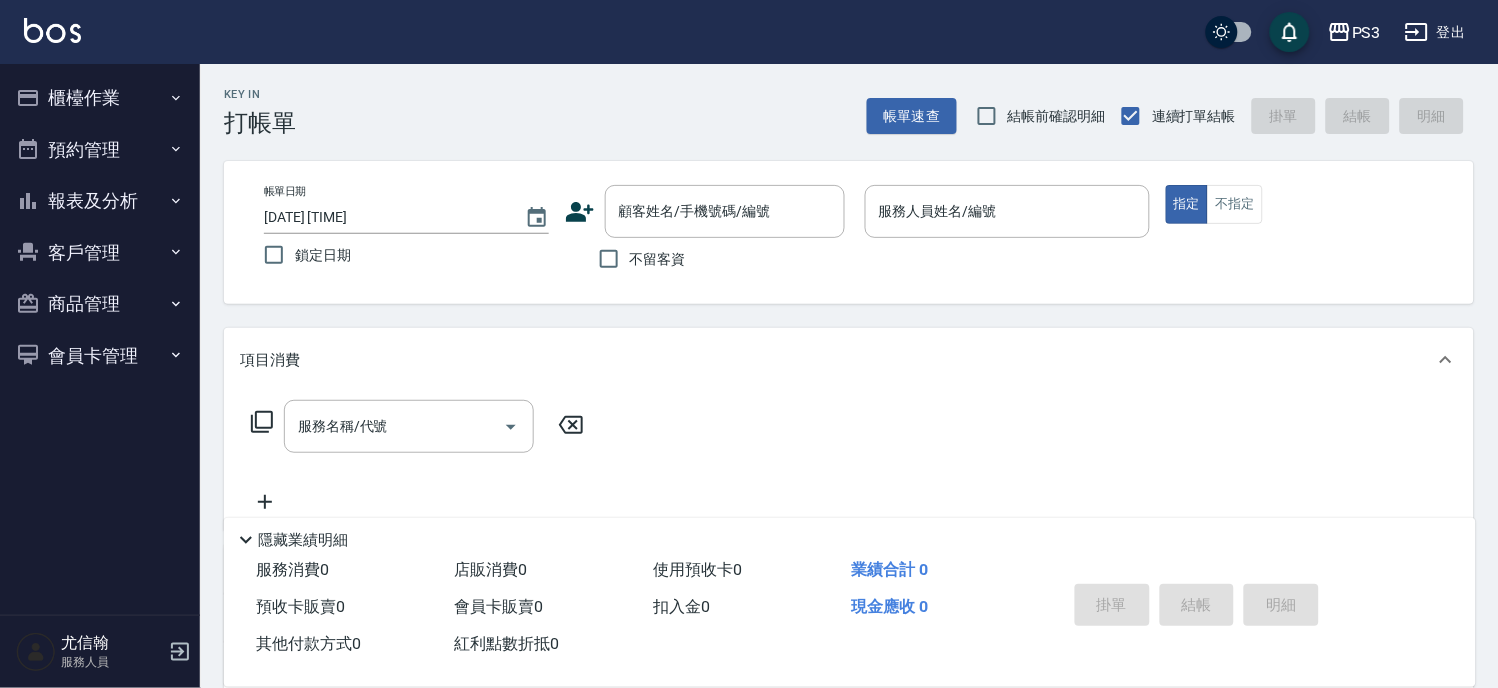 click on "客戶管理" at bounding box center (100, 253) 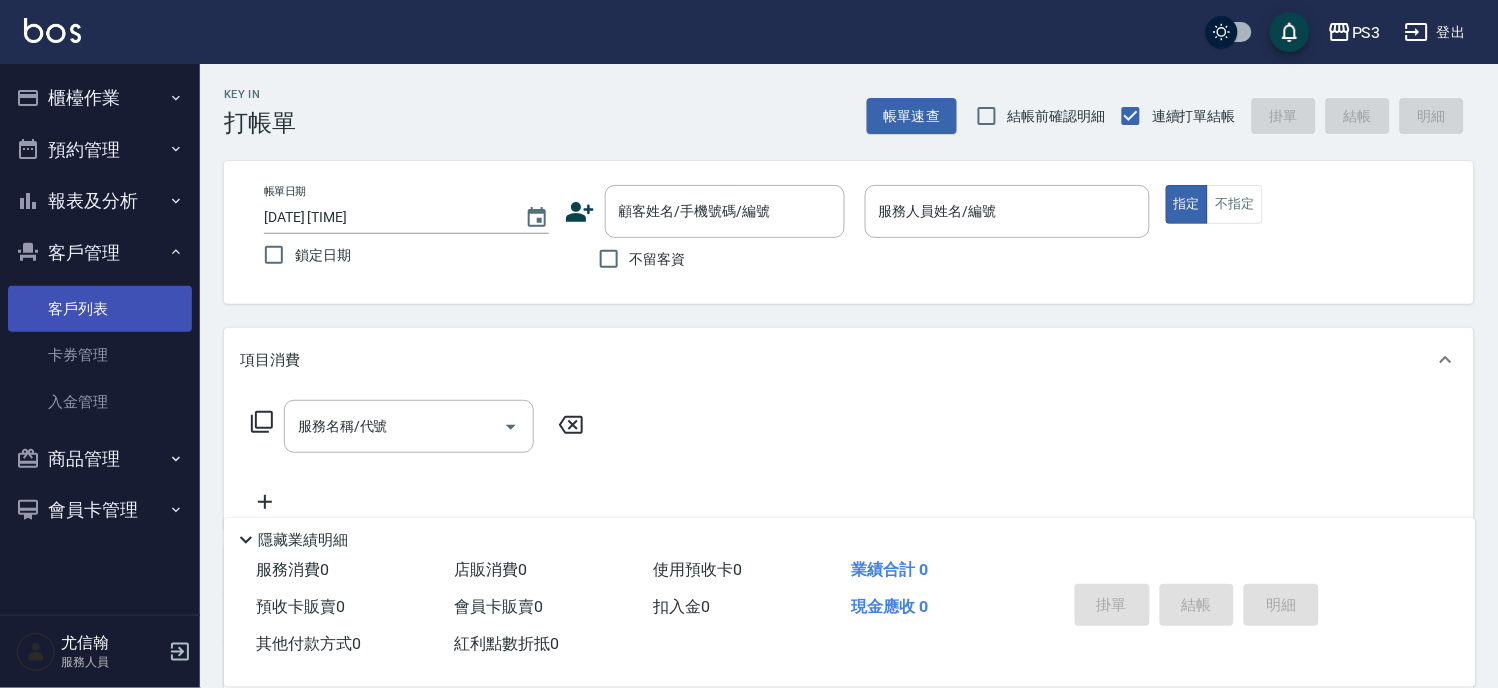 click on "客戶列表" at bounding box center (100, 309) 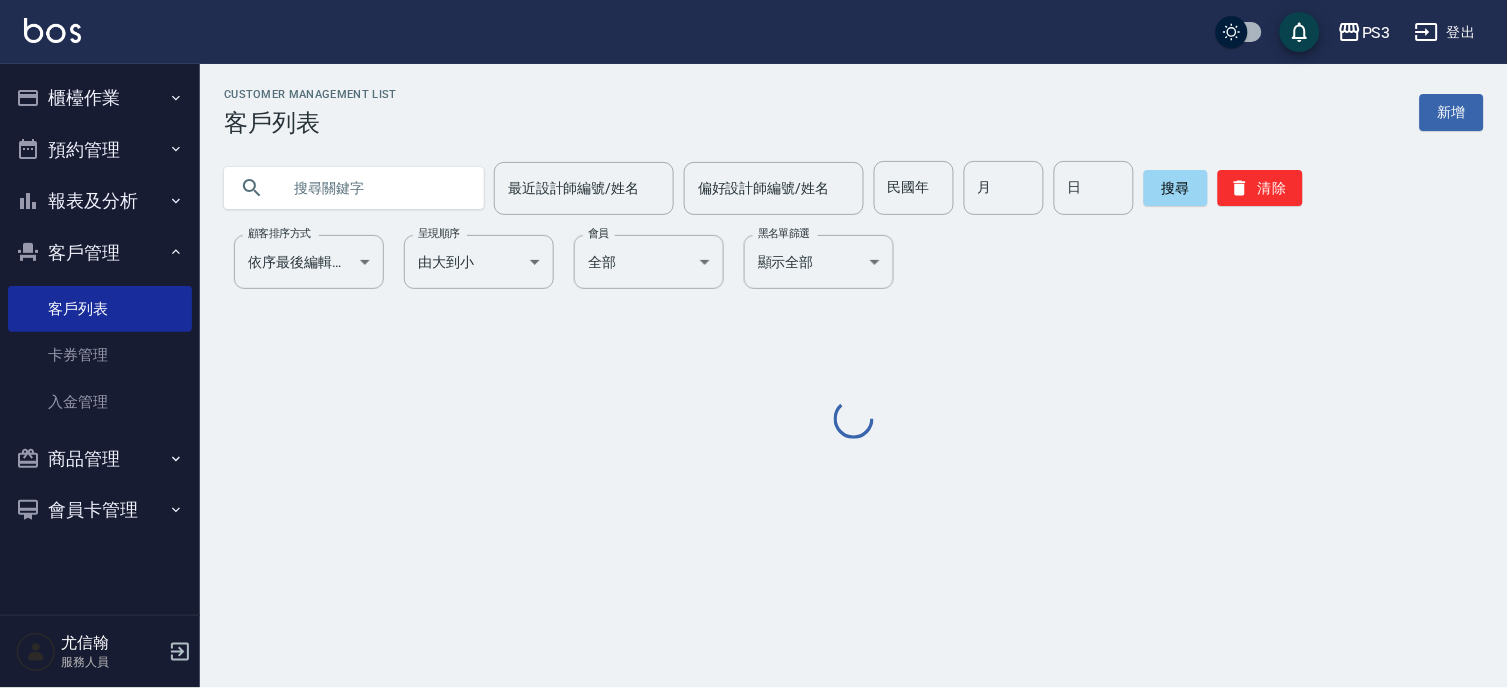 click at bounding box center [374, 188] 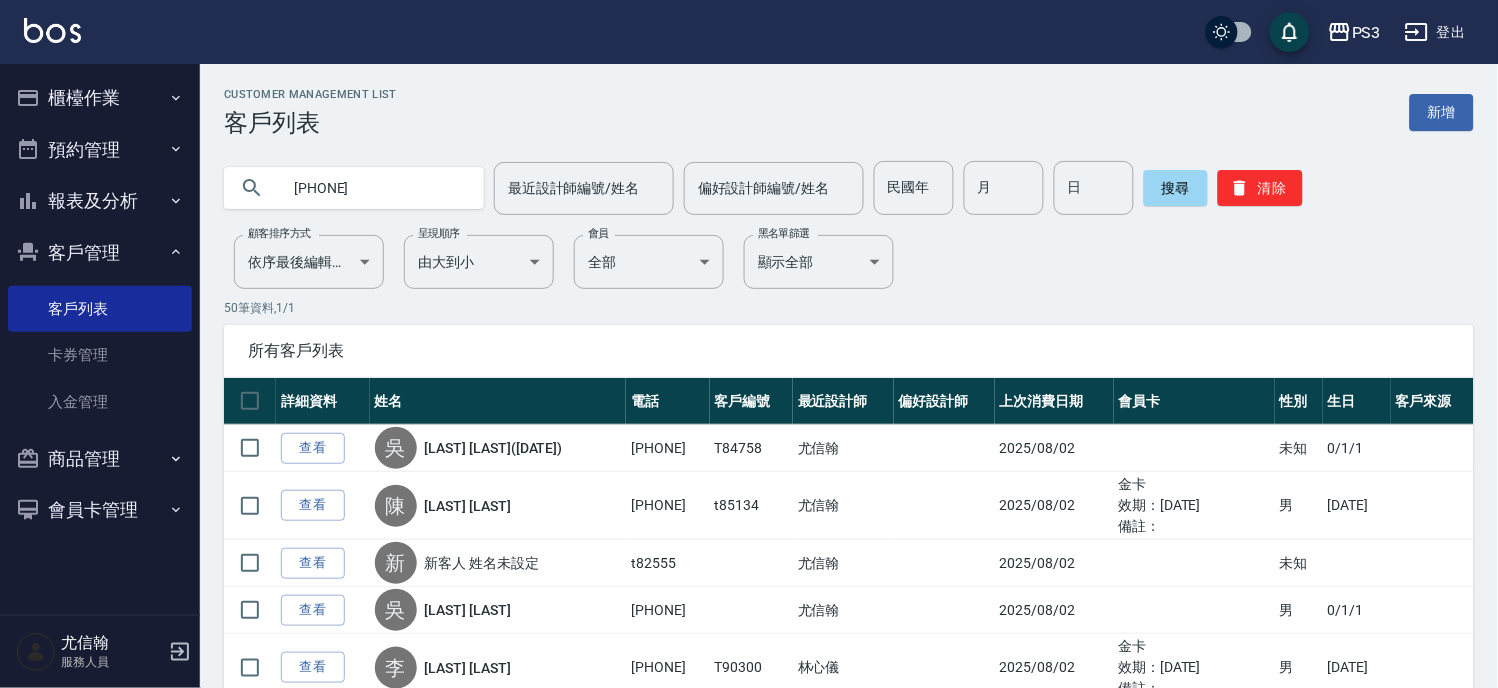 type on "[PHONE]" 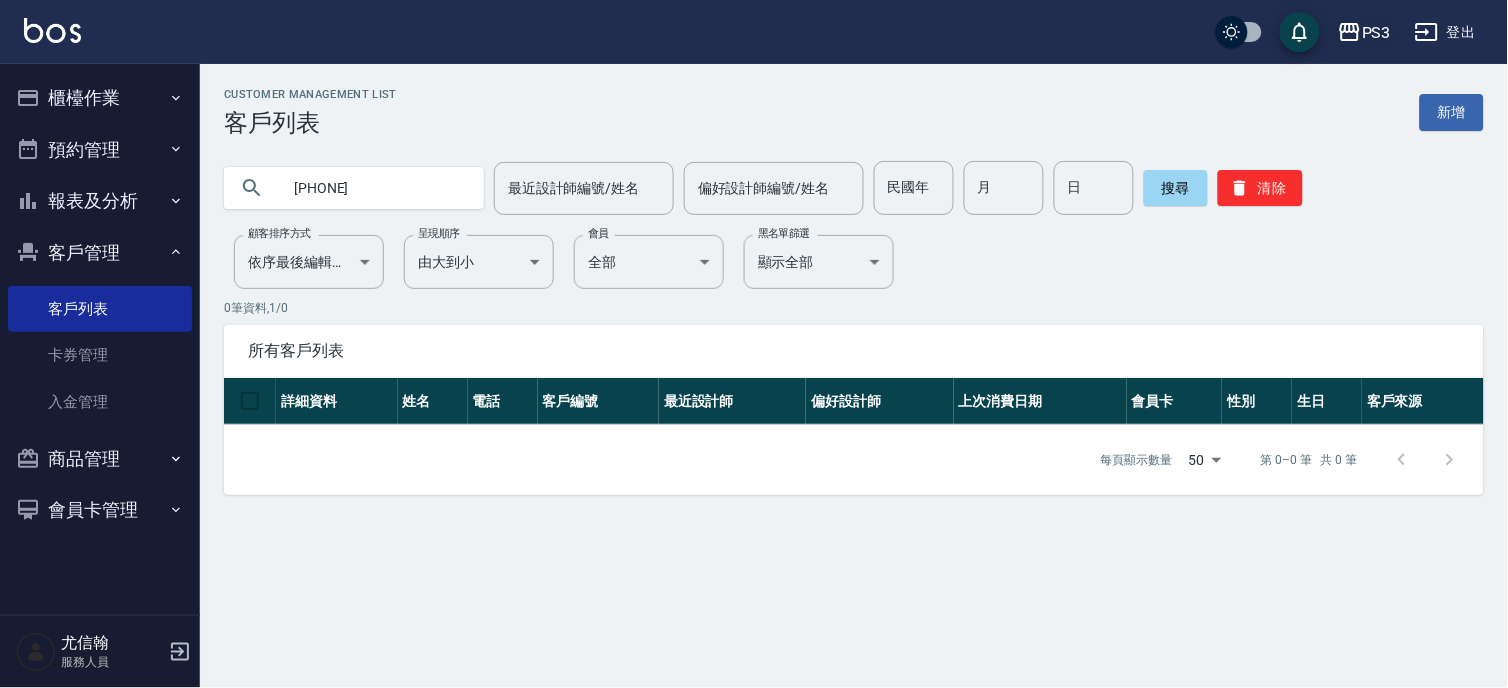 click 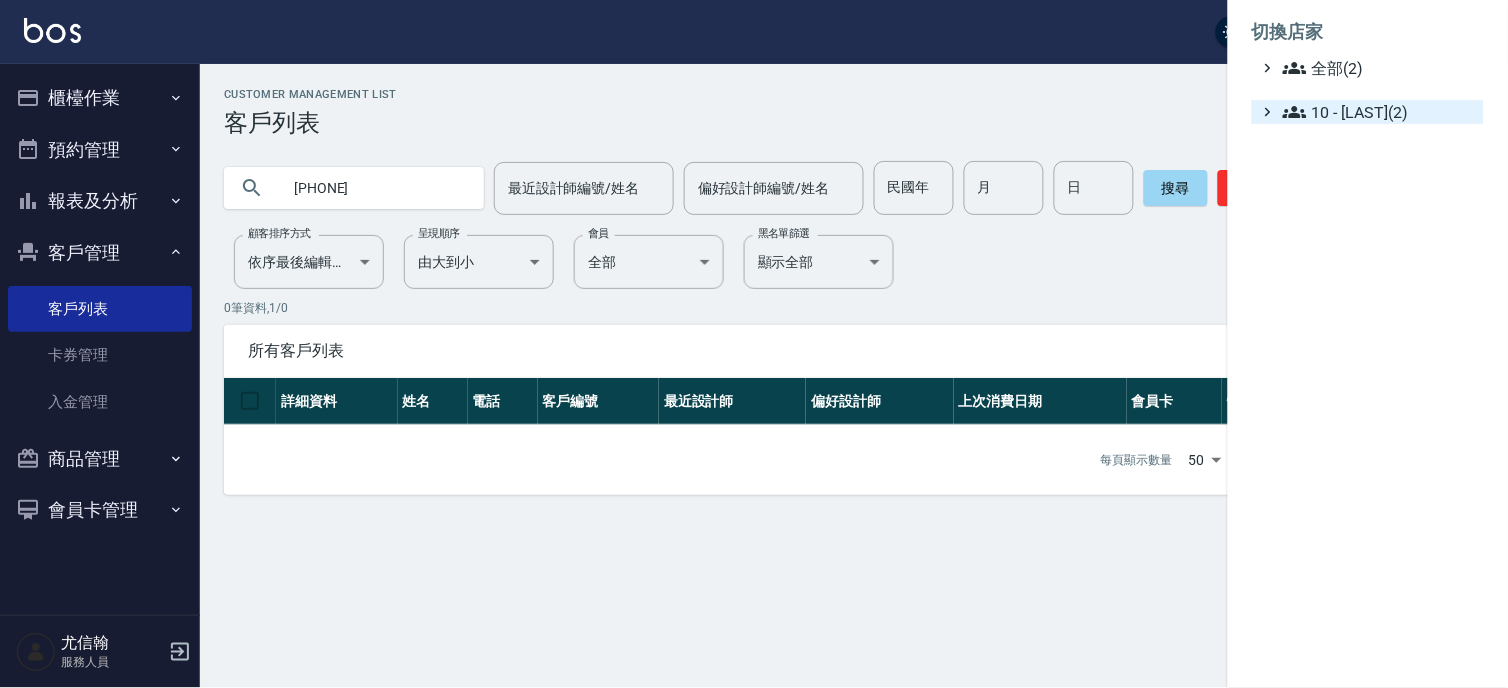 click on "10 - [LAST](2)" at bounding box center [1379, 112] 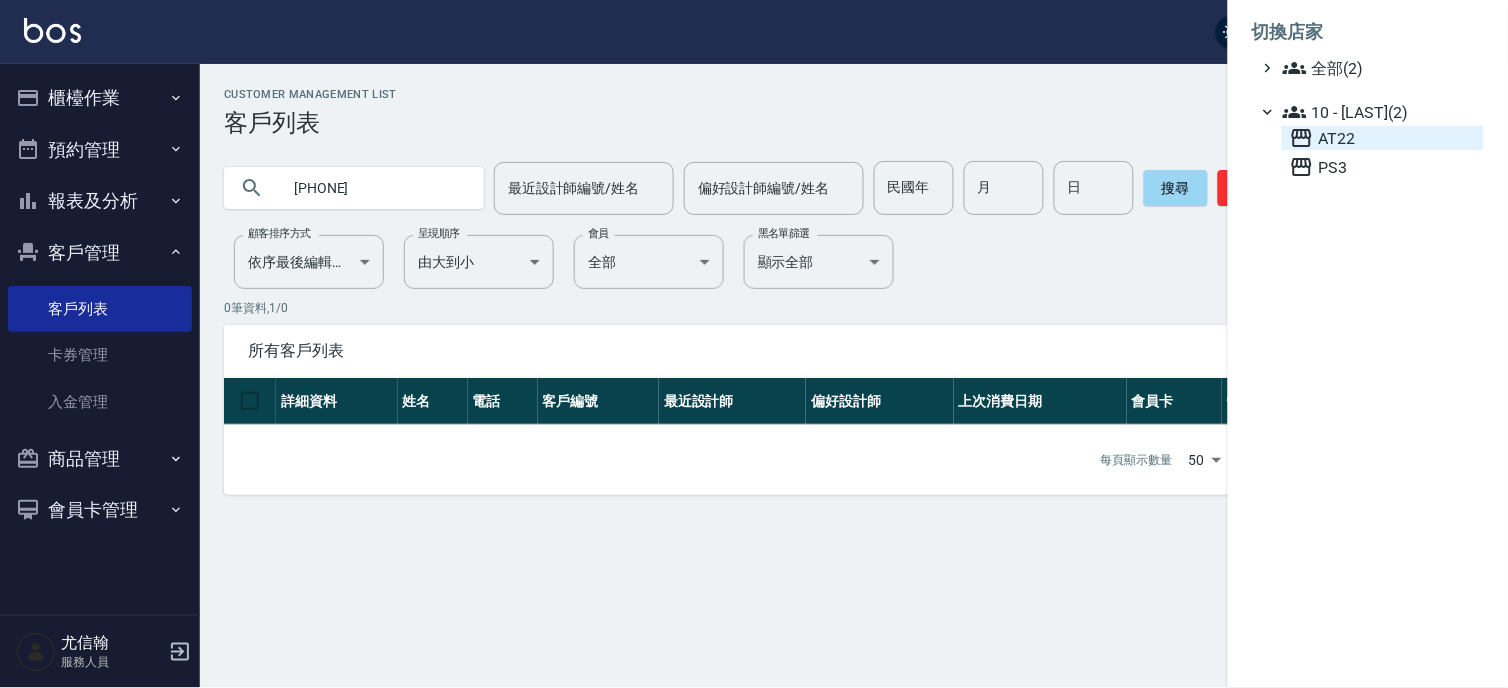 click on "AT22" at bounding box center (1383, 138) 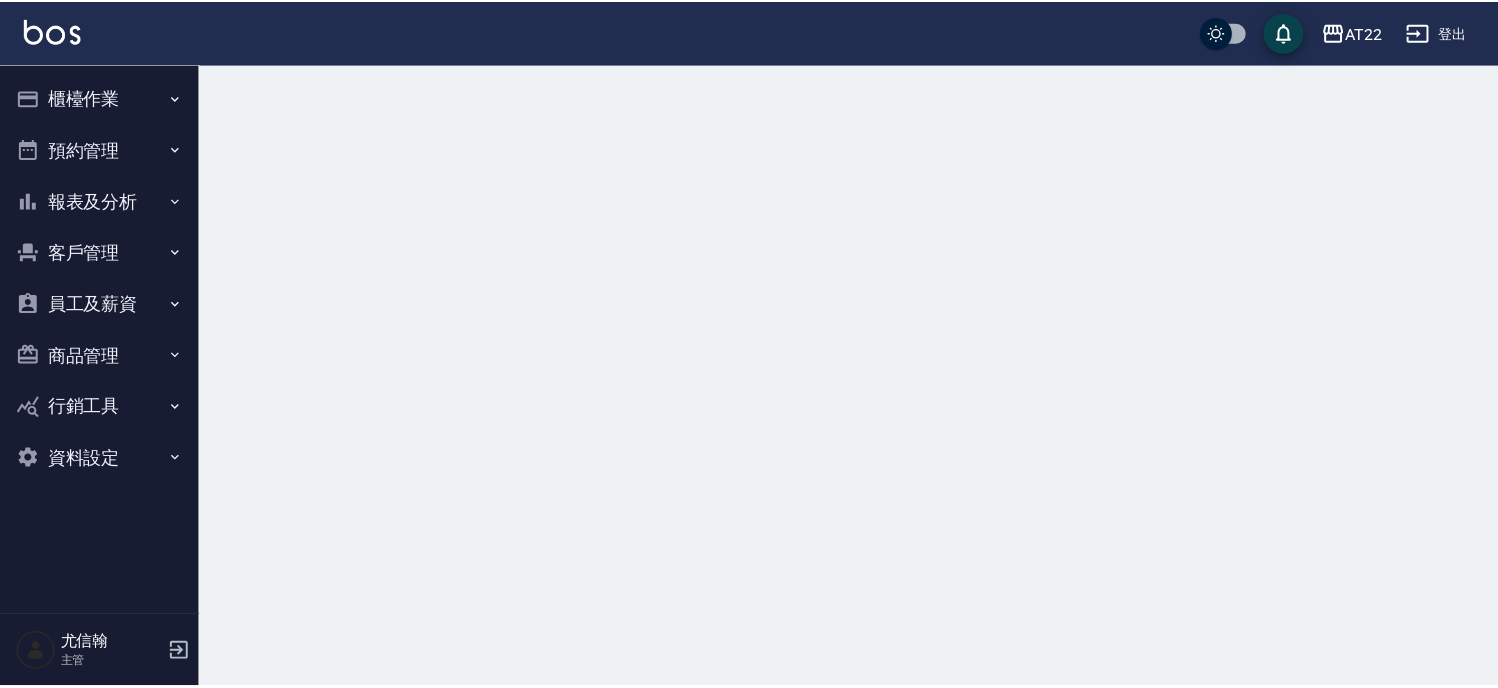 scroll, scrollTop: 0, scrollLeft: 0, axis: both 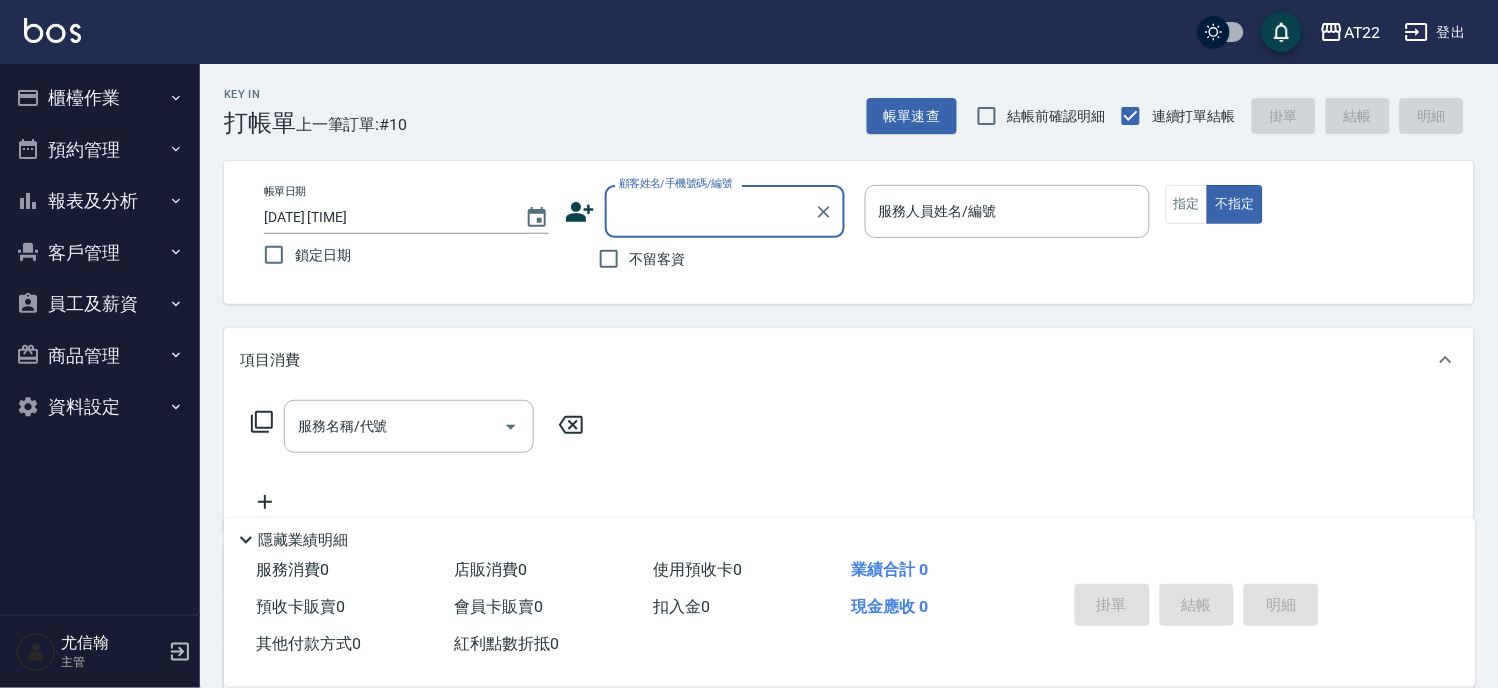 click on "客戶管理" at bounding box center [100, 253] 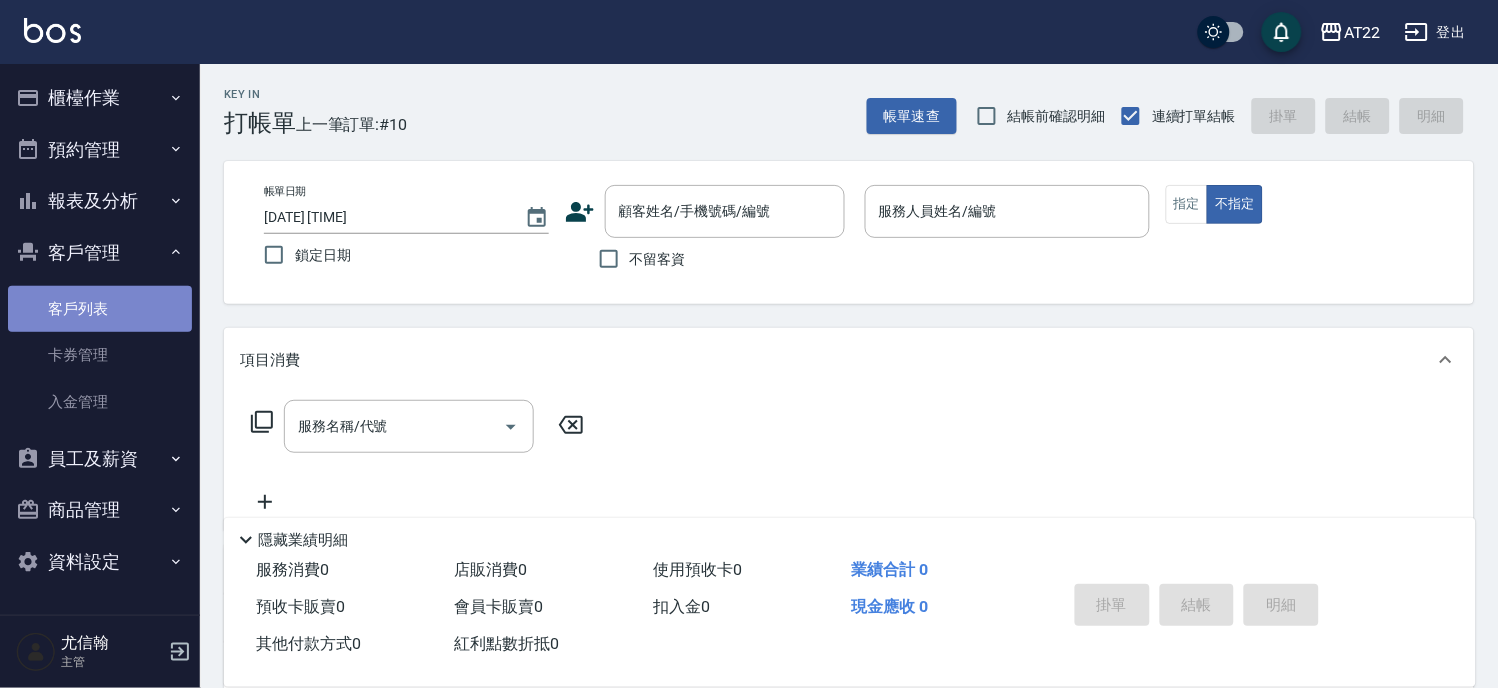 click on "客戶列表" at bounding box center (100, 309) 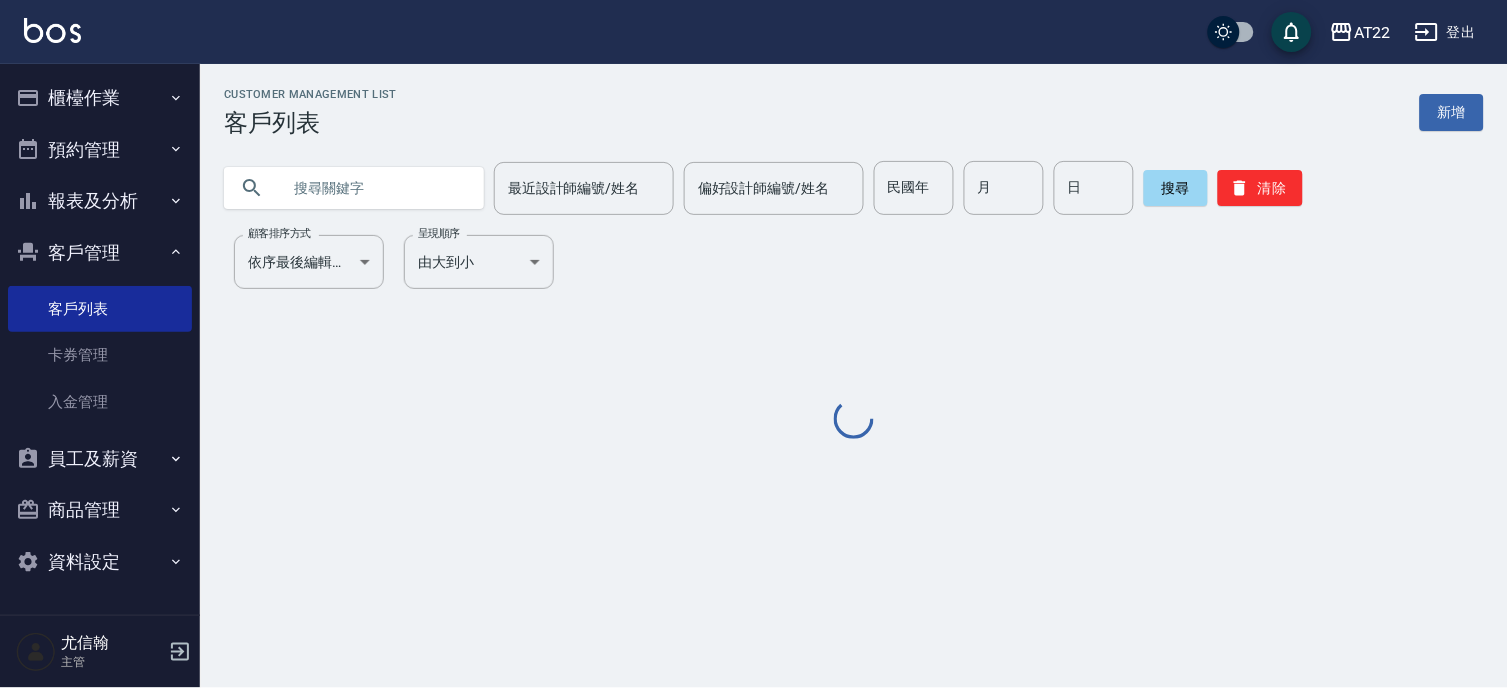 click at bounding box center [374, 188] 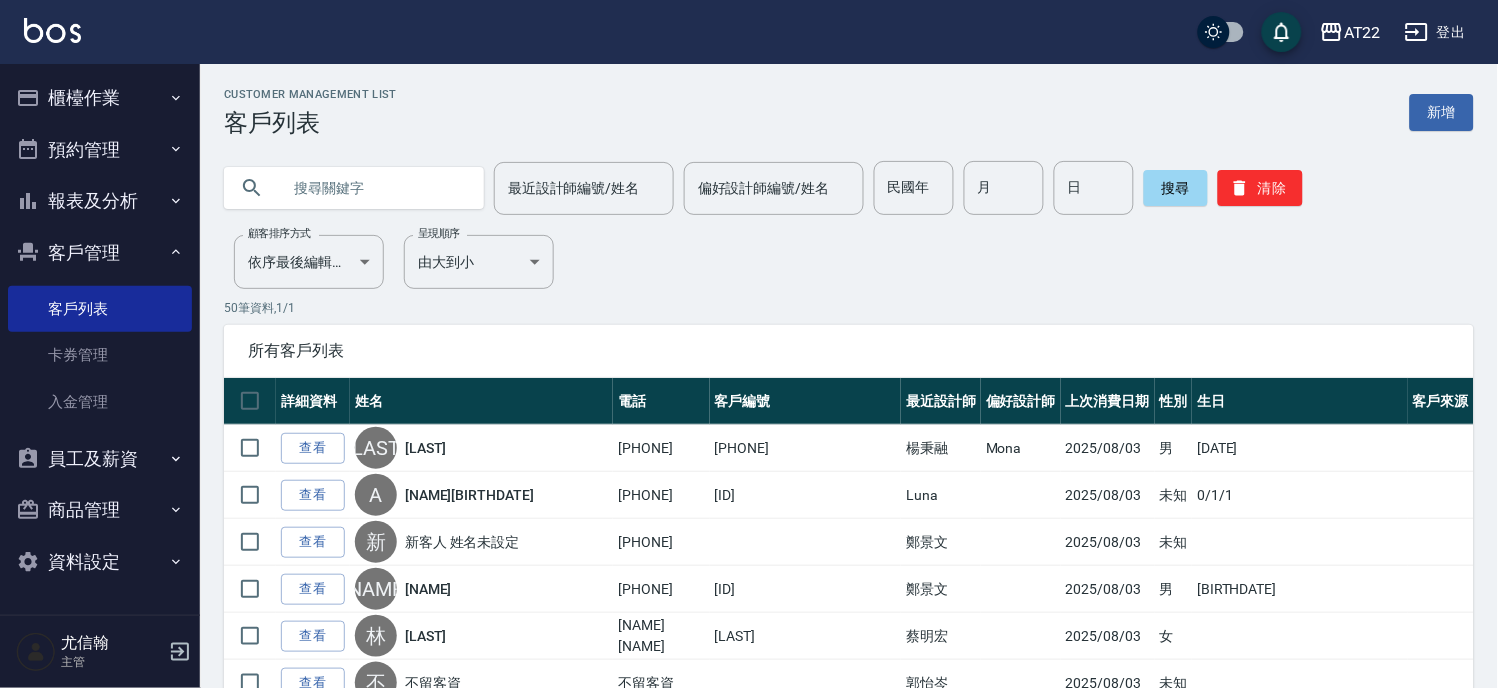 click at bounding box center (374, 188) 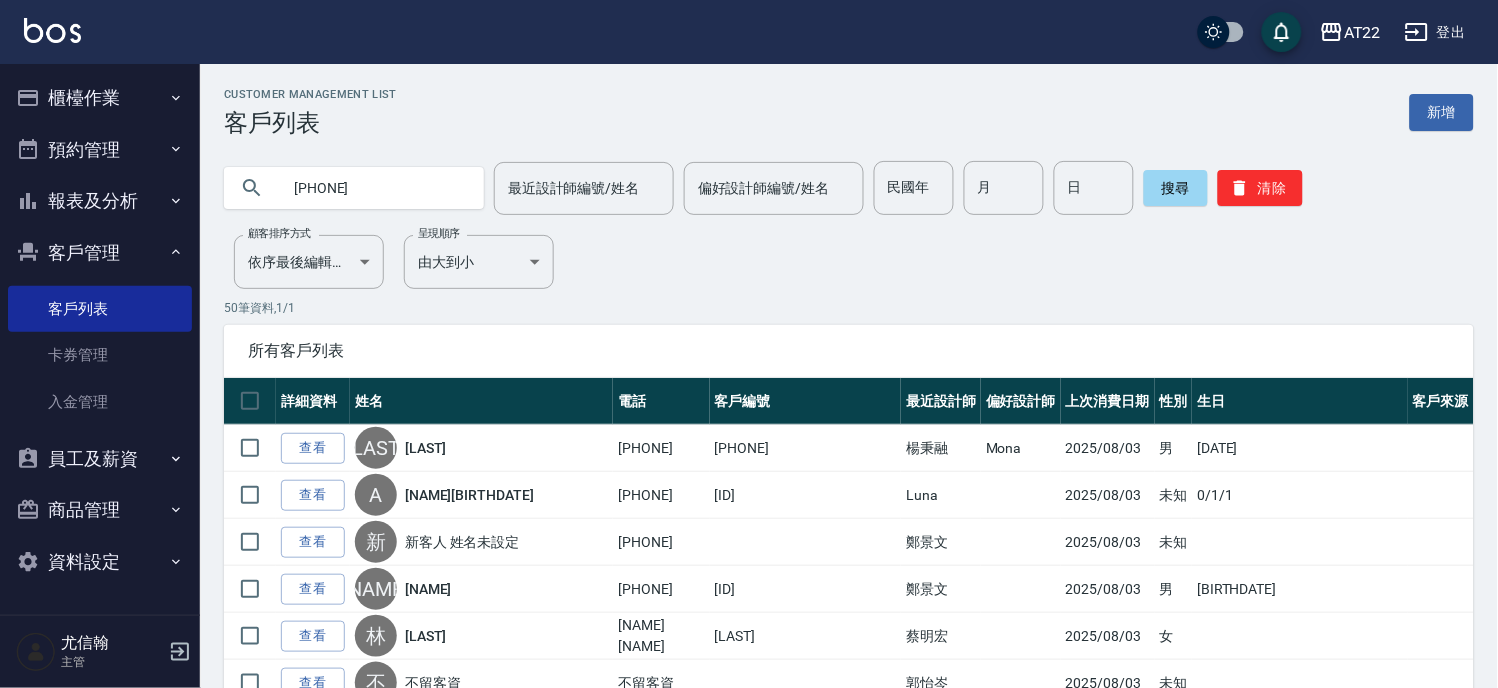 type on "[PHONE]" 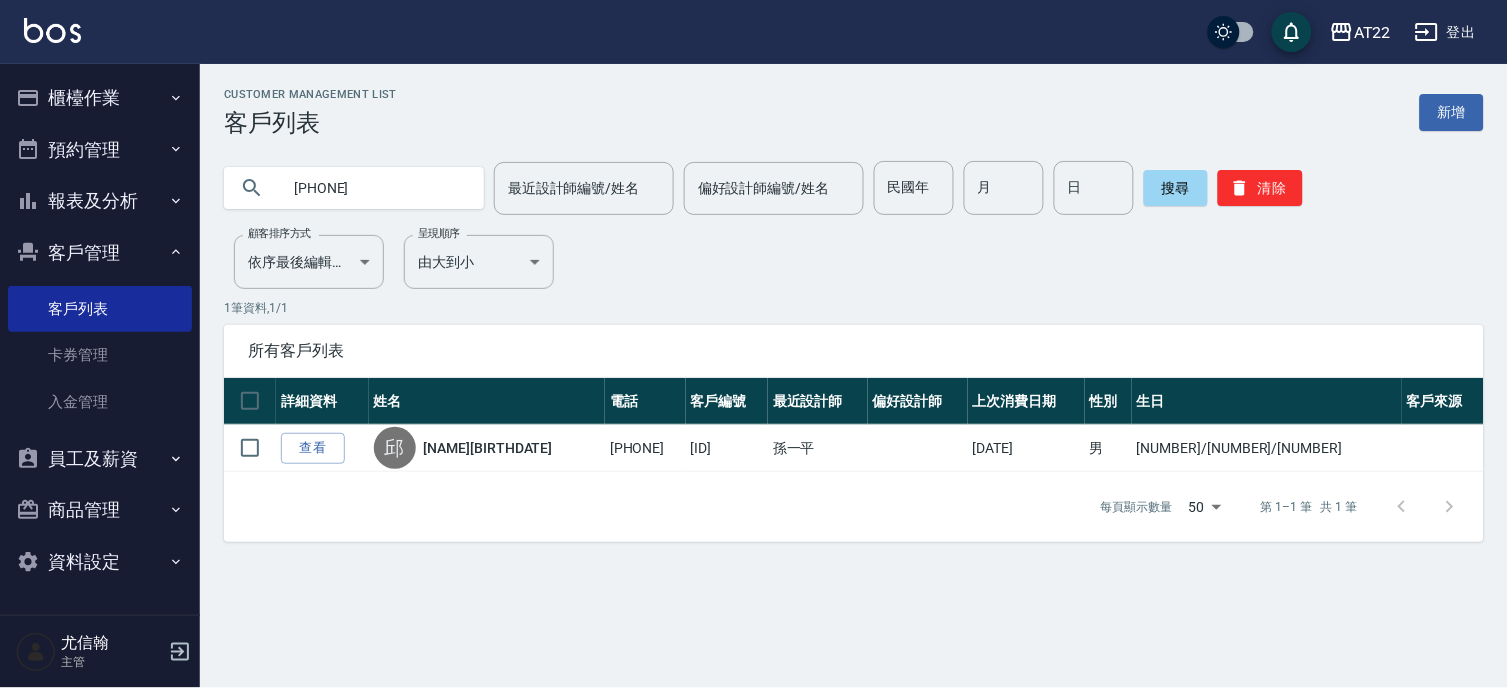 drag, startPoint x: 428, startPoint y: 187, endPoint x: 272, endPoint y: 225, distance: 160.56151 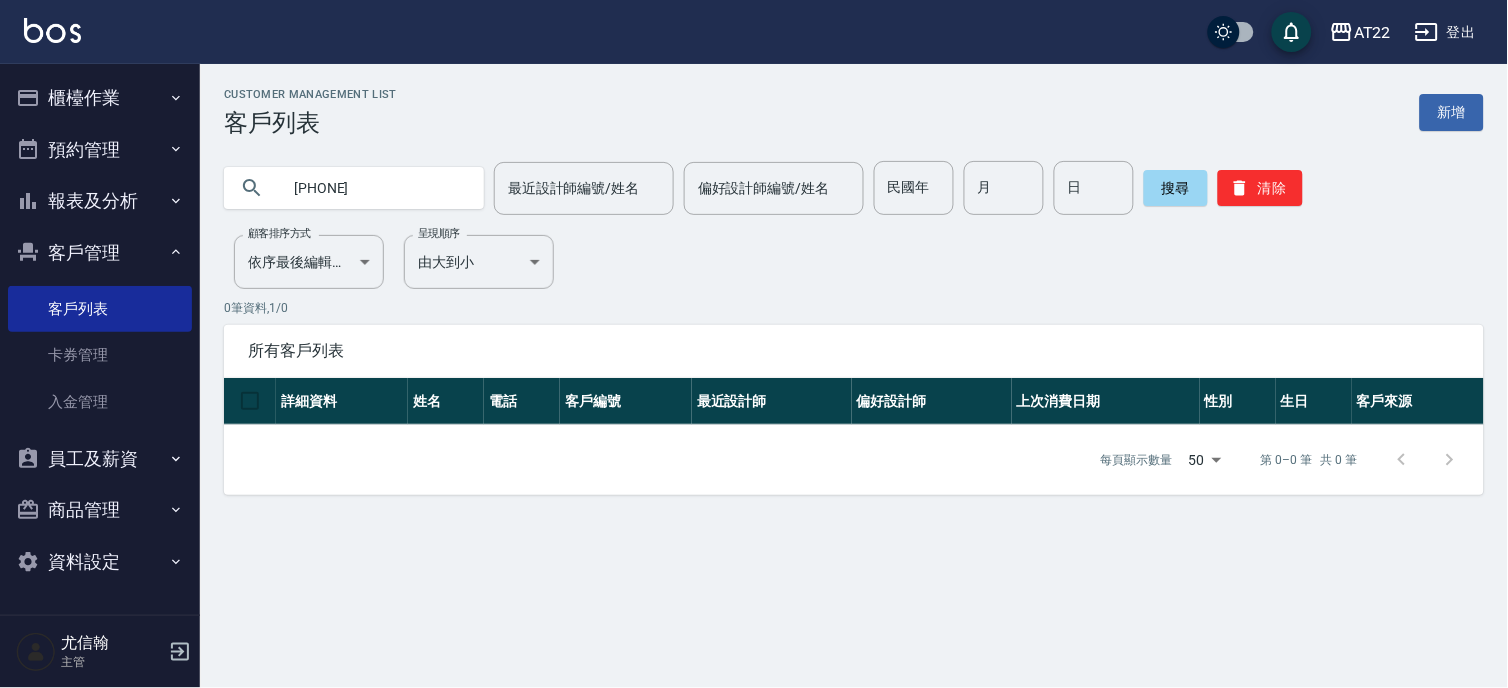 drag, startPoint x: 383, startPoint y: 186, endPoint x: 268, endPoint y: 204, distance: 116.40017 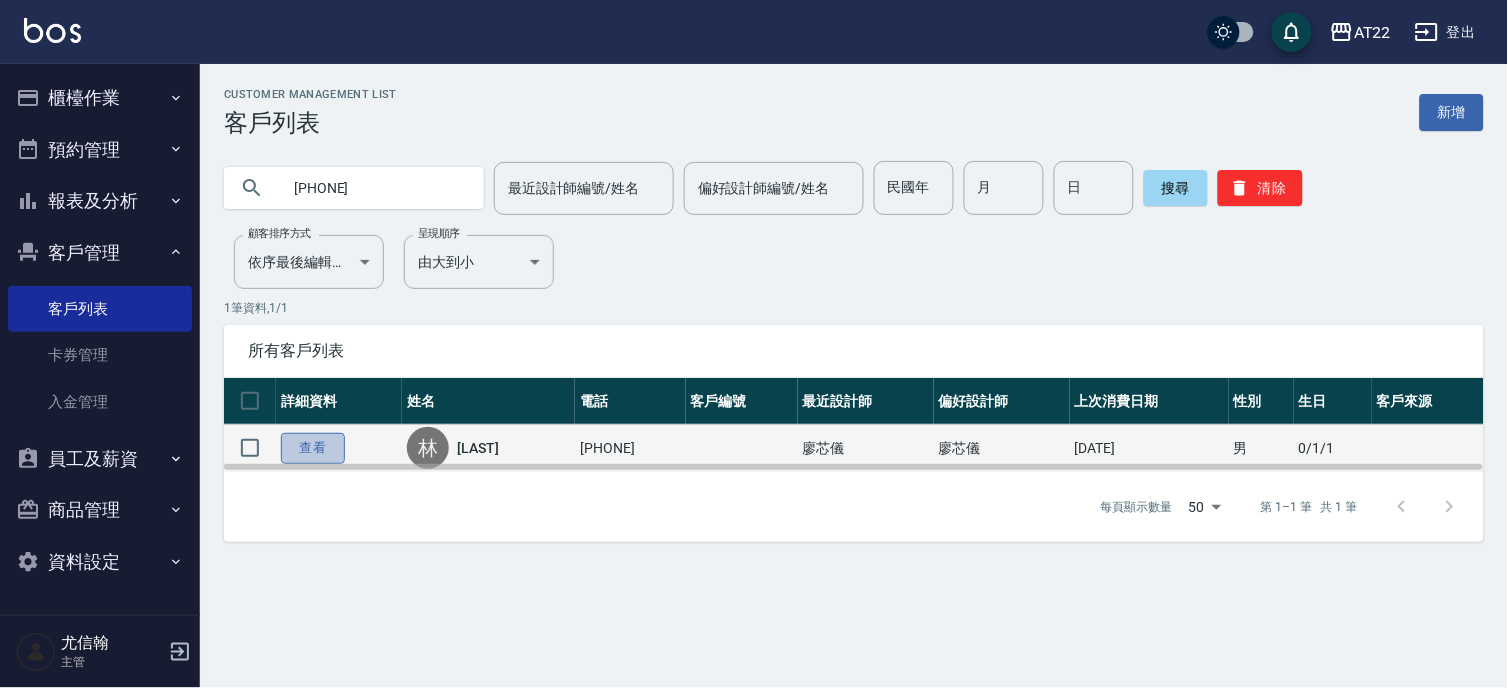 click on "查看" at bounding box center [313, 448] 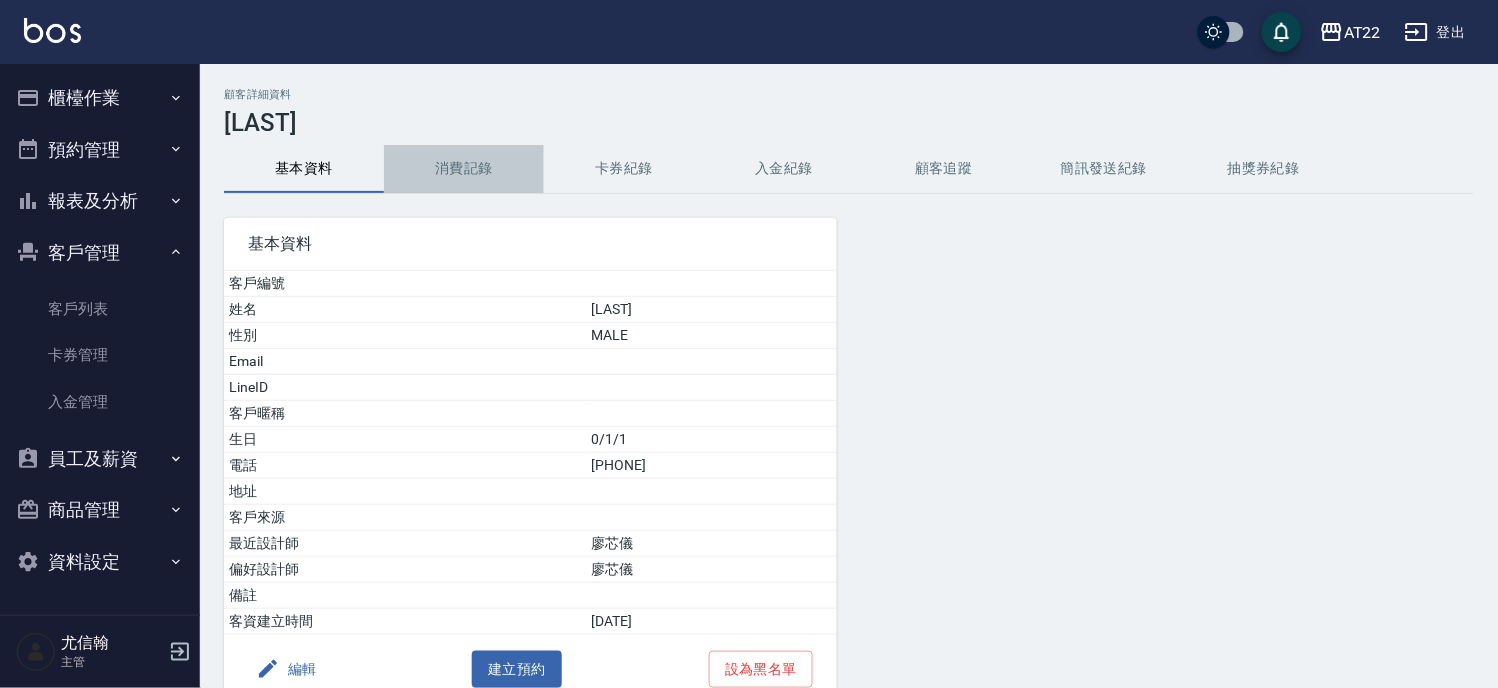 click on "消費記錄" at bounding box center [464, 169] 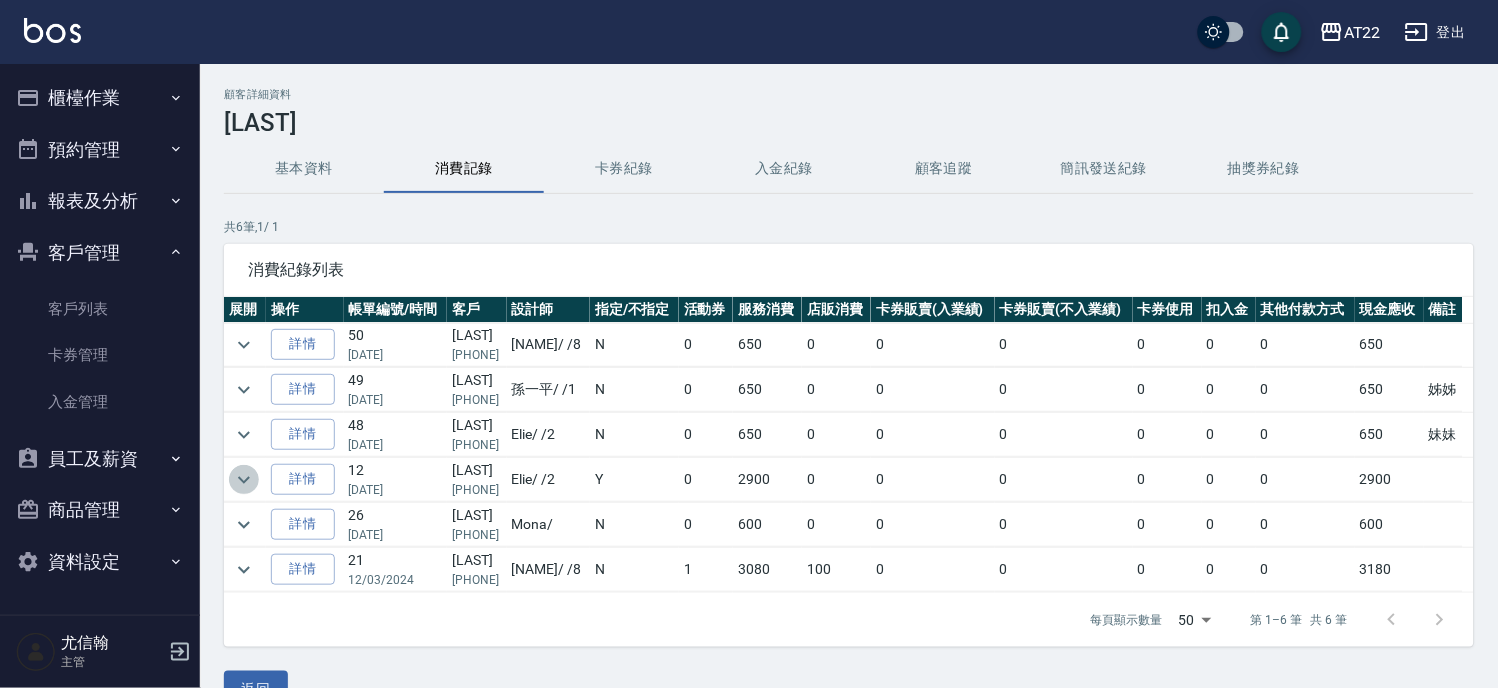 click 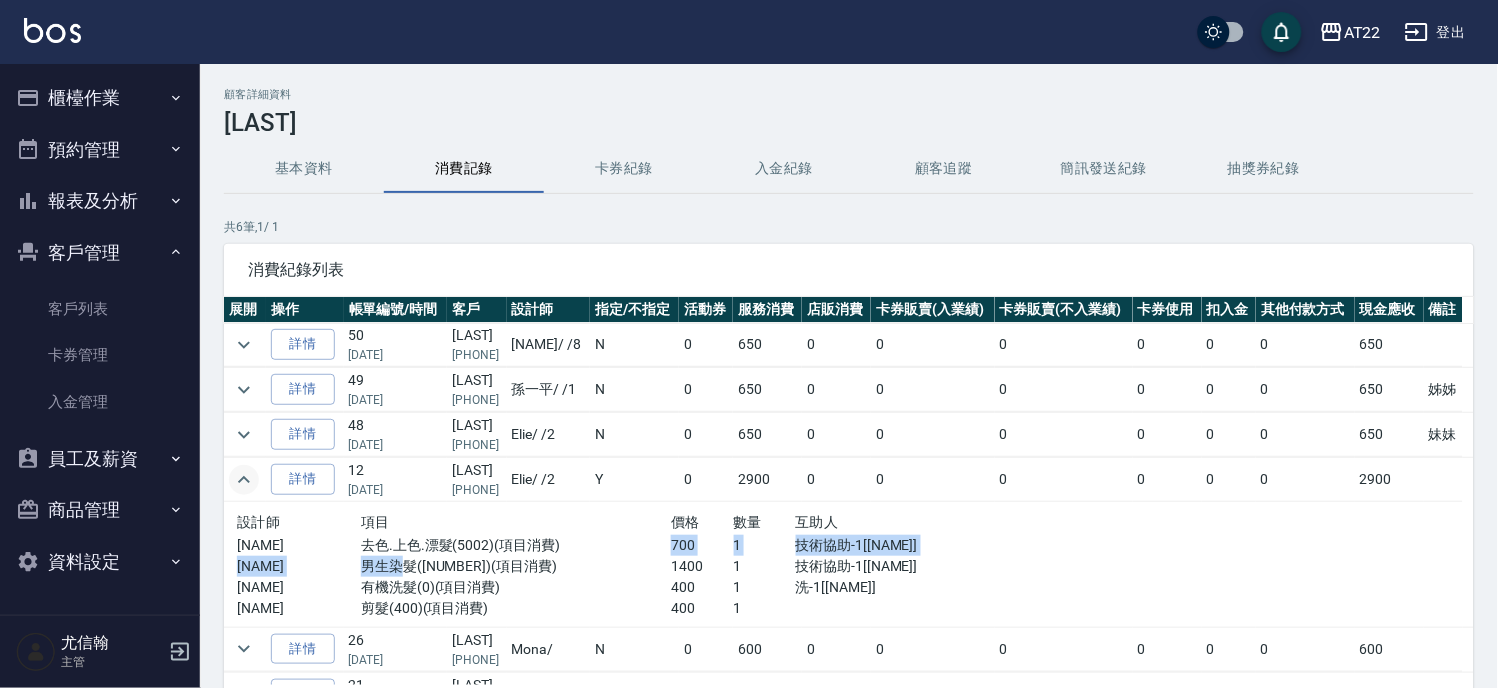 drag, startPoint x: 573, startPoint y: 548, endPoint x: 408, endPoint y: 557, distance: 165.24527 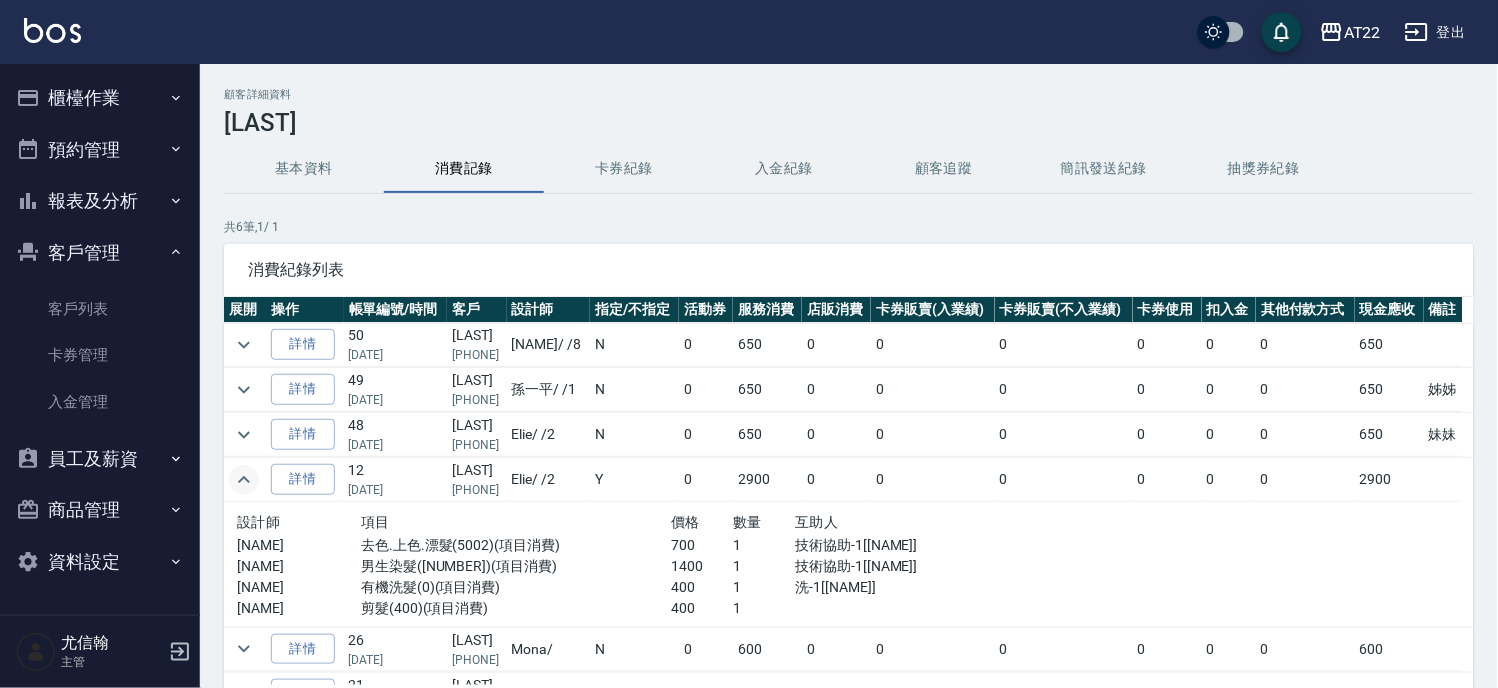 click on "有機洗髮(0)(項目消費)" at bounding box center [516, 587] 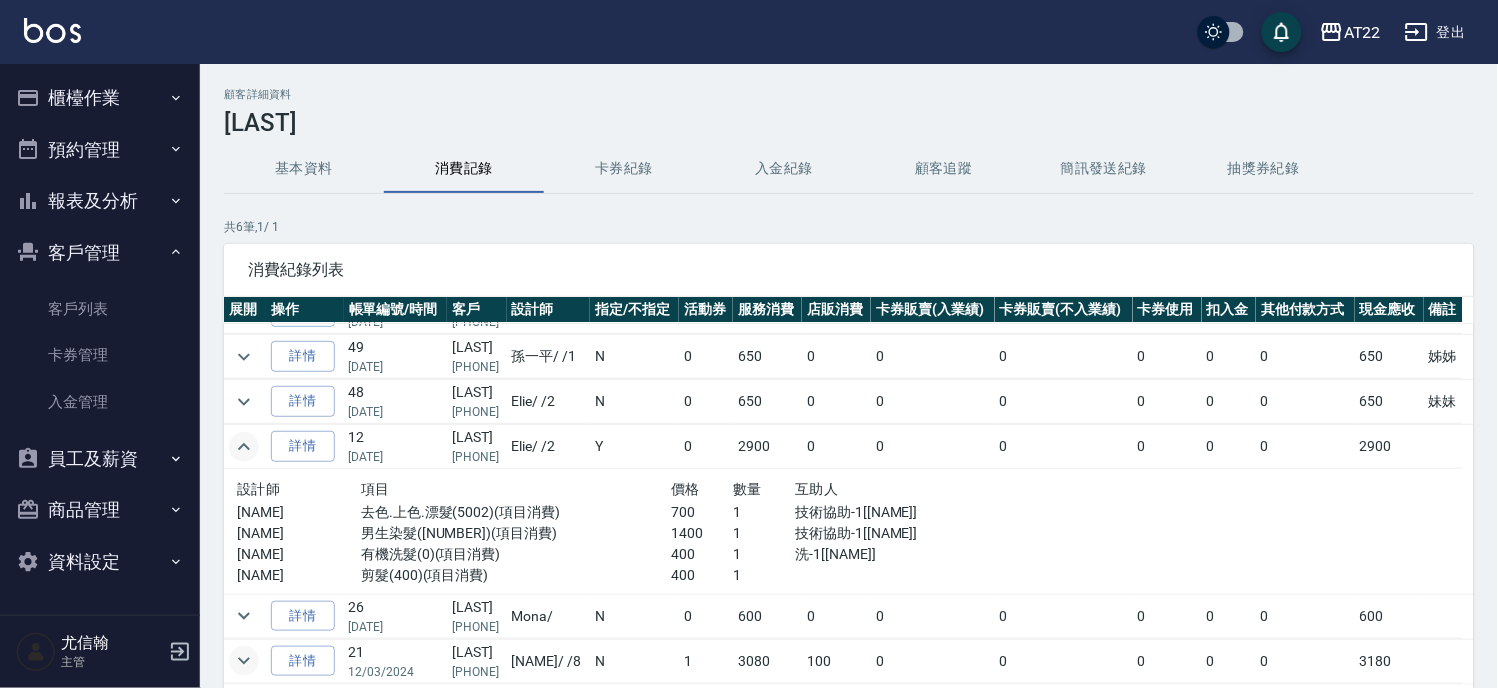 click 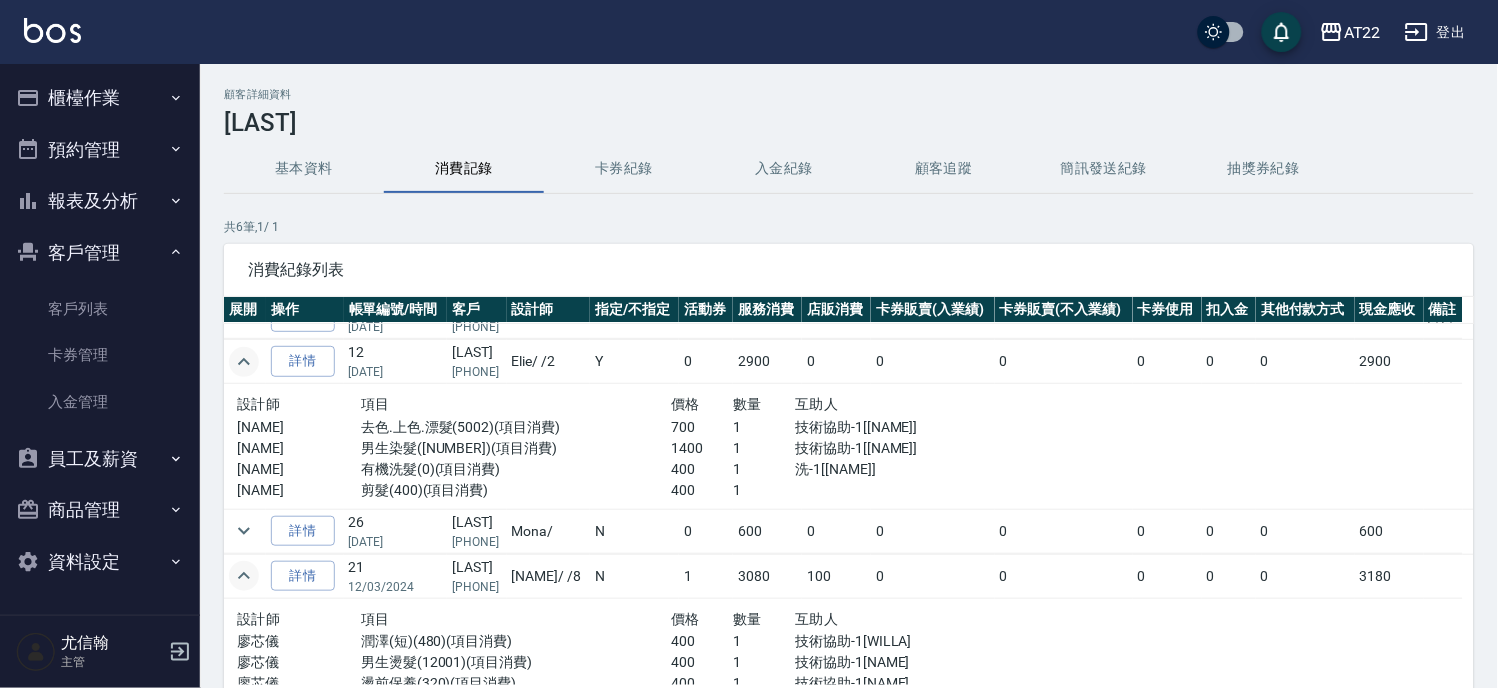 scroll, scrollTop: 200, scrollLeft: 0, axis: vertical 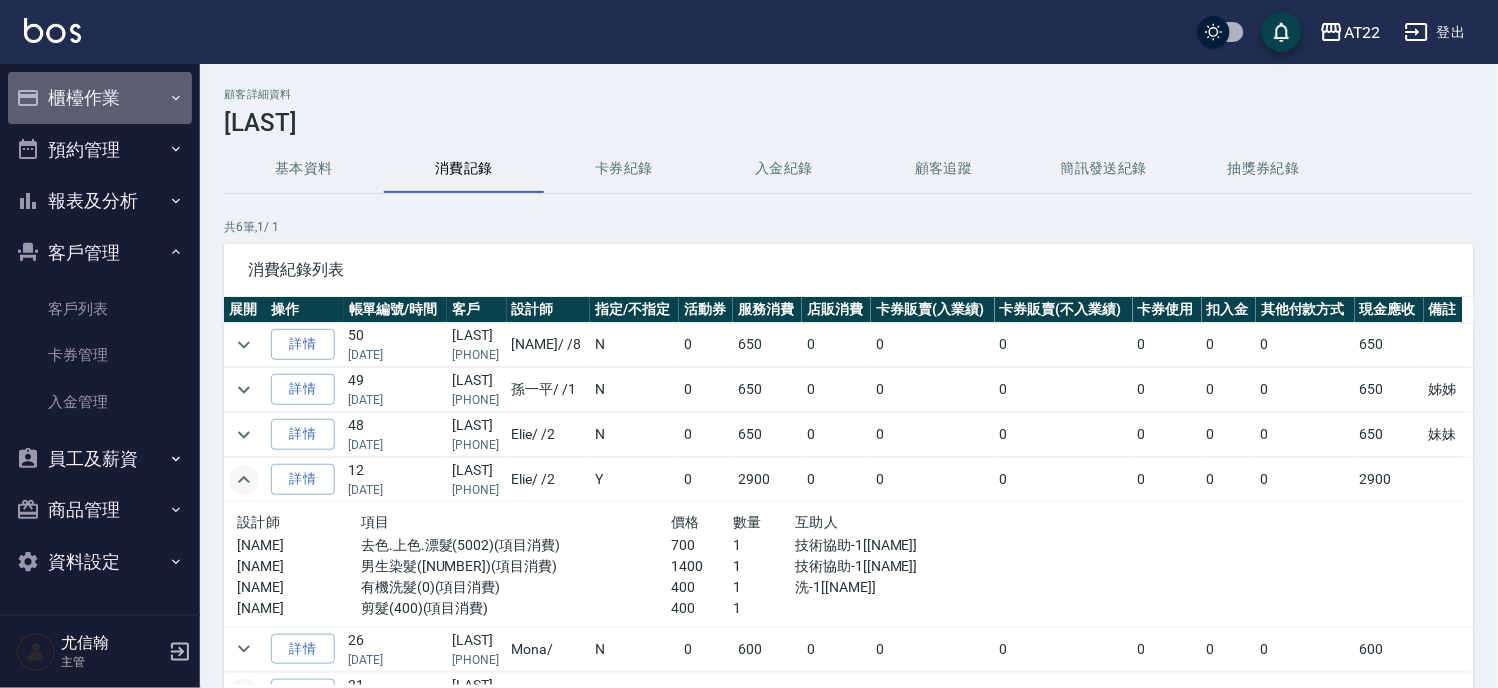 click on "櫃檯作業" at bounding box center (100, 98) 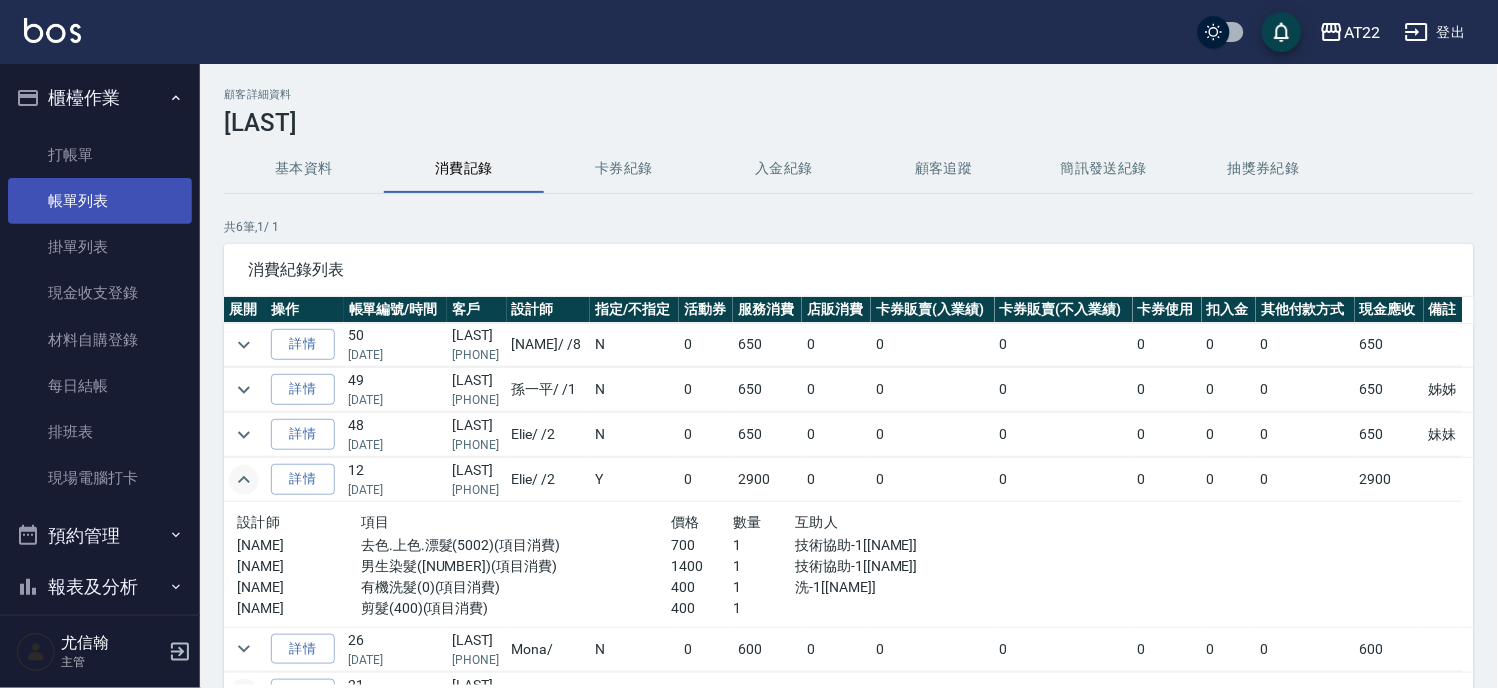 drag, startPoint x: 96, startPoint y: 164, endPoint x: 160, endPoint y: 176, distance: 65.11528 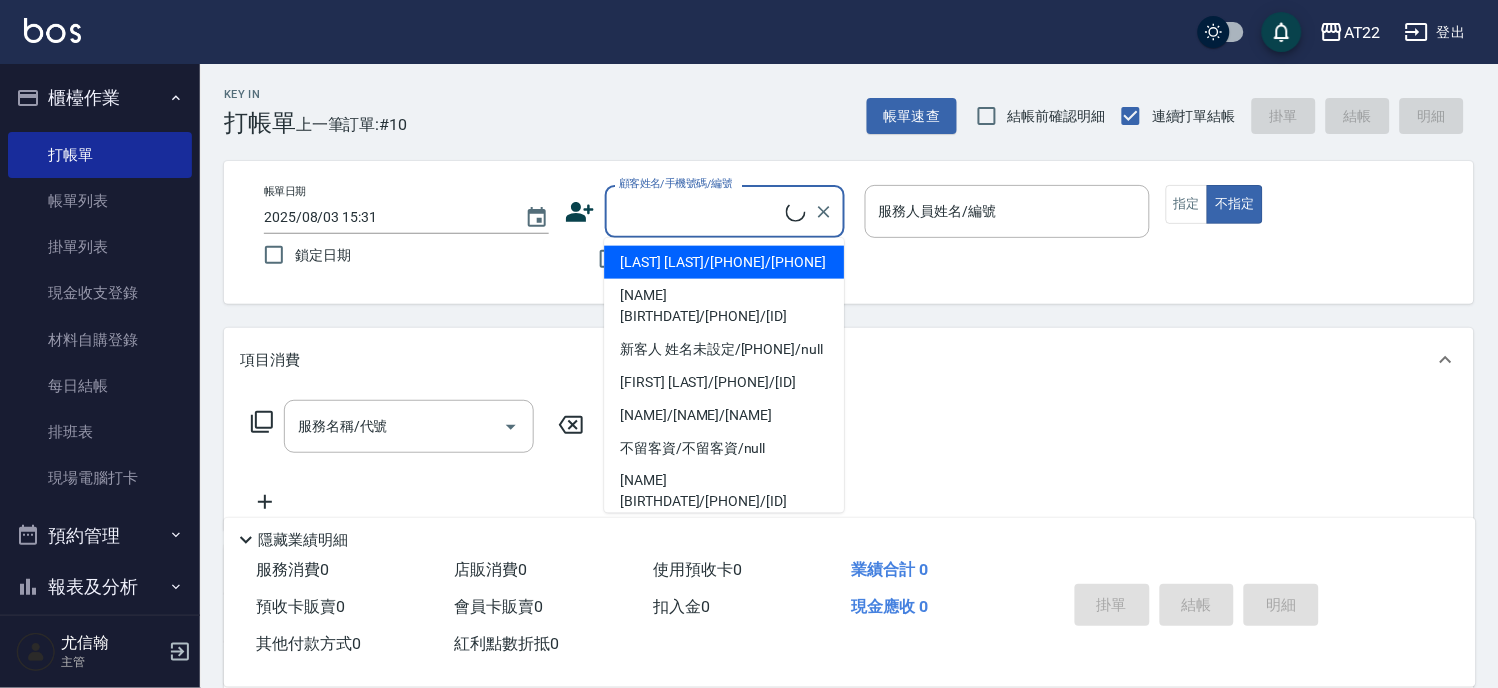 click on "顧客姓名/手機號碼/編號" at bounding box center [700, 211] 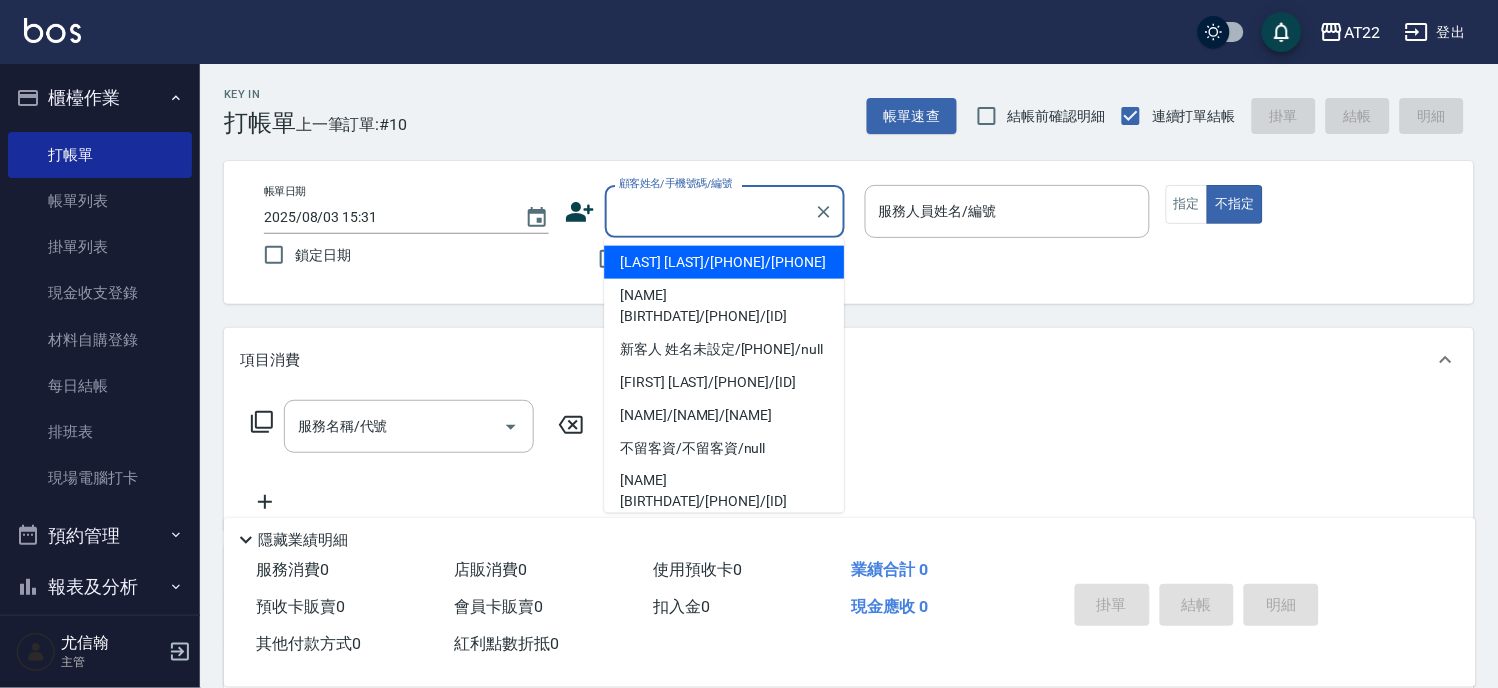 click on "Key In 打帳單 上一筆訂單:#10 帳單速查 結帳前確認明細 連續打單結帳 掛單 結帳 明細 帳單日期 [DATE] [TIME] 鎖定日期 顧客姓名/手機號碼/編號 顧客姓名/手機號碼/編號 不留客資 服務人員姓名/編號 服務人員姓名/編號 指定 不指定 項目消費 服務名稱/代號 服務名稱/代號 店販銷售 服務人員姓名/編號 服務人員姓名/編號 商品代號/名稱 商品代號/名稱 預收卡販賣 卡券名稱/代號 卡券名稱/代號 使用預收卡 其他付款方式 其他付款方式 其他付款方式 備註及來源 備註 備註 訂單來源 ​ 訂單來源 隱藏業績明細 服務消費  0 店販消費  0 使用預收卡  0 業績合計   0 預收卡販賣  0 會員卡販賣  0 扣入金  0 現金應收   0 其他付款方式  0 紅利點數折抵  0 掛單 結帳 明細" at bounding box center [849, 520] 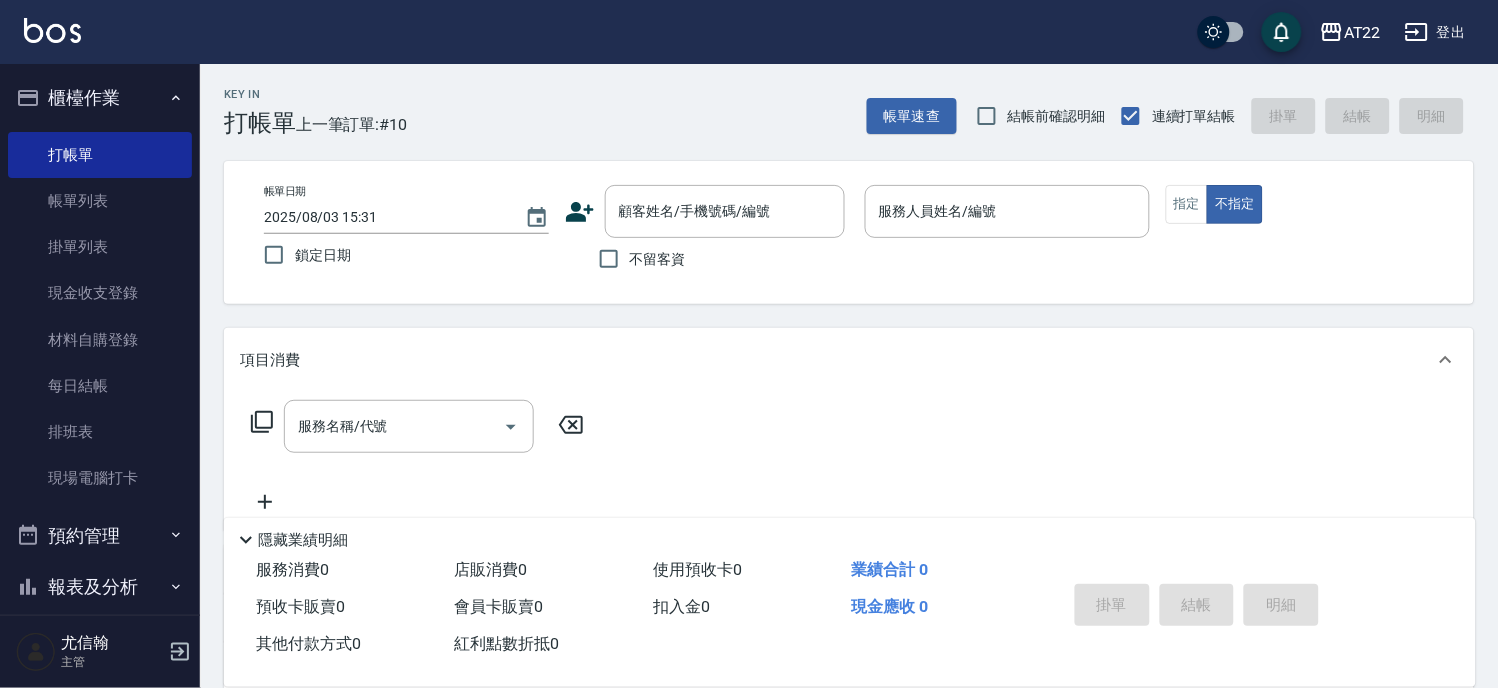 click on "不留客資" at bounding box center [658, 259] 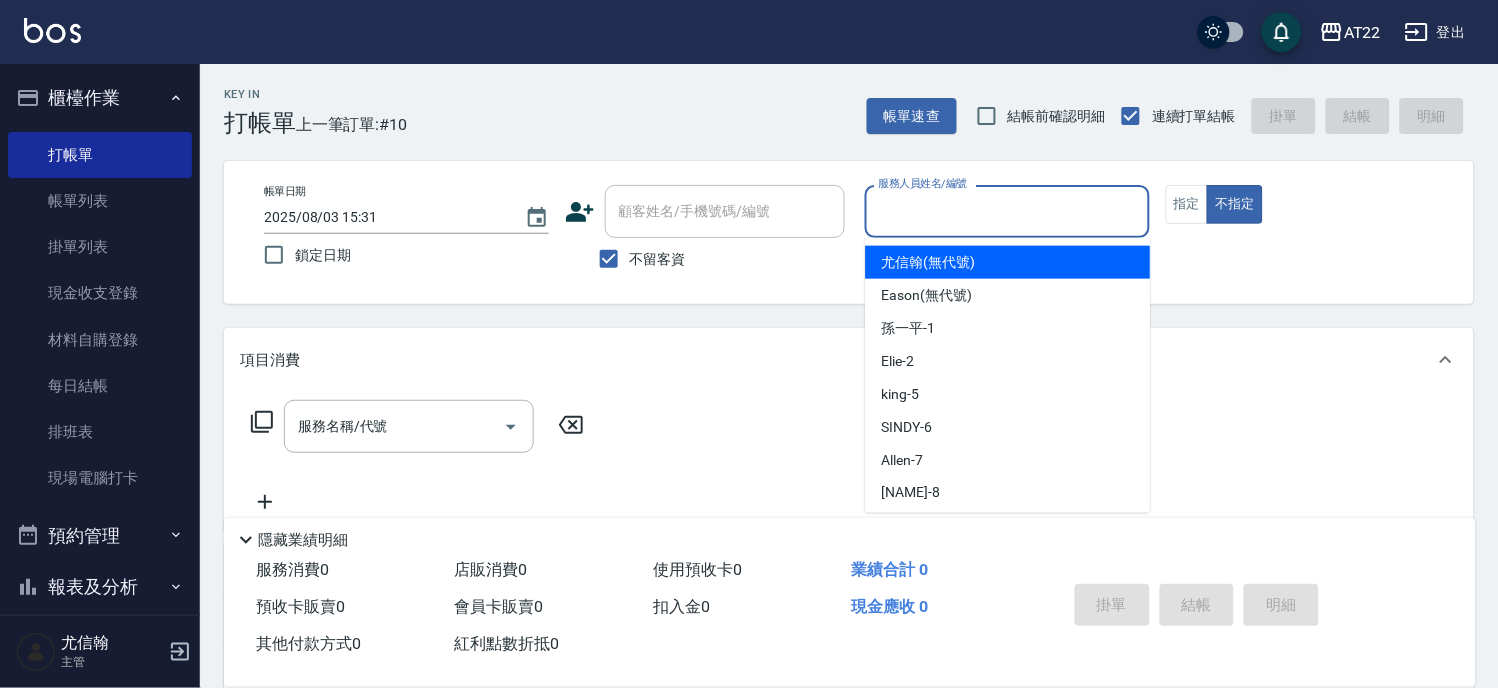 click on "服務人員姓名/編號" at bounding box center (1007, 211) 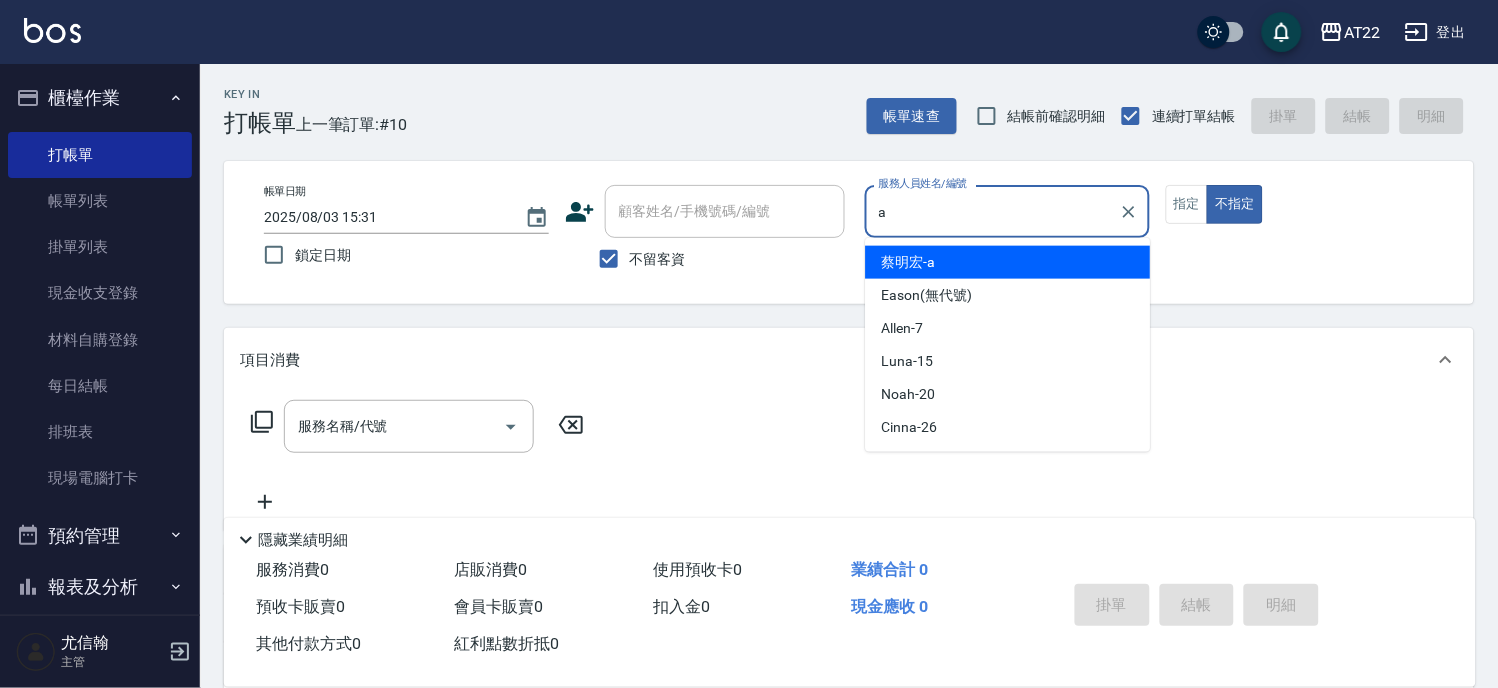 type on "[NAME]-a" 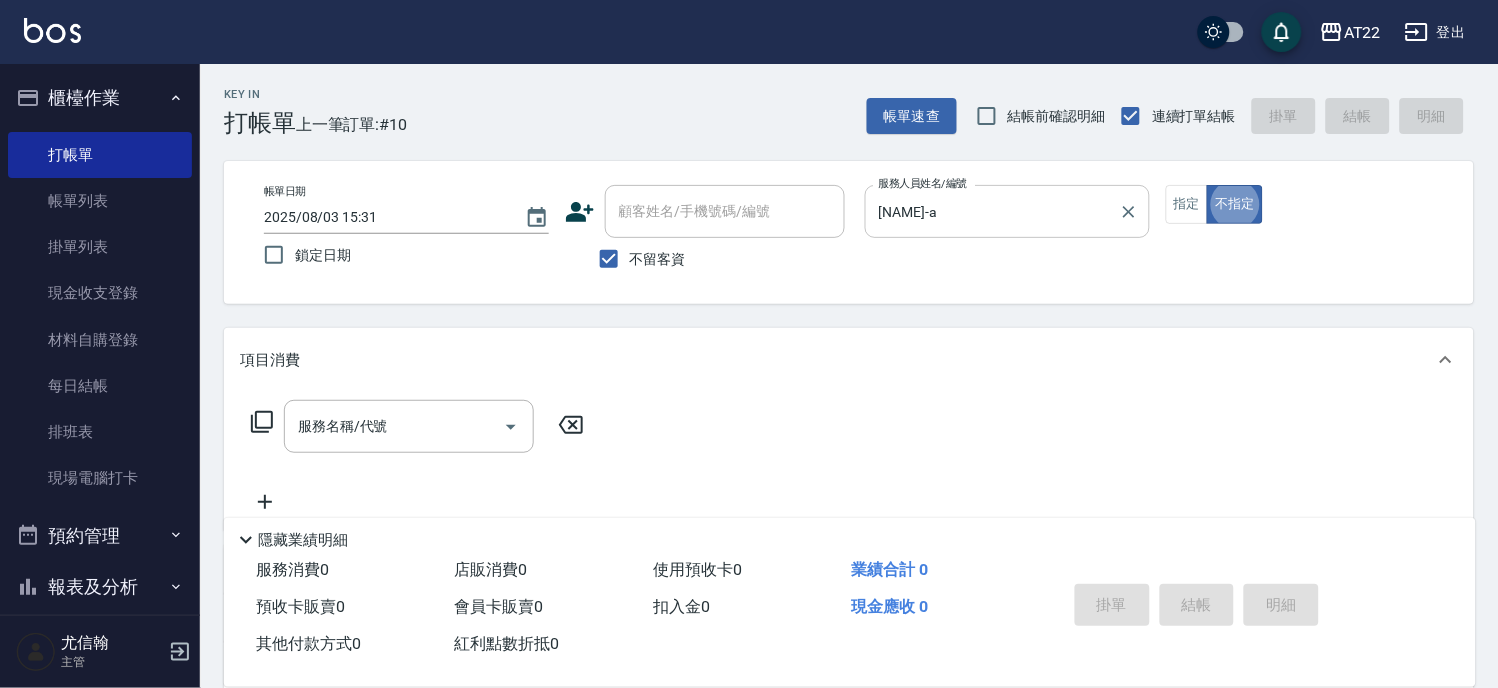 type on "false" 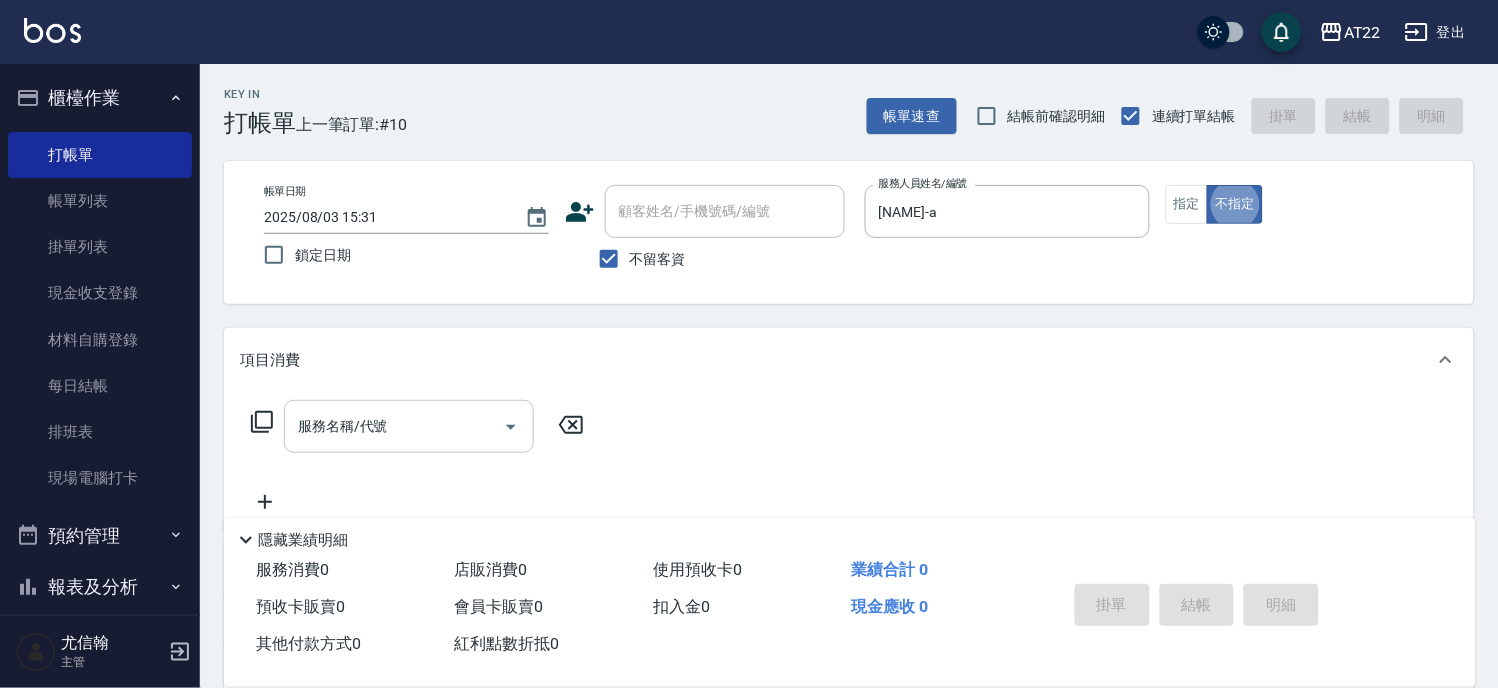 click on "服務名稱/代號" at bounding box center (394, 426) 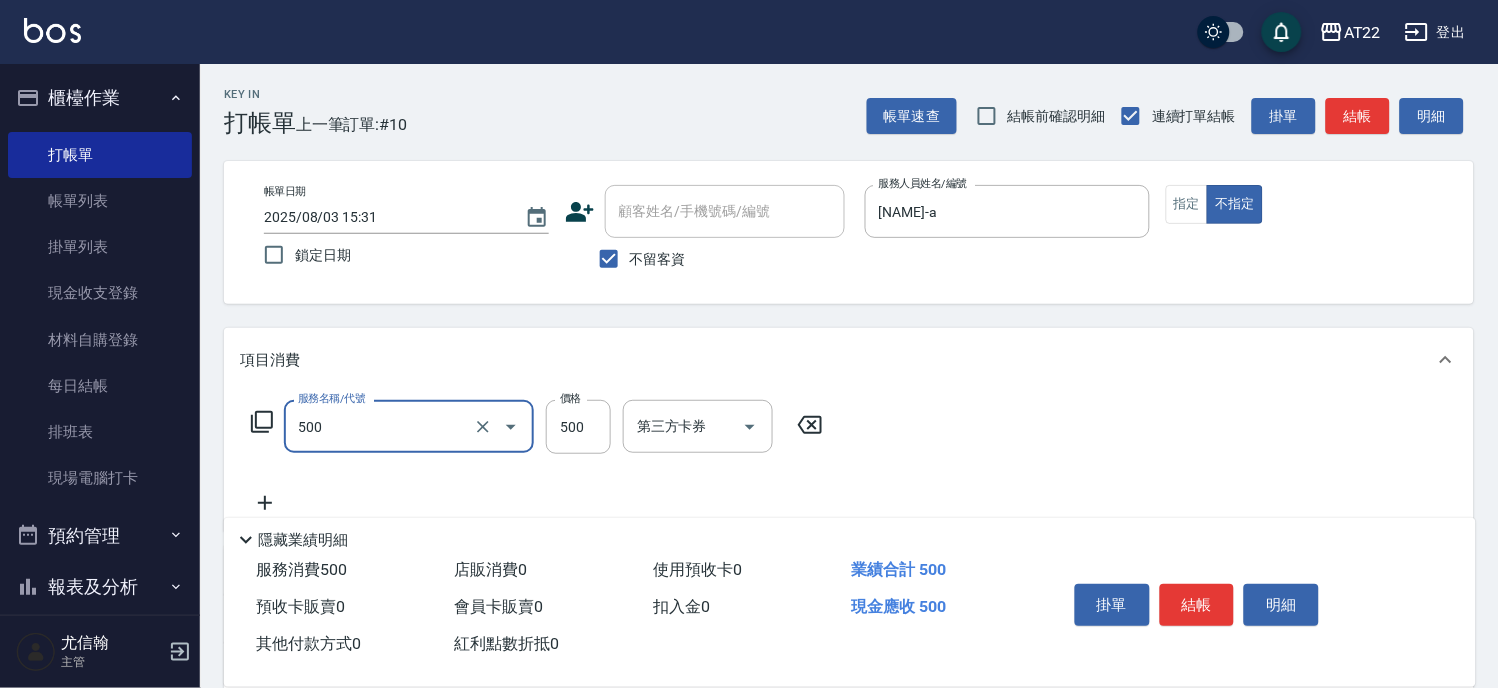 type on "剪髮(500)" 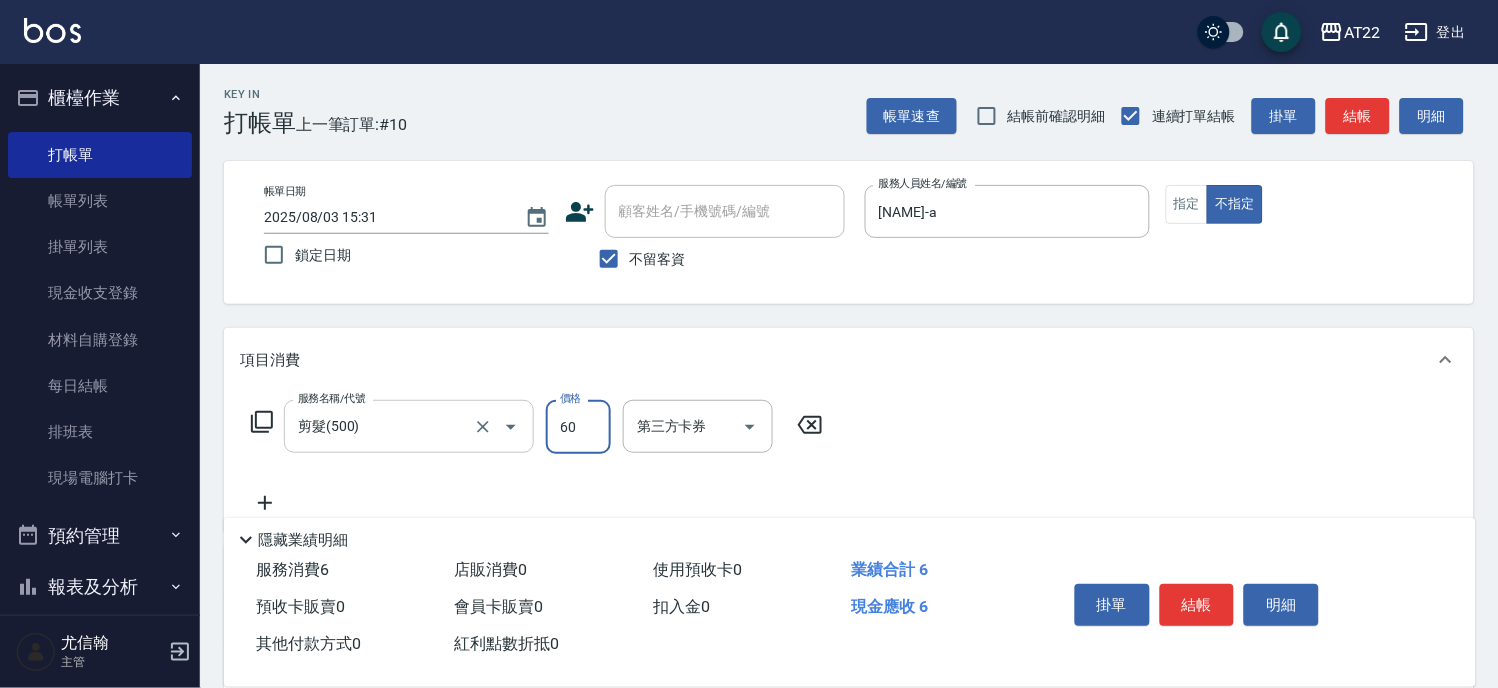 type on "600" 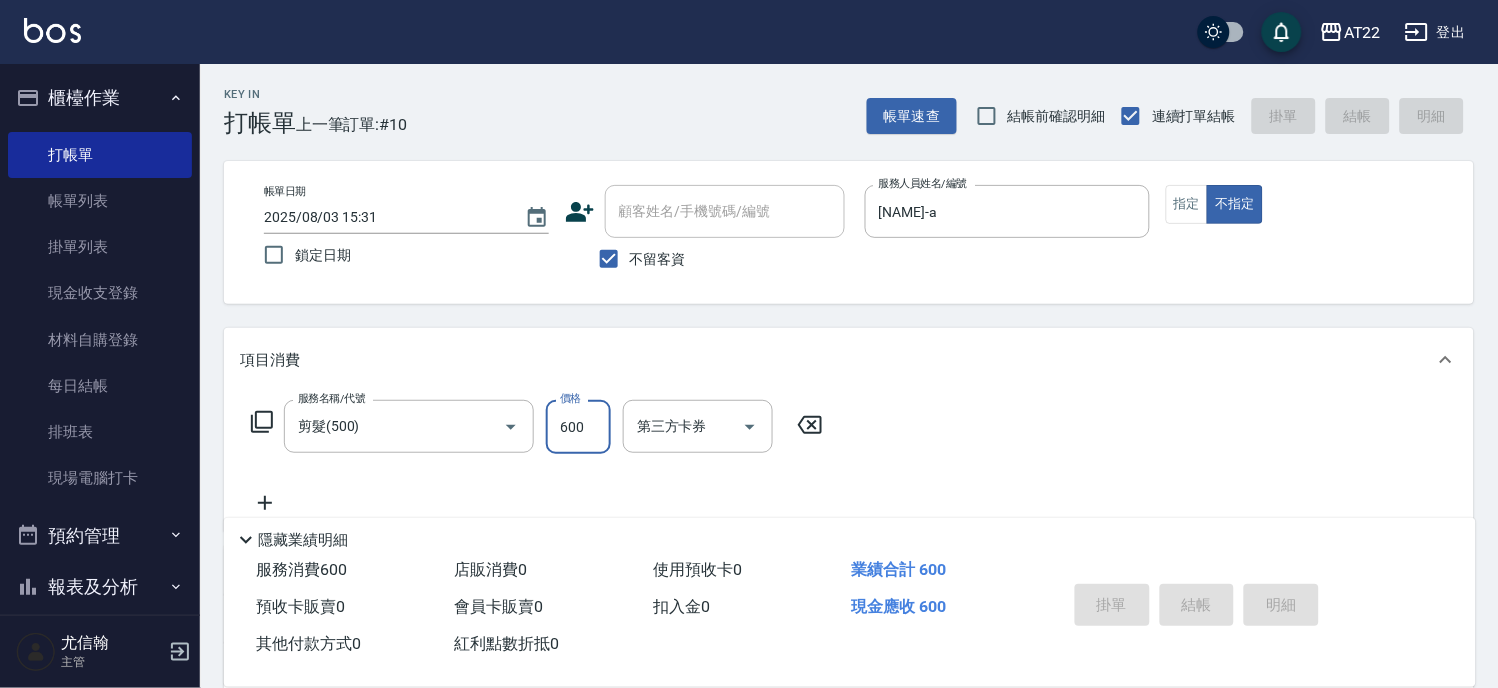 type on "2025/08/03 15:32" 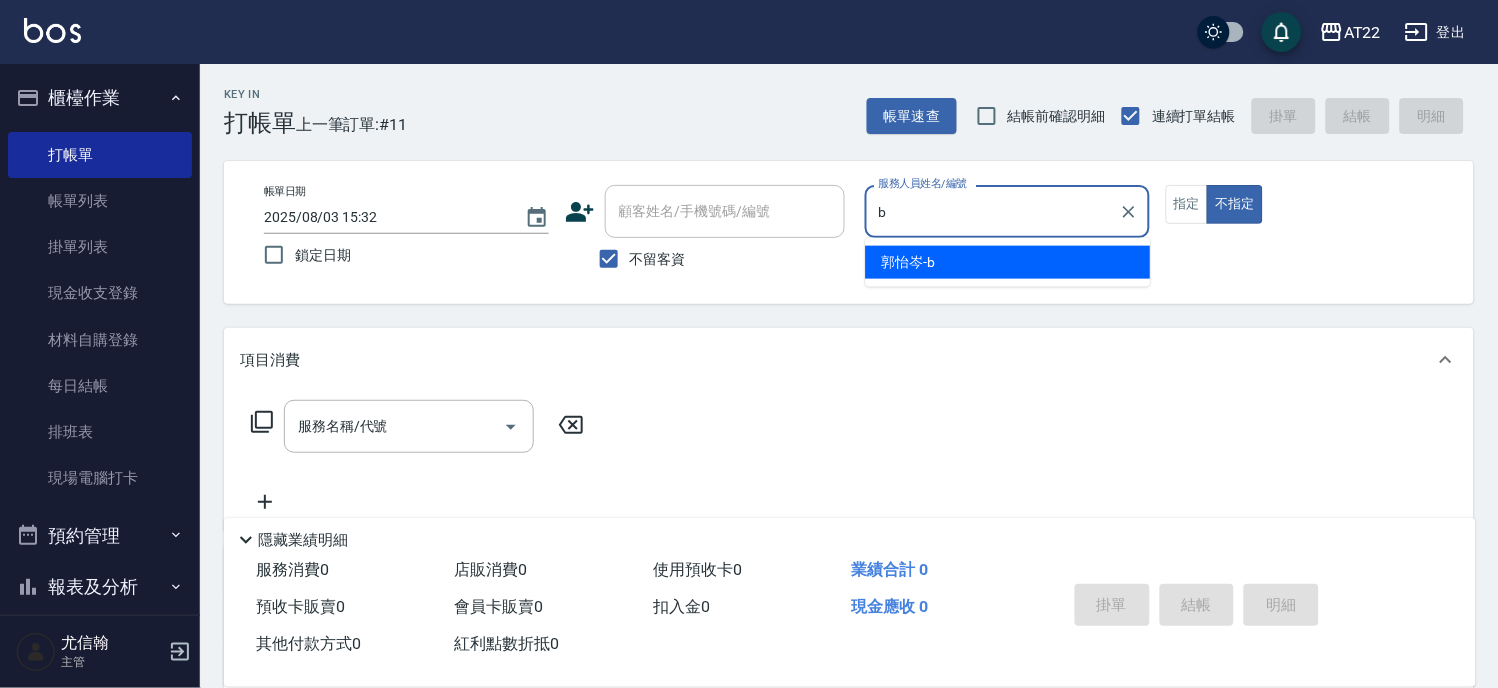 type on "[NAME]-b" 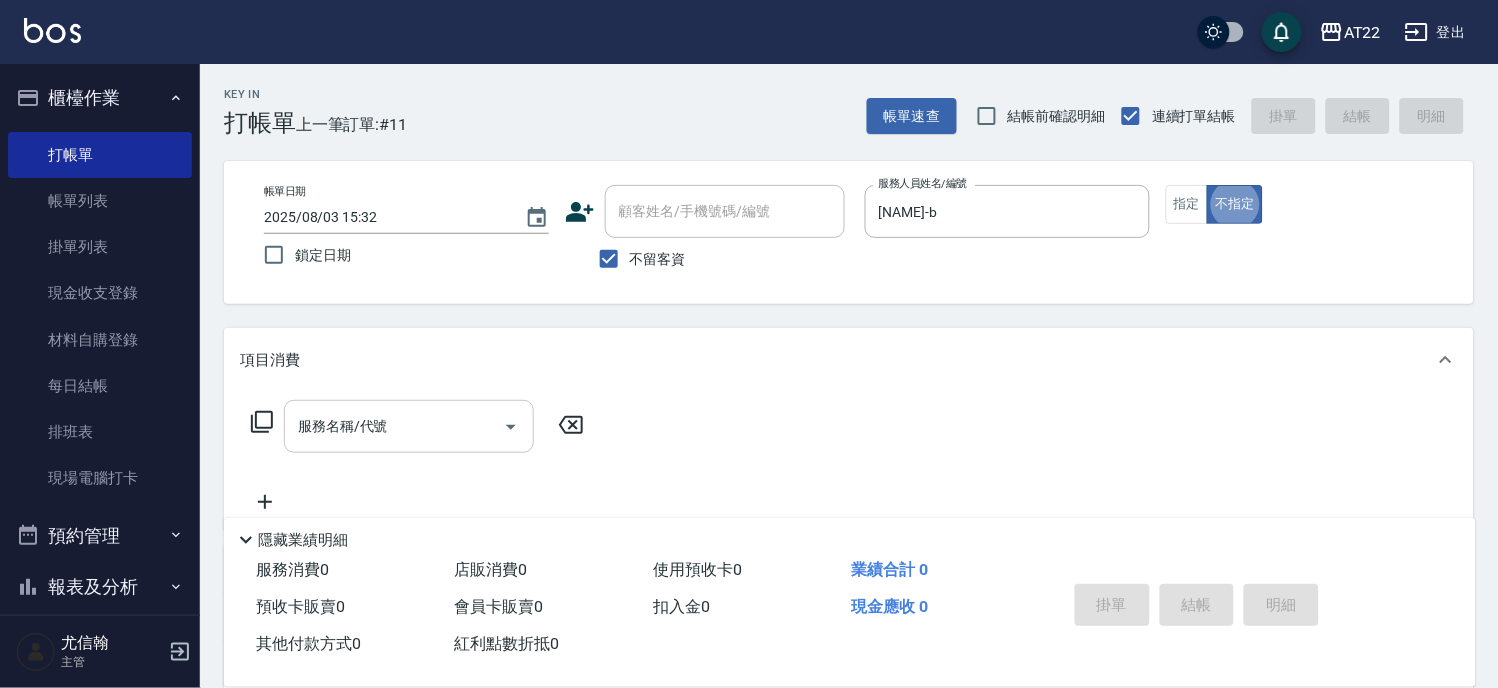click on "服務名稱/代號" at bounding box center (394, 426) 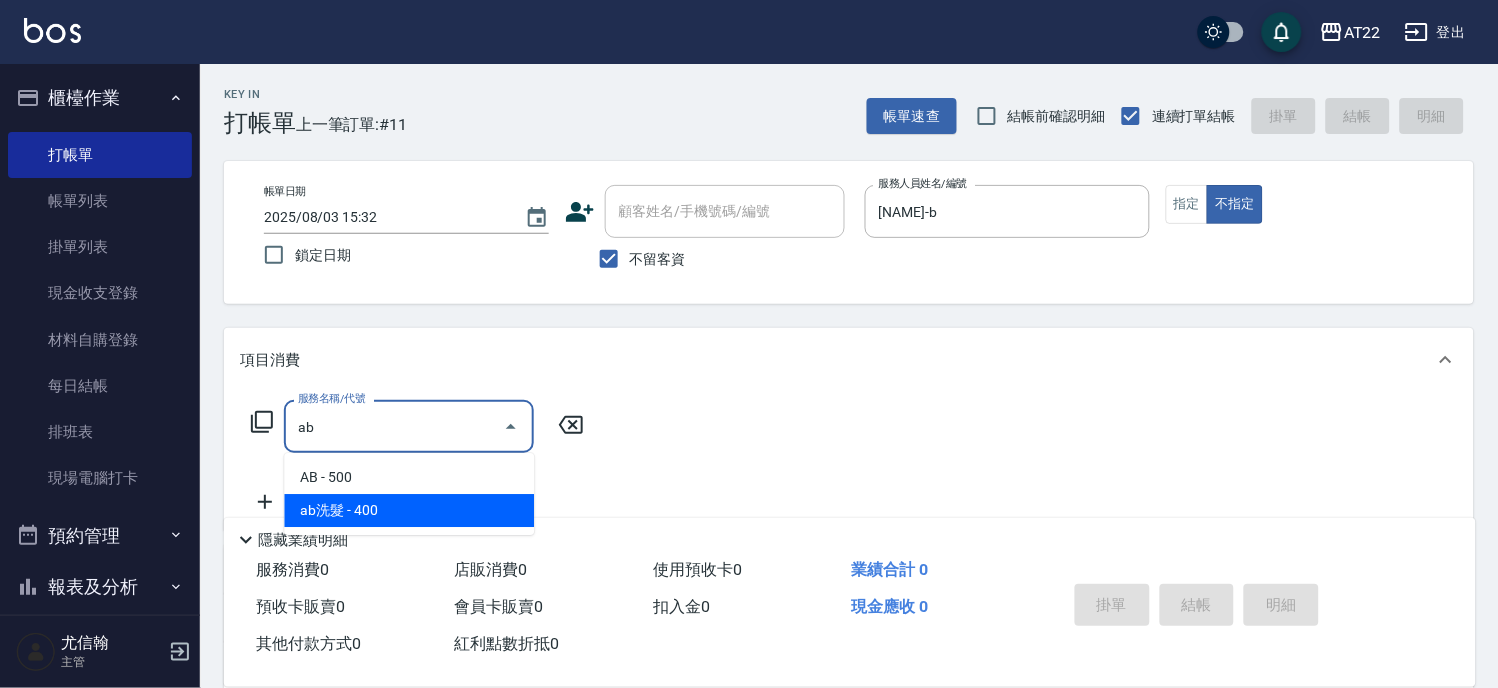 click on "ab洗髮 - 400" at bounding box center (409, 510) 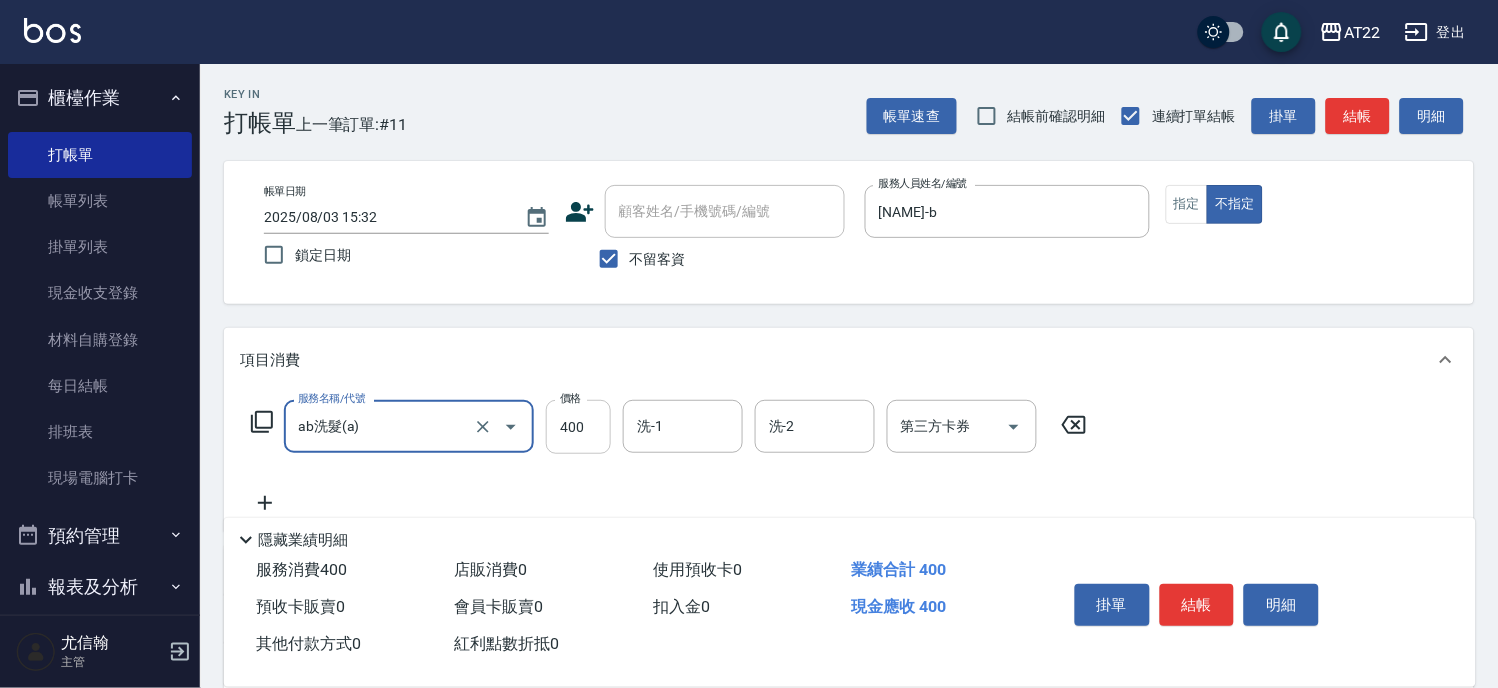 type on "ab洗髮(a)" 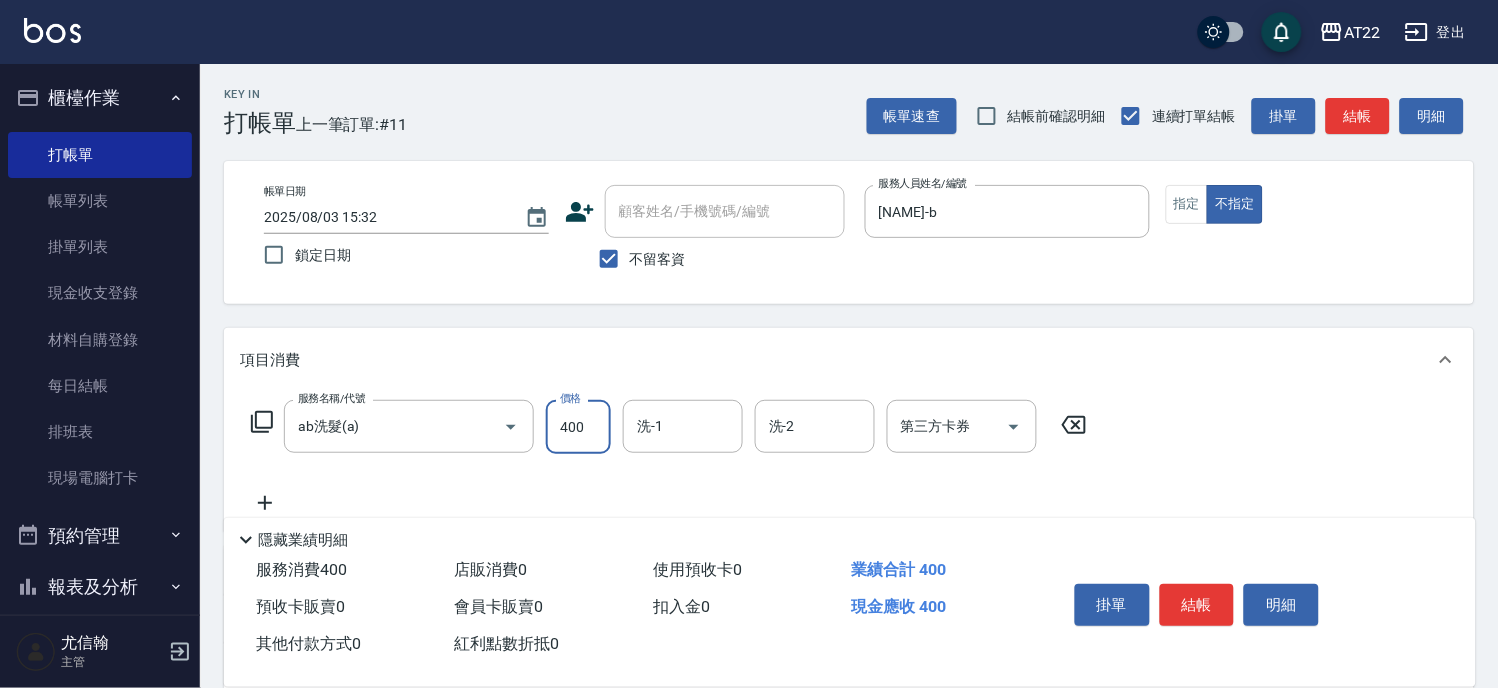 click on "400" at bounding box center (578, 427) 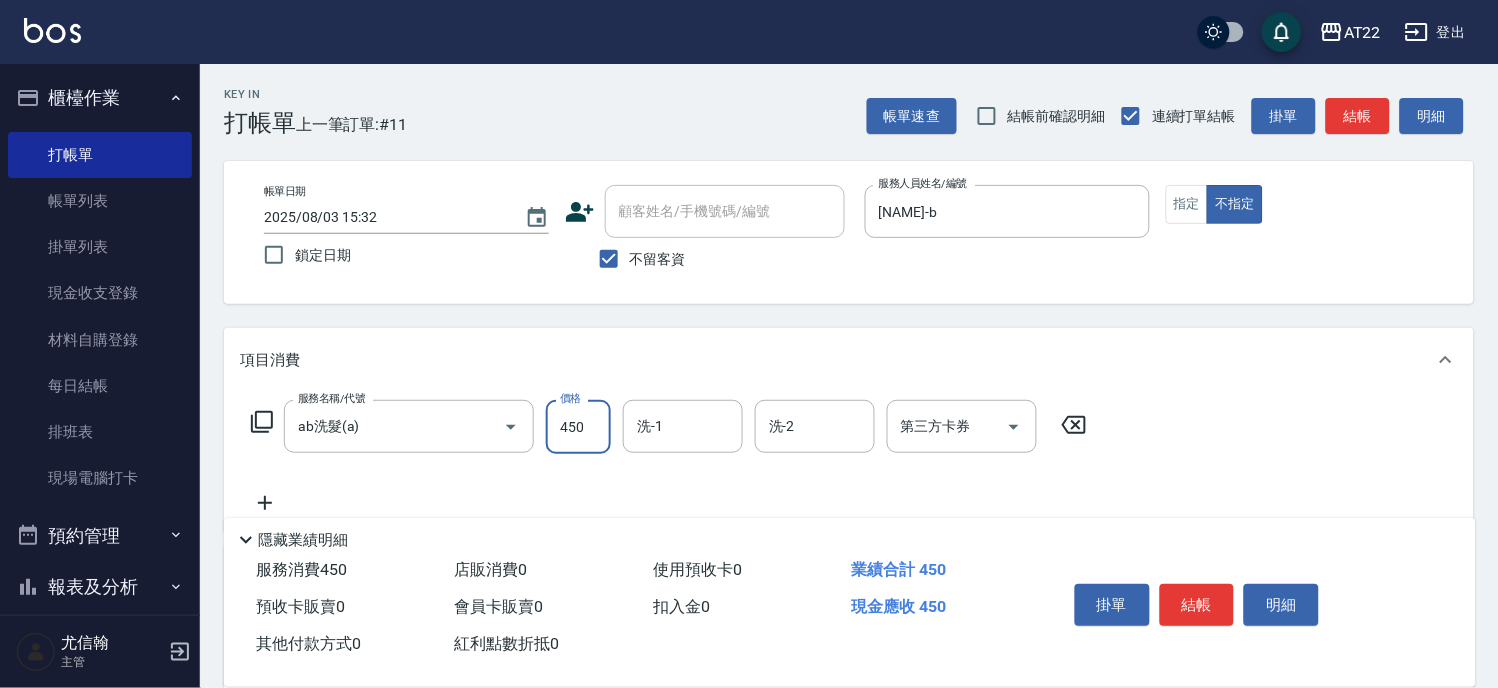type on "450" 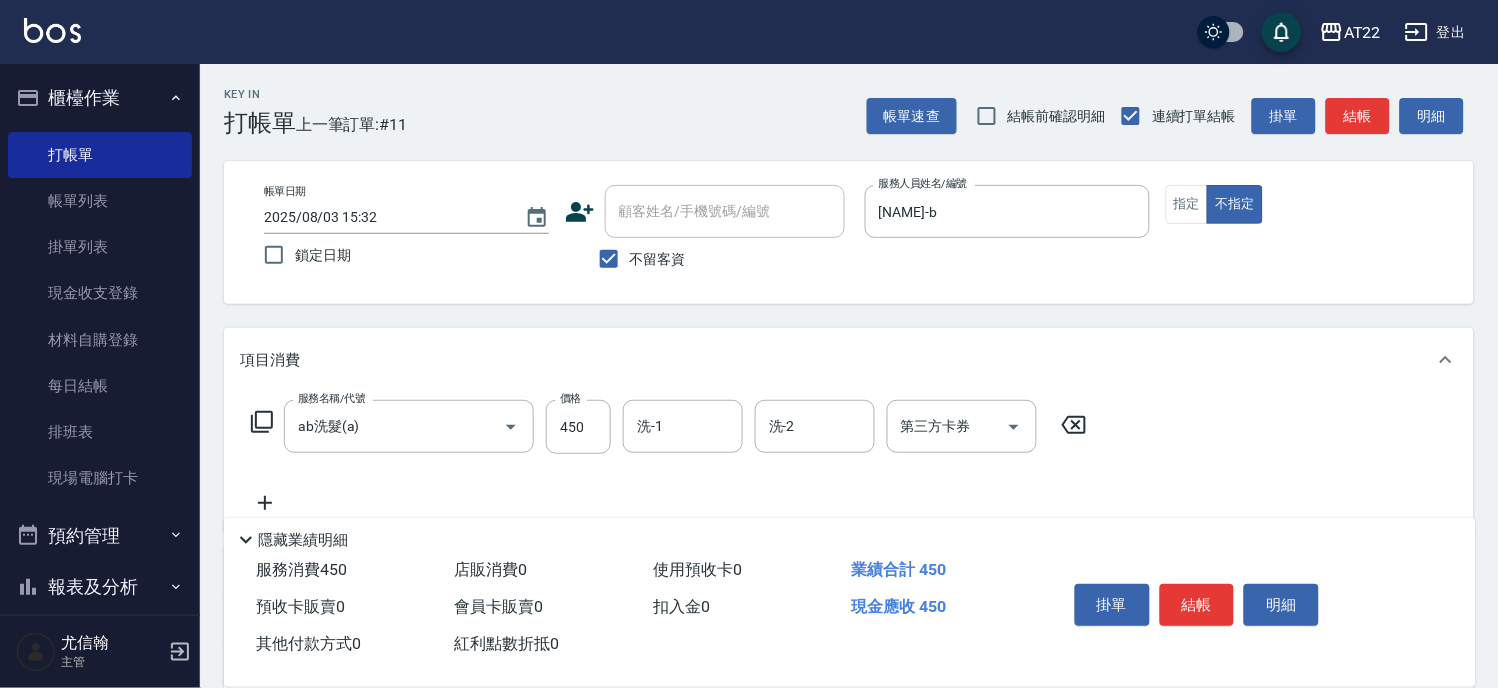 click 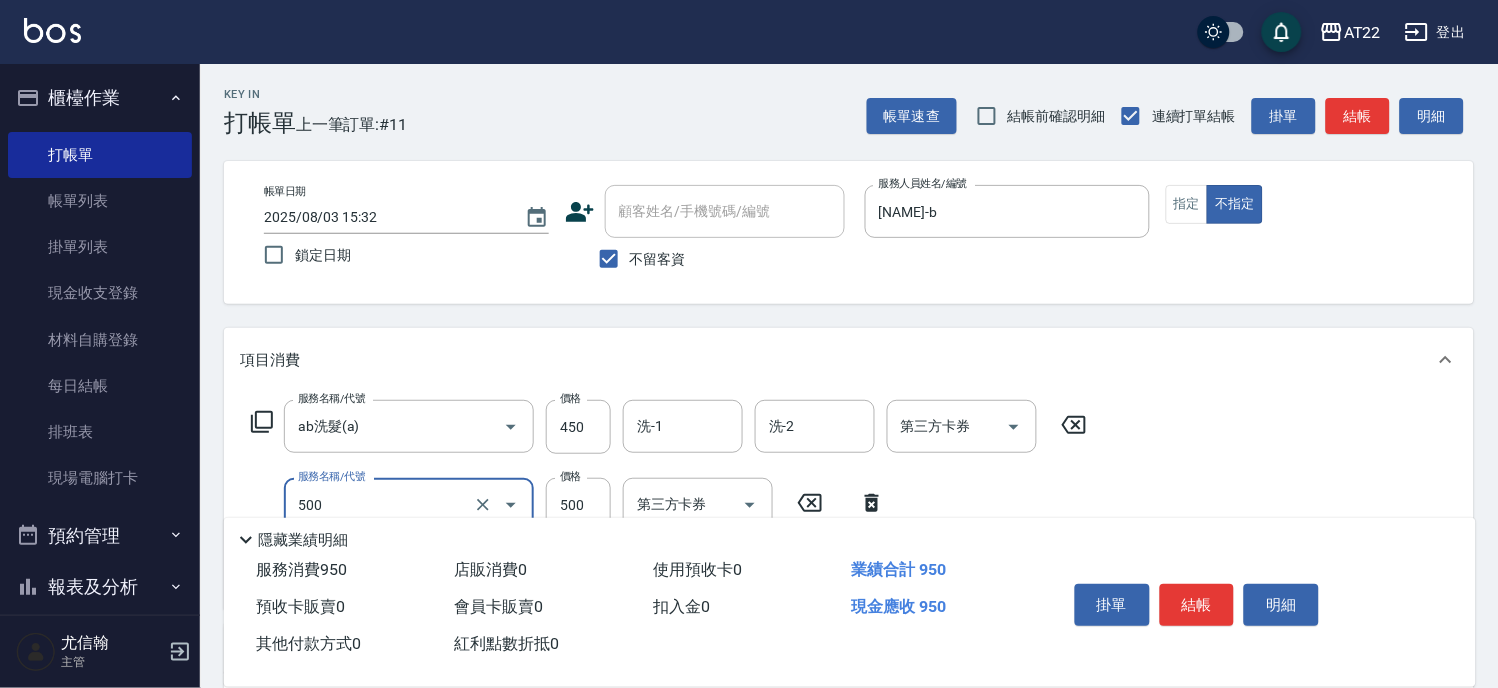 type on "剪髮(500)" 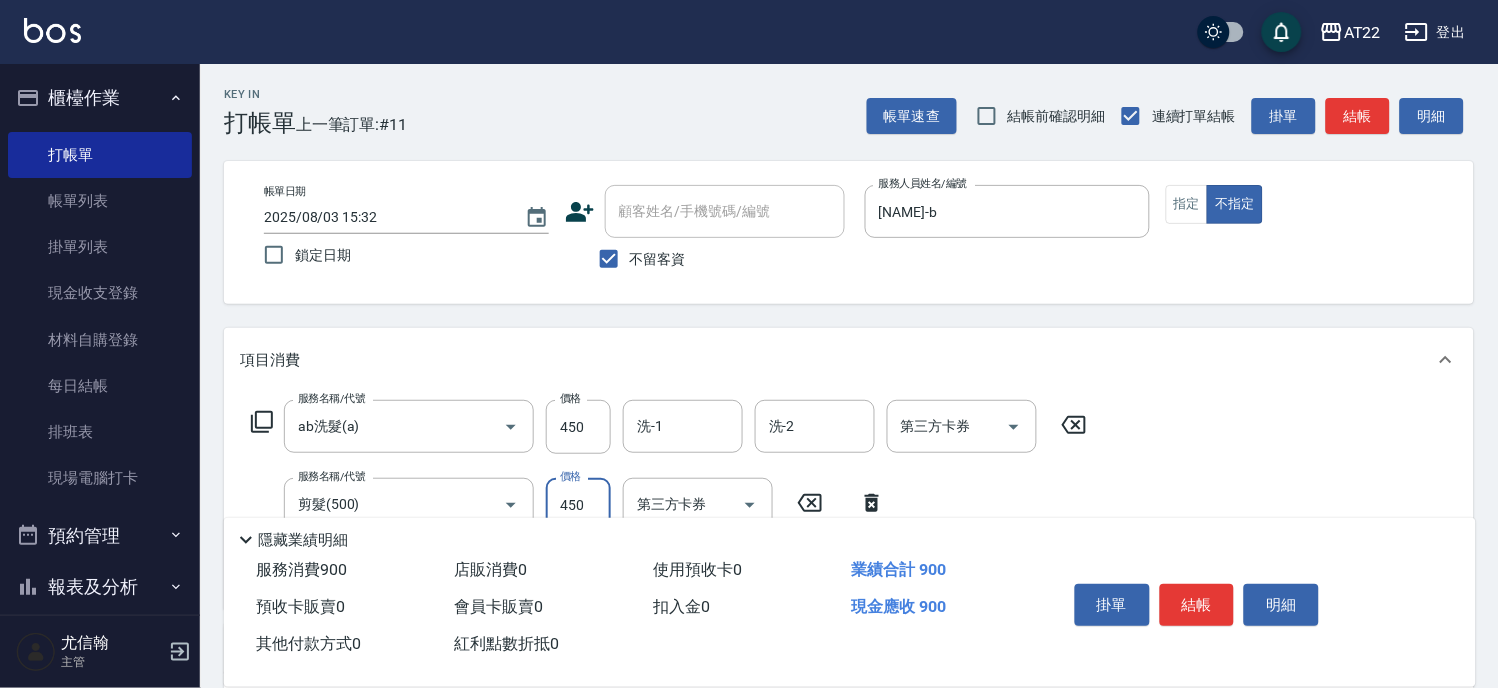 scroll, scrollTop: 111, scrollLeft: 0, axis: vertical 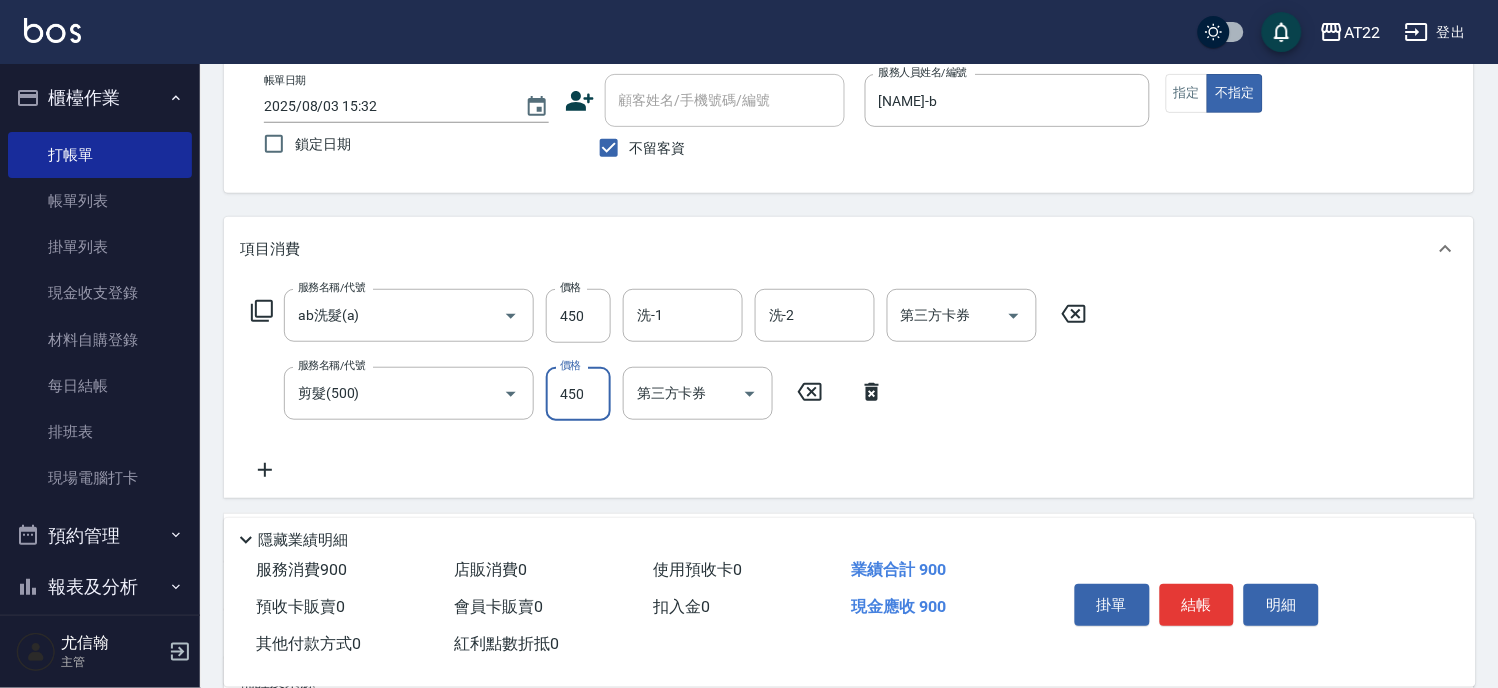 type on "450" 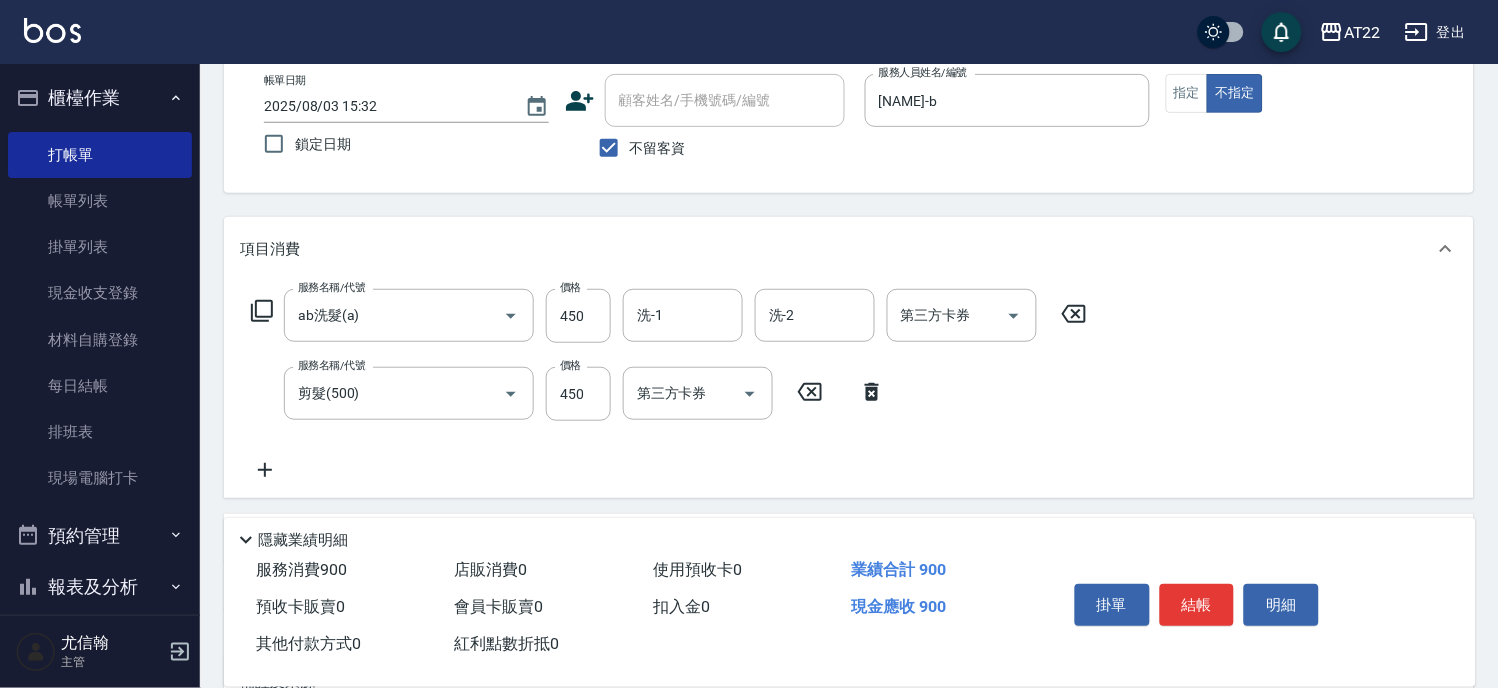 click 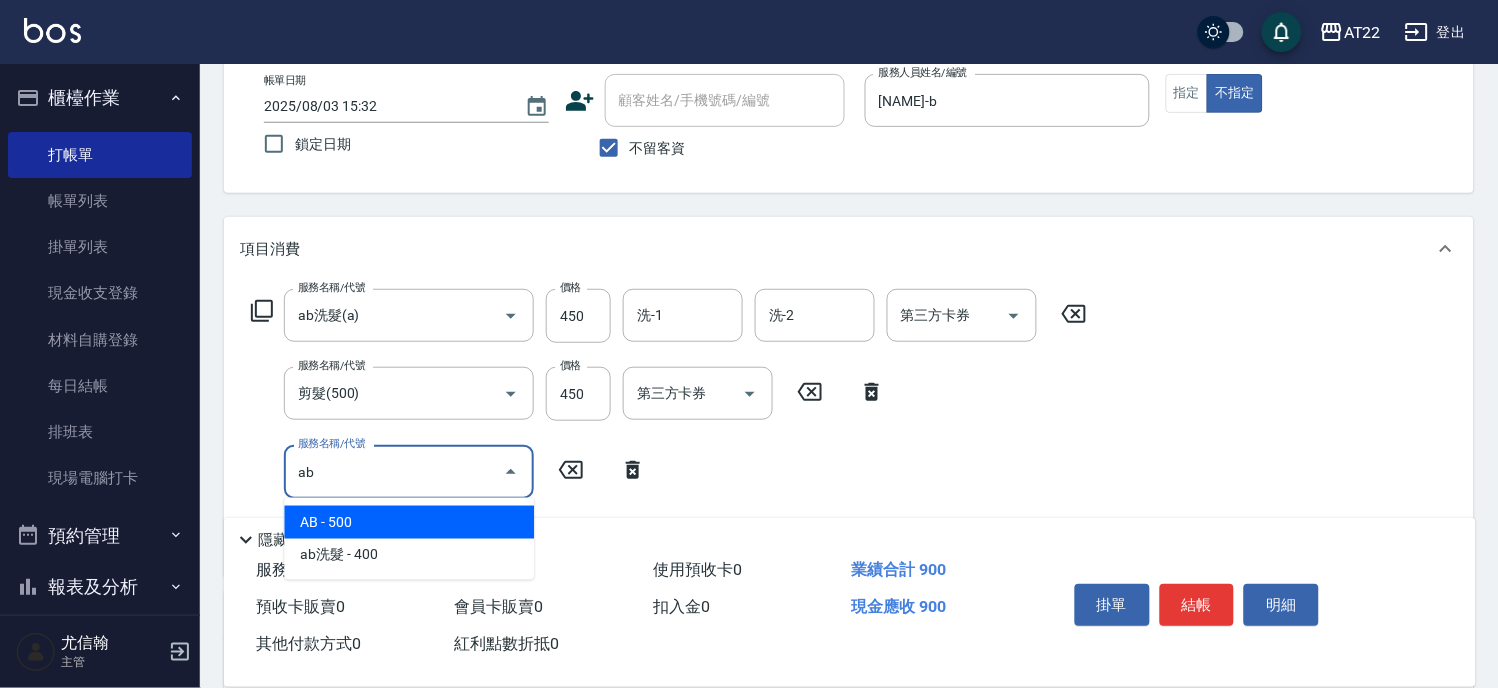 click on "AB - 500" at bounding box center [409, 522] 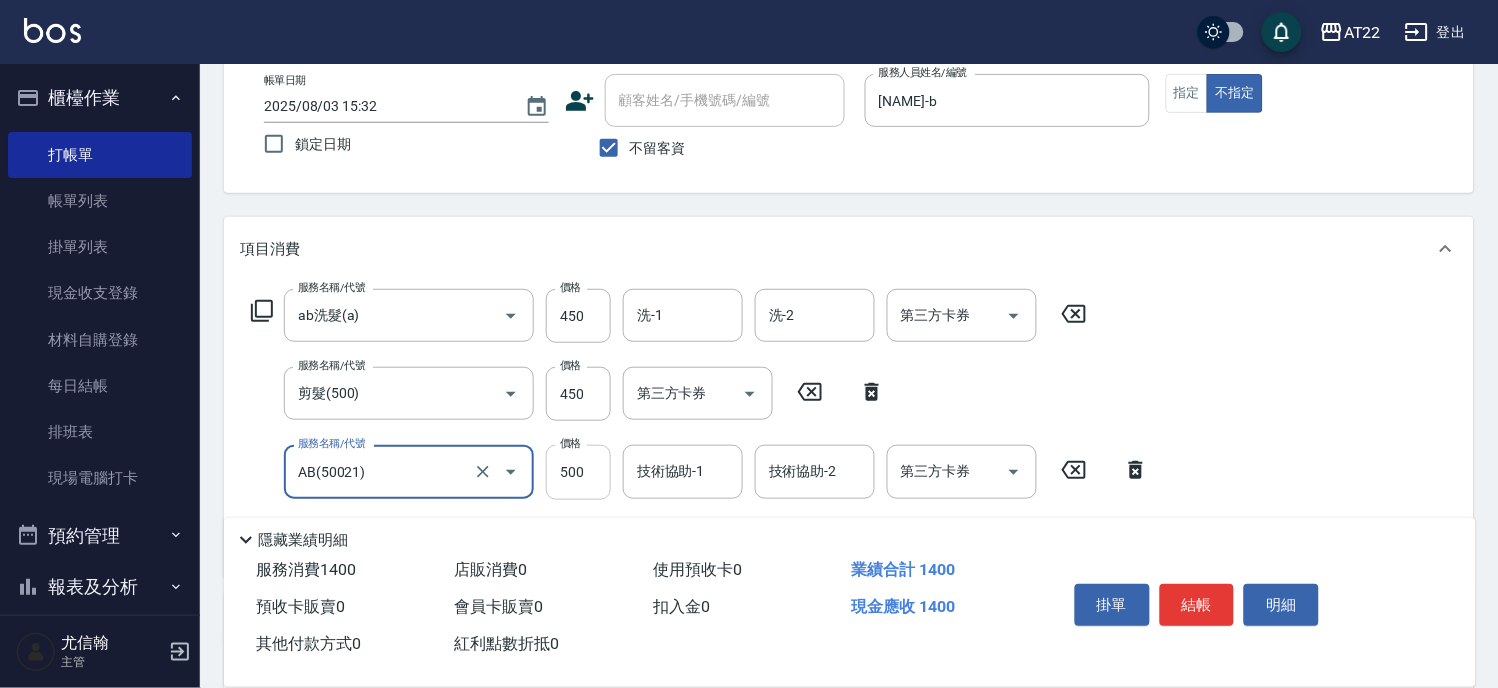type on "AB(50021)" 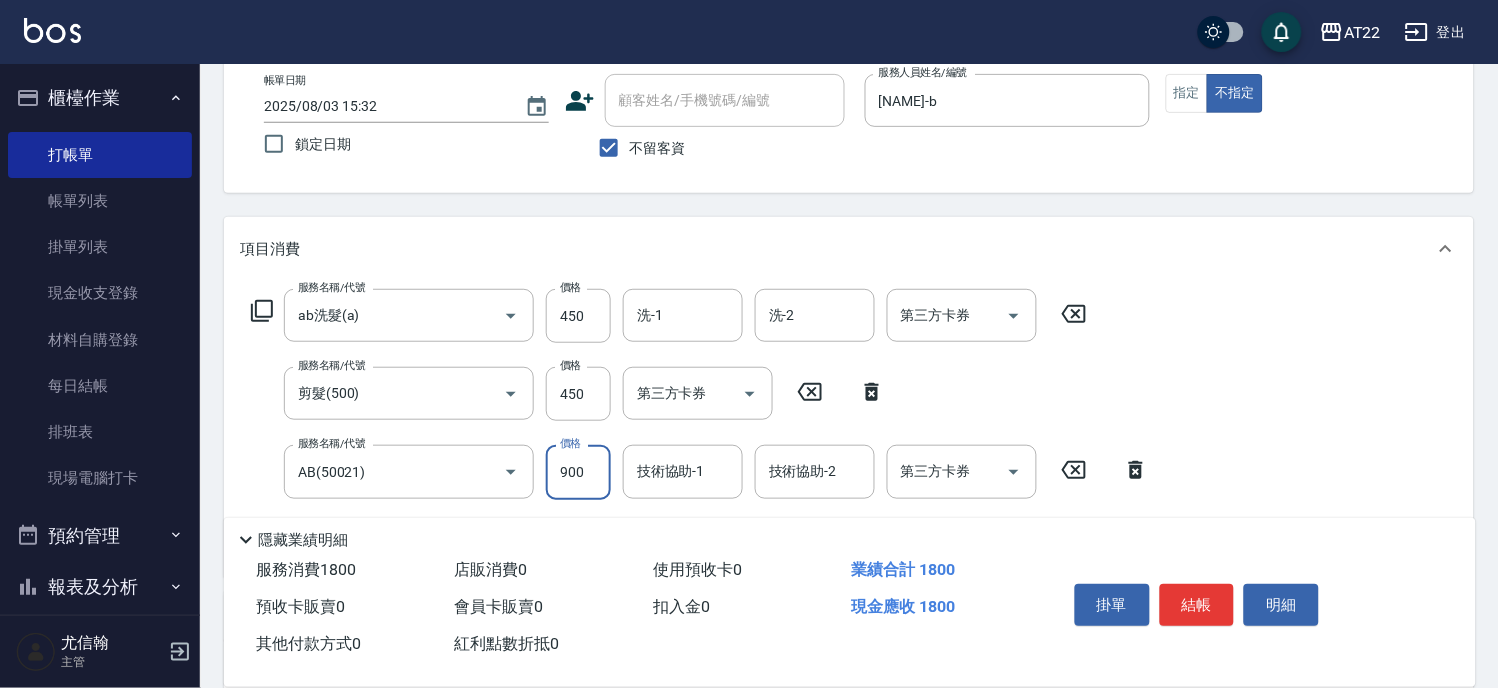 type on "900" 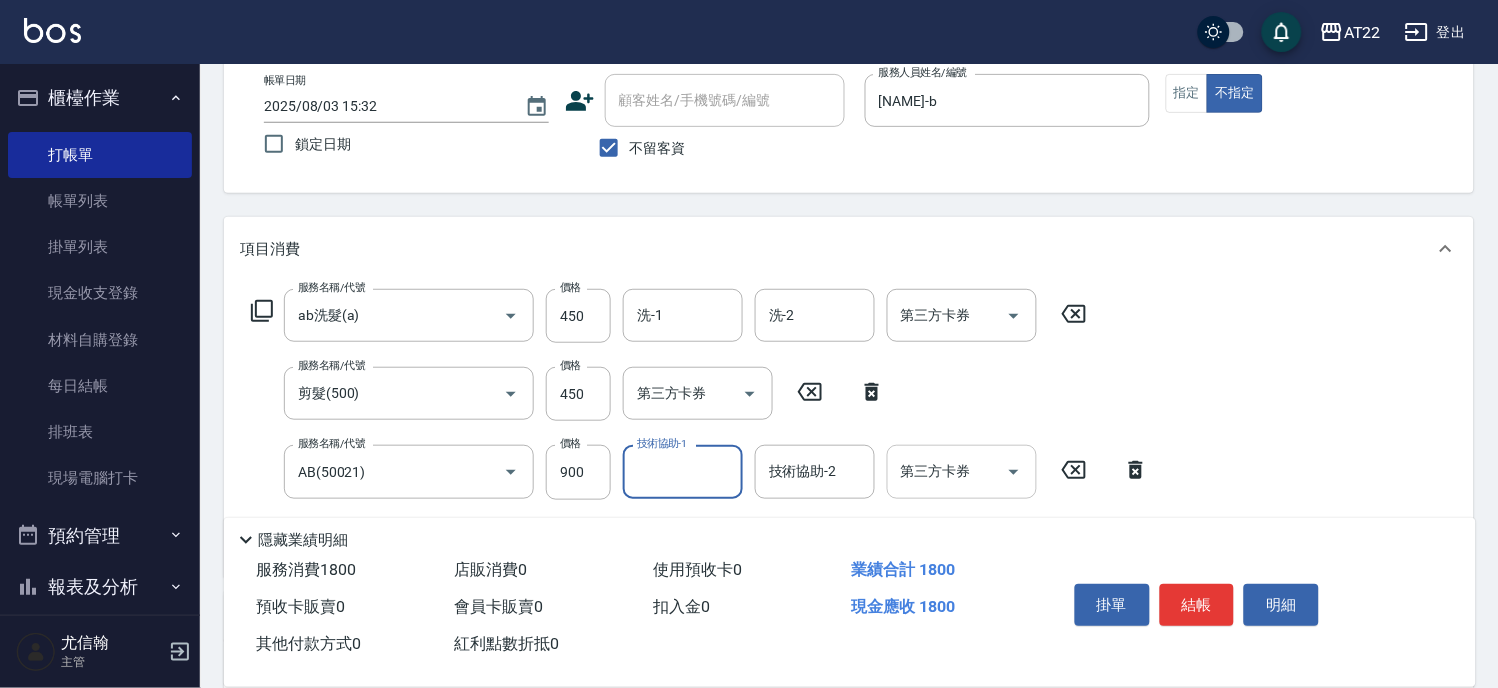 scroll, scrollTop: 0, scrollLeft: 0, axis: both 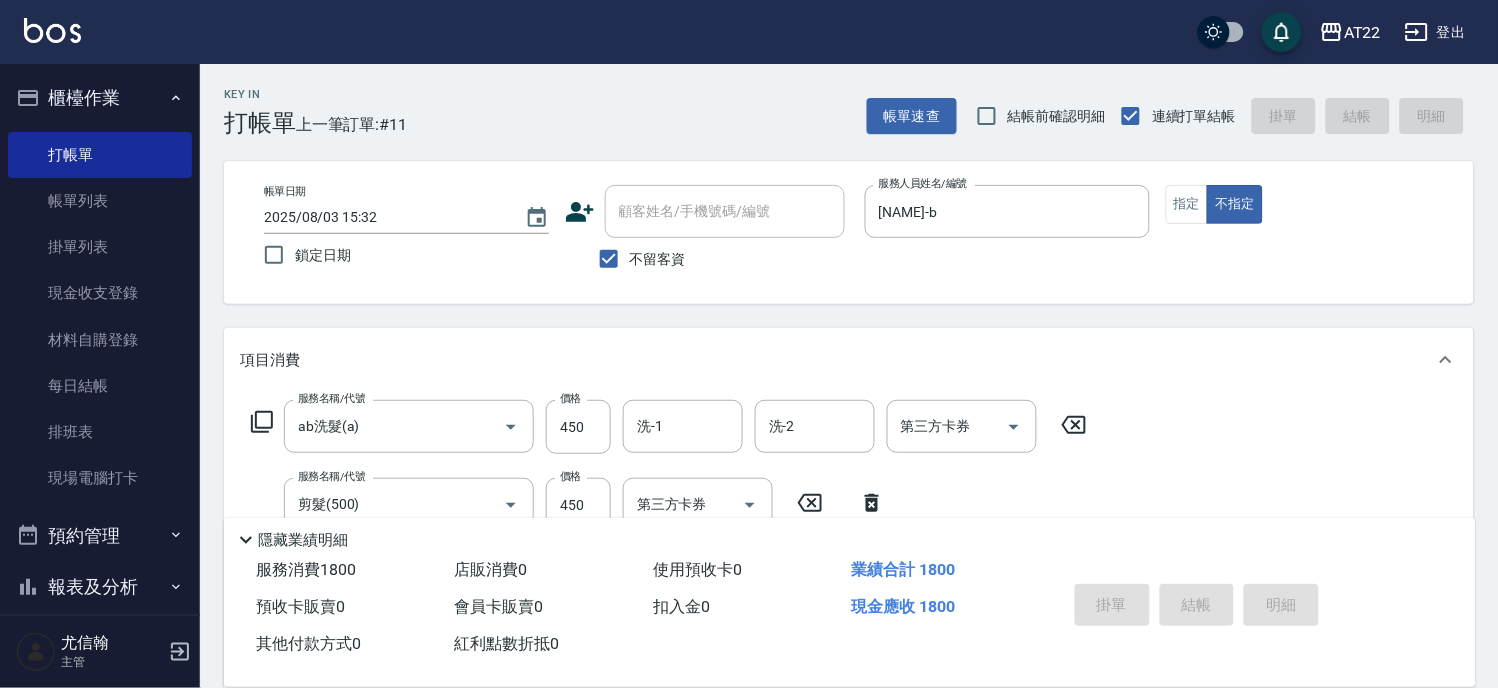 type 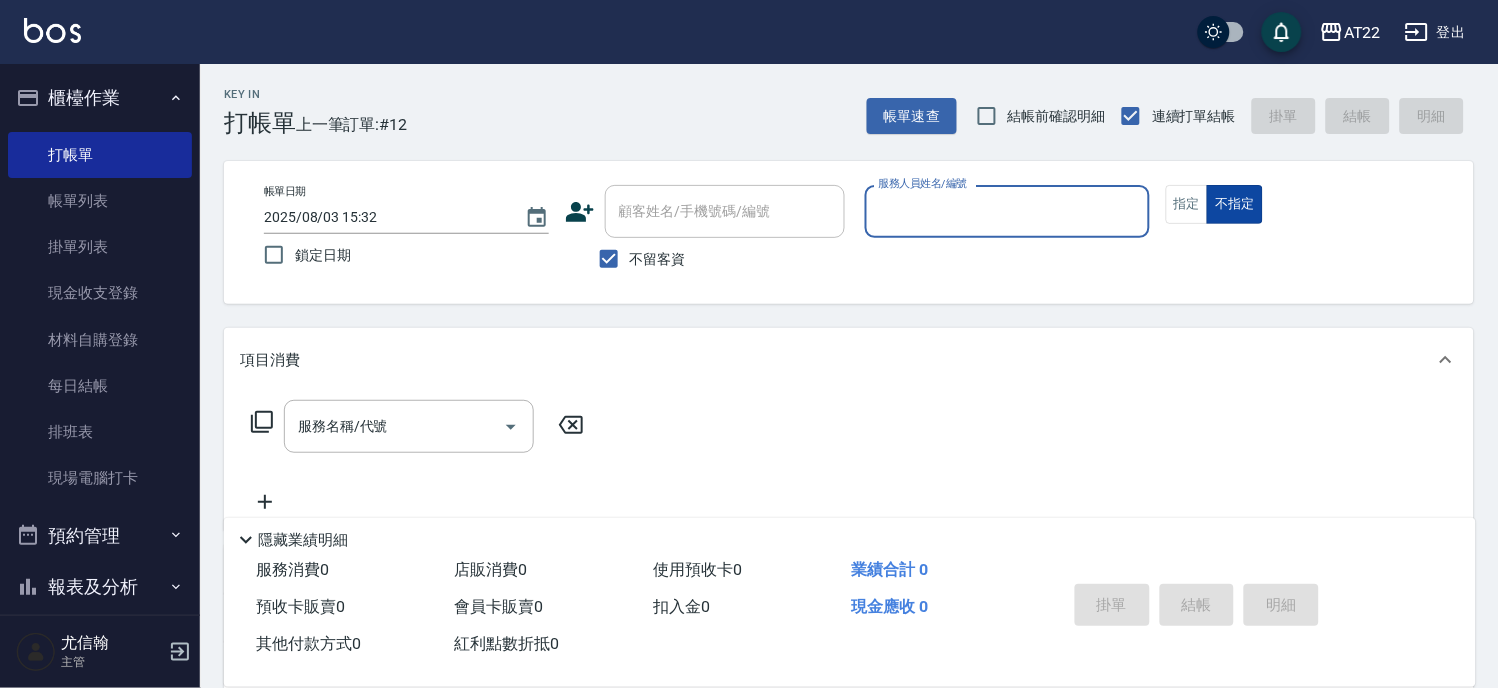 click on "不指定" at bounding box center (1235, 204) 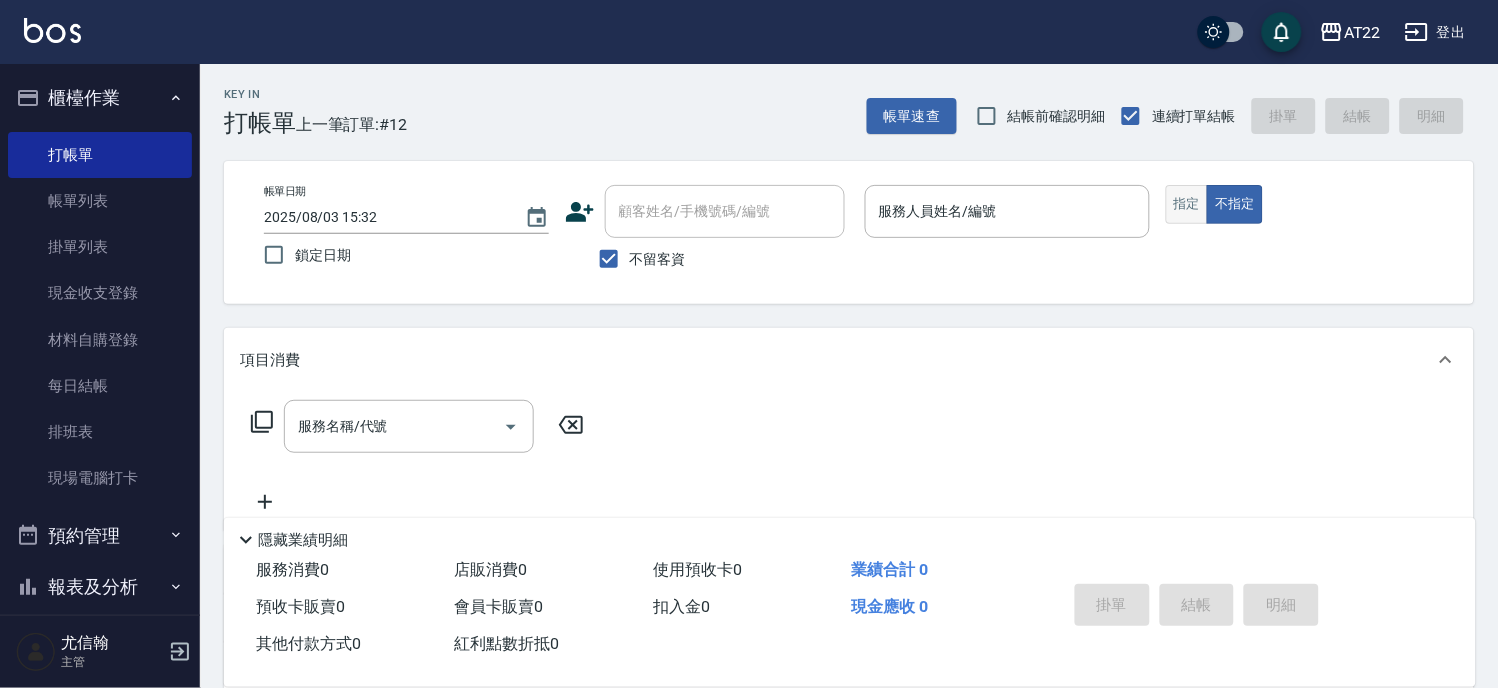click on "指定" at bounding box center (1187, 204) 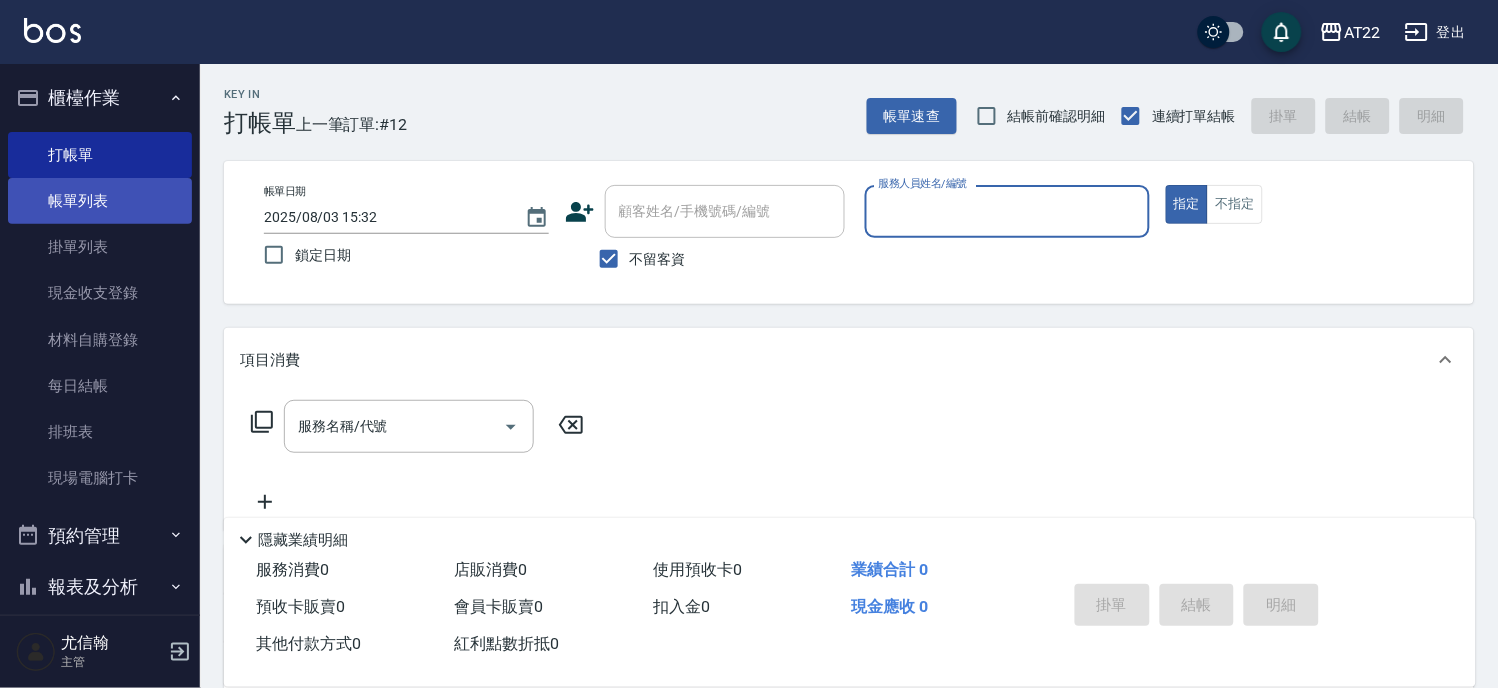 click on "帳單列表" at bounding box center (100, 201) 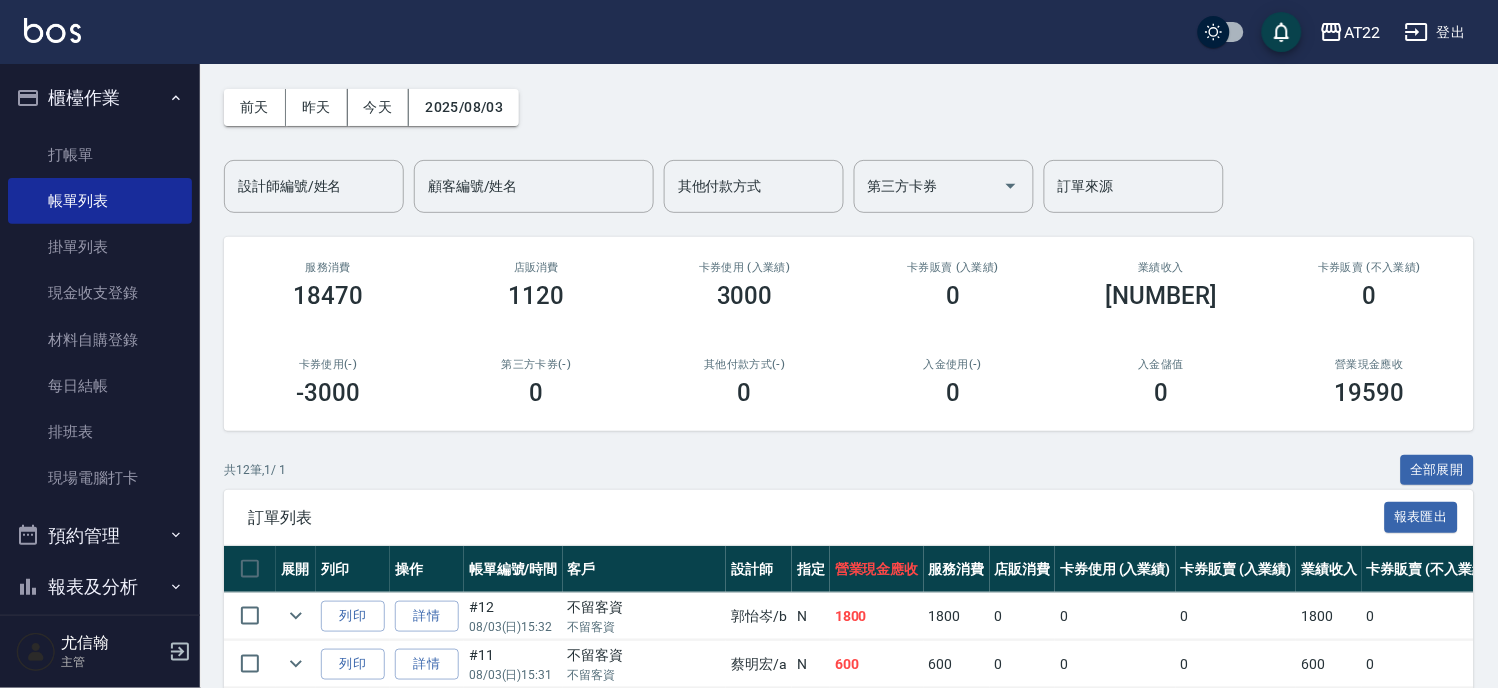 scroll, scrollTop: 111, scrollLeft: 0, axis: vertical 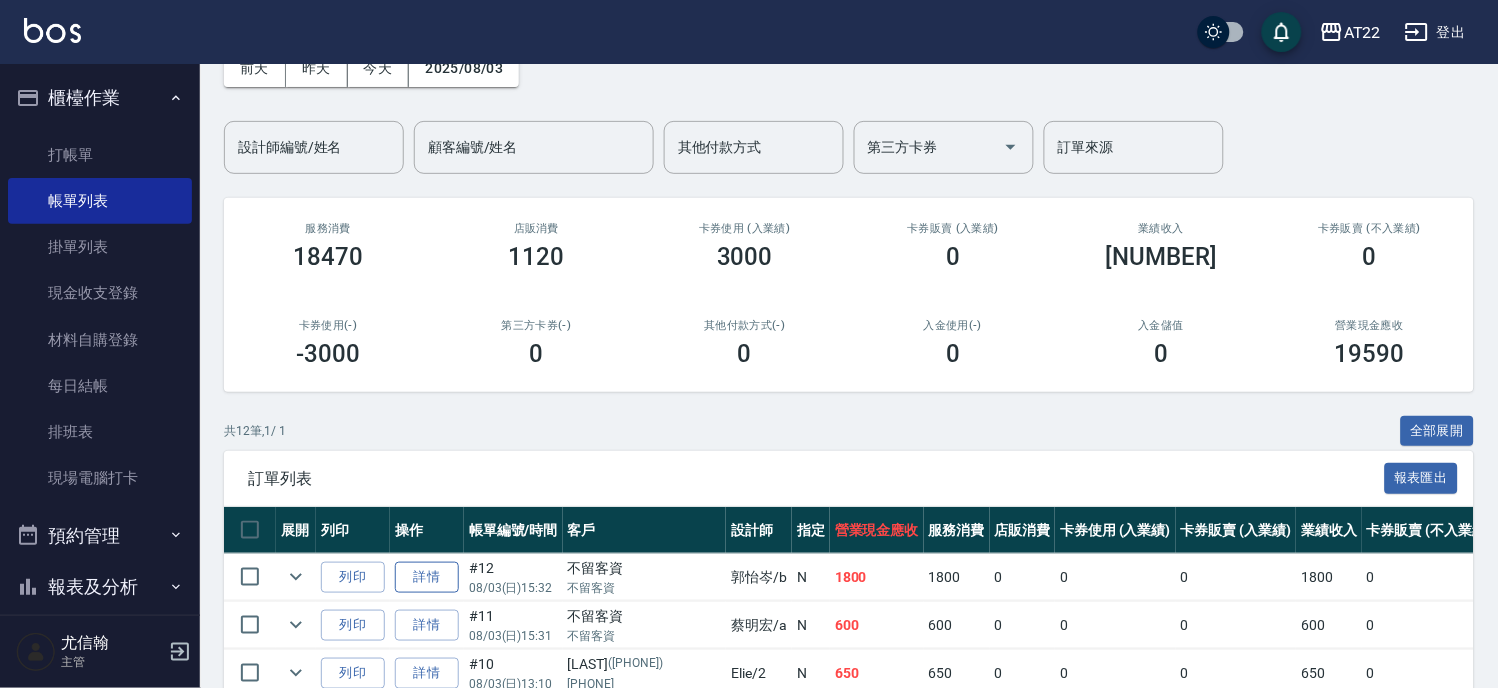 click on "詳情" at bounding box center [427, 577] 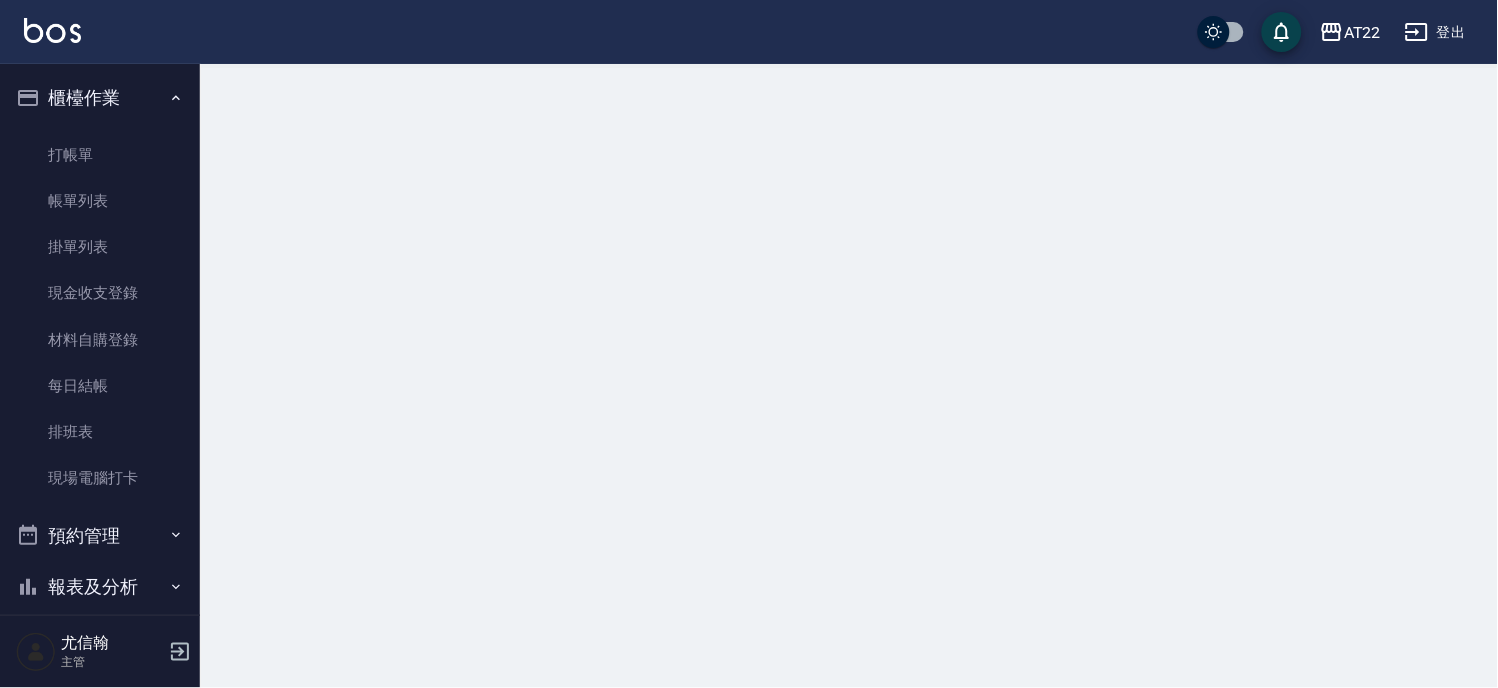 scroll, scrollTop: 0, scrollLeft: 0, axis: both 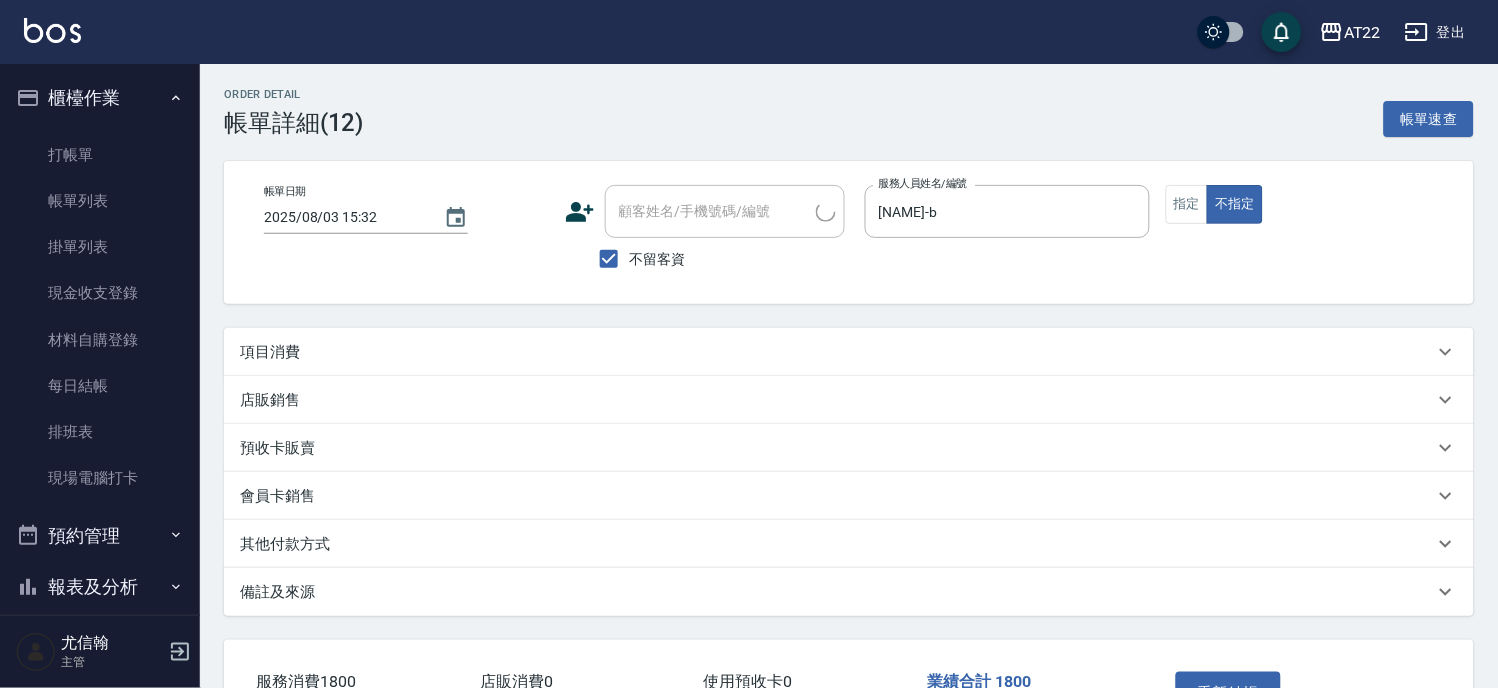 checkbox on "true" 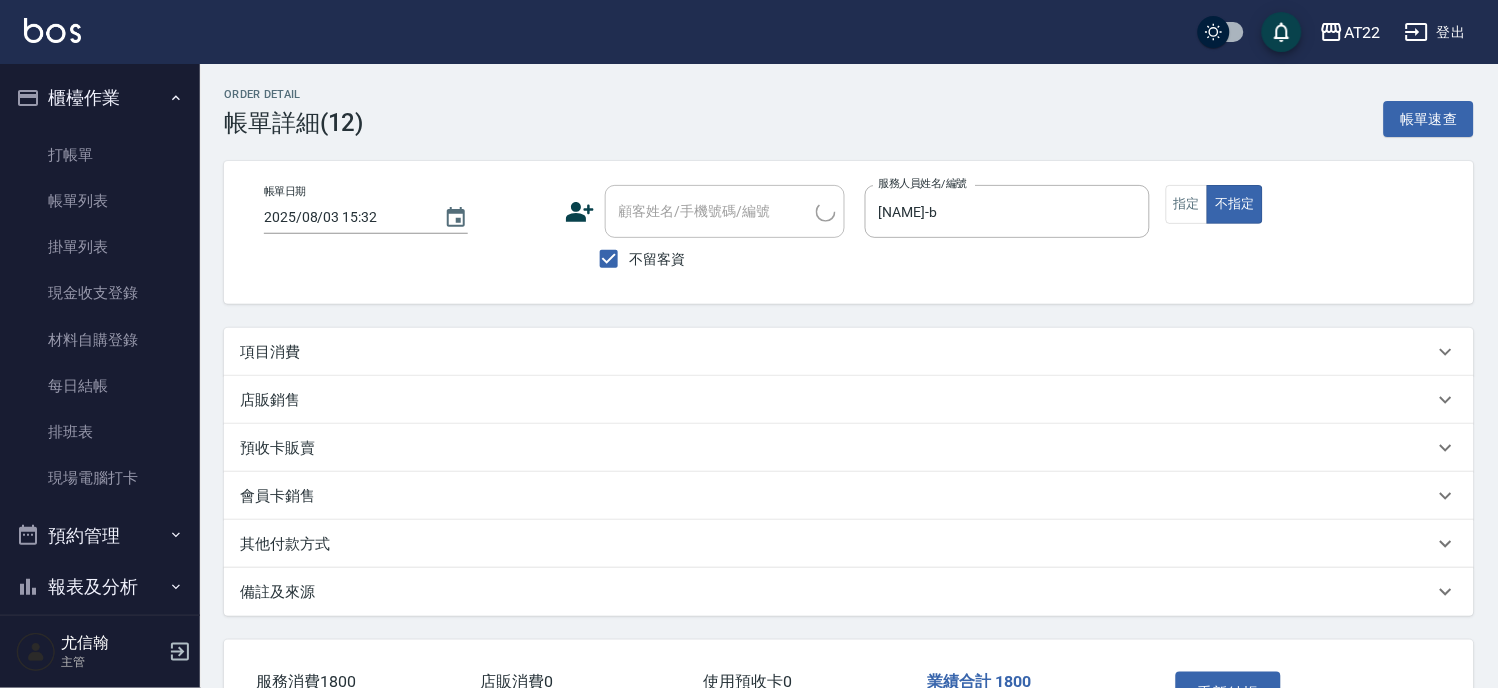 type on "郭怡岑-b" 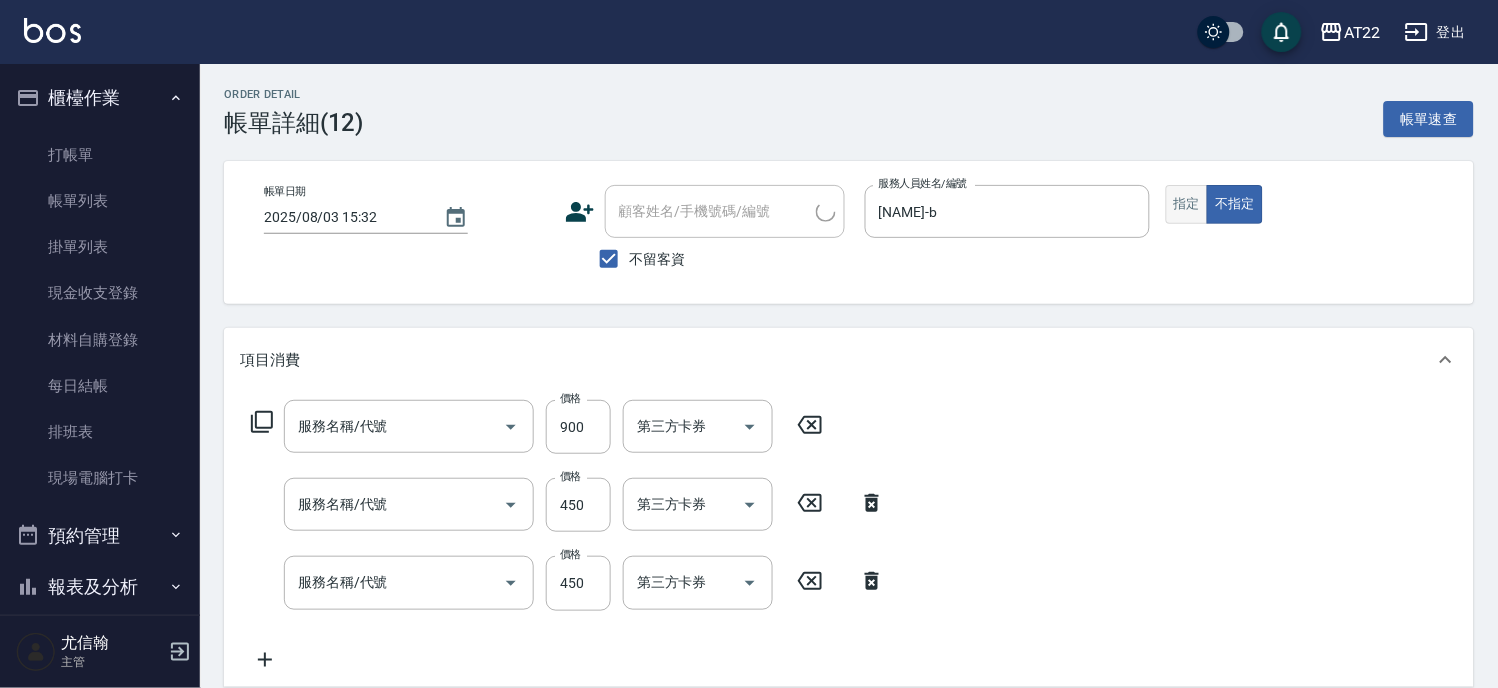 click on "指定" at bounding box center [1187, 204] 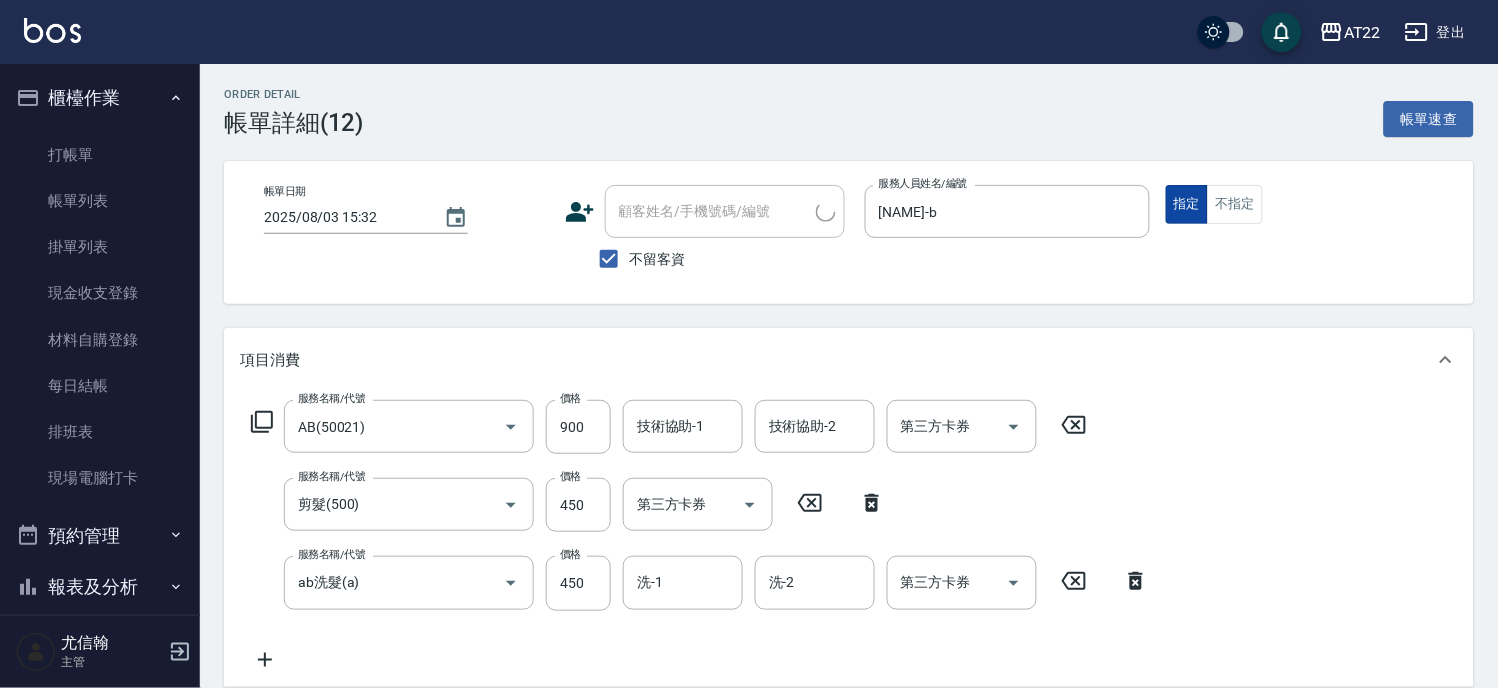type on "AB(50021)" 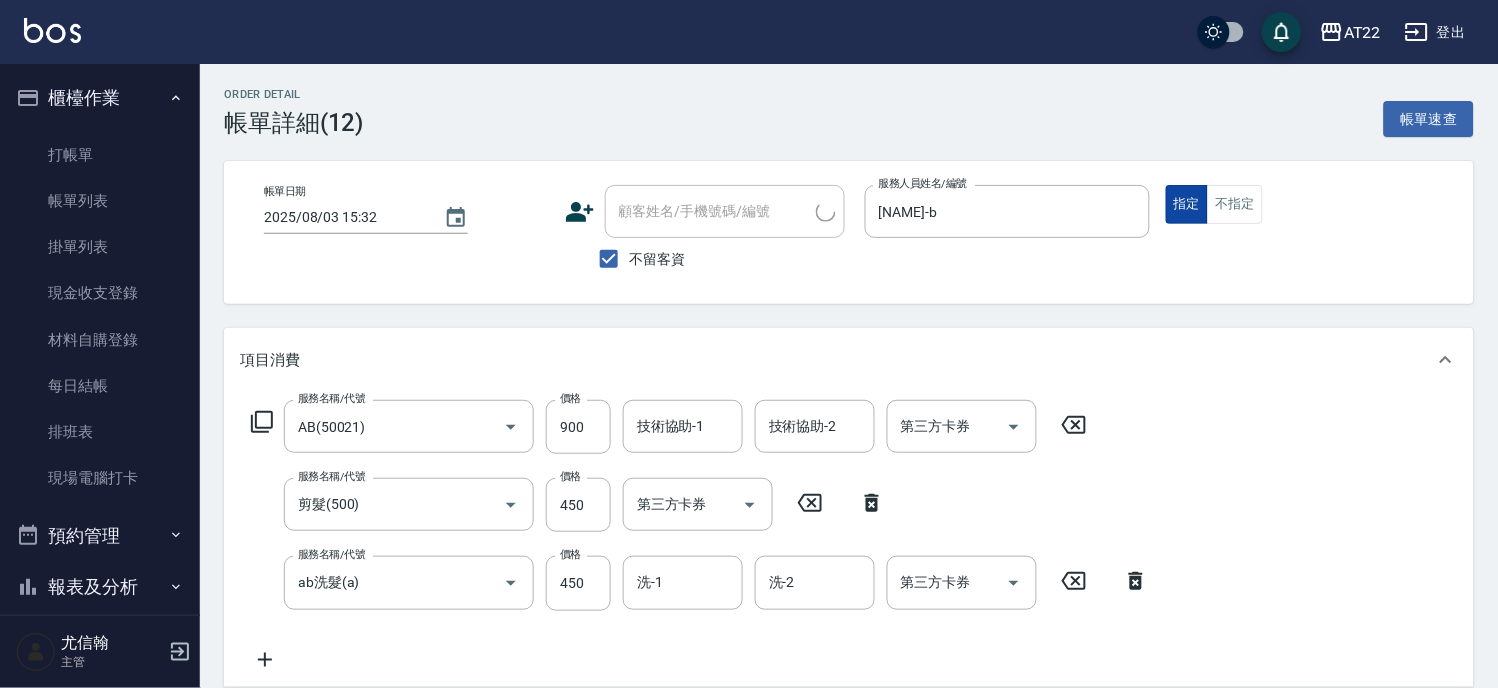 type on "ab洗髮(a)" 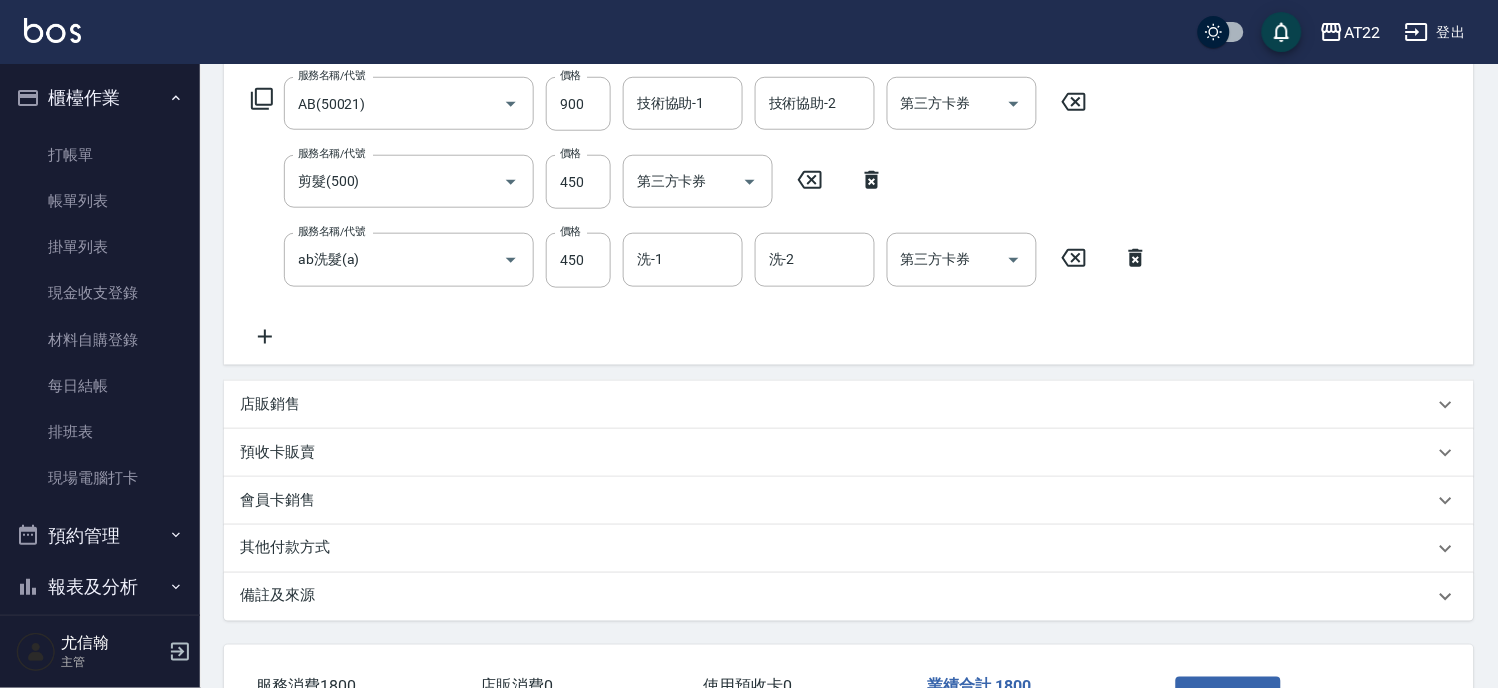 scroll, scrollTop: 333, scrollLeft: 0, axis: vertical 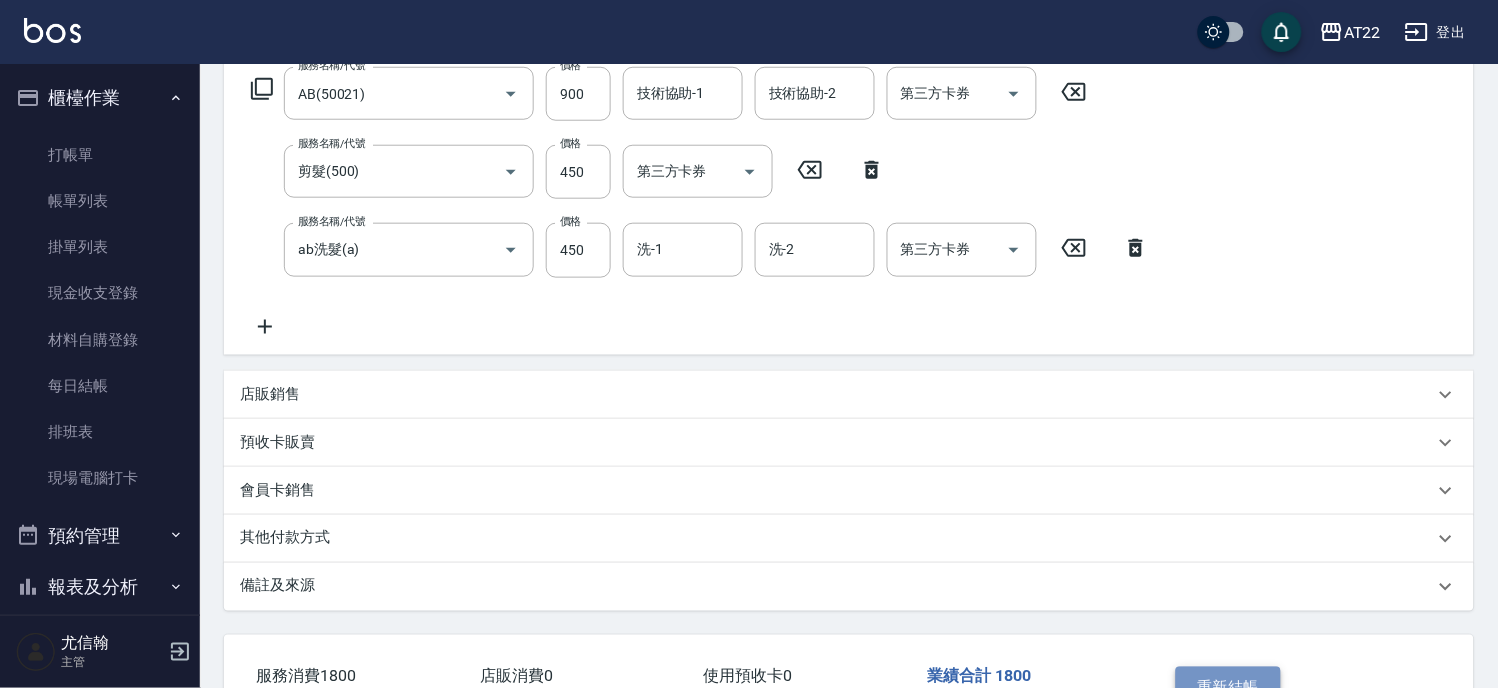 click on "重新結帳" at bounding box center (1229, 688) 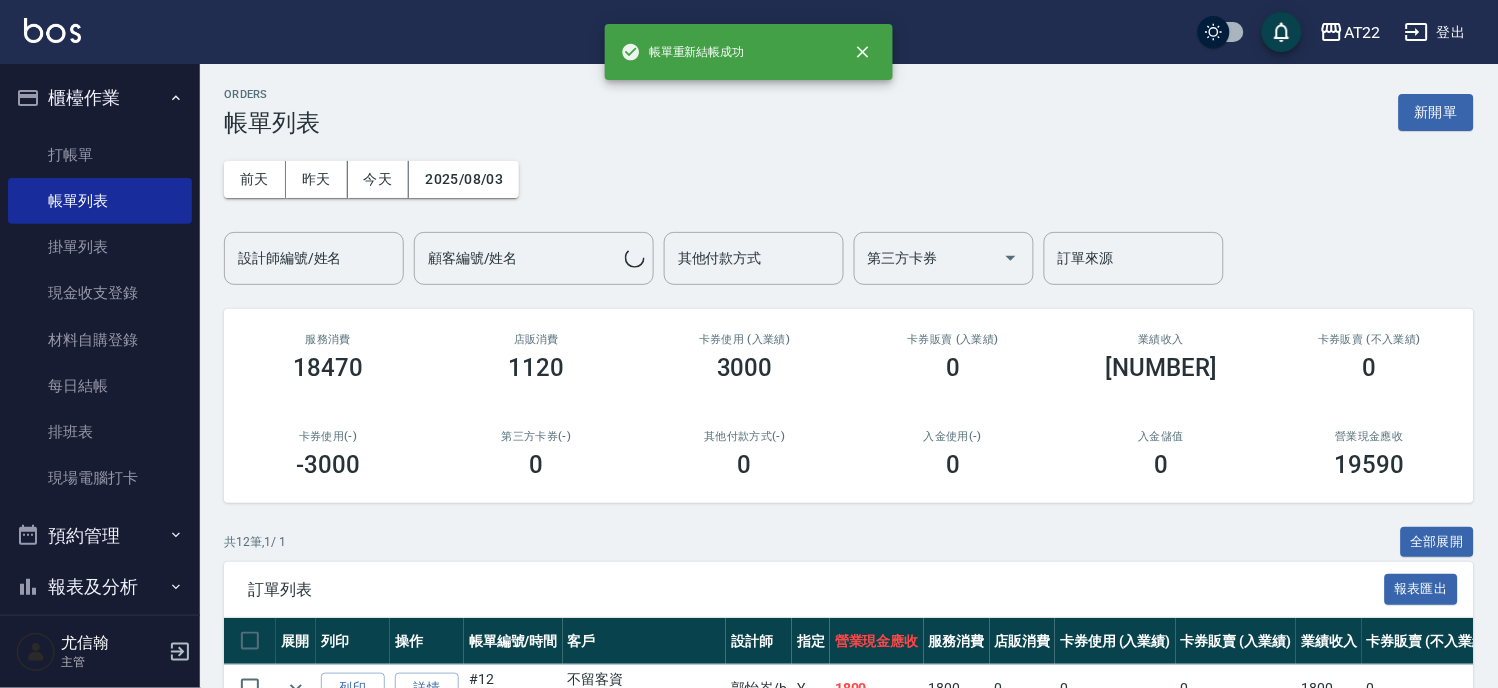 scroll, scrollTop: 111, scrollLeft: 0, axis: vertical 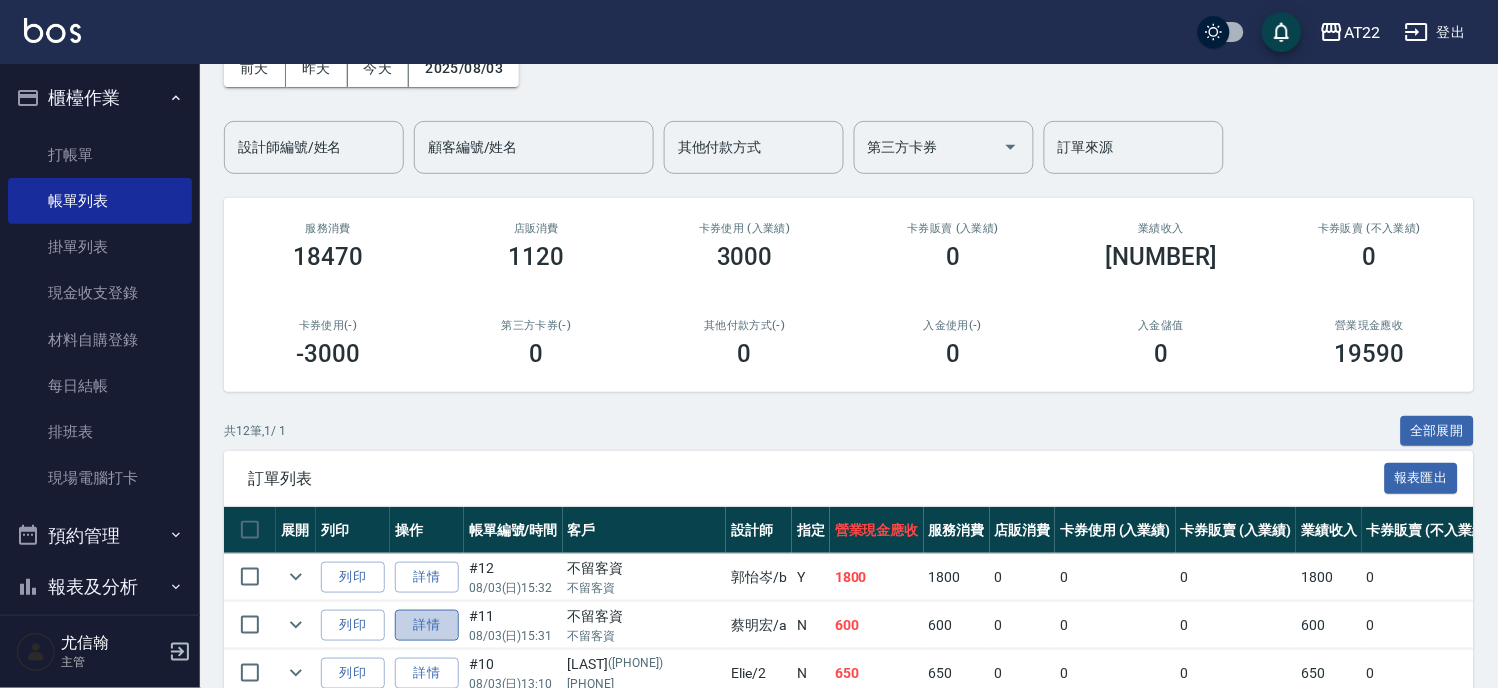 click on "詳情" at bounding box center (427, 625) 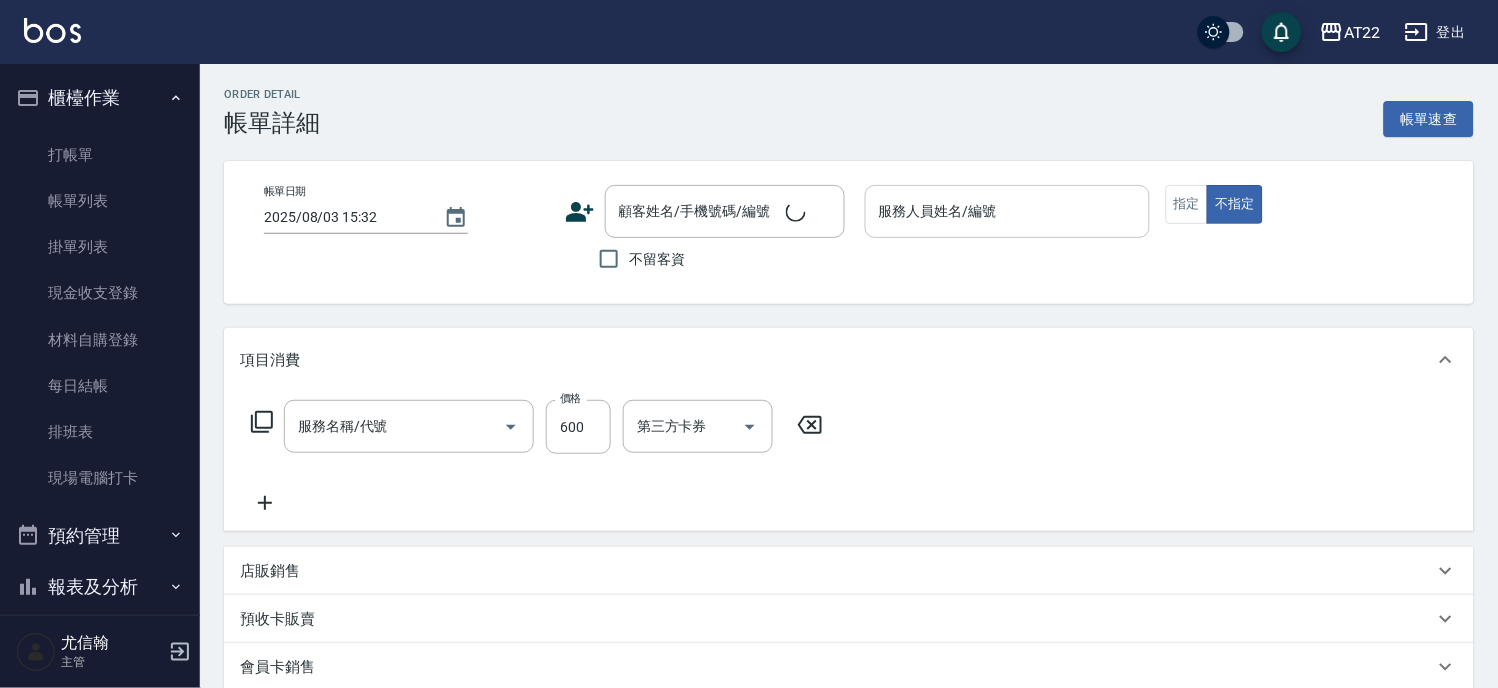 type on "2025/08/03 15:31" 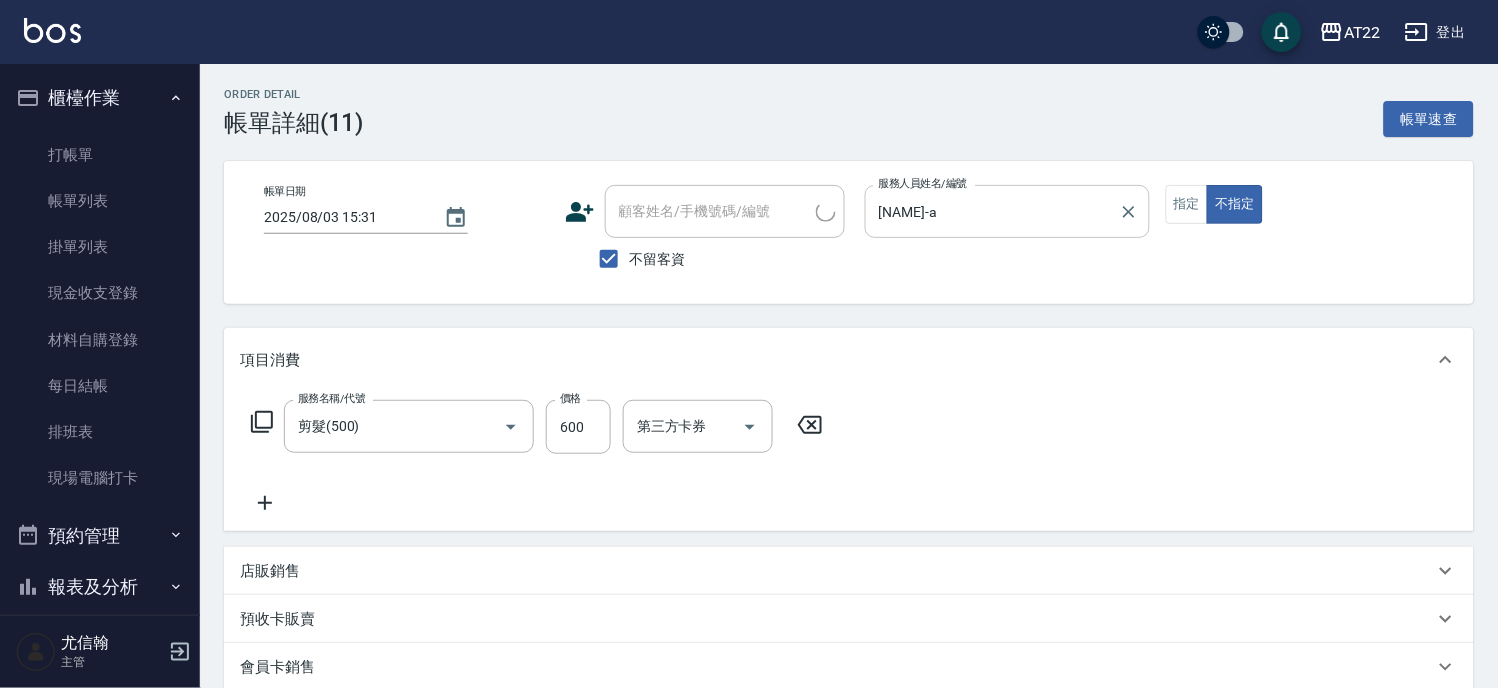type on "剪髮(500)" 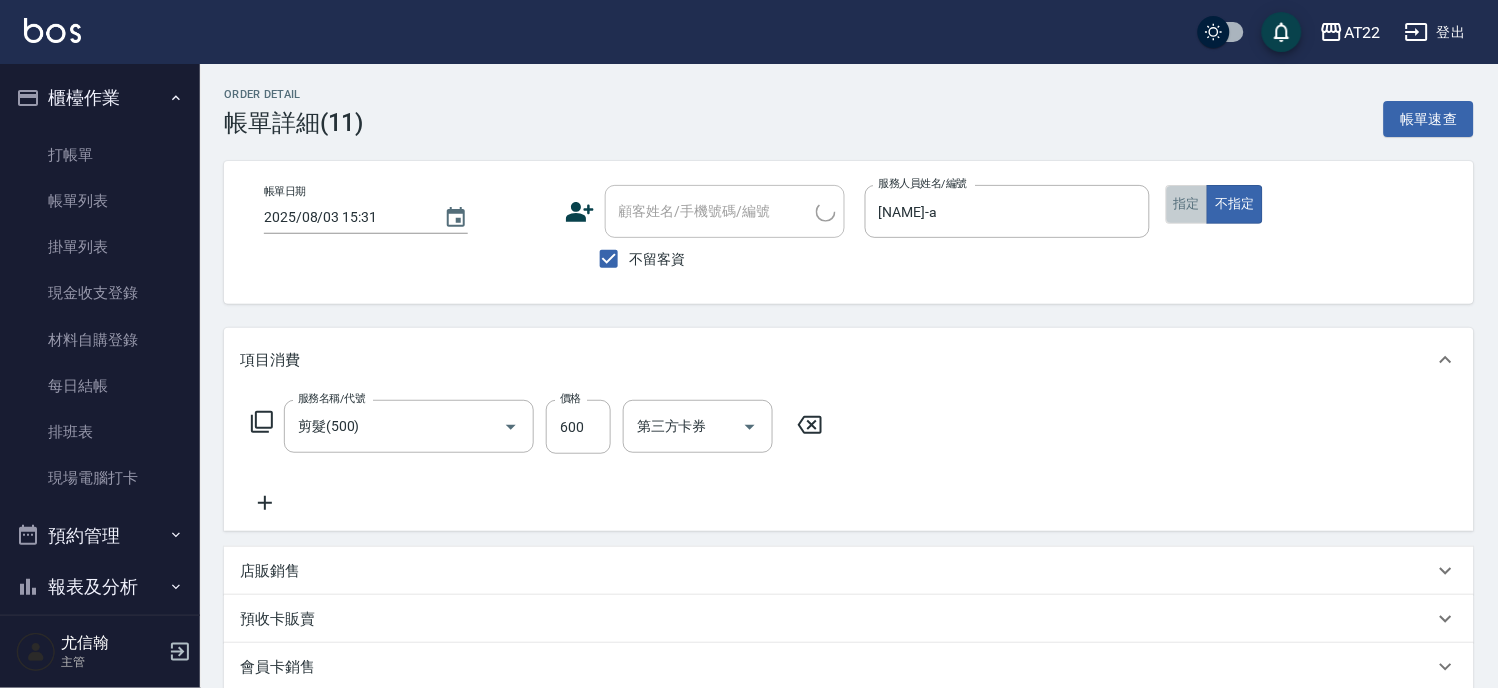 click on "指定" at bounding box center [1187, 204] 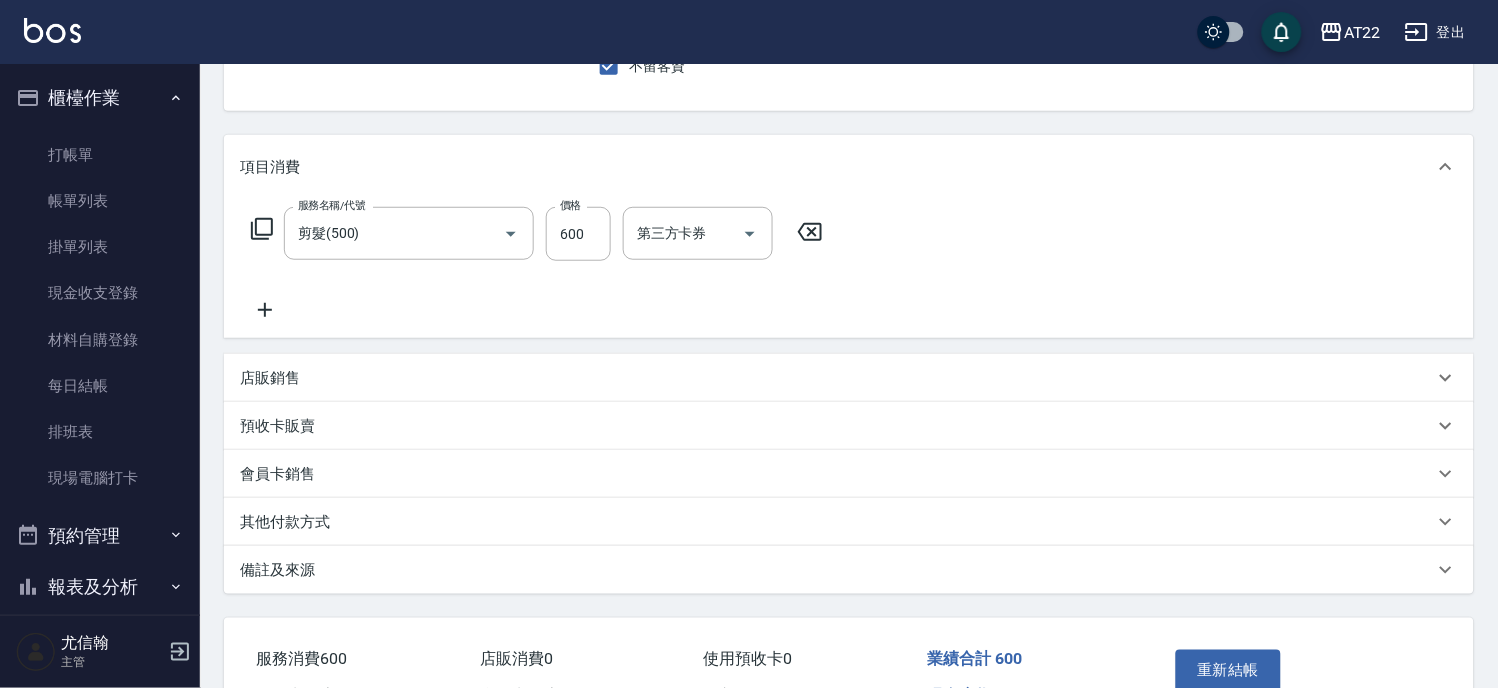 scroll, scrollTop: 312, scrollLeft: 0, axis: vertical 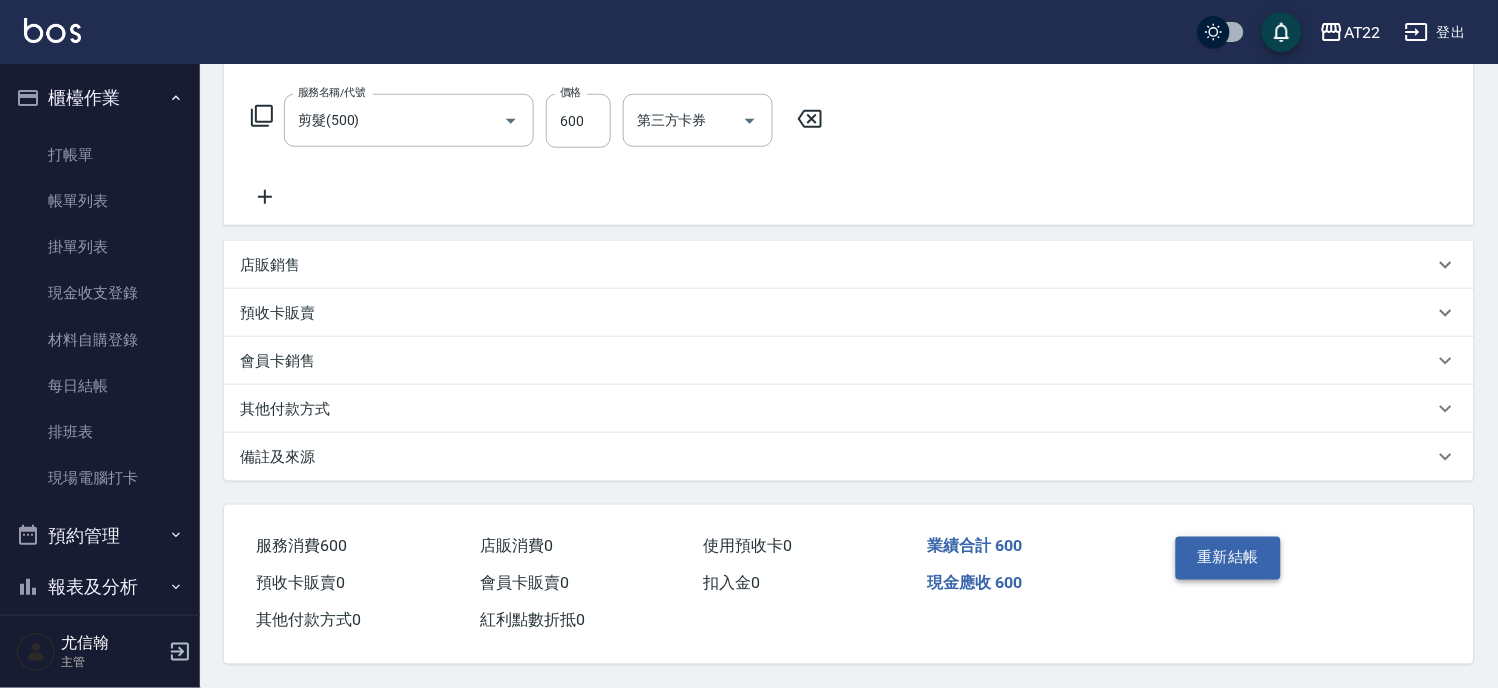 click on "重新結帳" at bounding box center (1229, 558) 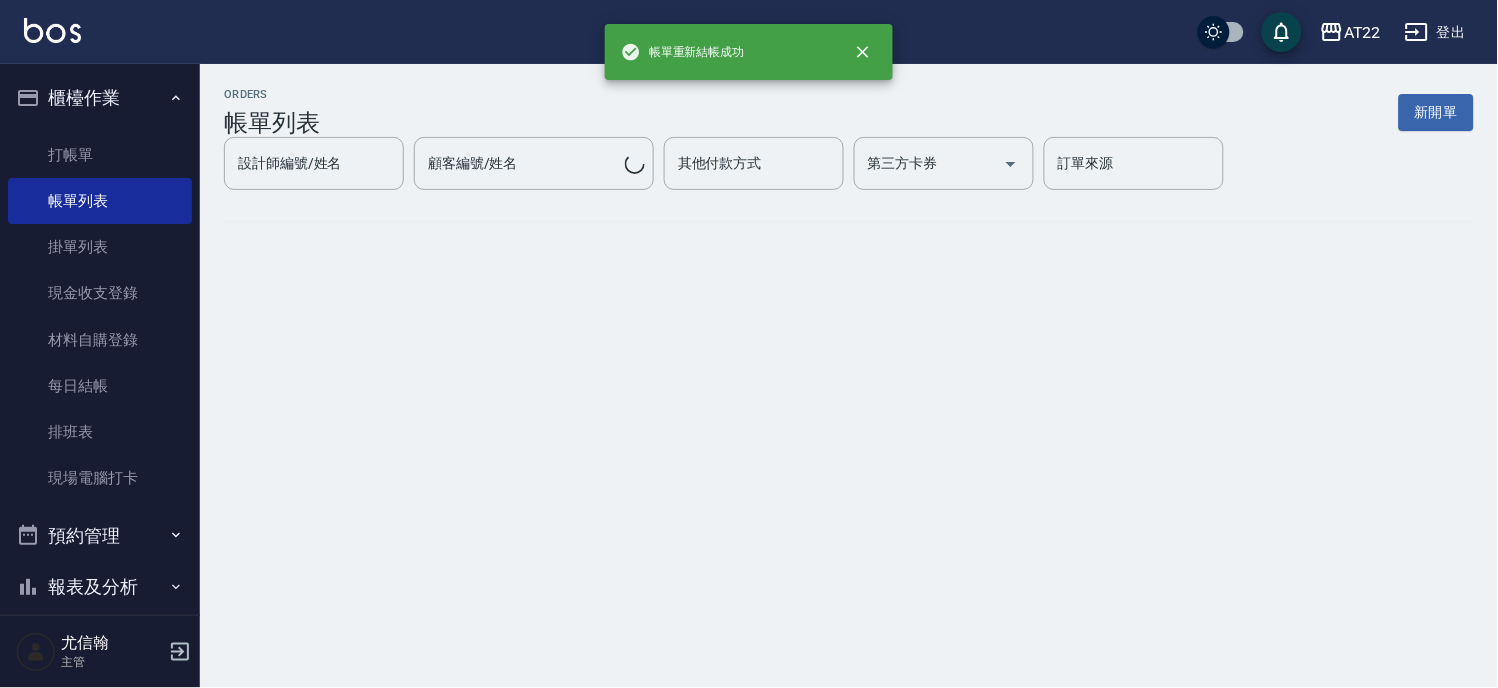 scroll, scrollTop: 0, scrollLeft: 0, axis: both 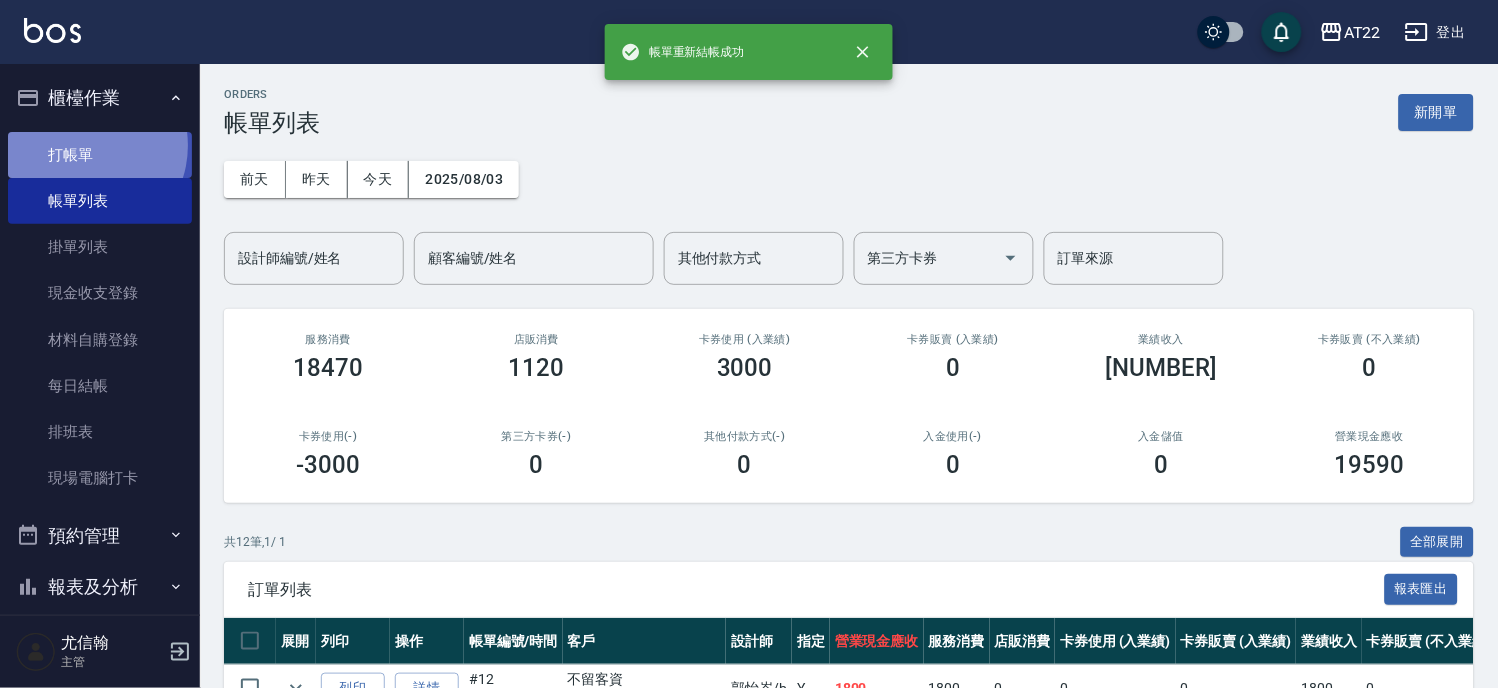 click on "打帳單" at bounding box center (100, 155) 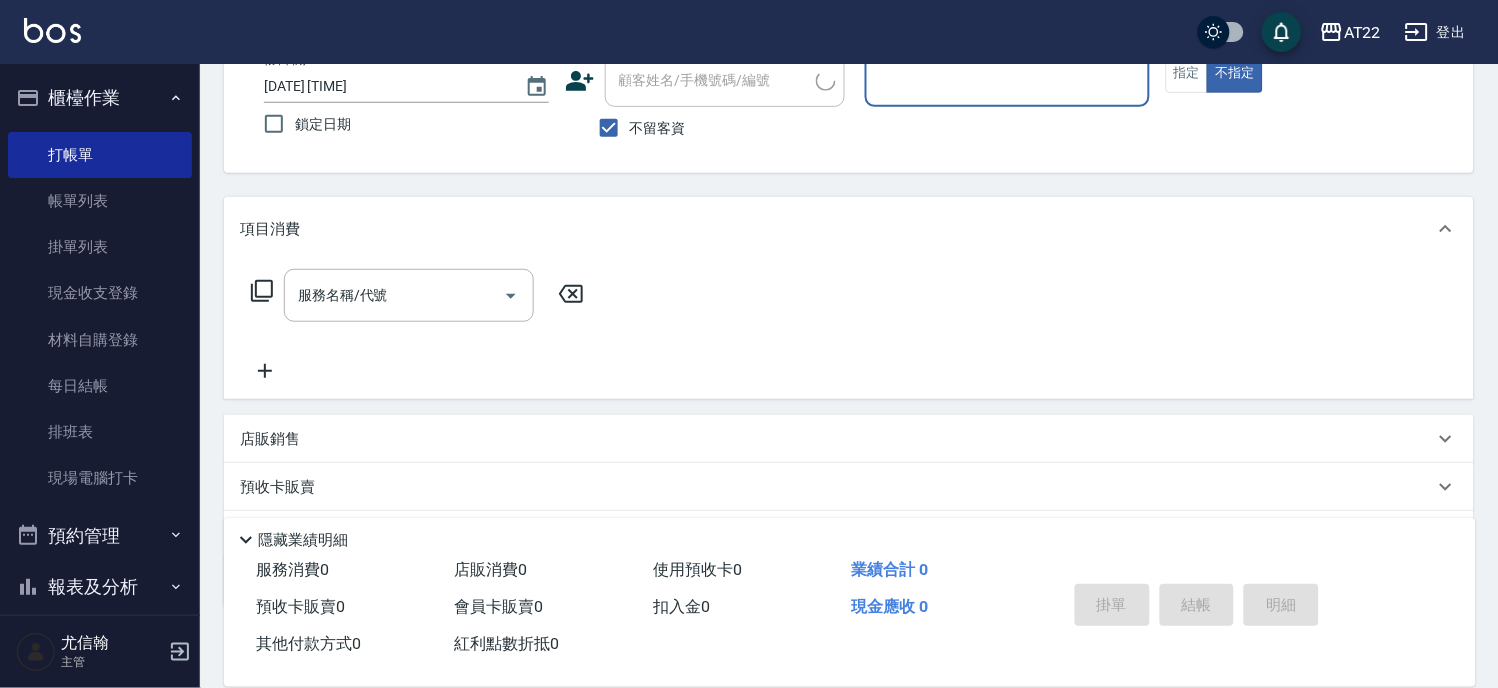 scroll, scrollTop: 0, scrollLeft: 0, axis: both 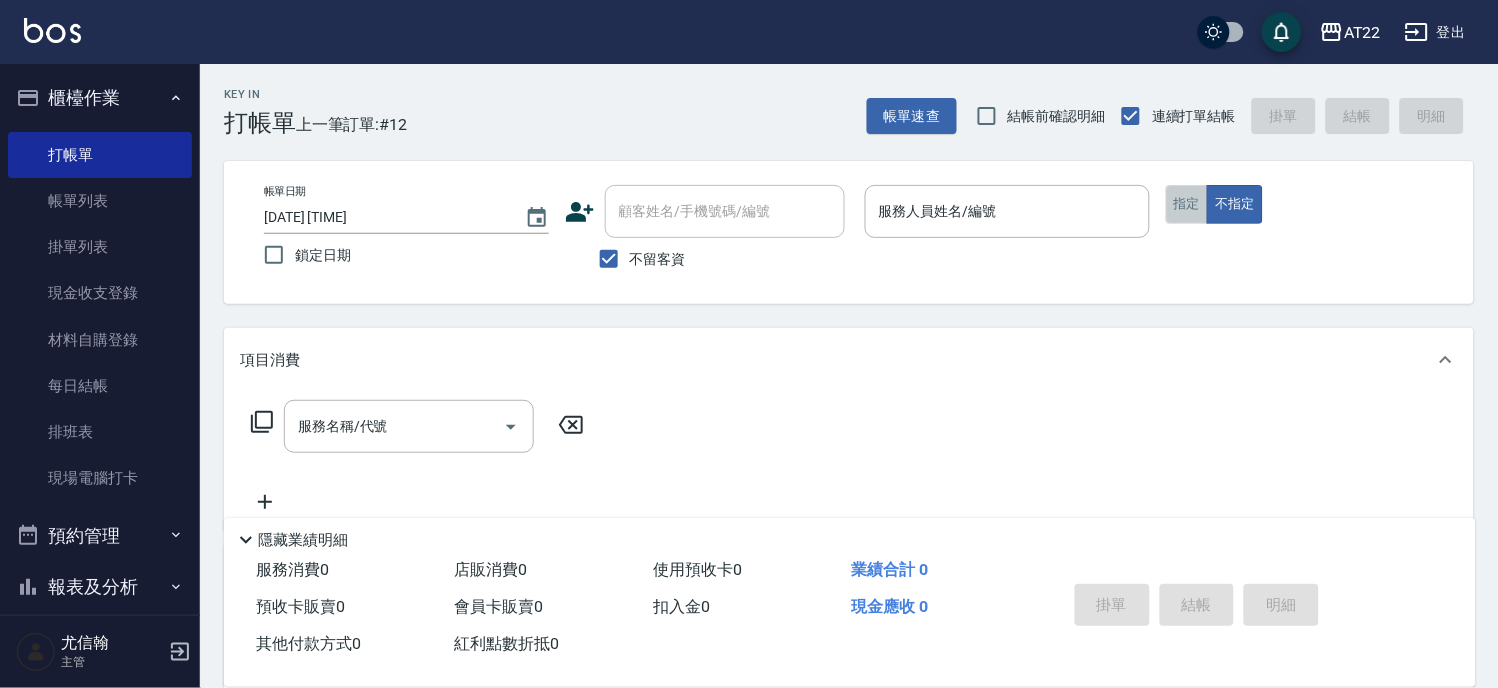 click on "指定" at bounding box center [1187, 204] 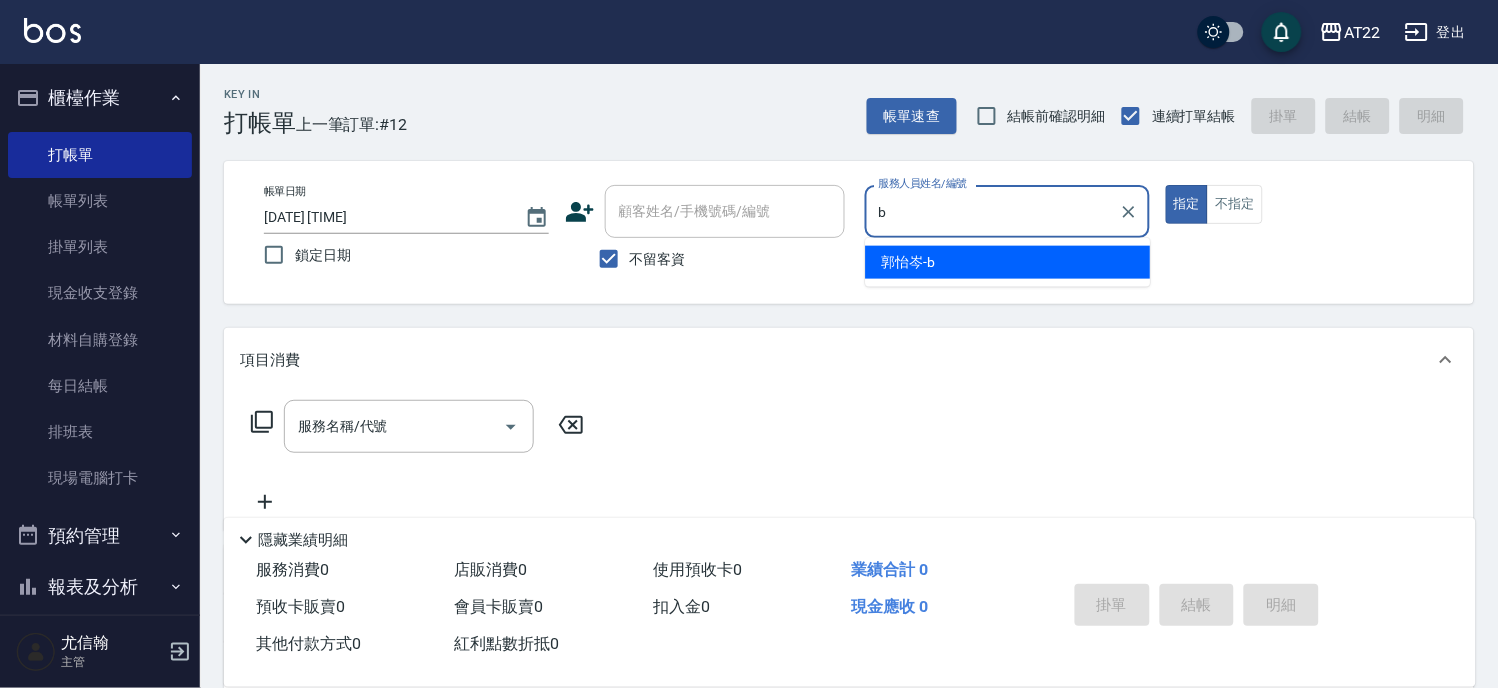 drag, startPoint x: 916, startPoint y: 242, endPoint x: 920, endPoint y: 257, distance: 15.524175 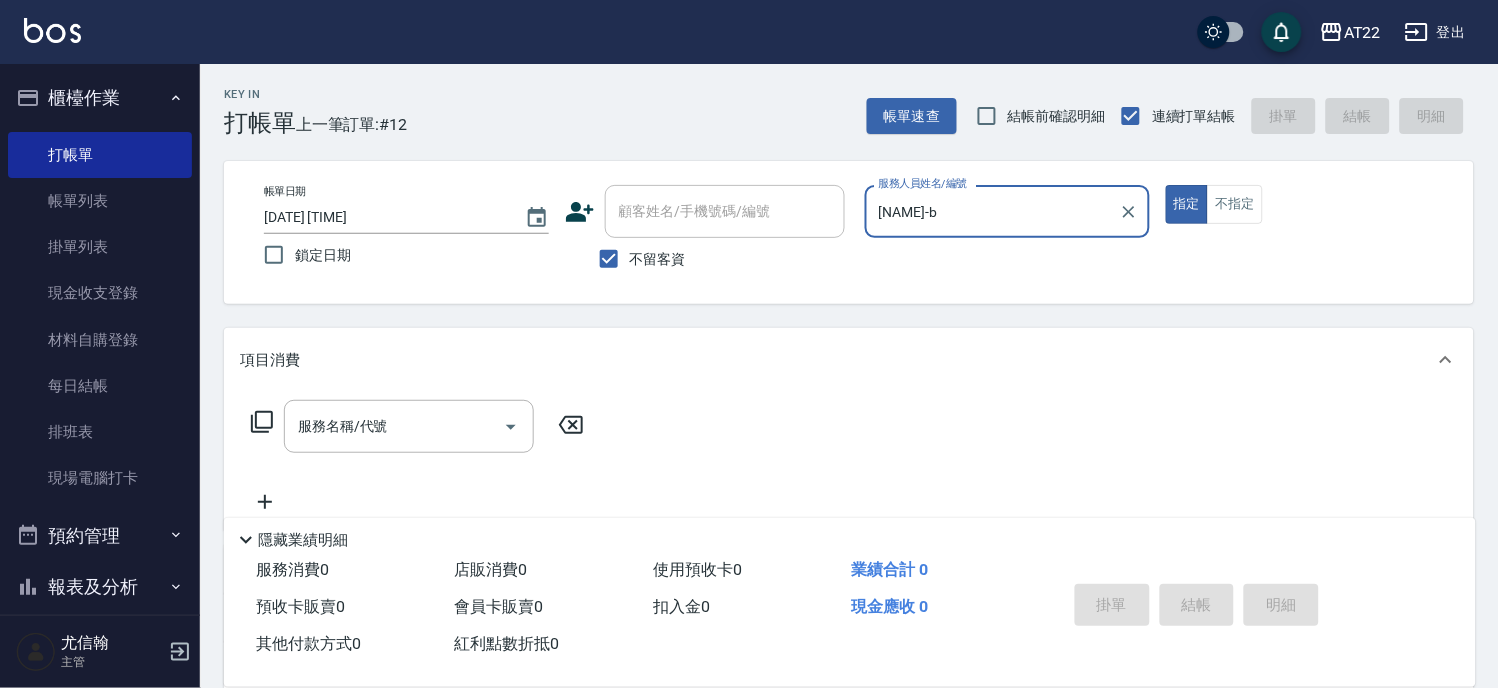 type on "郭怡岑-b" 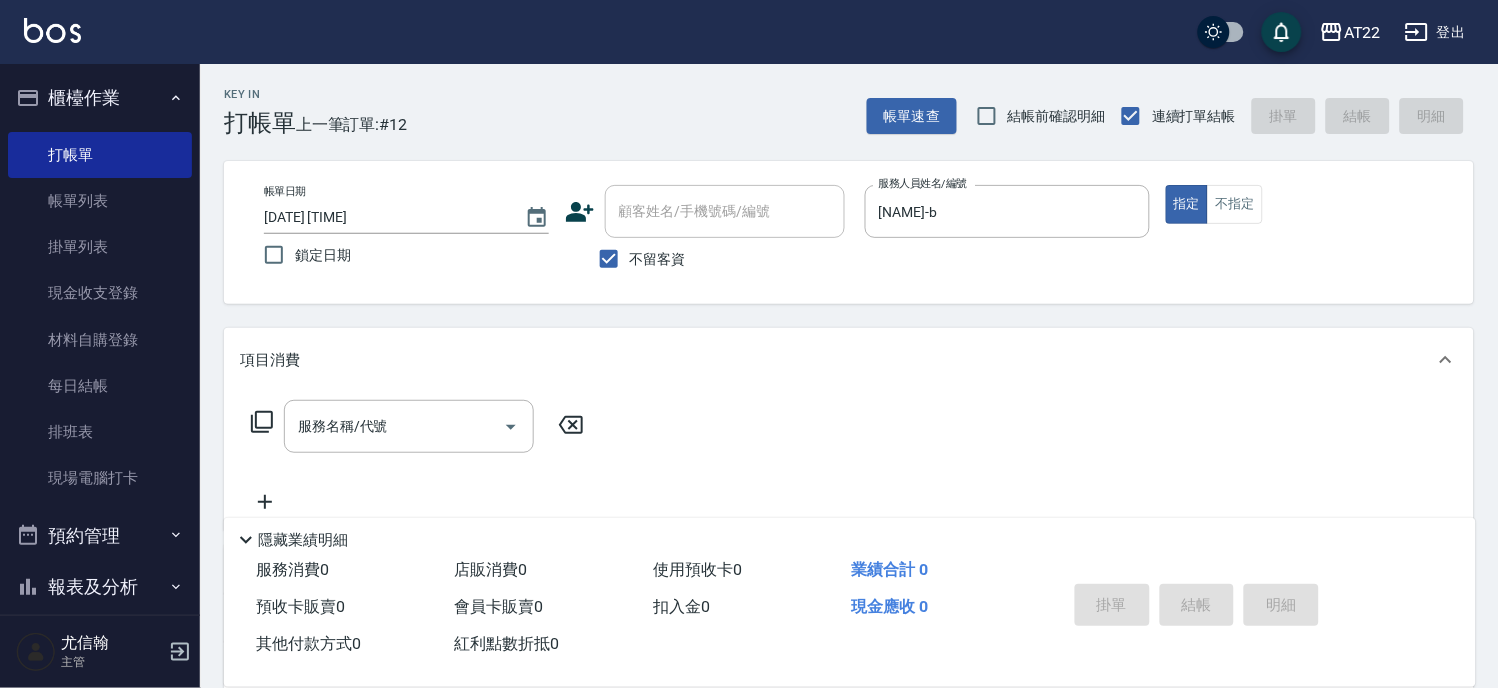 click on "服務名稱/代號 服務名稱/代號" at bounding box center [849, 461] 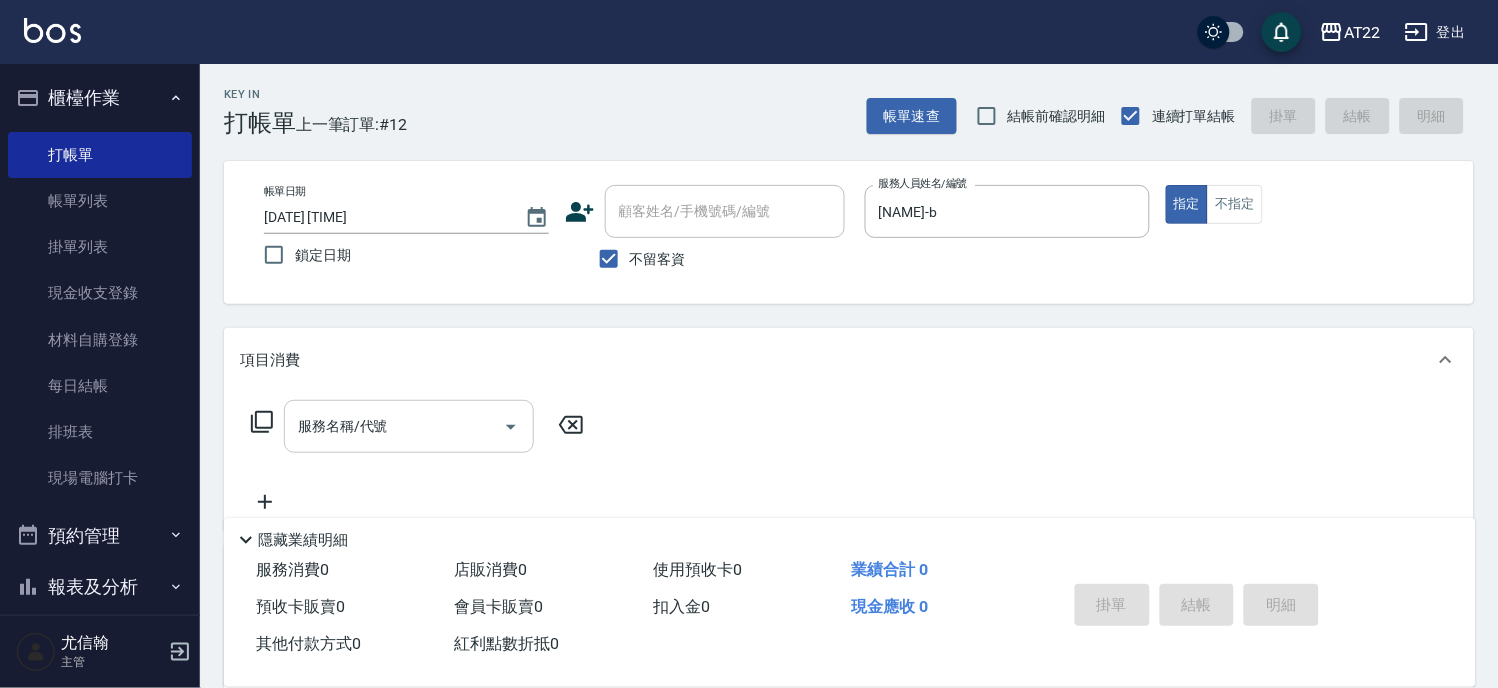 click on "服務名稱/代號" at bounding box center [394, 426] 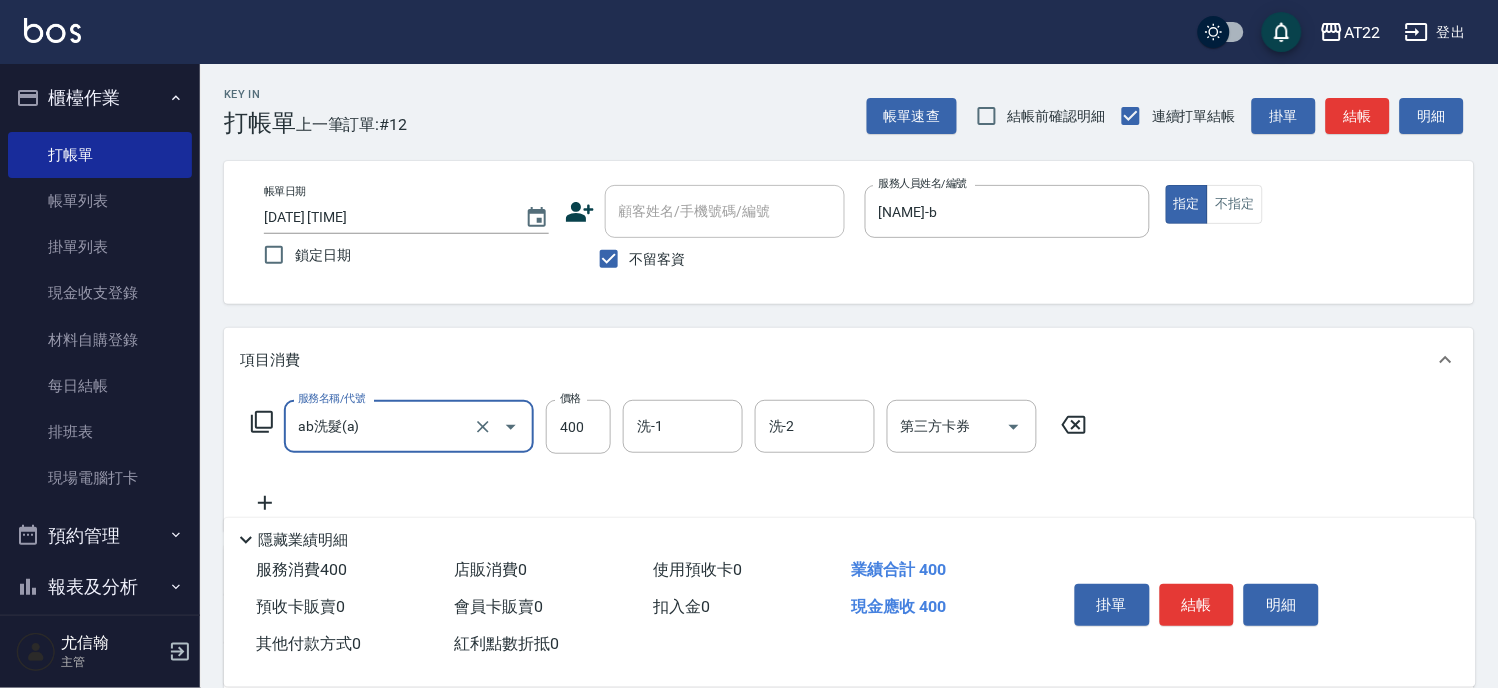 type on "ab洗髮(a)" 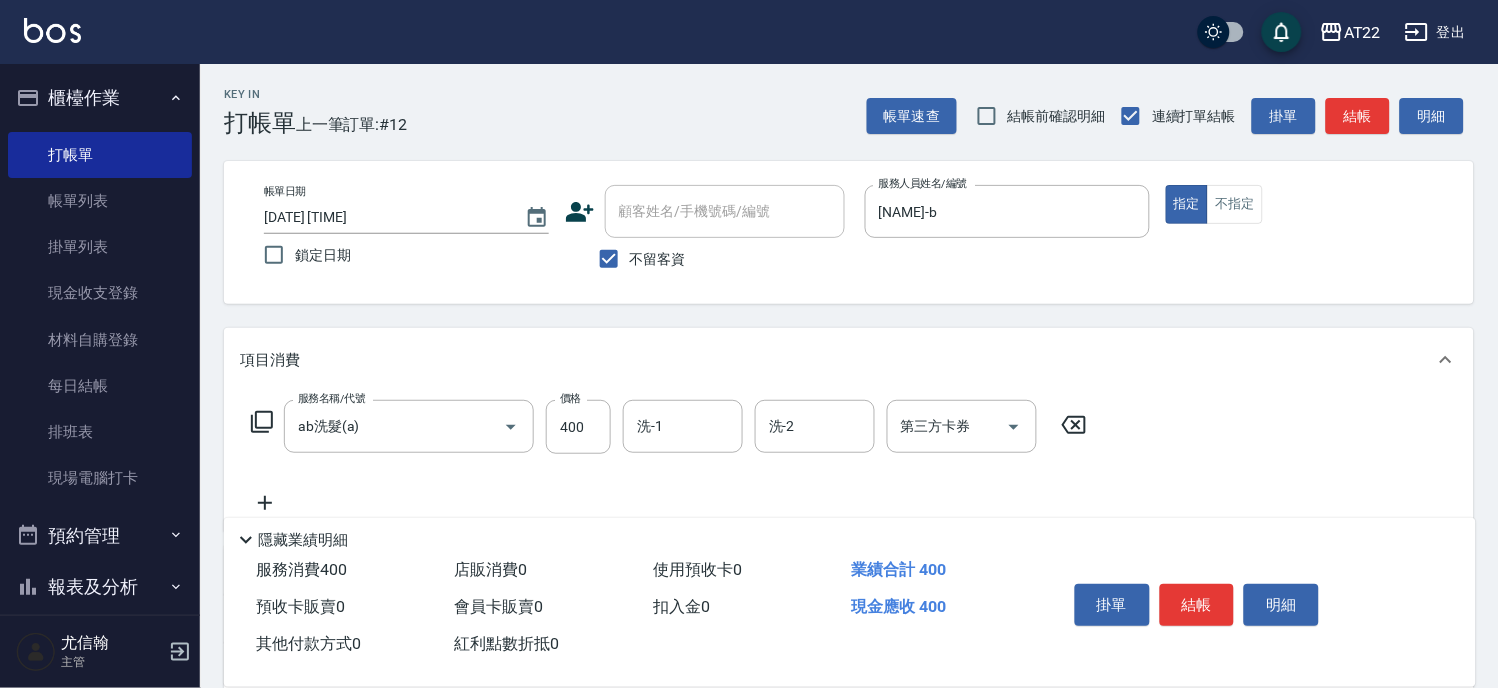 click 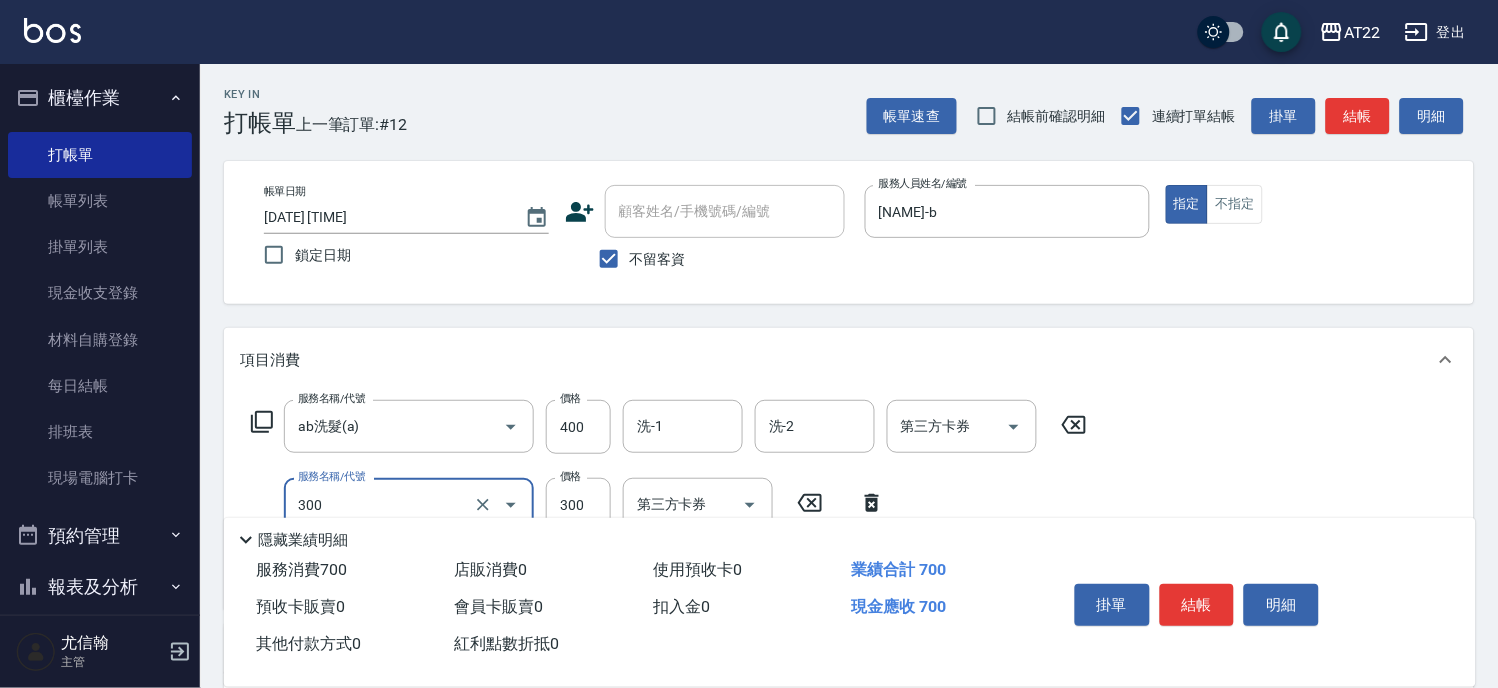 type on "剪髮(300)" 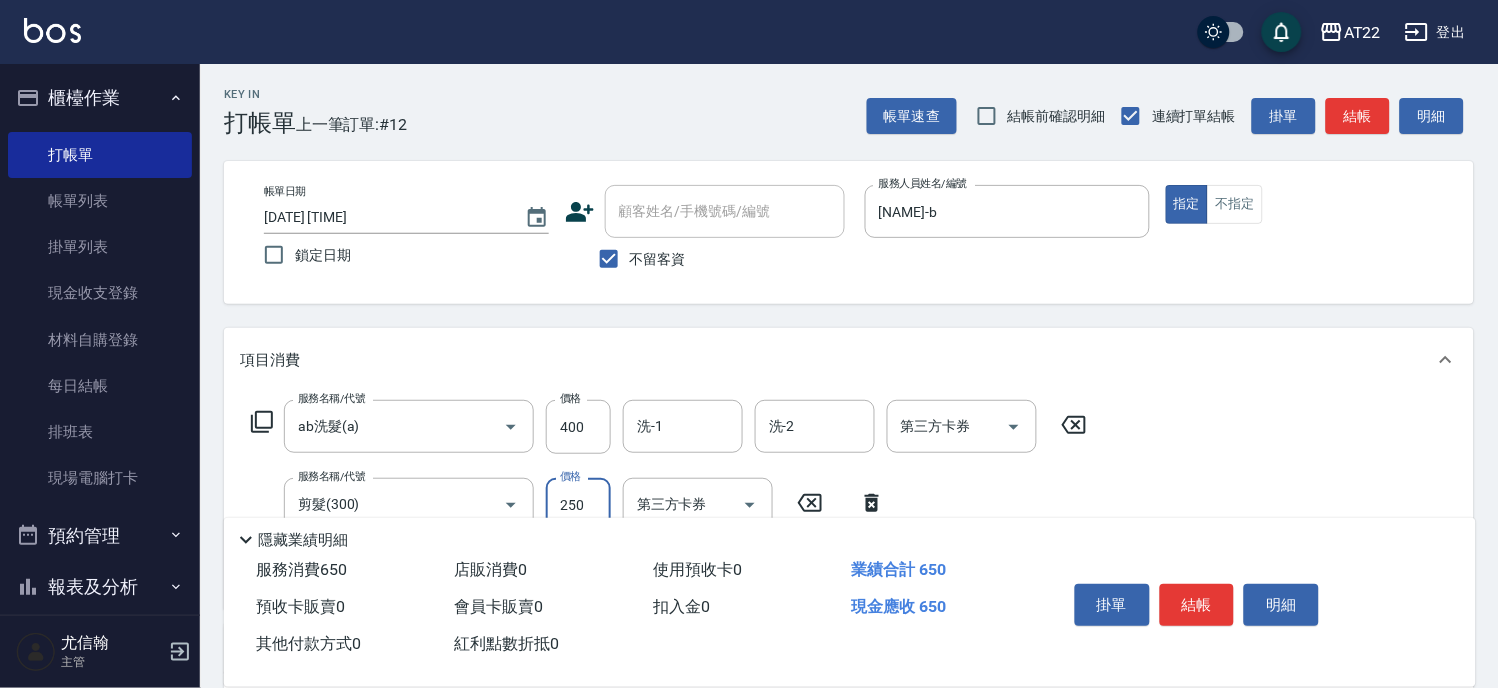 click on "250" at bounding box center (578, 505) 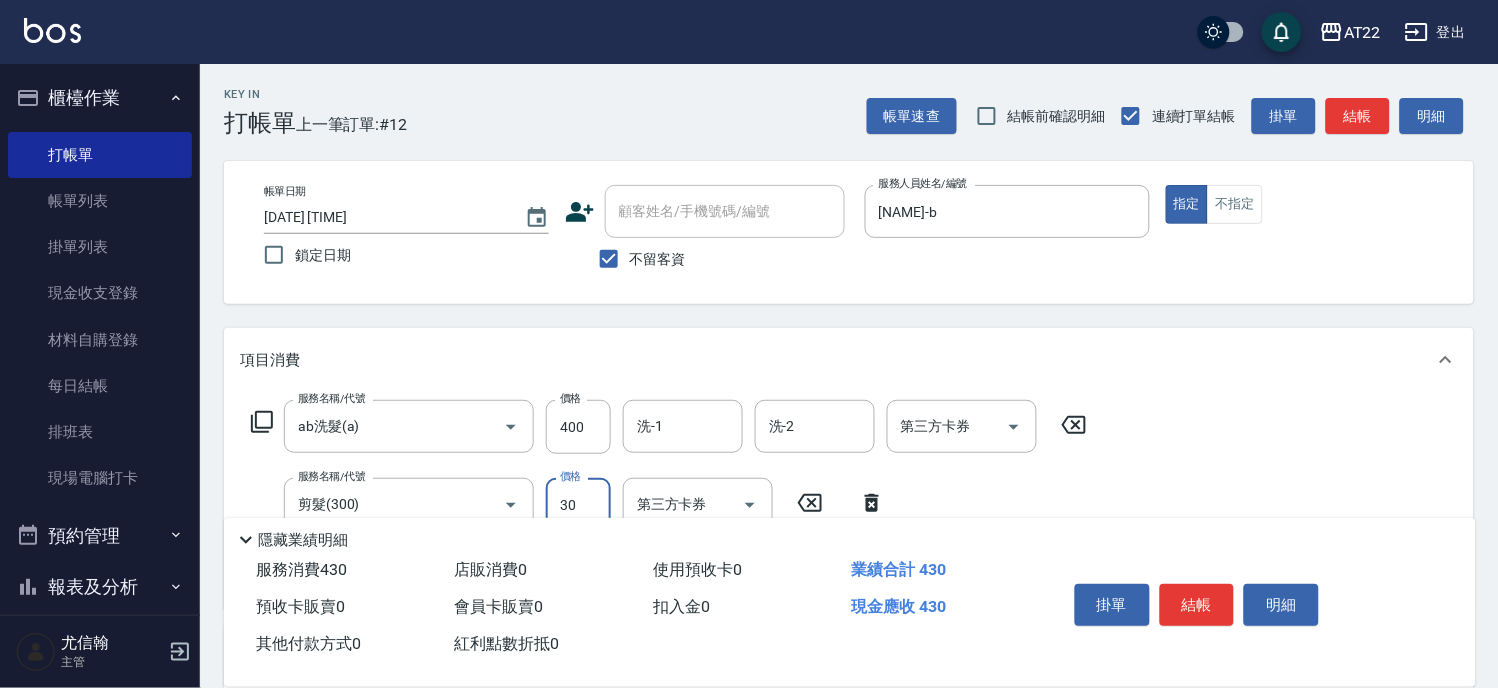type on "300" 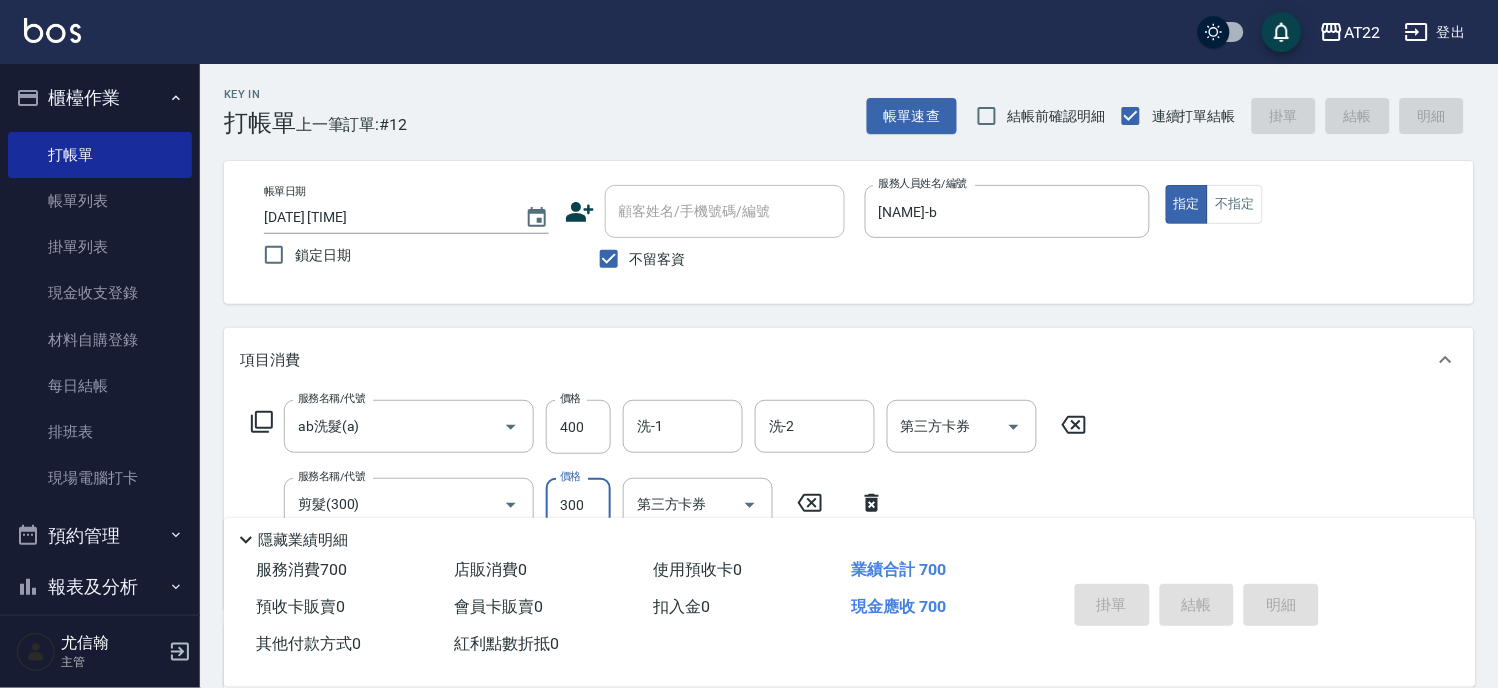 type 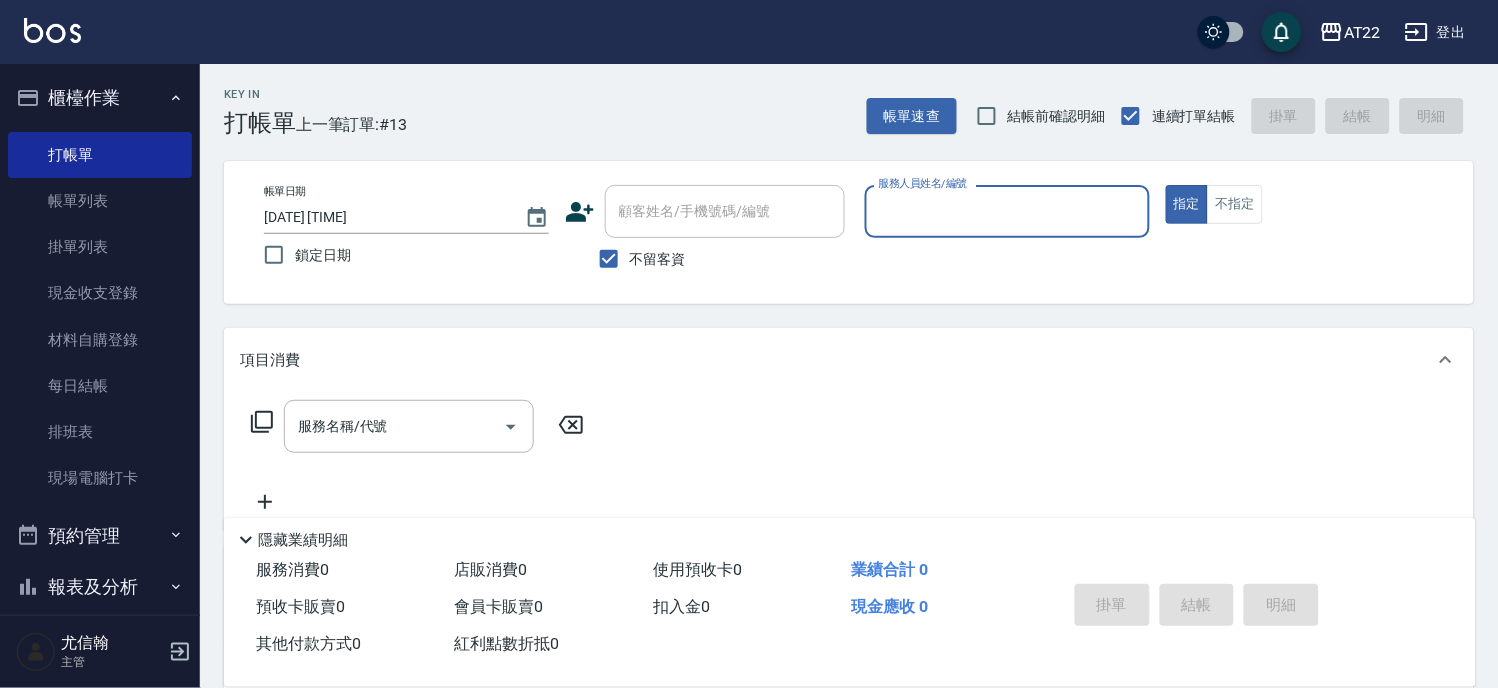 click on "不留客資" at bounding box center [637, 259] 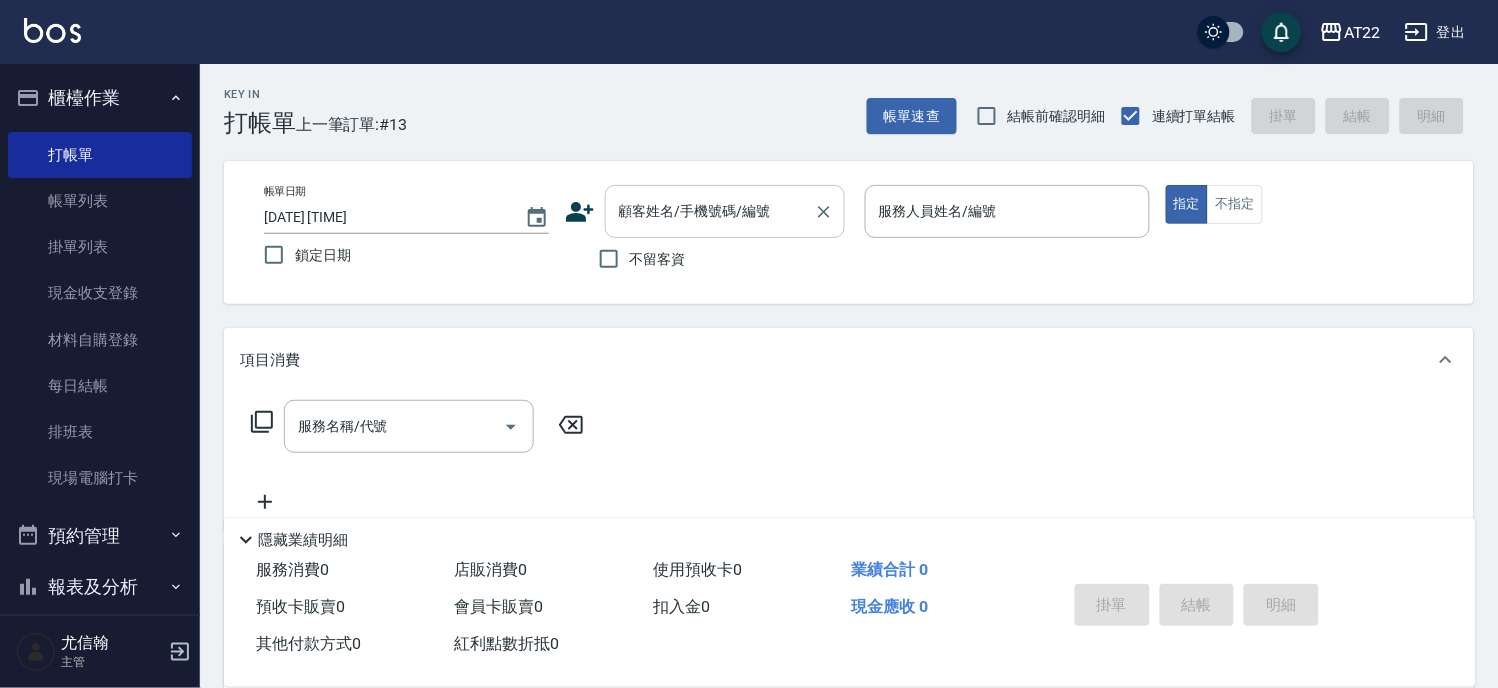 click on "顧客姓名/手機號碼/編號 顧客姓名/手機號碼/編號" at bounding box center (725, 211) 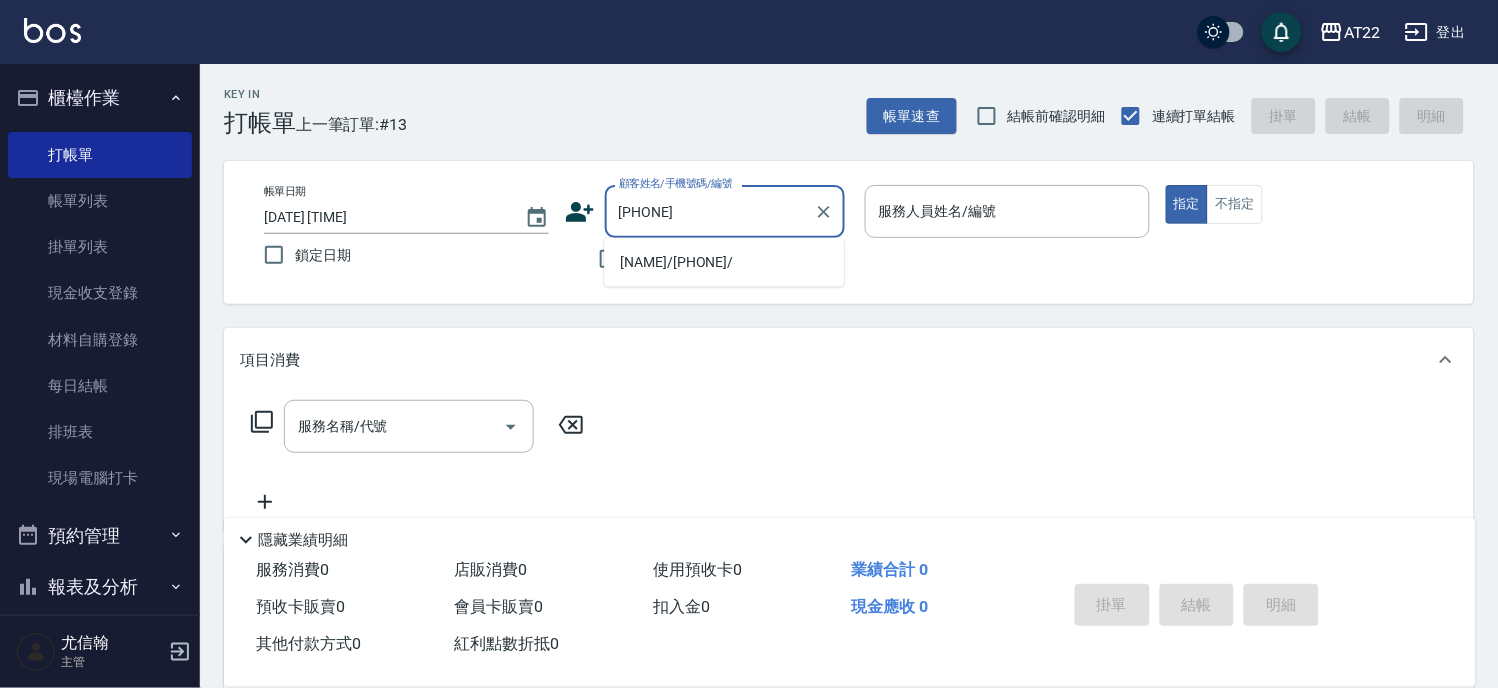 click on "陳睿紘/0978008589/" at bounding box center (724, 262) 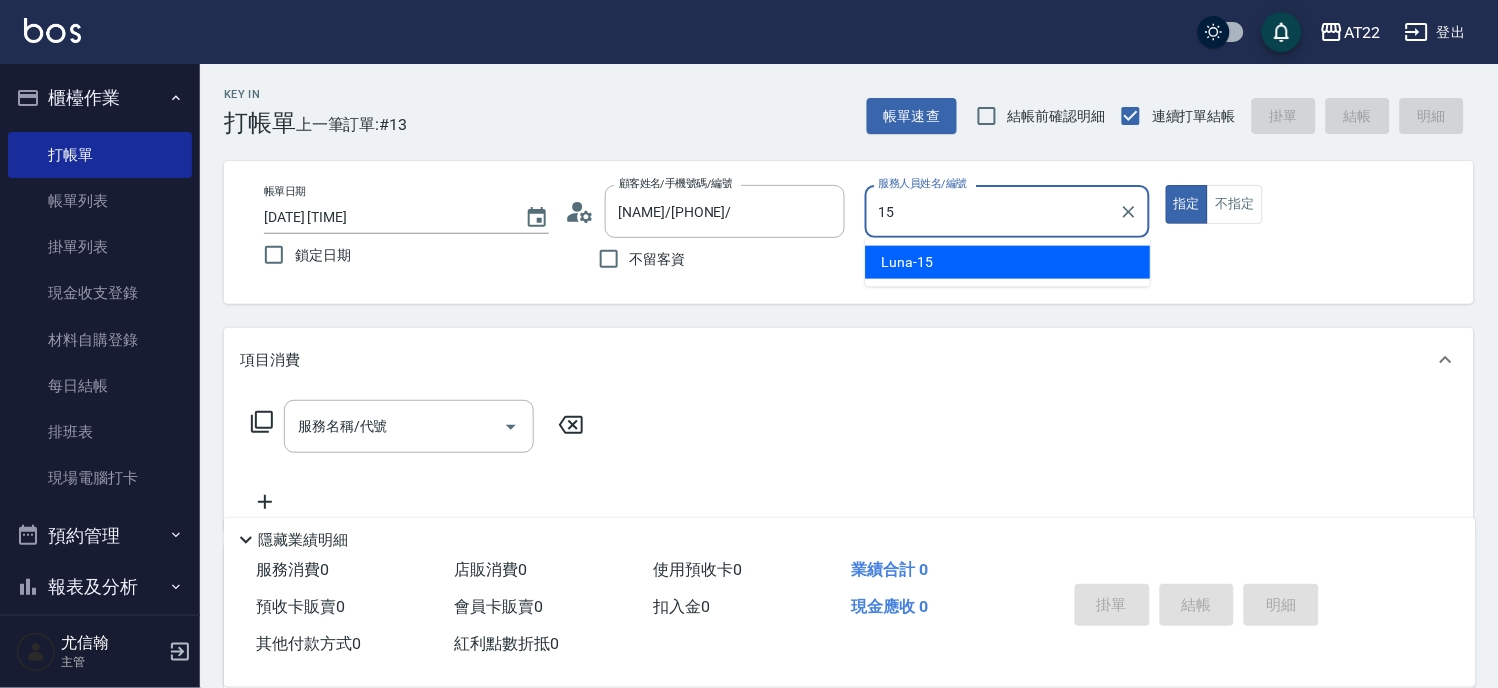 type on "Luna-15" 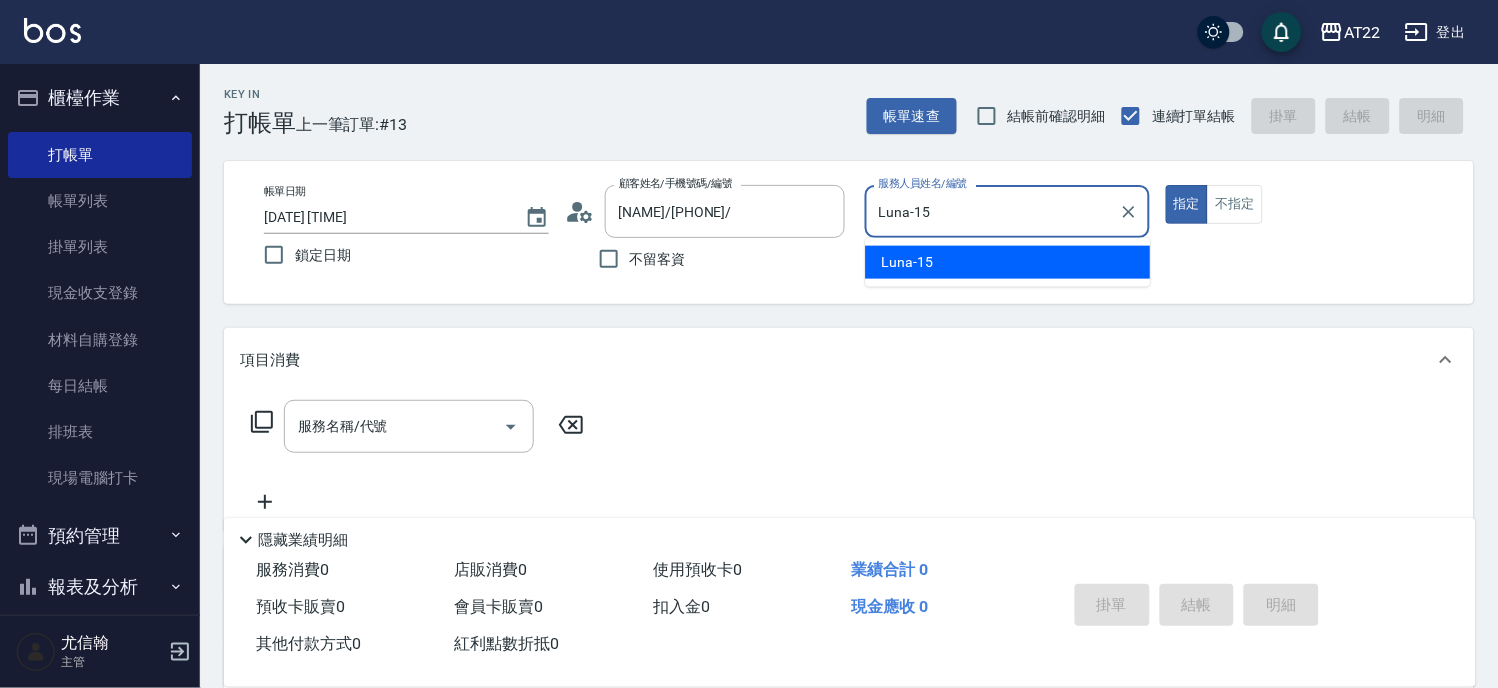 type on "true" 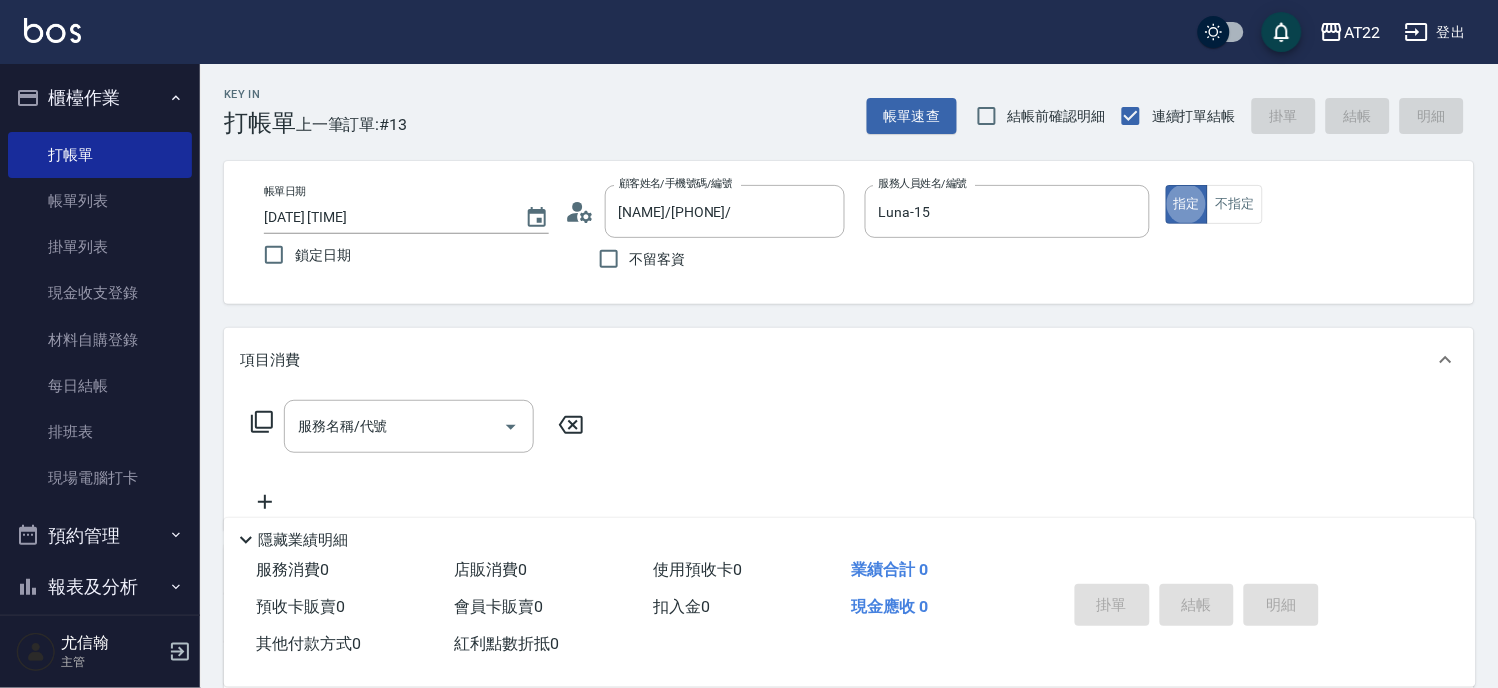 click 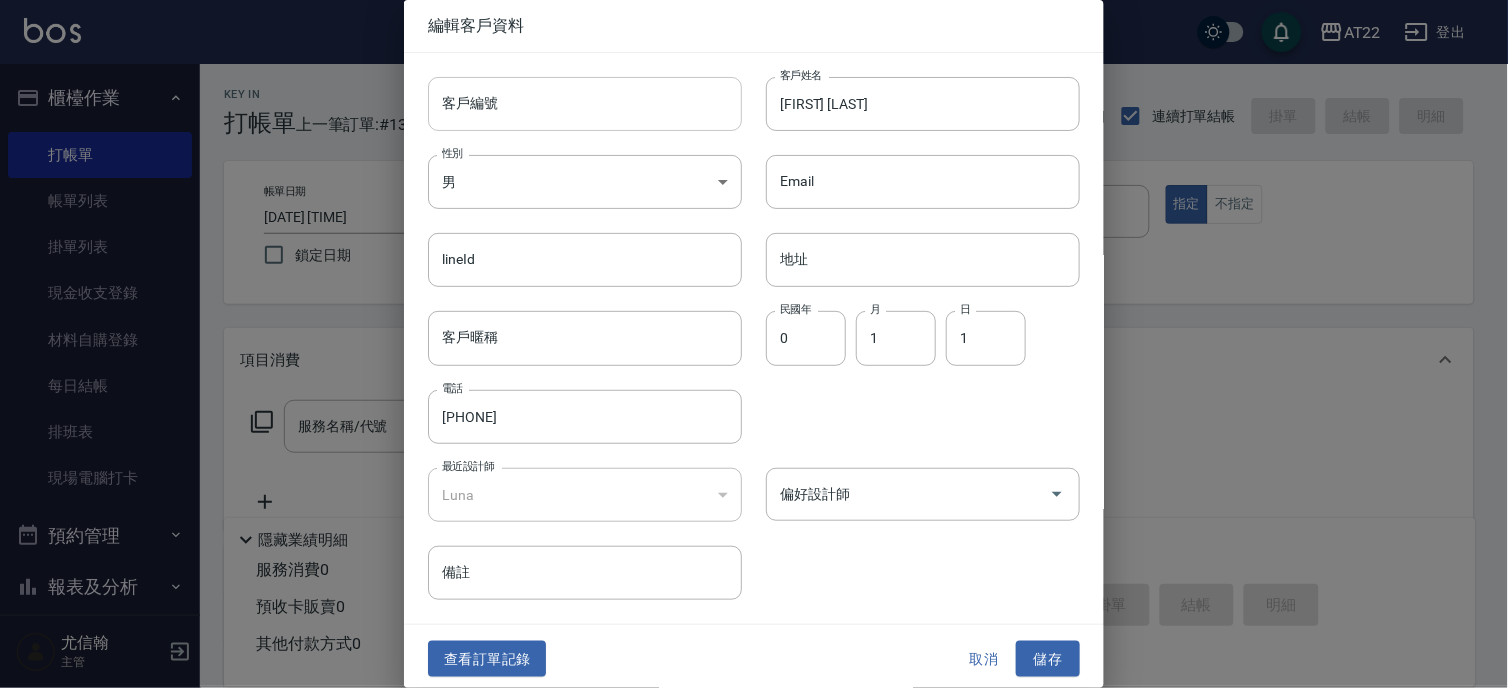 click on "客戶編號" at bounding box center [585, 104] 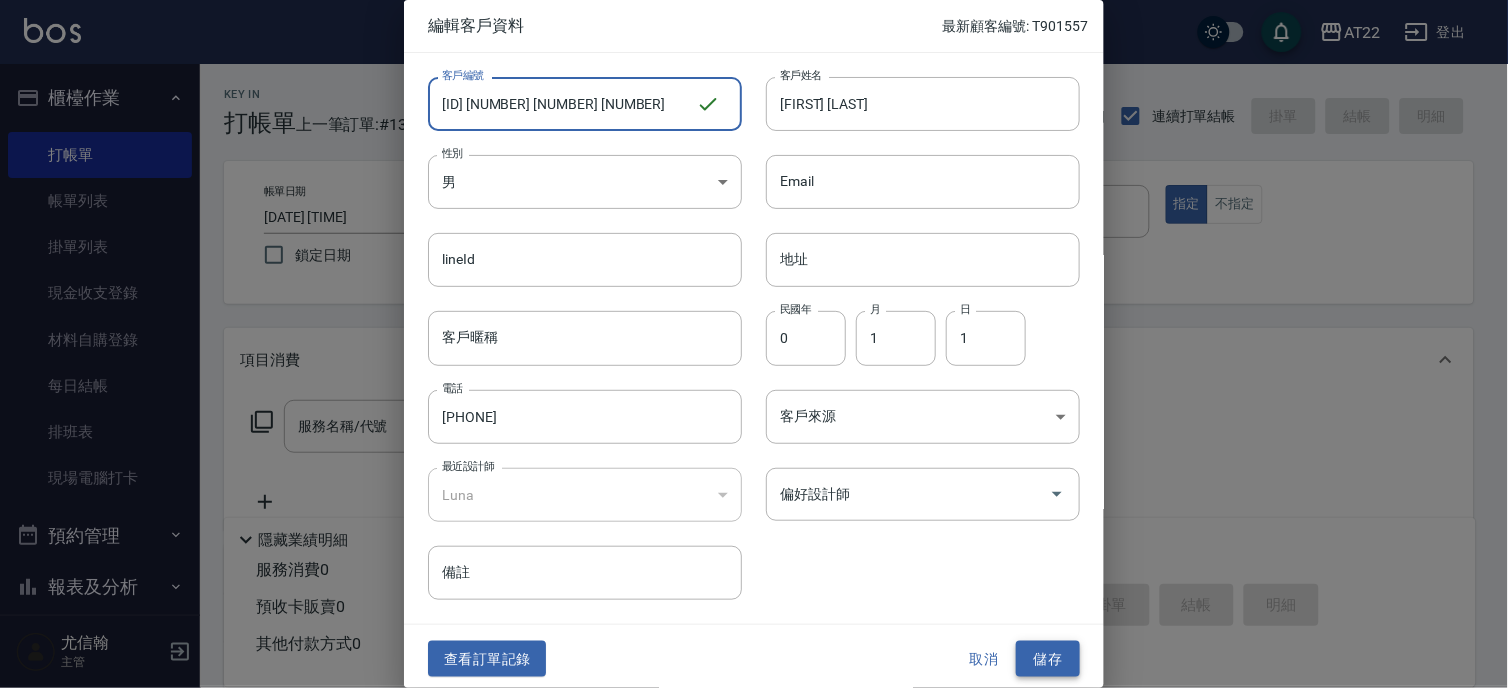 type on "v86479 27 8 3" 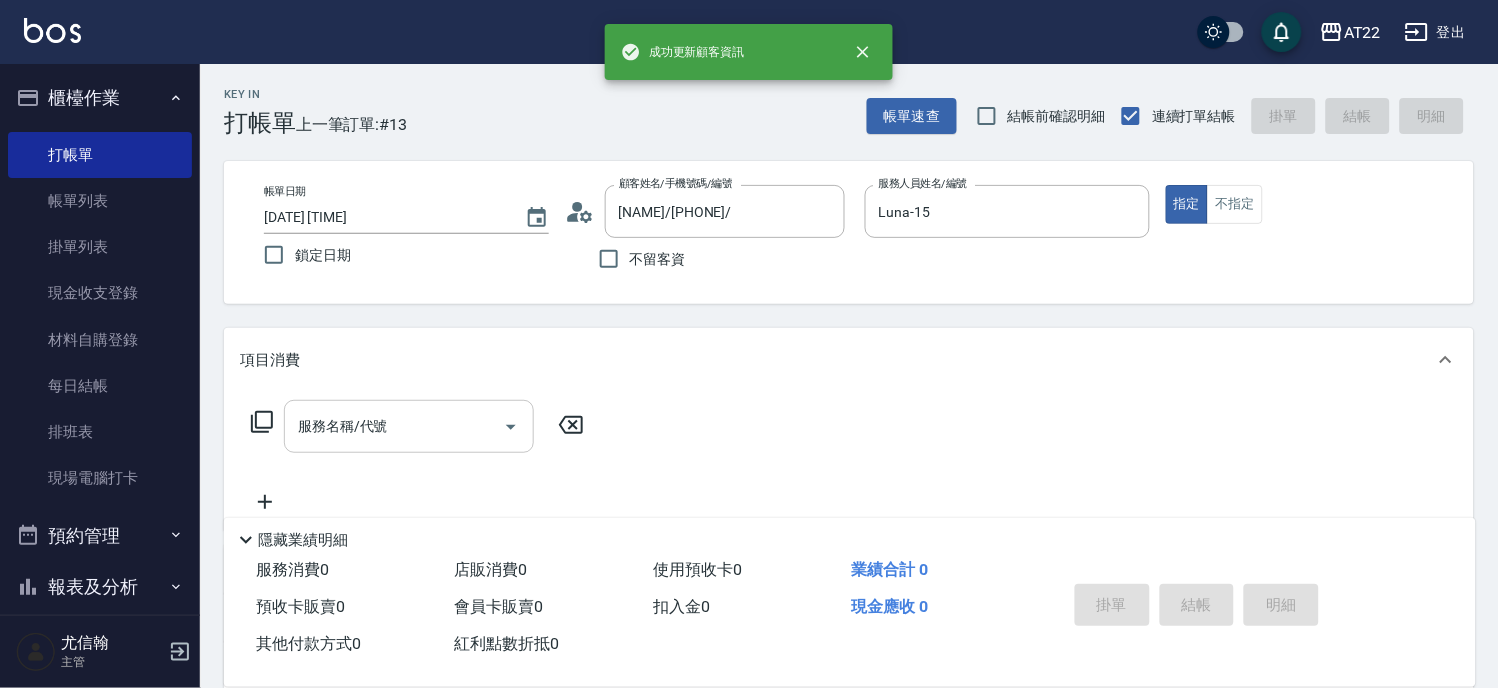 click on "服務名稱/代號" at bounding box center [394, 426] 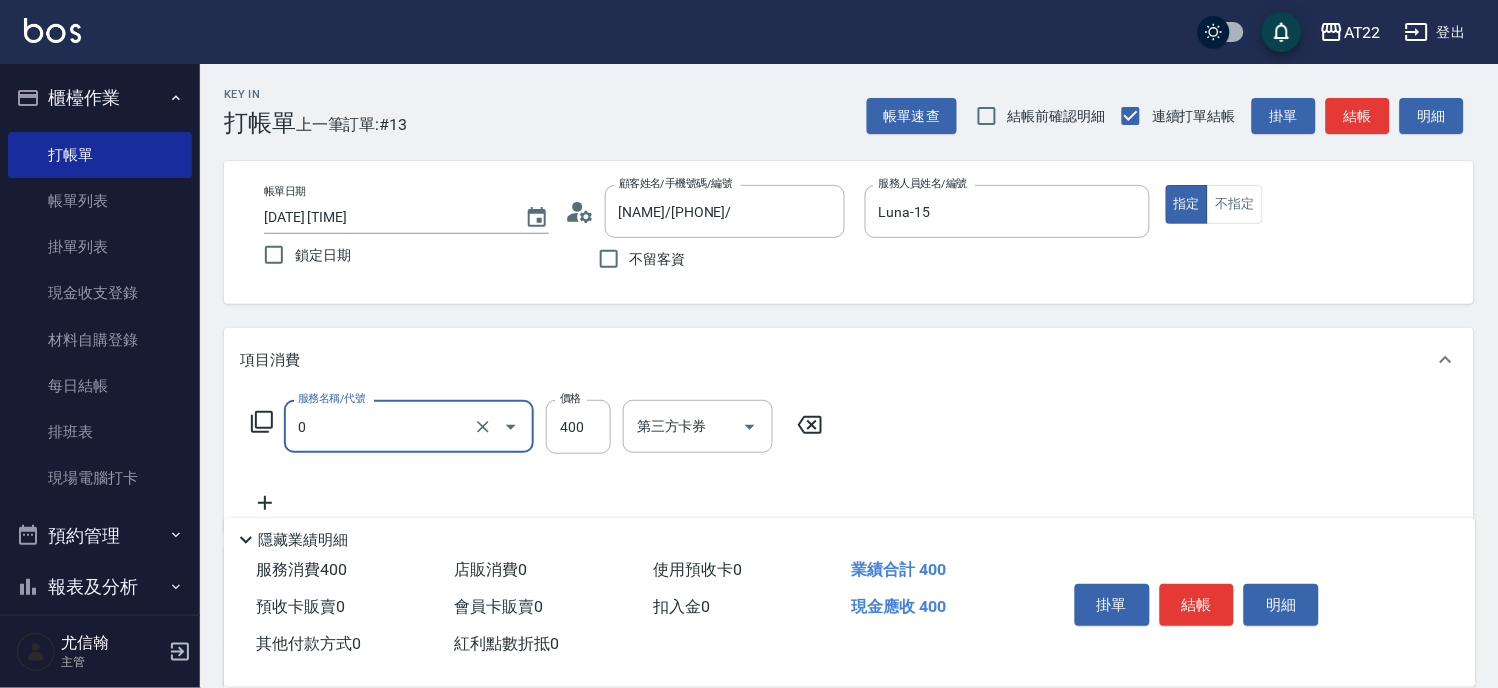 type on "有機洗髮(0)" 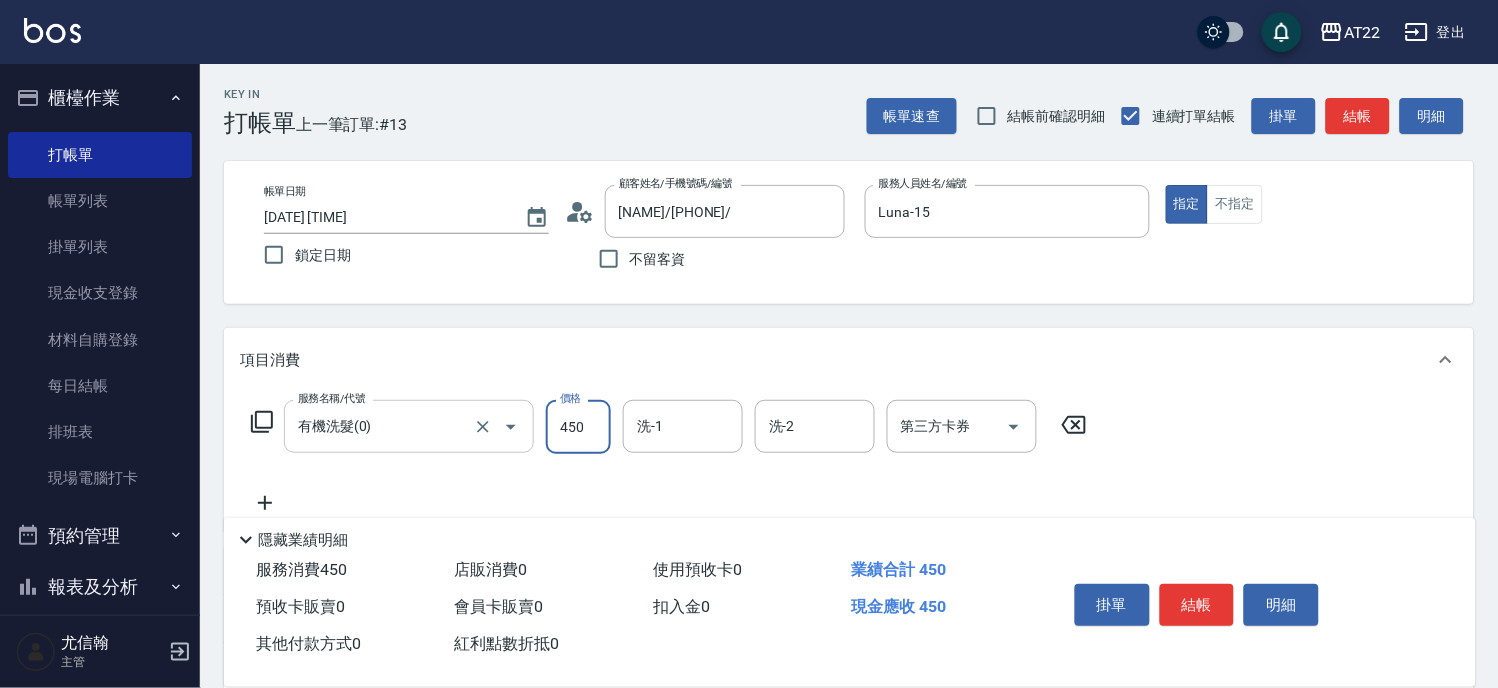 type on "450" 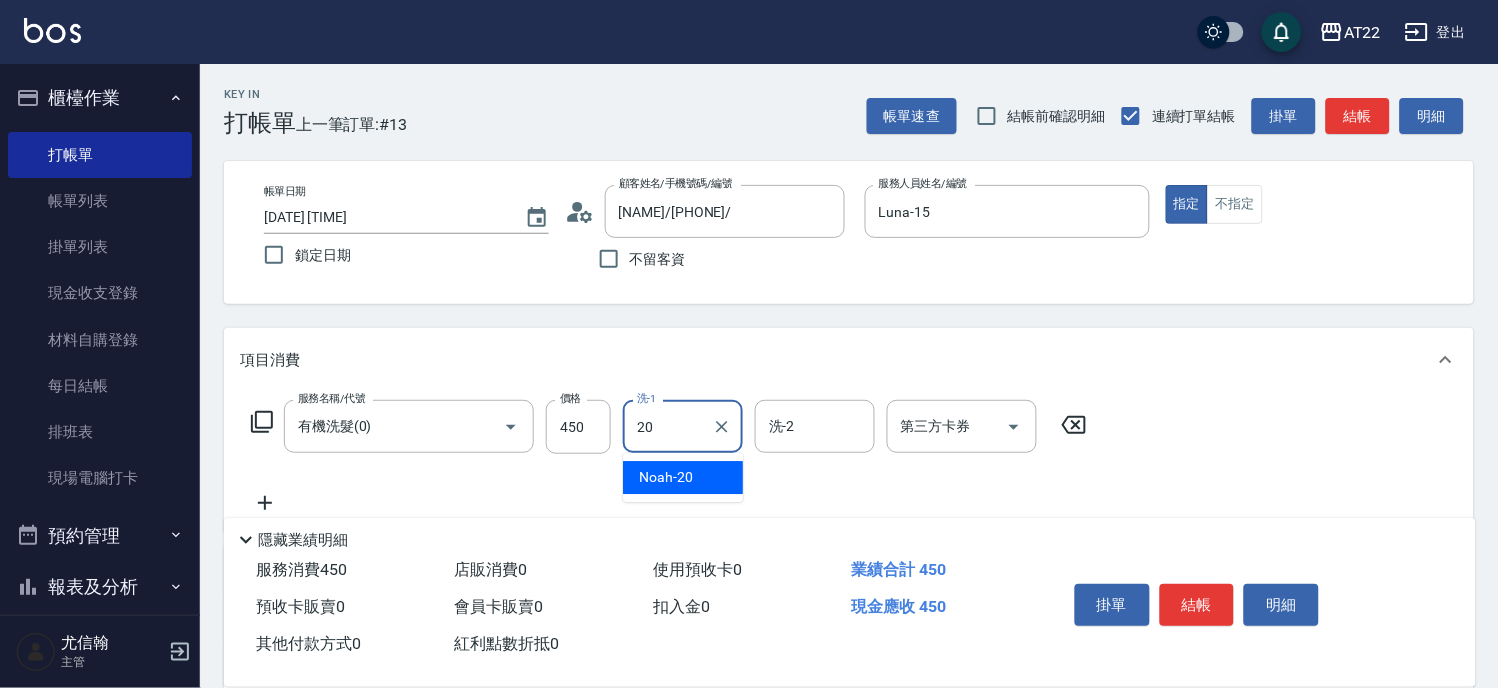 type on "Noah-20" 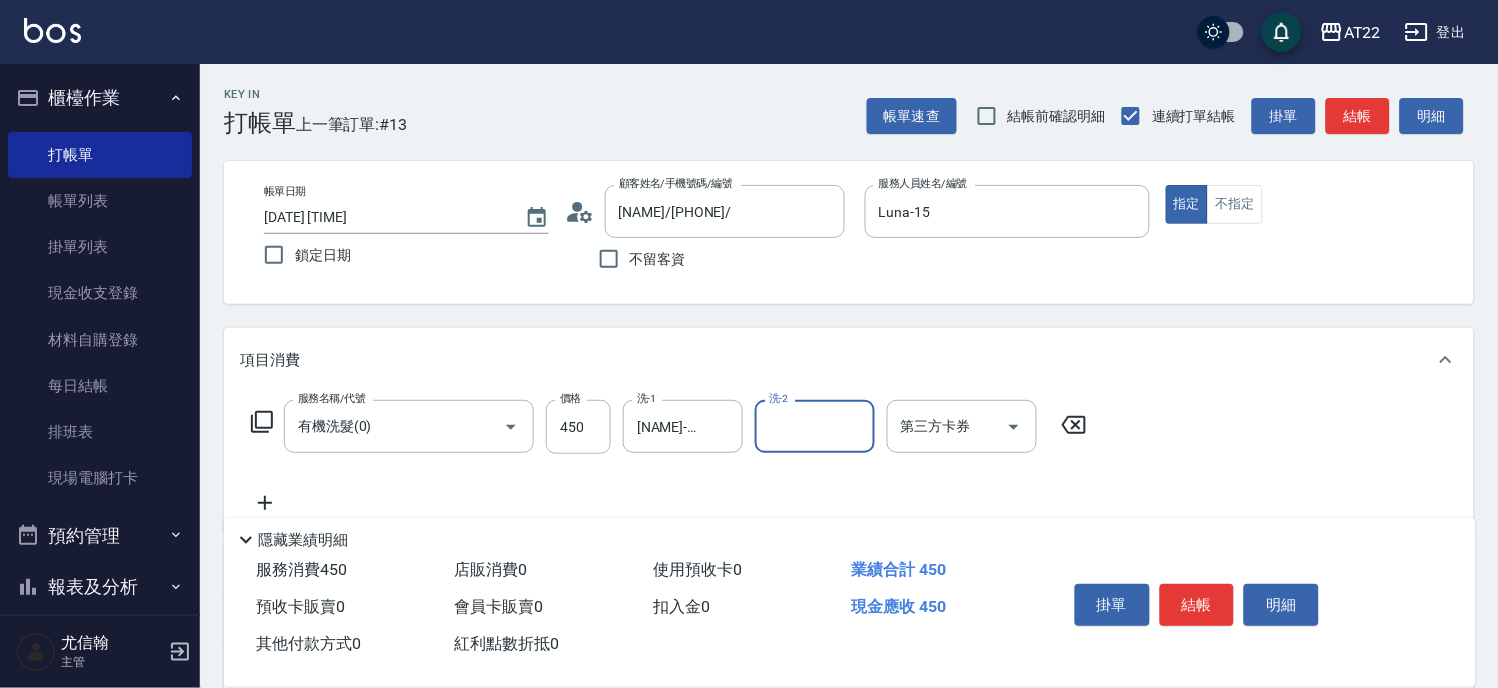 click 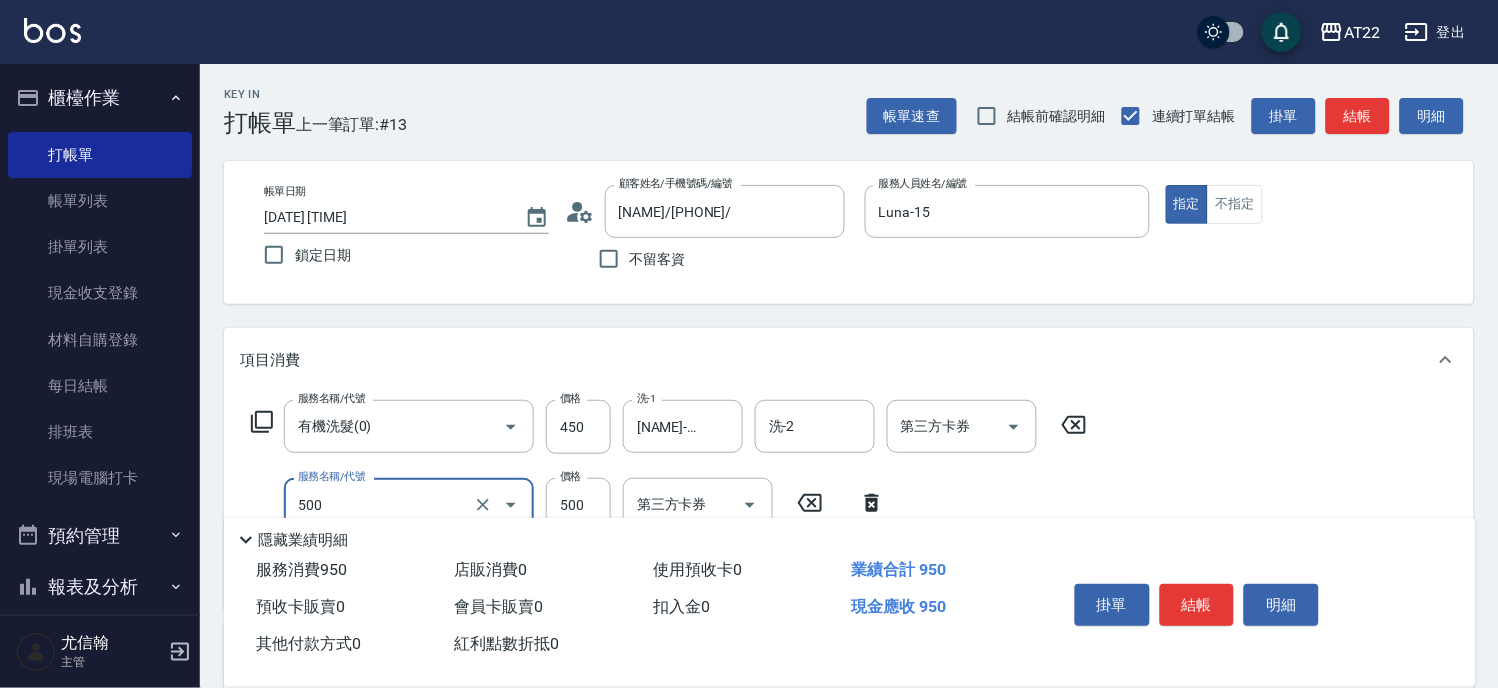 type on "剪髮(500)" 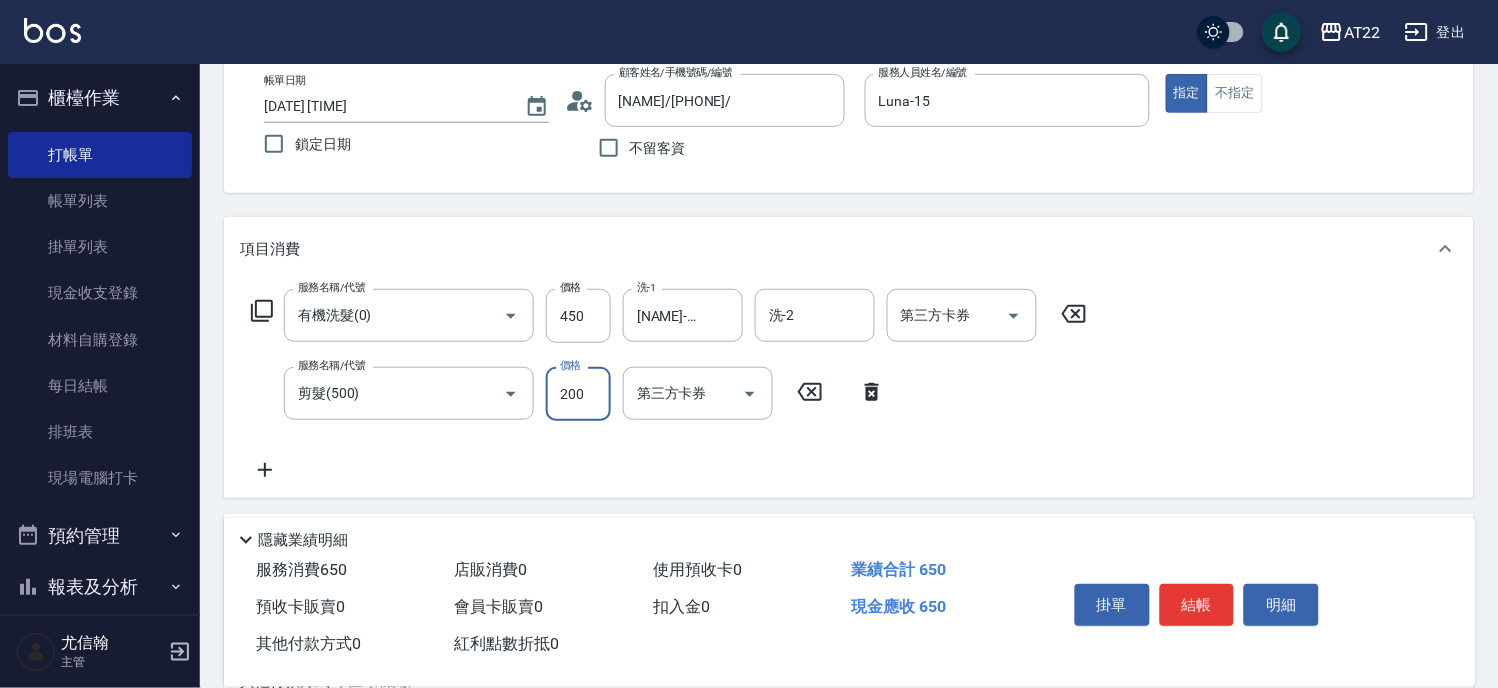 scroll, scrollTop: 366, scrollLeft: 0, axis: vertical 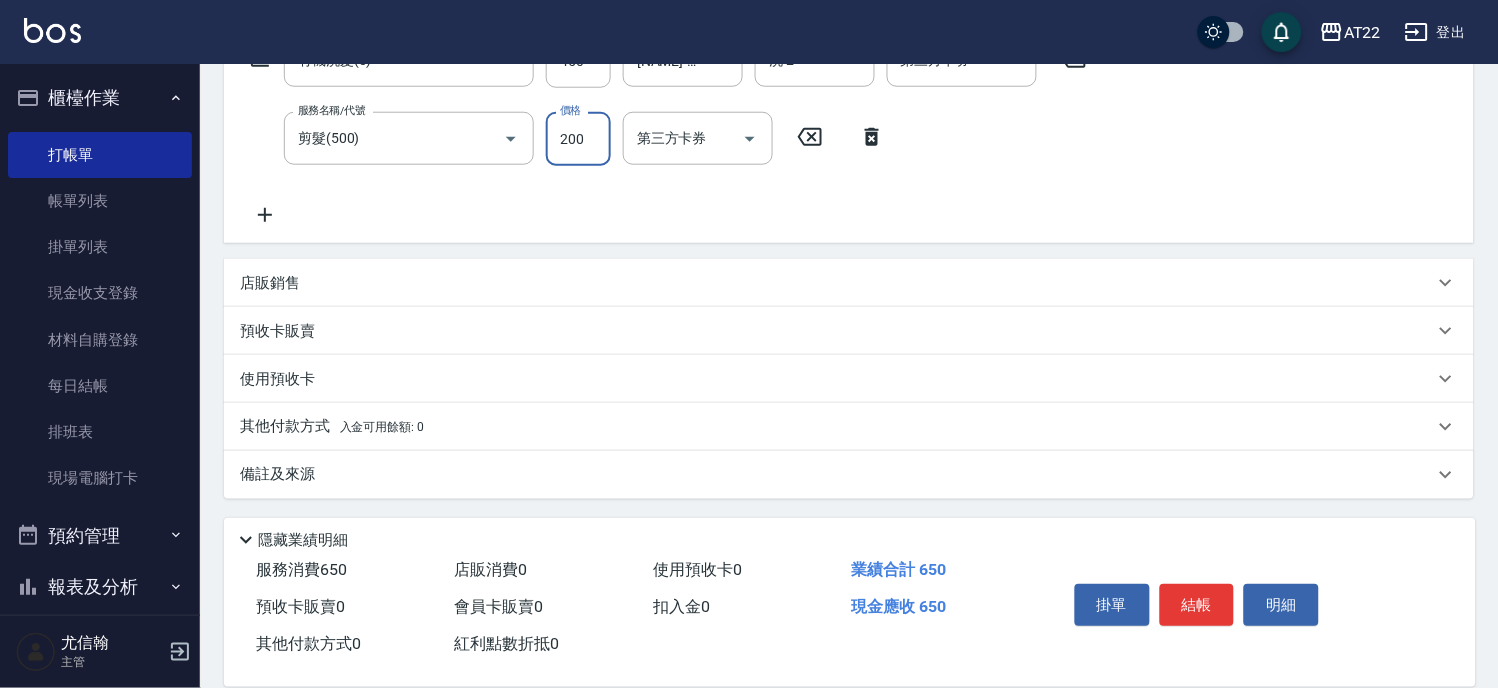 type on "200" 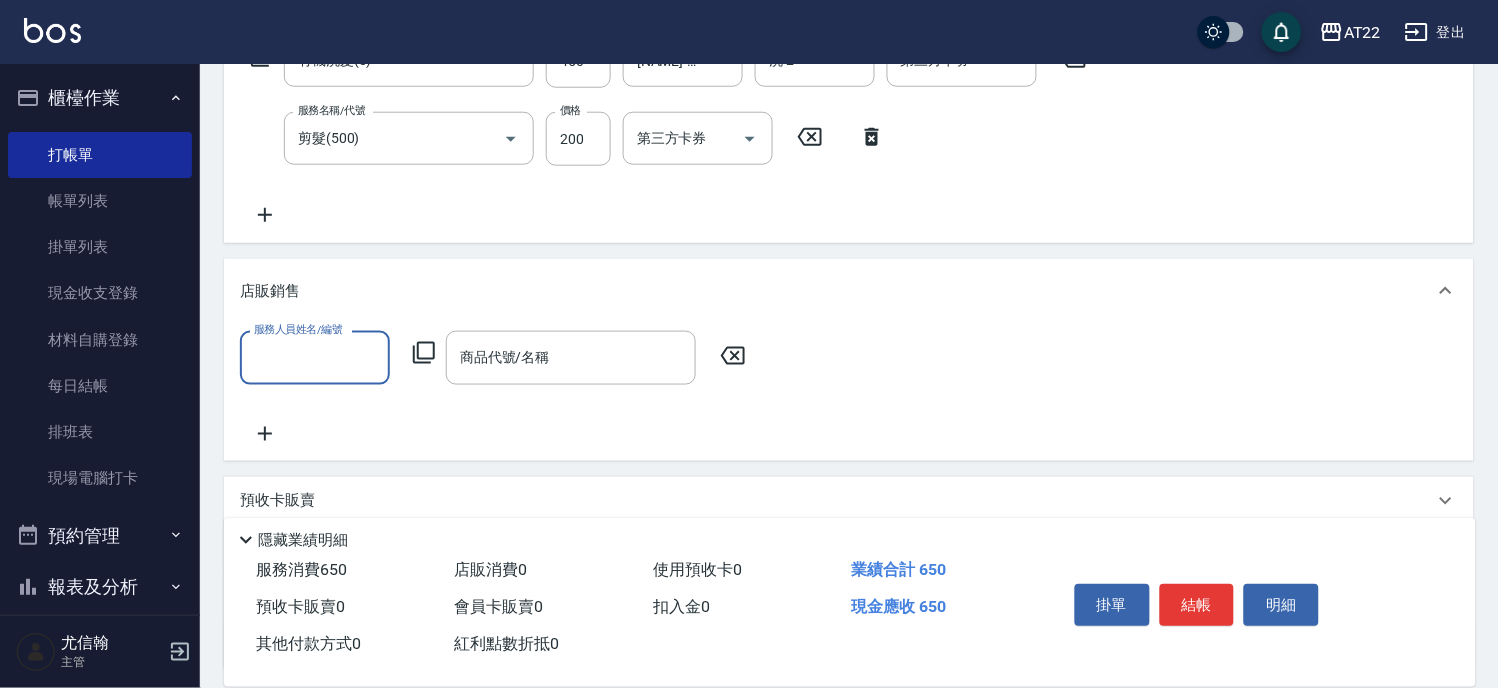 scroll, scrollTop: 0, scrollLeft: 0, axis: both 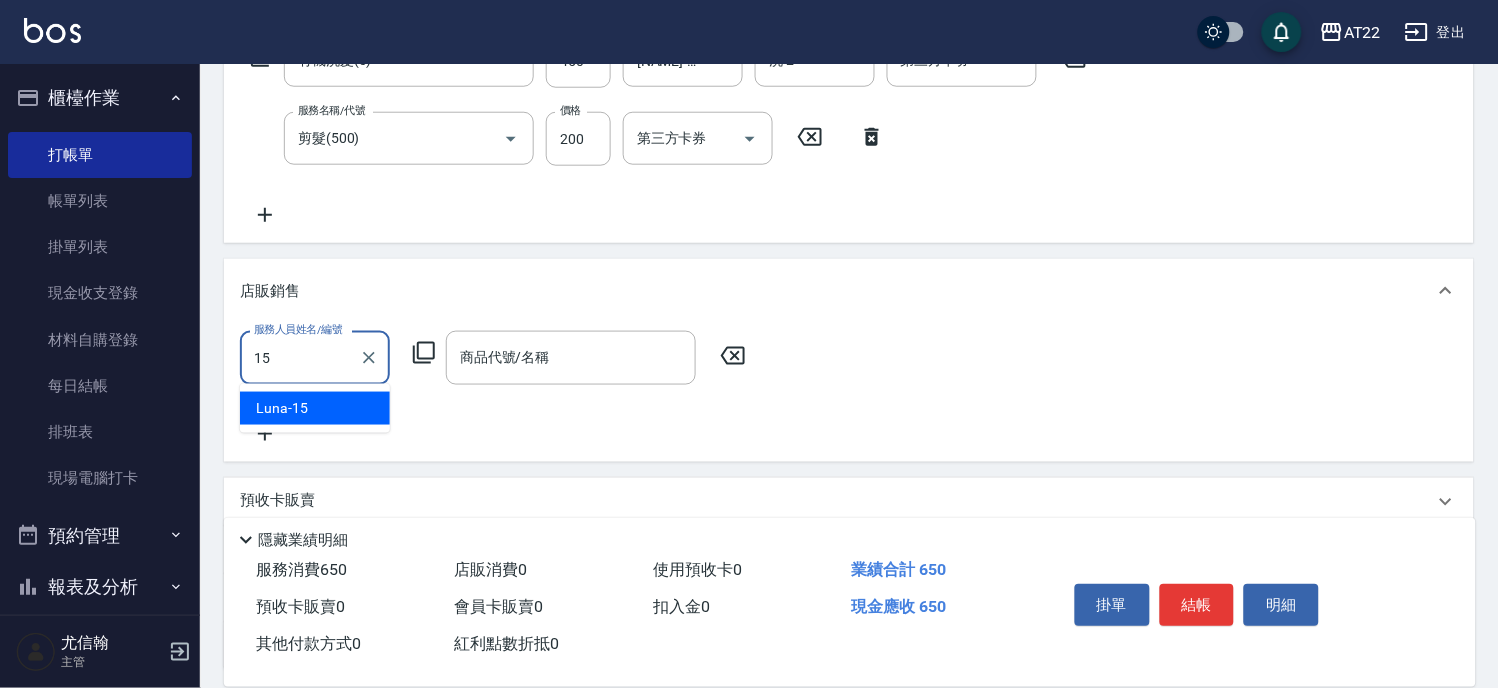 type on "Luna-15" 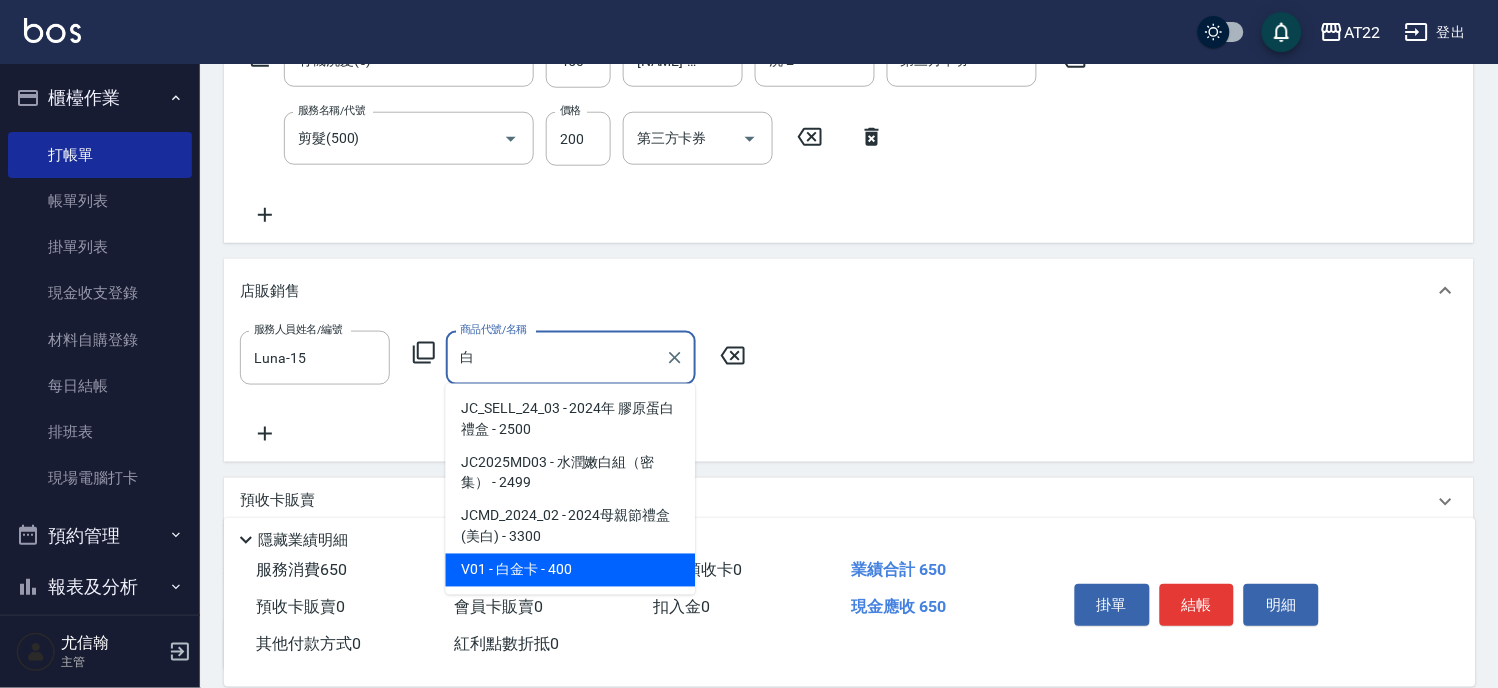 click on "V01 - 白金卡 - 400" at bounding box center (571, 570) 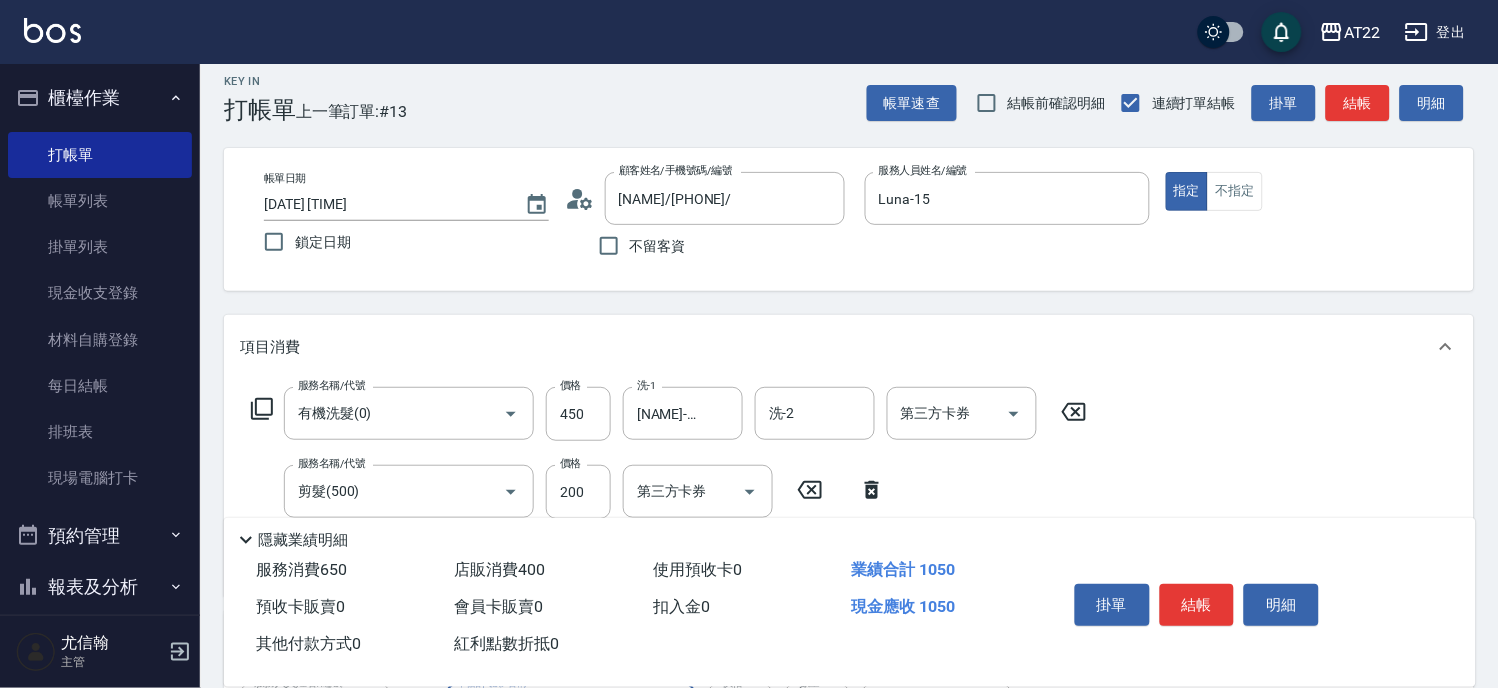 scroll, scrollTop: 0, scrollLeft: 0, axis: both 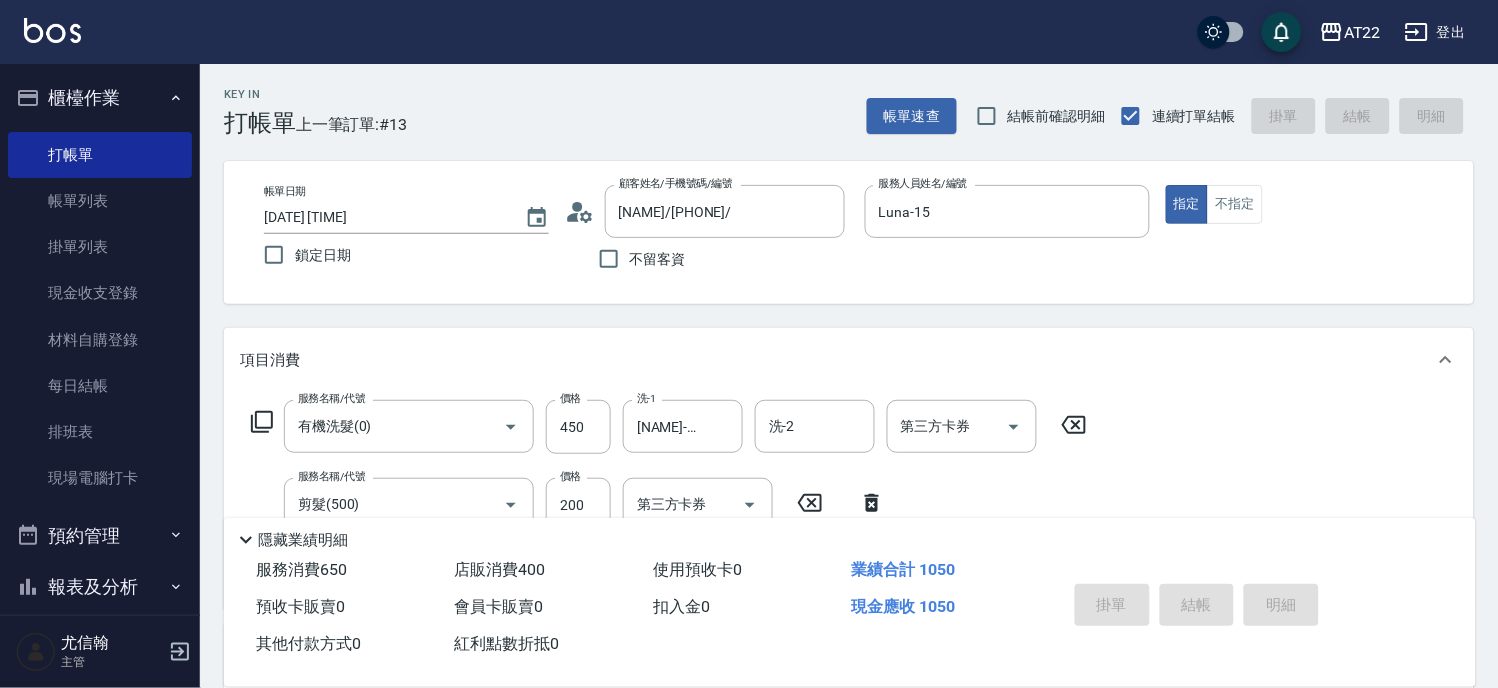 type on "白金卡" 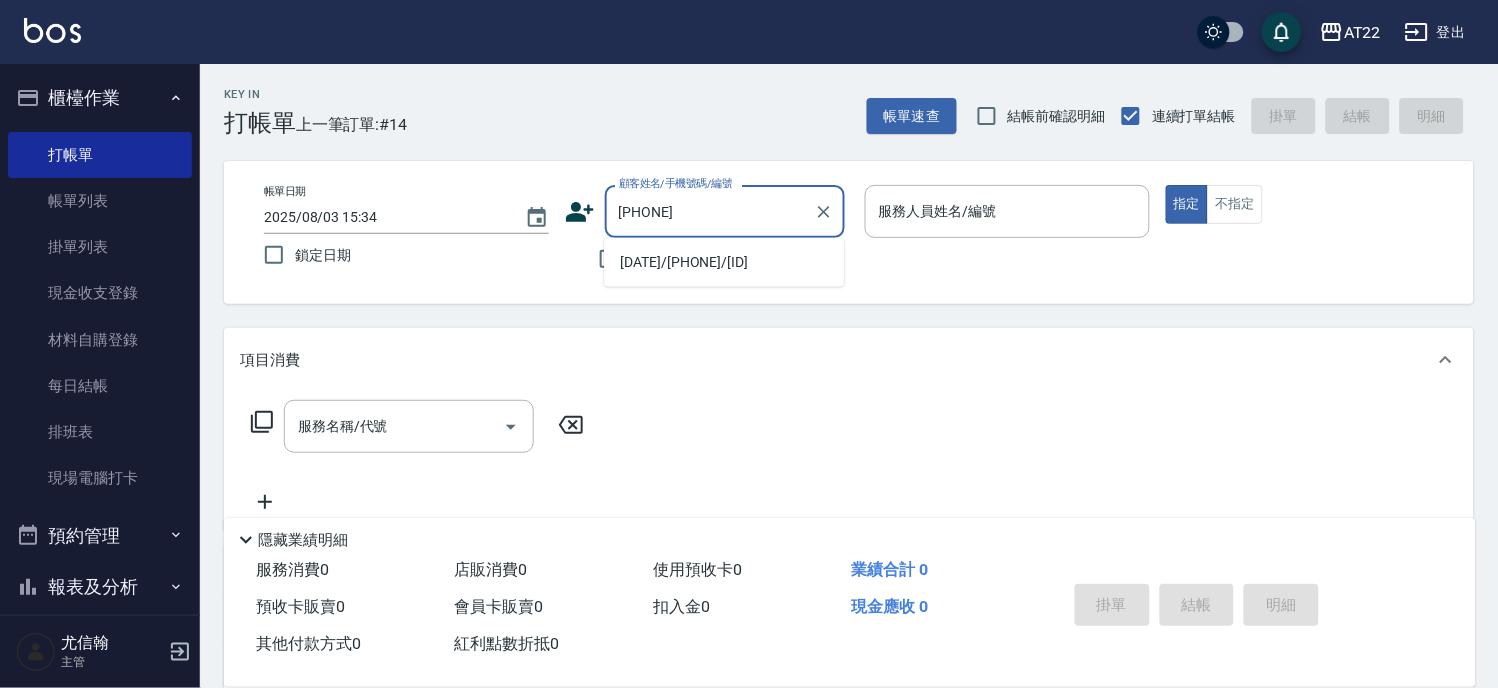 click on "[DATE]/[PHONE]/t80192" at bounding box center (724, 262) 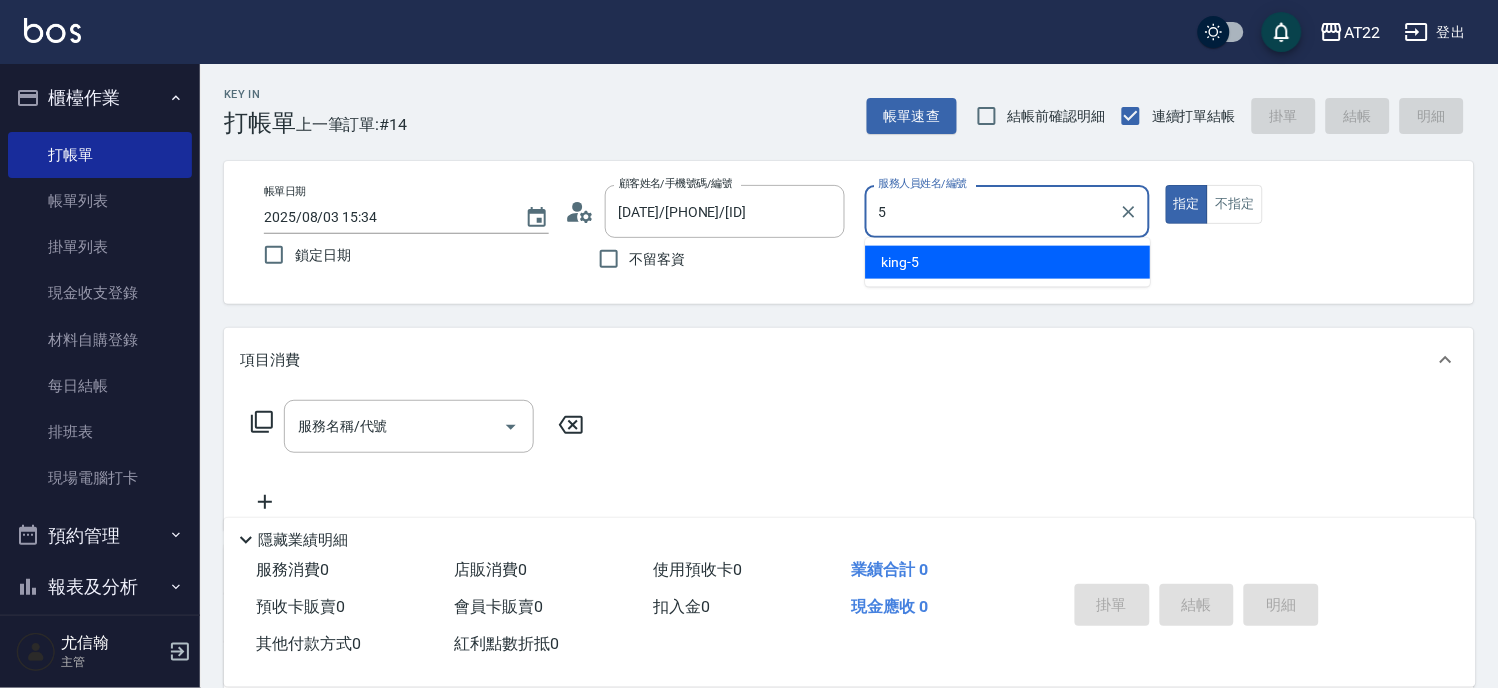 type on "king-5" 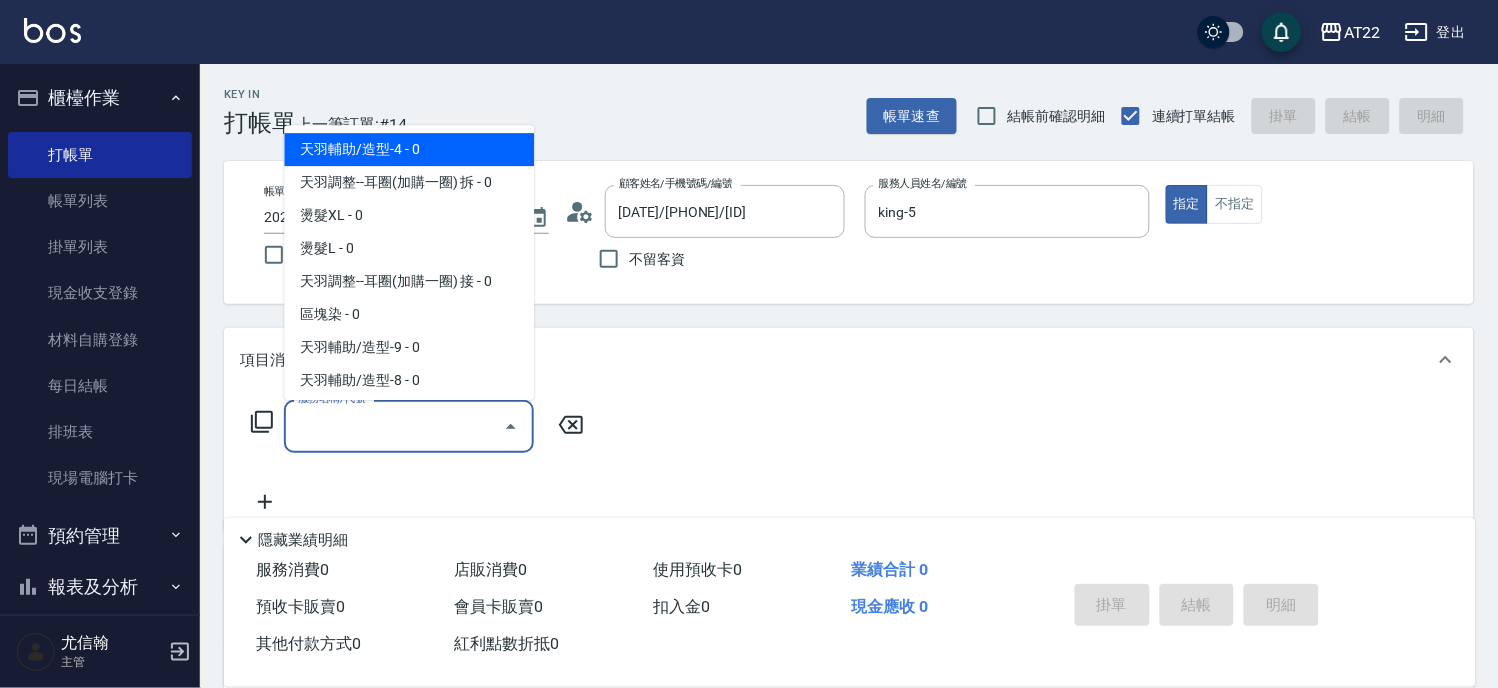 click on "服務名稱/代號" at bounding box center (394, 426) 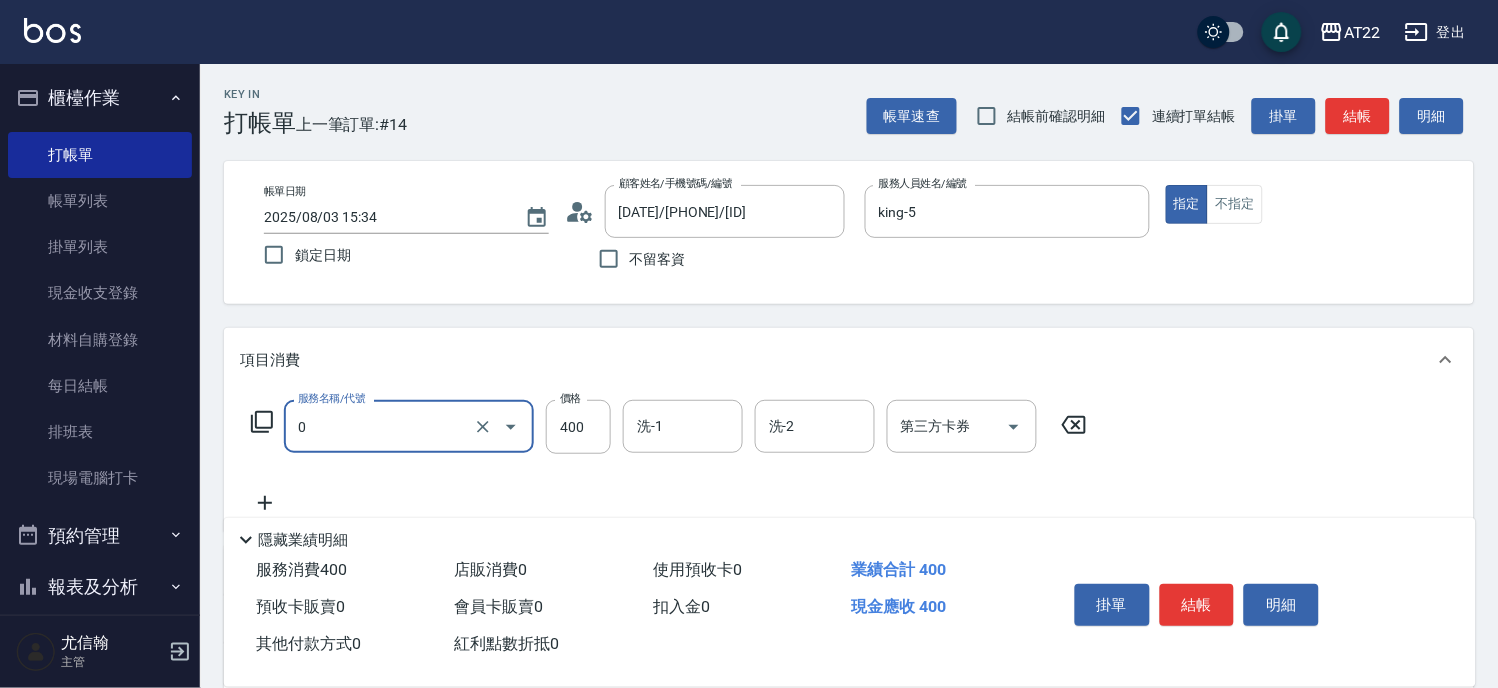 type on "有機洗髮(0)" 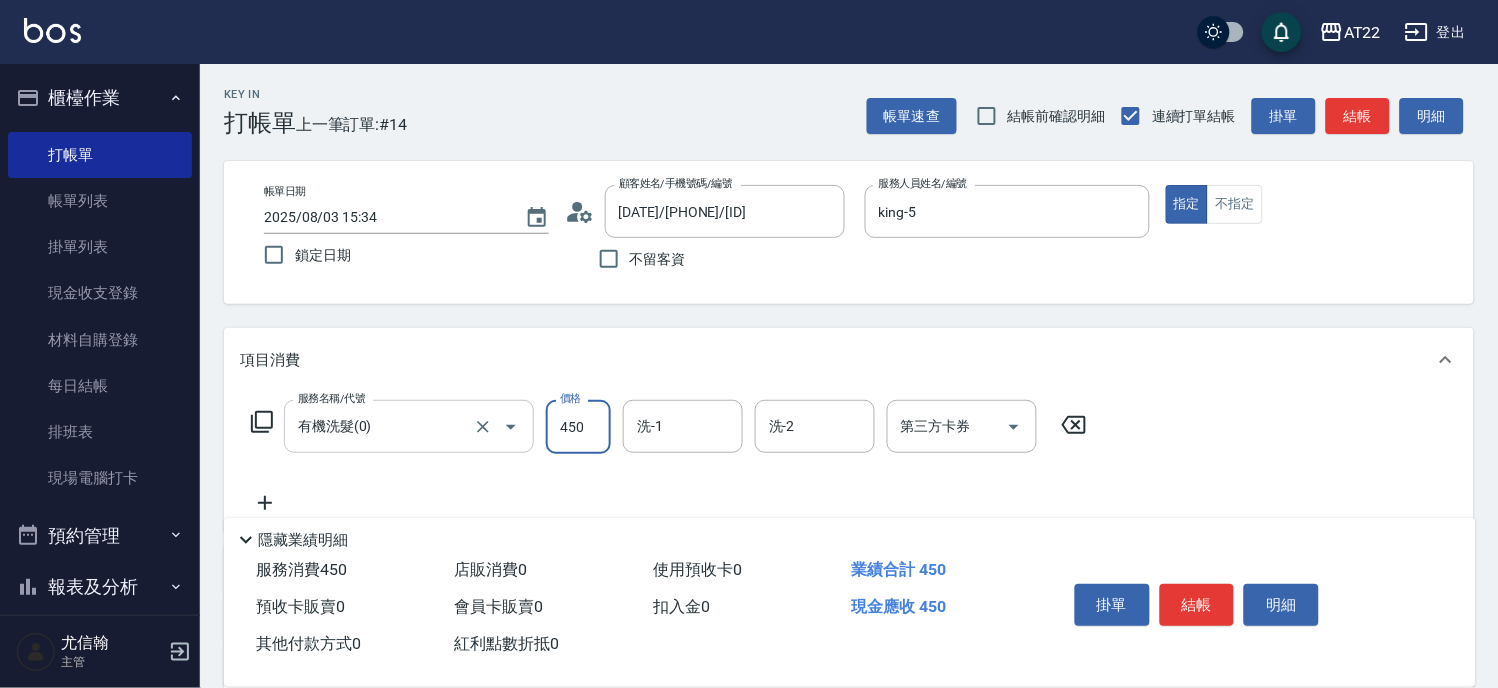 type on "450" 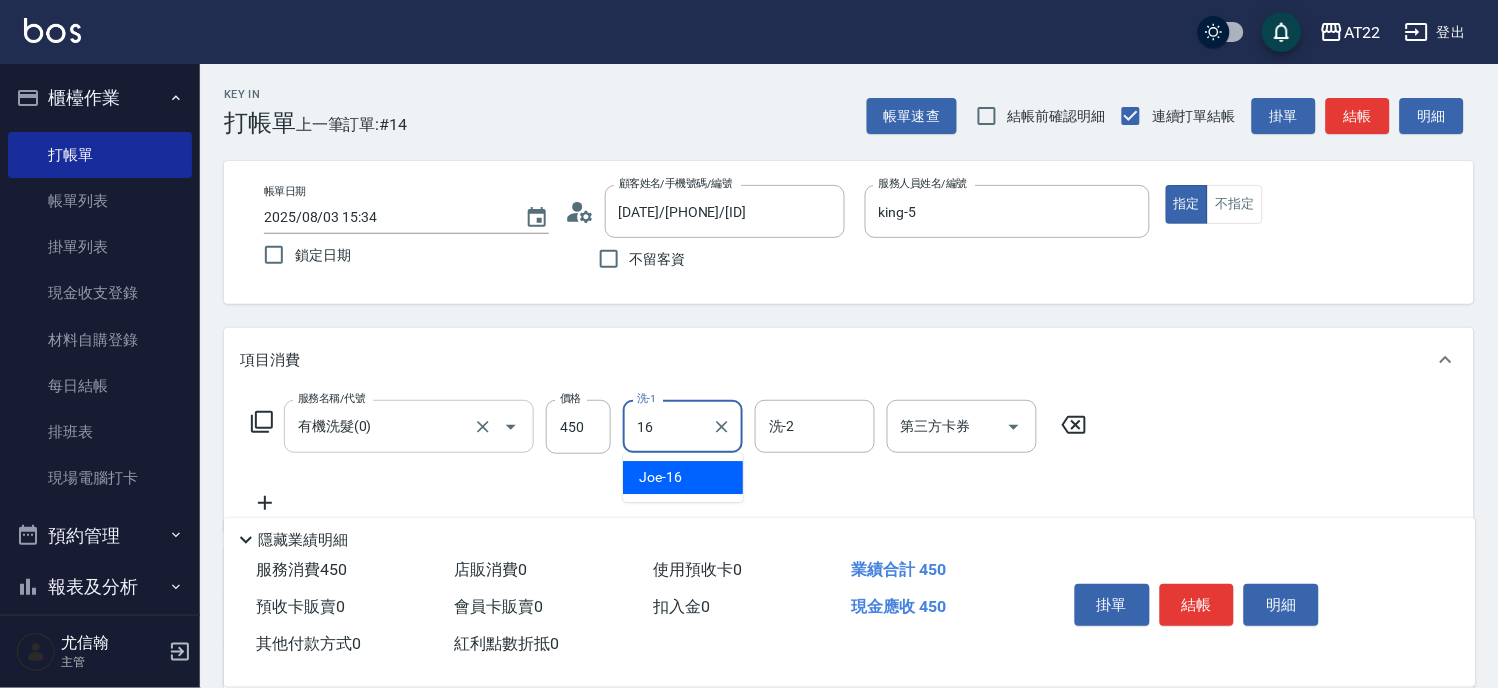 type on "[NAME]-16" 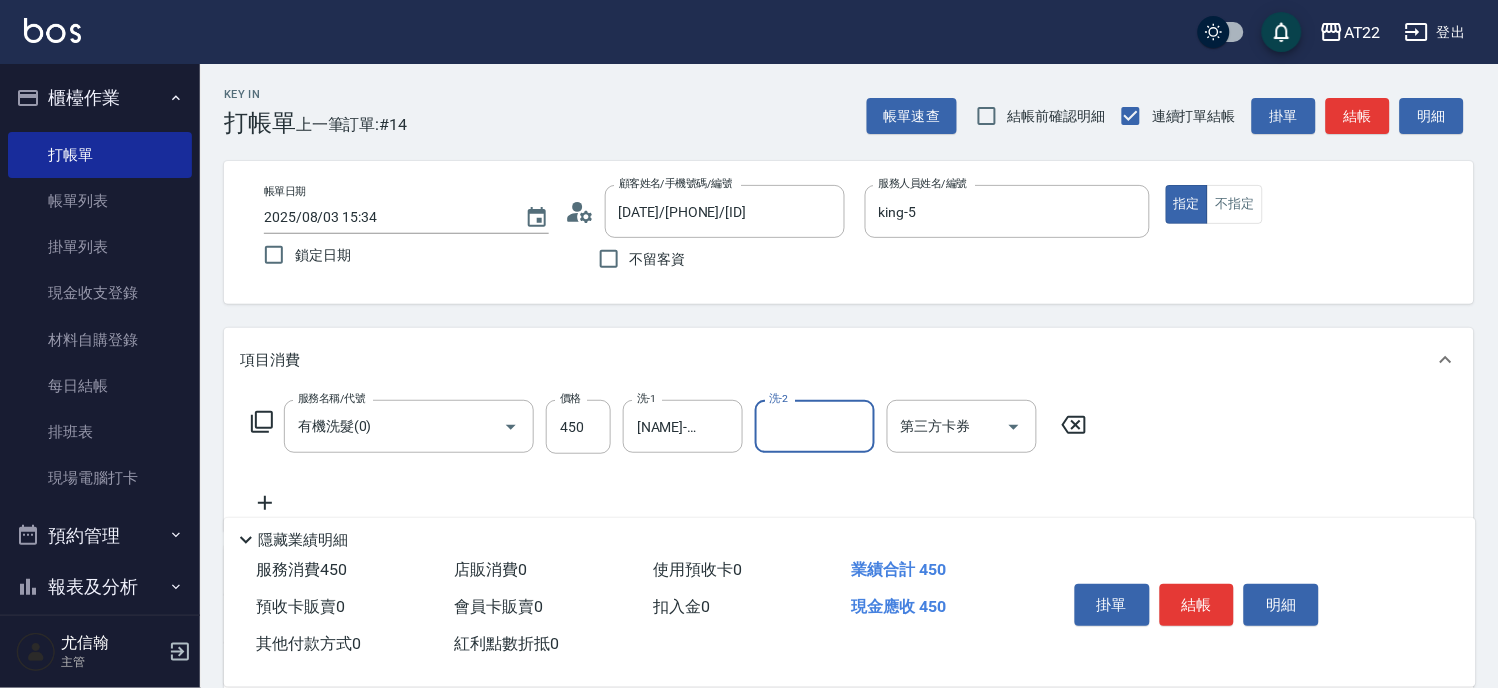 click 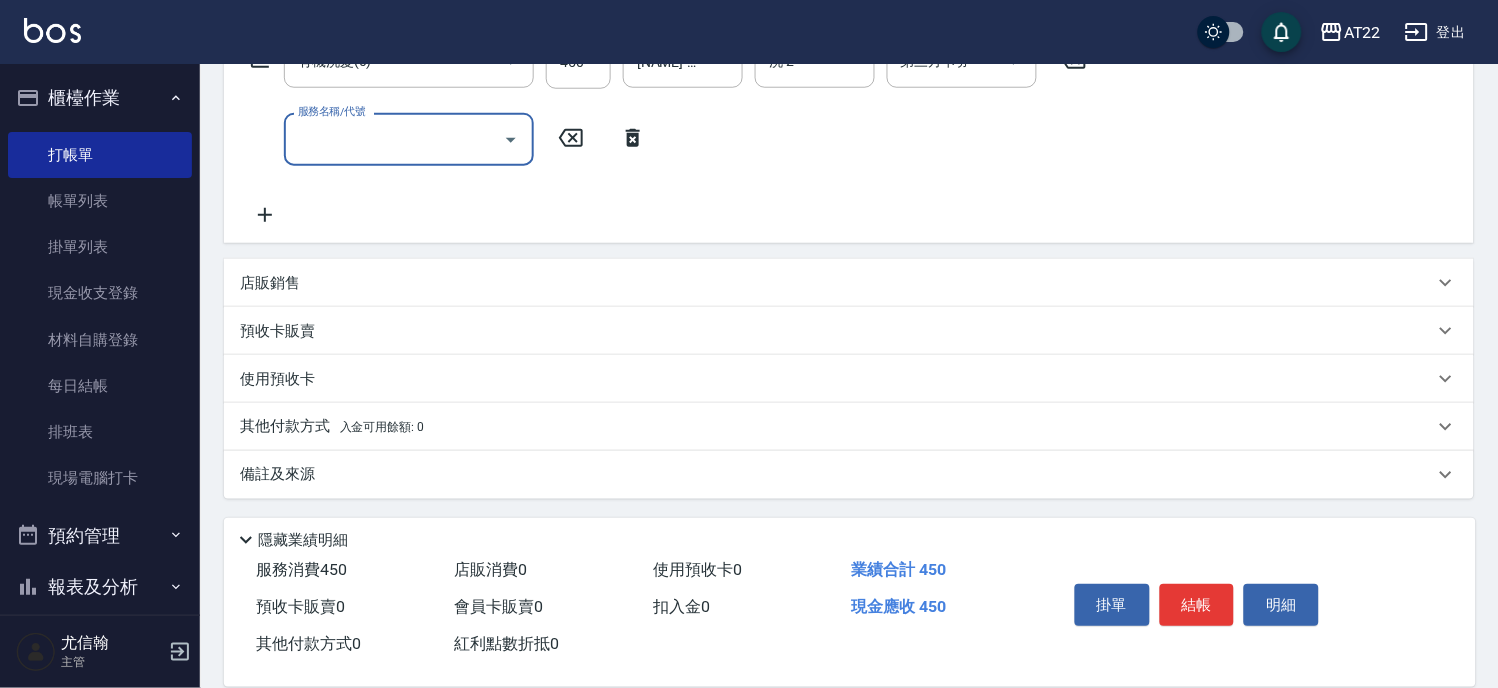 scroll, scrollTop: 32, scrollLeft: 0, axis: vertical 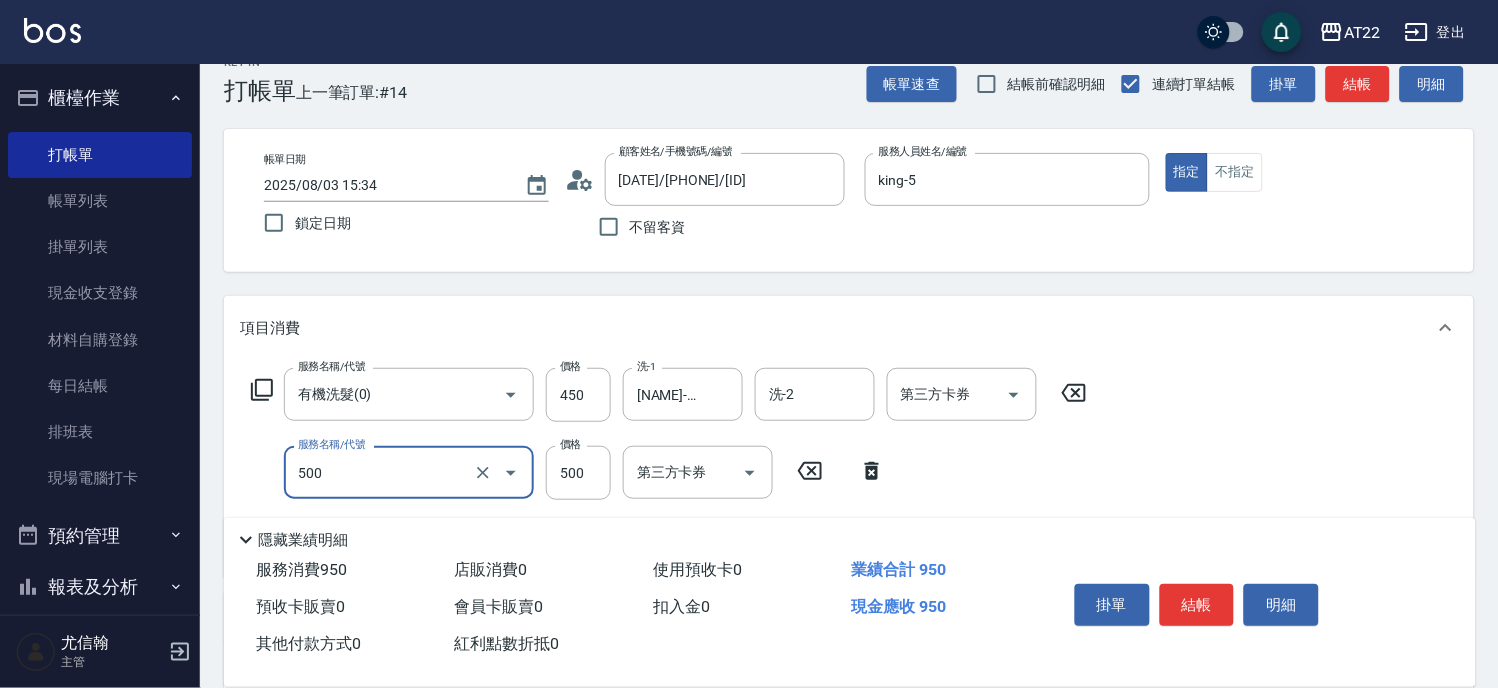 type on "剪髮(500)" 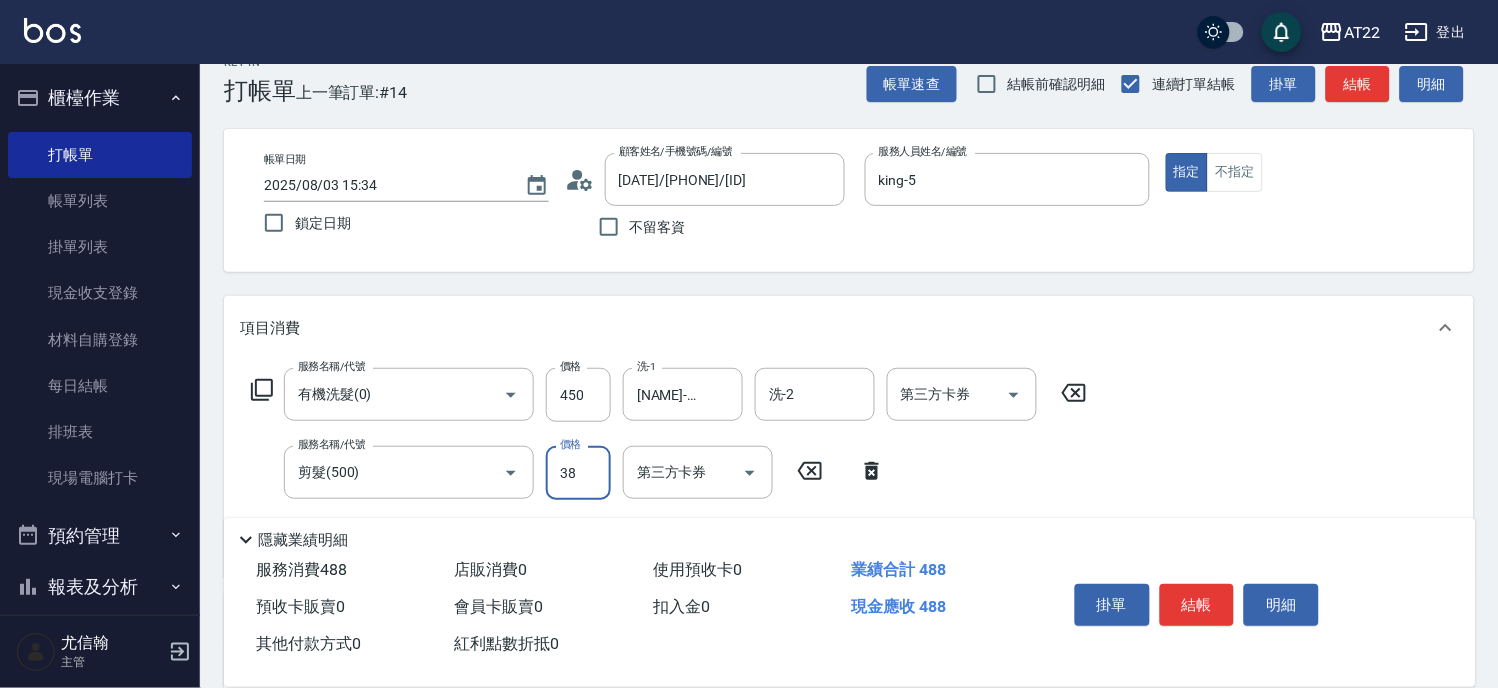 type on "380" 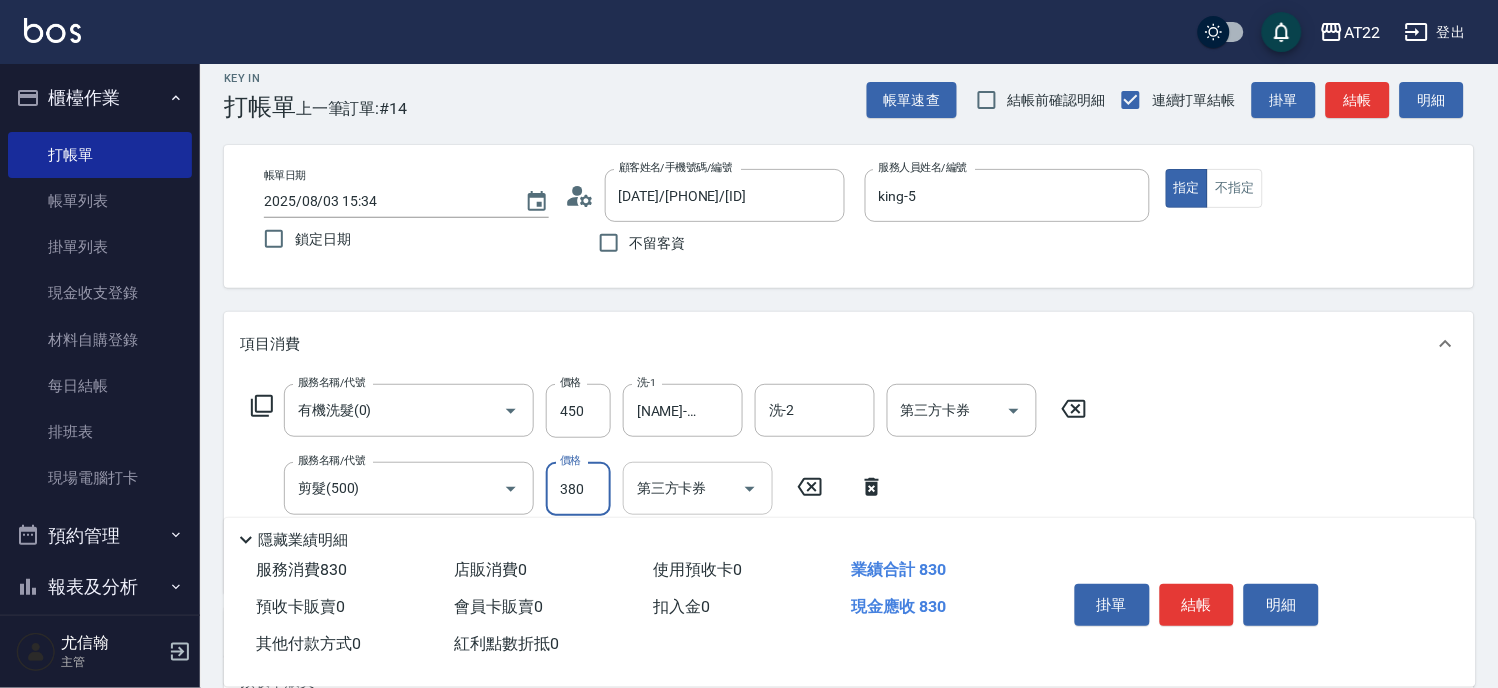 scroll, scrollTop: 0, scrollLeft: 0, axis: both 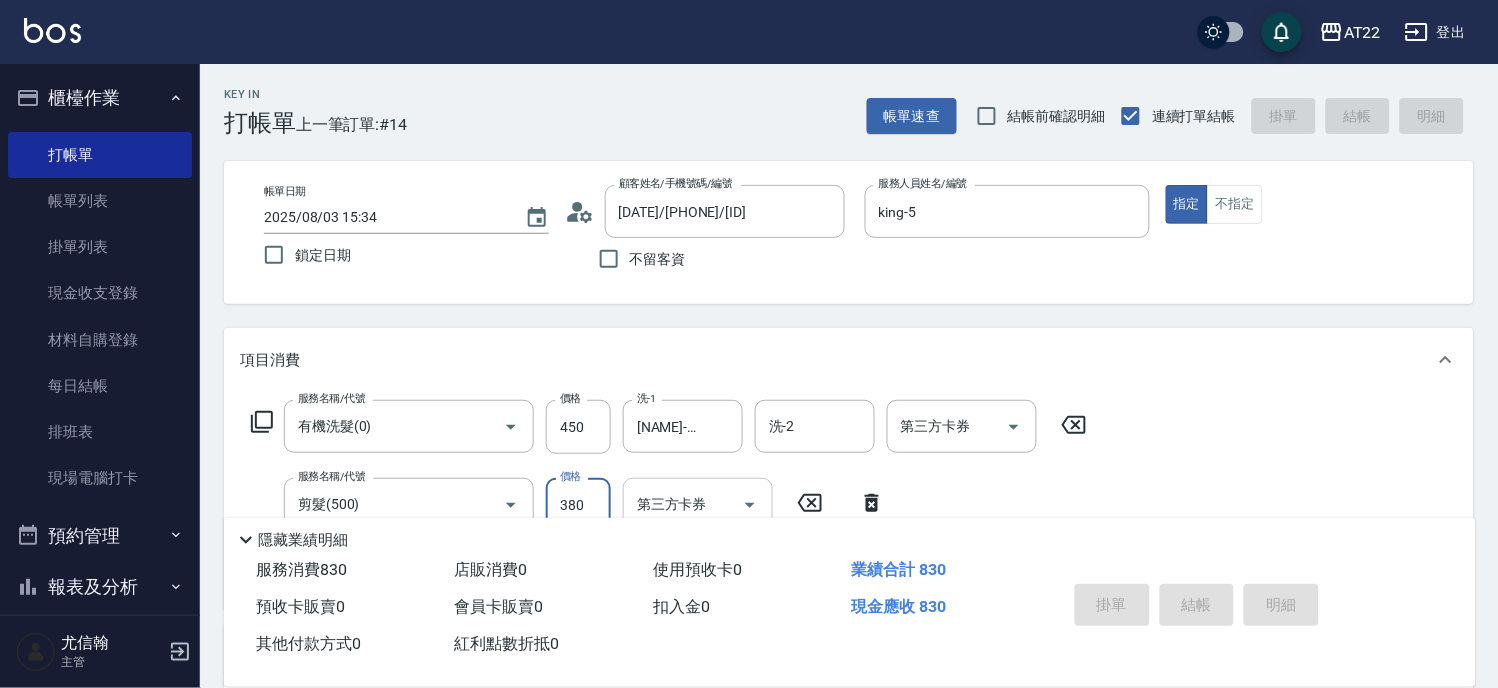 type on "2025/08/03 15:36" 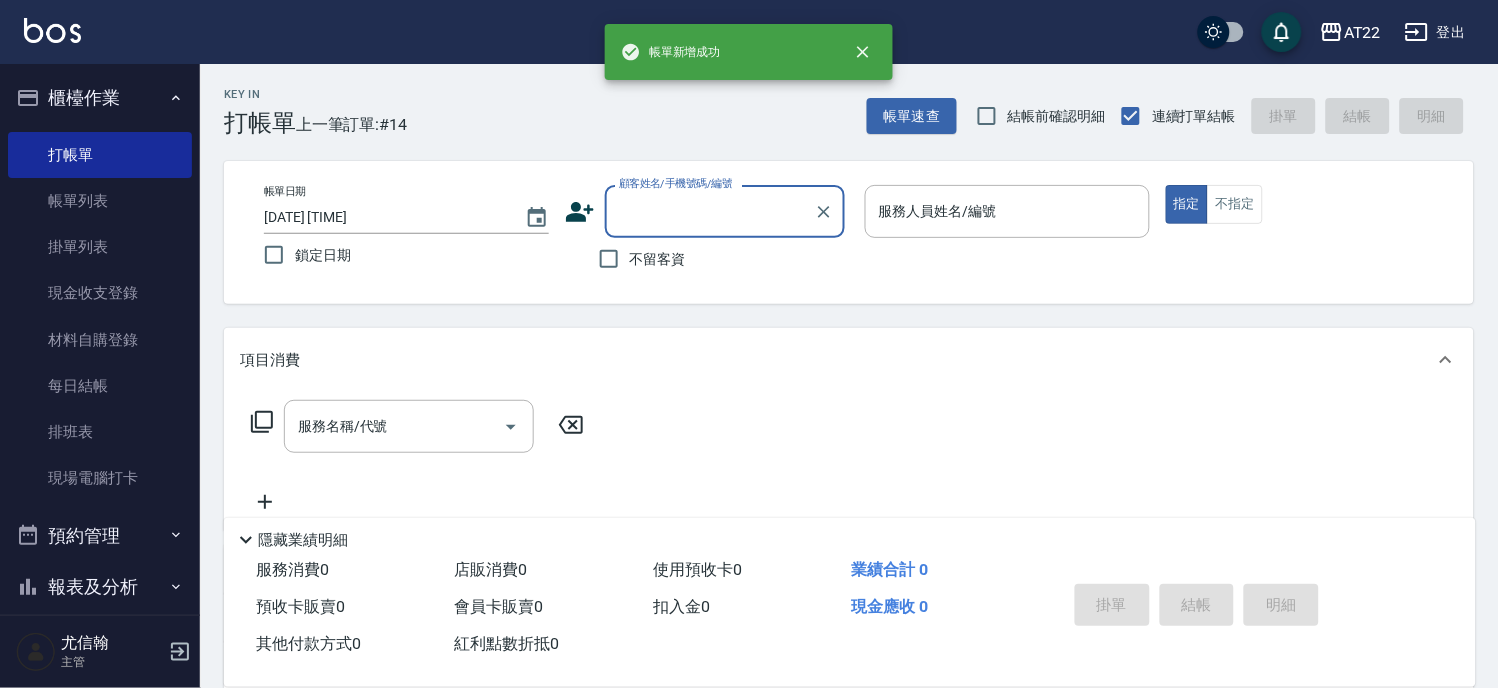 scroll, scrollTop: 0, scrollLeft: 0, axis: both 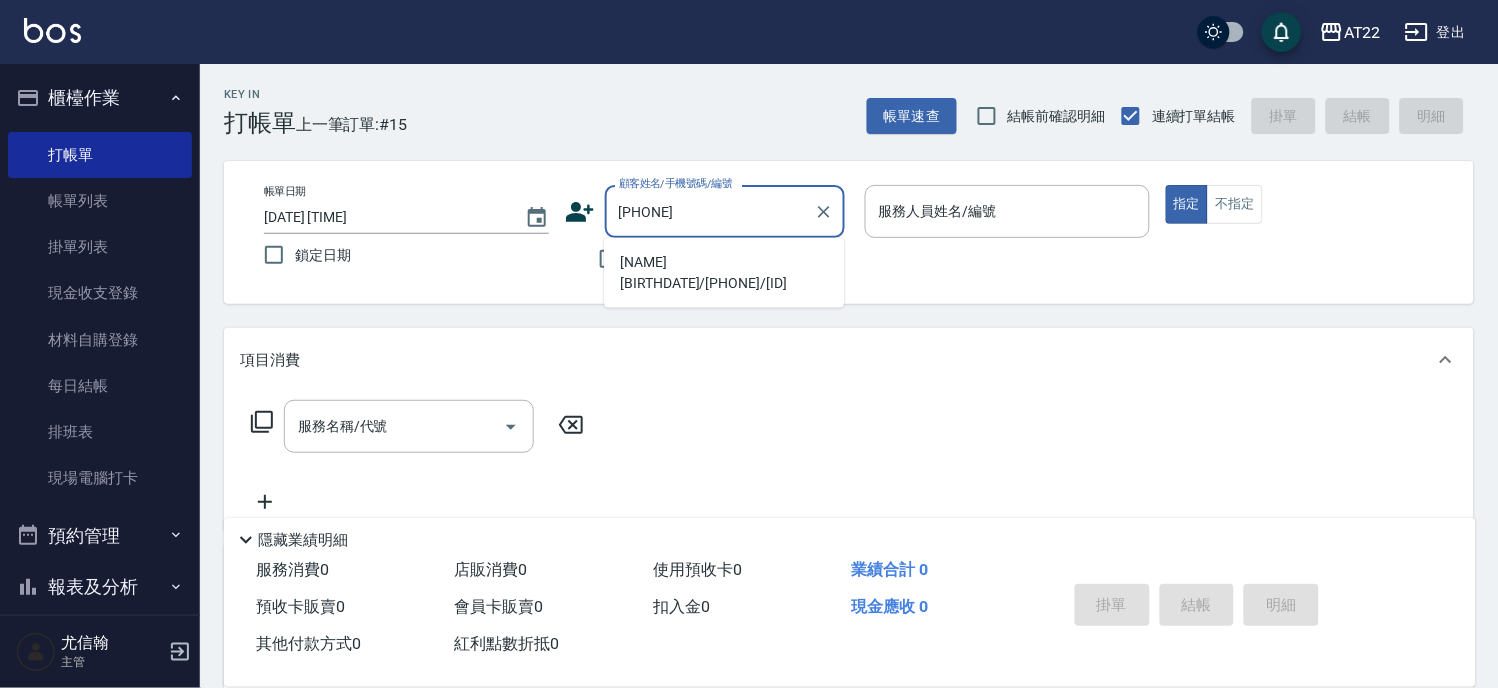 type on "[LAST] [LAST][DATE]/[PHONE]/V82169" 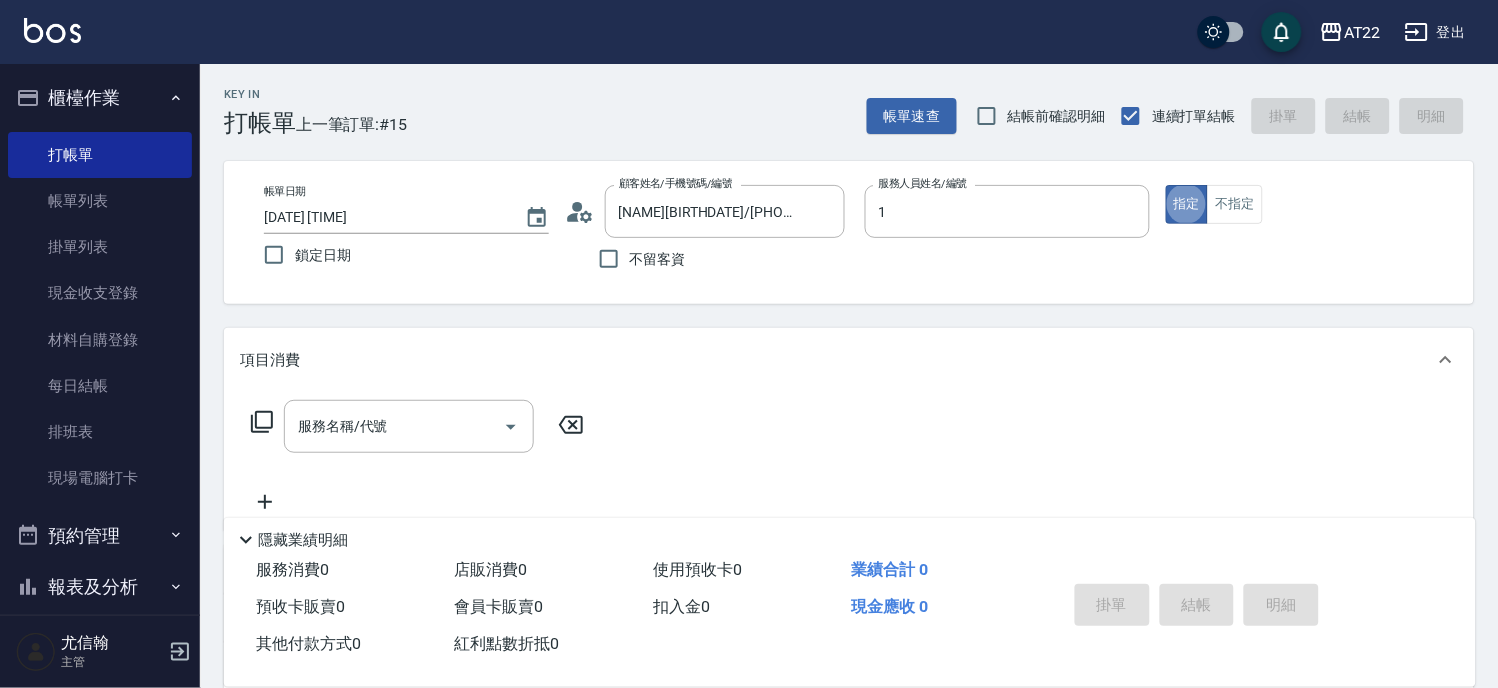 type on "孫一平-1" 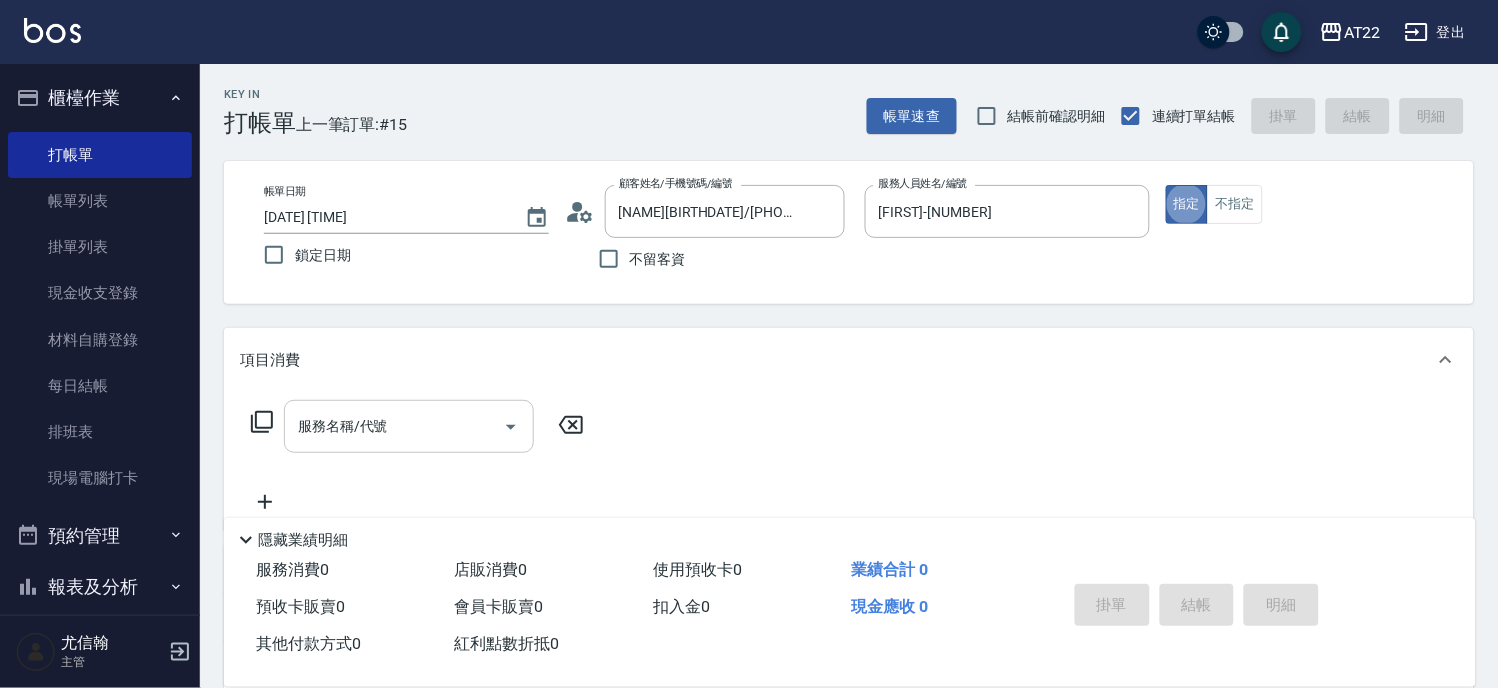 click on "服務名稱/代號" at bounding box center (394, 426) 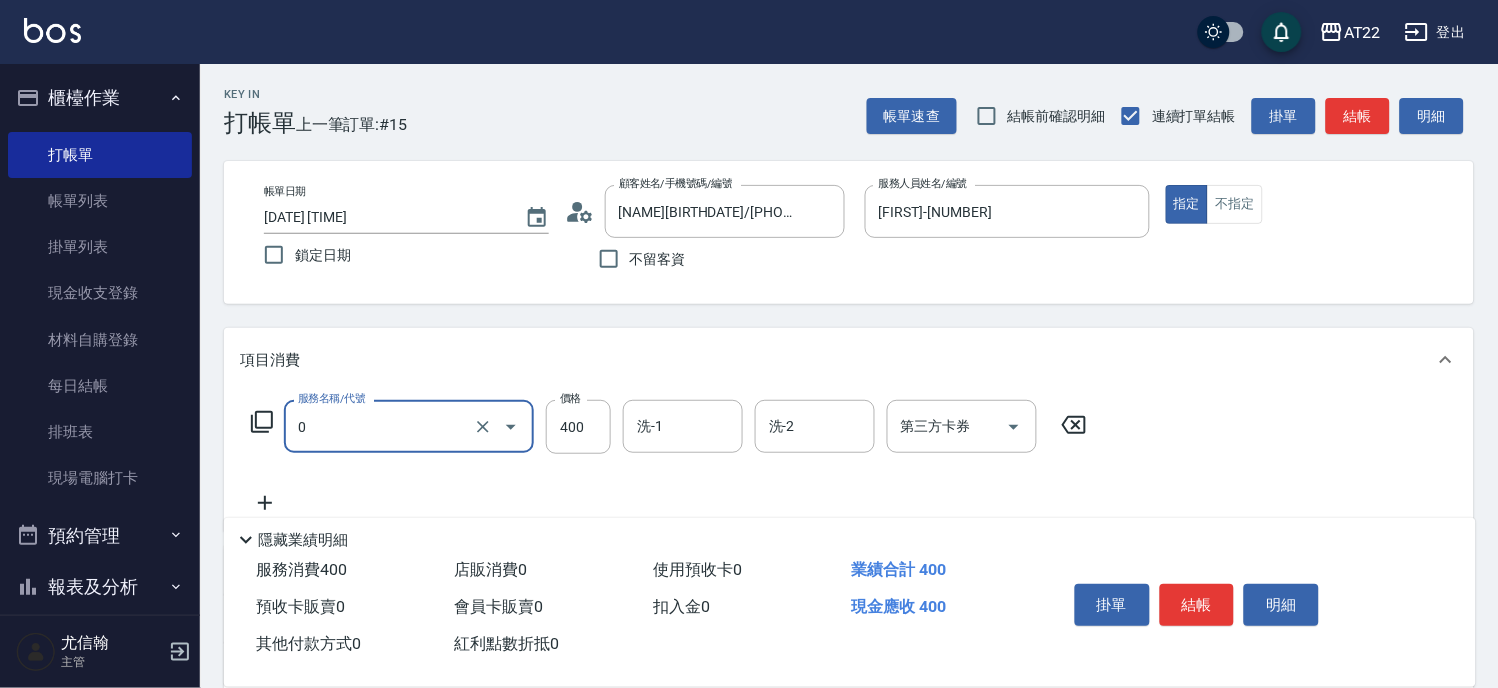 type on "有機洗髮(0)" 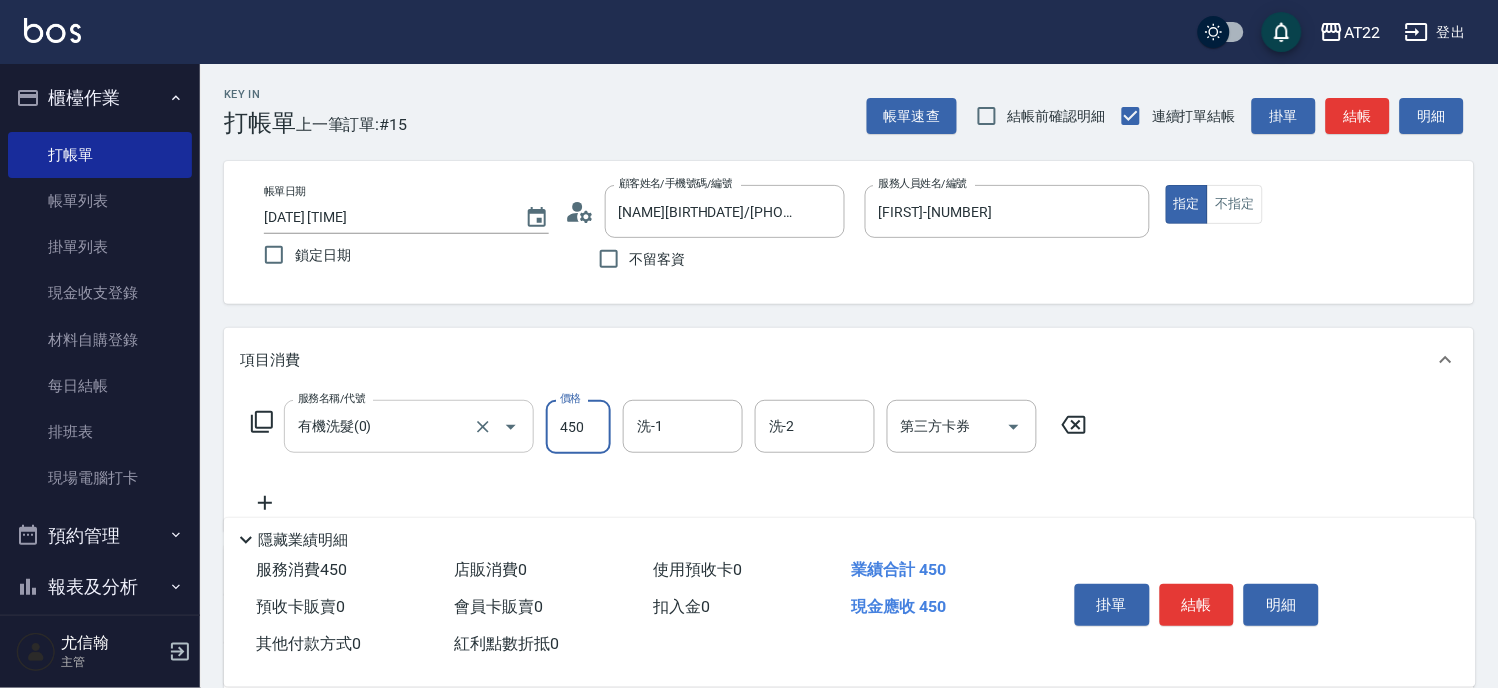 type on "450" 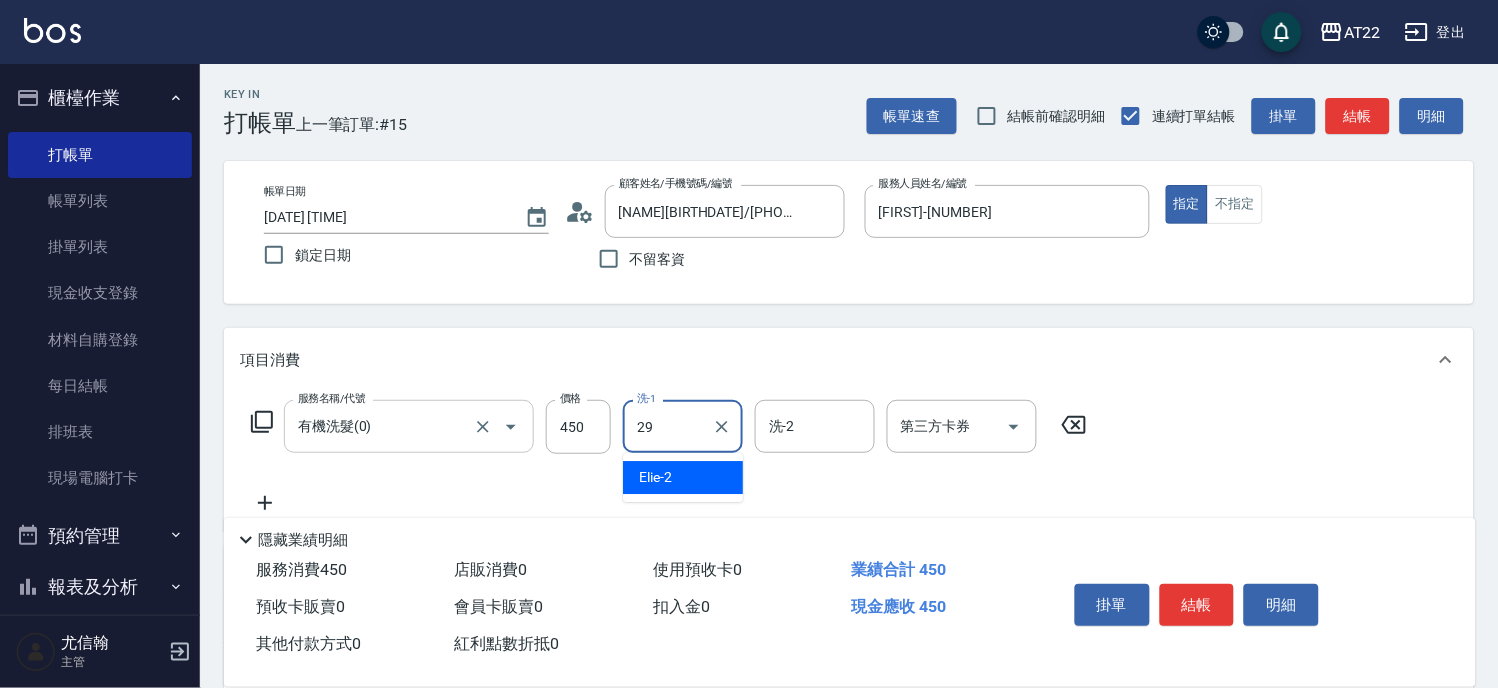 type on "[NAME]-29" 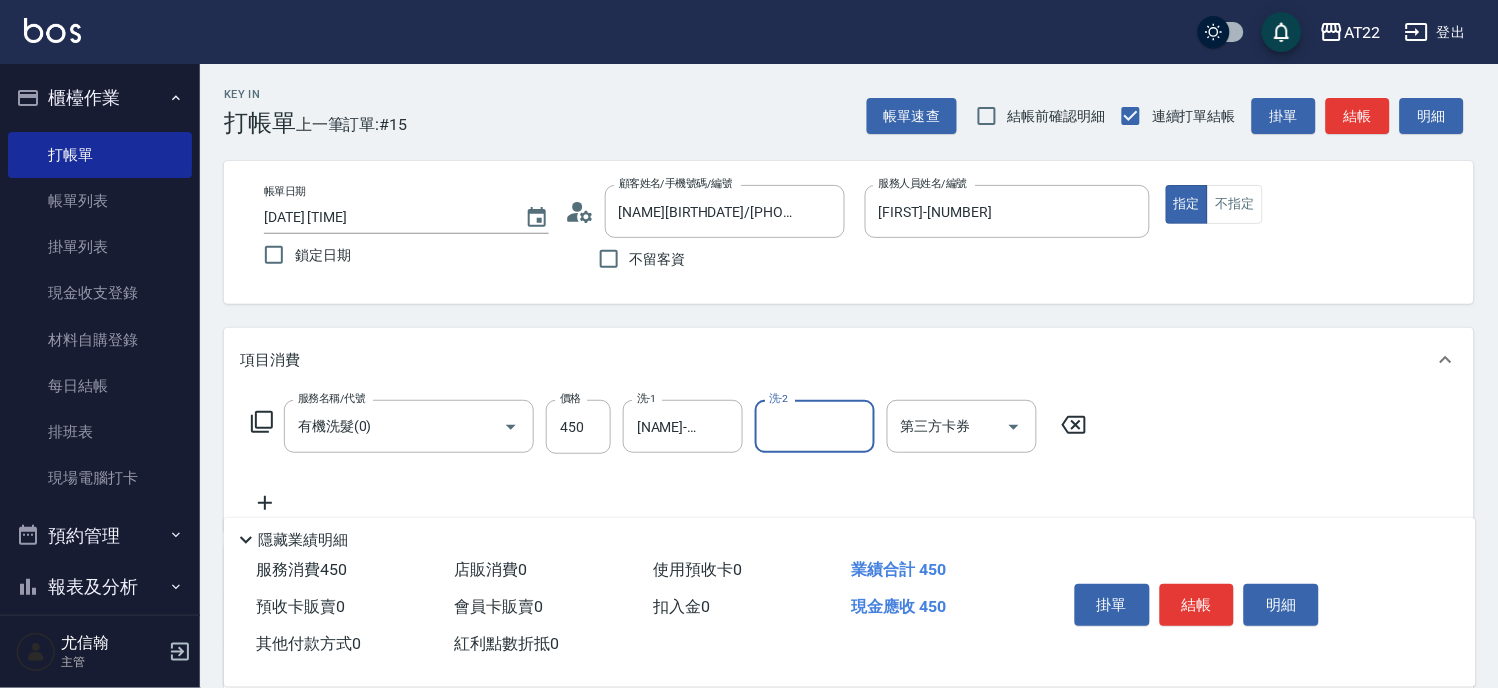 click 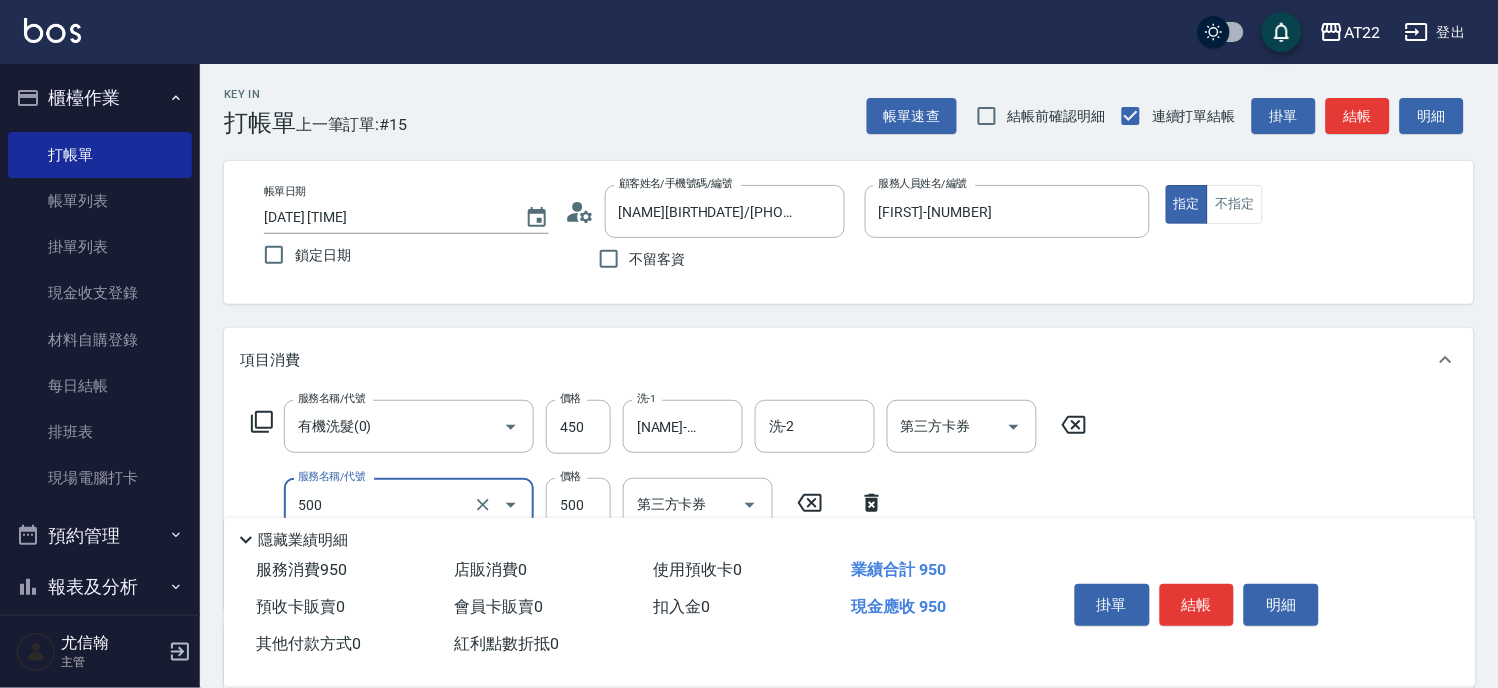 type on "剪髮(500)" 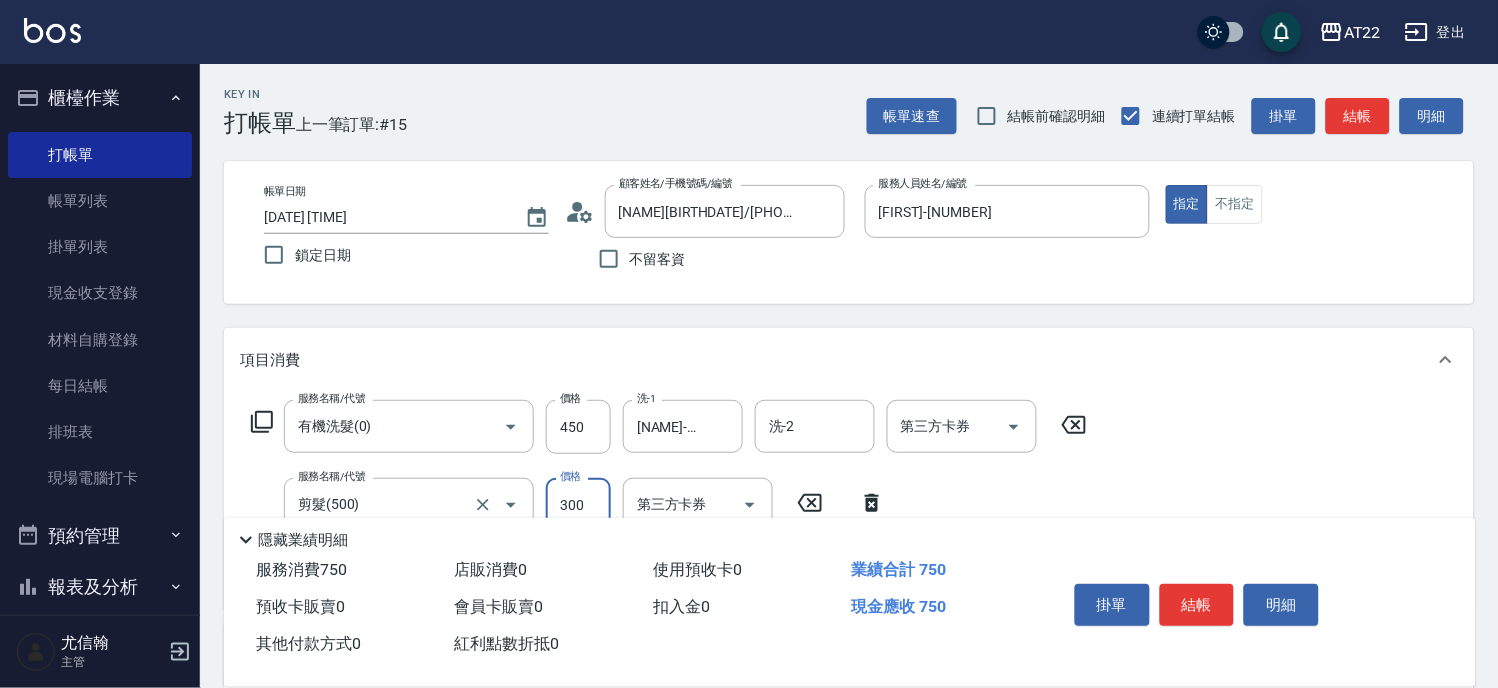 scroll, scrollTop: 222, scrollLeft: 0, axis: vertical 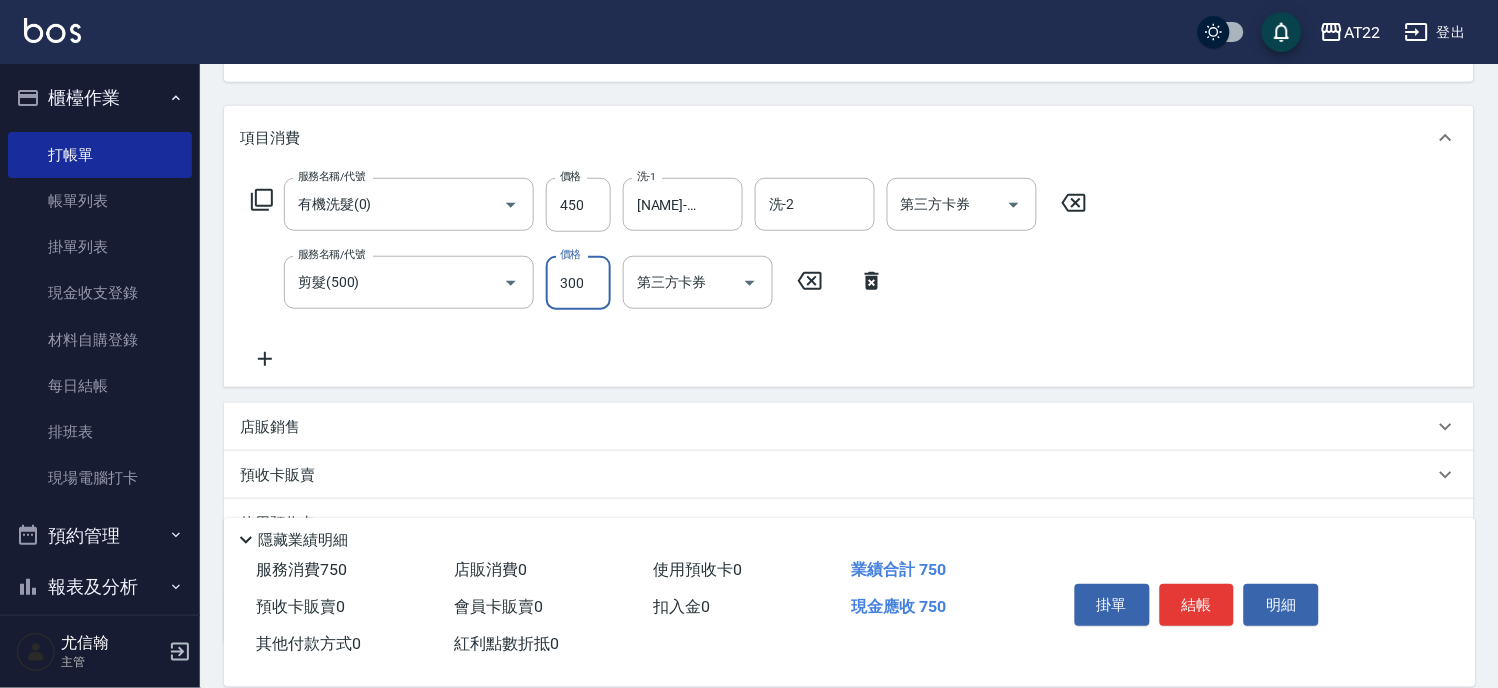type on "300" 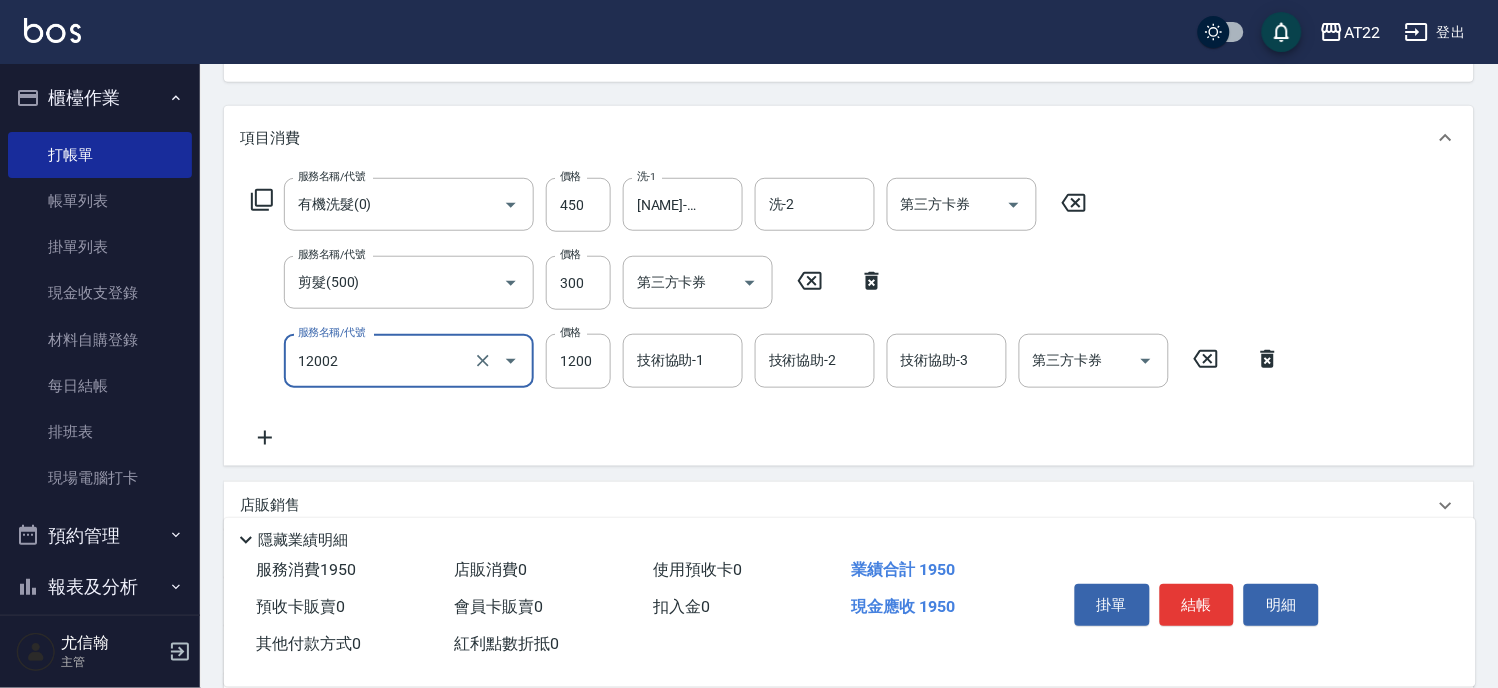 type on "染髮S(12002)" 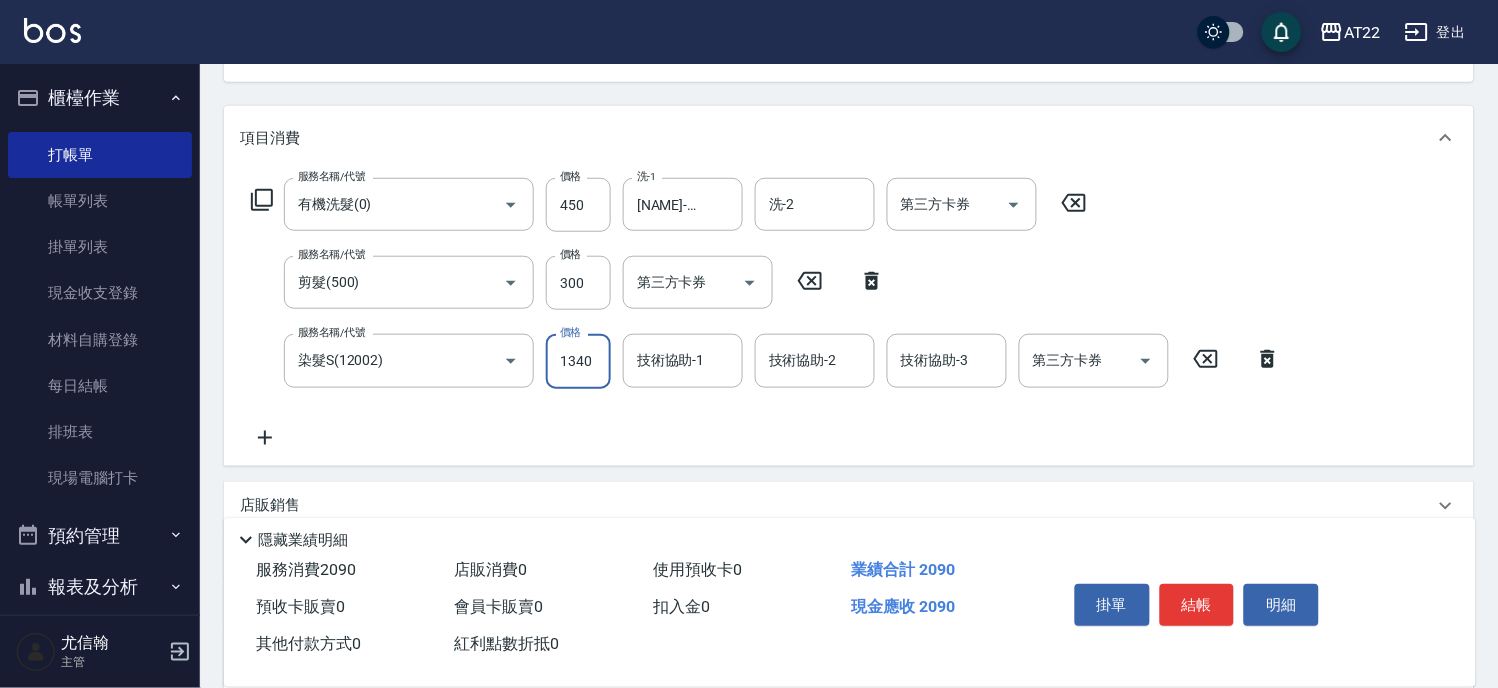 type on "1340" 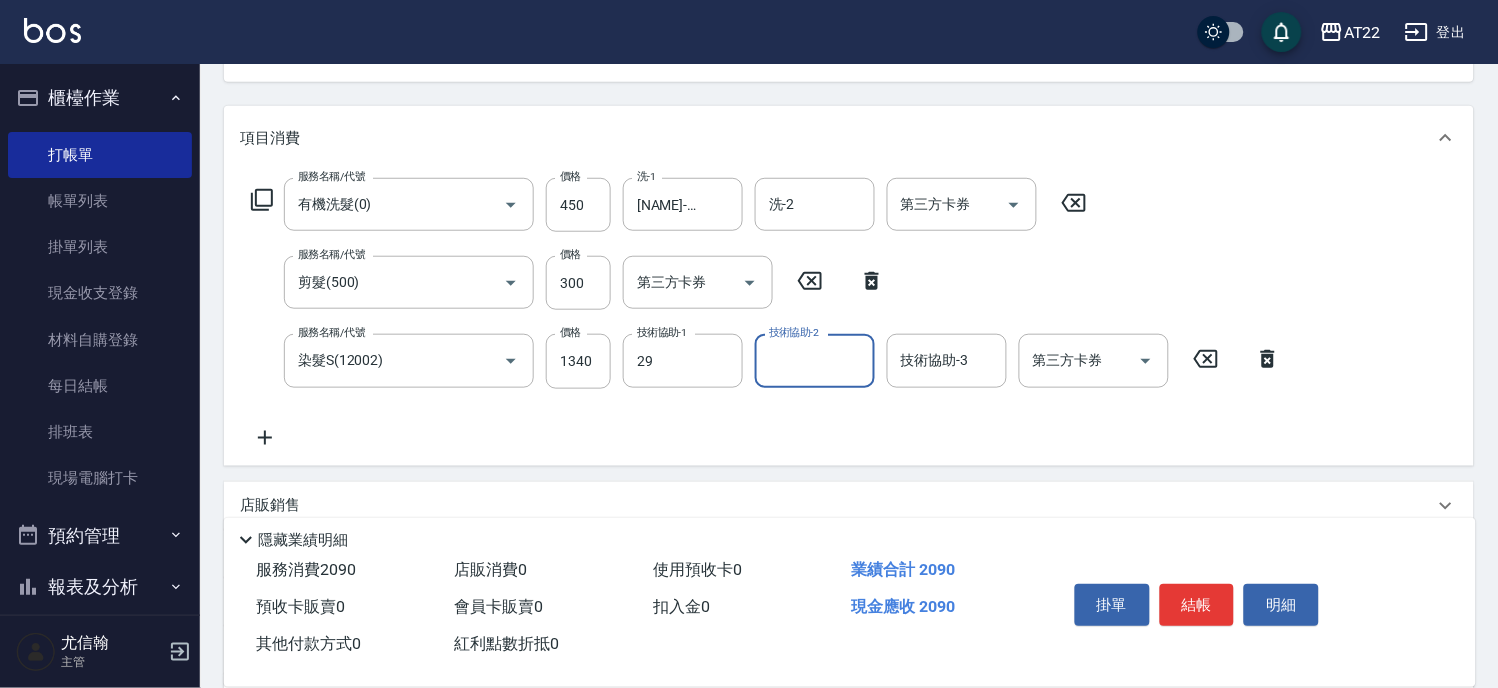 type on "[NAME]-29" 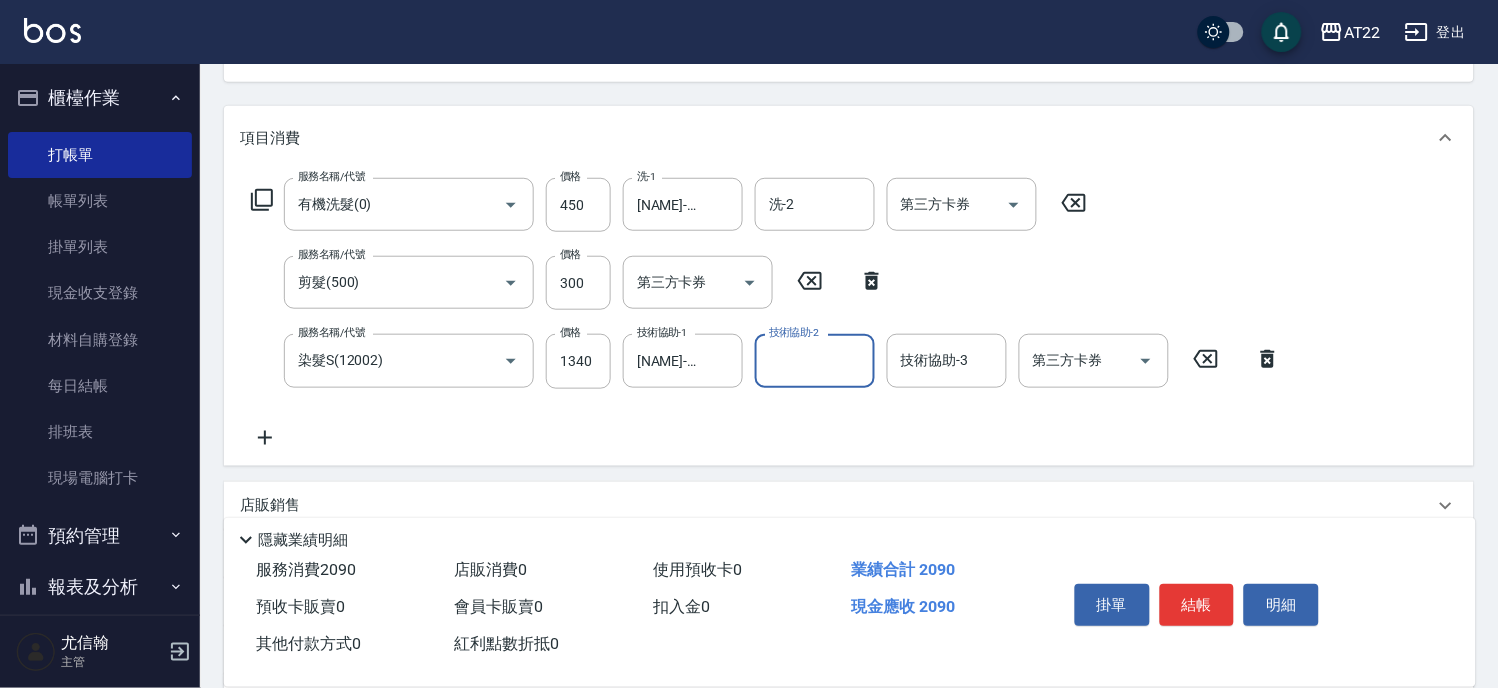 click 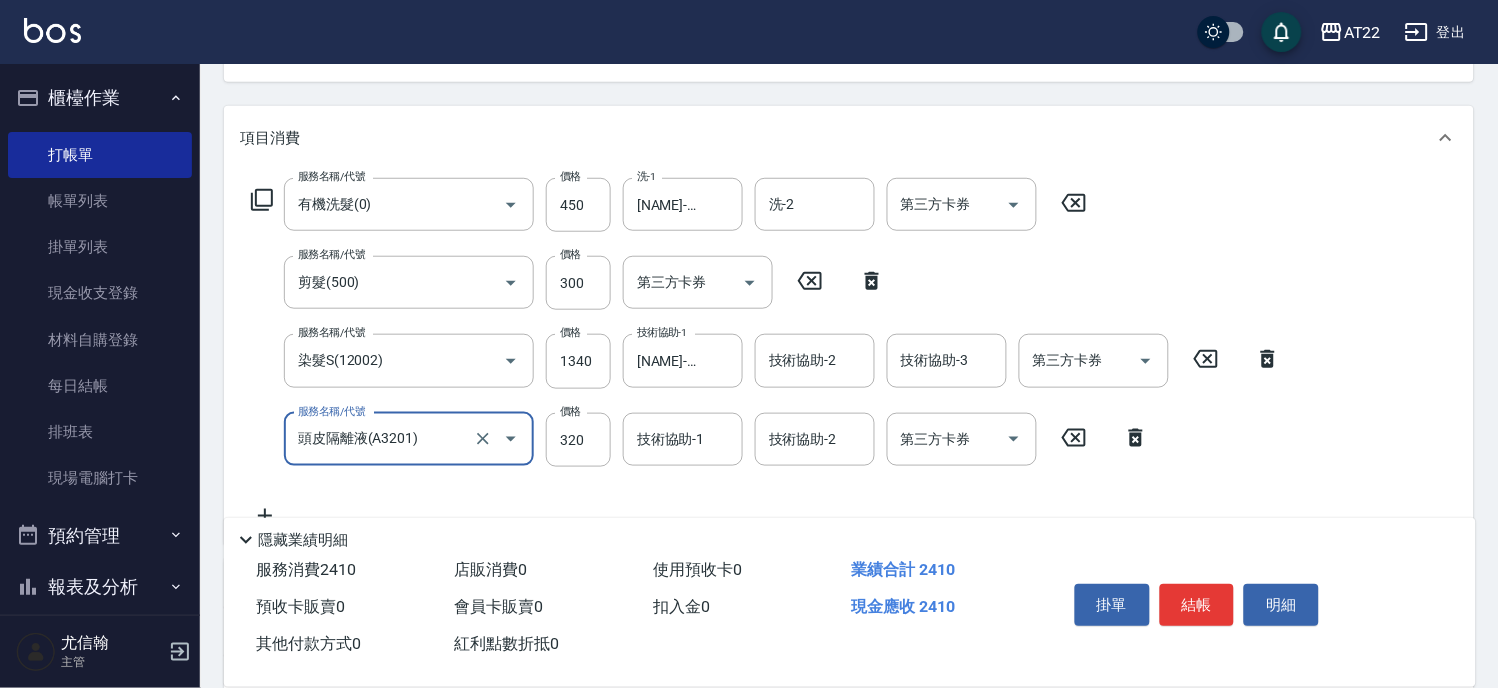 type on "頭皮隔離液(A3201)" 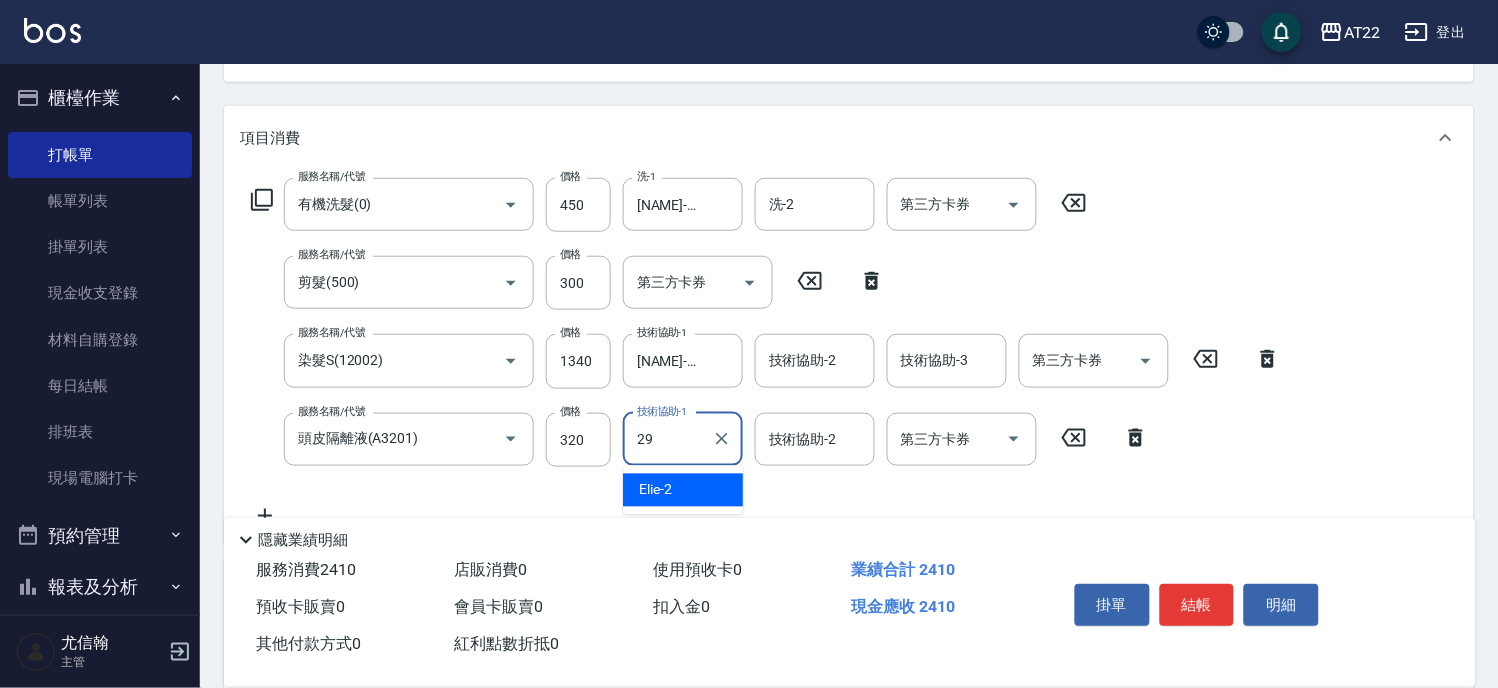 type on "[NAME]-29" 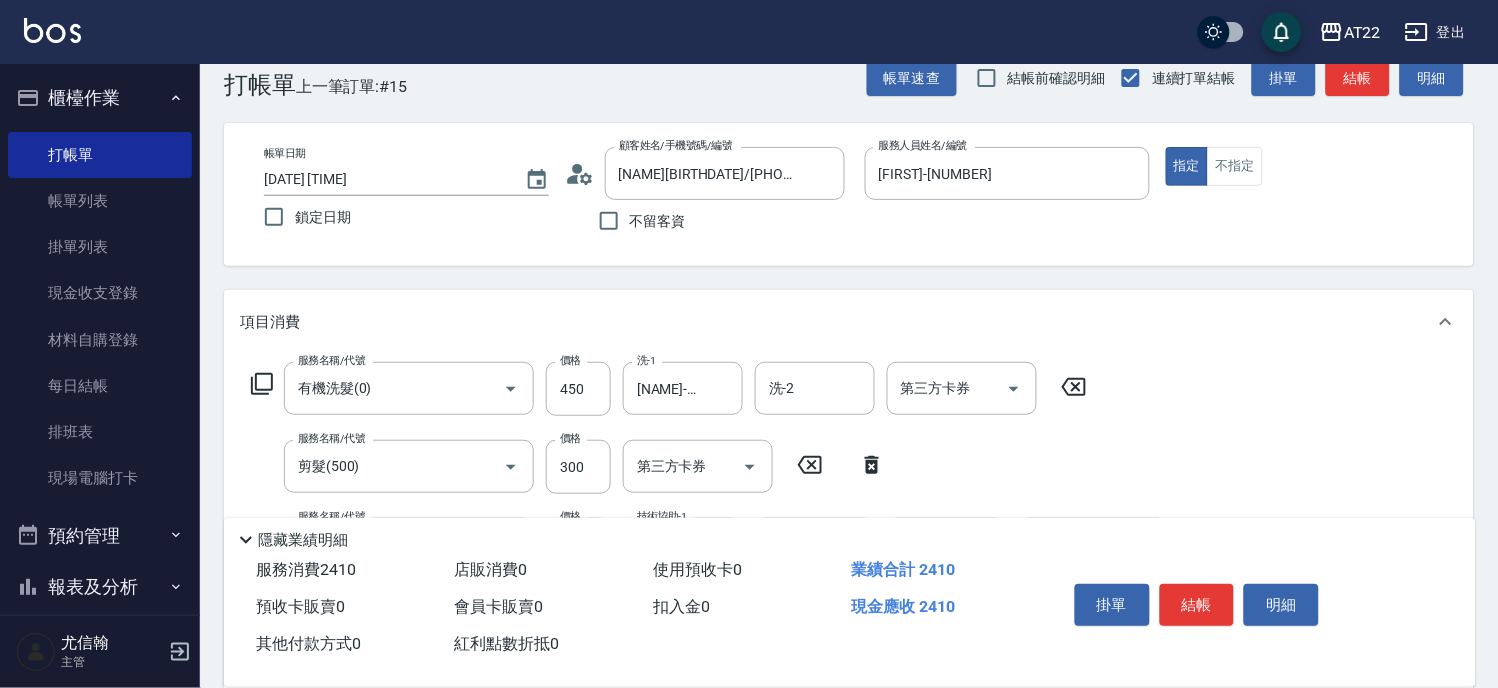 scroll, scrollTop: 0, scrollLeft: 0, axis: both 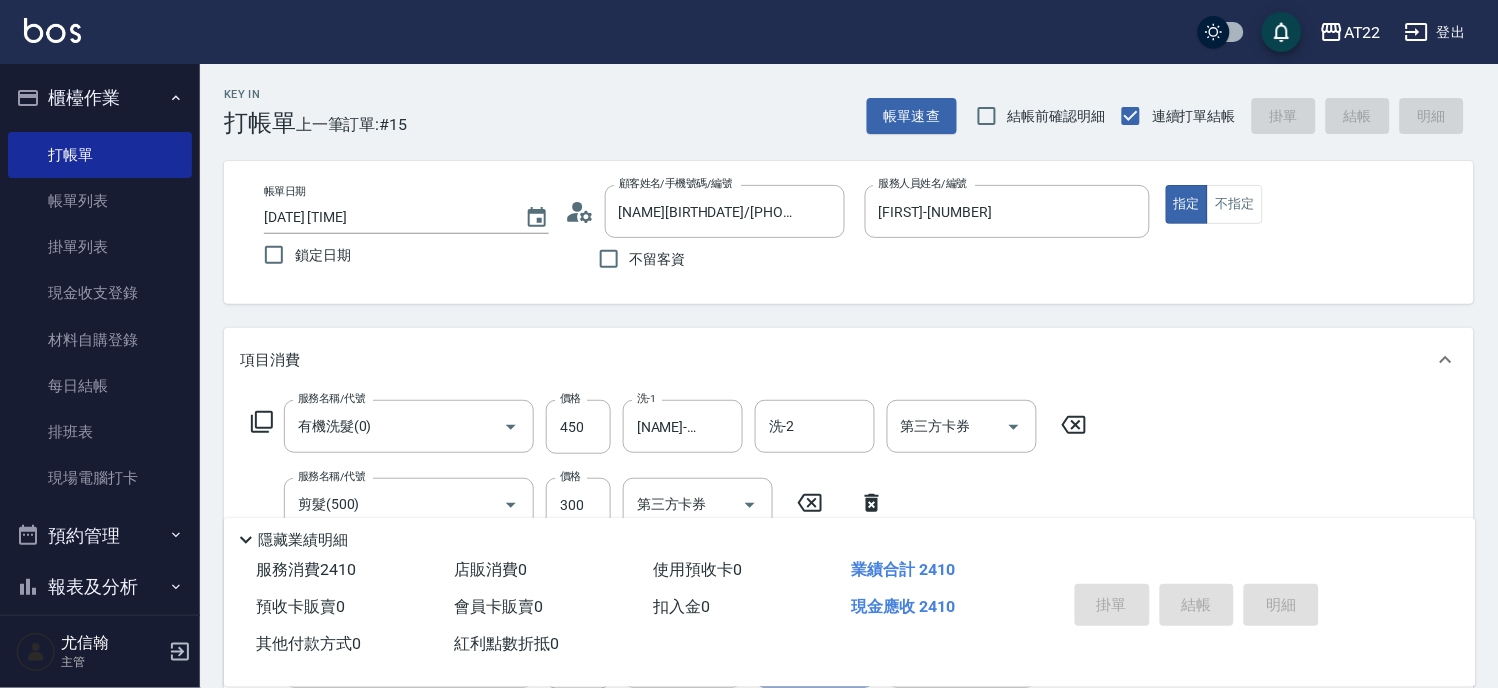type on "2025/08/03 15:37" 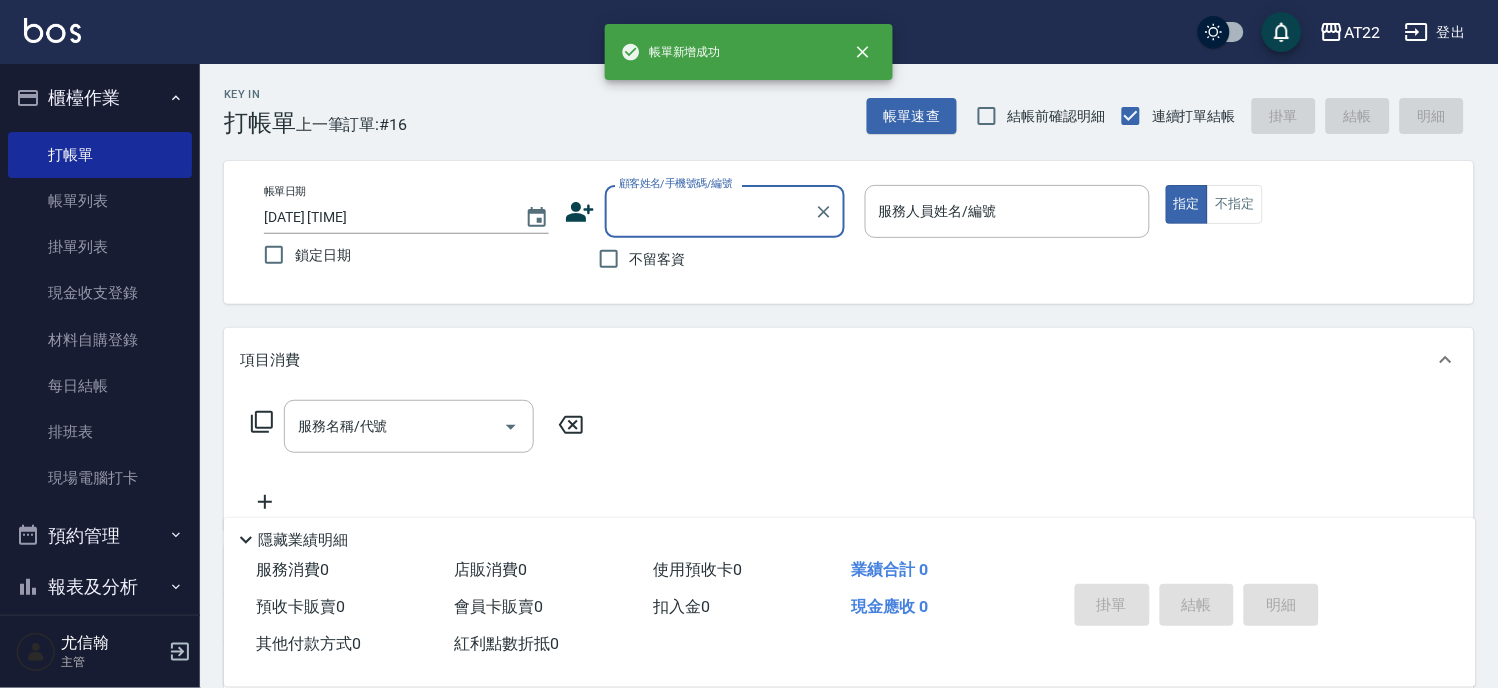 scroll, scrollTop: 0, scrollLeft: 0, axis: both 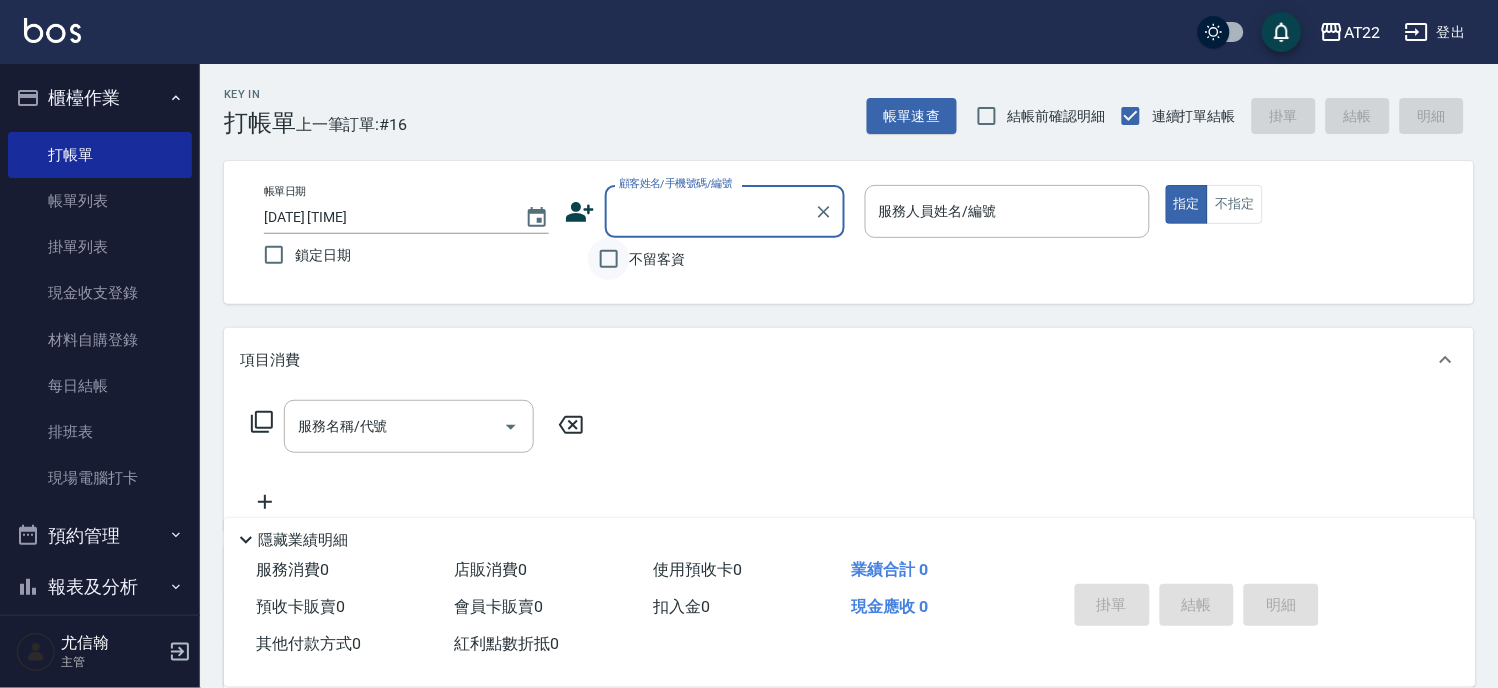 click on "不留客資" at bounding box center [609, 259] 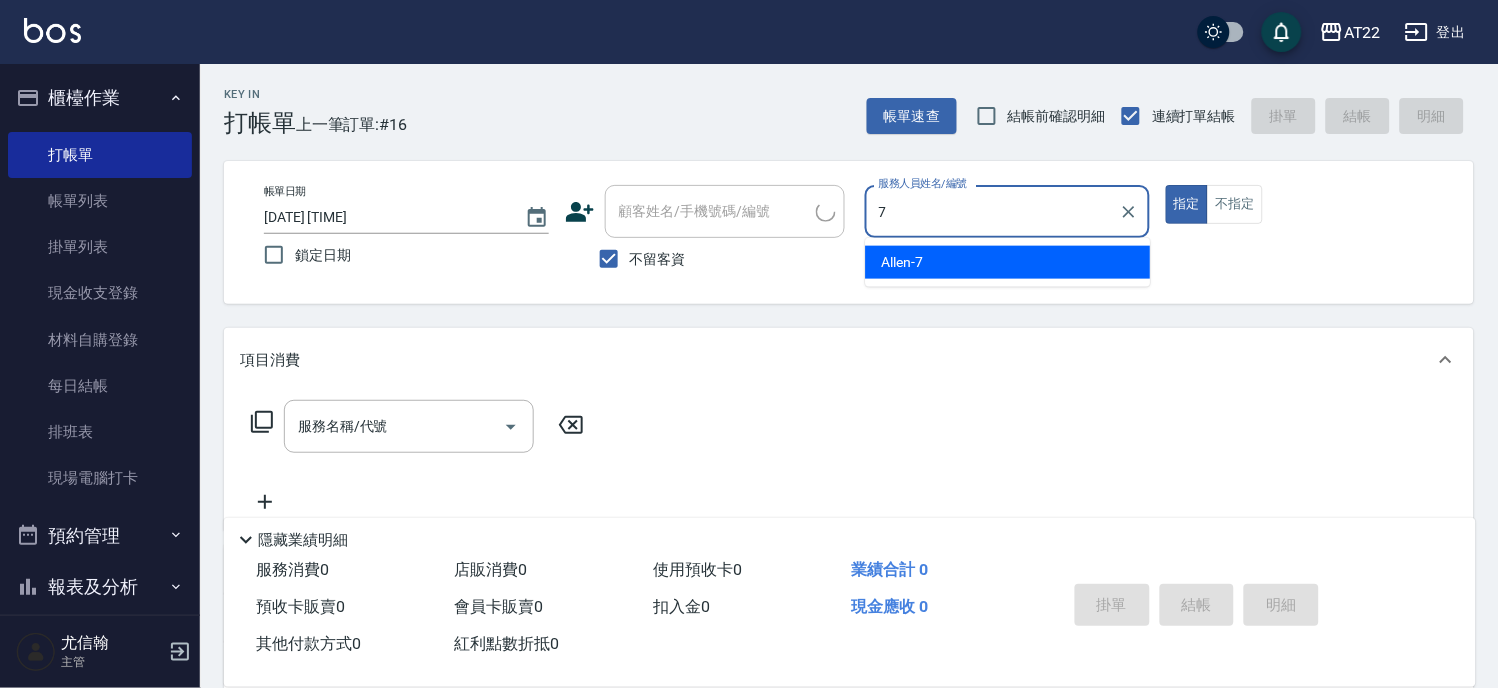 type on "Allen-7" 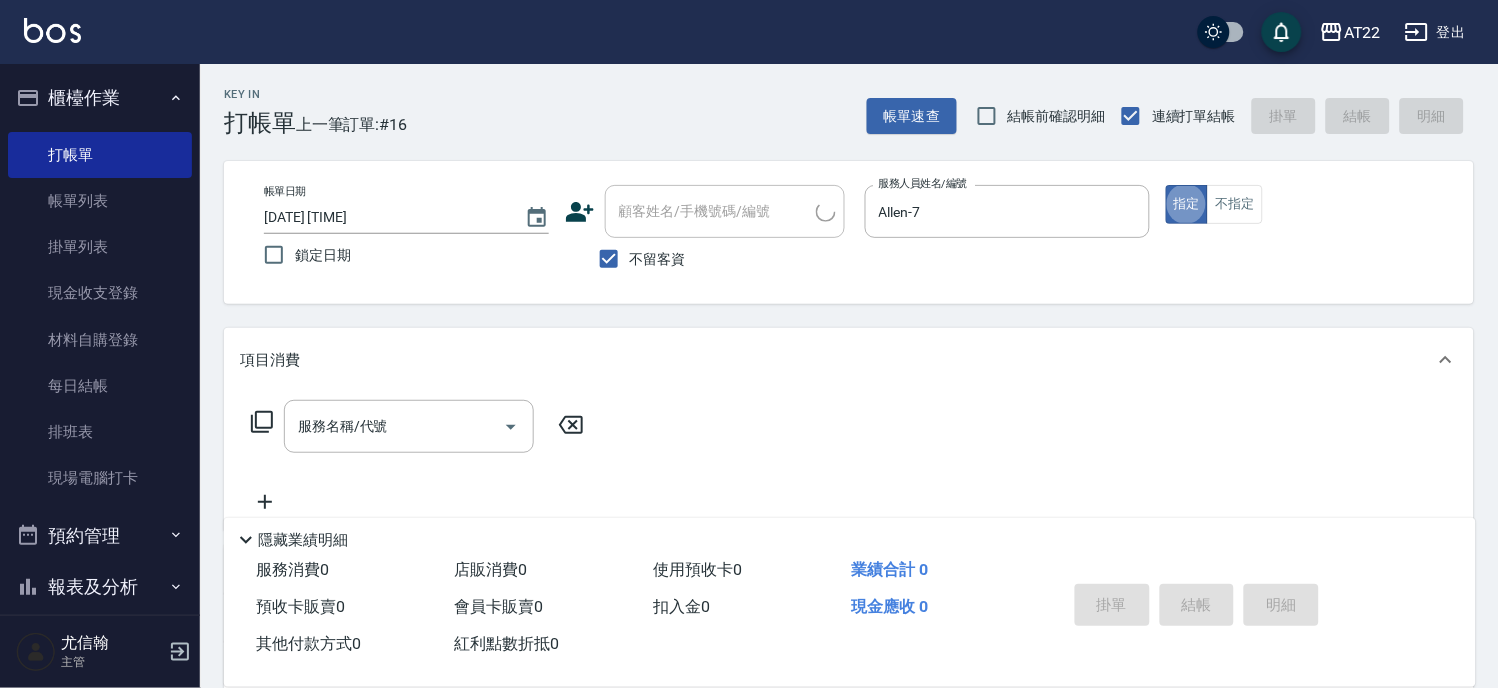 type on "[LAST] [LAST]/[PHONE]/" 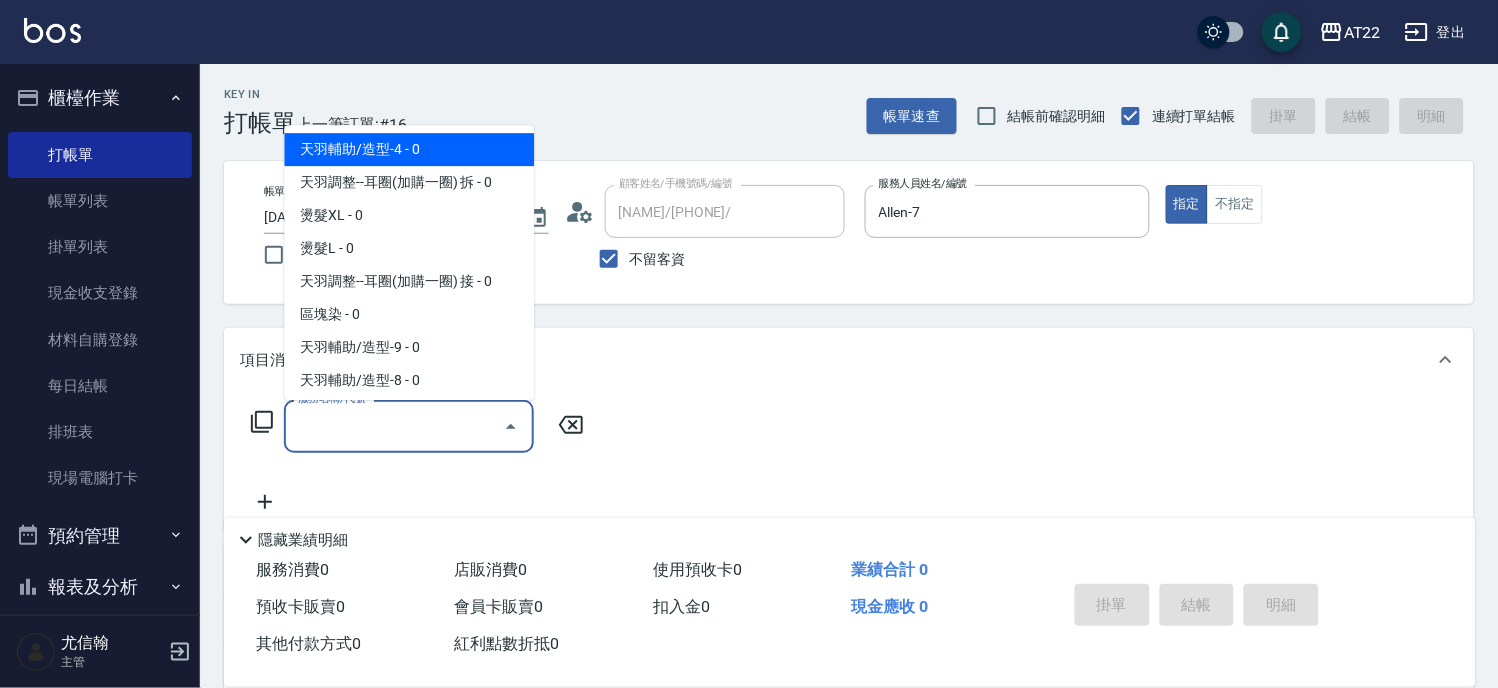 click on "服務名稱/代號" at bounding box center (394, 426) 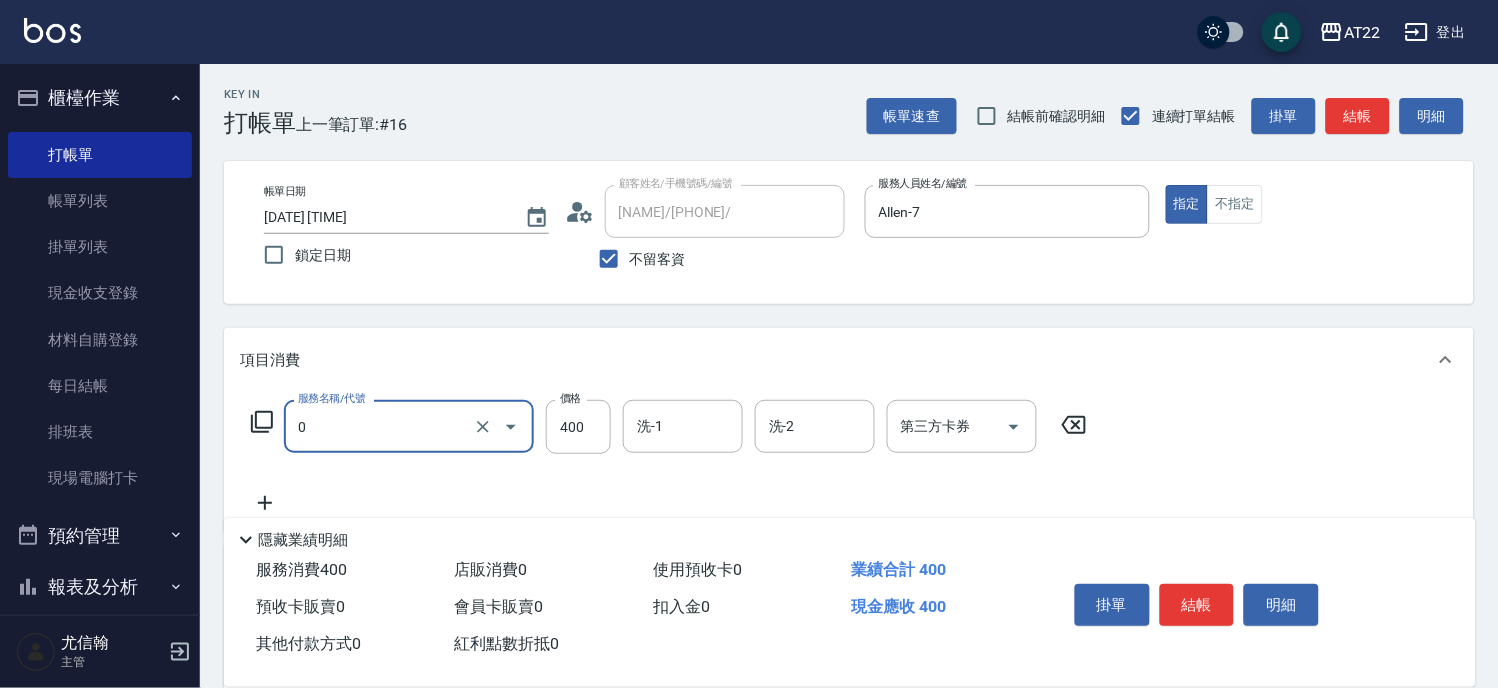 type on "有機洗髮(0)" 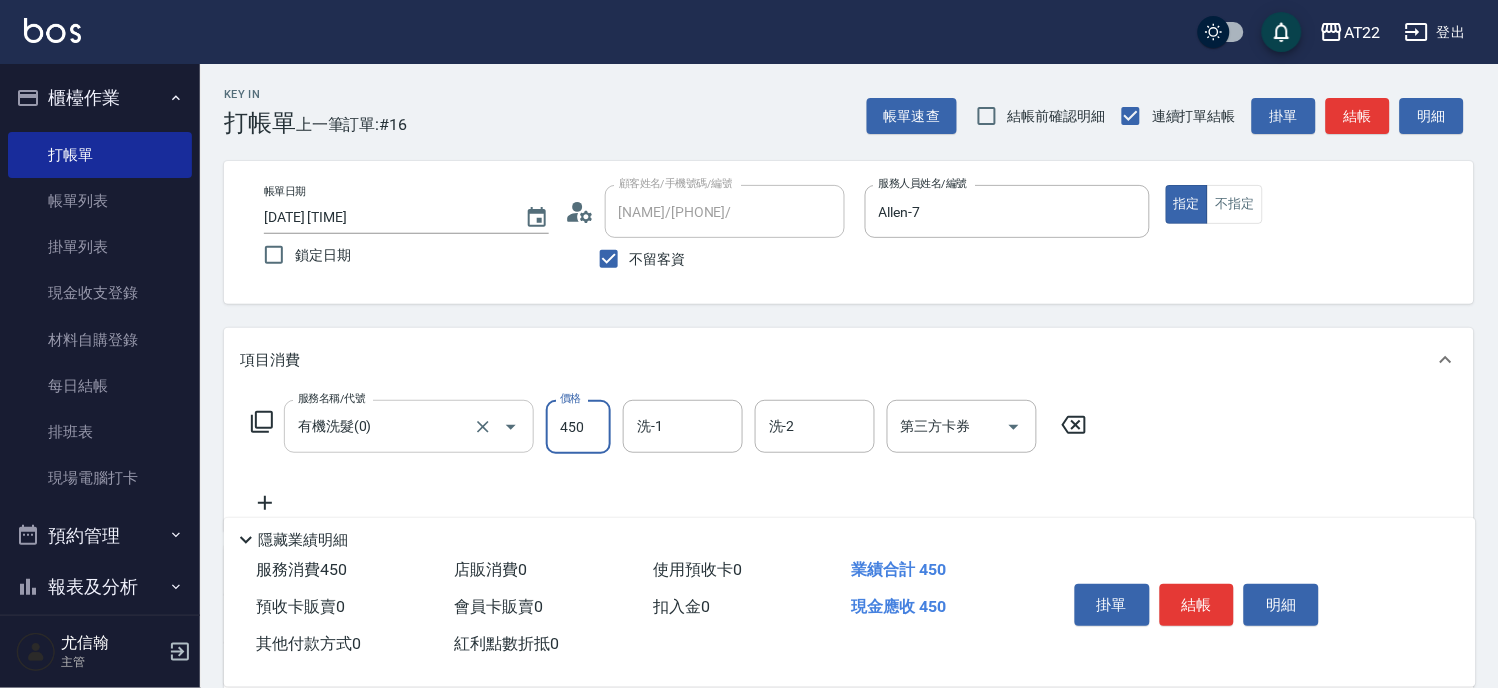 type on "450" 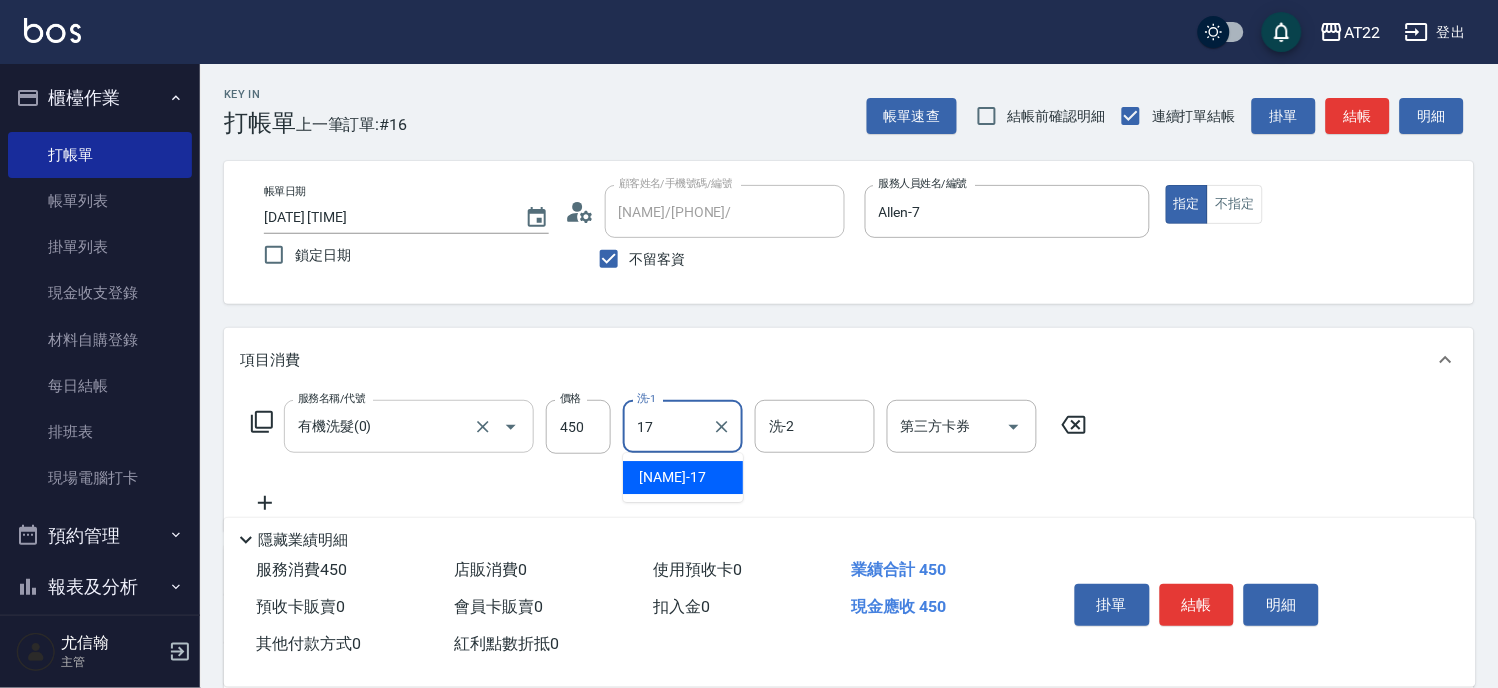 type on "YunYun-17" 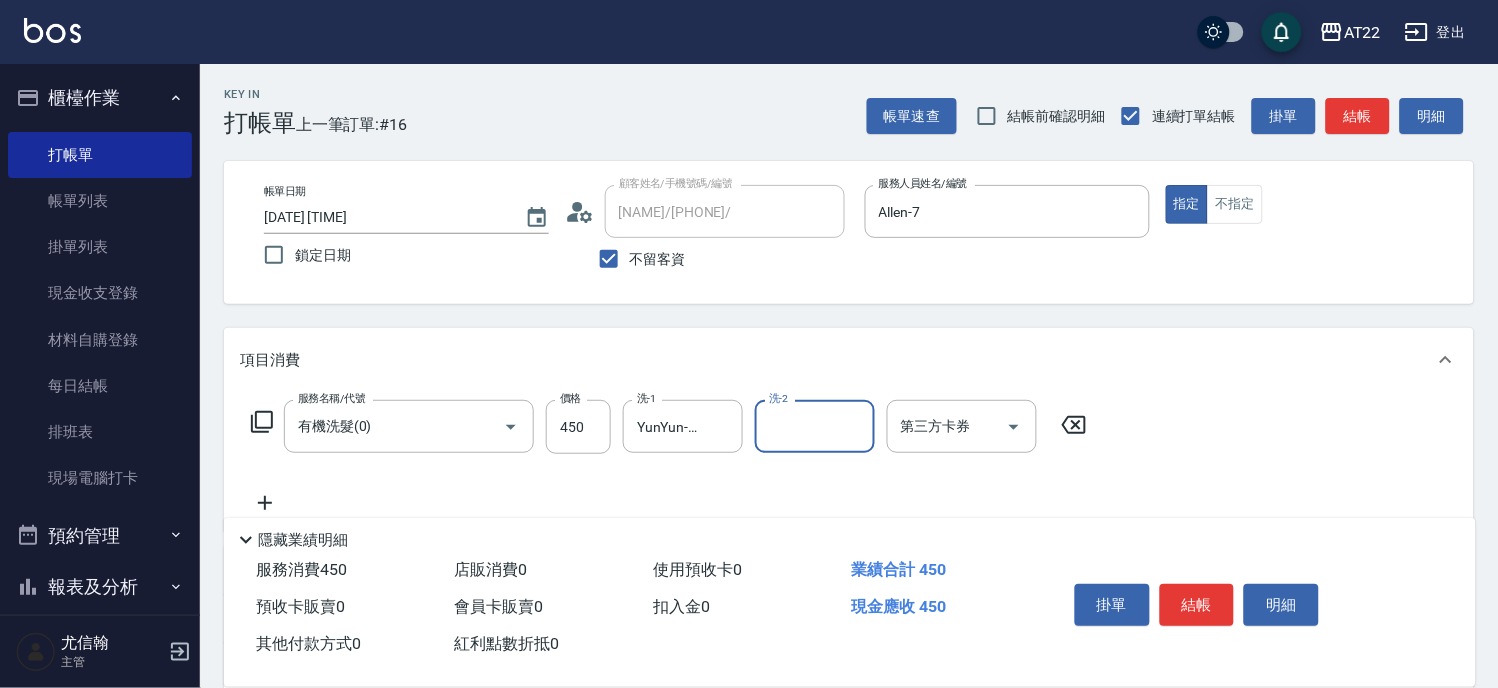 click 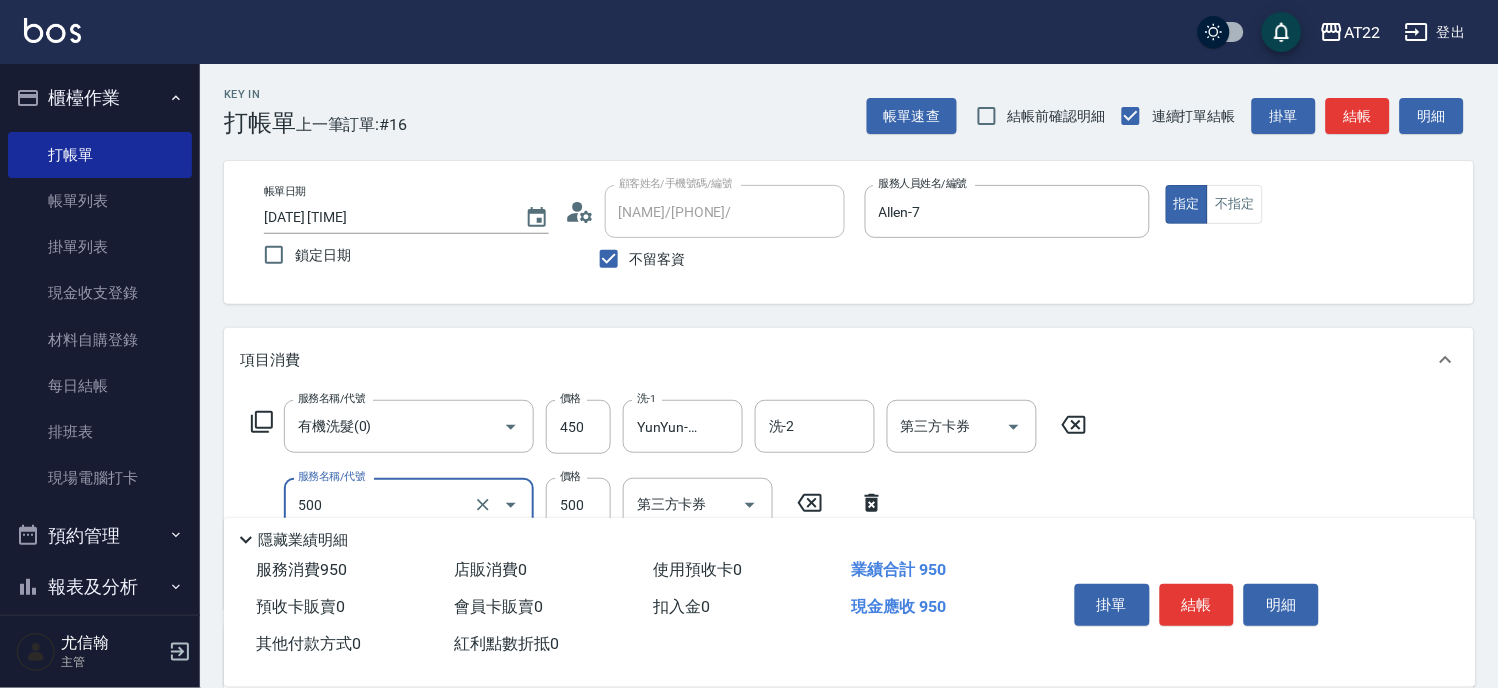type on "剪髮(500)" 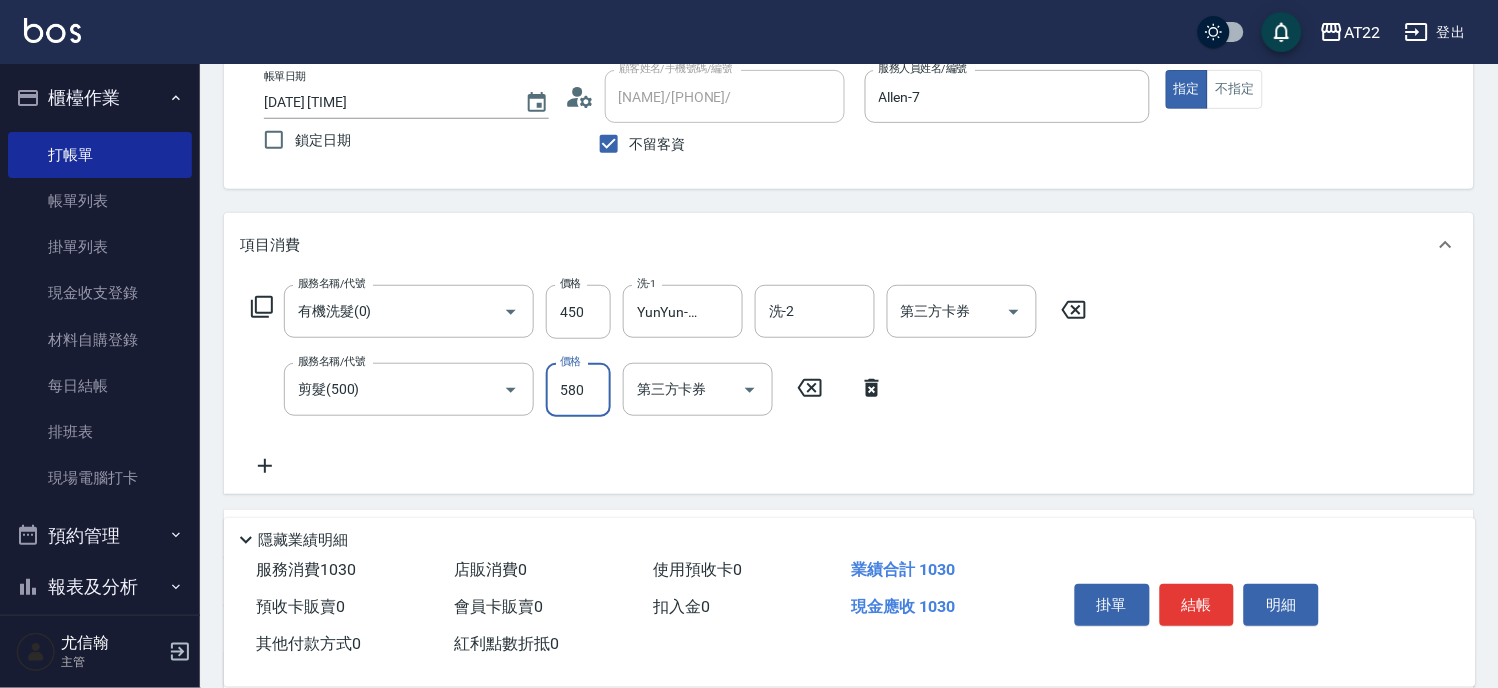 scroll, scrollTop: 222, scrollLeft: 0, axis: vertical 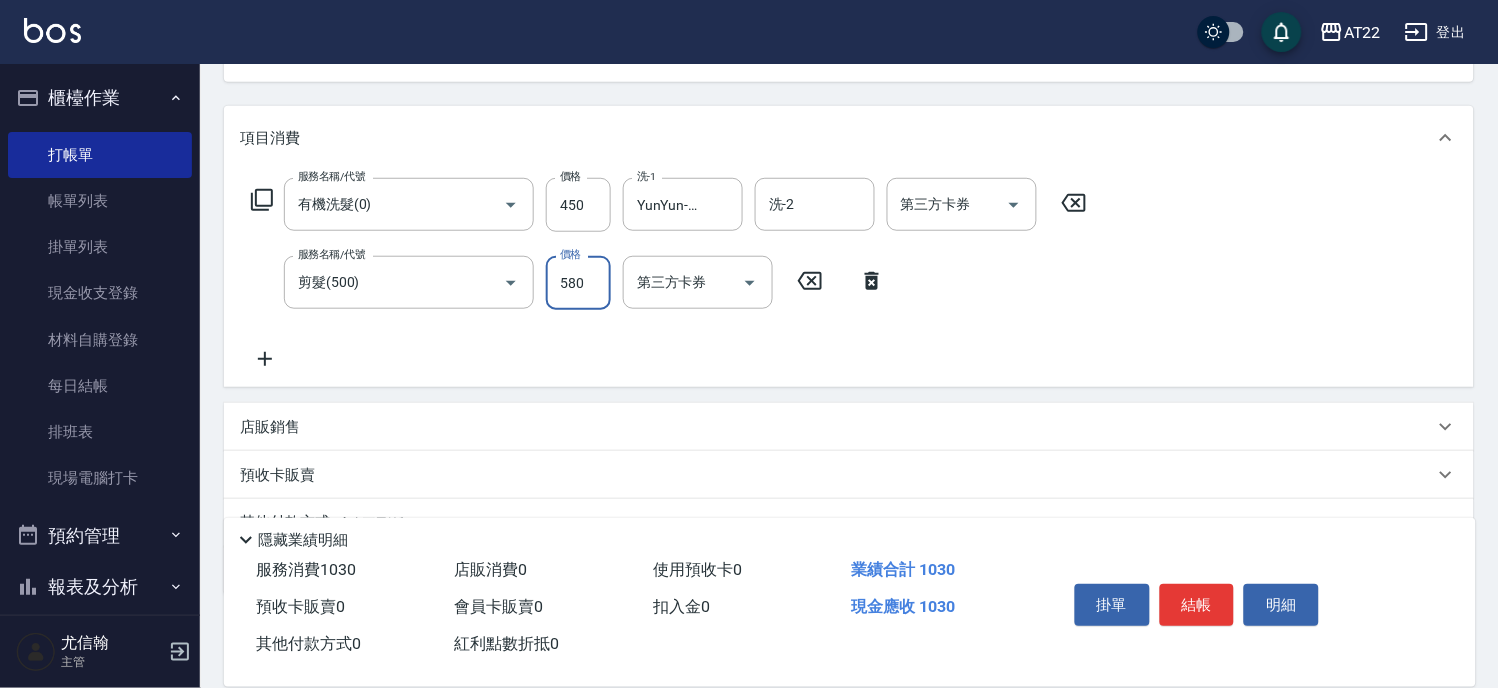 type on "580" 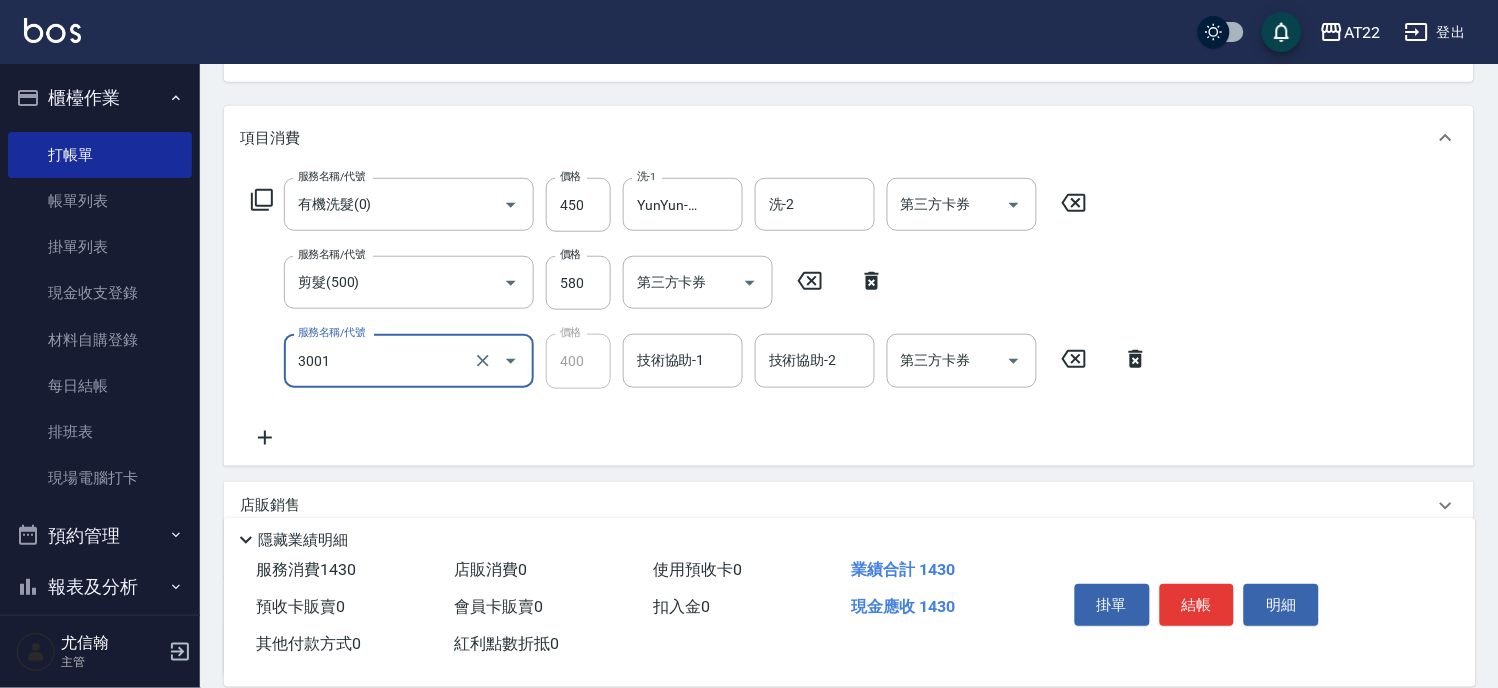 type on "側邊燙貼(3001)" 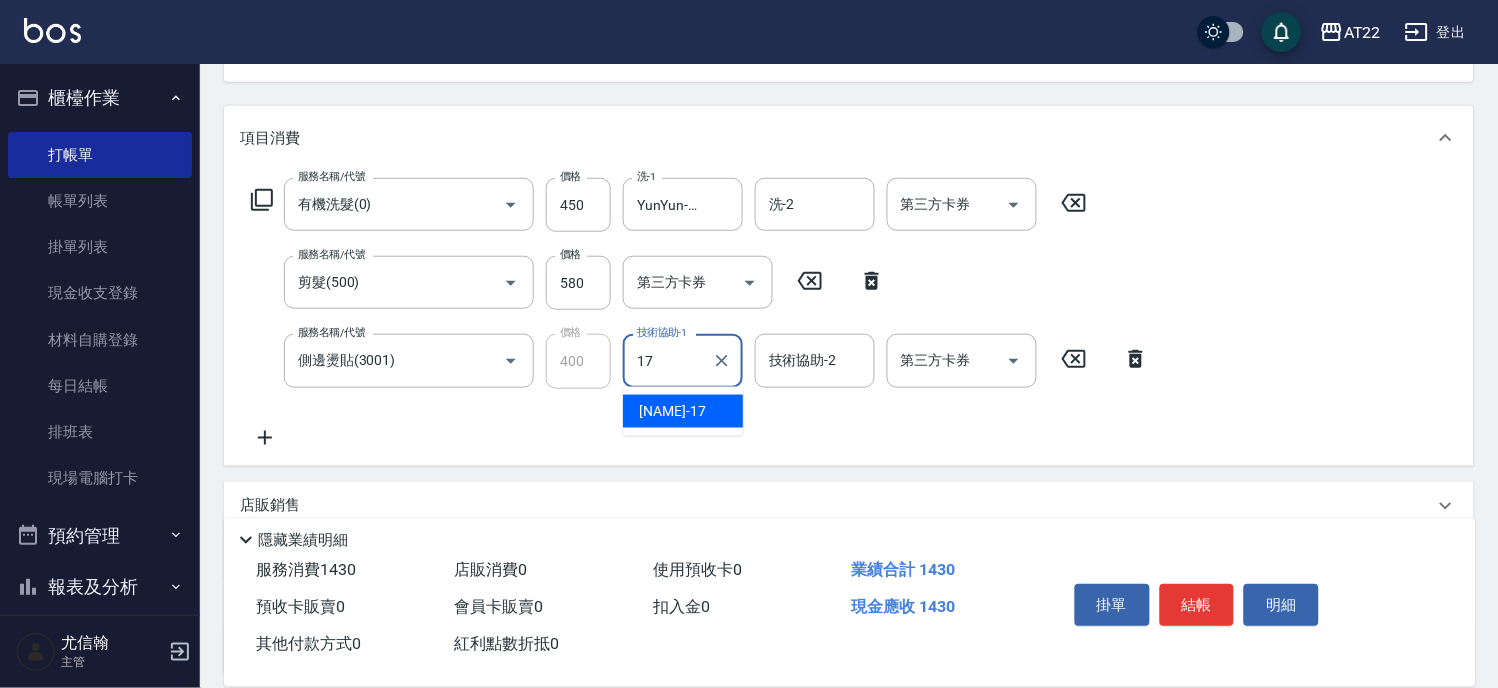 type on "YunYun-17" 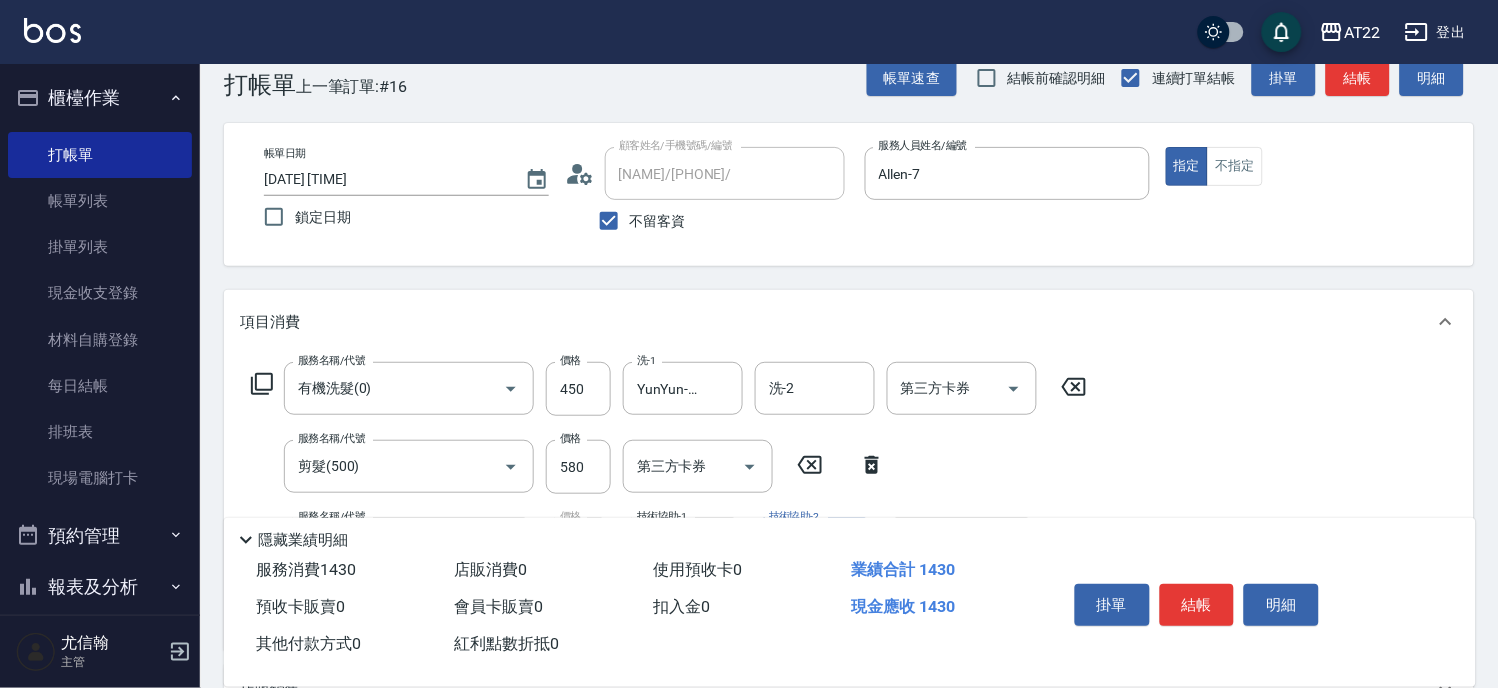 scroll, scrollTop: 0, scrollLeft: 0, axis: both 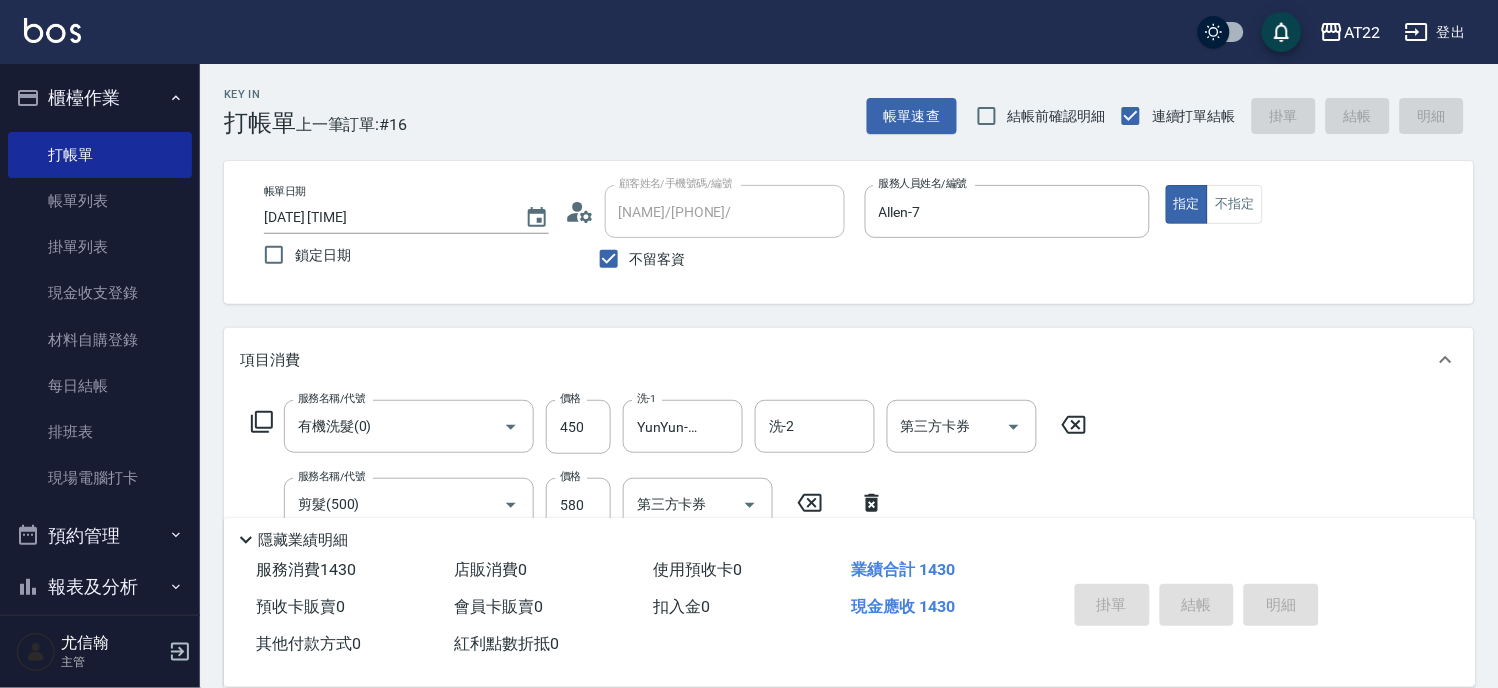 type 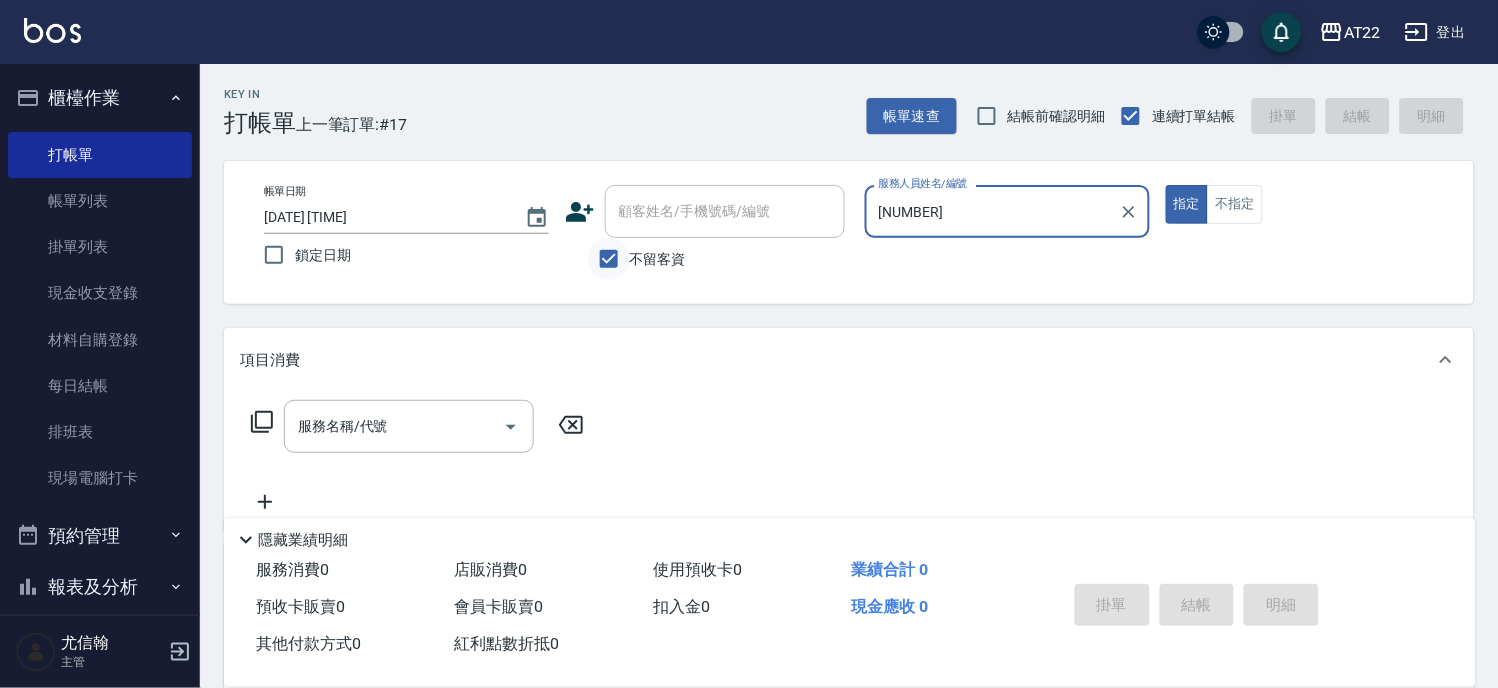 type on "91246" 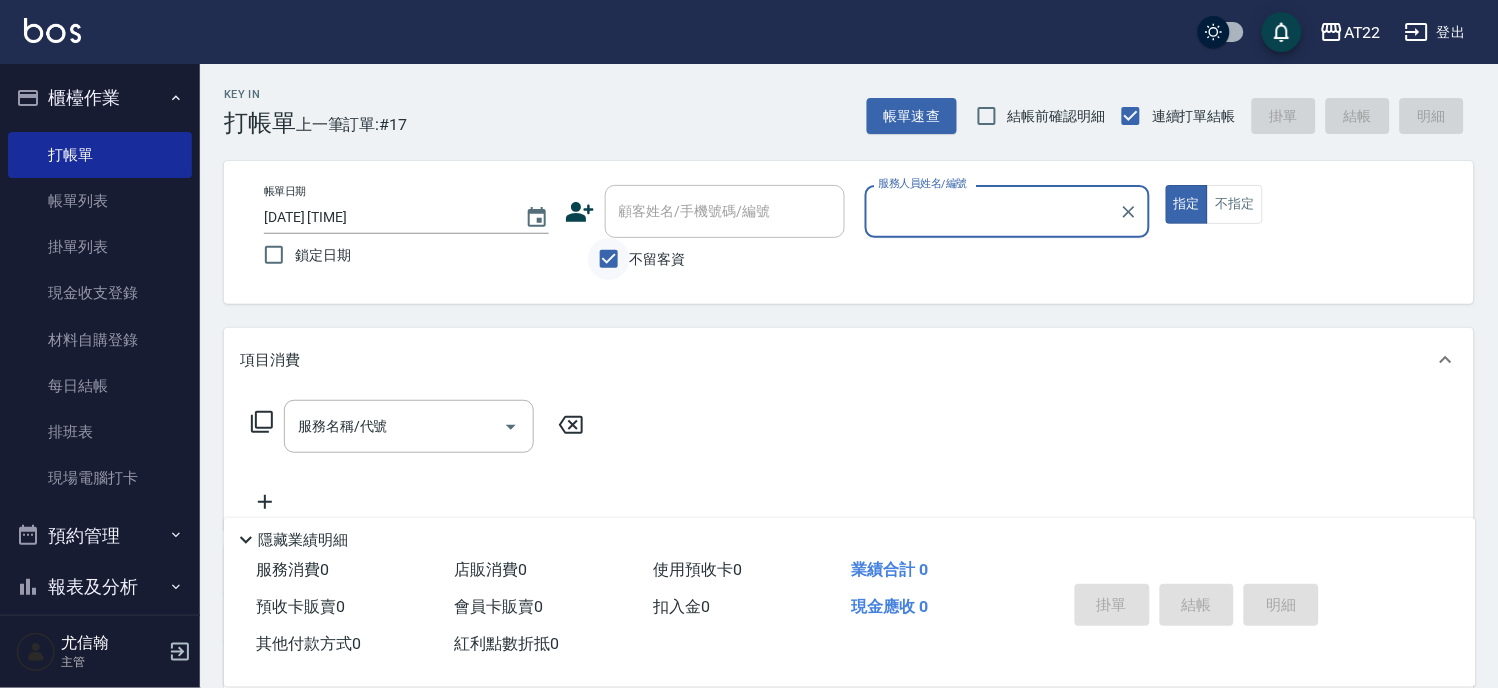 click on "不留客資" at bounding box center [609, 259] 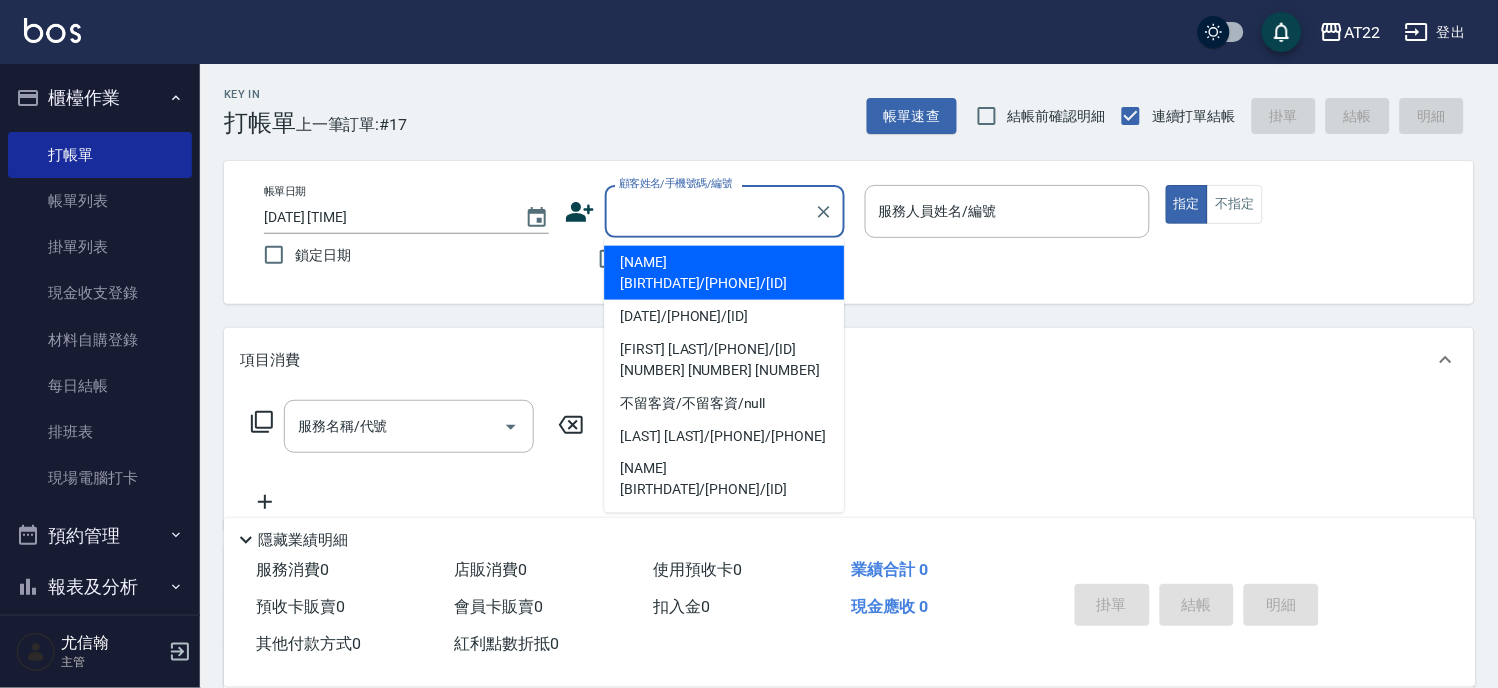 click on "顧客姓名/手機號碼/編號" at bounding box center [710, 211] 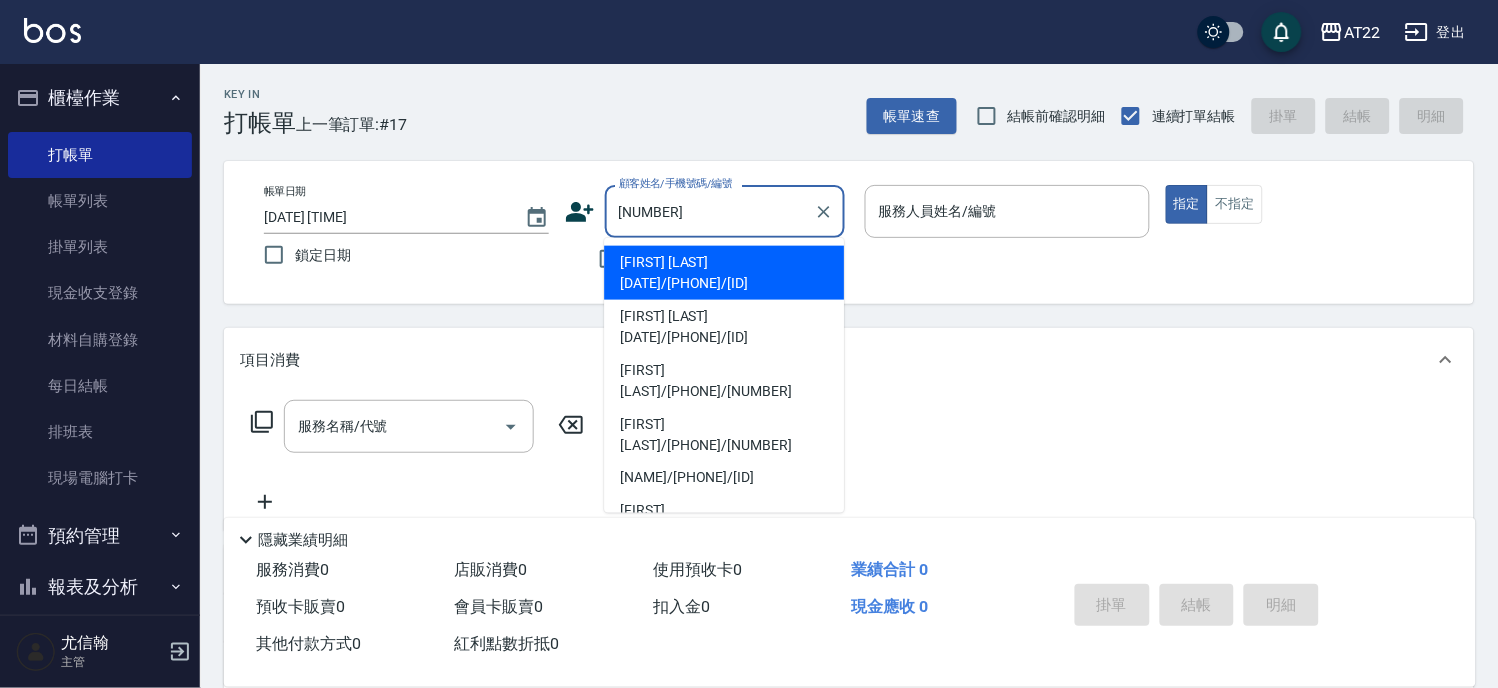 click on "[LAST] [LAST][DATE]/[PHONE]/T91246" at bounding box center [724, 273] 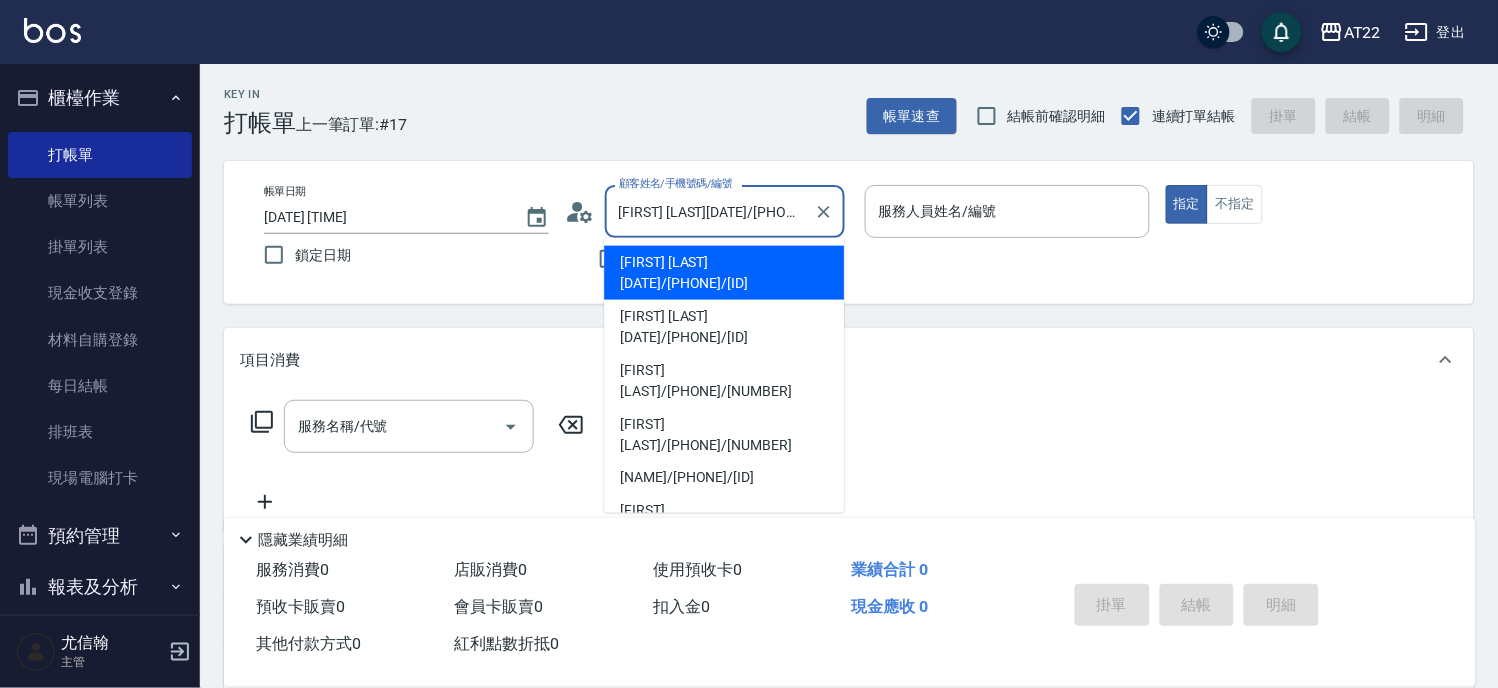 click on "[LAST] [LAST][DATE]/[PHONE]/T91246" at bounding box center (710, 211) 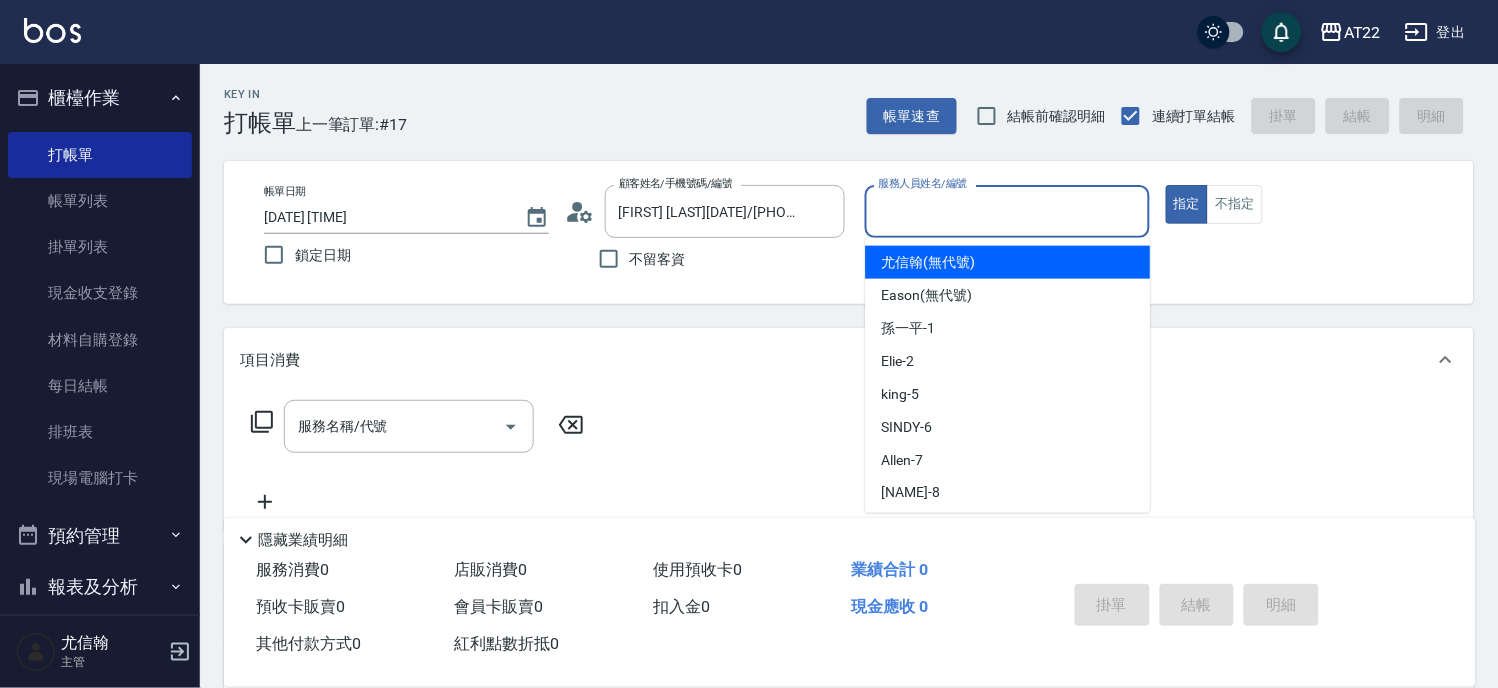 click on "服務人員姓名/編號" at bounding box center [1007, 211] 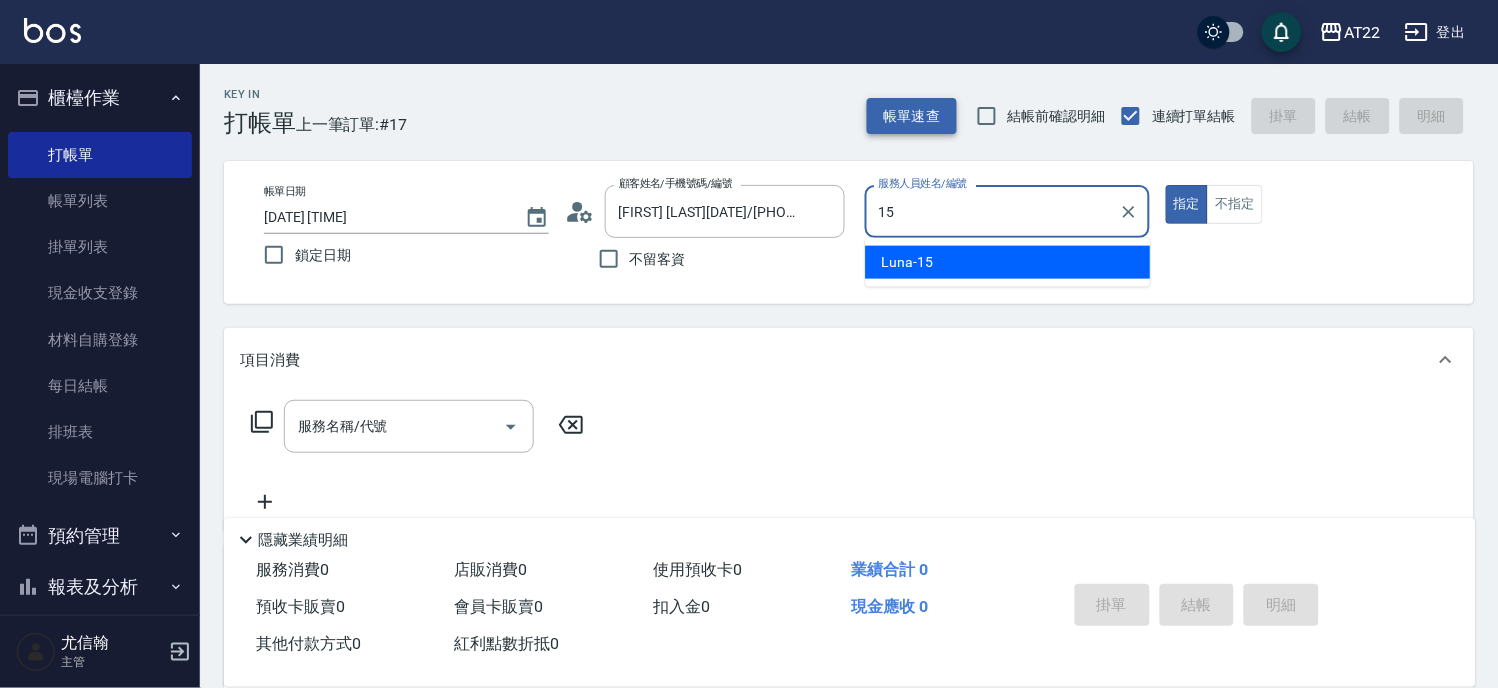 type on "Luna-15" 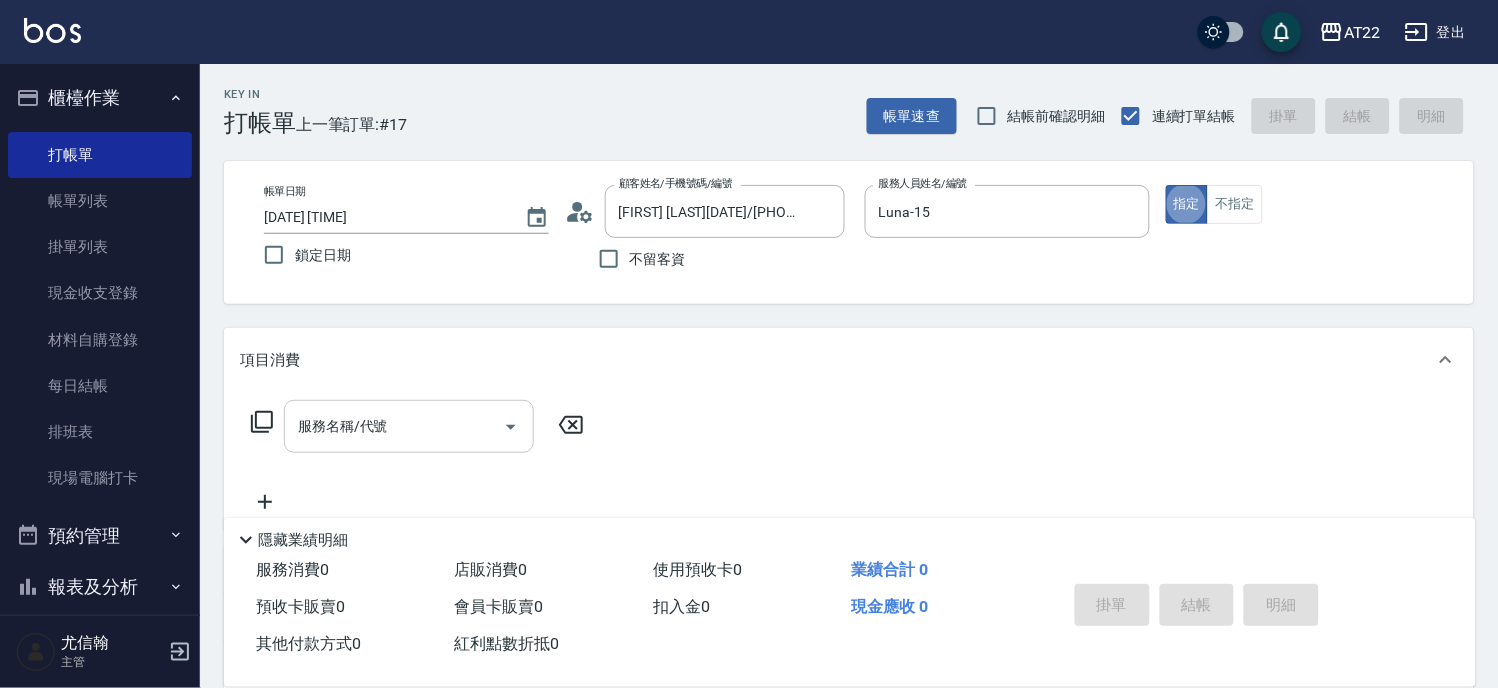 click on "服務名稱/代號" at bounding box center [394, 426] 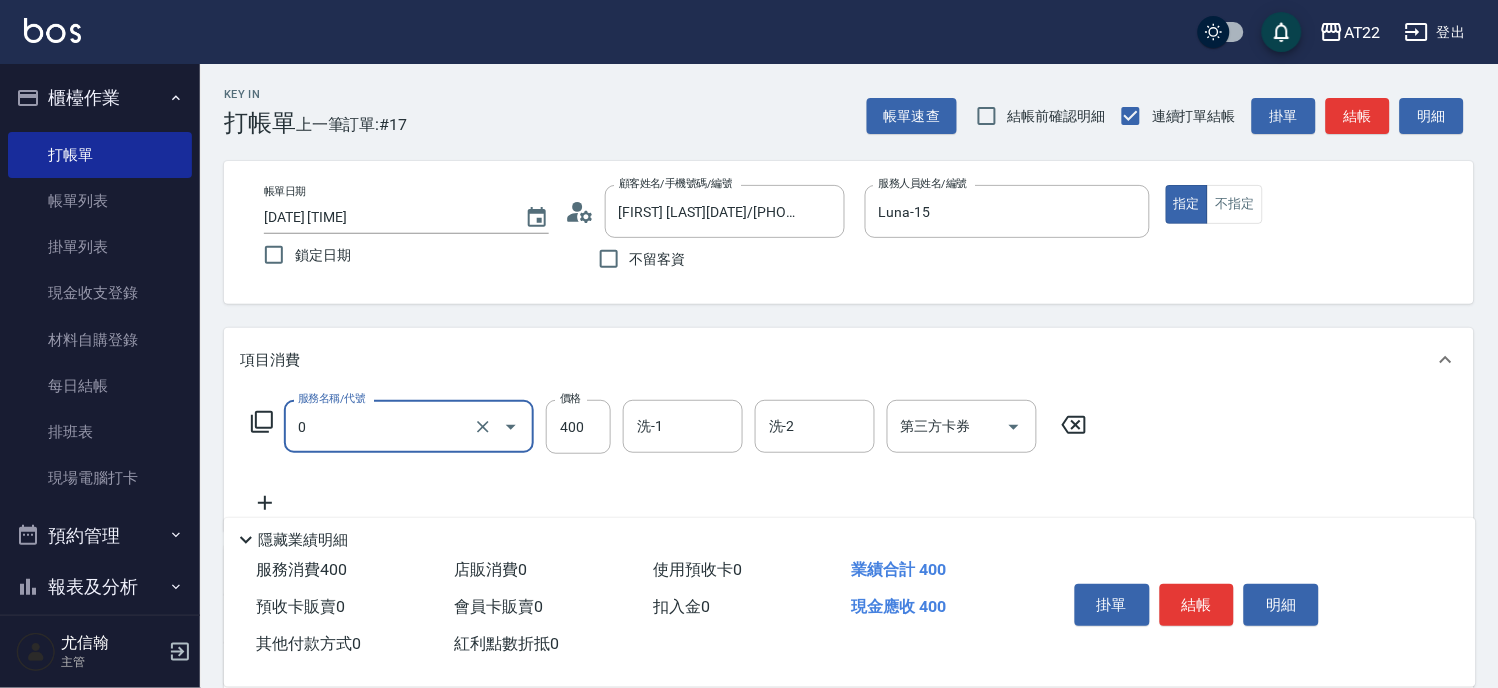 type on "有機洗髮(0)" 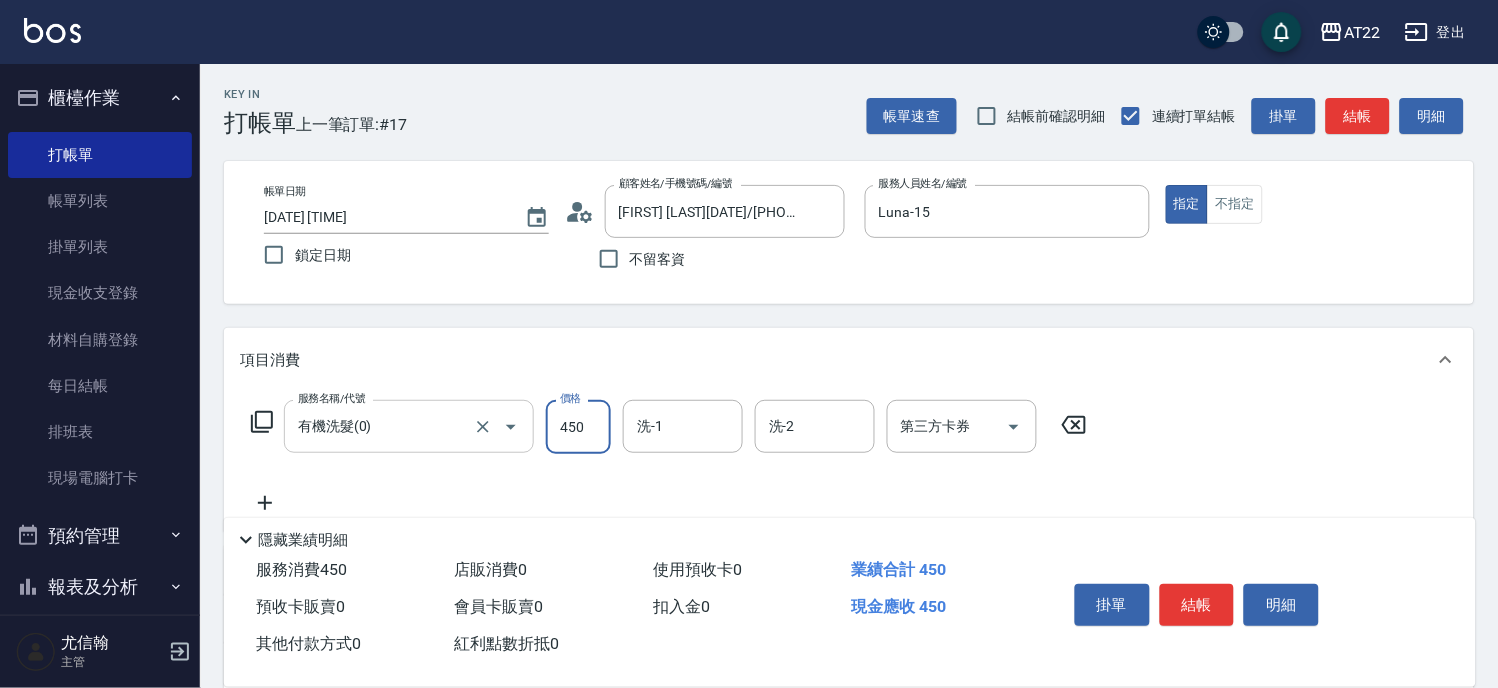 type on "450" 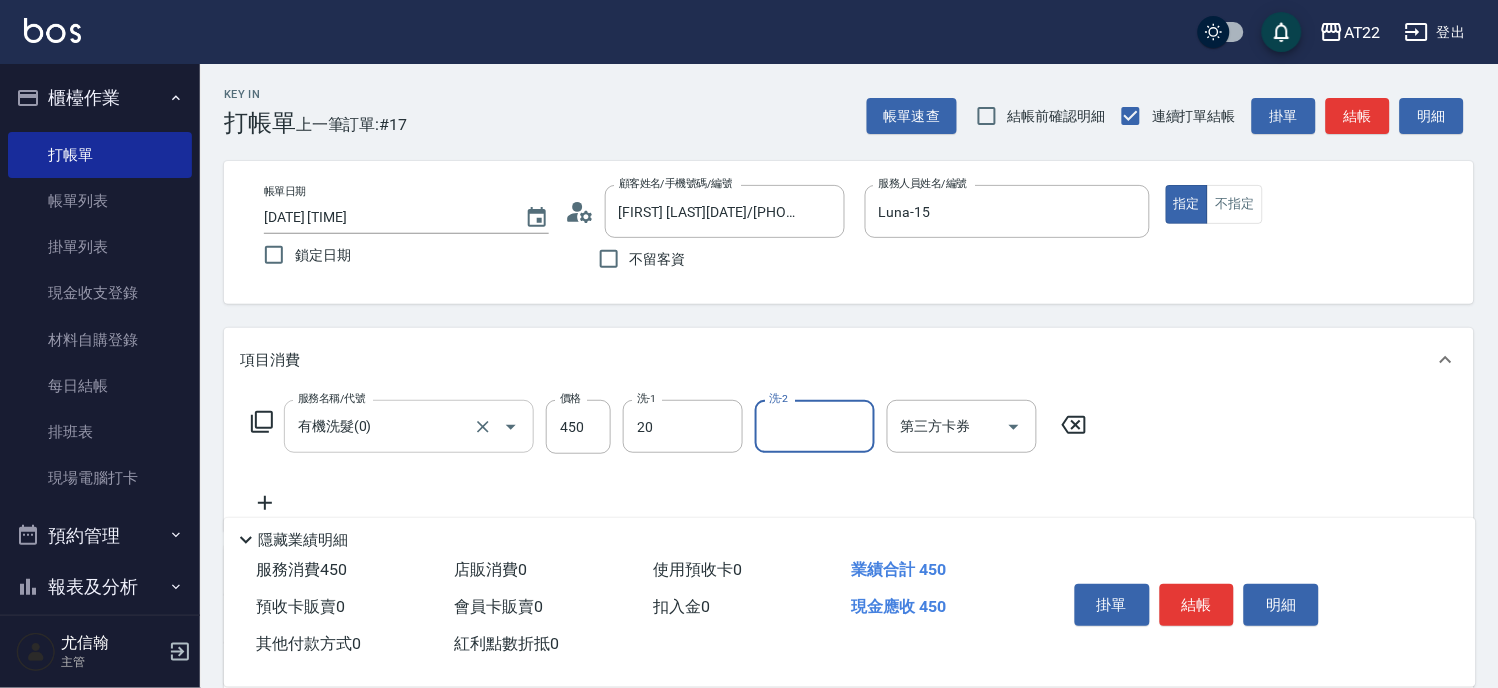 type on "Noah-20" 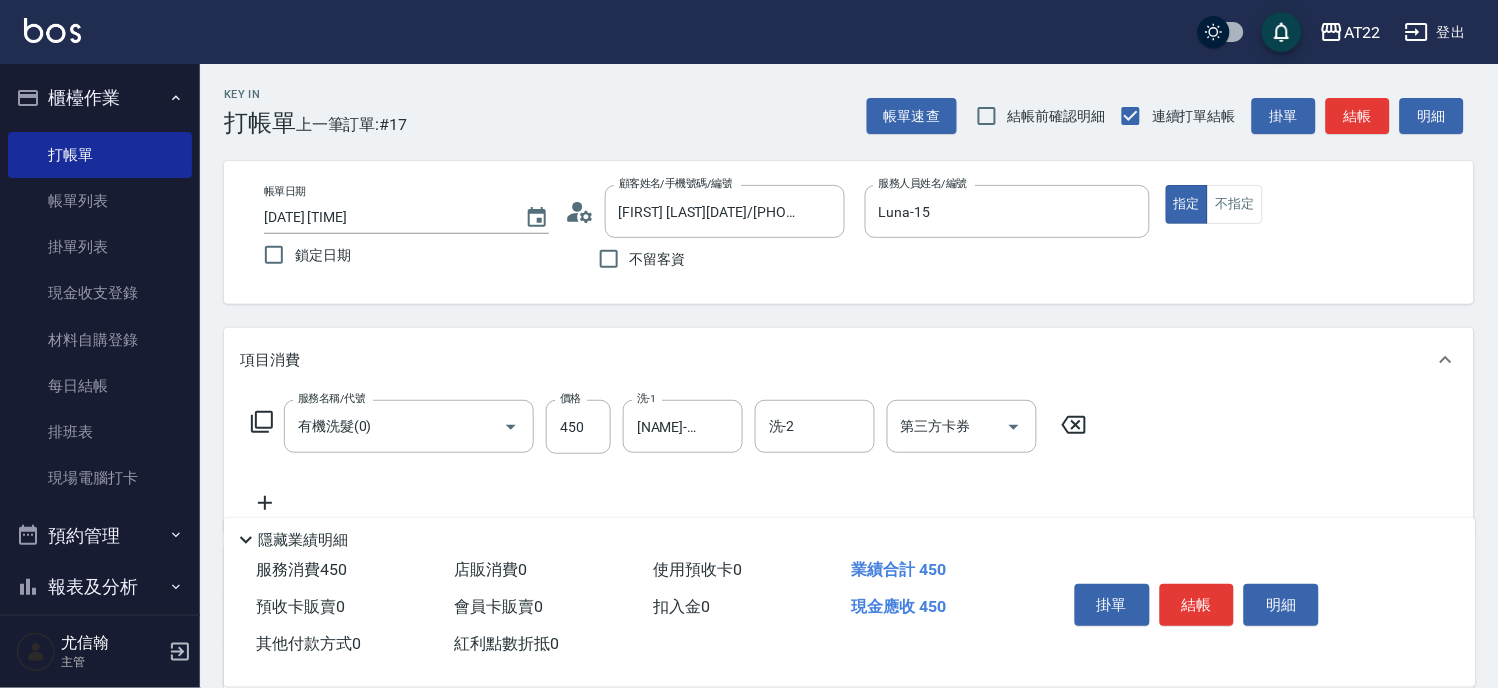 click 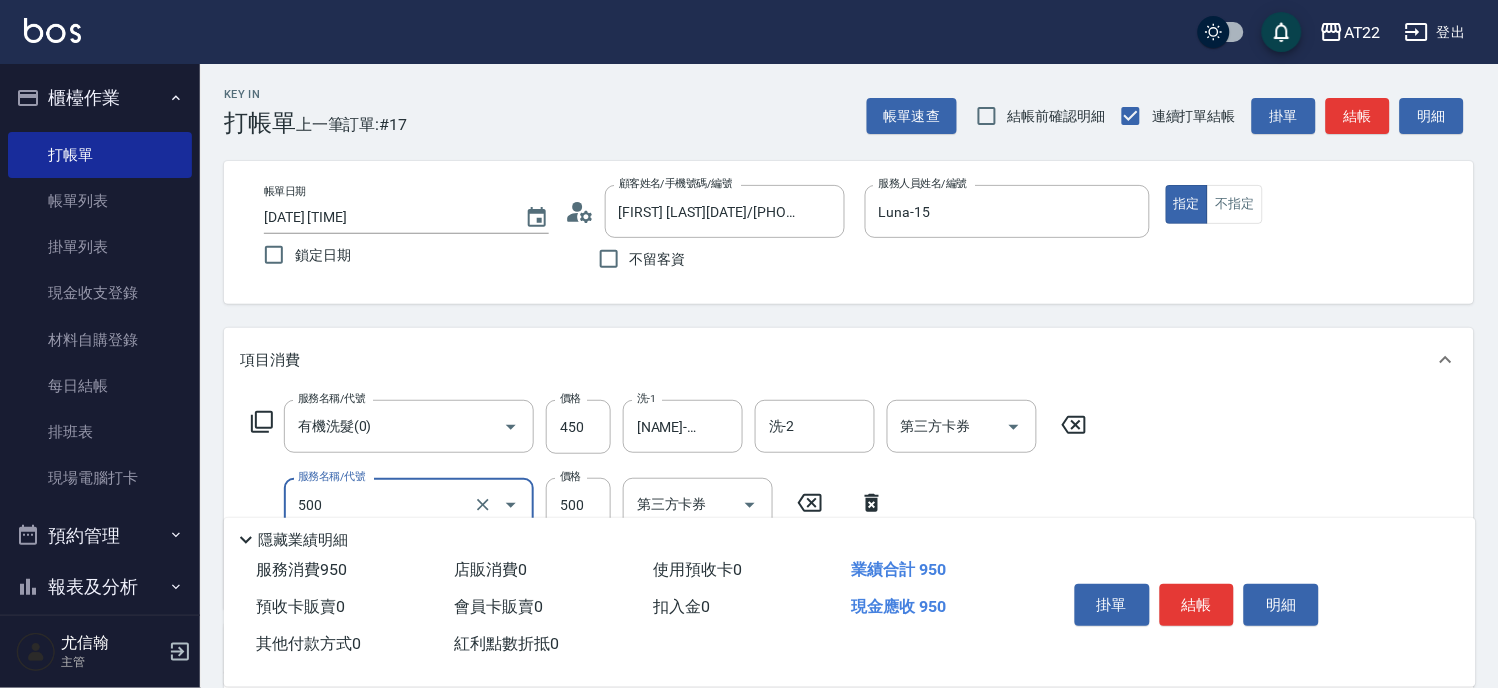 type on "剪髮(500)" 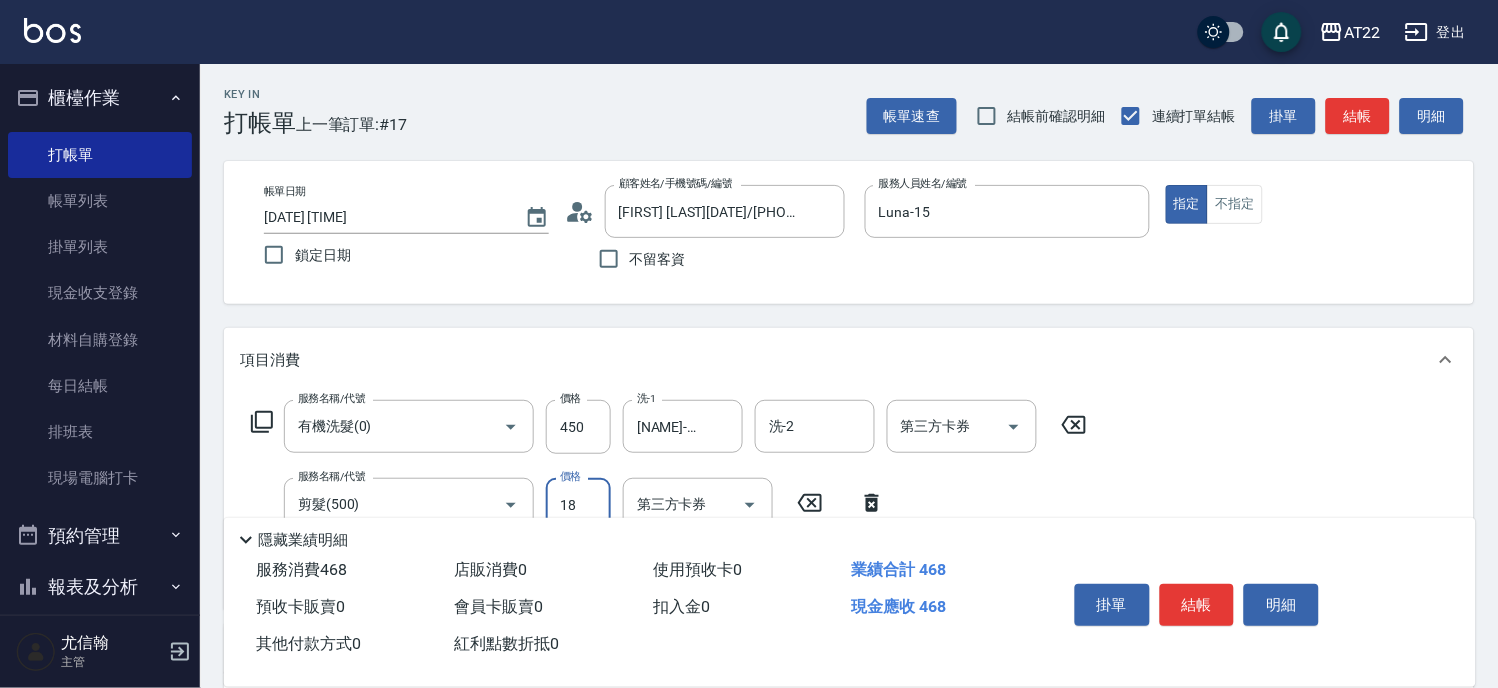 type on "180" 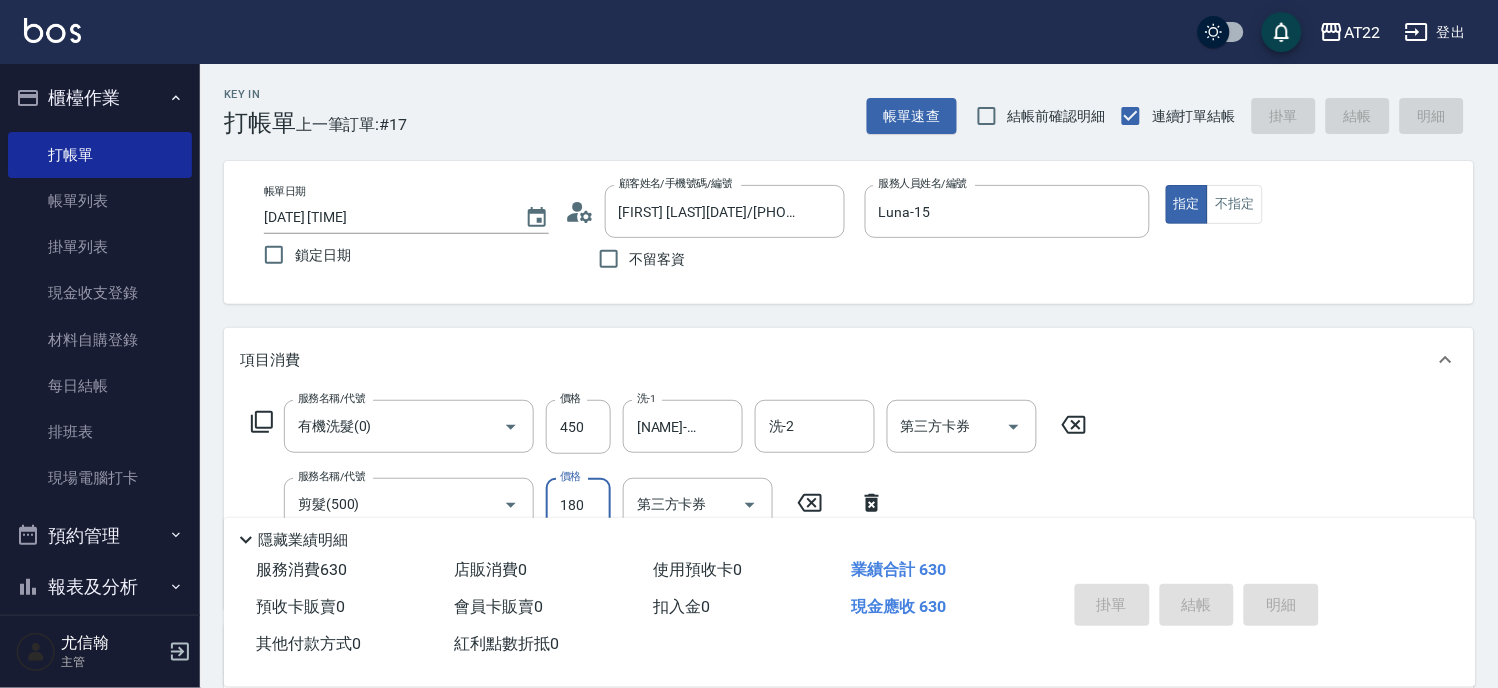 type on "2025/08/03 15:38" 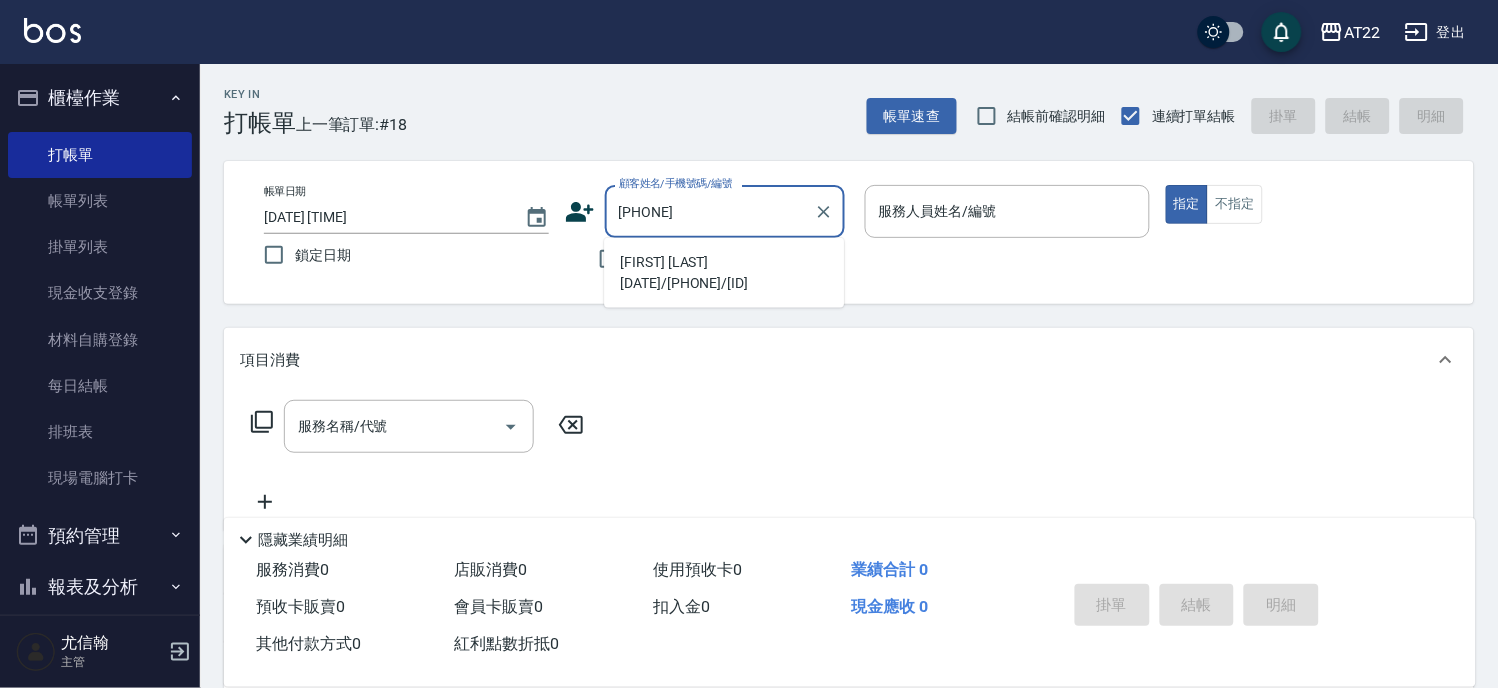 type on "[LAST] [LAST][DATE]/[PHONE]/T91221" 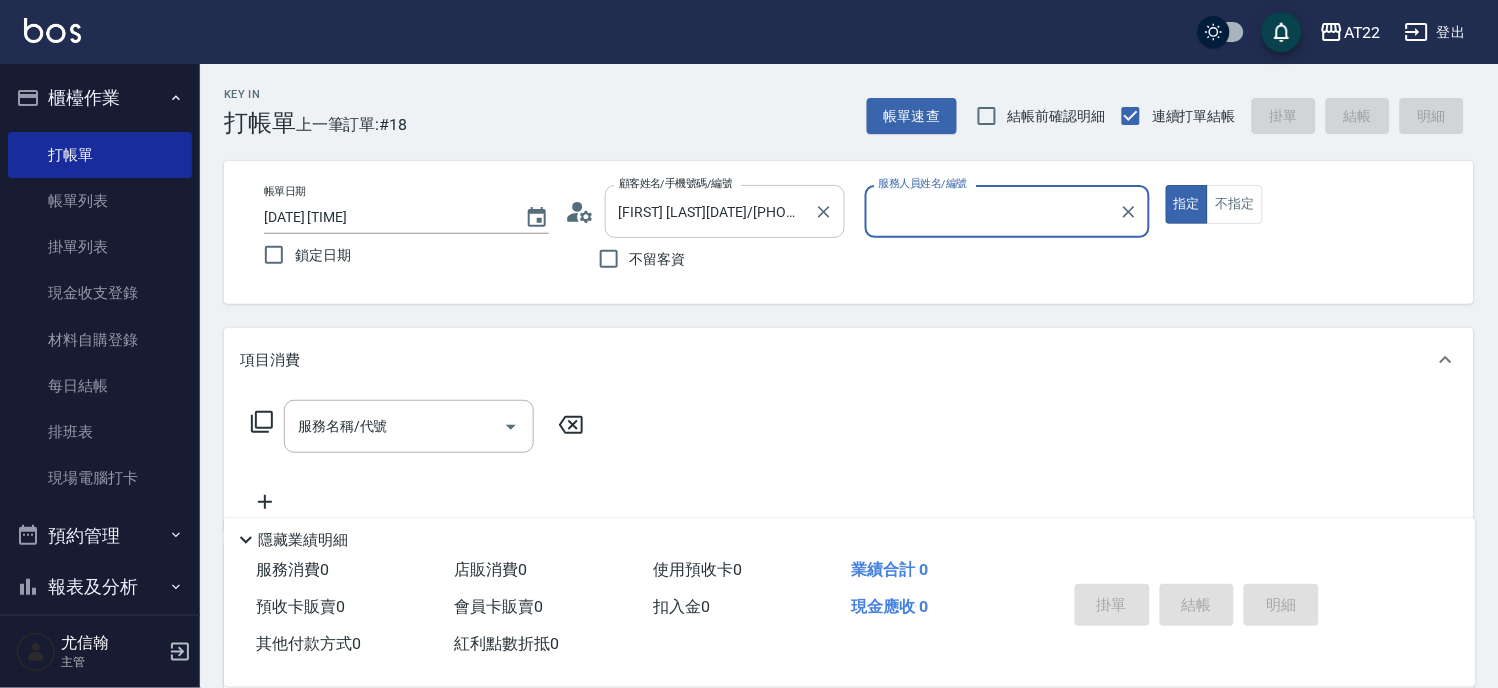 type on "Allen-7" 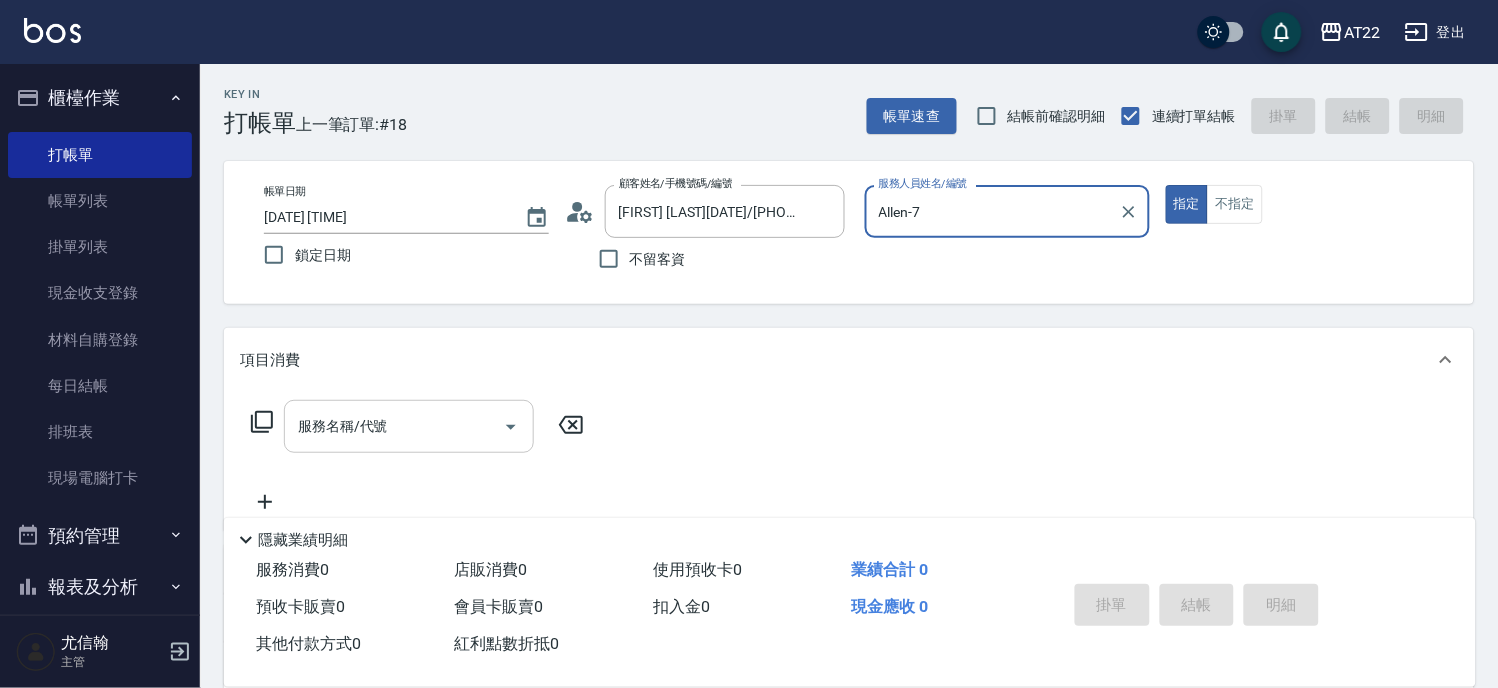 click on "服務名稱/代號" at bounding box center [394, 426] 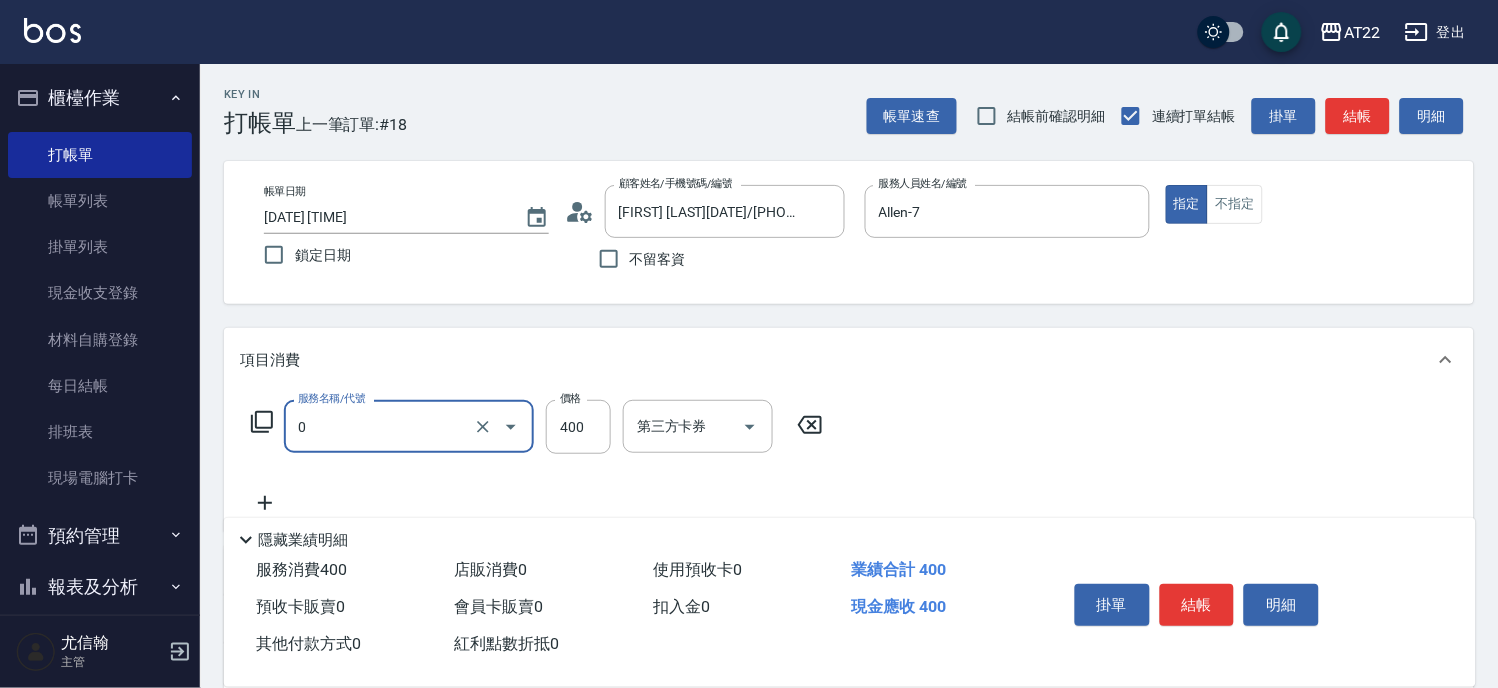type on "有機洗髮(0)" 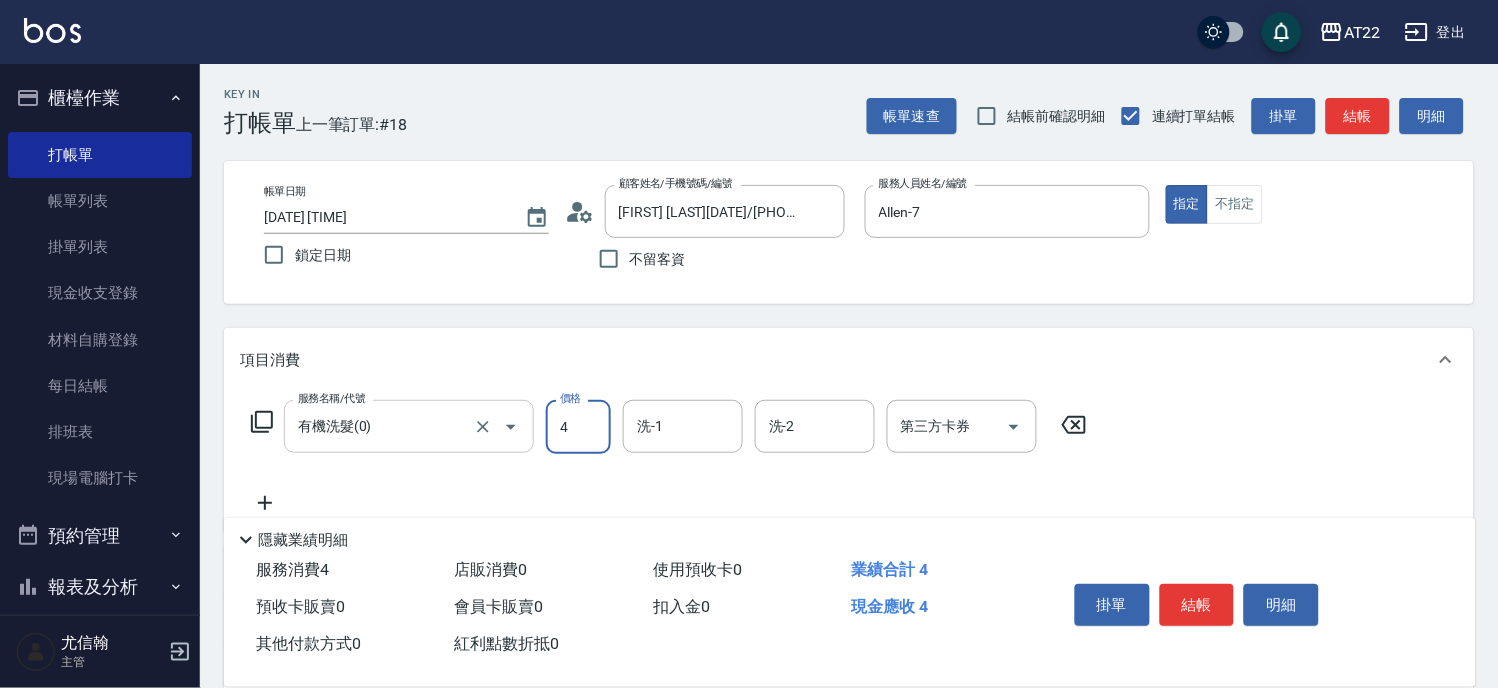 type on "4" 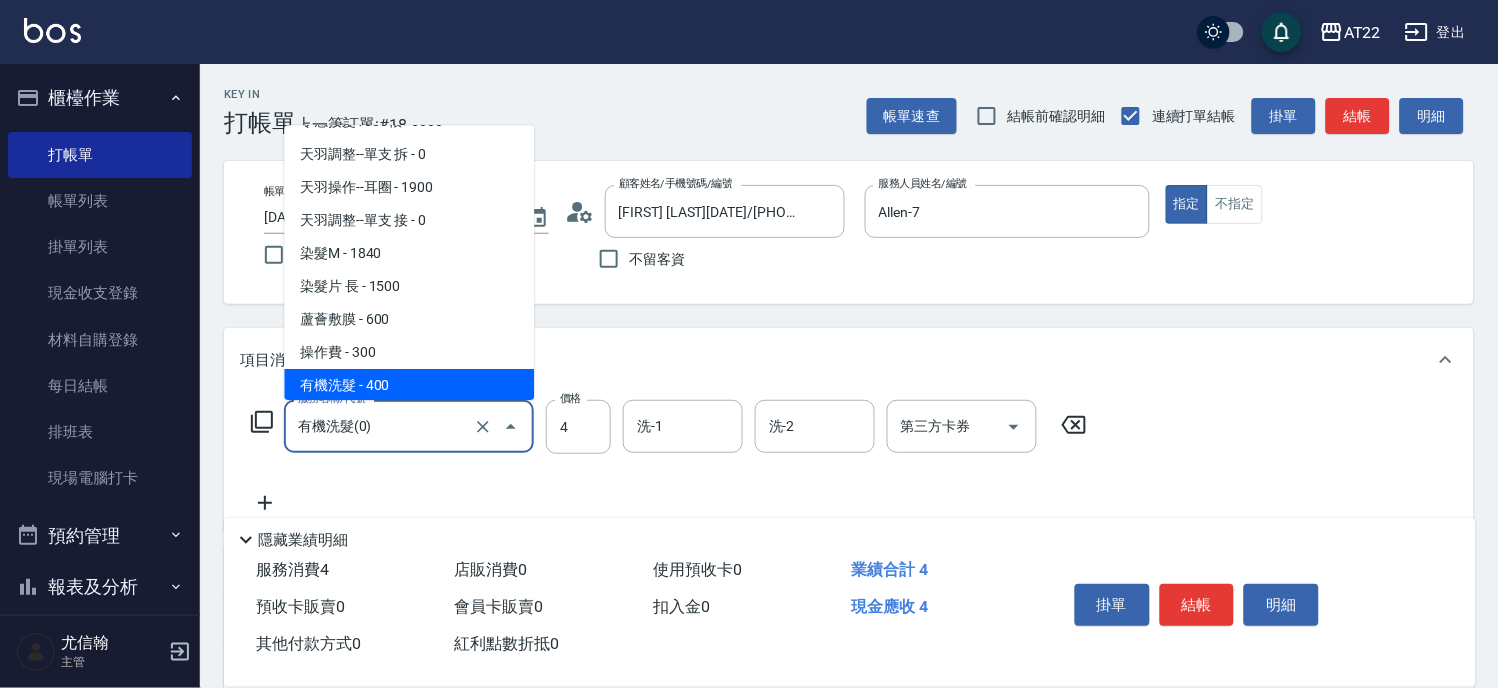 click on "有機洗髮(0)" at bounding box center (381, 426) 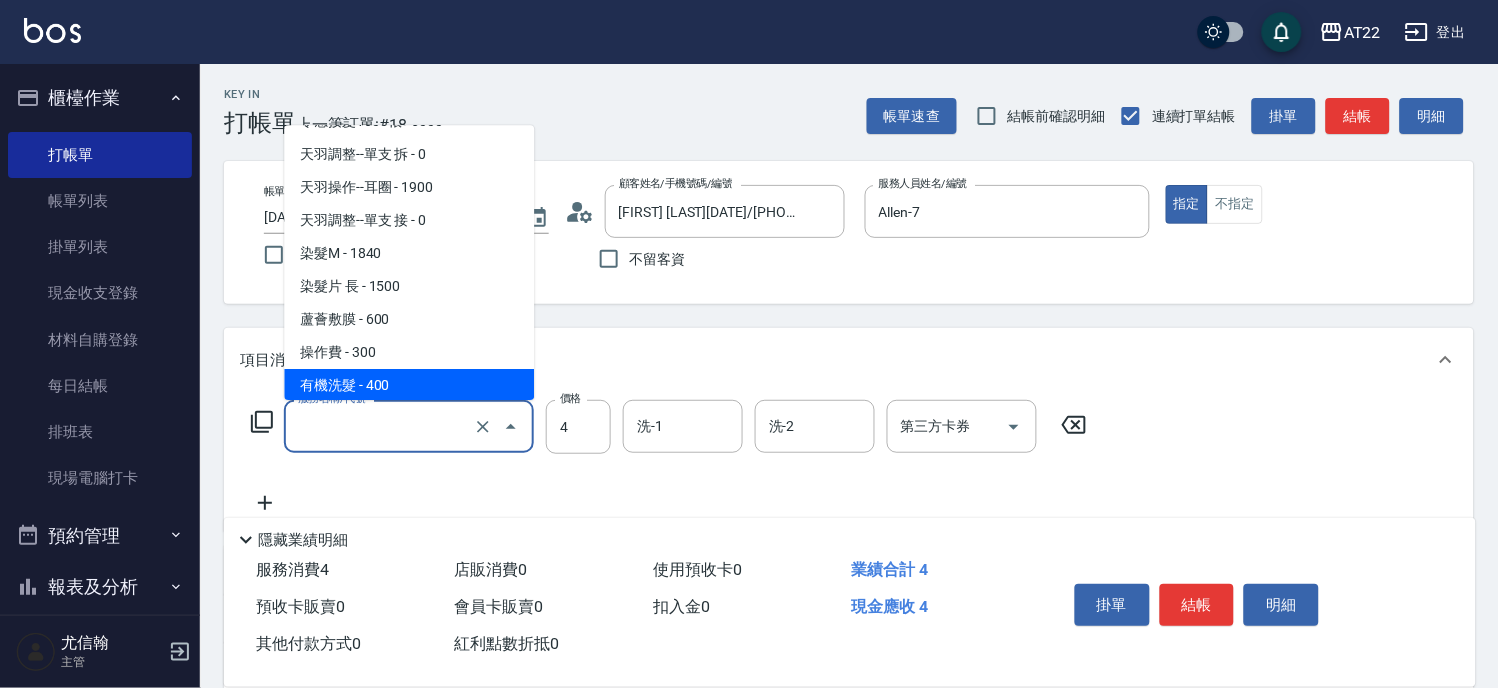 scroll, scrollTop: 7, scrollLeft: 0, axis: vertical 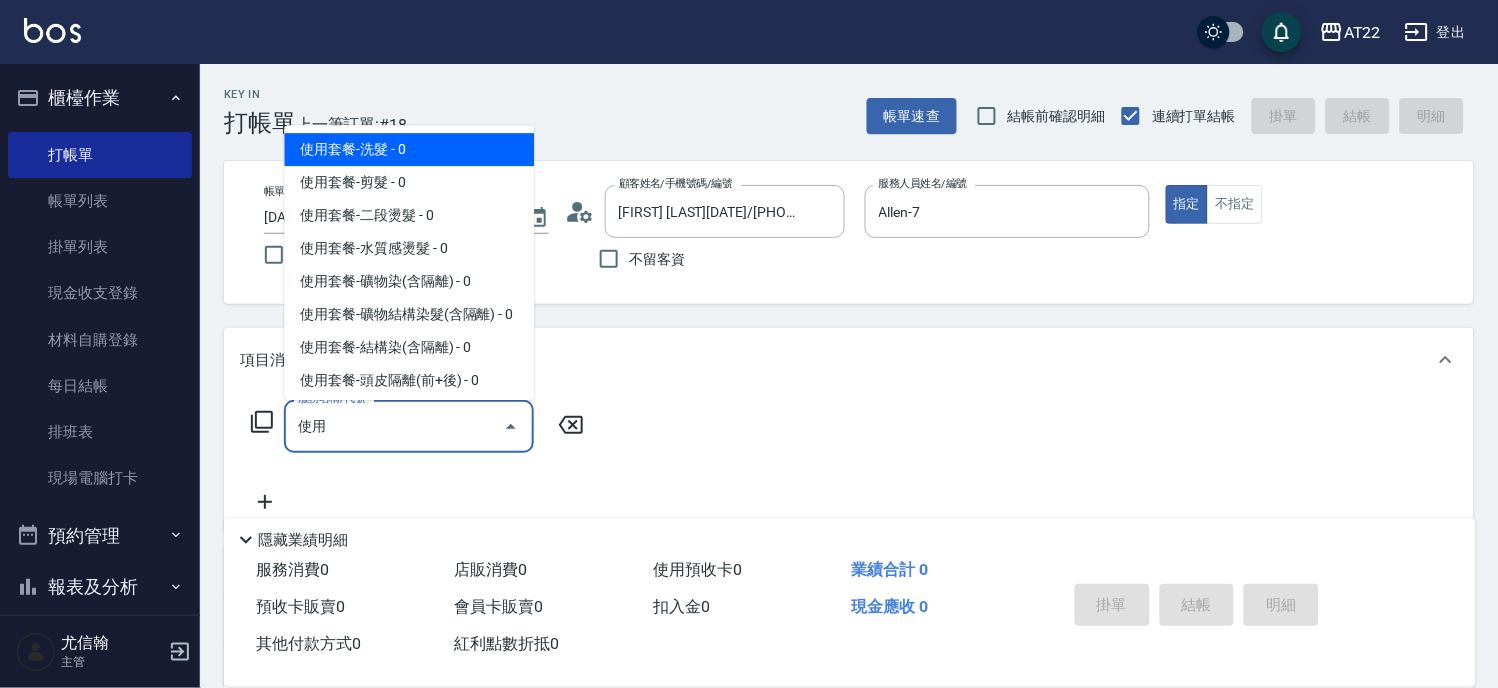 click on "使用" at bounding box center [394, 426] 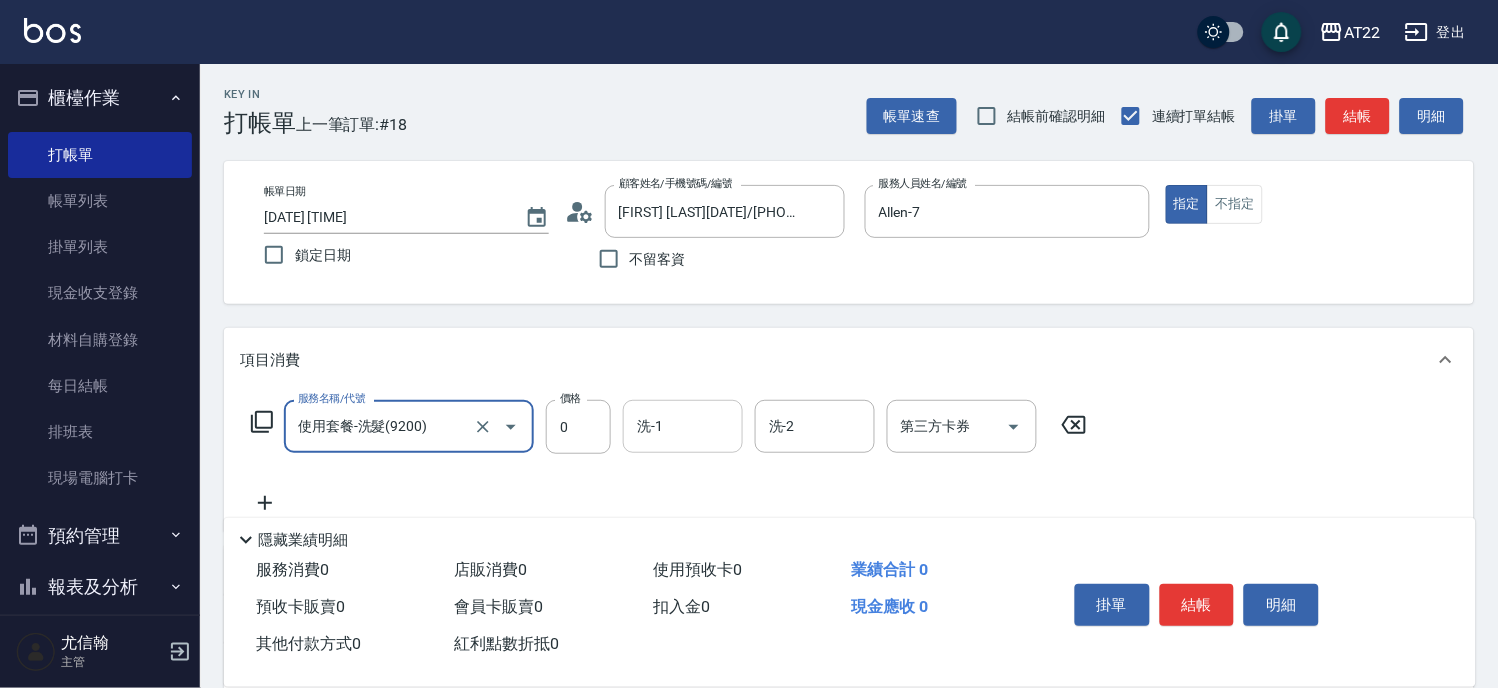 type on "使用套餐-洗髮(9200)" 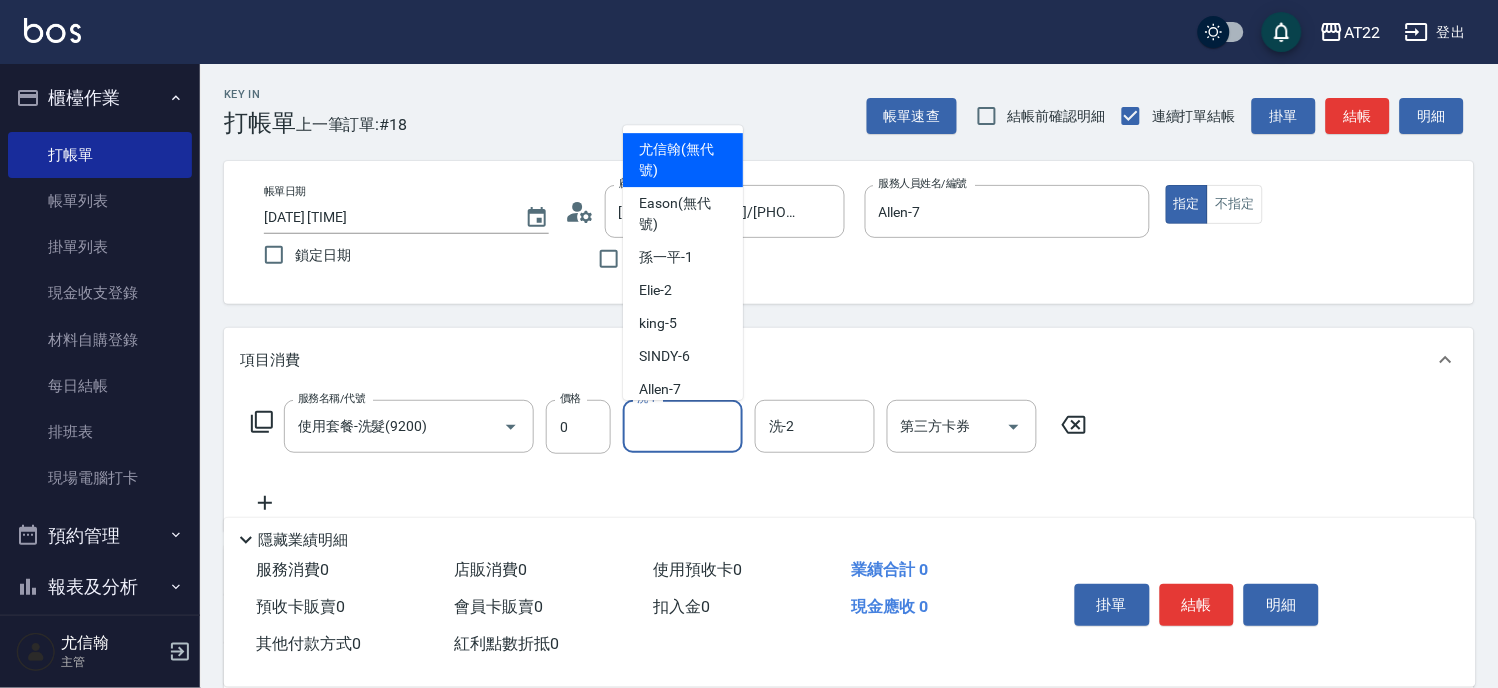 click on "洗-1" at bounding box center [683, 426] 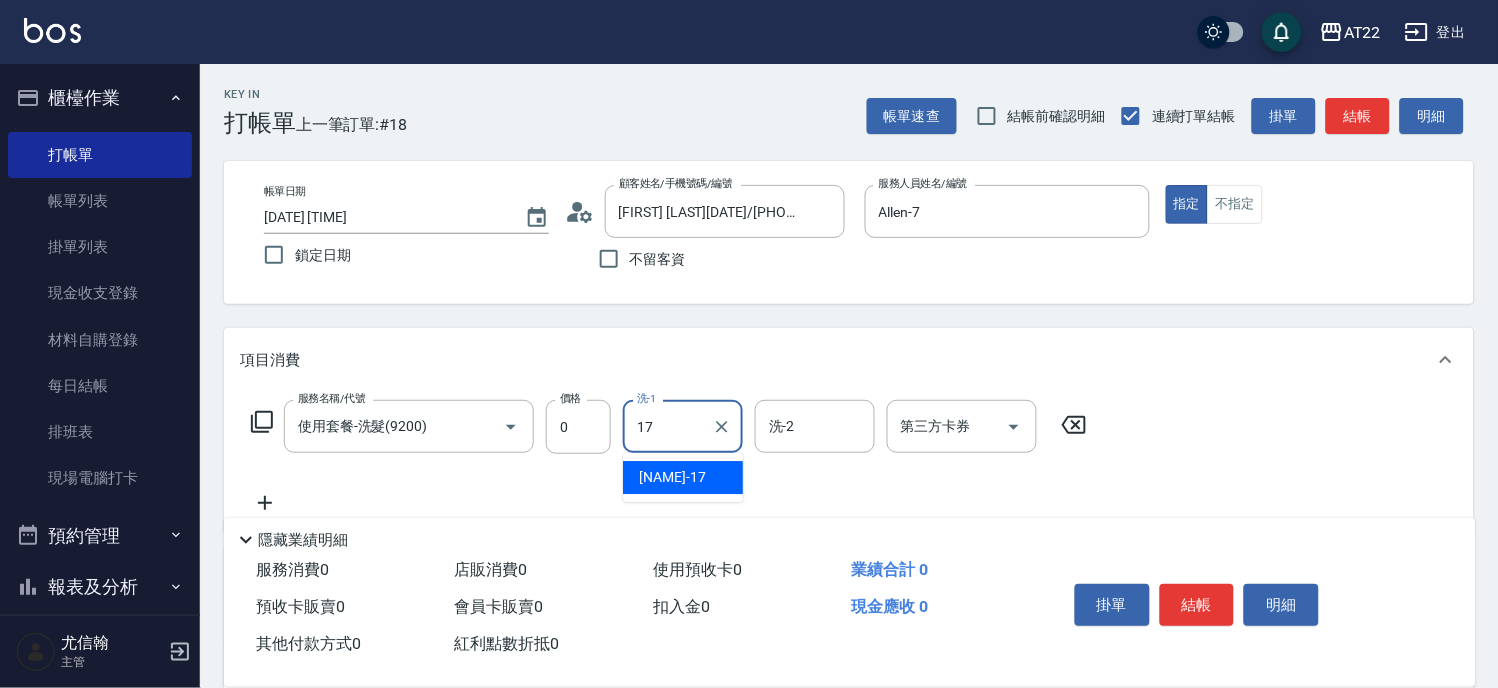 type on "YunYun-17" 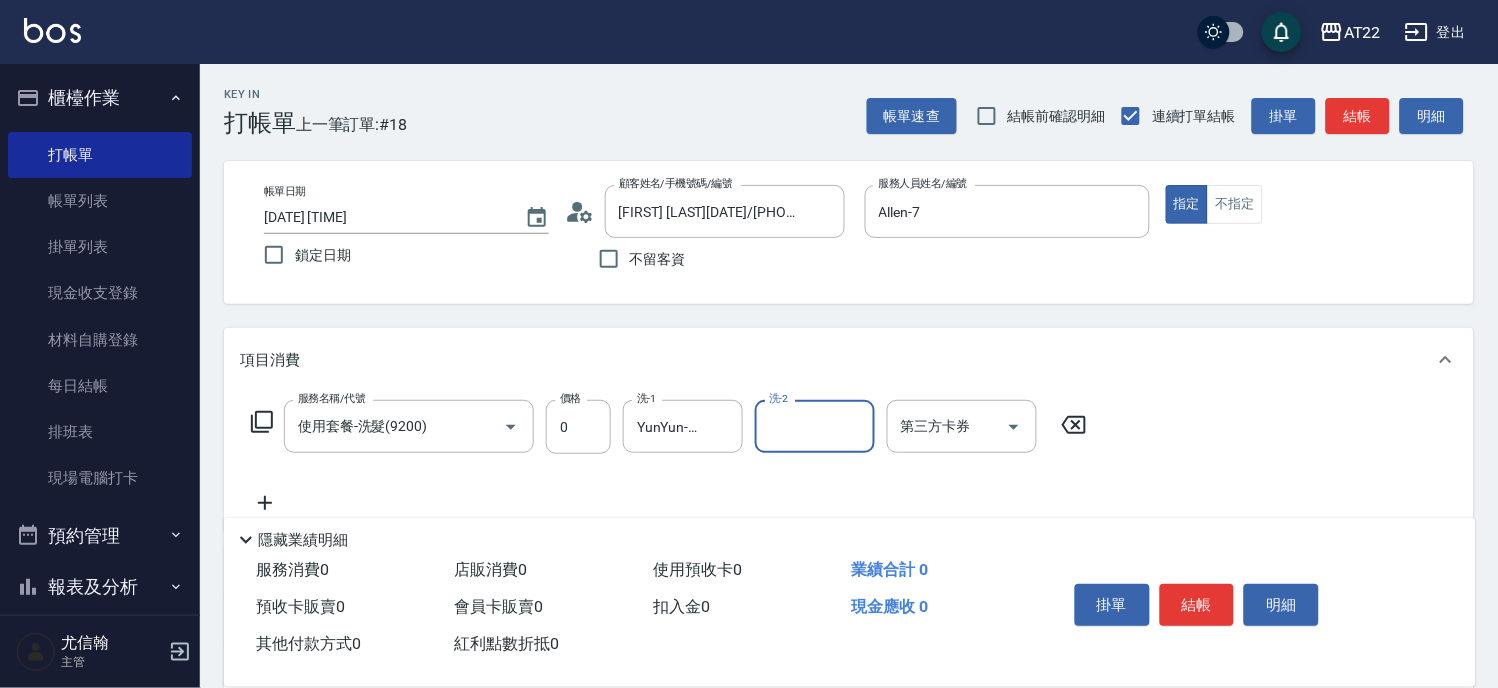 click 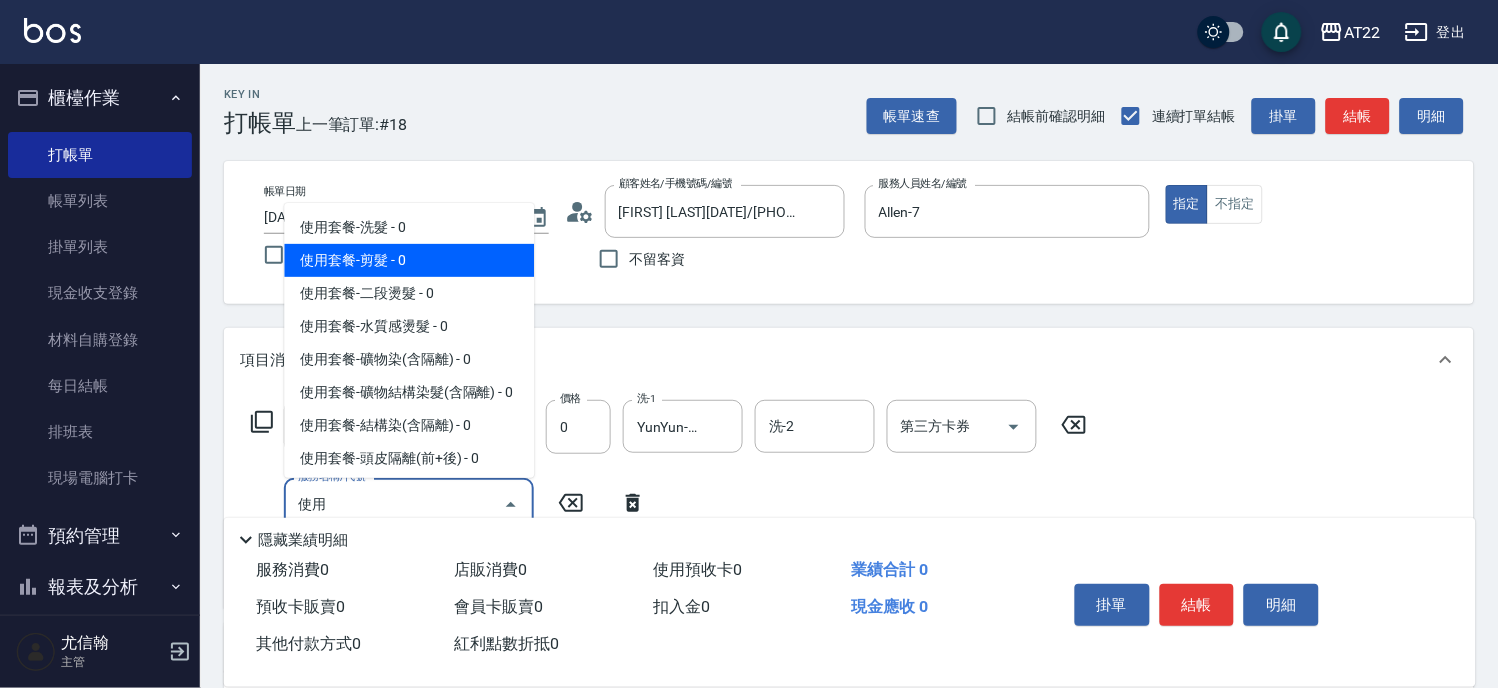 click on "使用套餐-剪髮 - 0" at bounding box center (409, 260) 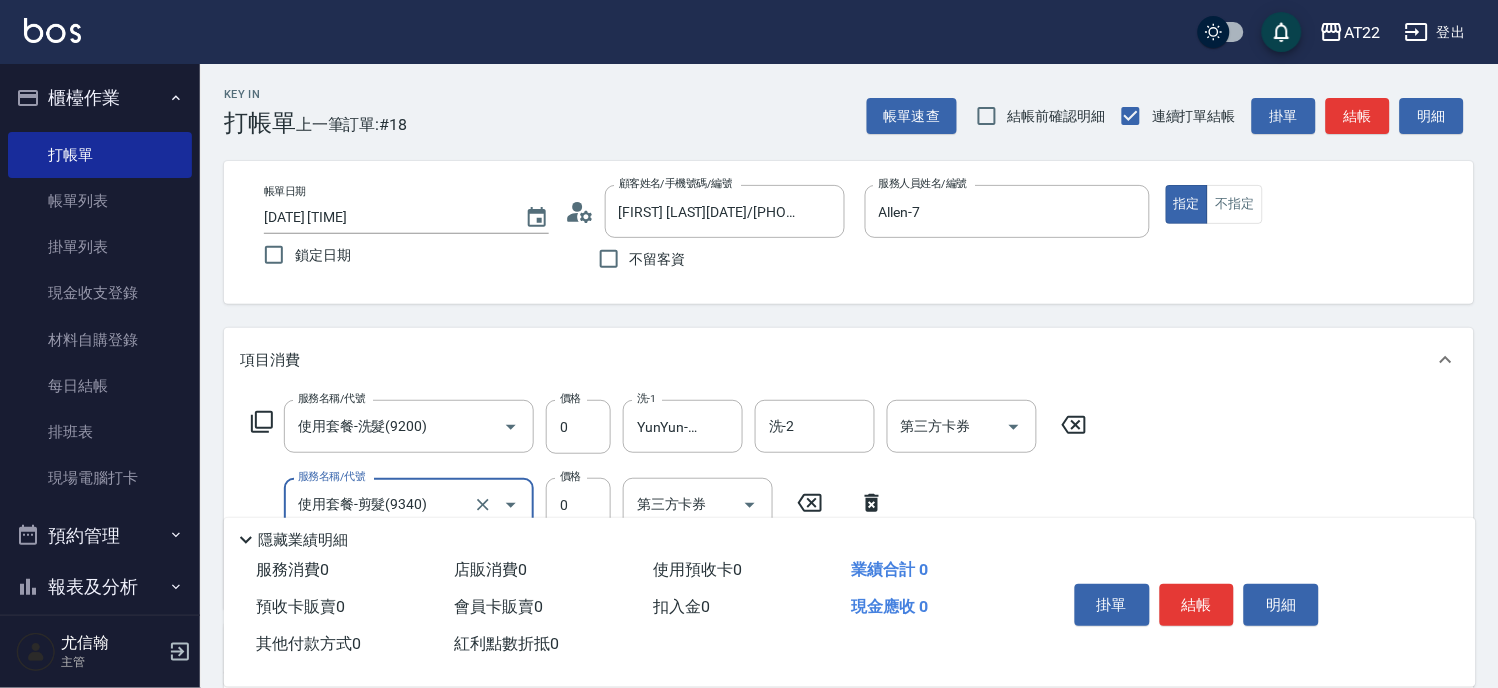 scroll, scrollTop: 111, scrollLeft: 0, axis: vertical 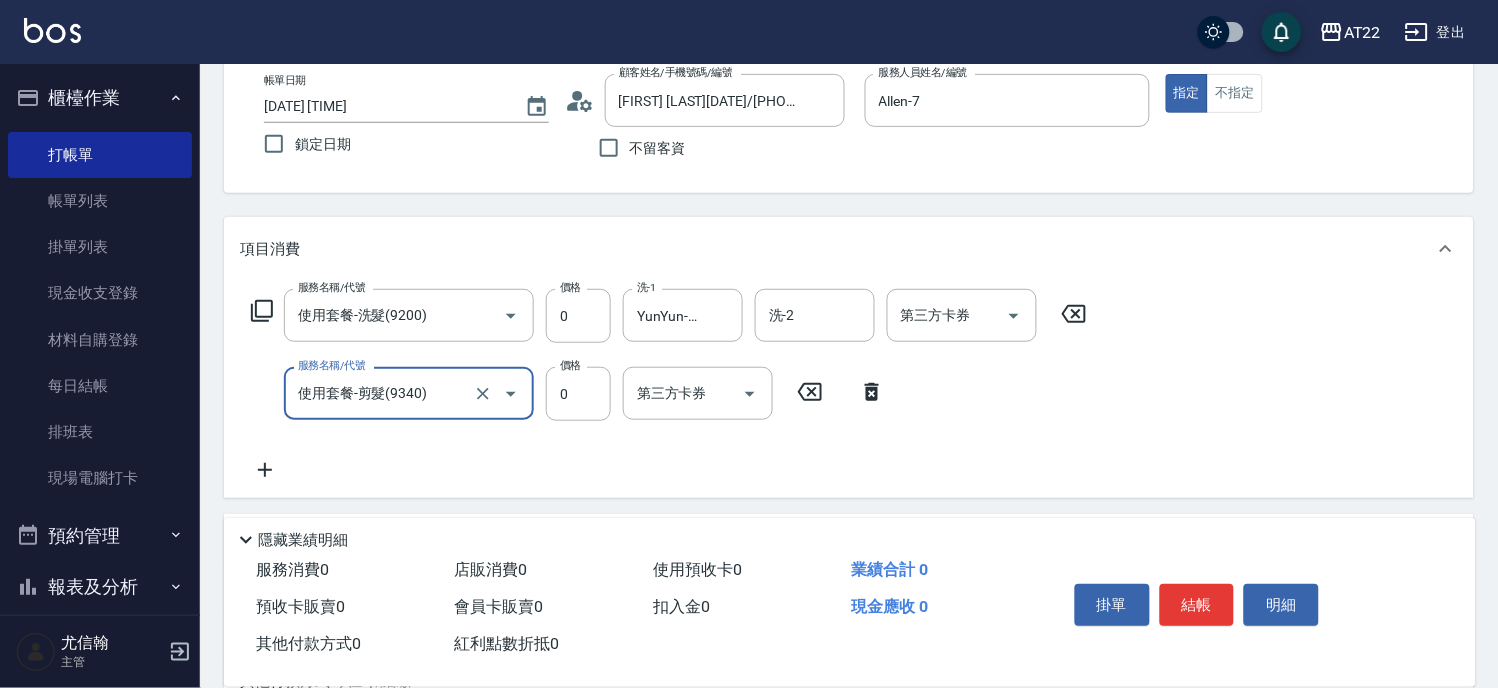 type on "使用套餐-剪髮(9340)" 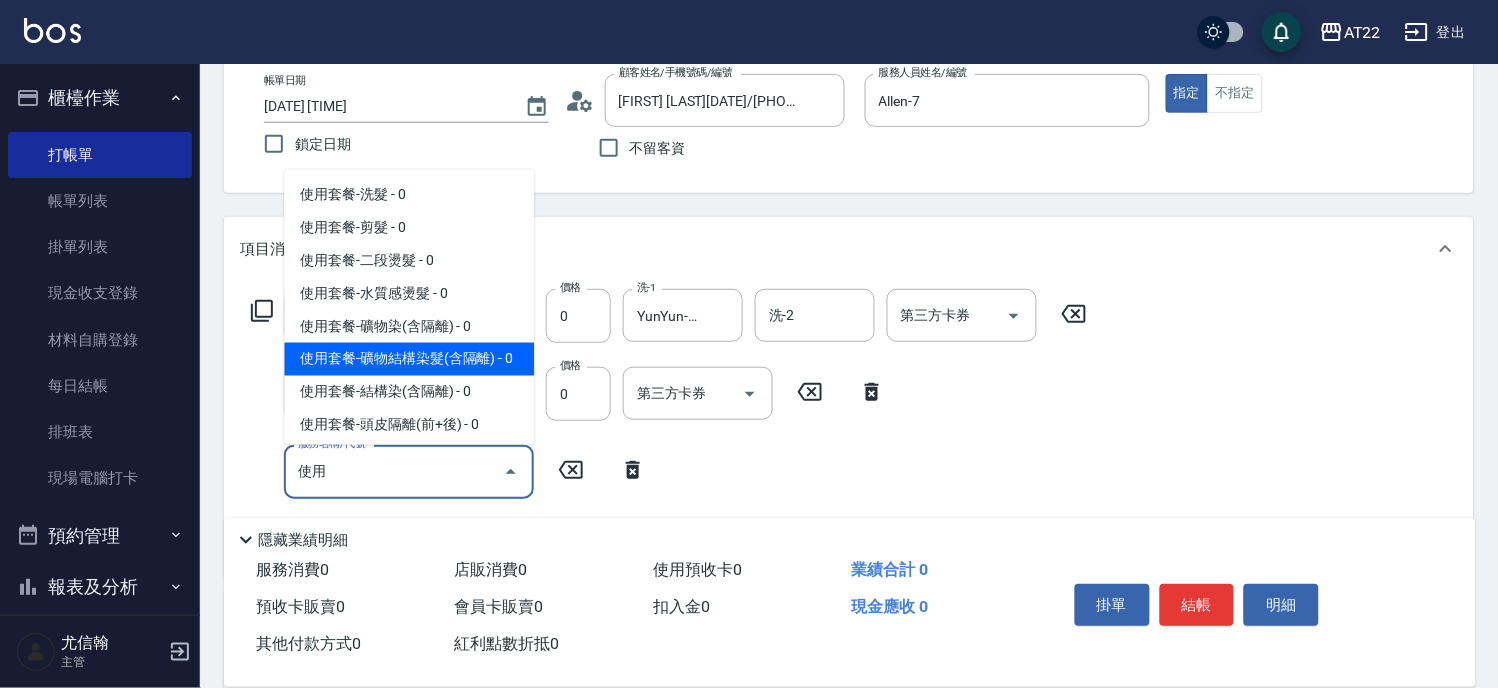 scroll, scrollTop: 111, scrollLeft: 0, axis: vertical 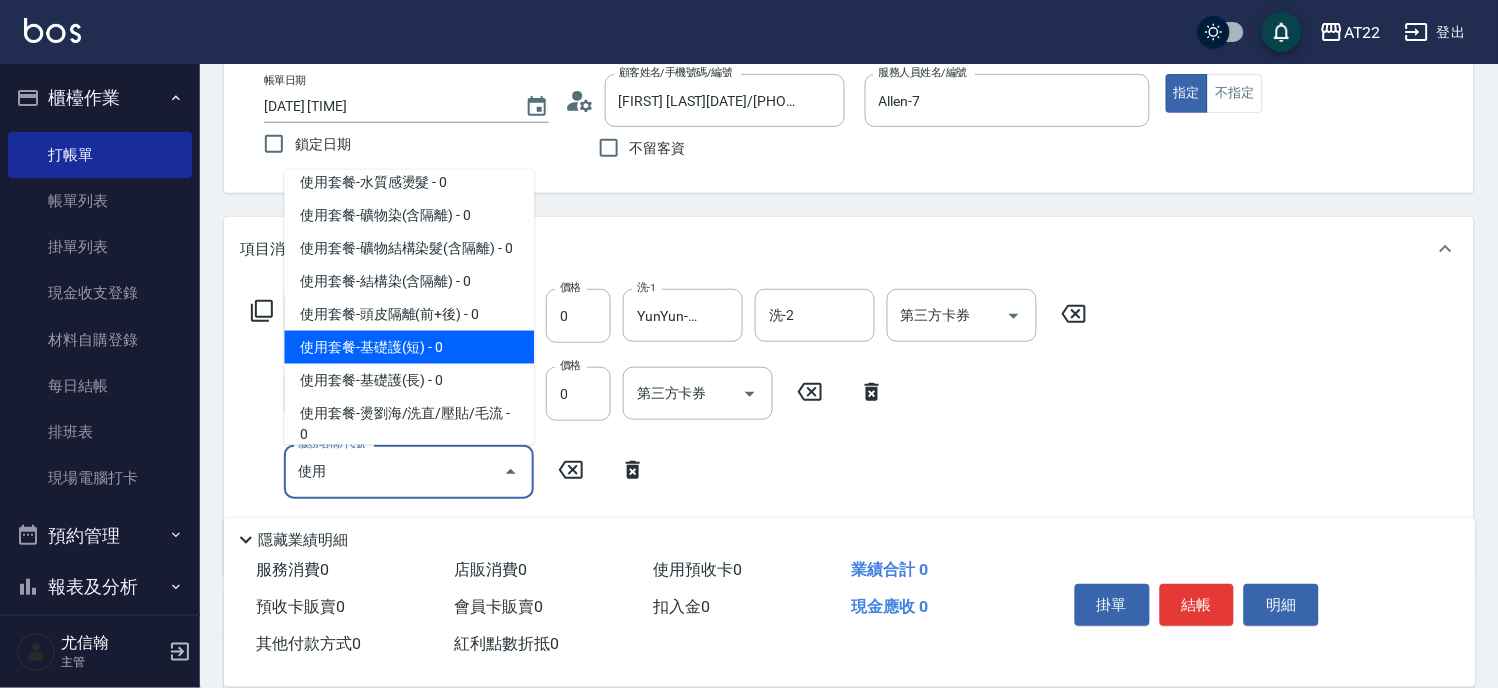 click on "使用套餐-基礎護(短) - 0" at bounding box center [409, 347] 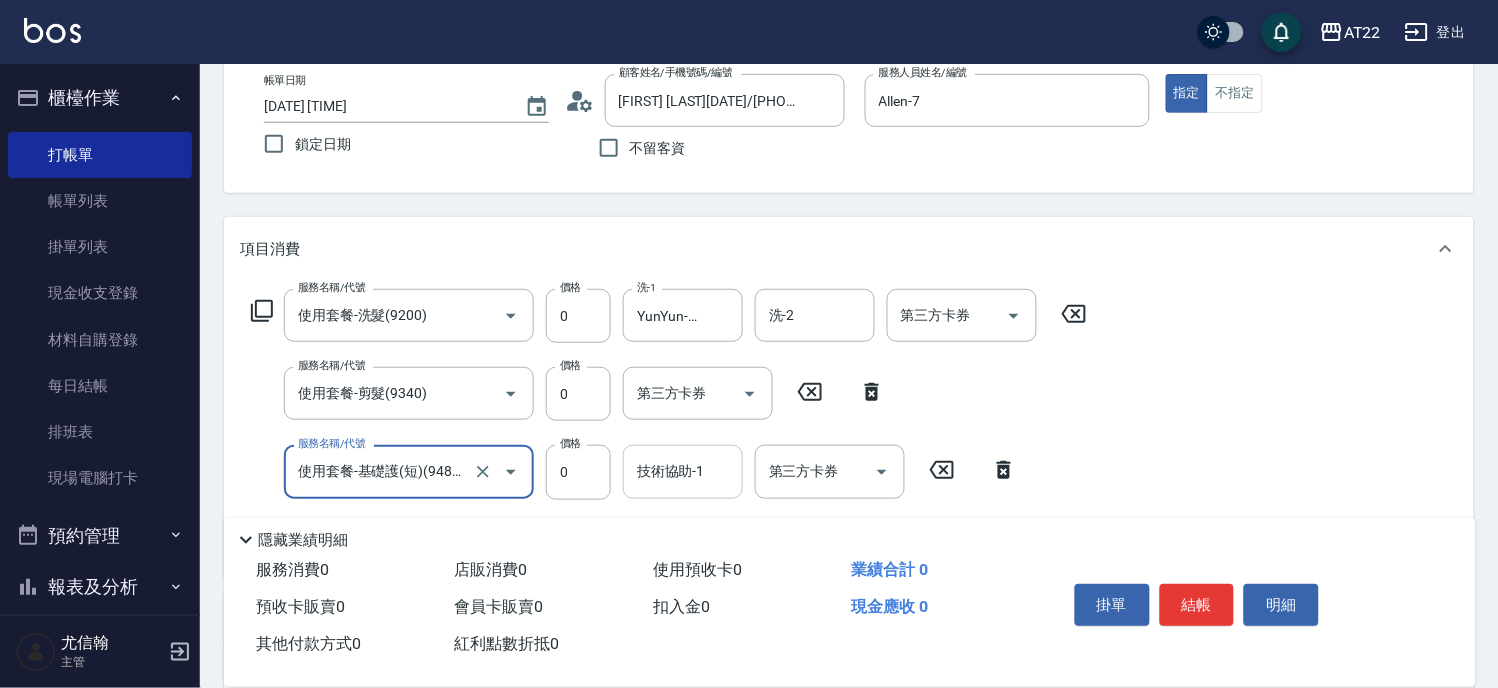 type on "使用套餐-基礎護(短)(94803)" 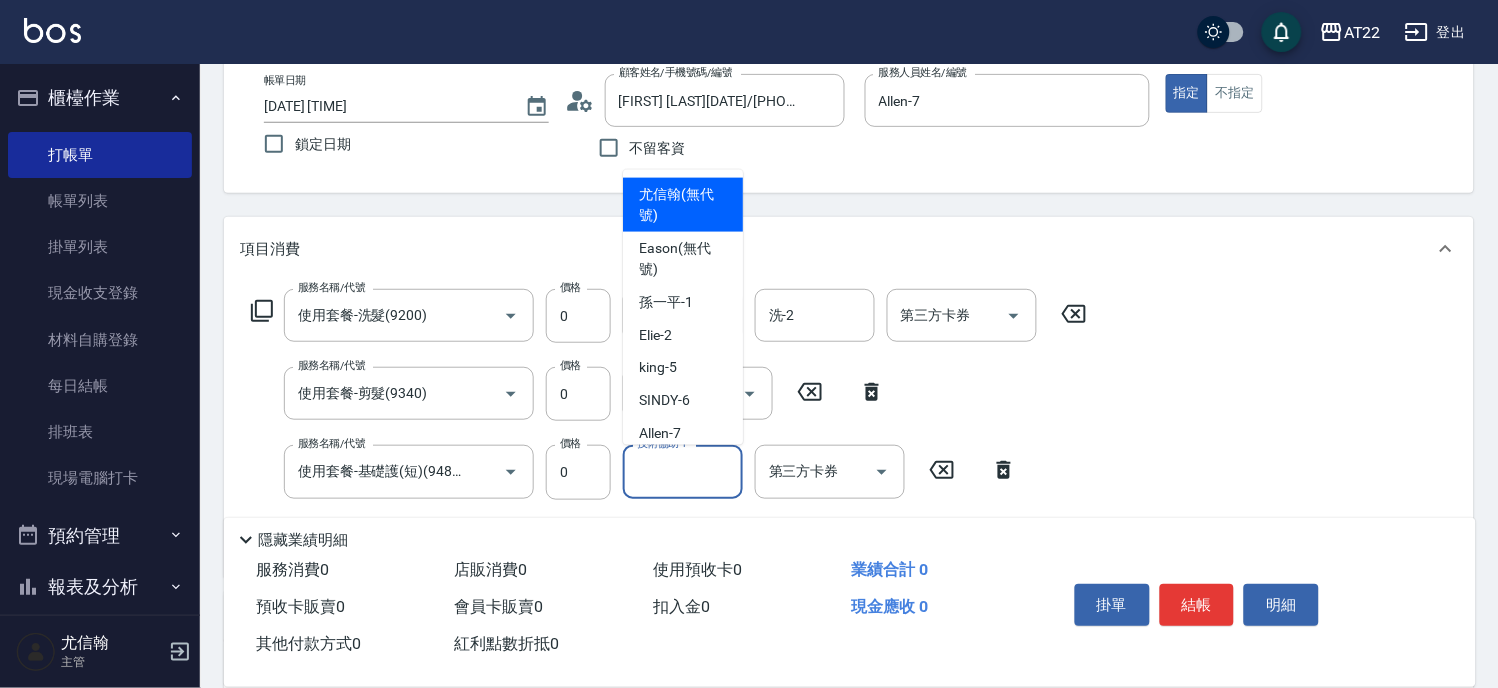 click on "技術協助-1" at bounding box center [683, 471] 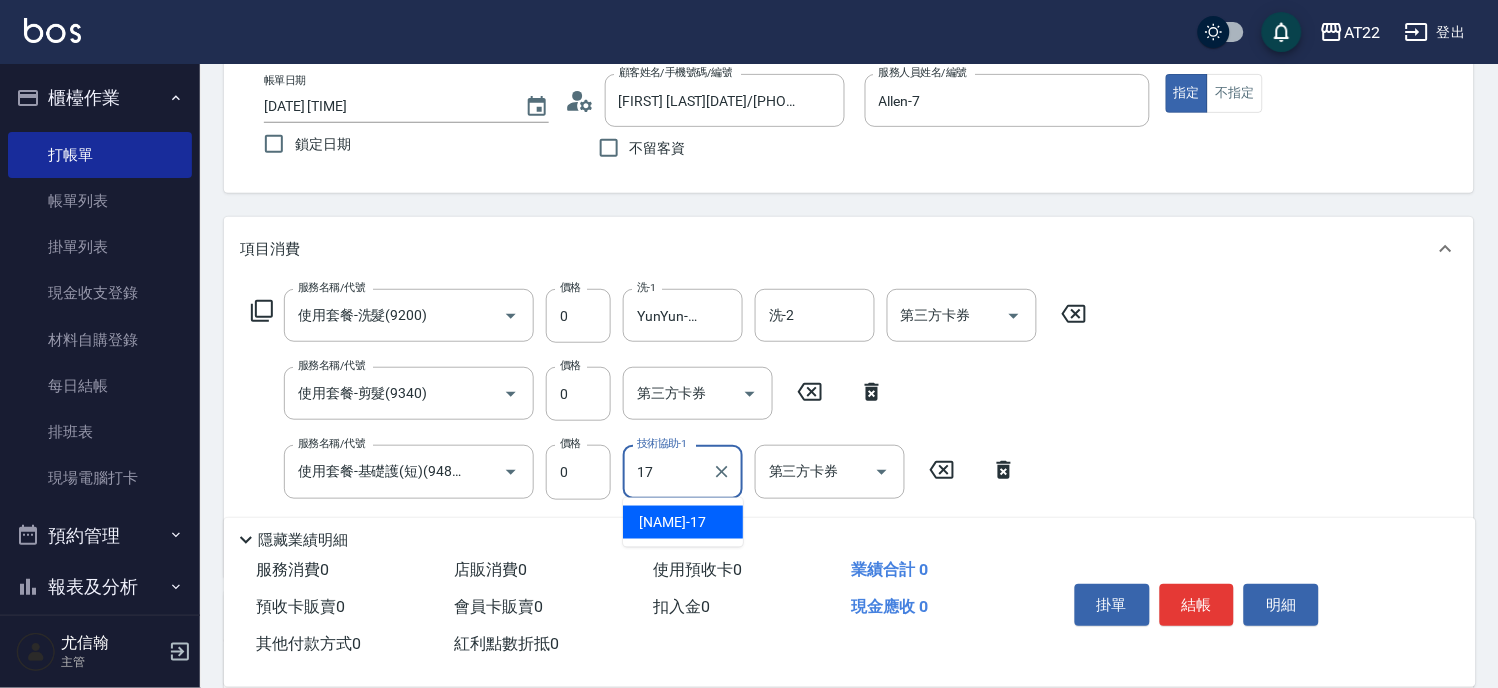 type on "YunYun-17" 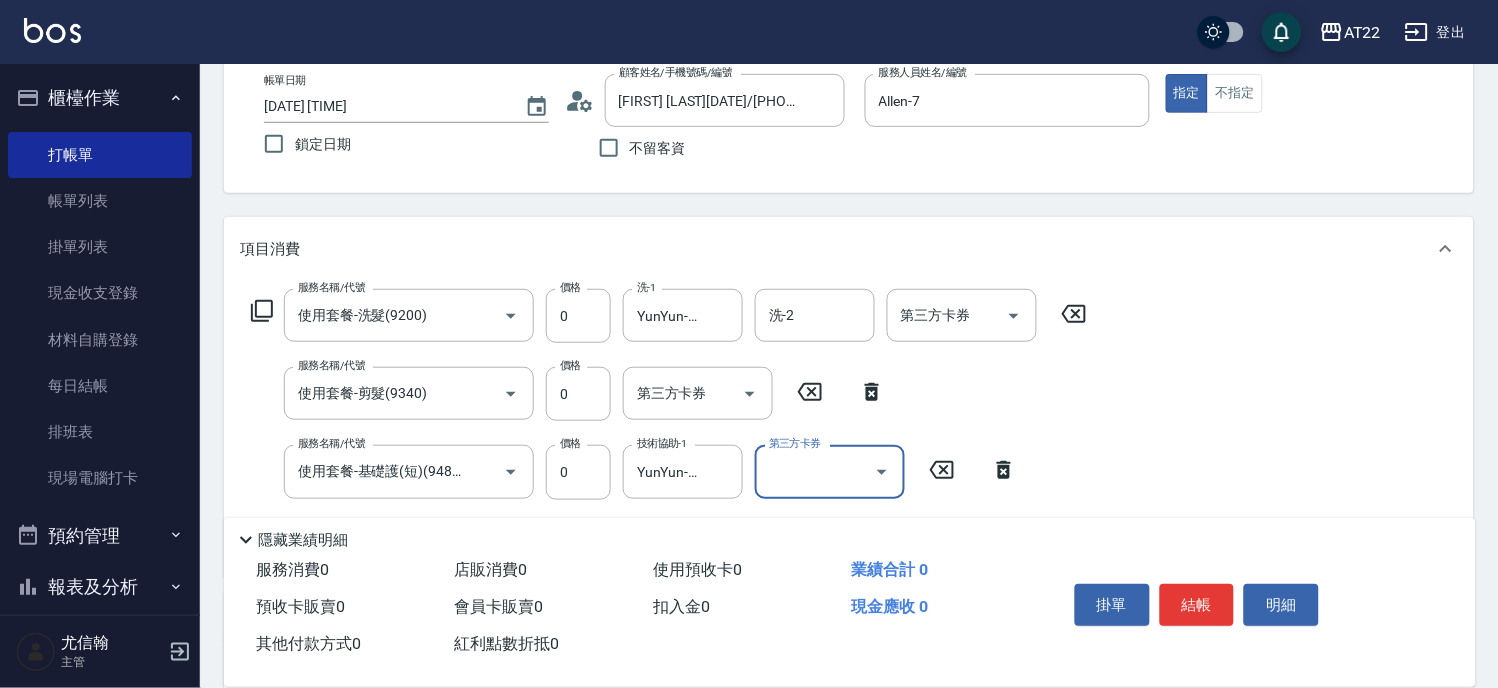 scroll, scrollTop: 333, scrollLeft: 0, axis: vertical 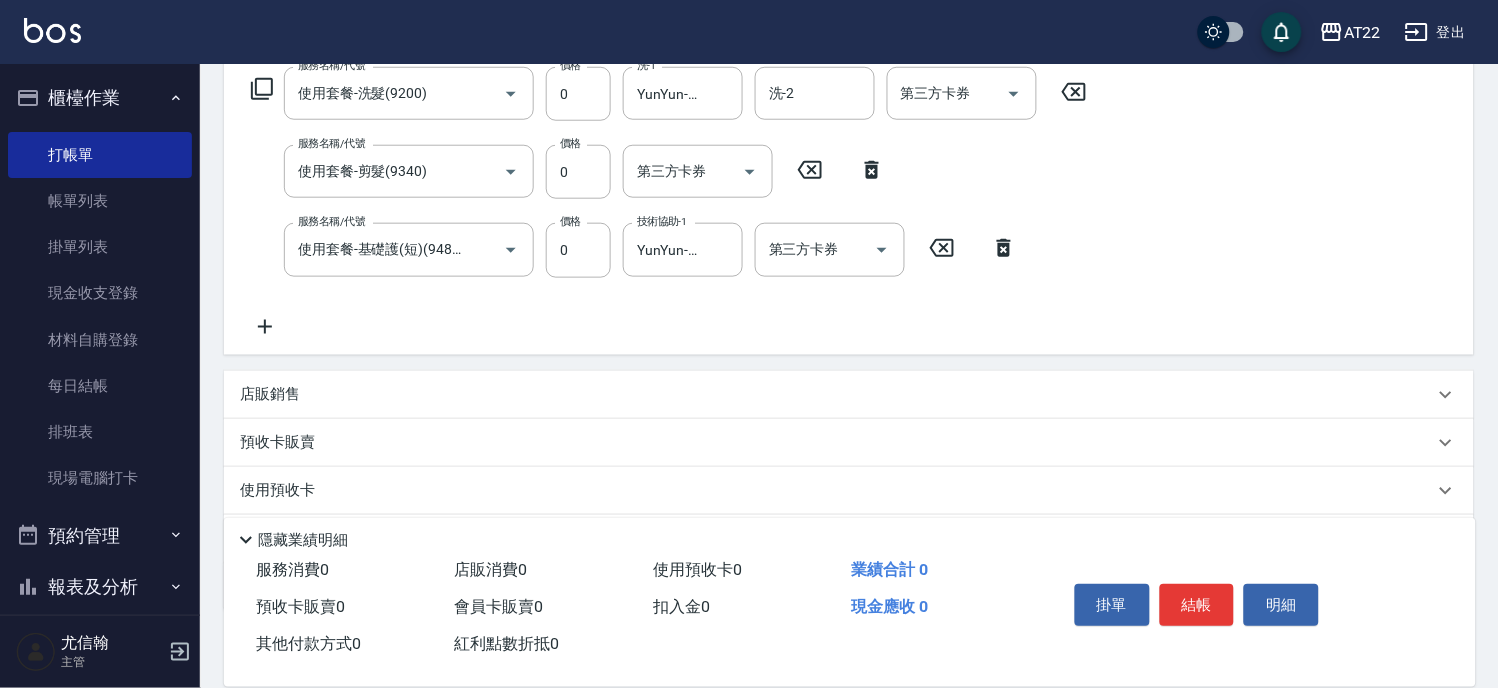 click 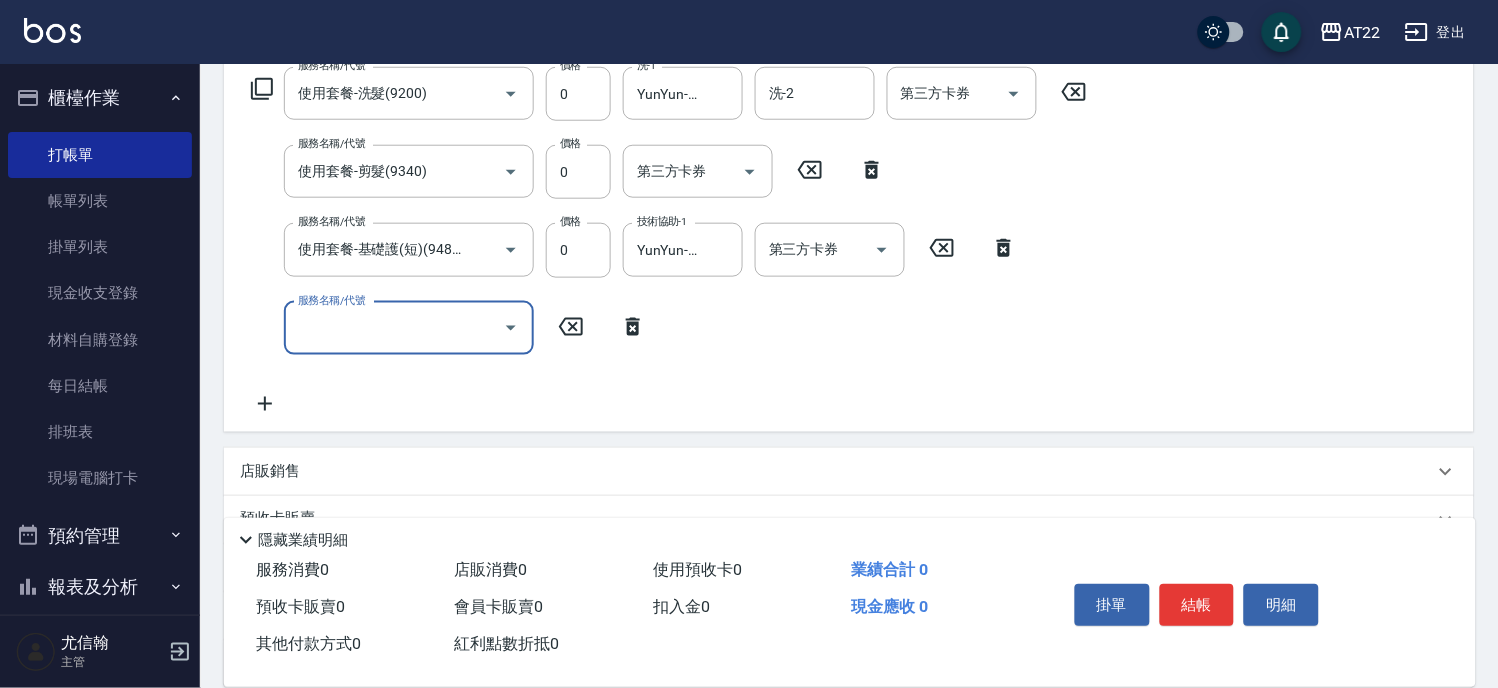 scroll, scrollTop: 0, scrollLeft: 0, axis: both 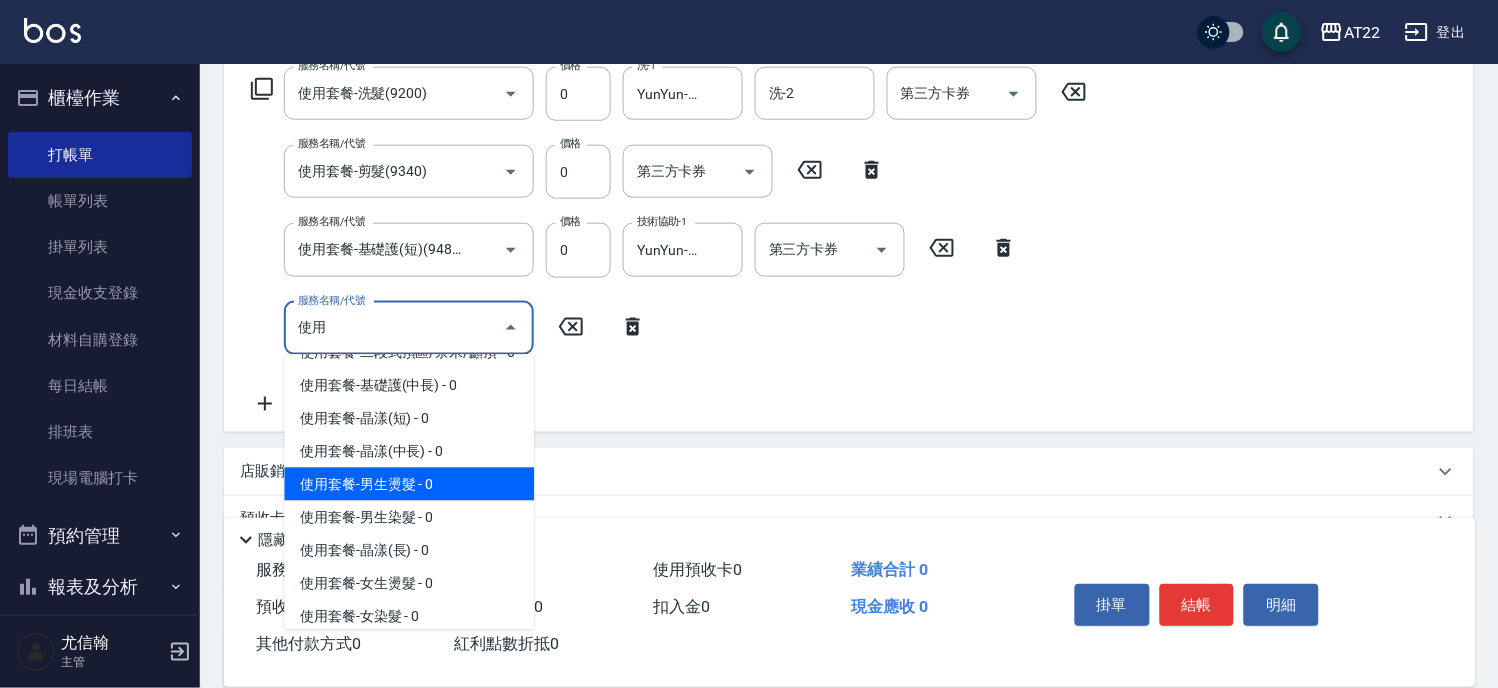 click on "使用套餐-男生燙髮 - 0" at bounding box center [409, 484] 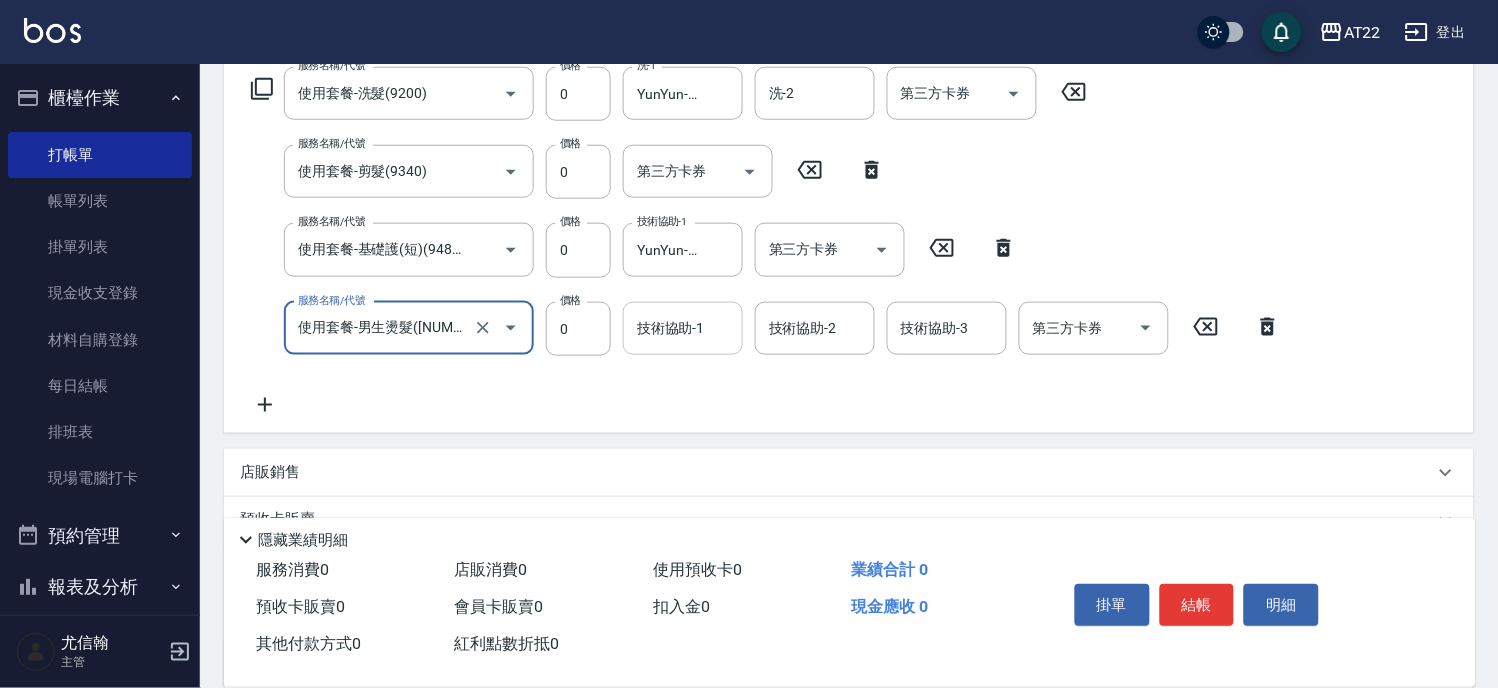 type on "使用套餐-男生燙髮(911001)" 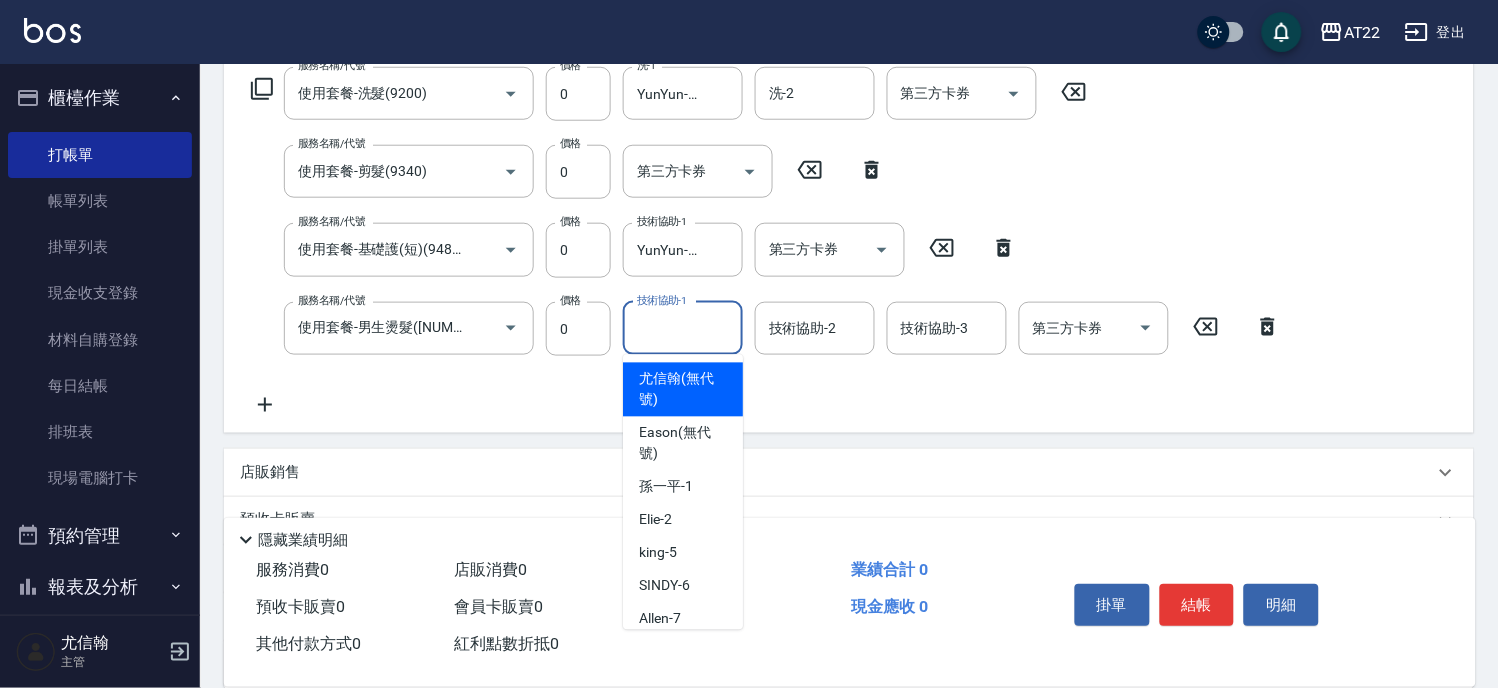 click on "技術協助-1" at bounding box center [683, 328] 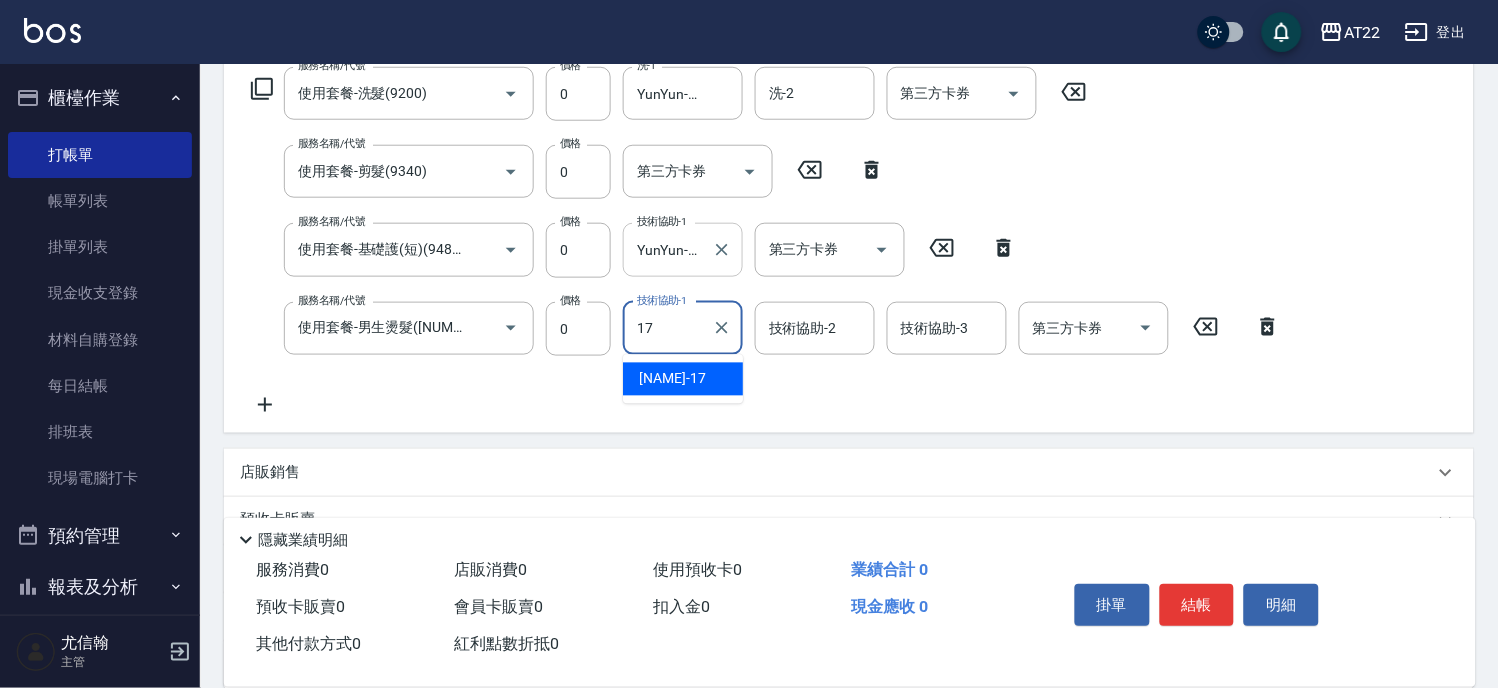 type on "YunYun-17" 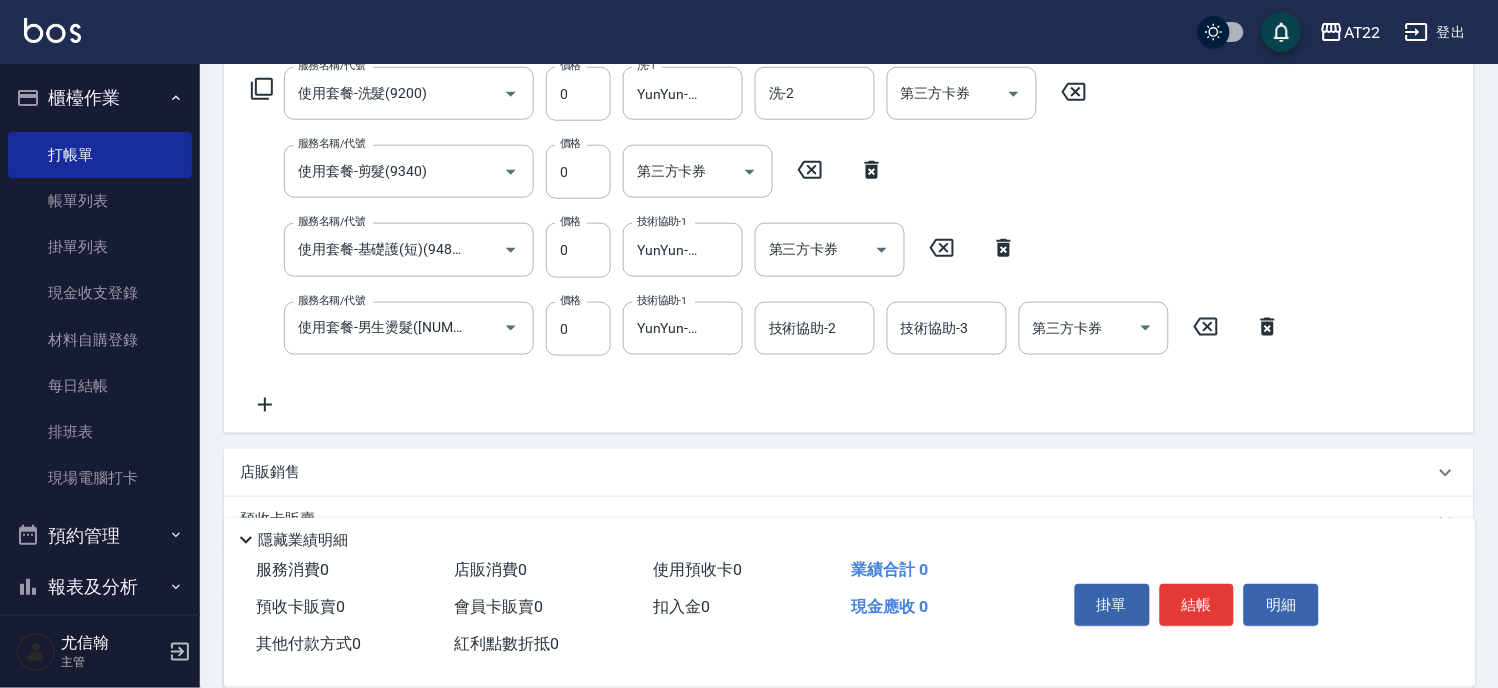 click 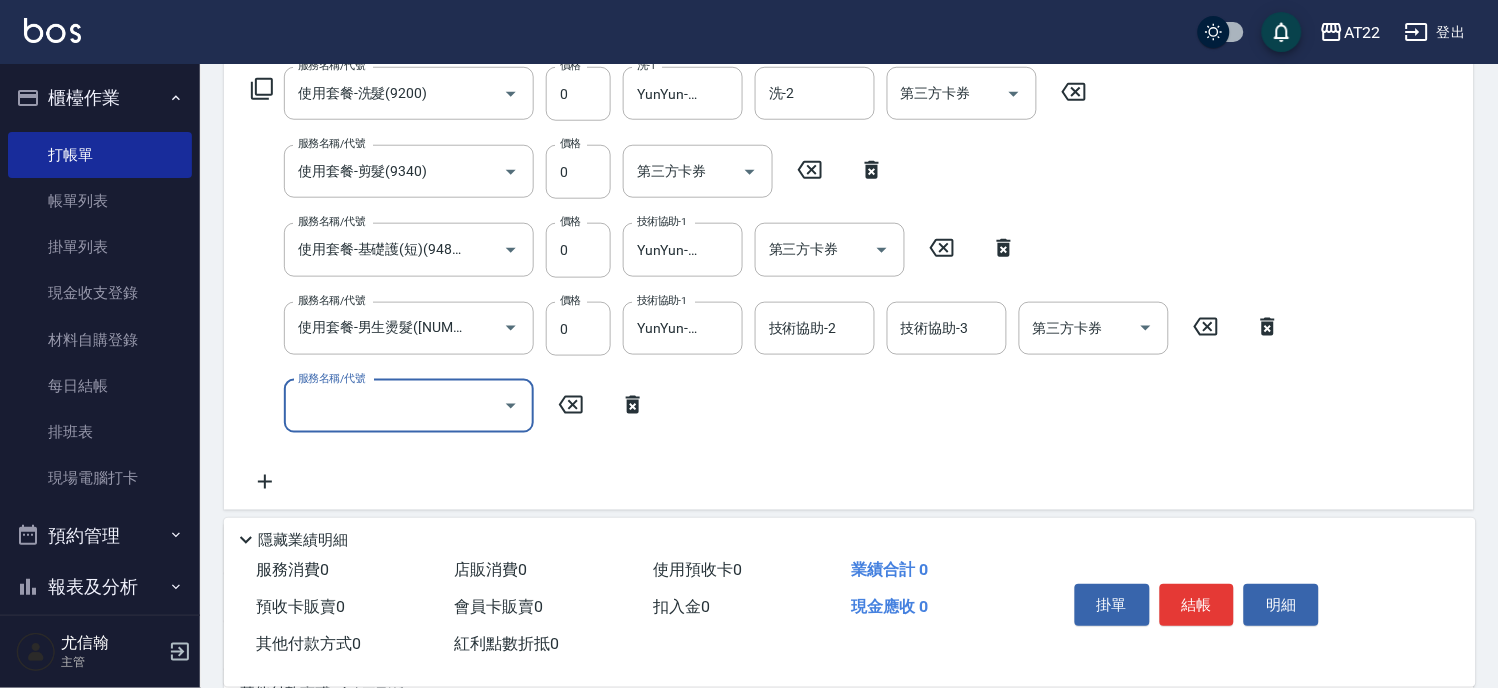 scroll, scrollTop: 0, scrollLeft: 0, axis: both 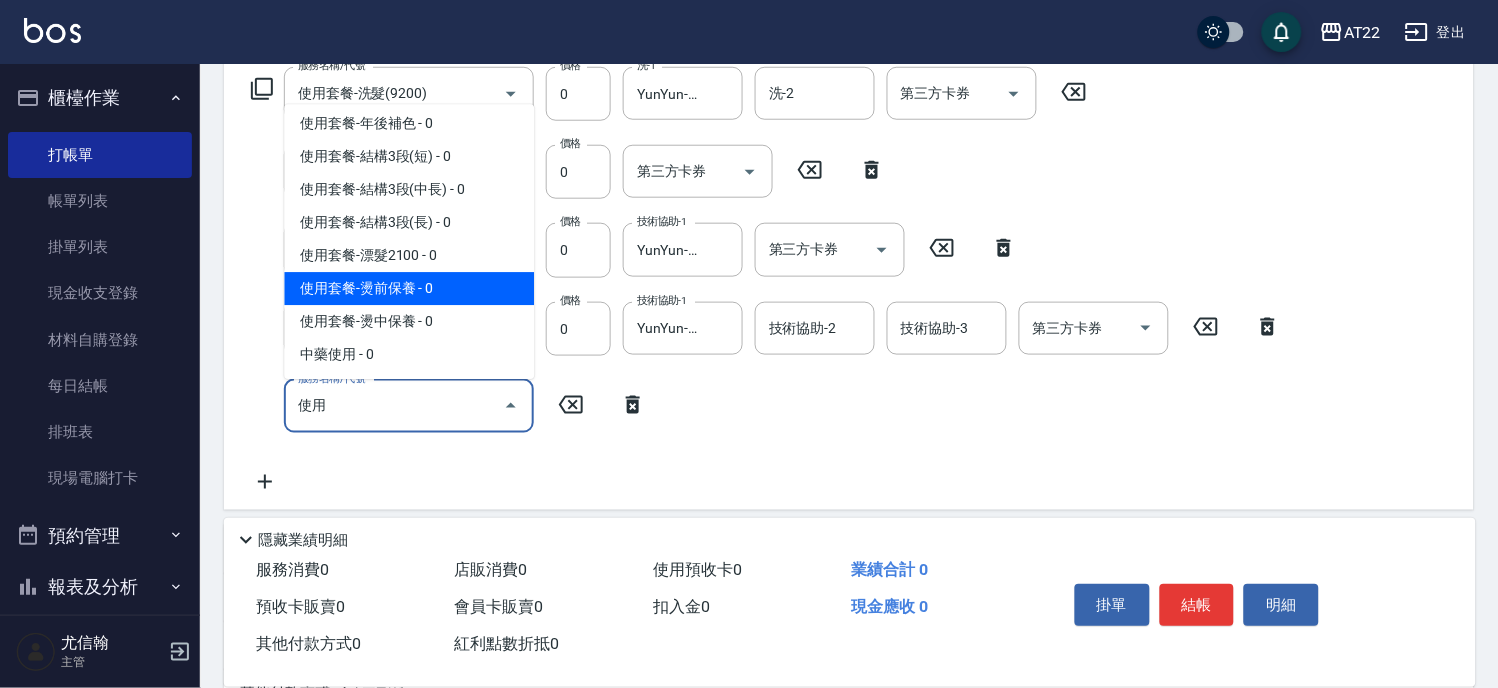 click on "使用套餐-燙前保養 - 0" at bounding box center [409, 288] 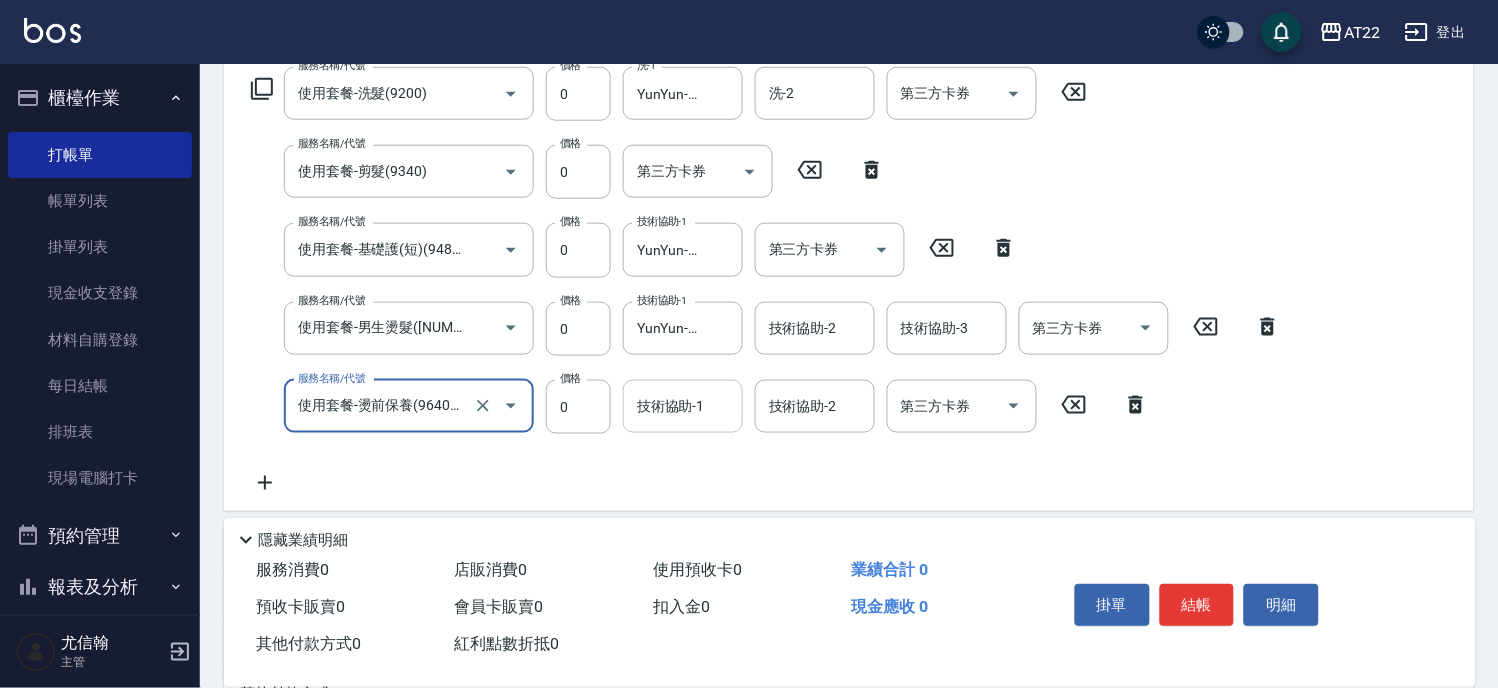 type on "使用套餐-燙前保養(9640001)" 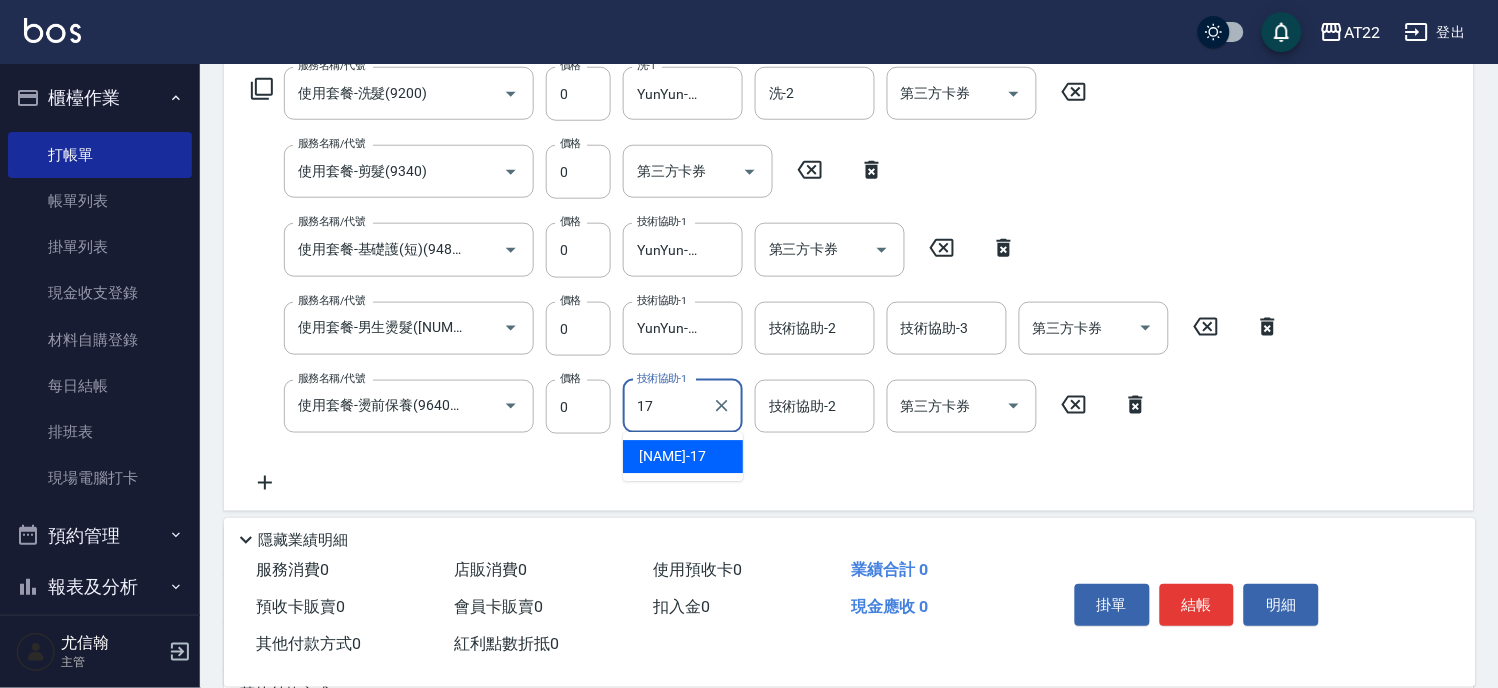 type on "YunYun-17" 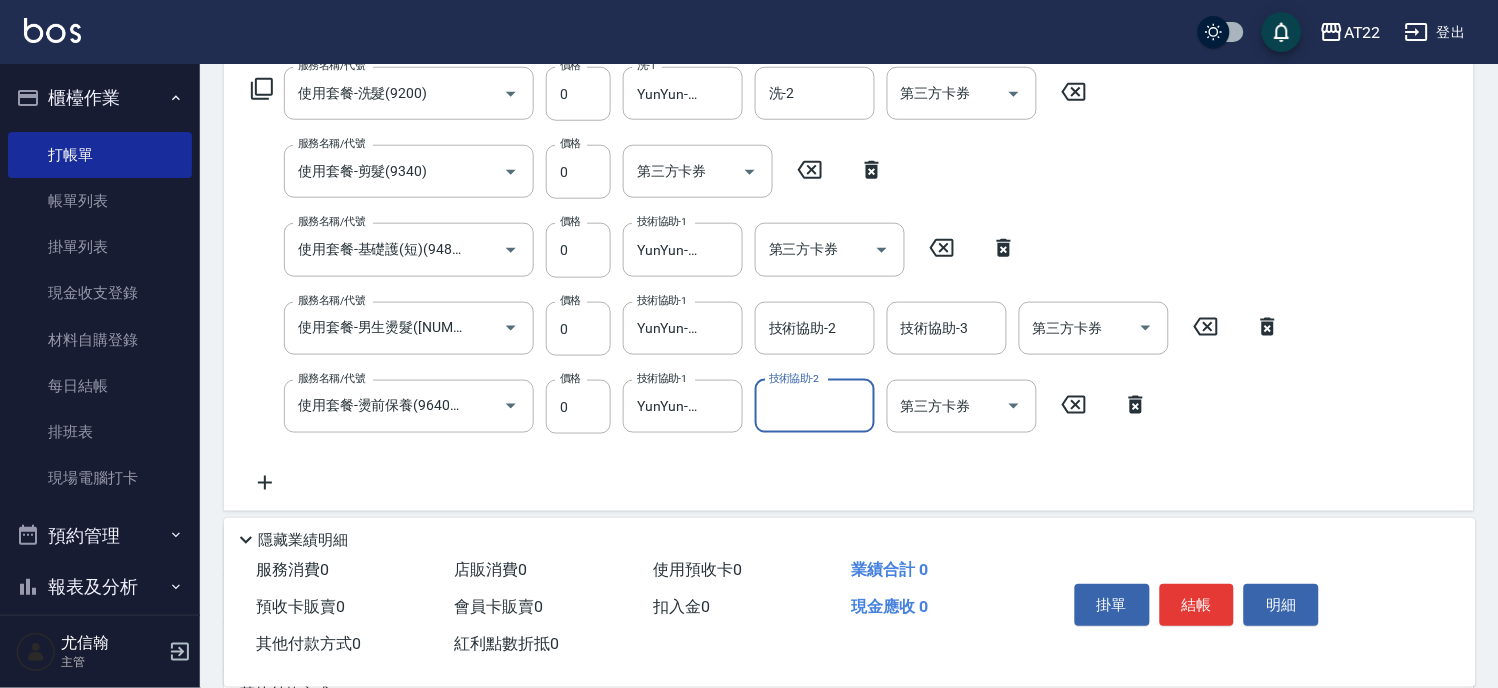 click 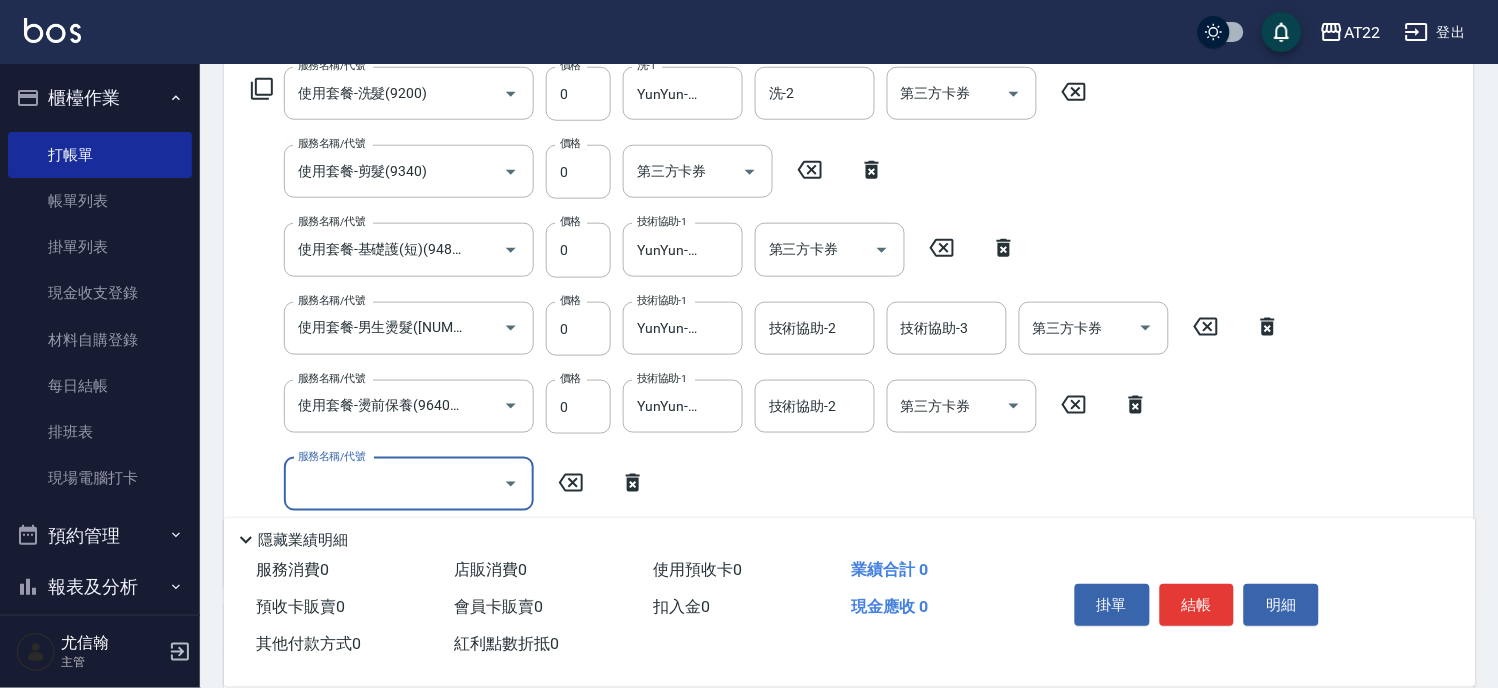 scroll, scrollTop: 0, scrollLeft: 0, axis: both 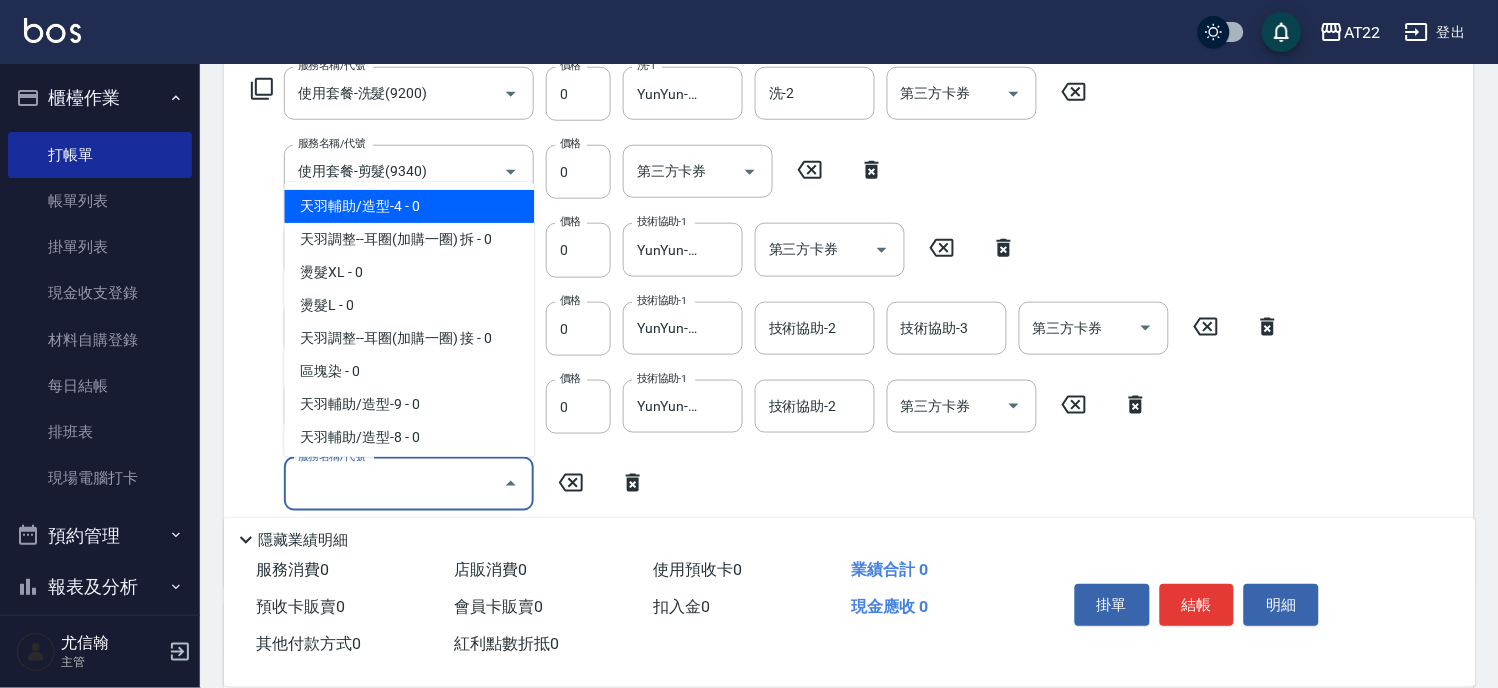 click on "服務名稱/代號" at bounding box center [394, 484] 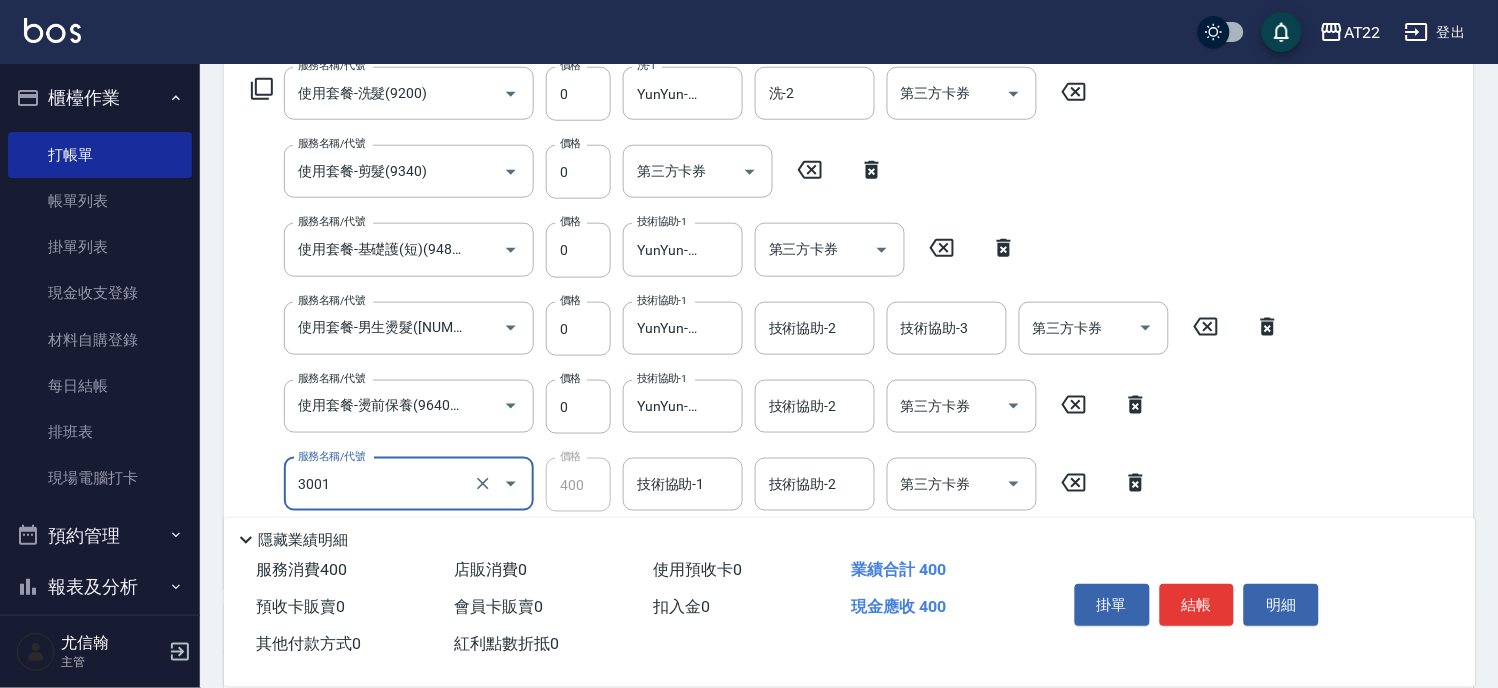 type on "側邊燙貼(3001)" 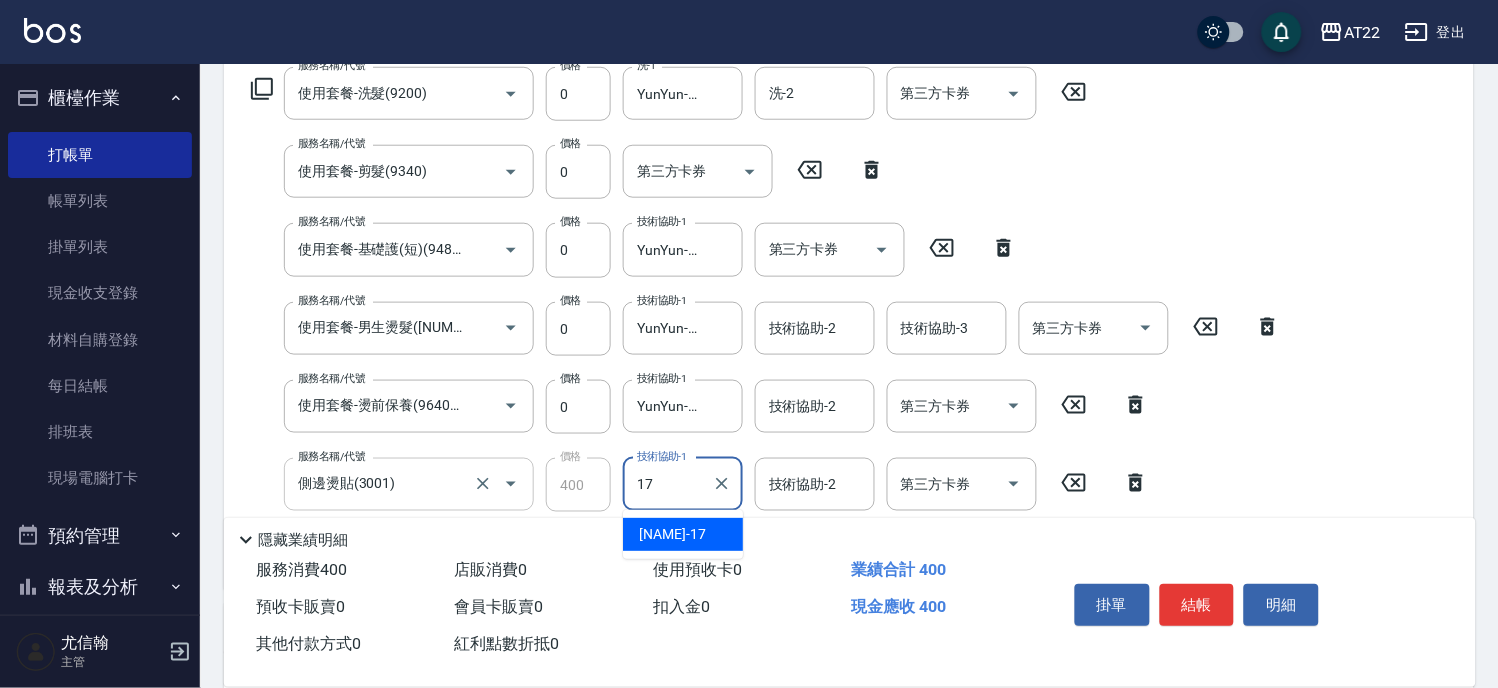type on "YunYun-17" 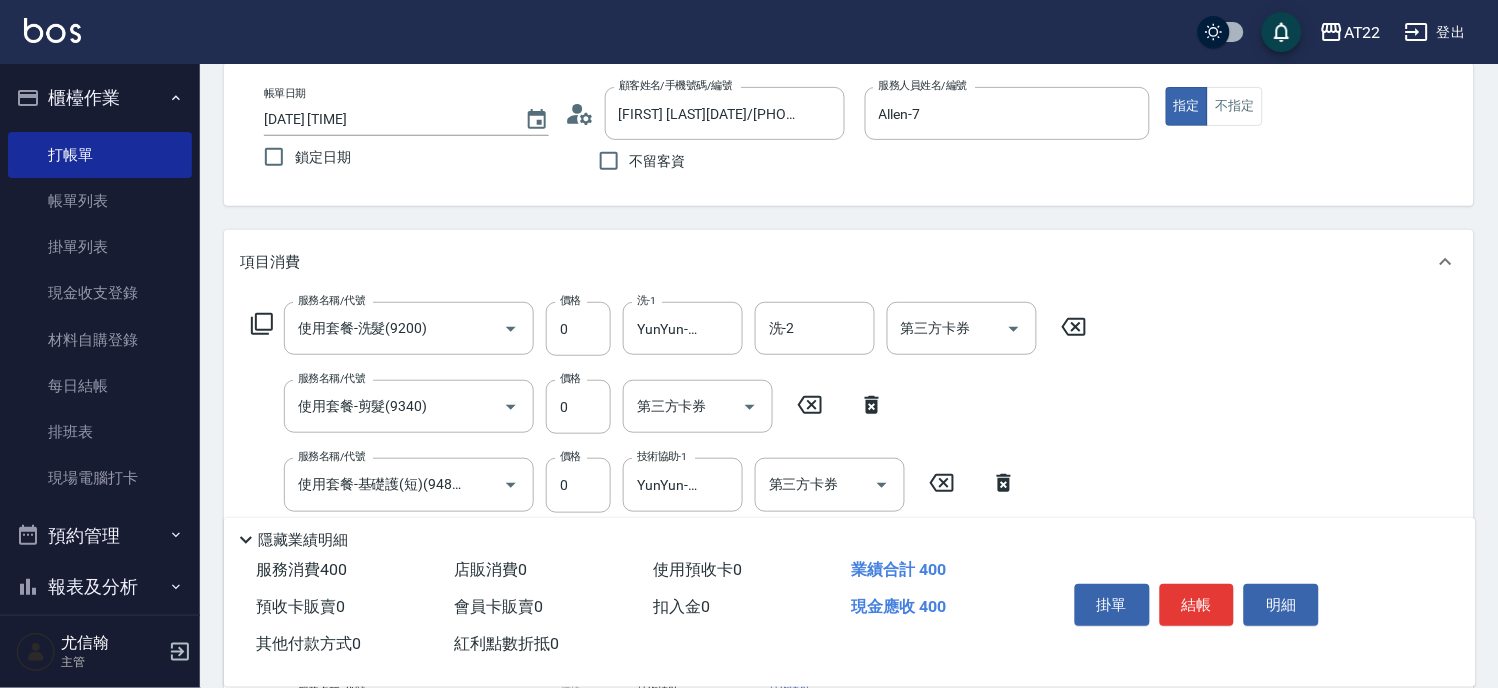 scroll, scrollTop: 0, scrollLeft: 0, axis: both 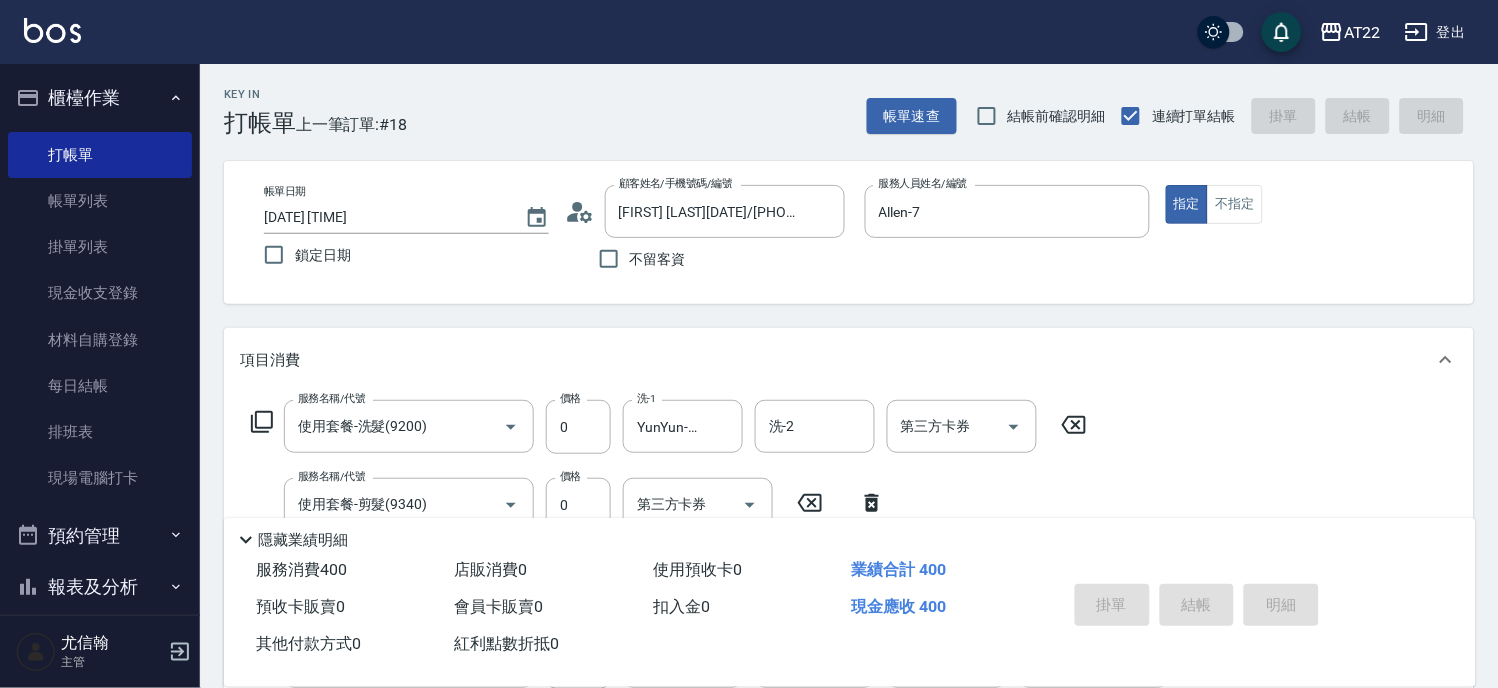 type on "2025/08/03 15:42" 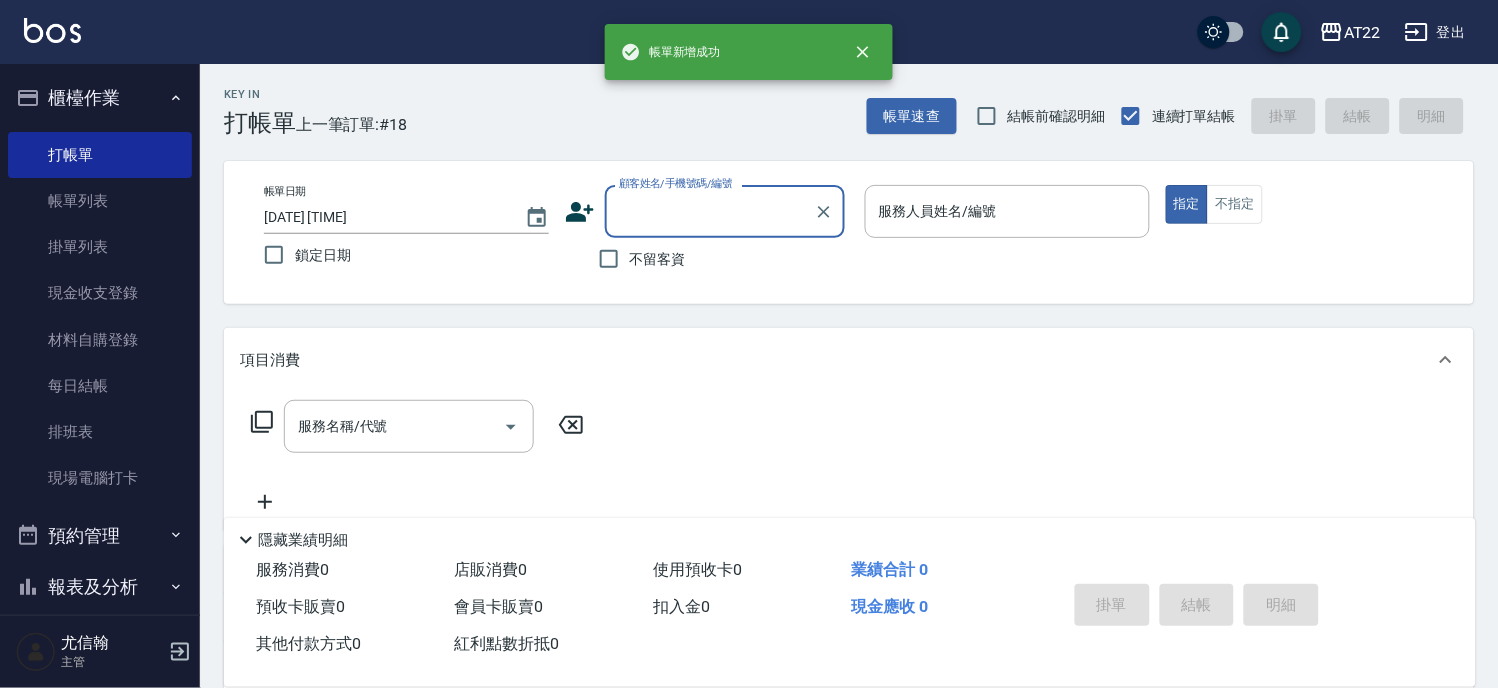 scroll, scrollTop: 0, scrollLeft: 0, axis: both 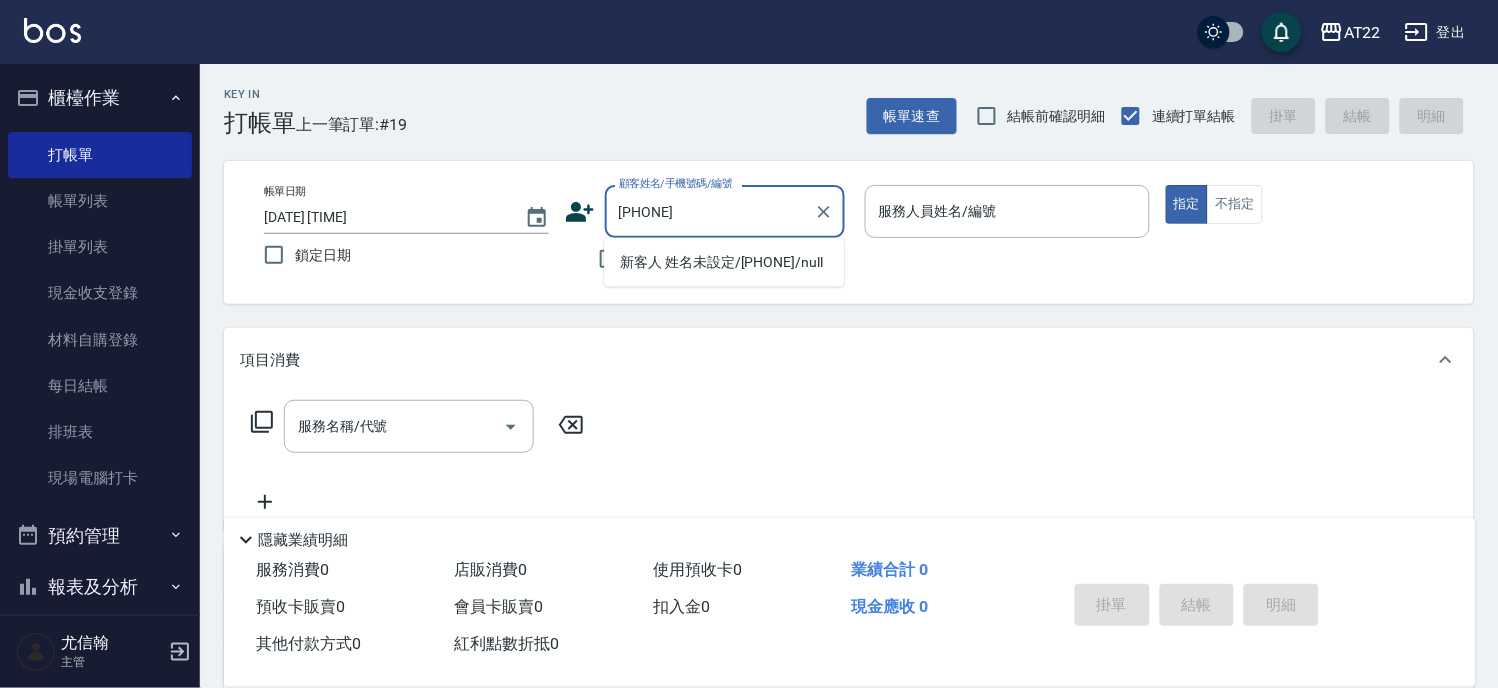 click on "新客人 姓名未設定/[PHONE]/null" at bounding box center [724, 262] 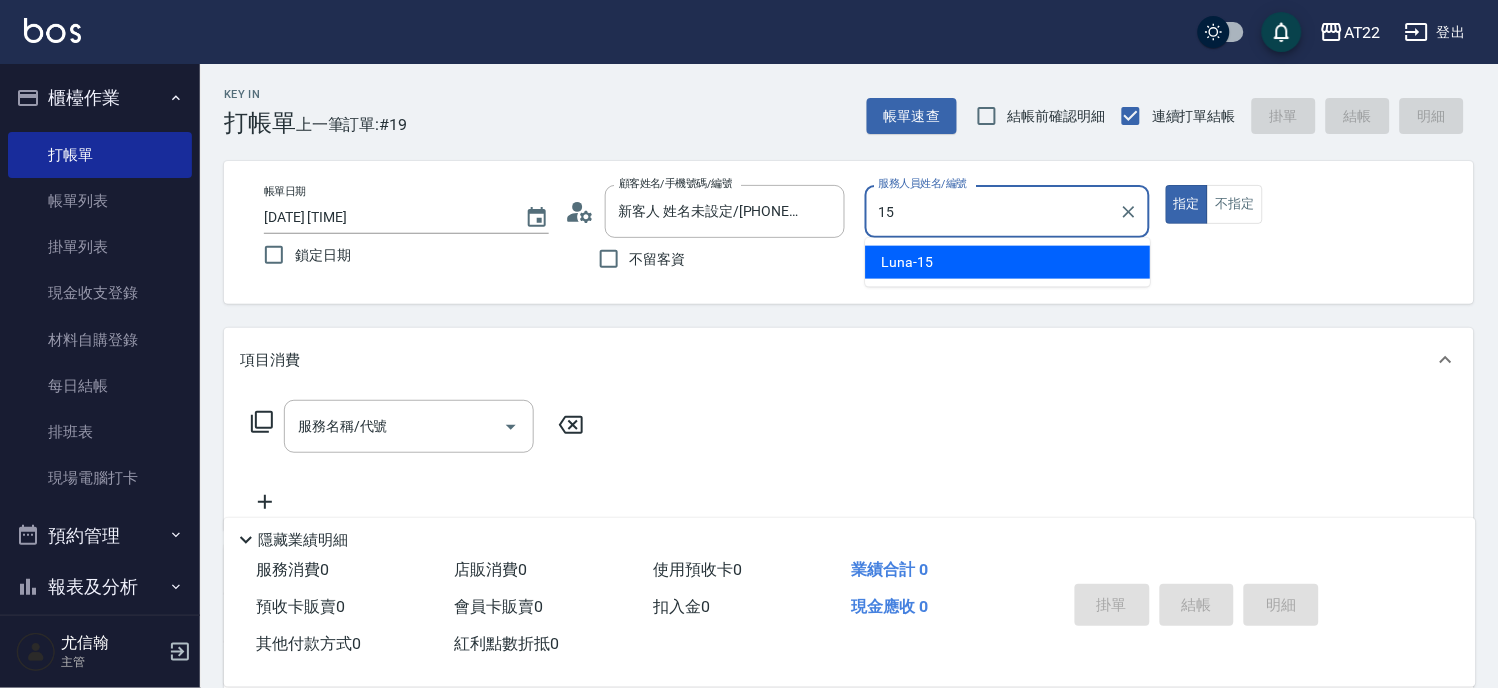 type on "Luna-15" 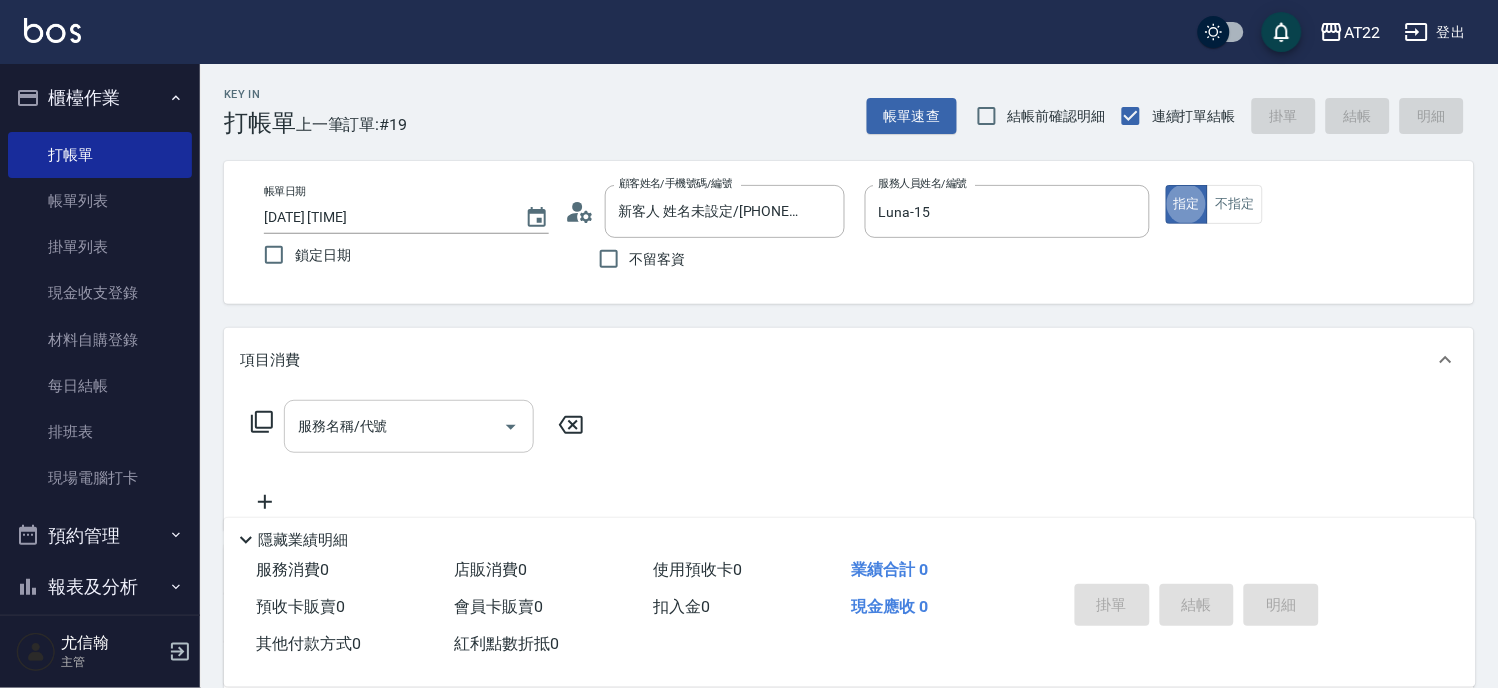 click on "服務名稱/代號" at bounding box center (409, 426) 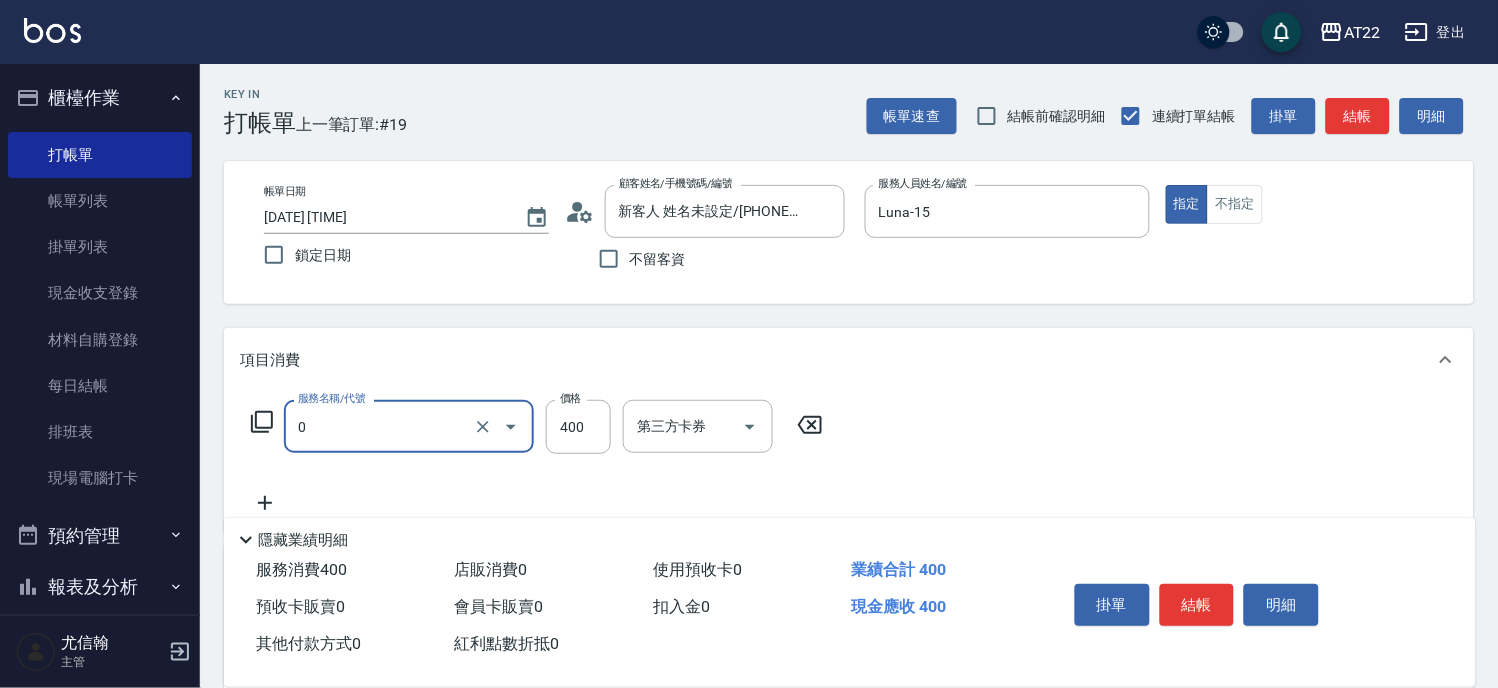 type on "有機洗髮(0)" 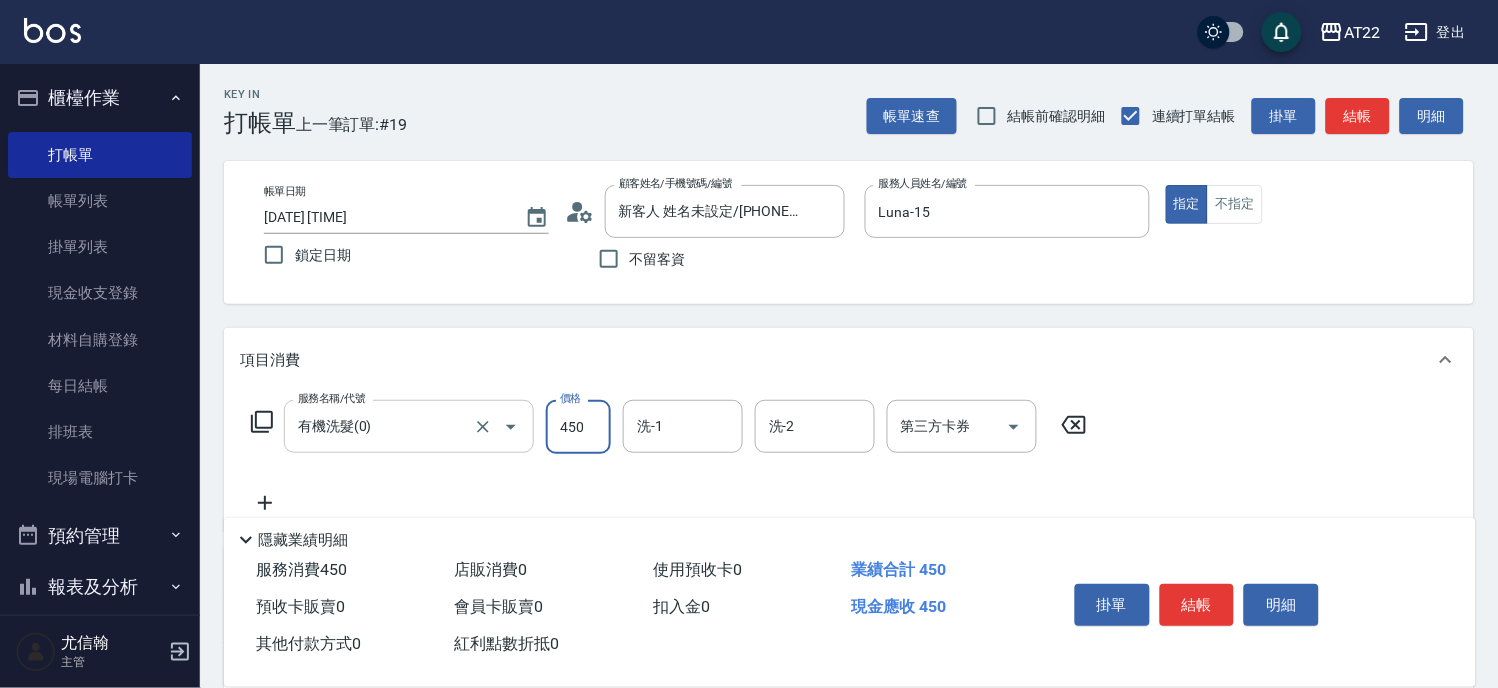 type on "450" 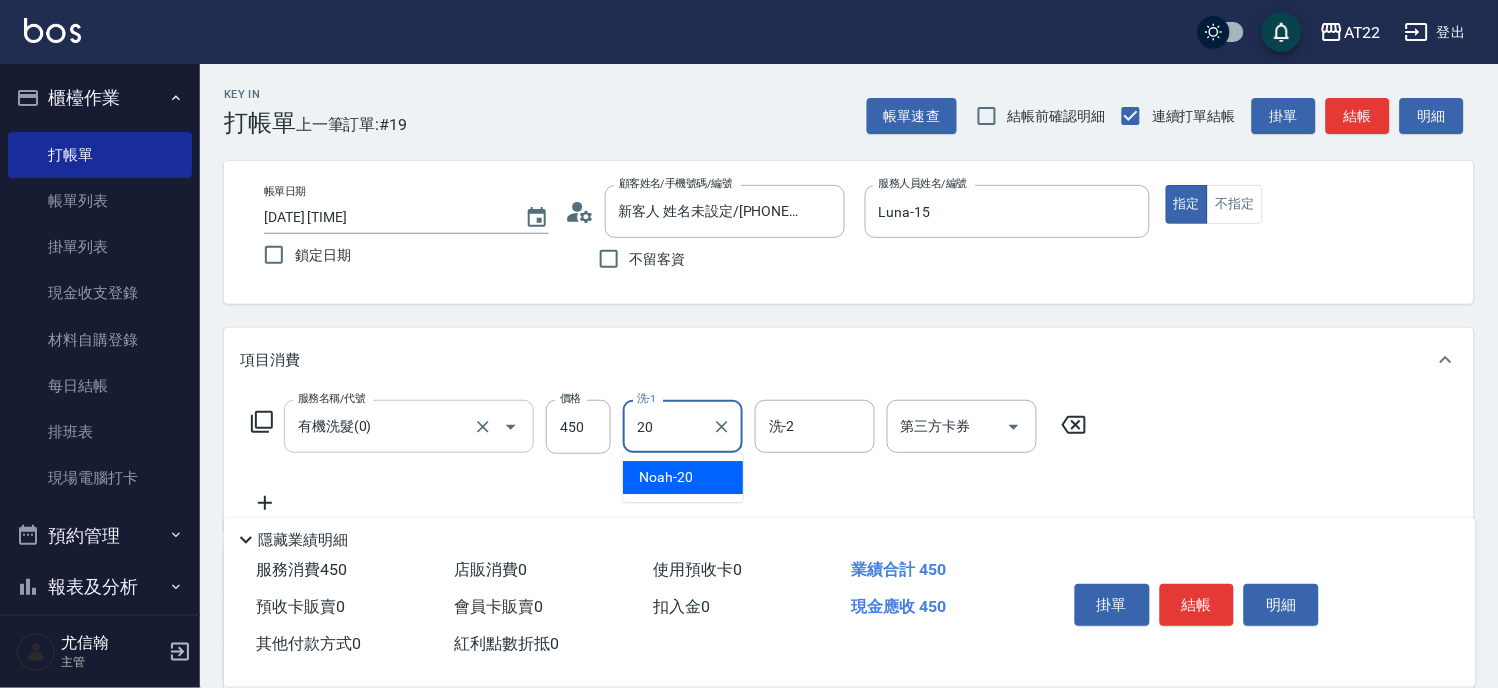 type on "Noah-20" 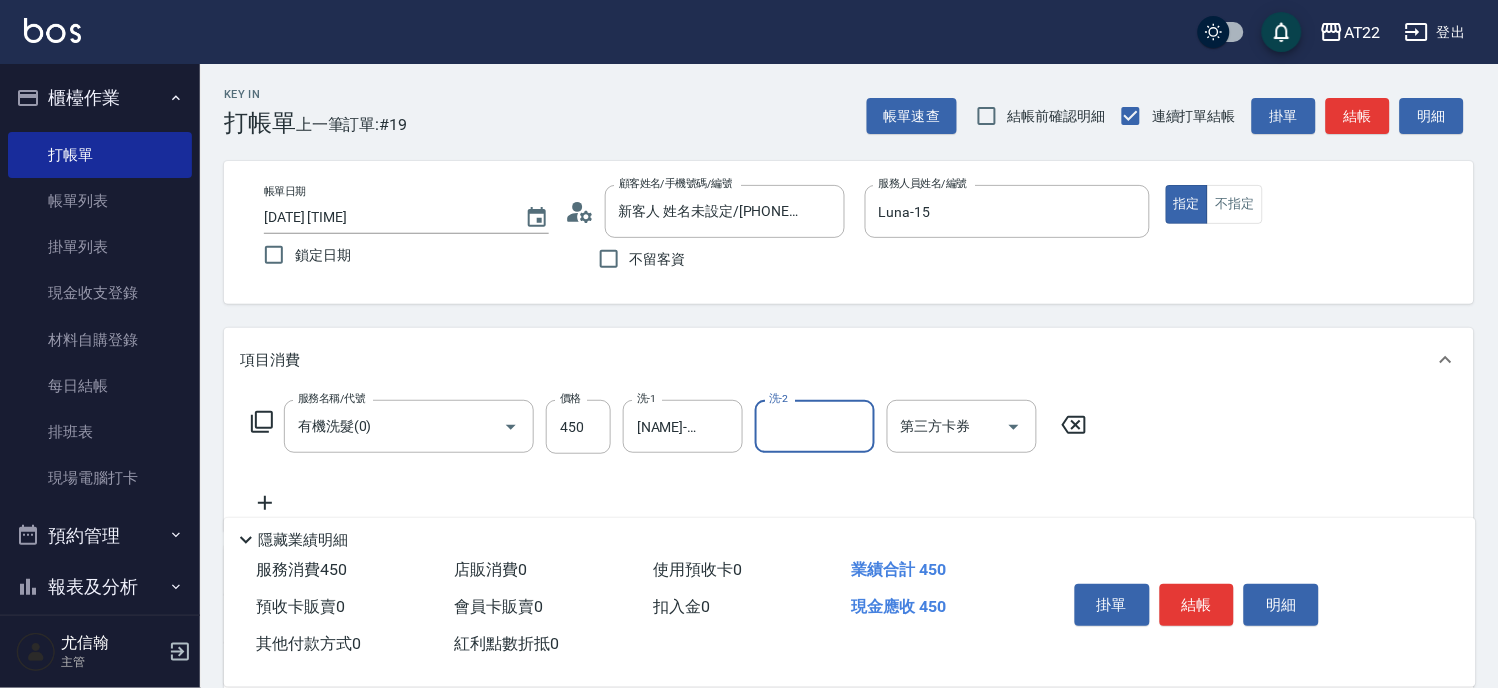 click 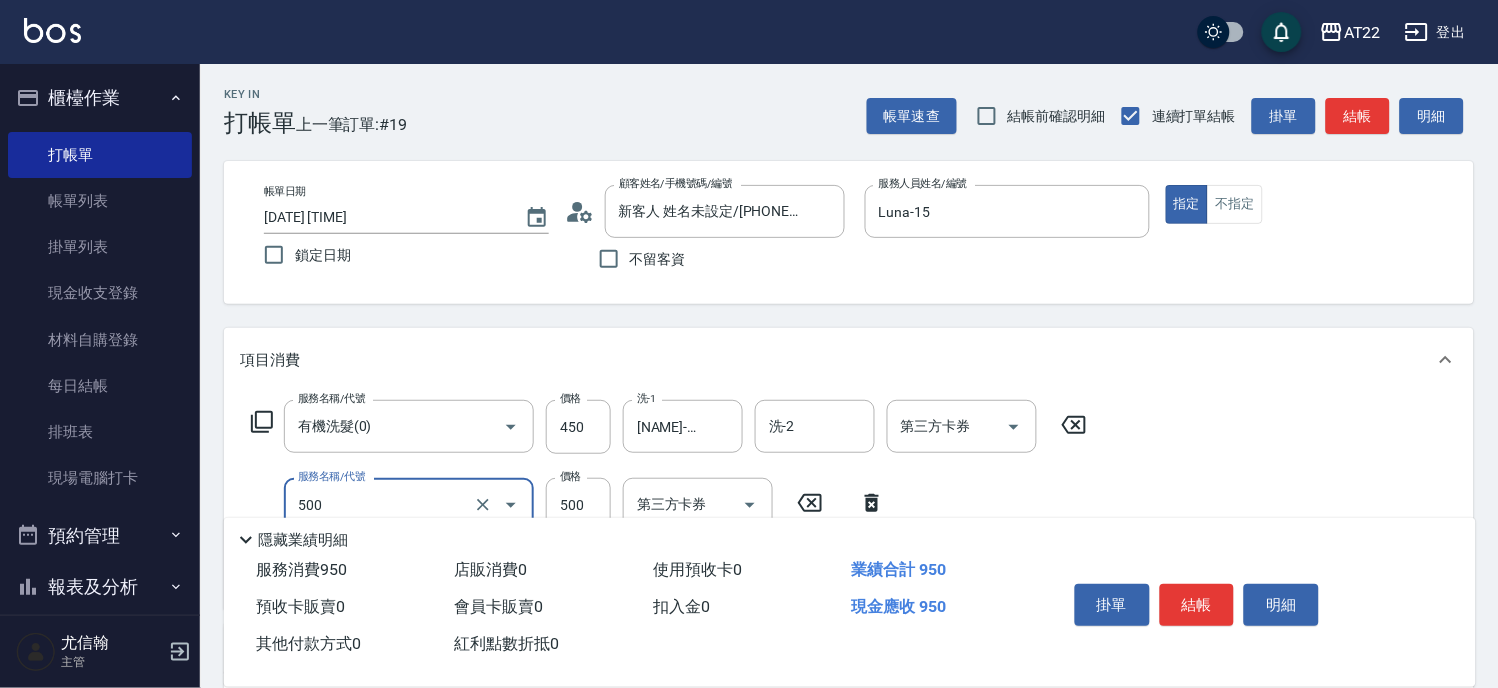 type on "剪髮(500)" 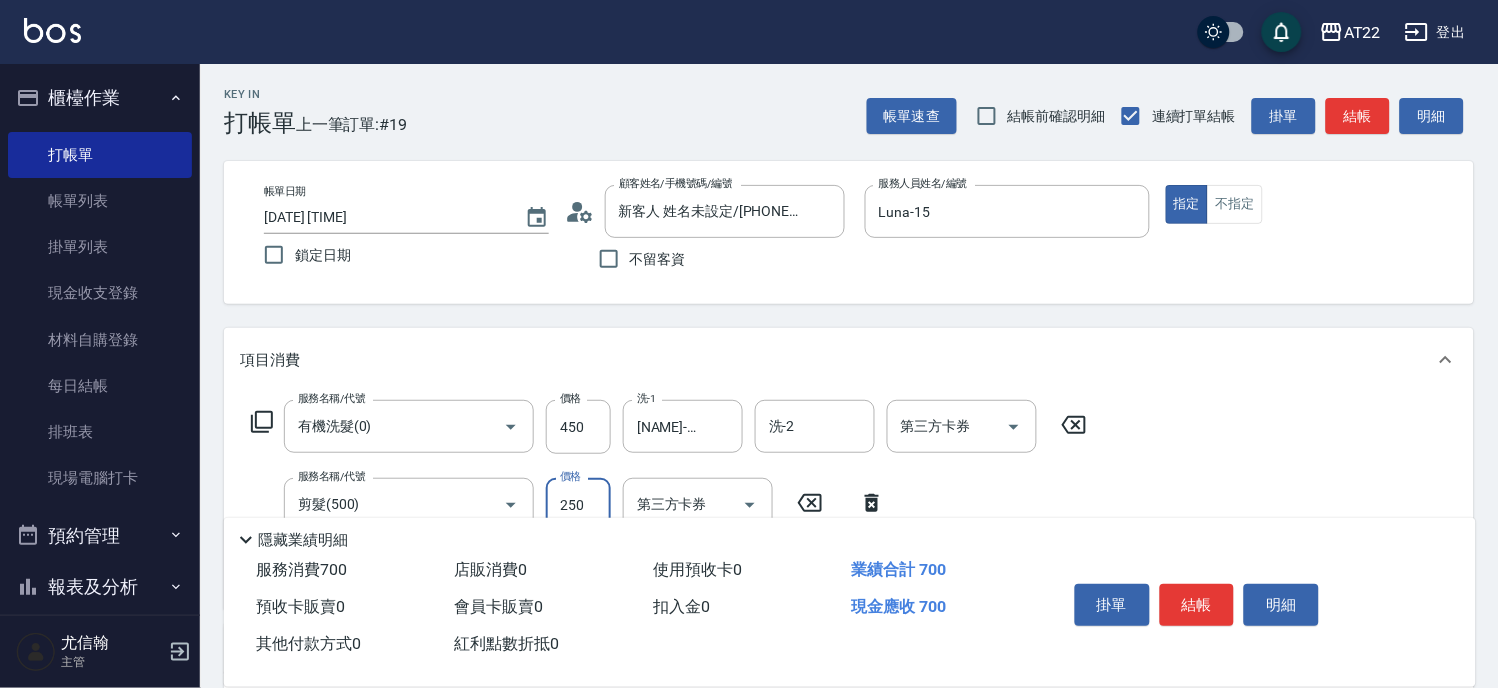 type on "250" 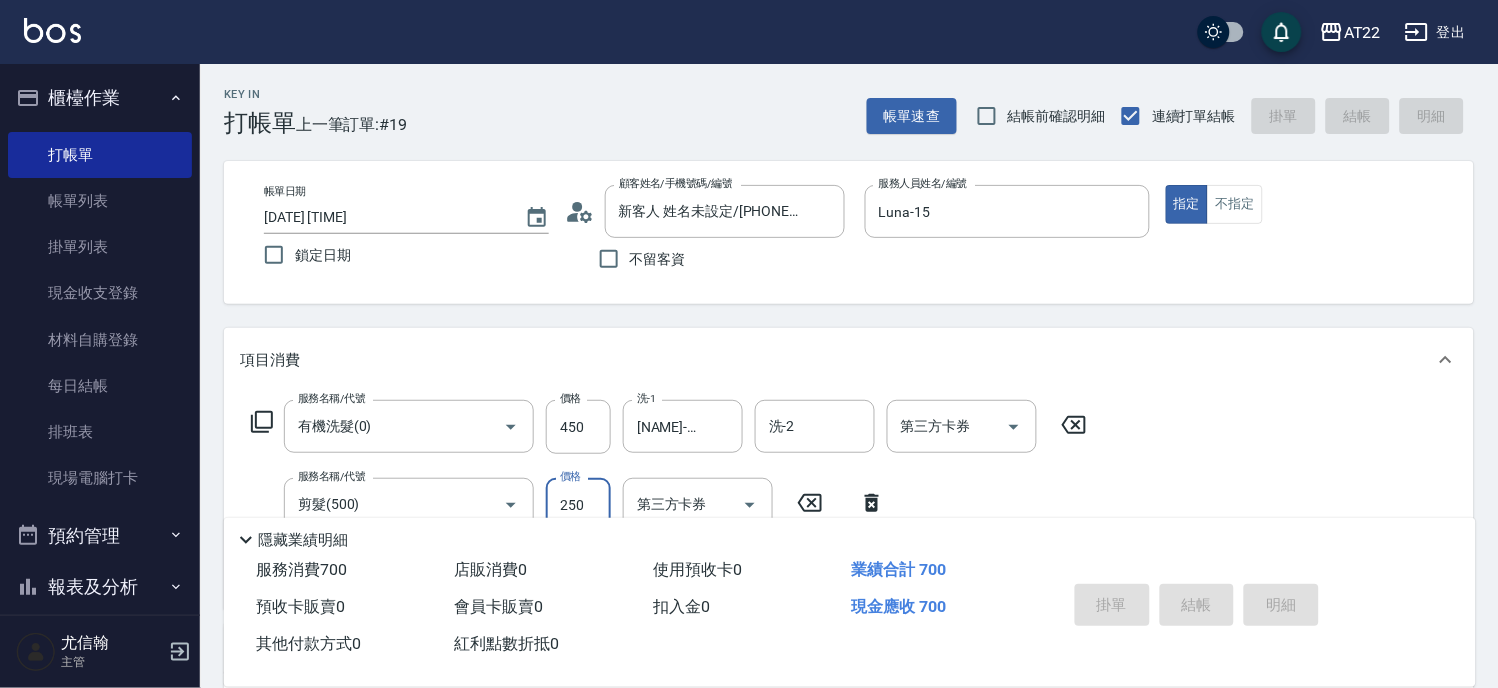 type on "2025/08/03 15:43" 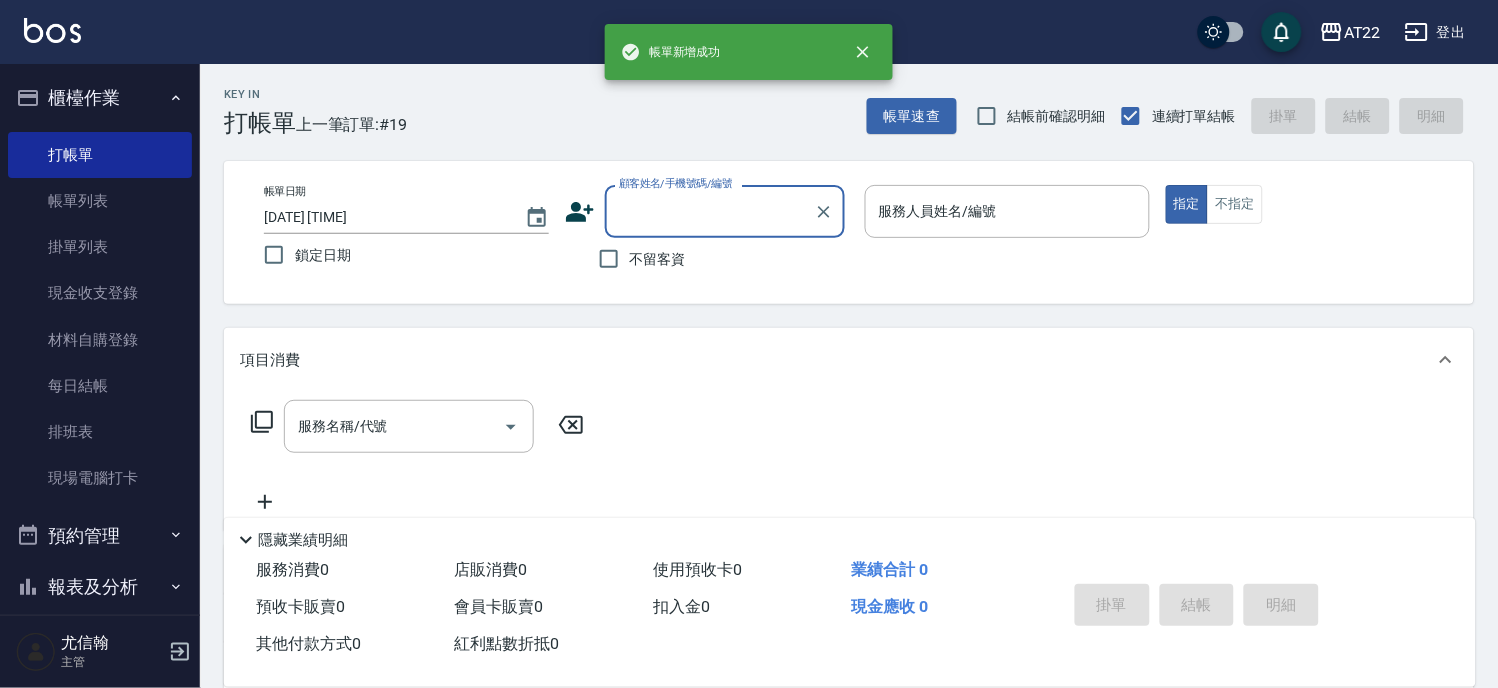 scroll, scrollTop: 0, scrollLeft: 0, axis: both 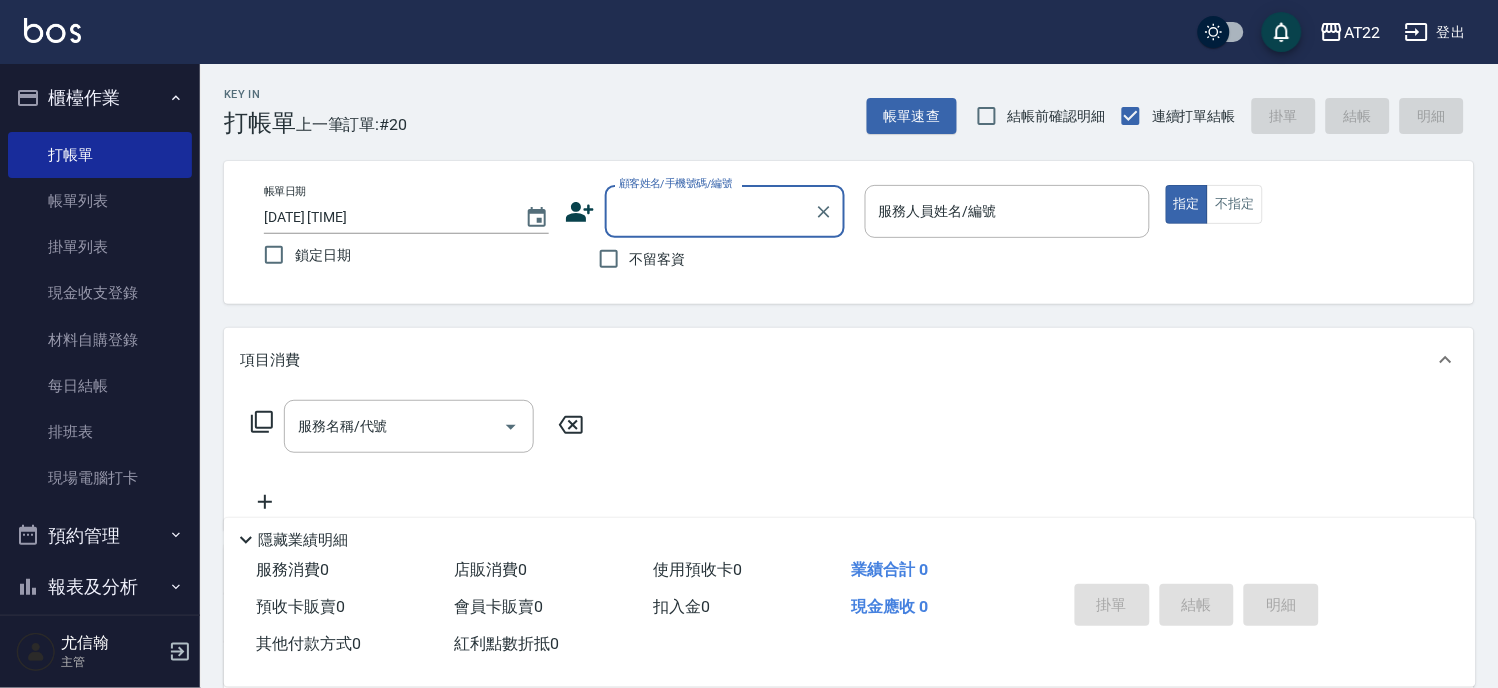 click on "不留客資" at bounding box center (658, 259) 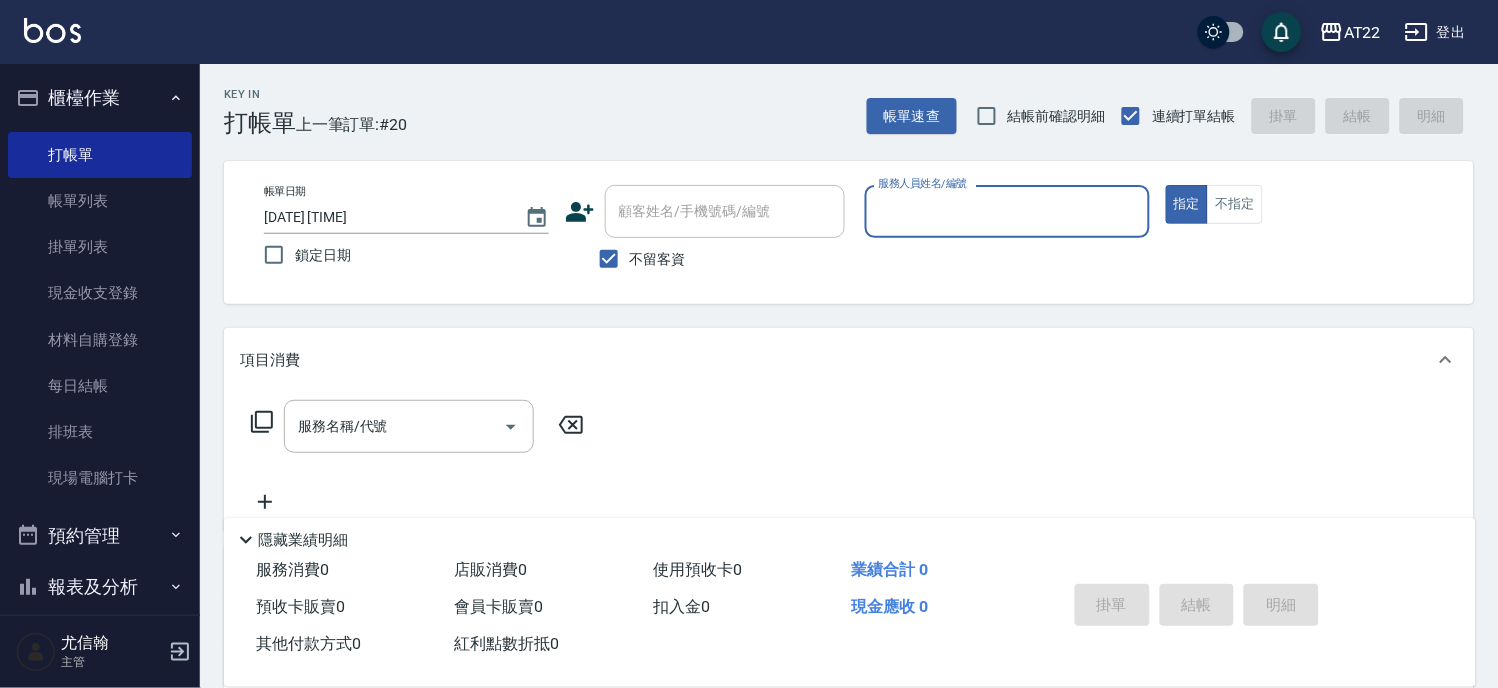 type on "ㄖ" 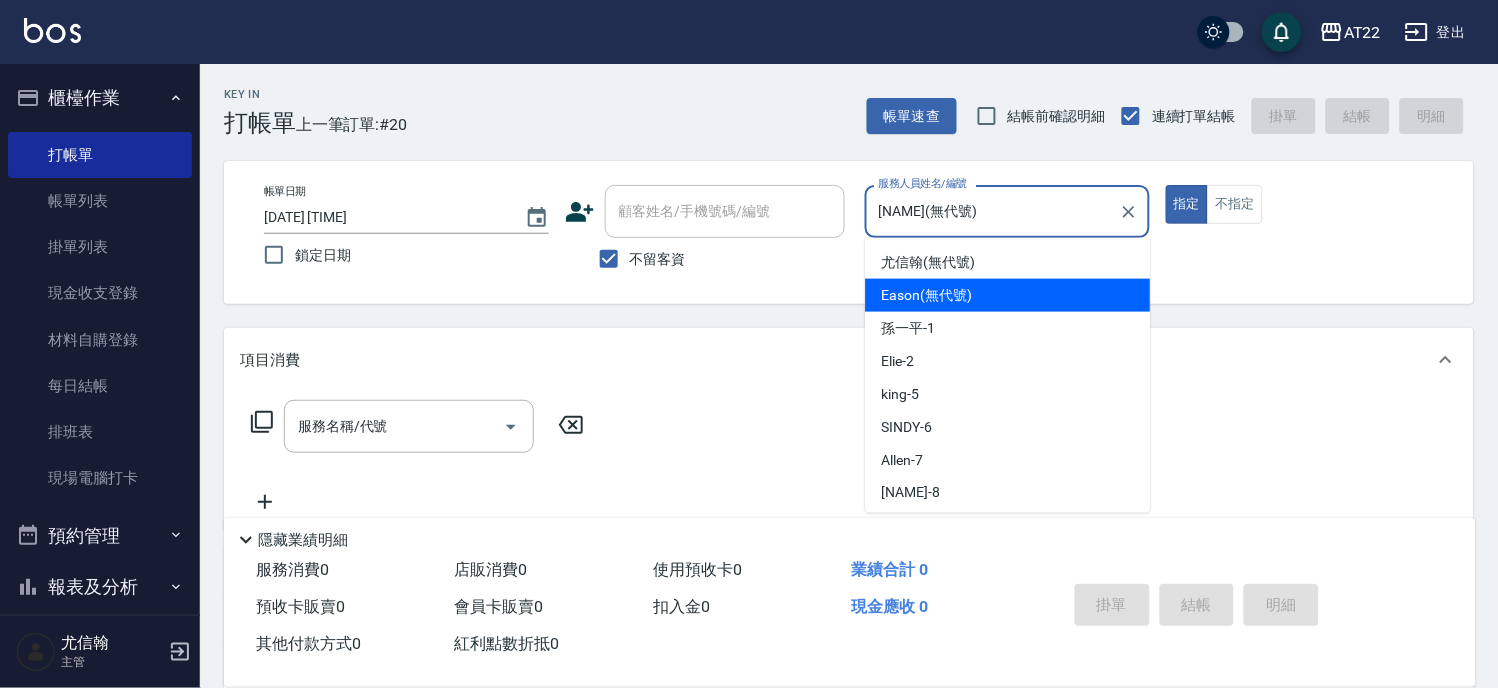 click on "Eason(無代號)" at bounding box center (992, 211) 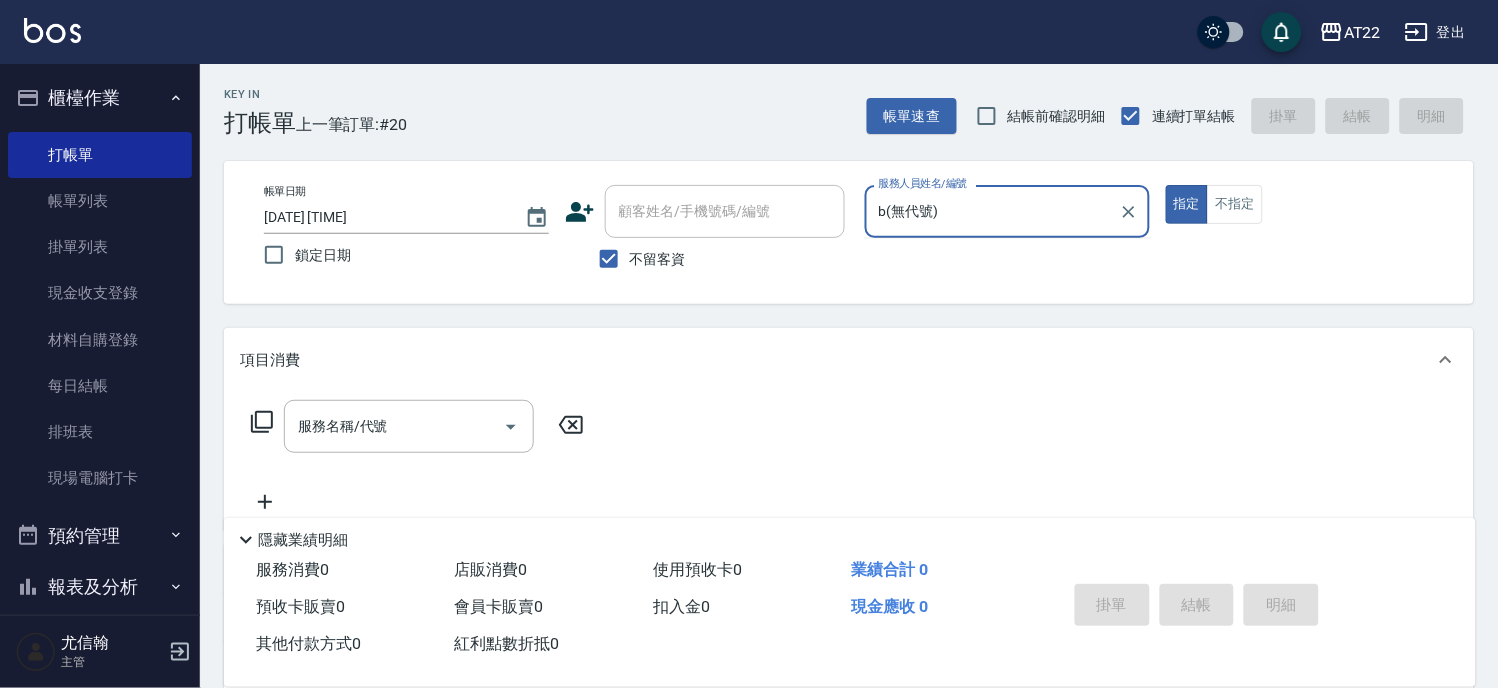 click on "b(無代號)" at bounding box center [992, 211] 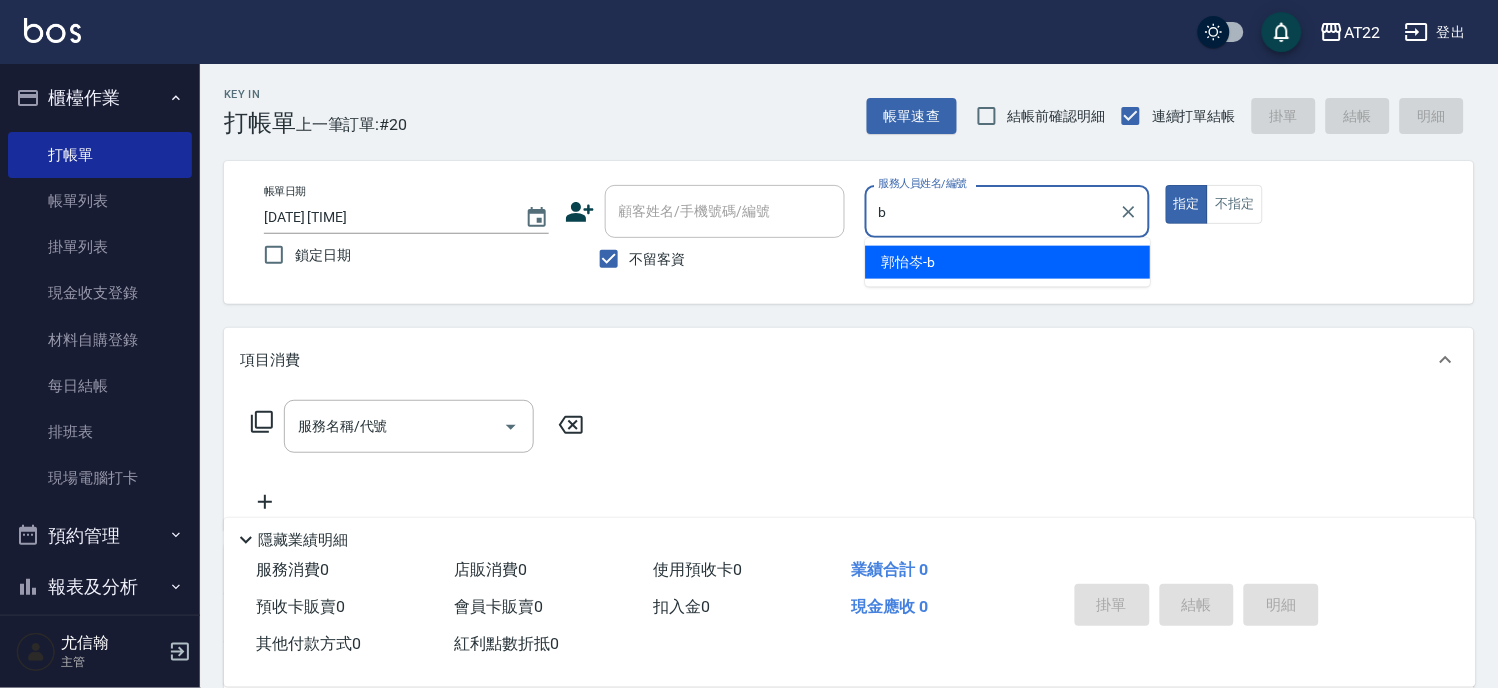 type on "郭怡岑-b" 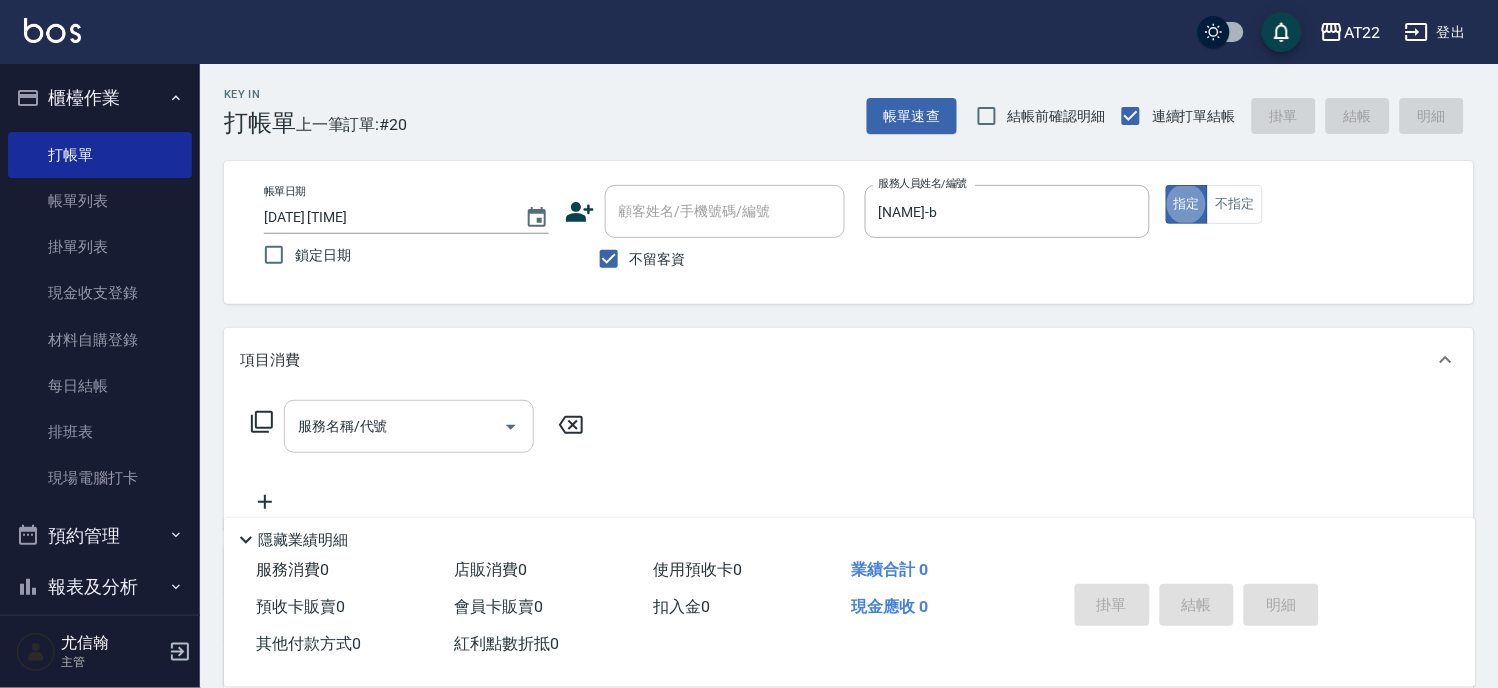 click on "服務名稱/代號" at bounding box center (394, 426) 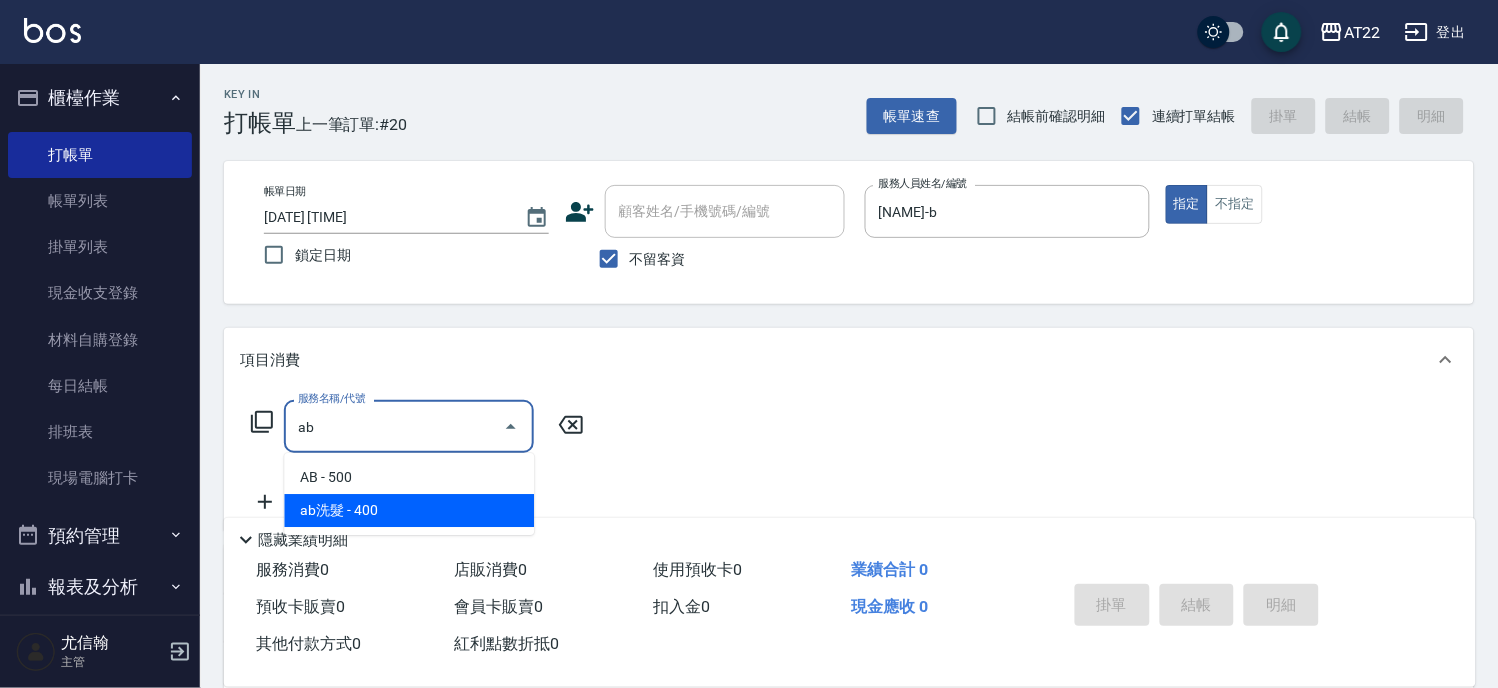 click on "ab洗髮 - 400" at bounding box center (409, 510) 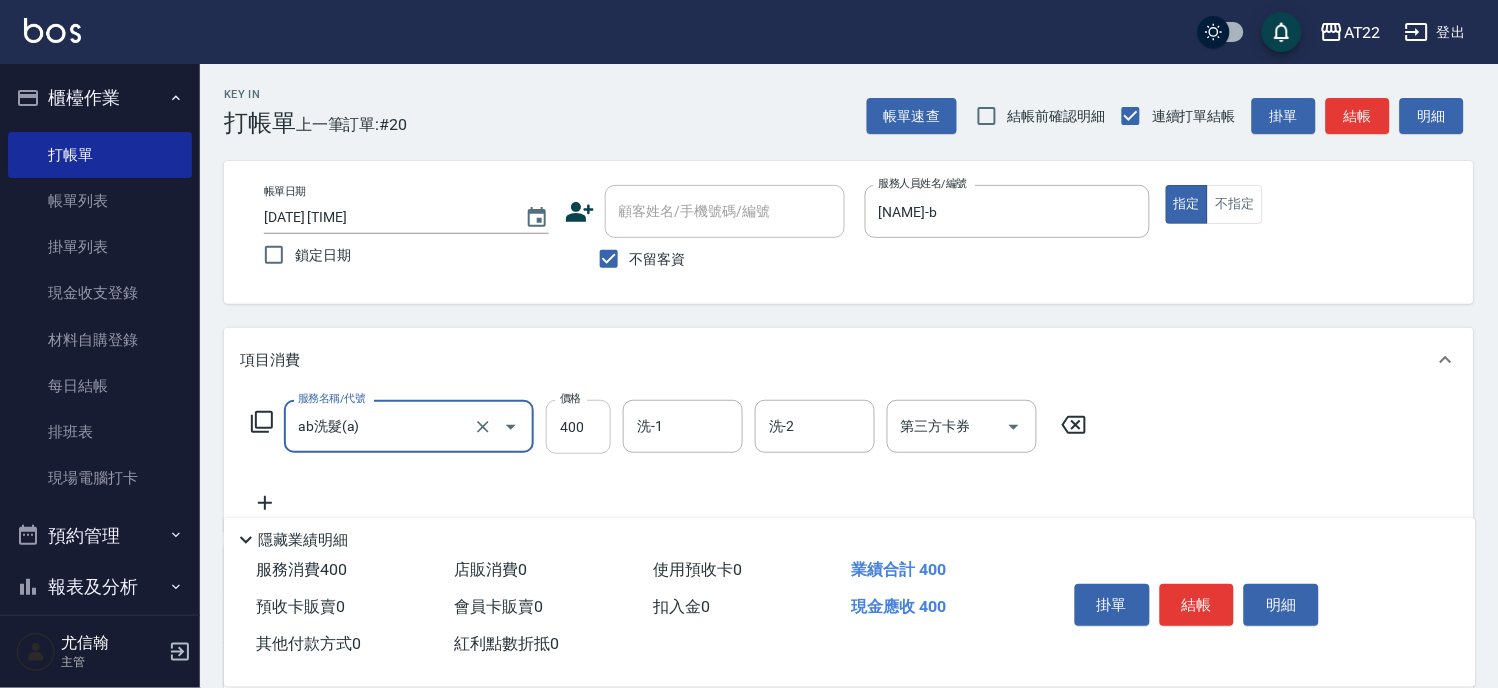 type on "ab洗髮(a)" 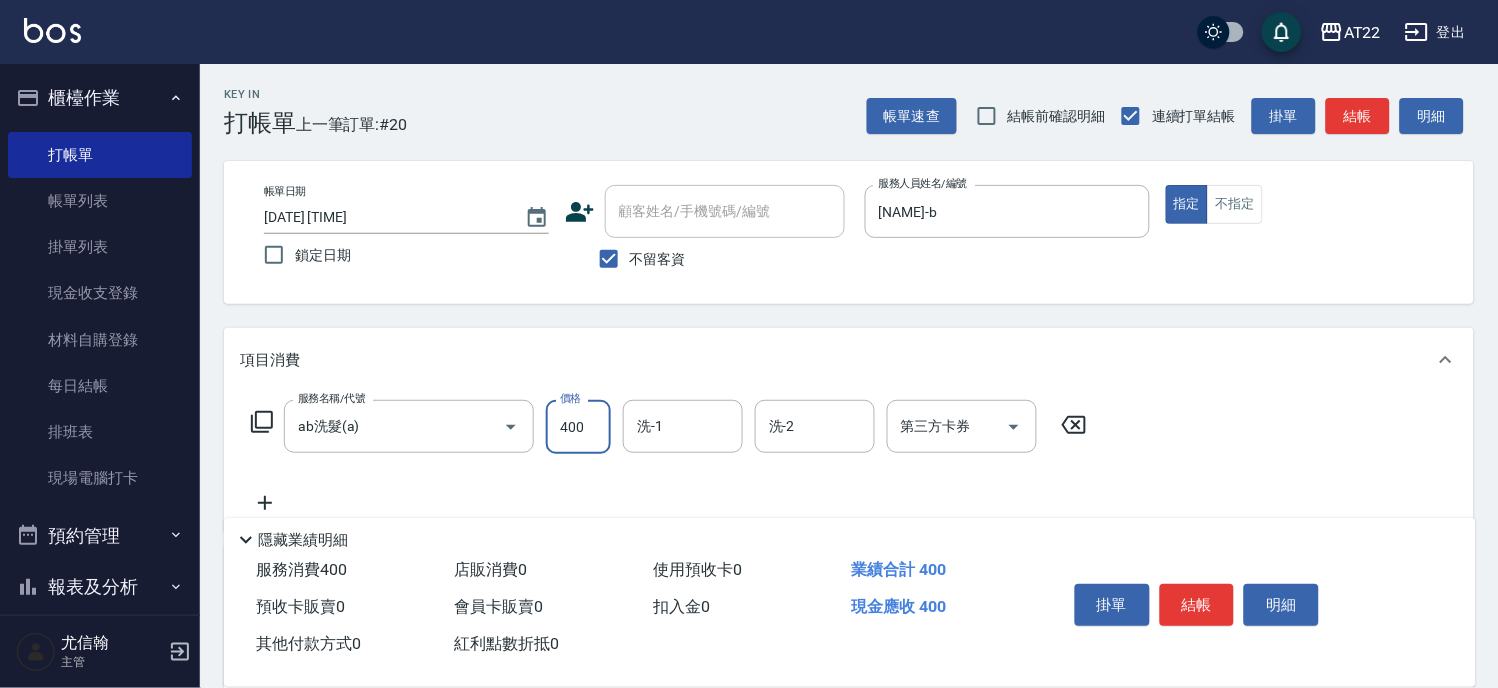 click 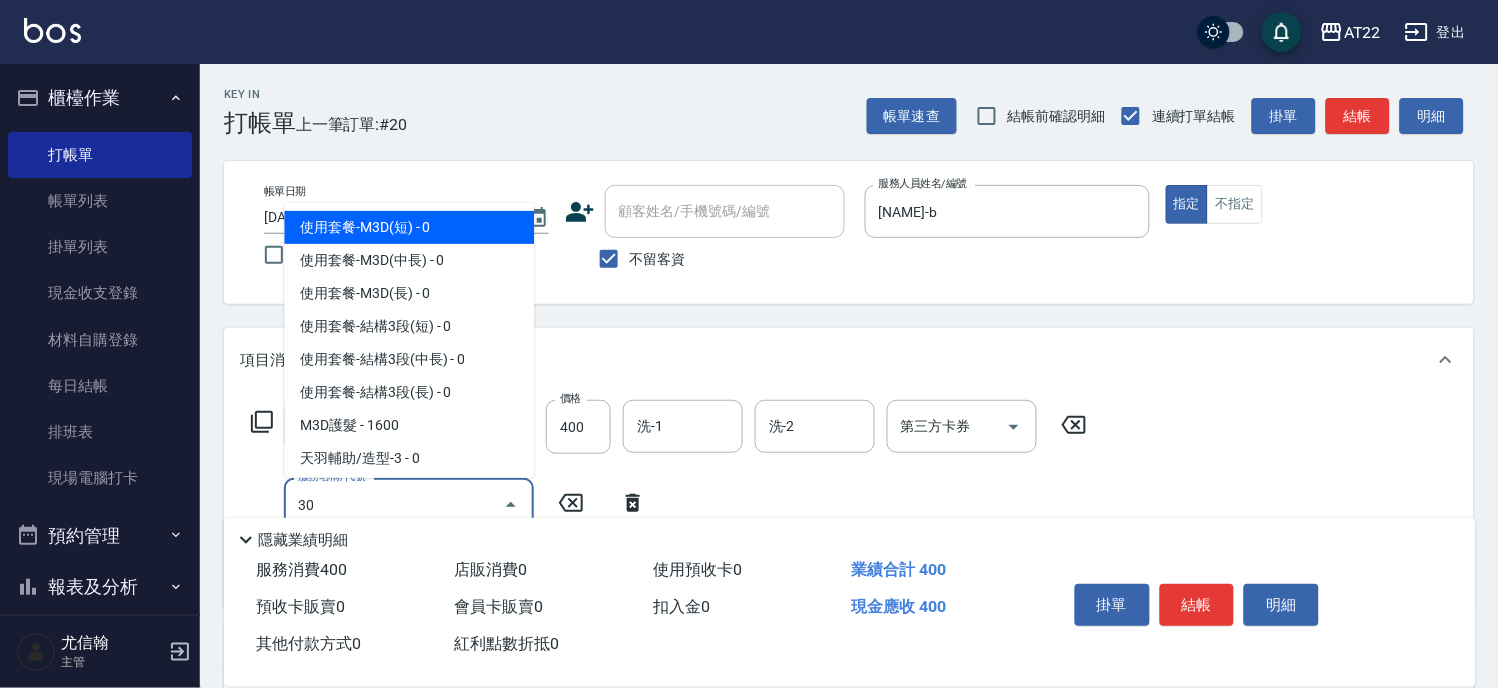 type on "300" 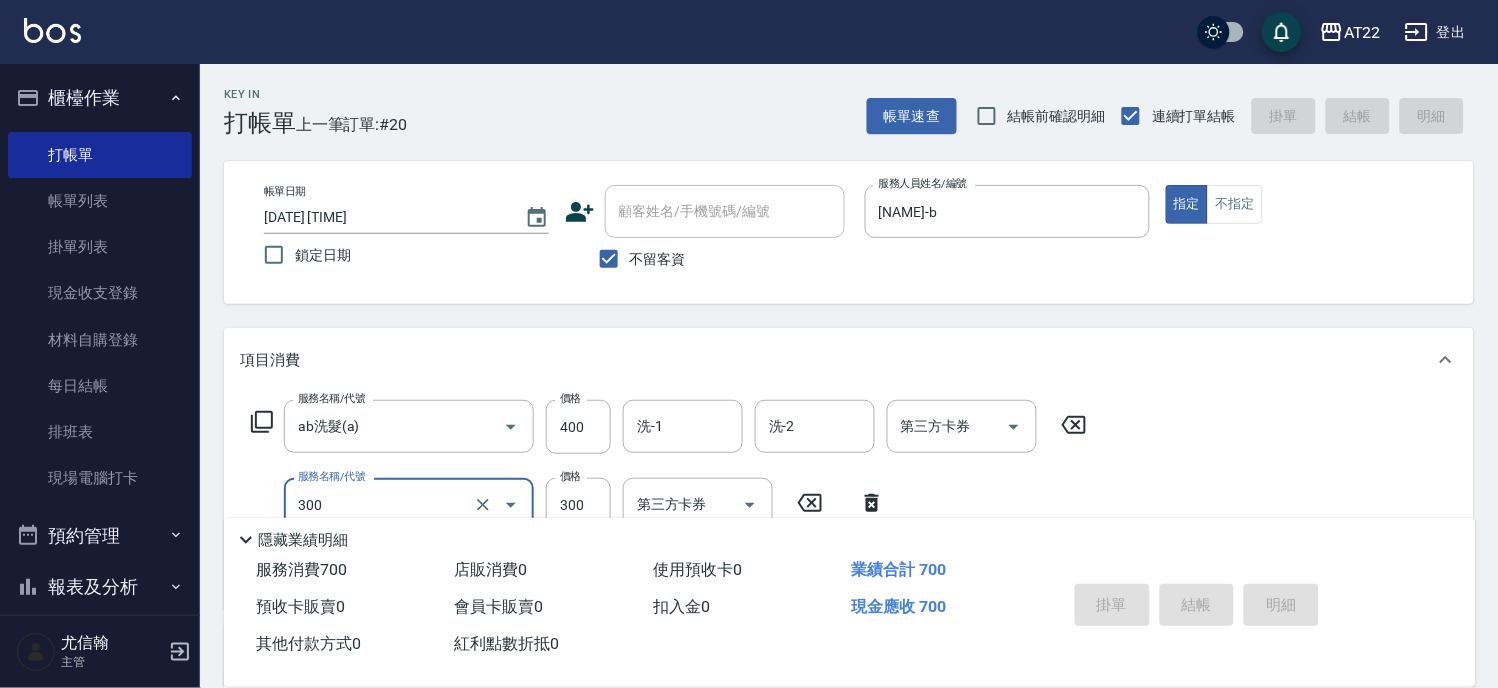 type 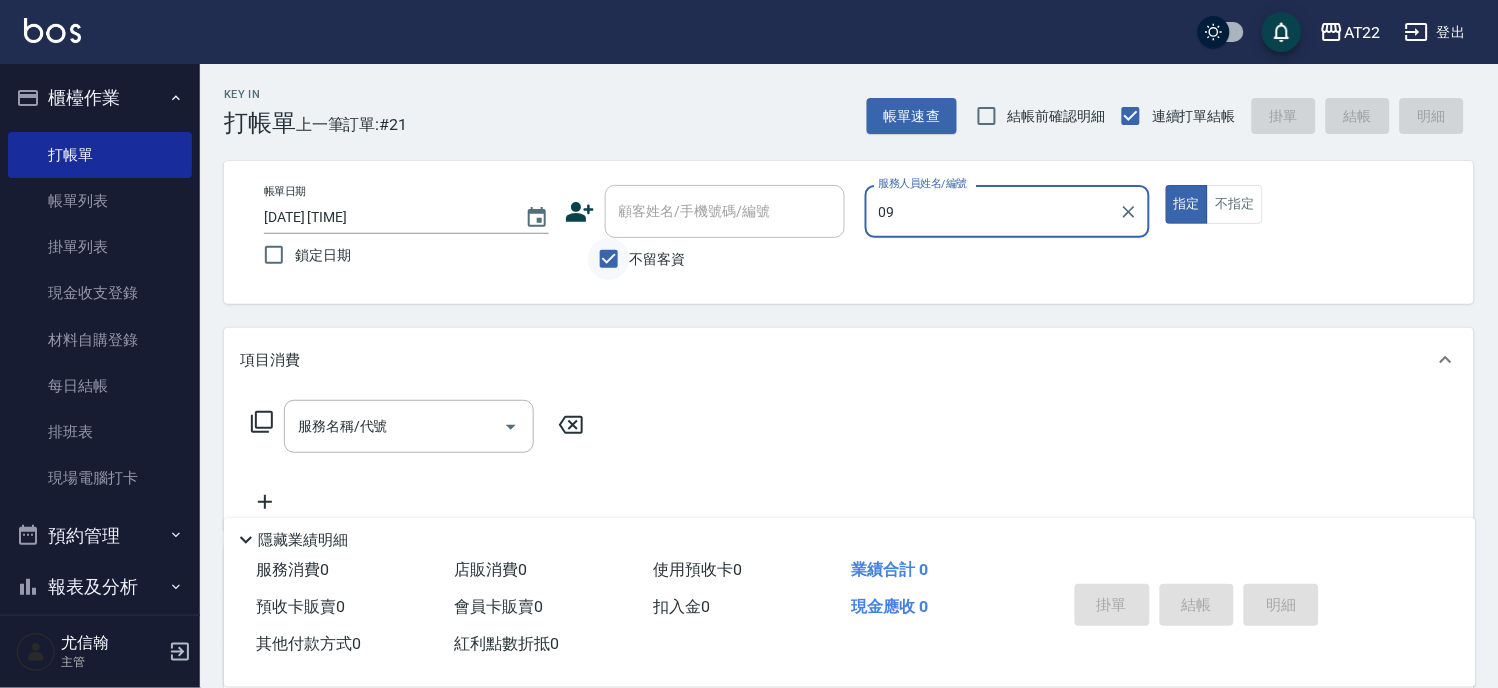 type on "09" 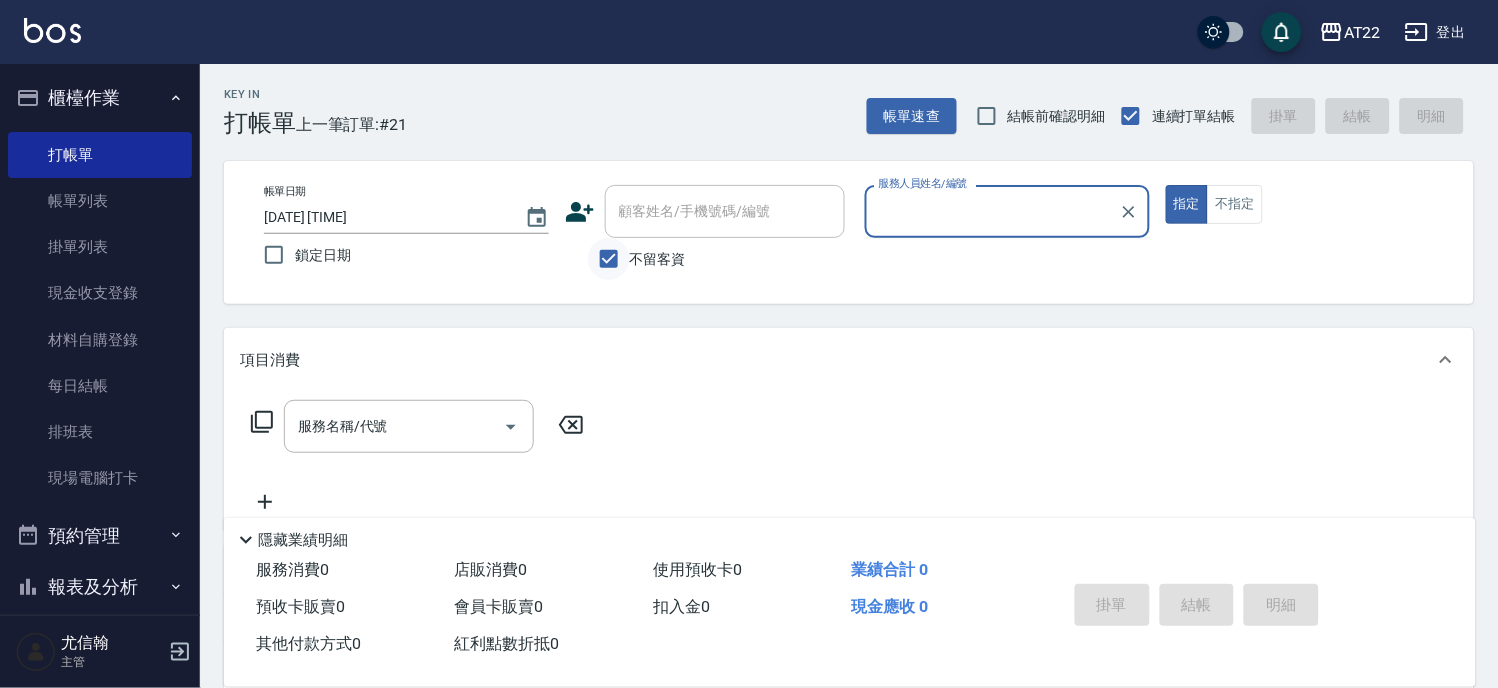 click on "不留客資" at bounding box center (609, 259) 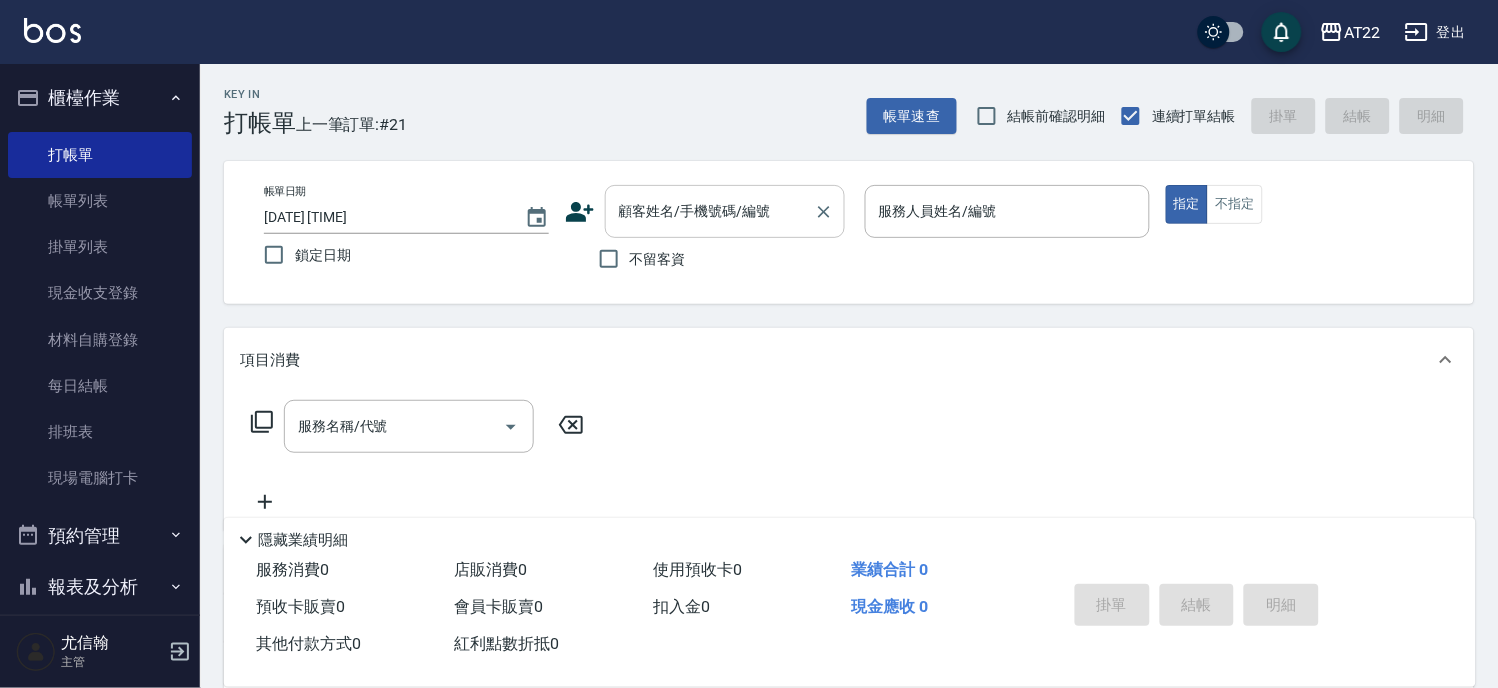 click on "顧客姓名/手機號碼/編號" at bounding box center [725, 211] 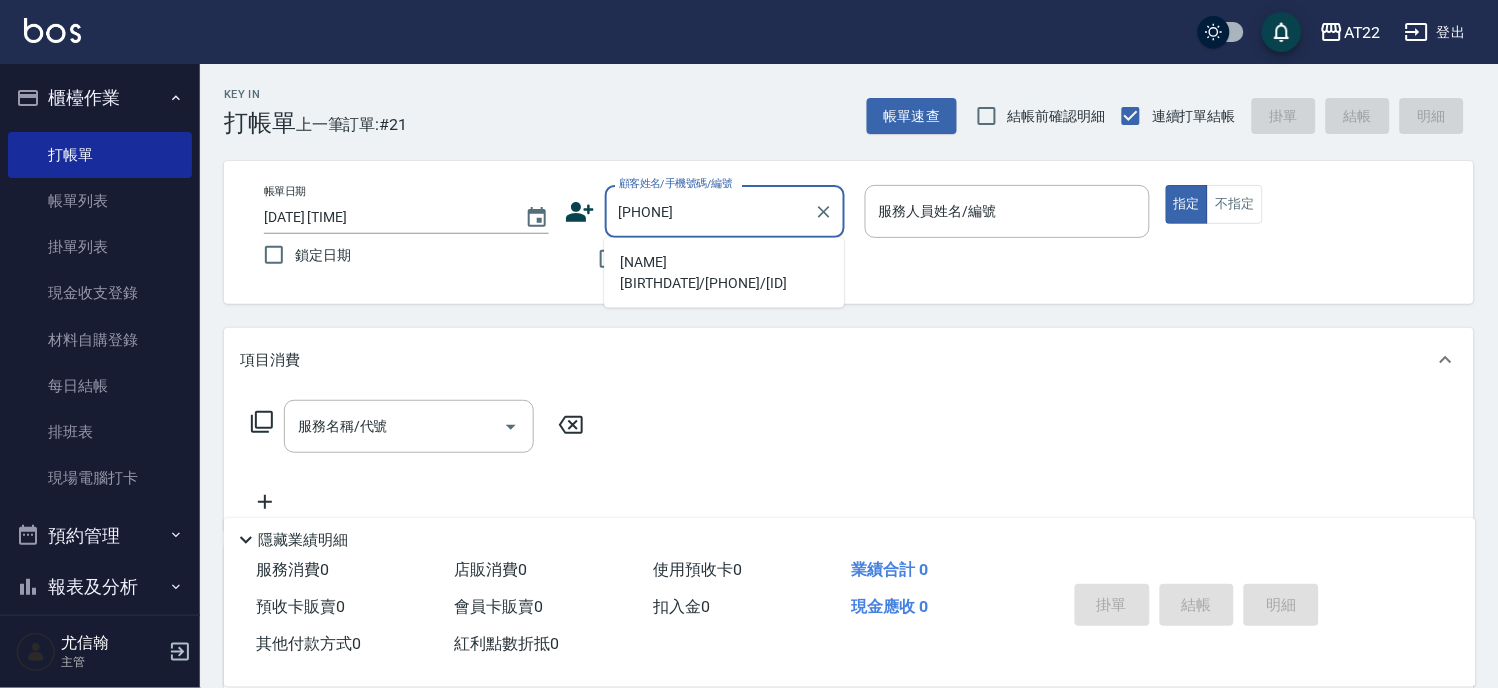 click on "[LAST] [LAST][DATE]/[PHONE]/T91260" at bounding box center [724, 273] 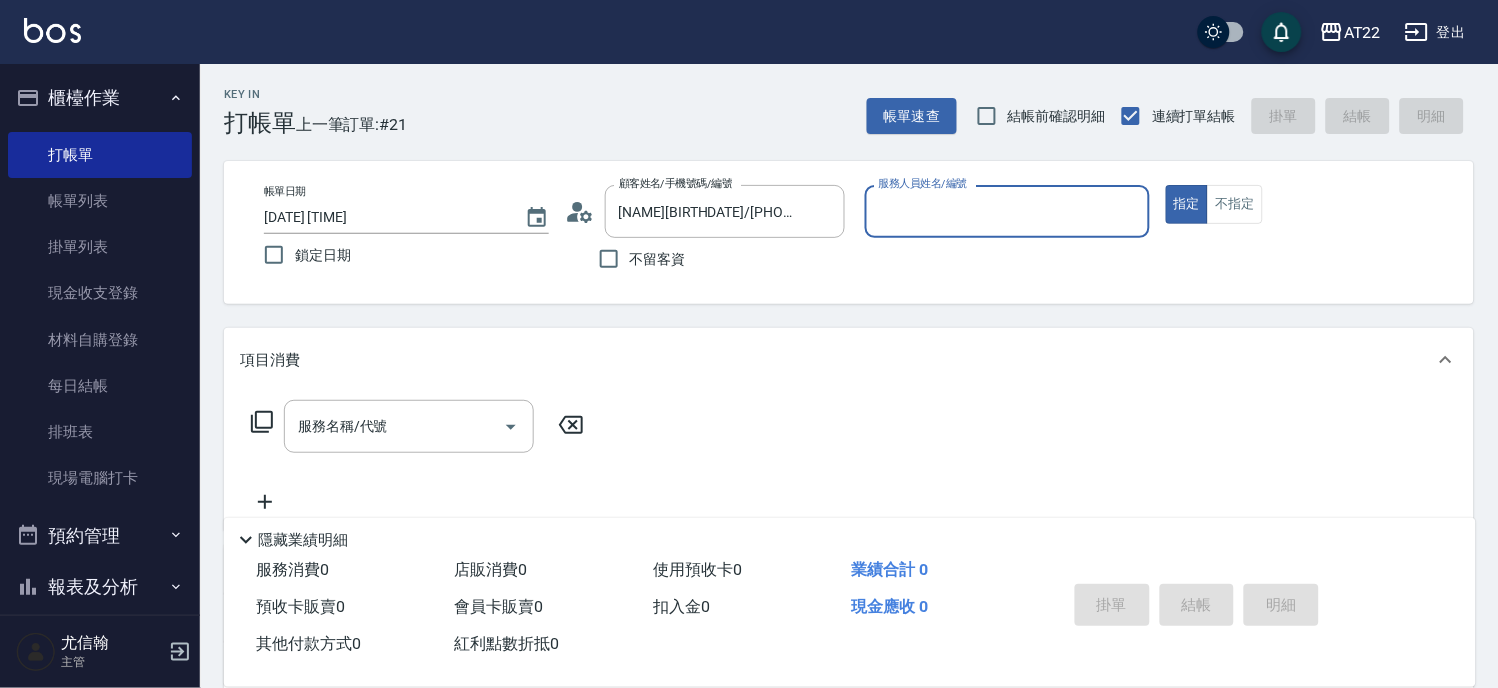 type on "Allen-7" 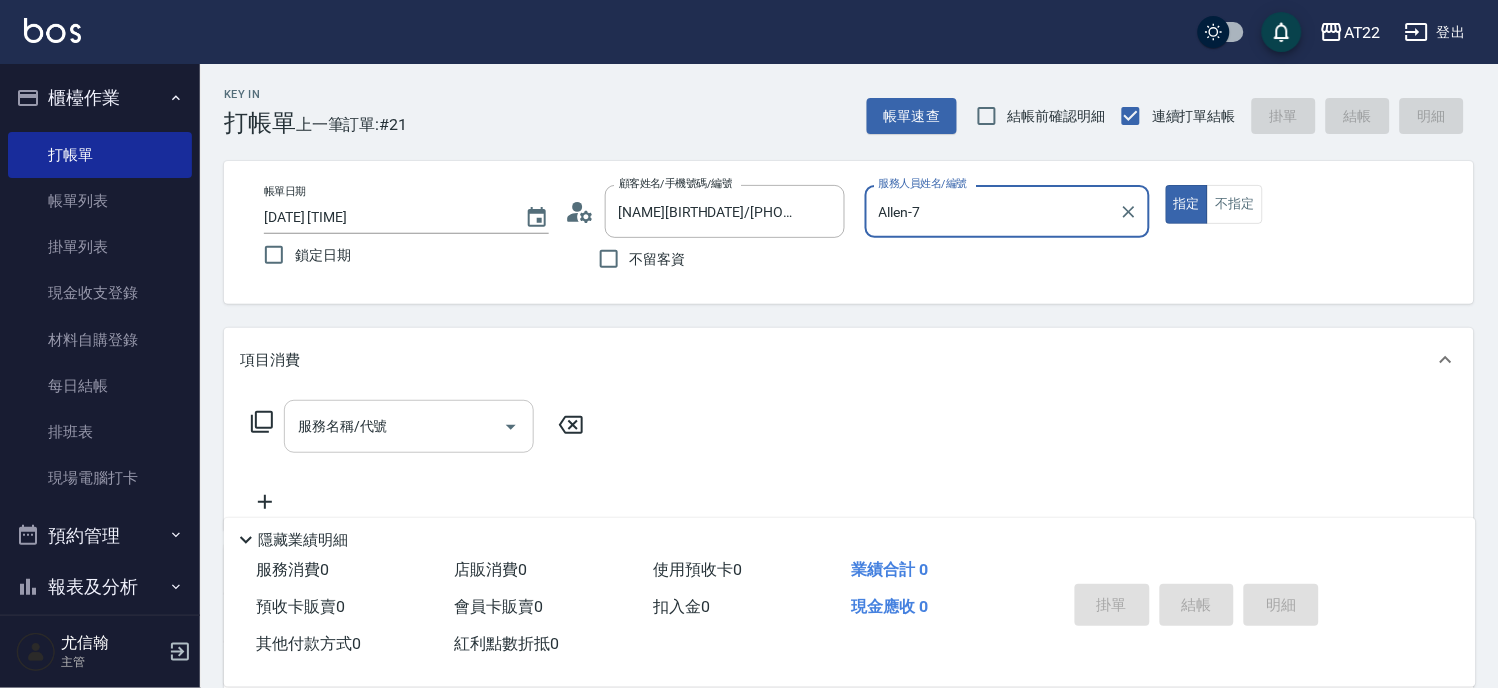 click on "服務名稱/代號" at bounding box center (394, 426) 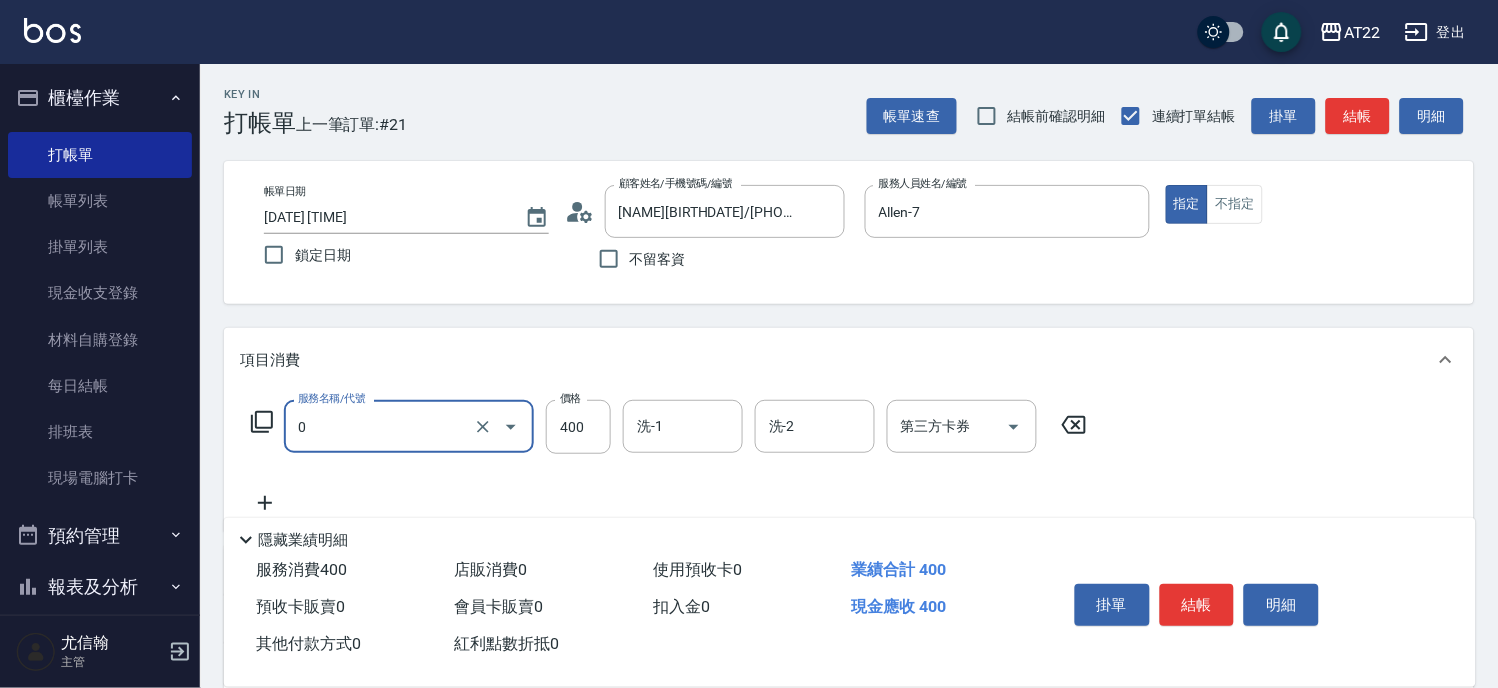 type on "有機洗髮(0)" 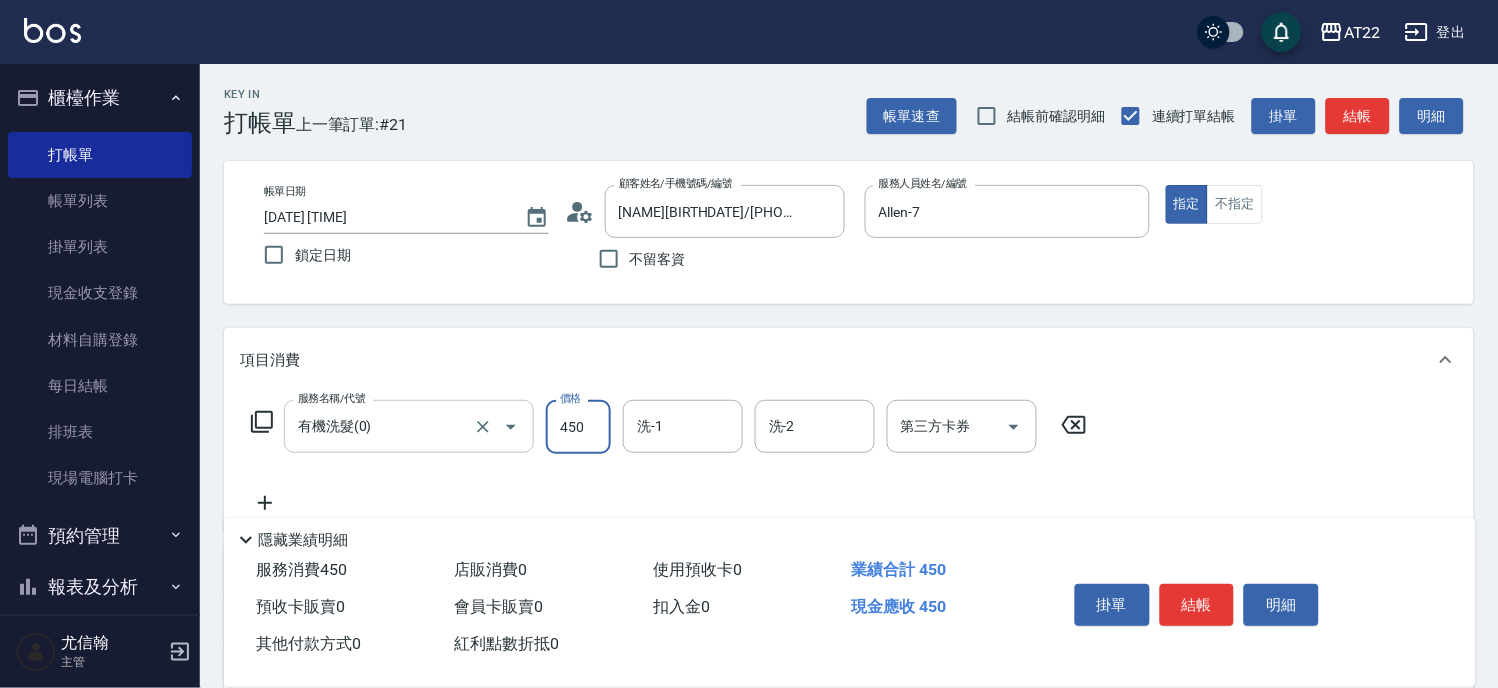 type on "450" 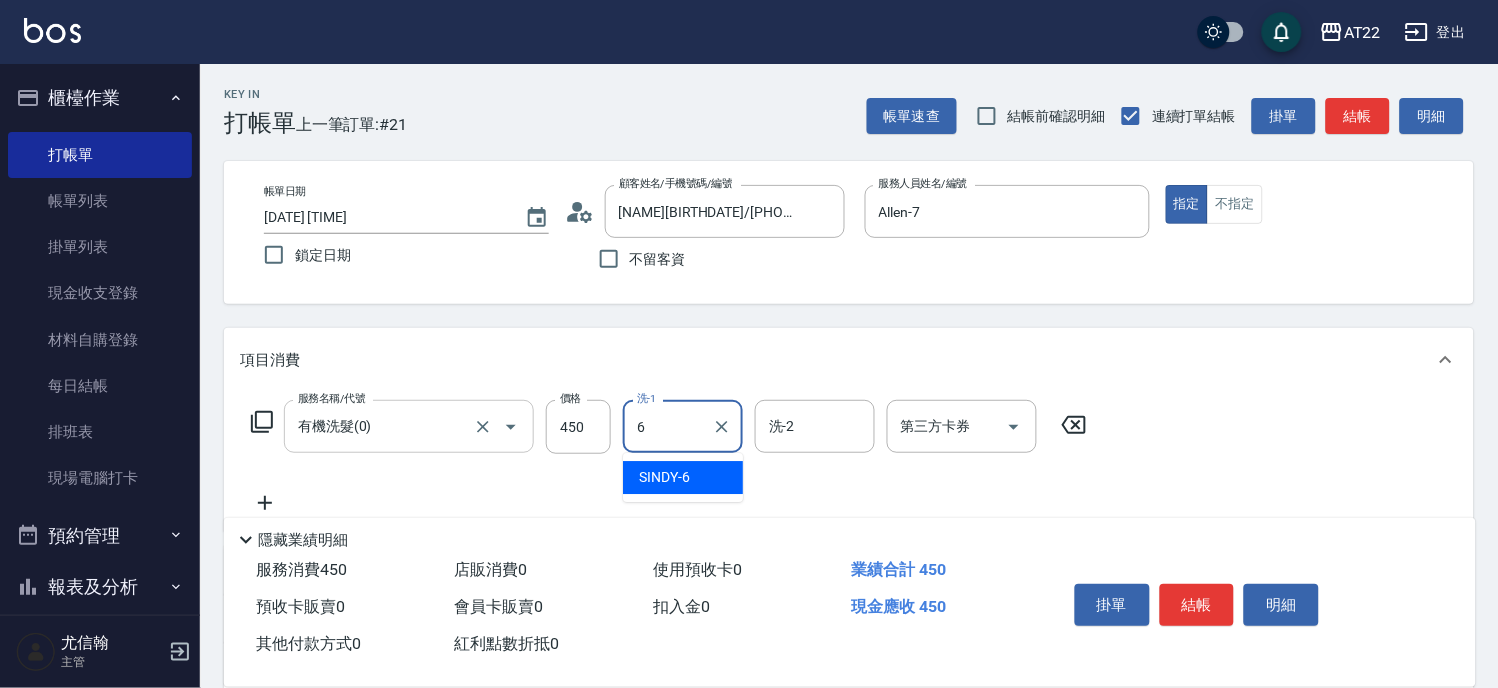 type on "SINDY-6" 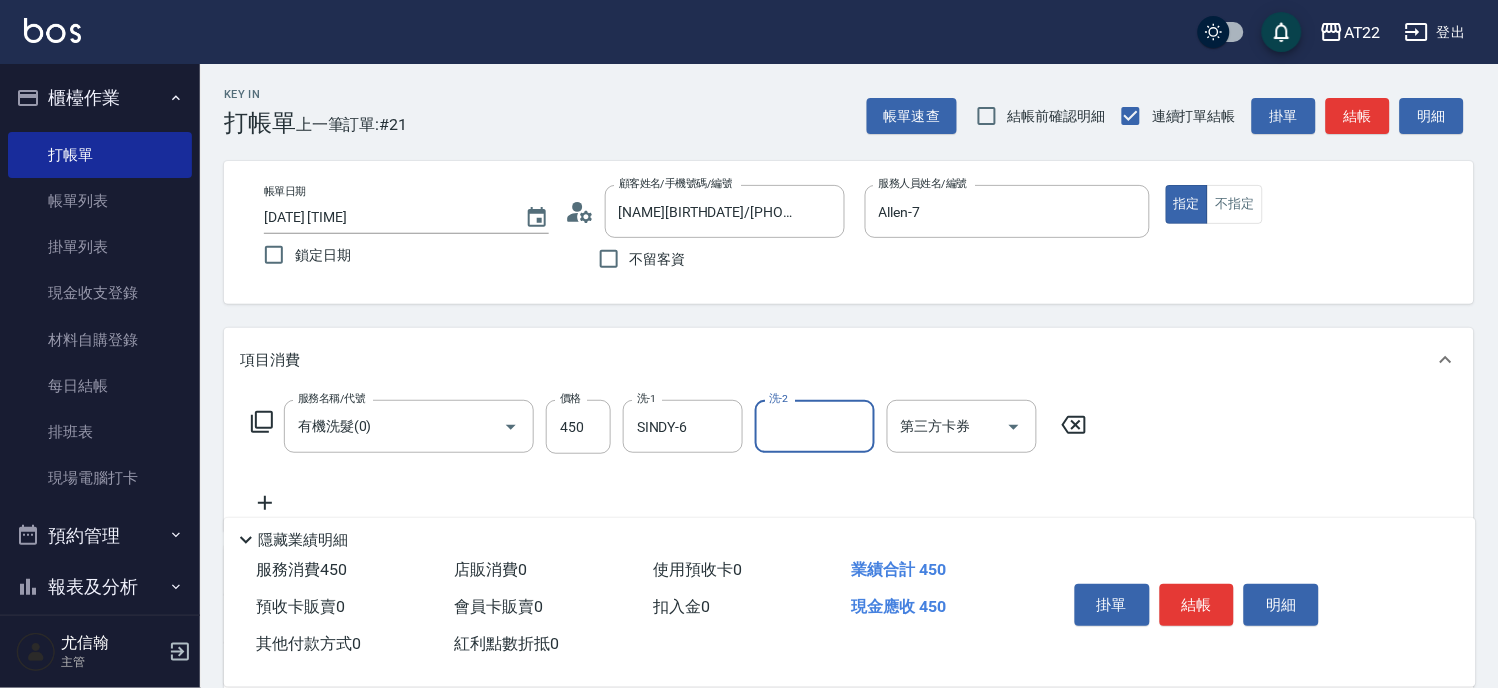 click 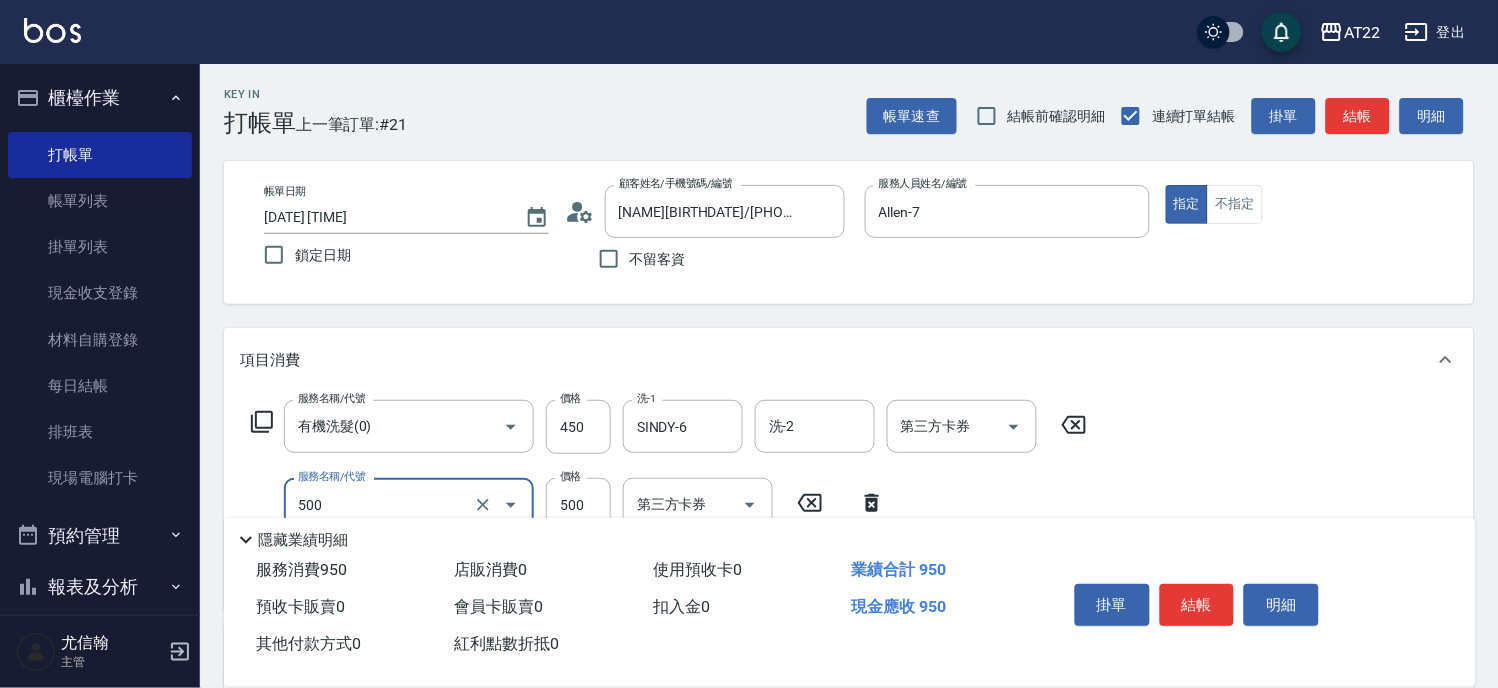 type on "剪髮(500)" 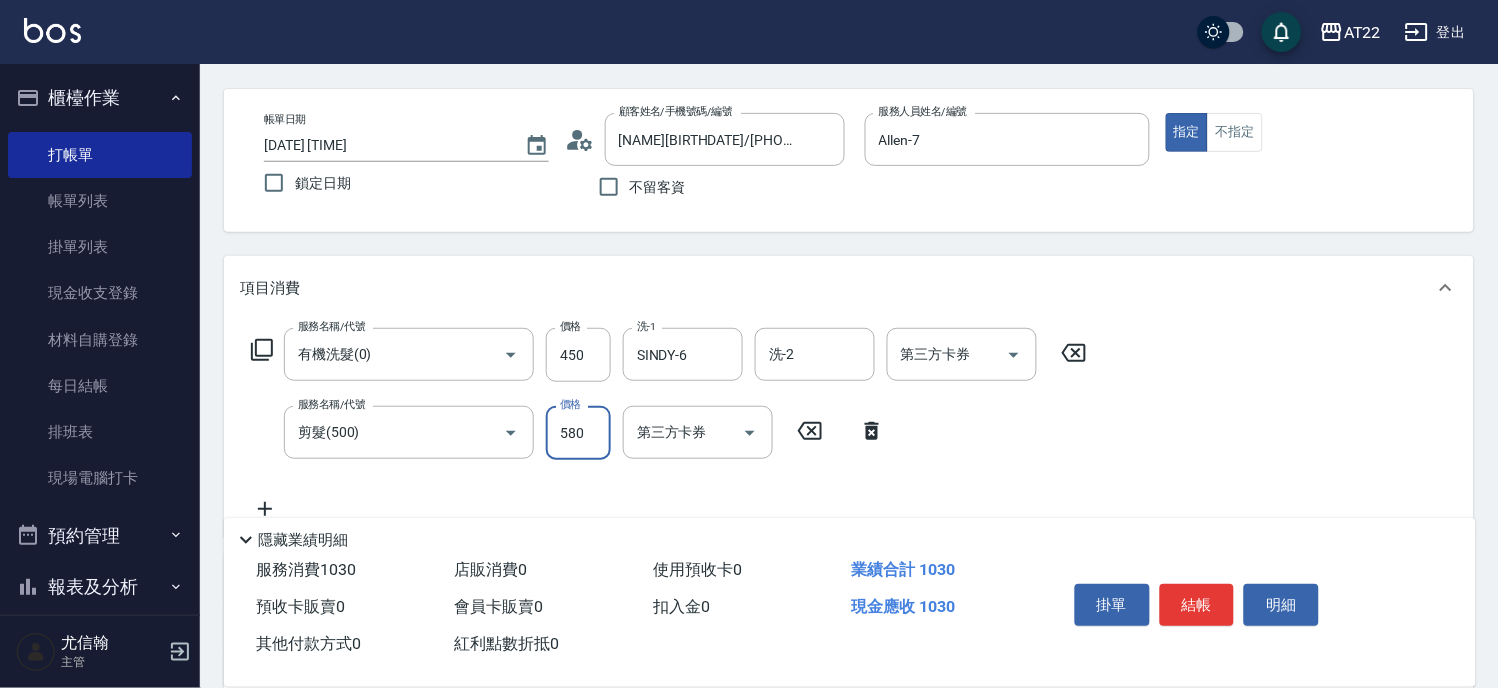 scroll, scrollTop: 111, scrollLeft: 0, axis: vertical 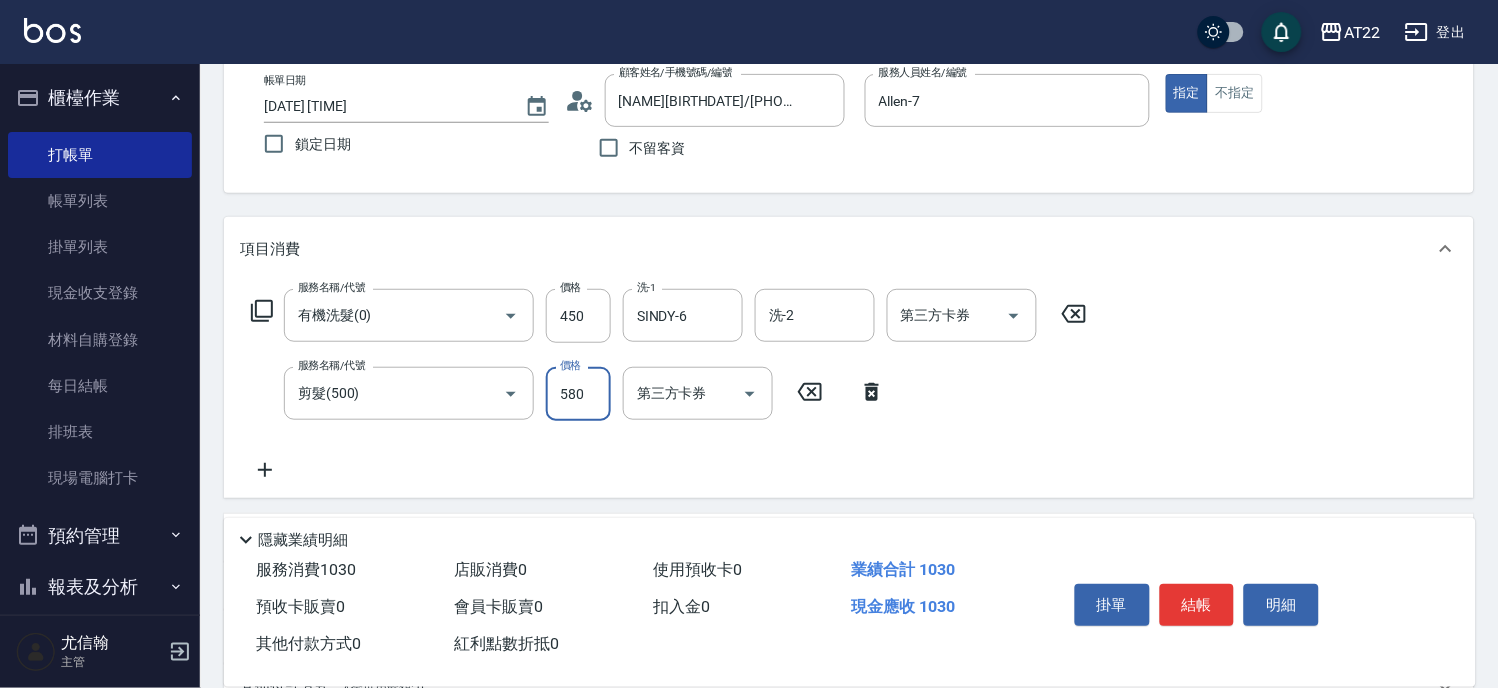type on "580" 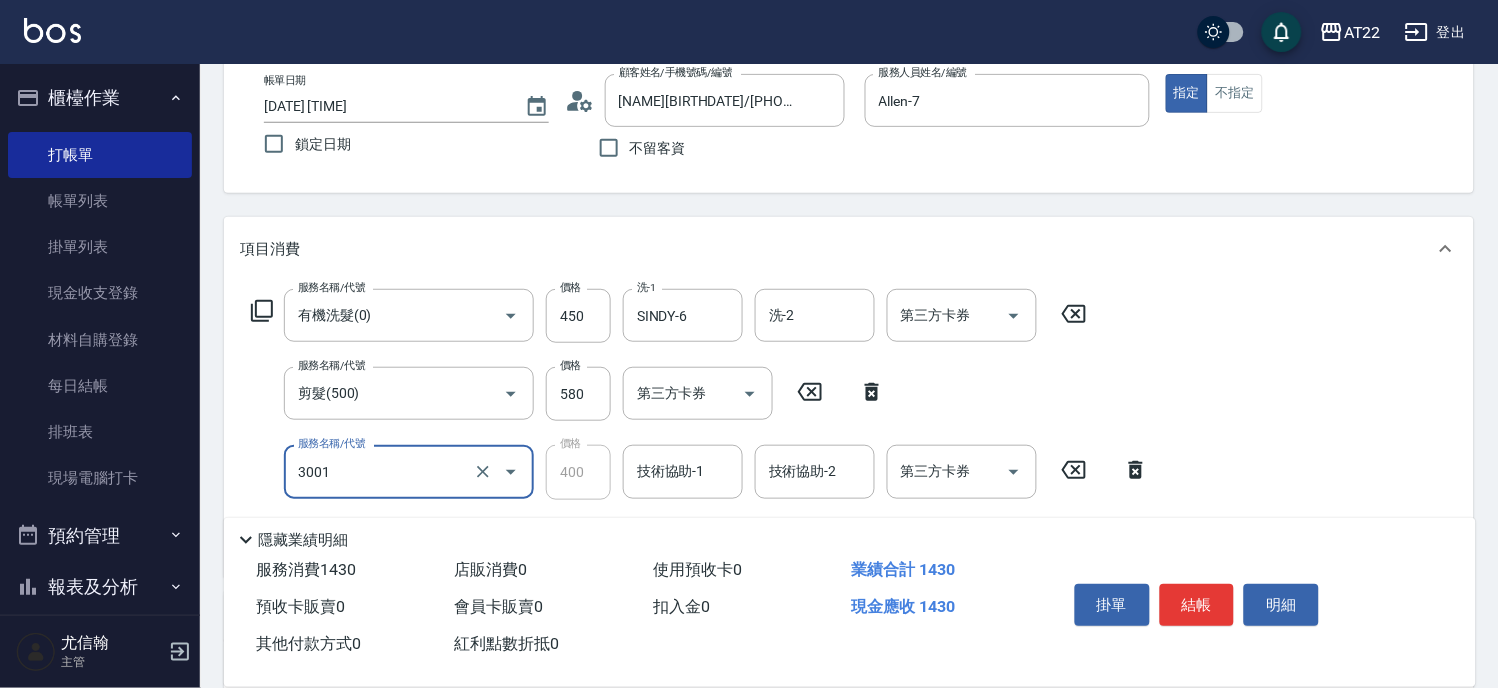 type on "側邊燙貼(3001)" 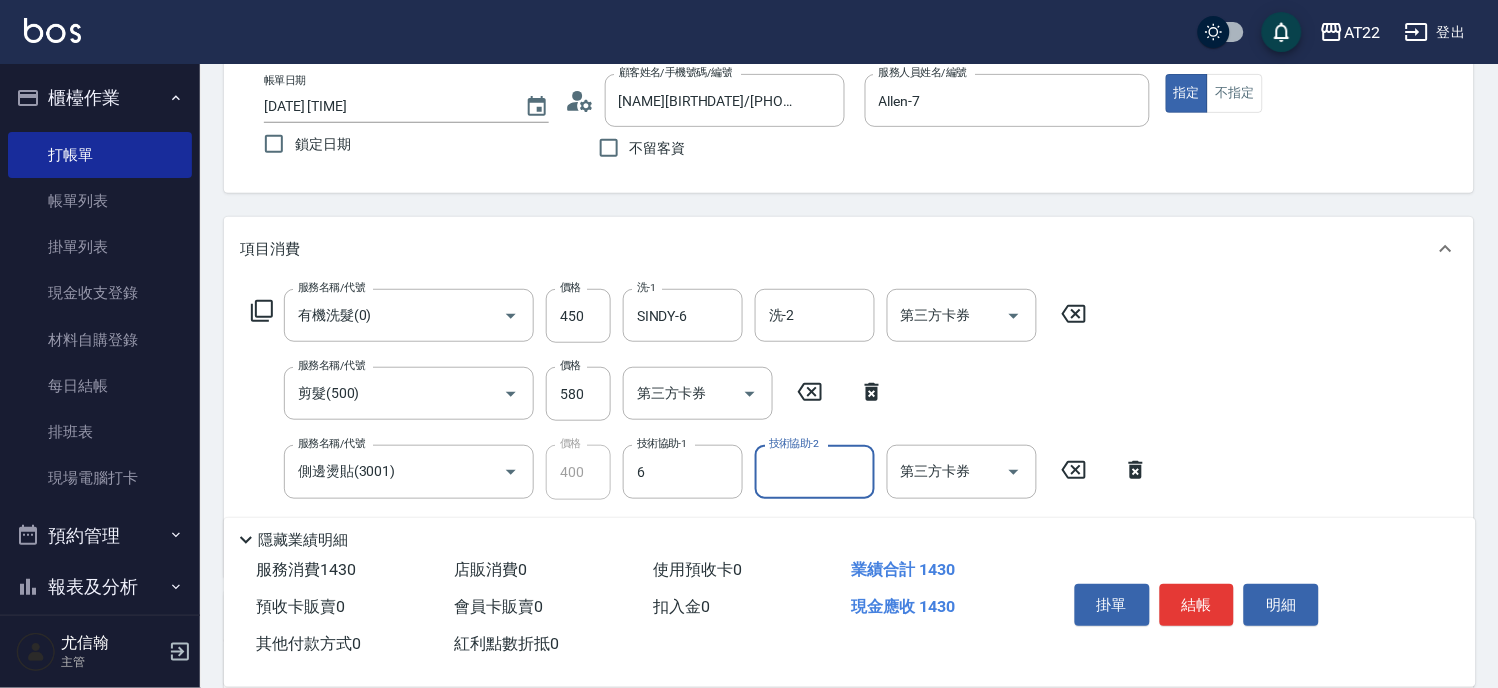 type on "SINDY-6" 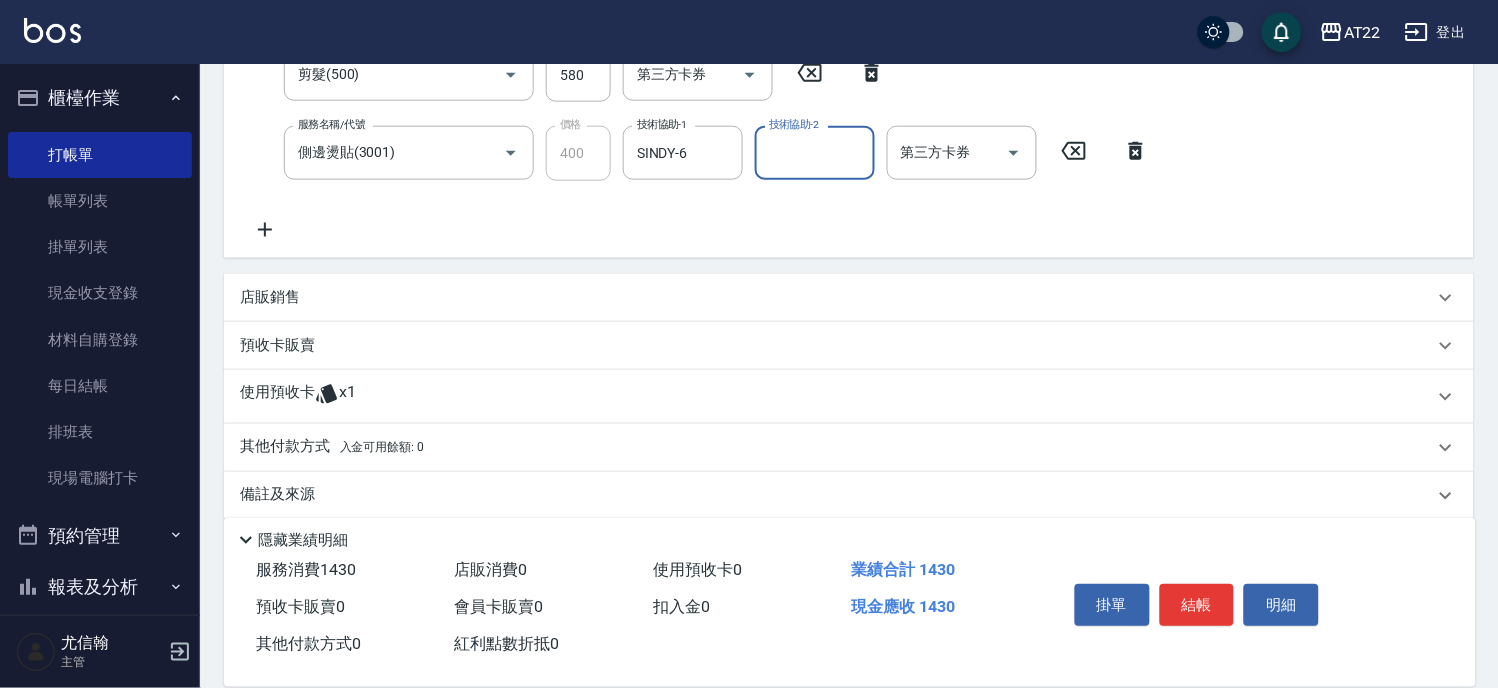 scroll, scrollTop: 444, scrollLeft: 0, axis: vertical 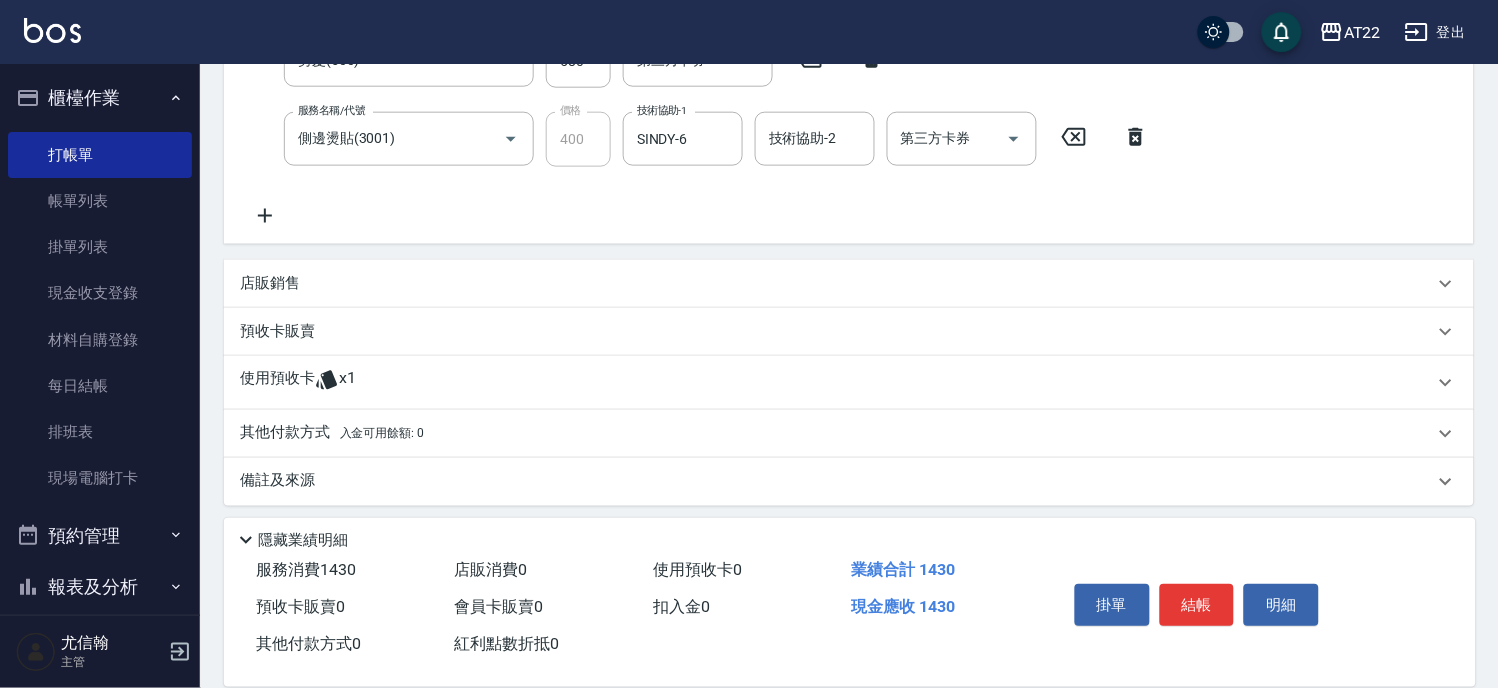 click 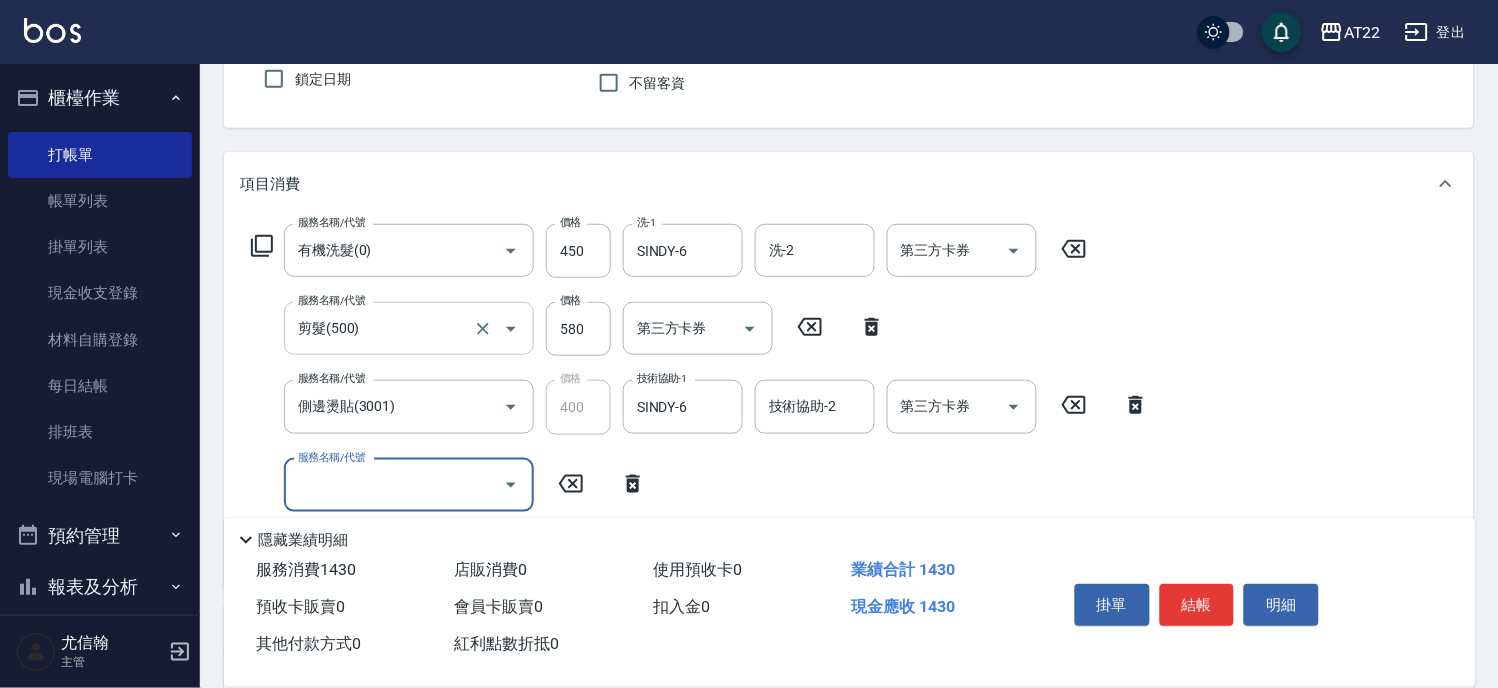 scroll, scrollTop: 304, scrollLeft: 0, axis: vertical 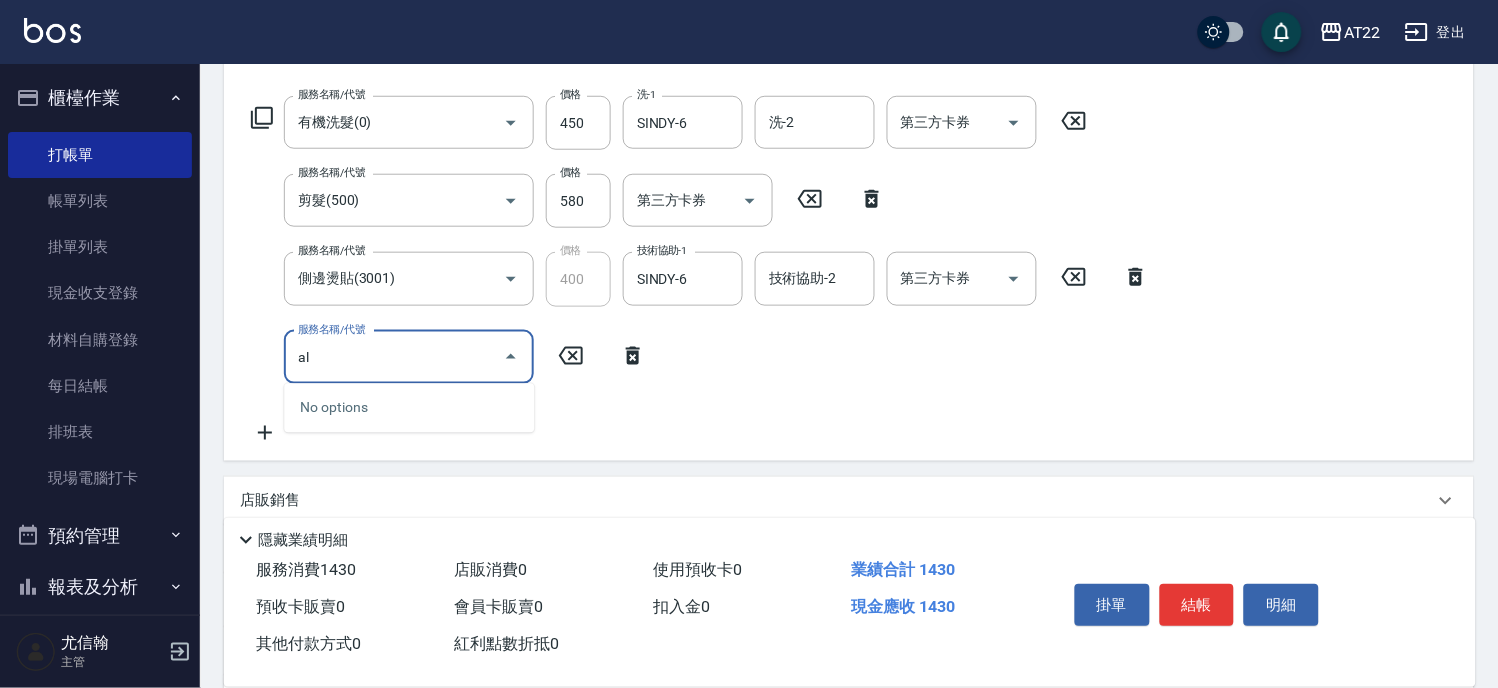 type on "a" 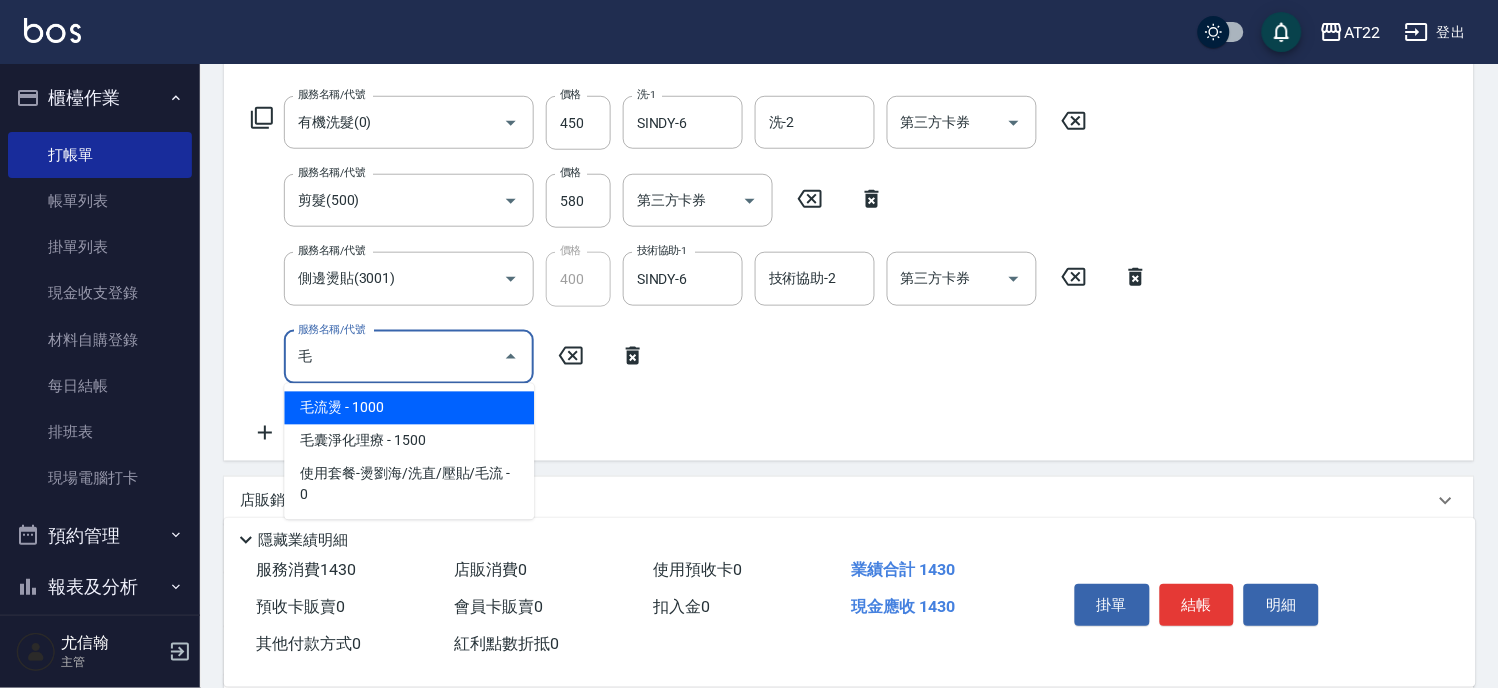 click on "毛流燙 - 1000" at bounding box center [409, 408] 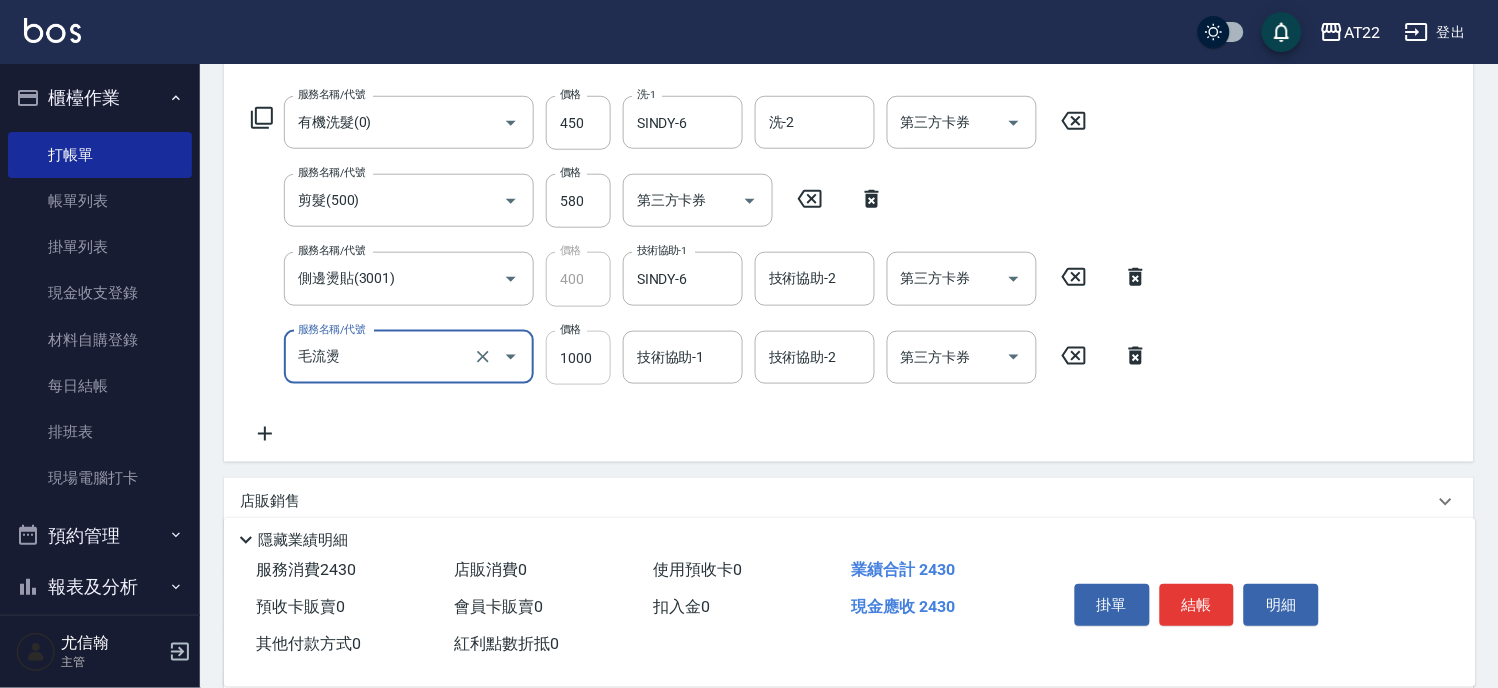 type on "毛流燙" 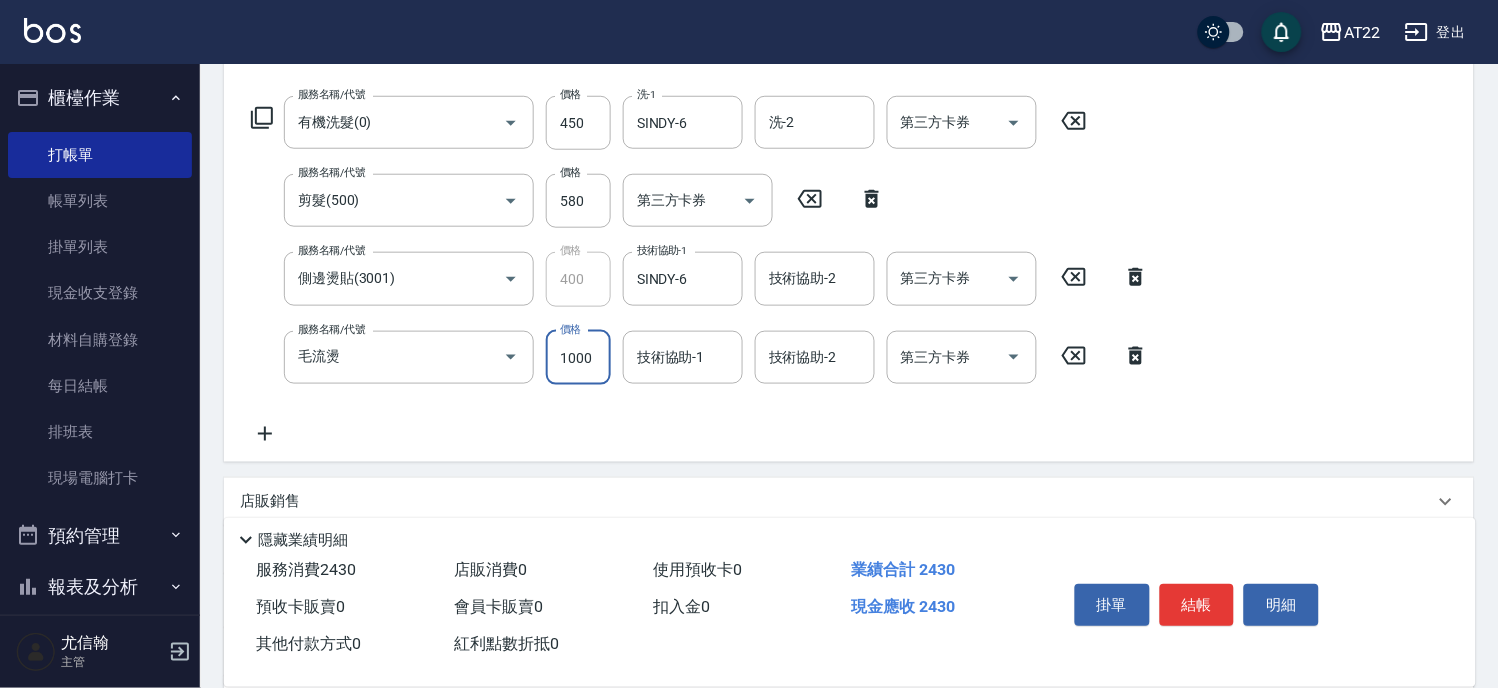 click on "1000" at bounding box center (578, 358) 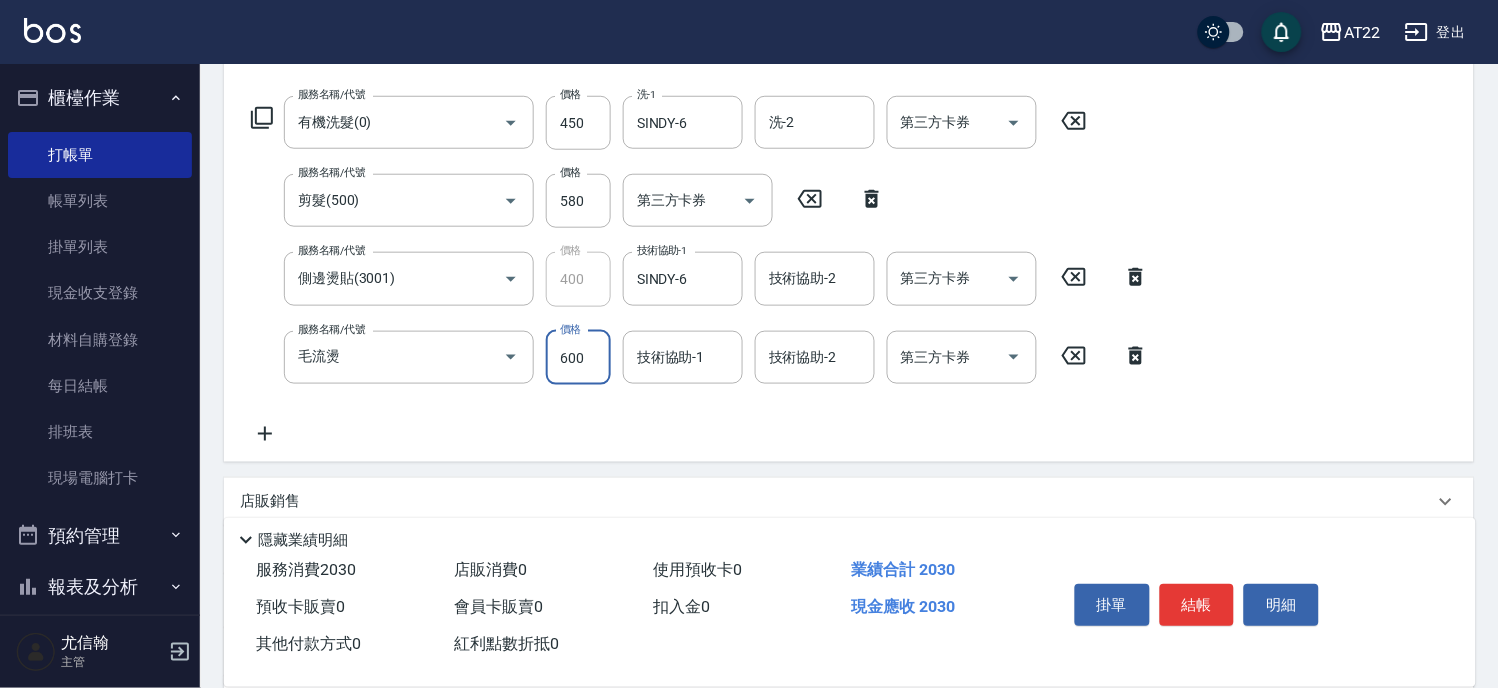 type on "600" 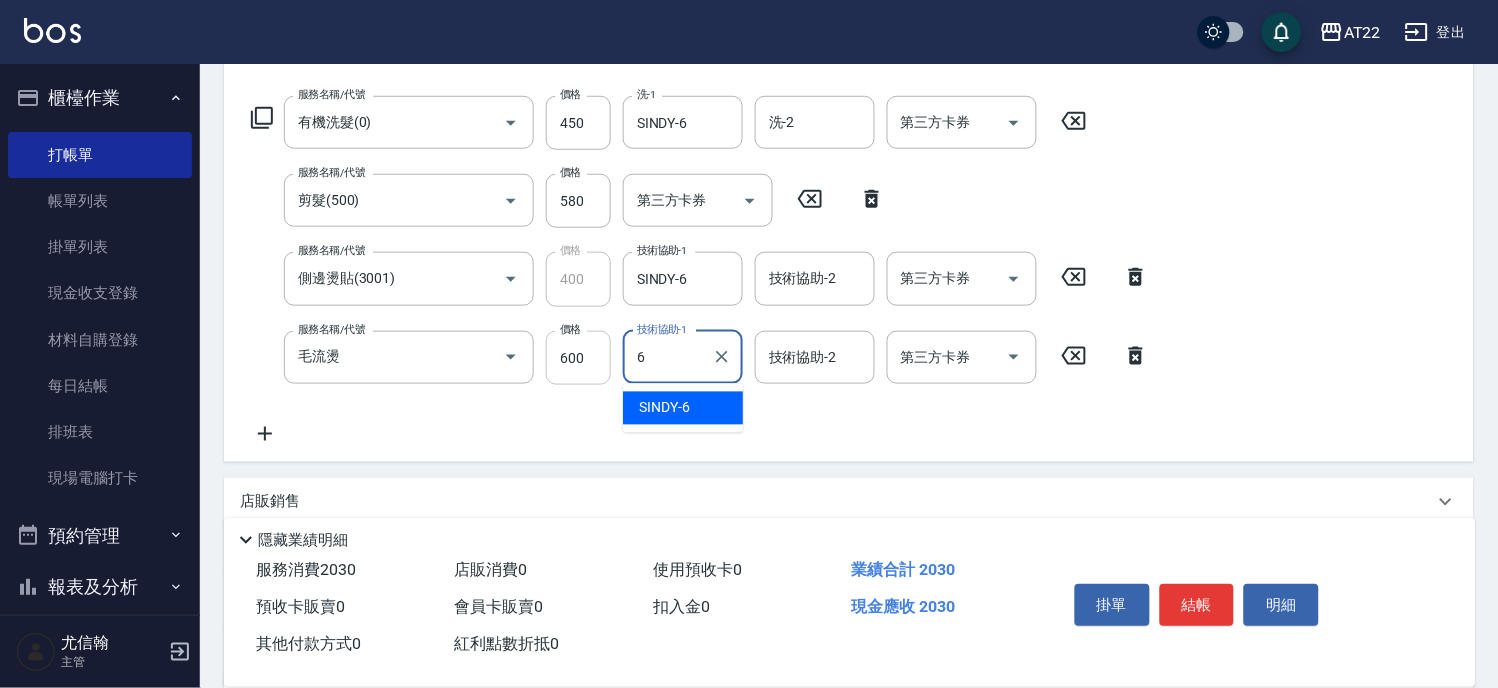 type on "SINDY-6" 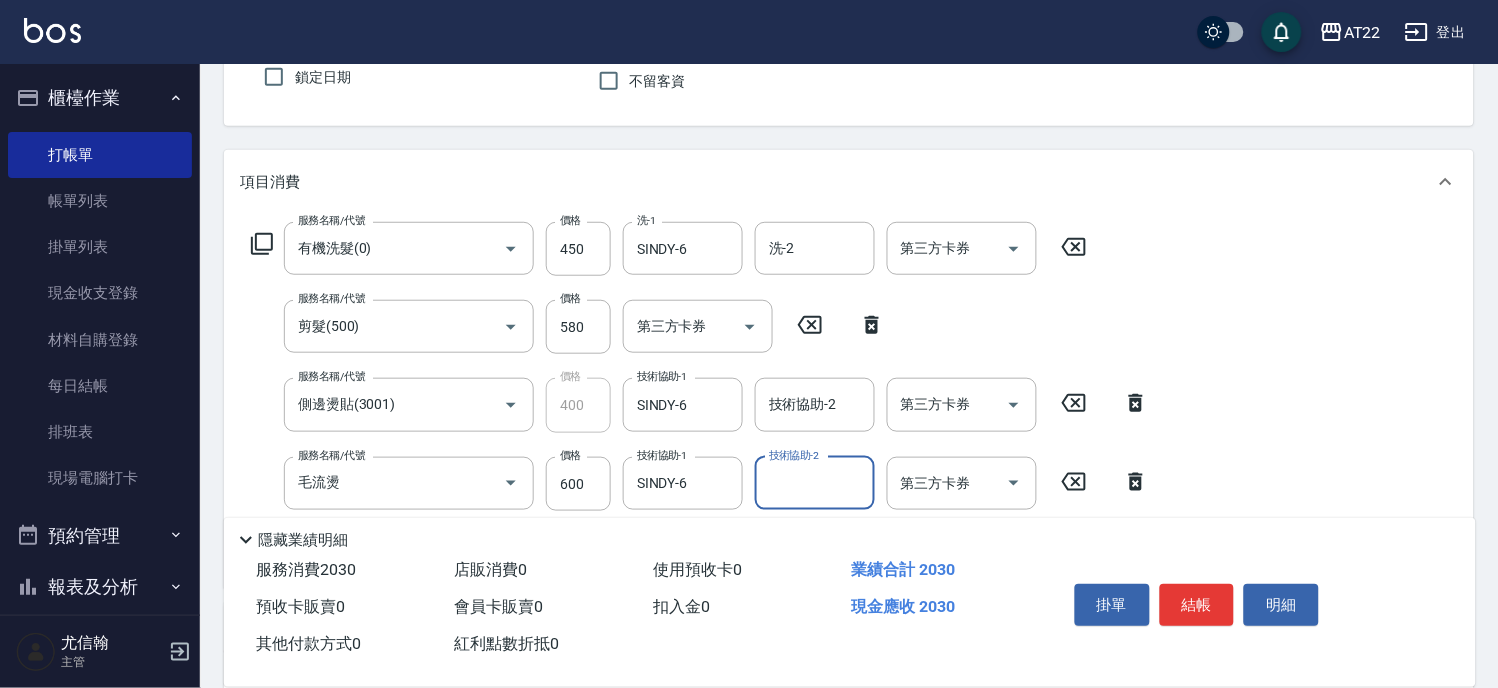 scroll, scrollTop: 0, scrollLeft: 0, axis: both 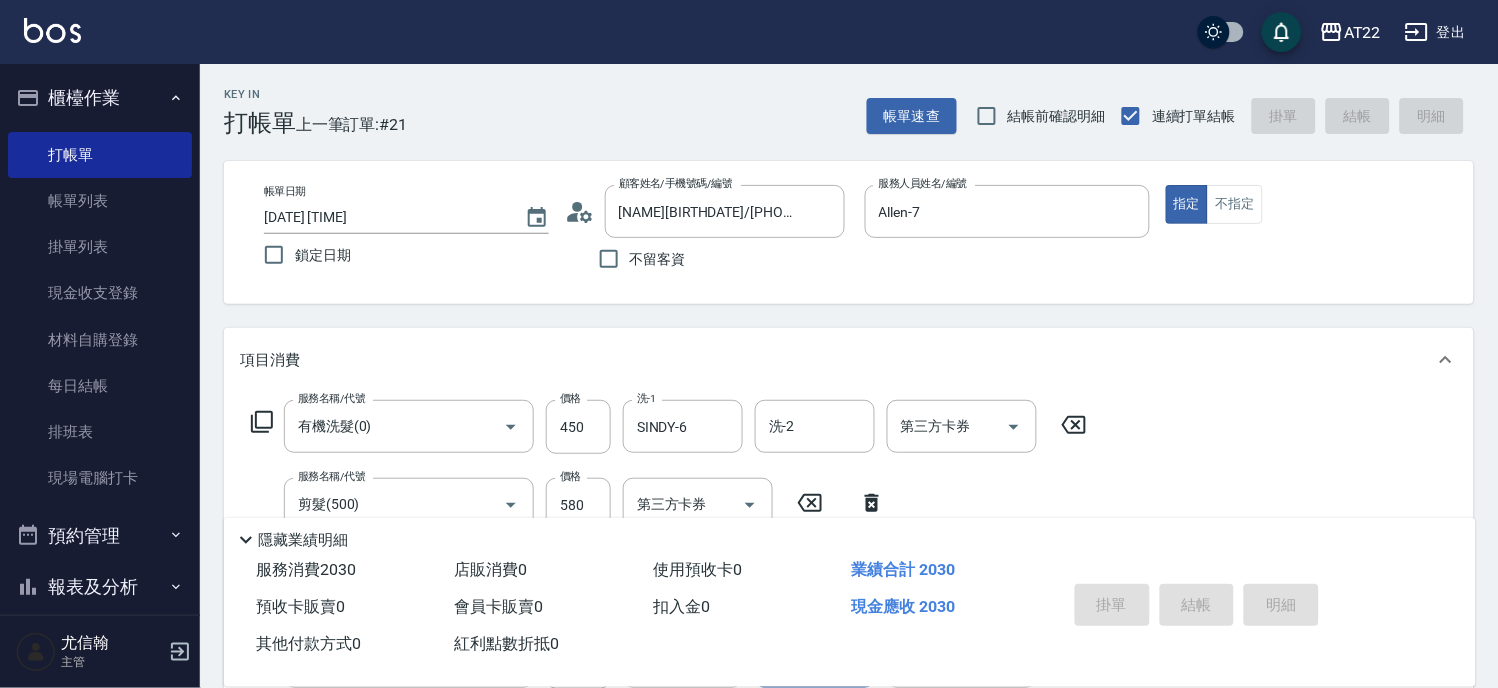 type on "2025/08/03 15:44" 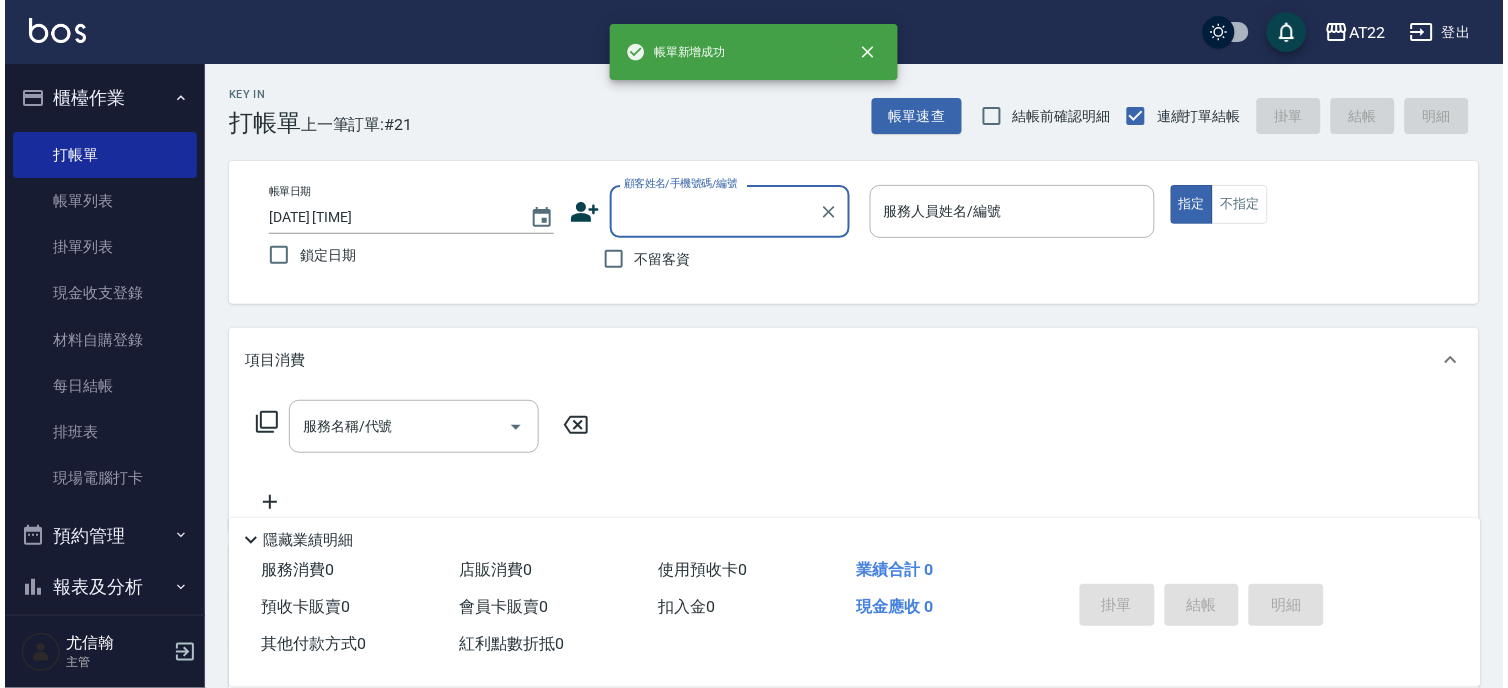 scroll, scrollTop: 0, scrollLeft: 0, axis: both 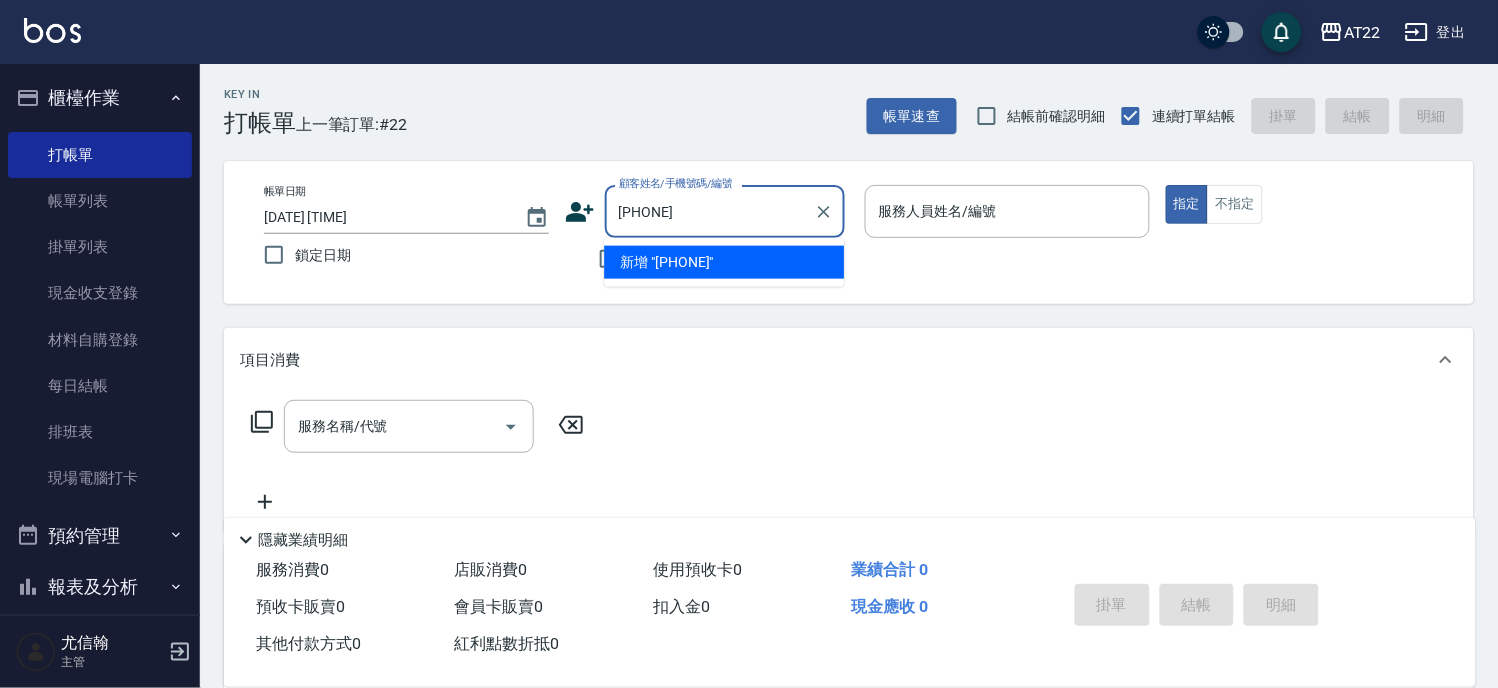 type on "0907511927" 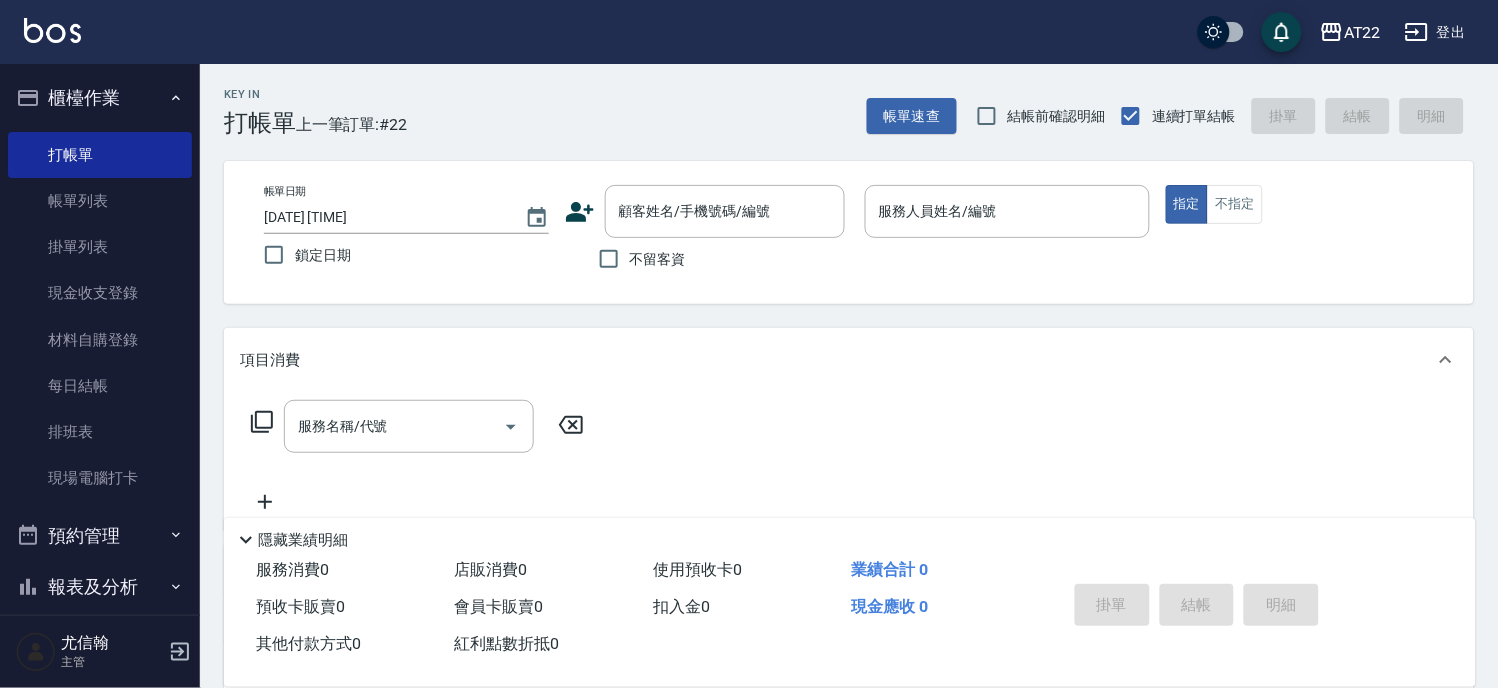 click on "帳單日期 2025/08/03 15:44 鎖定日期 顧客姓名/手機號碼/編號 顧客姓名/手機號碼/編號 不留客資 服務人員姓名/編號 服務人員姓名/編號 指定 不指定" at bounding box center [849, 232] 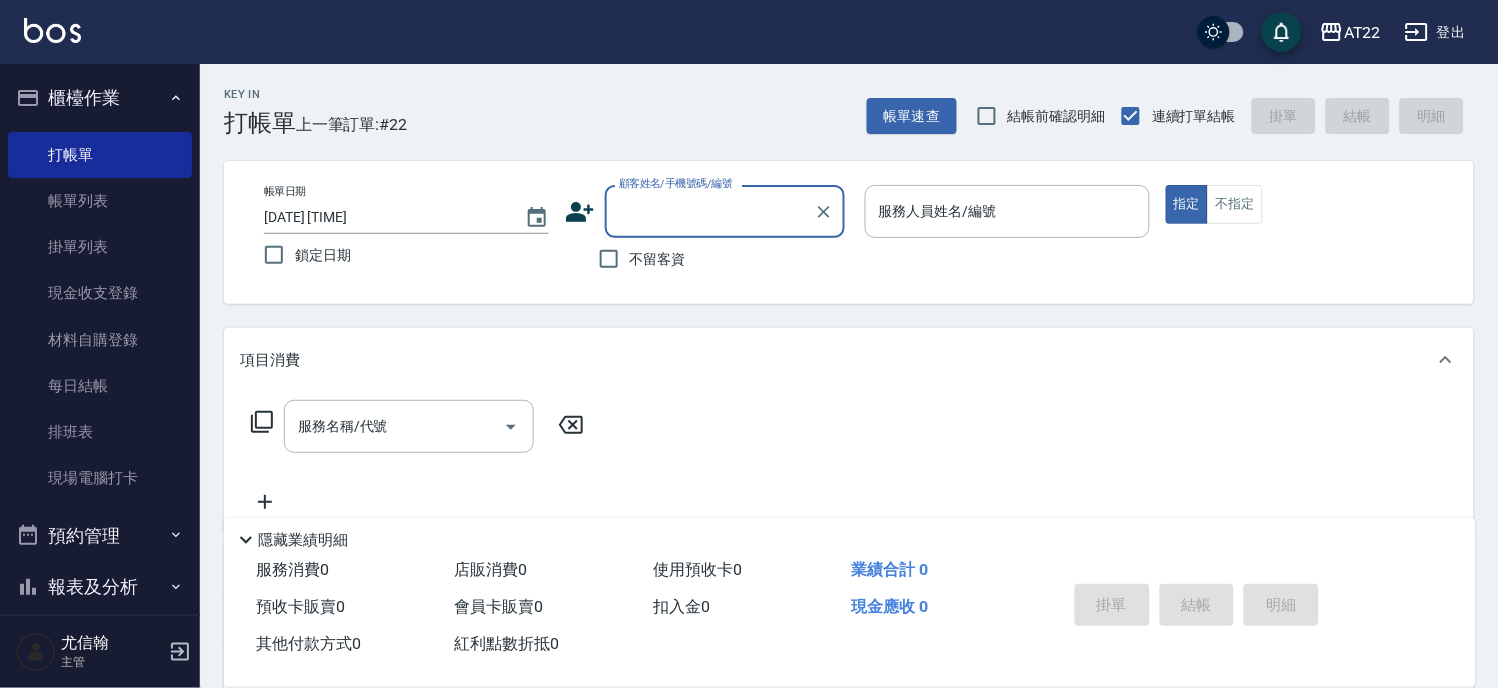 click on "顧客姓名/手機號碼/編號" at bounding box center [710, 211] 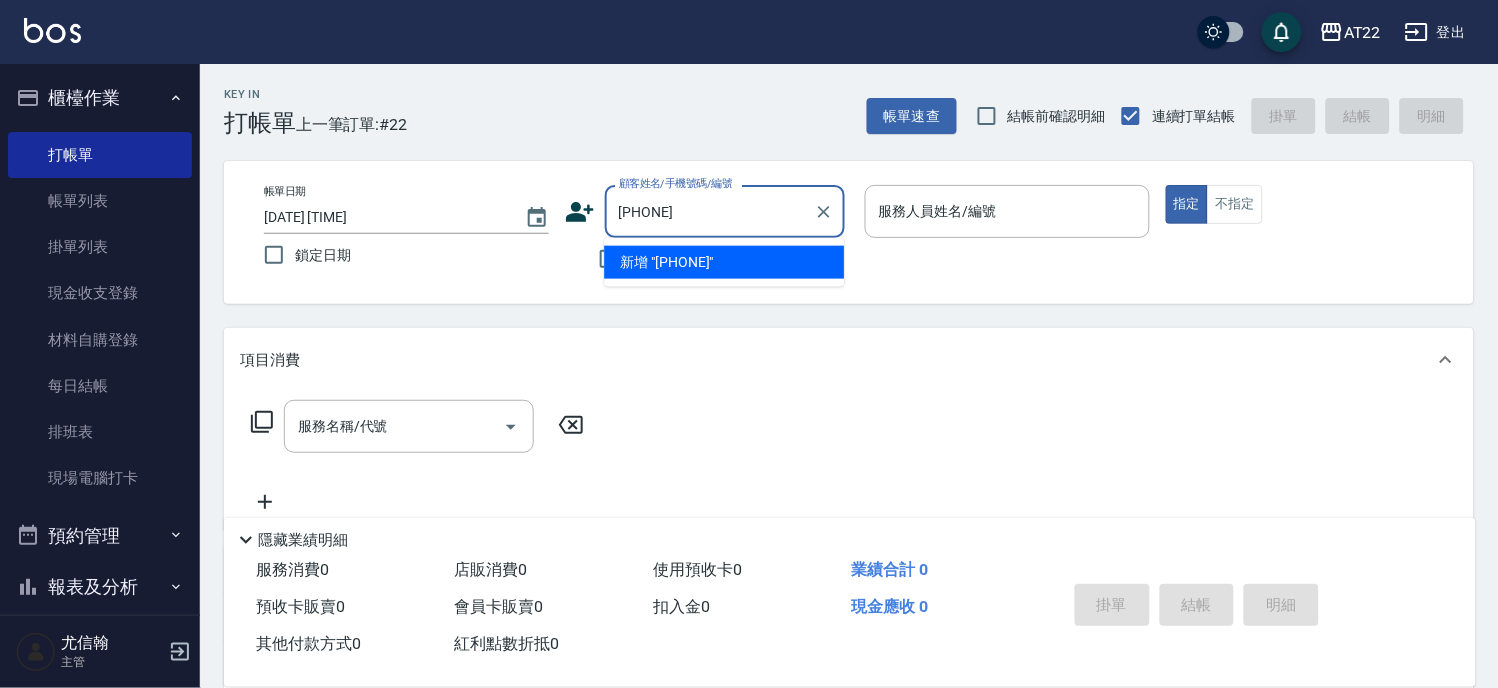 click on "新增 "0975511927"" at bounding box center (724, 262) 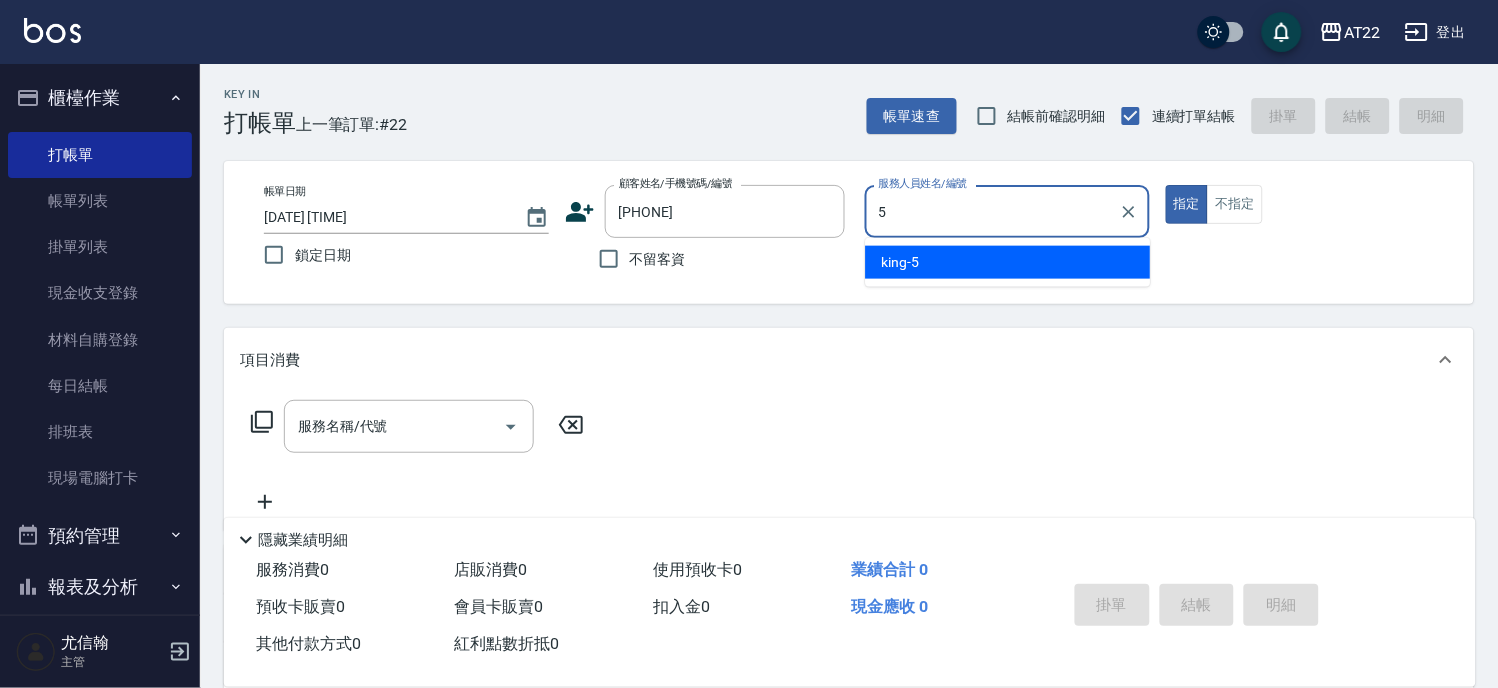 type on "king-5" 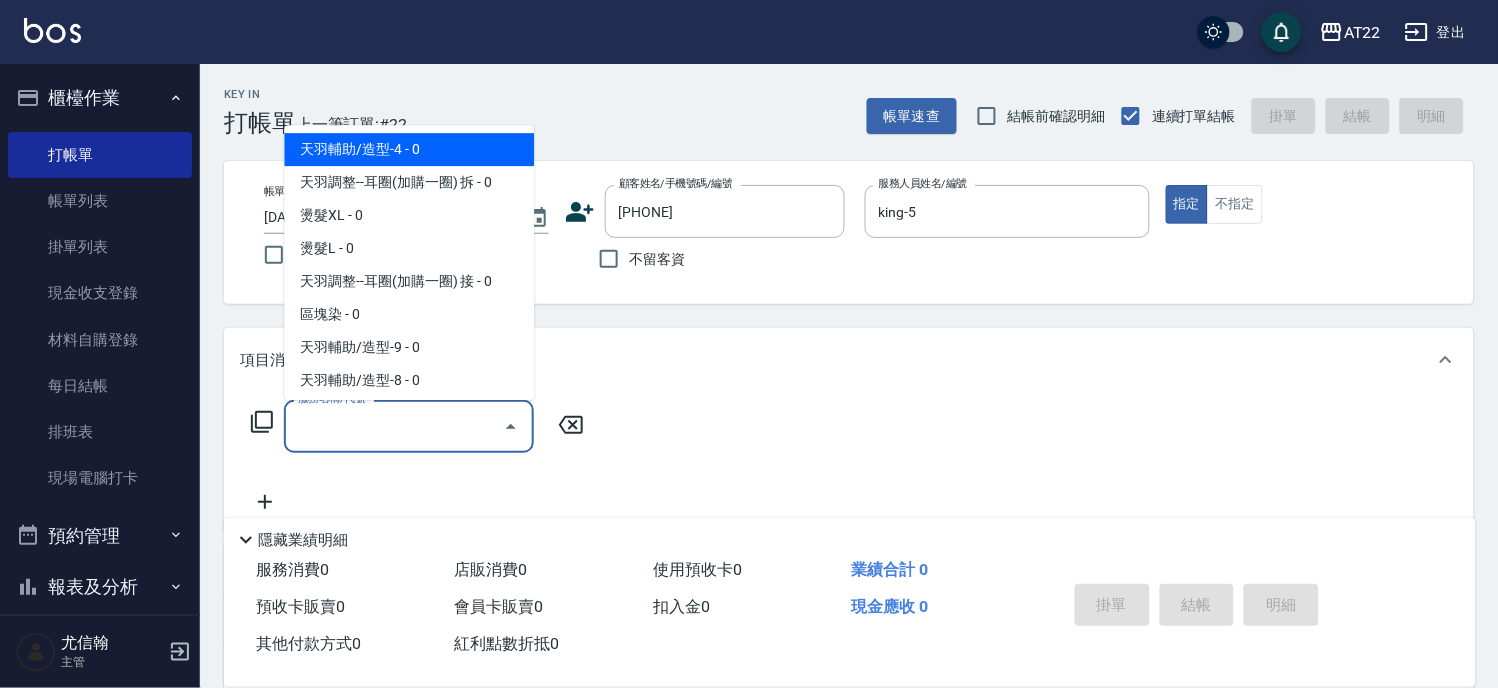 click on "服務名稱/代號" at bounding box center (394, 426) 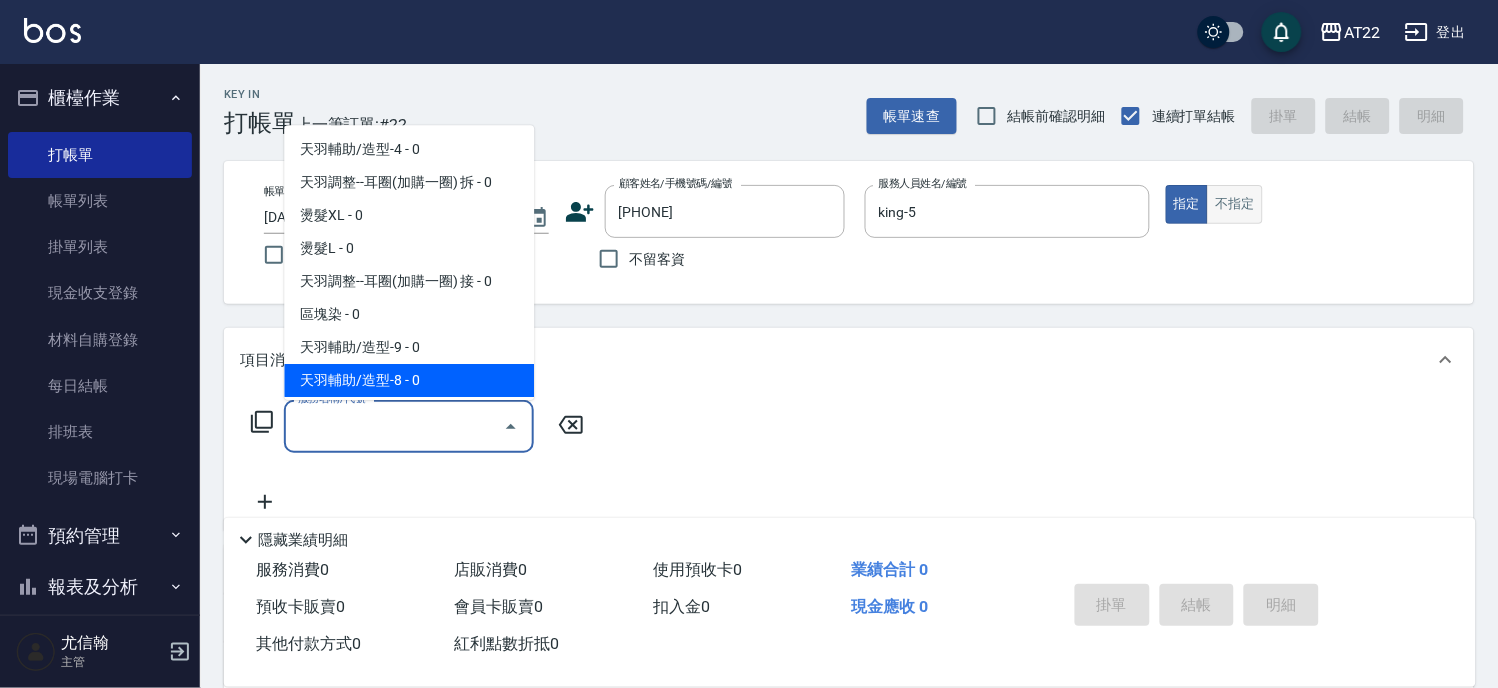 click on "不指定" at bounding box center [1235, 204] 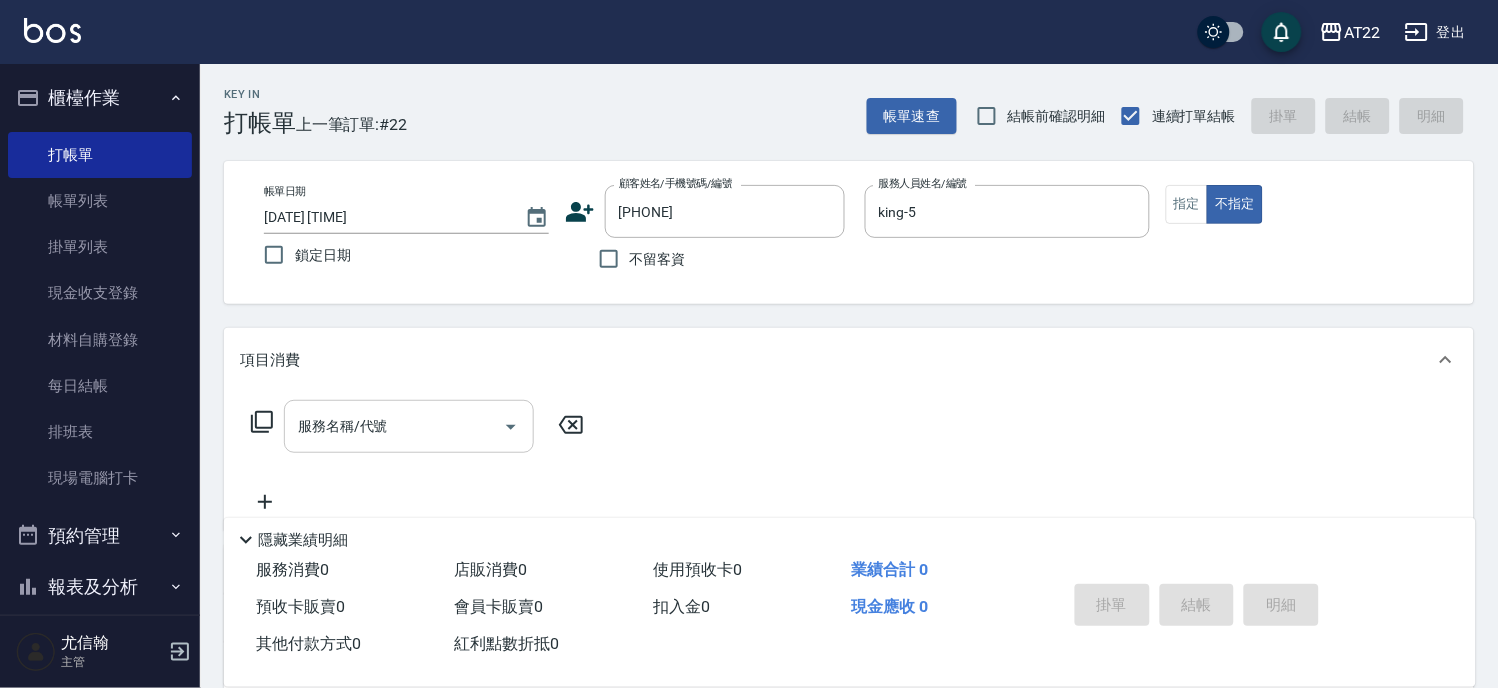click on "服務名稱/代號" at bounding box center [394, 426] 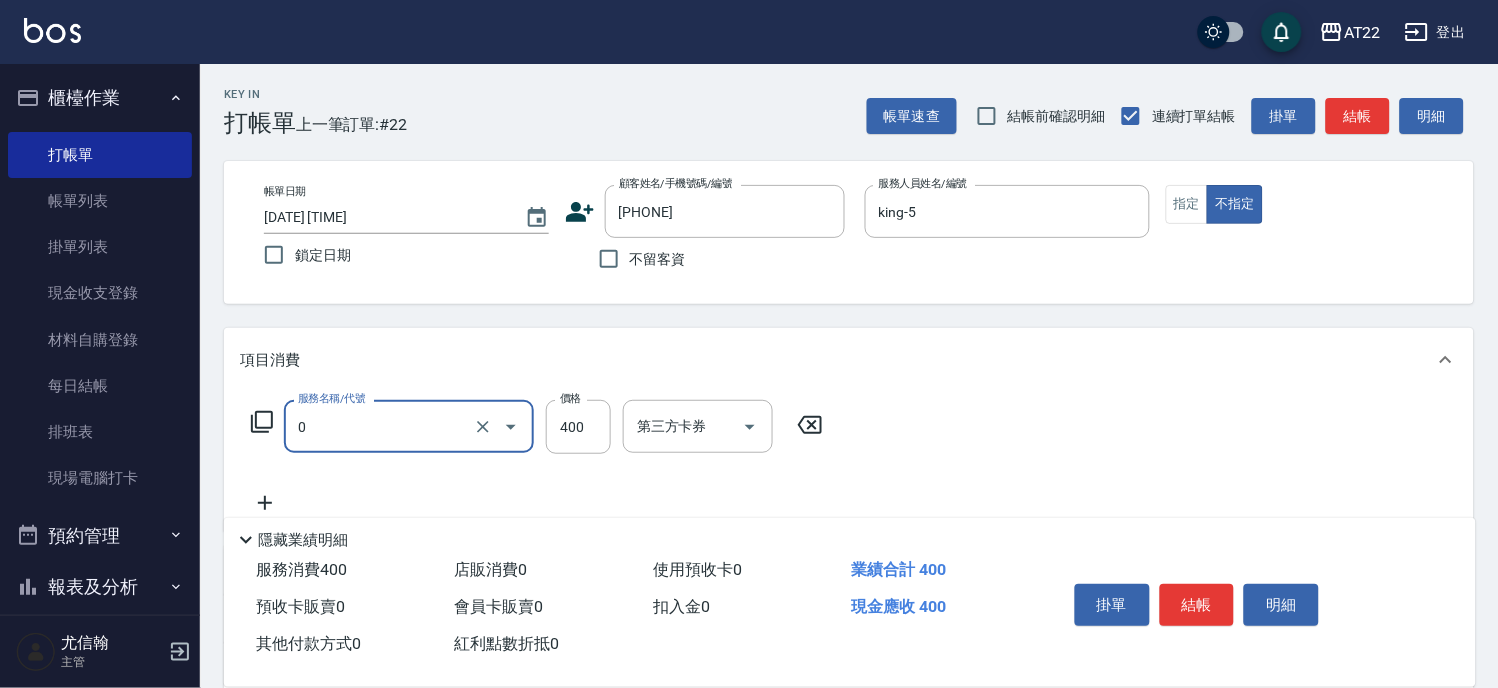 type on "有機洗髮(0)" 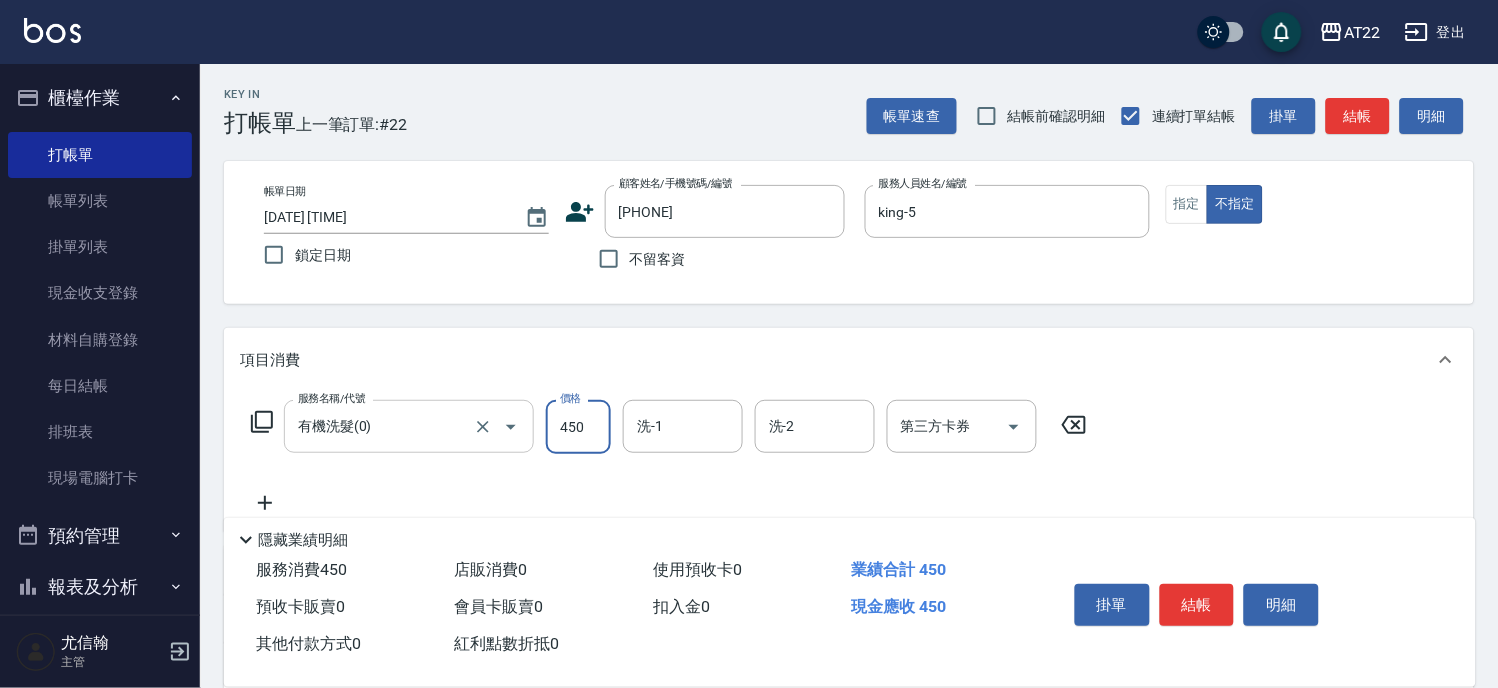 type on "450" 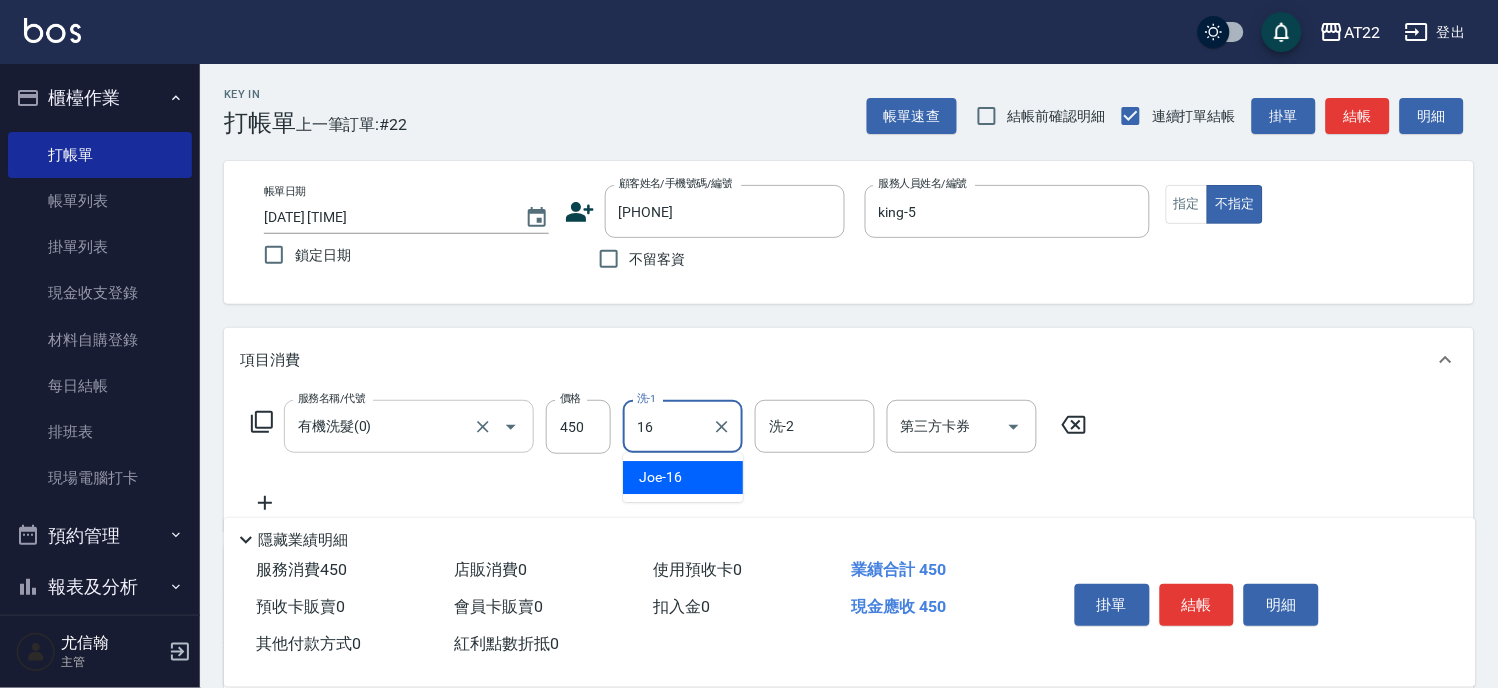 type on "[NAME]-16" 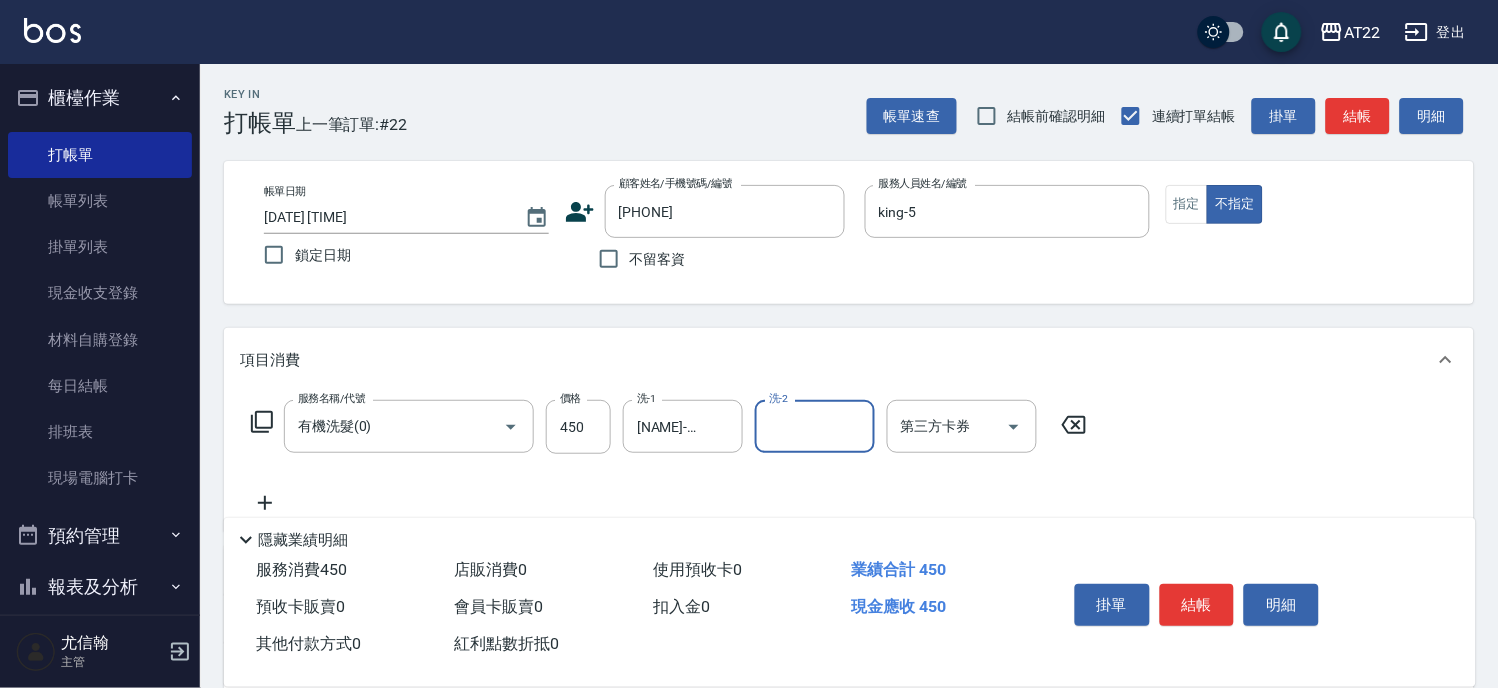click 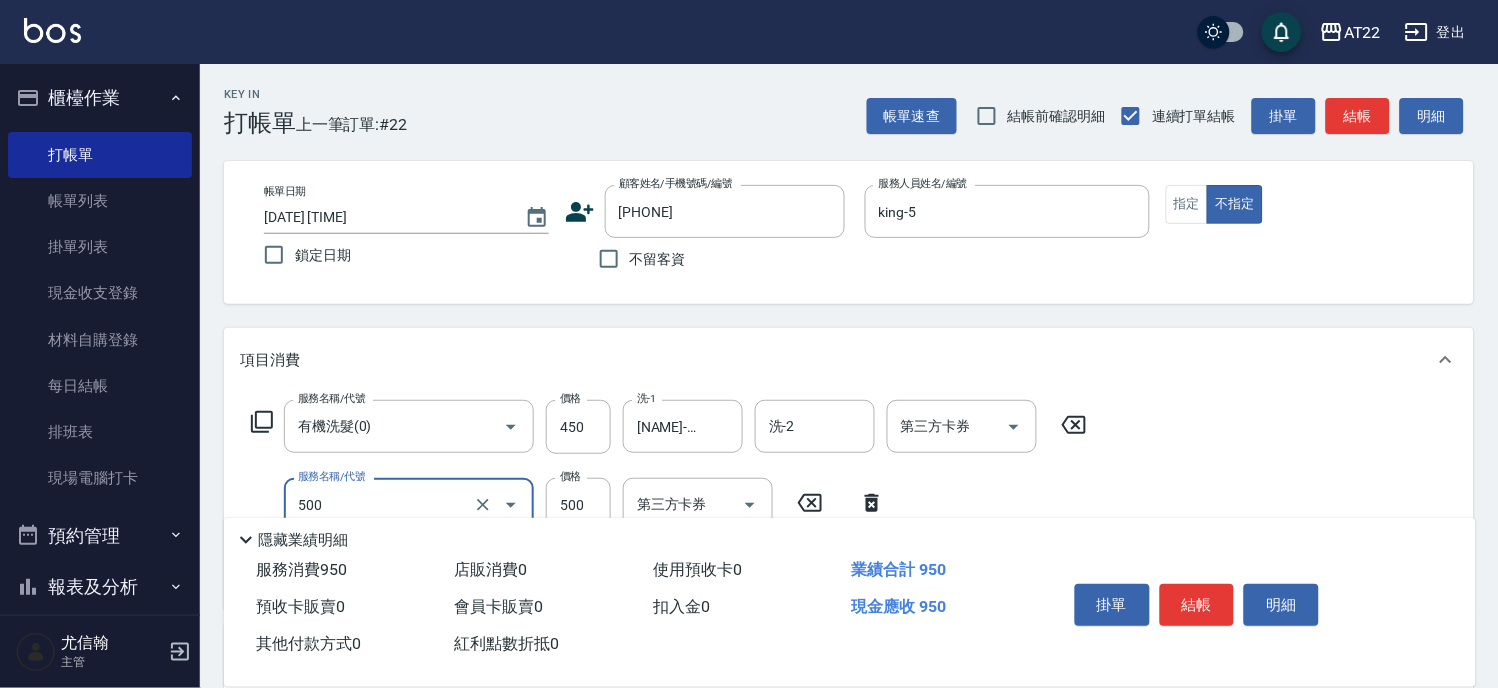 type on "剪髮(500)" 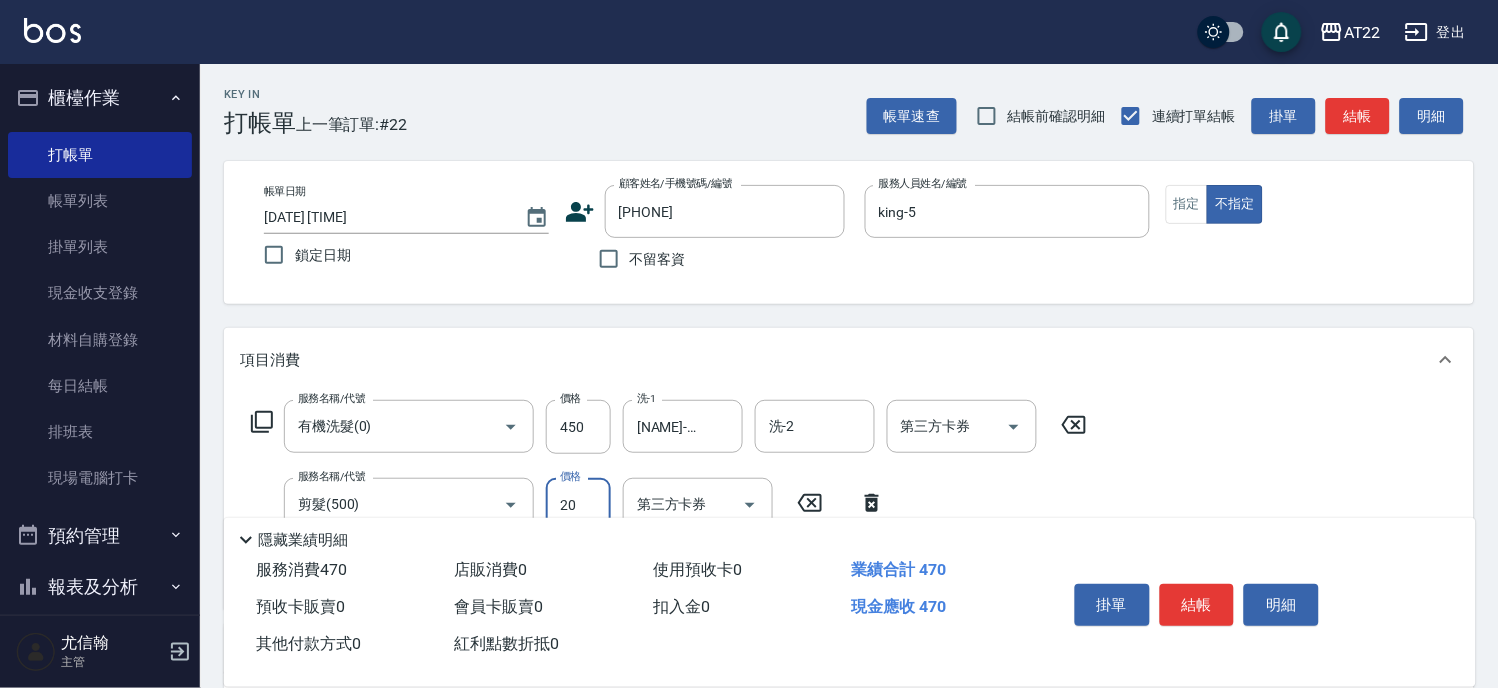 type on "200" 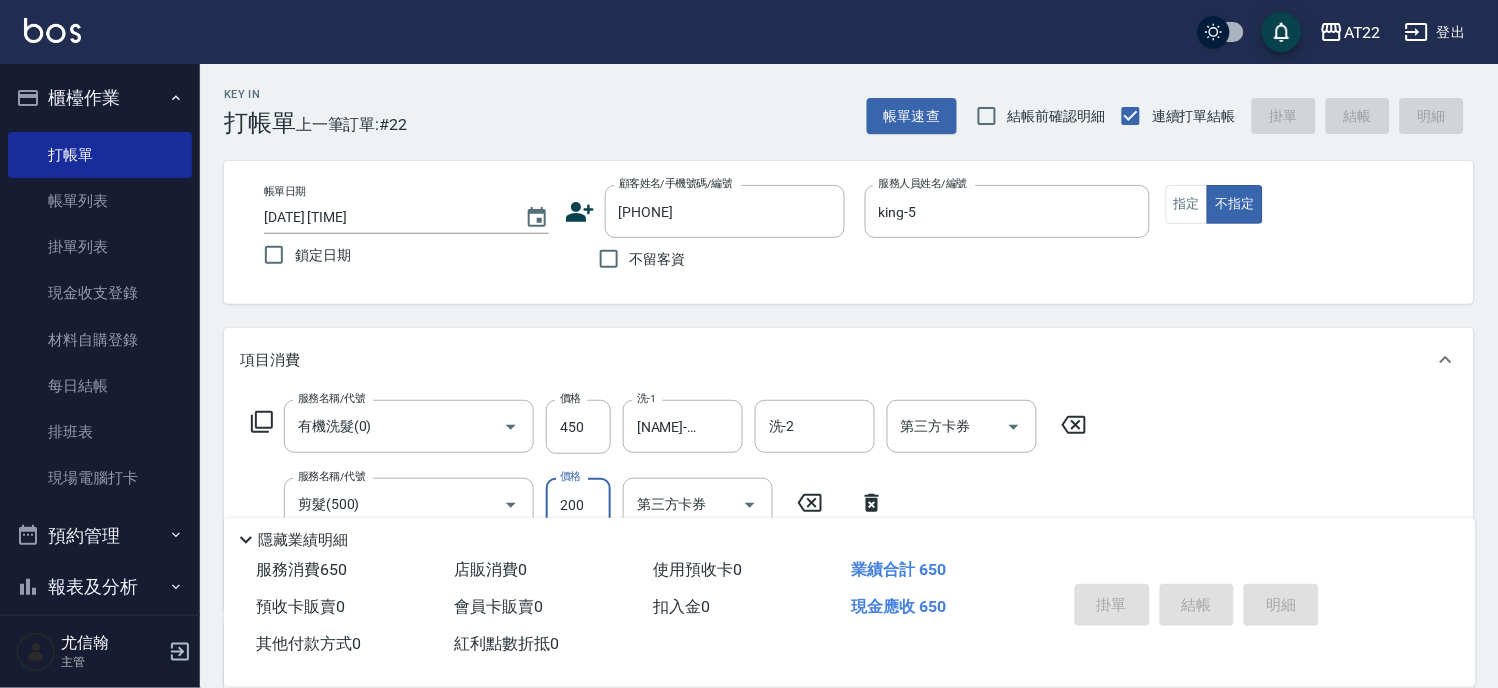 type on "2025/08/03 15:45" 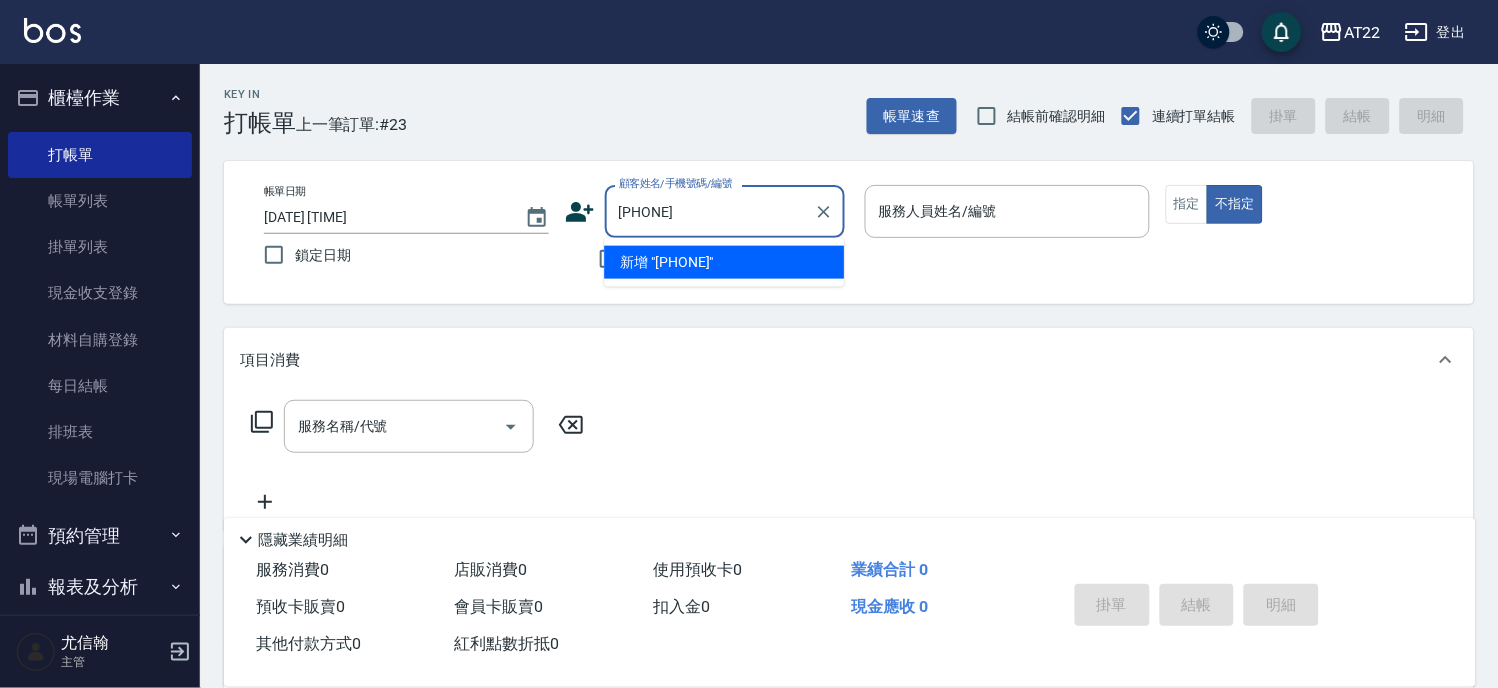 type on "[PHONE]" 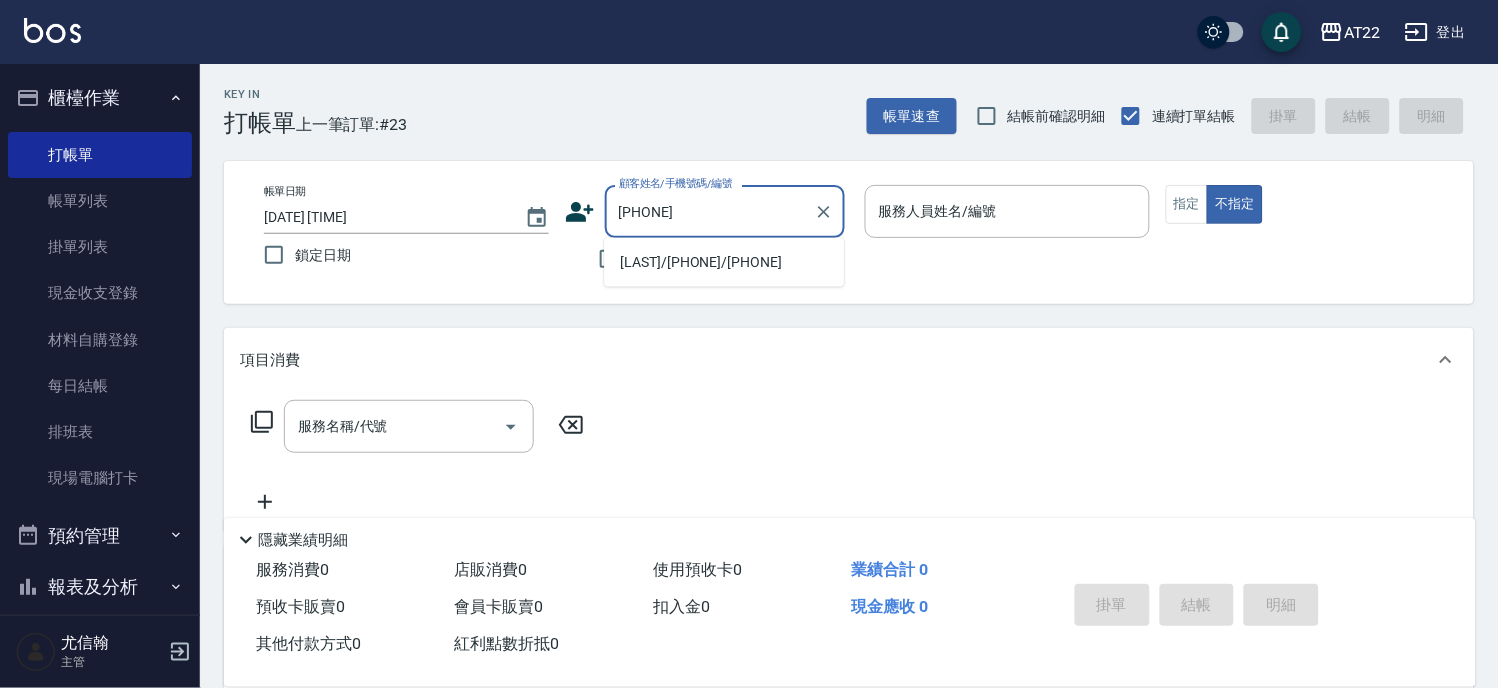 click on "[LAST]/[PHONE]/[PHONE]" at bounding box center (724, 262) 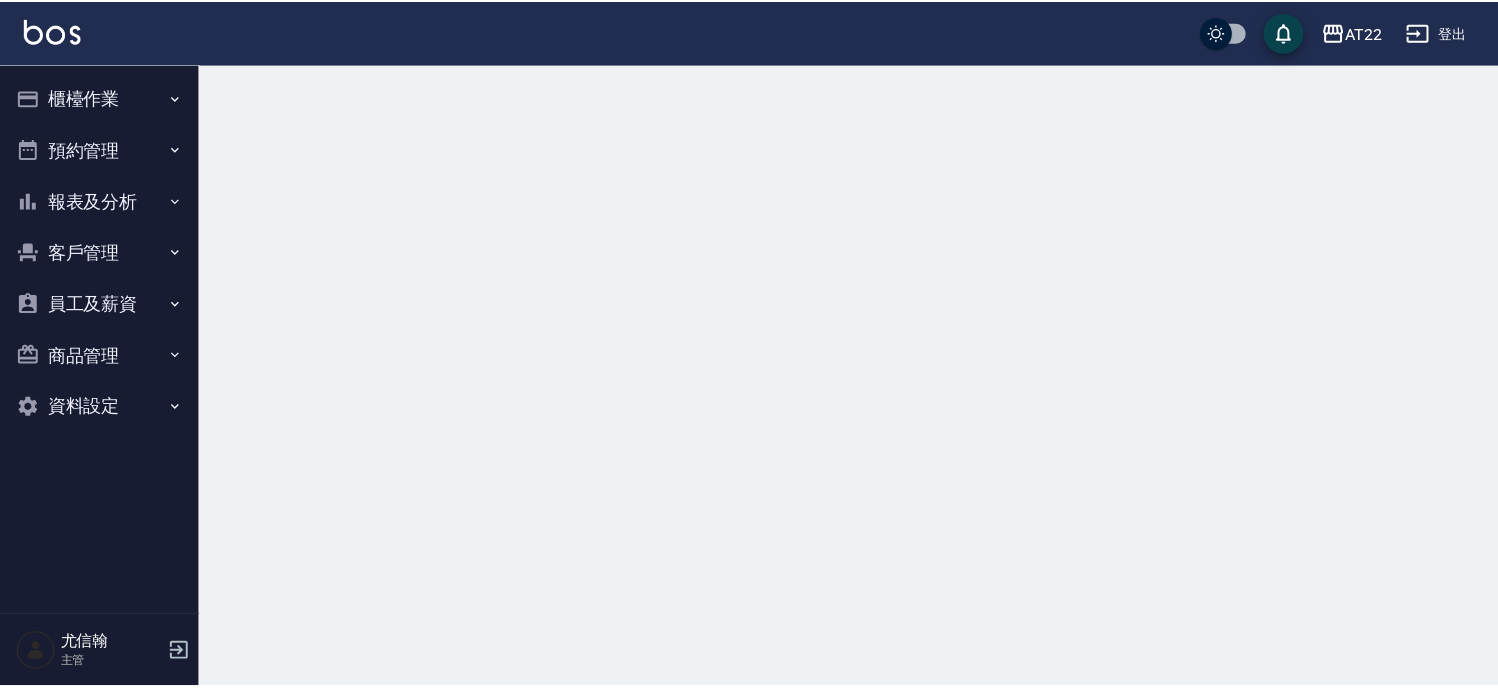 scroll, scrollTop: 0, scrollLeft: 0, axis: both 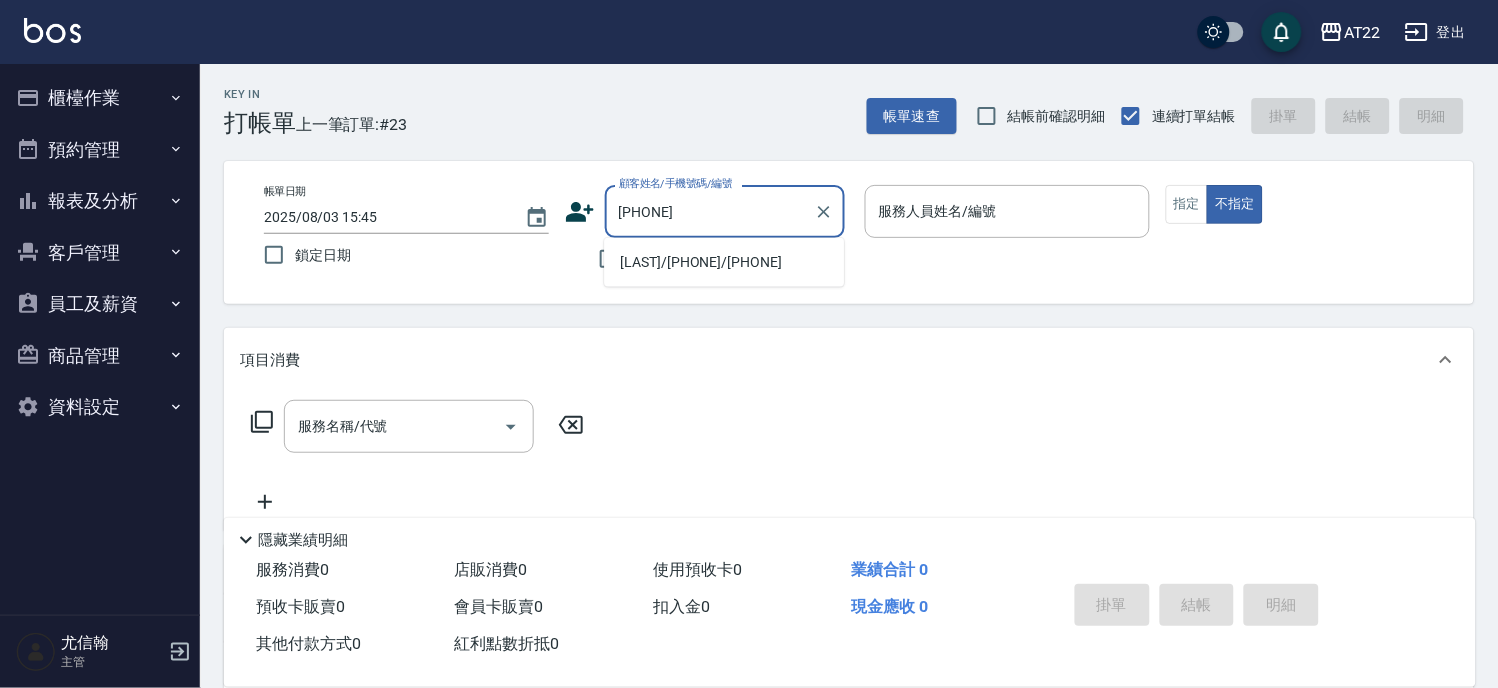 click on "[LAST]/[PHONE]/[PHONE]" at bounding box center (724, 262) 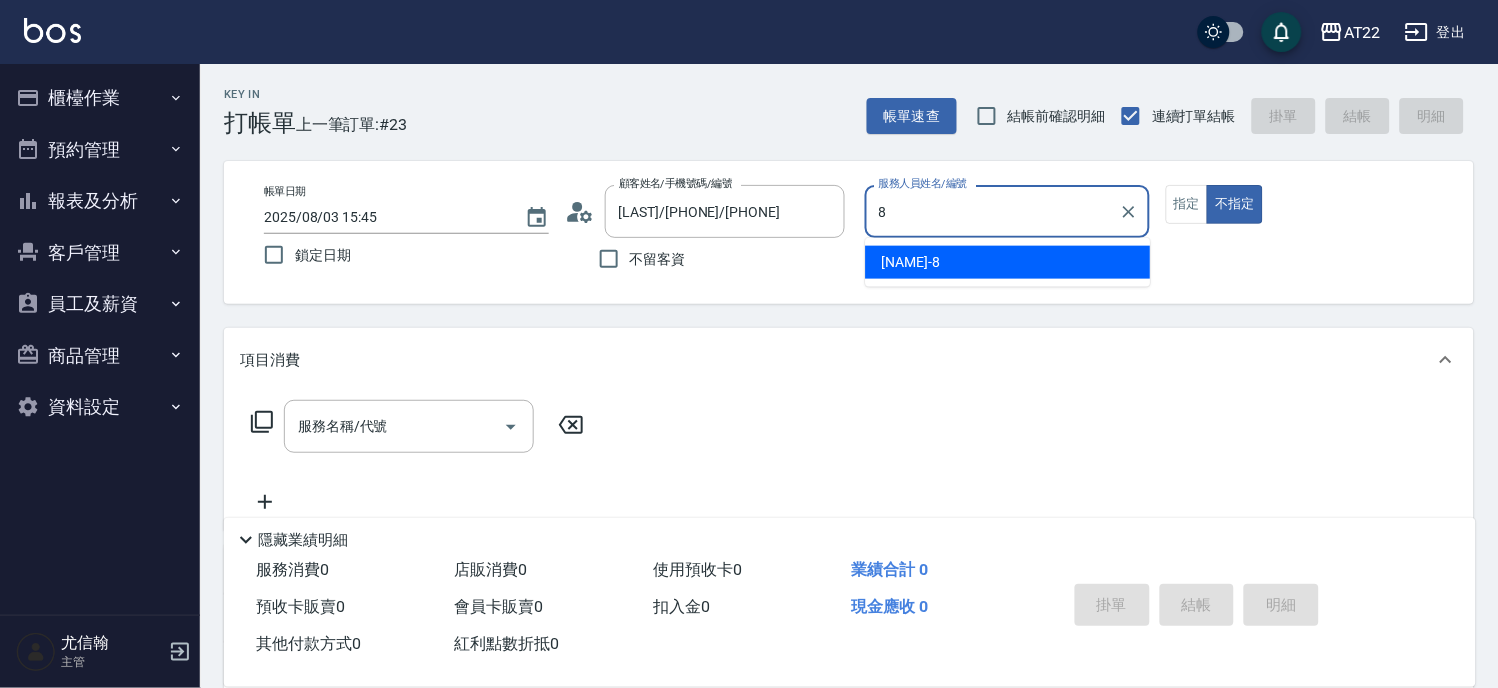 type on "Zoe-8" 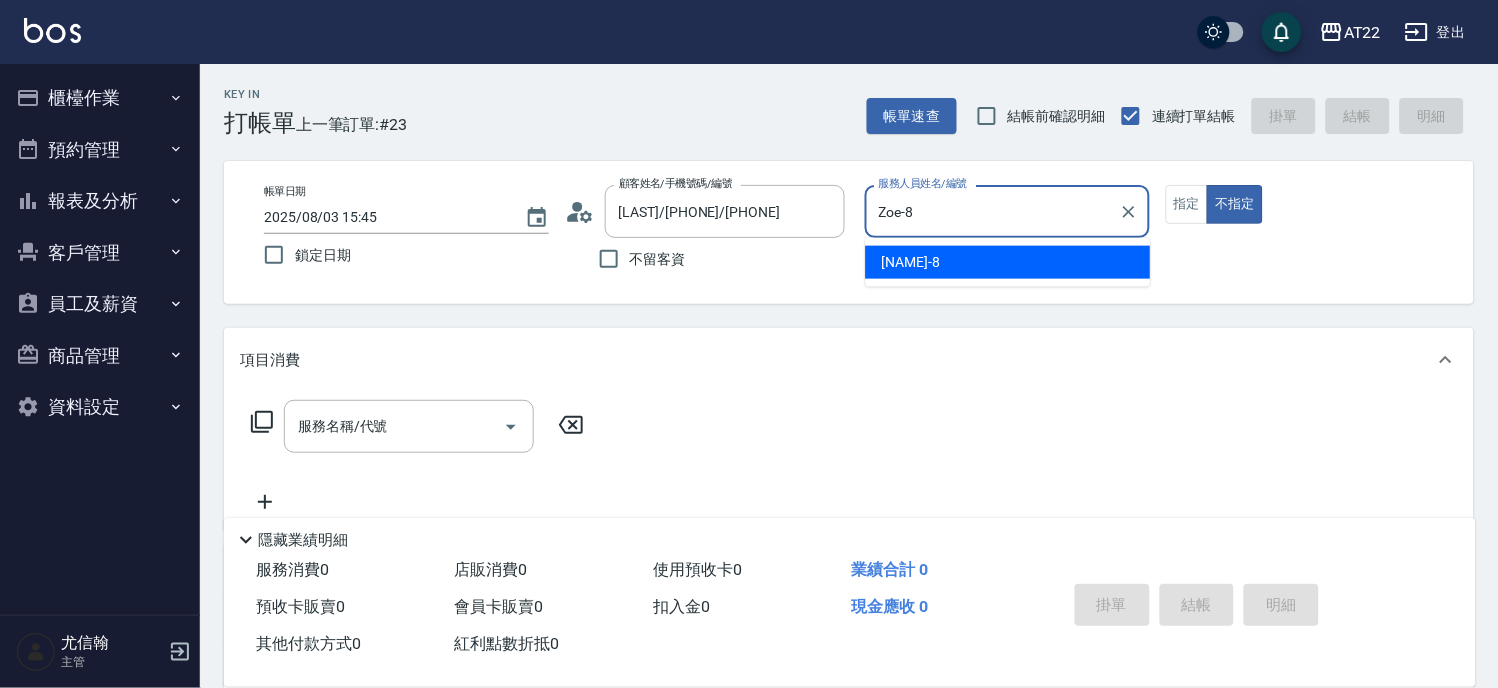 type on "false" 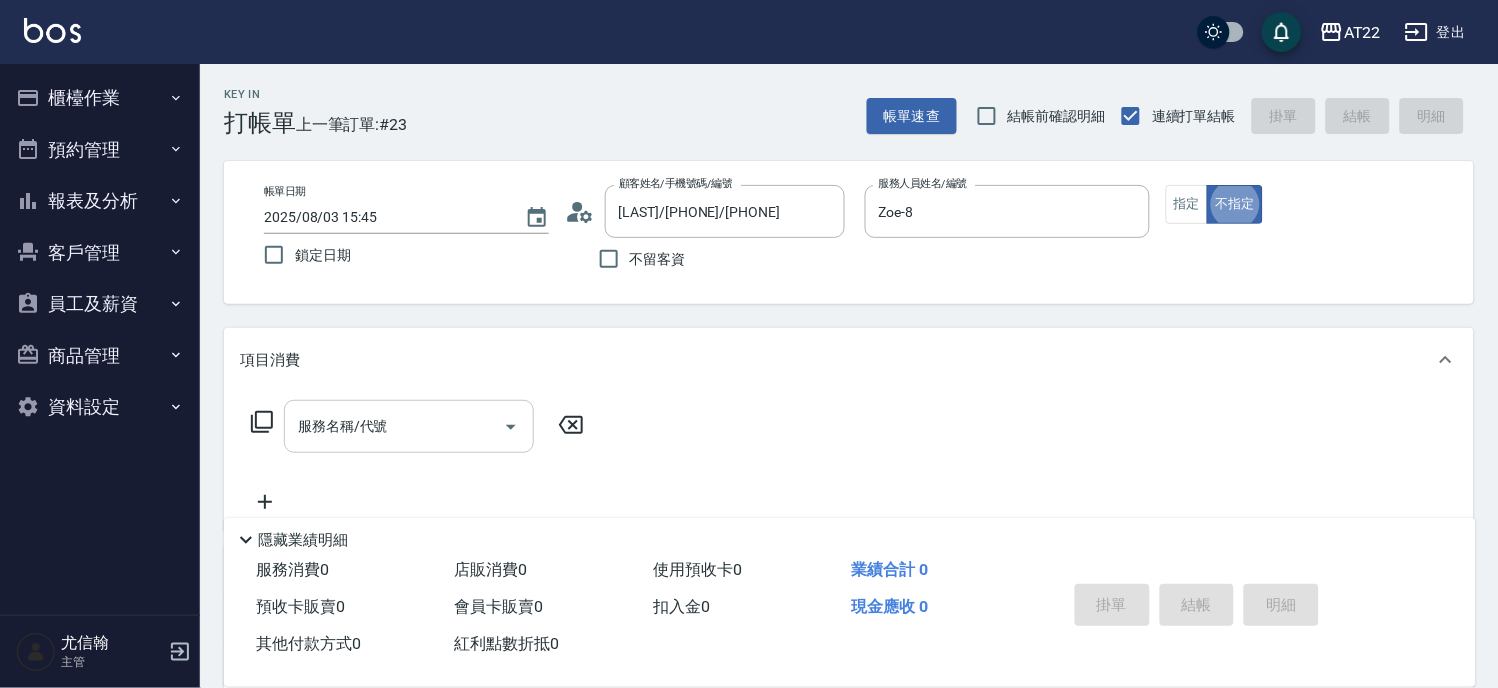 click on "服務名稱/代號" at bounding box center [394, 426] 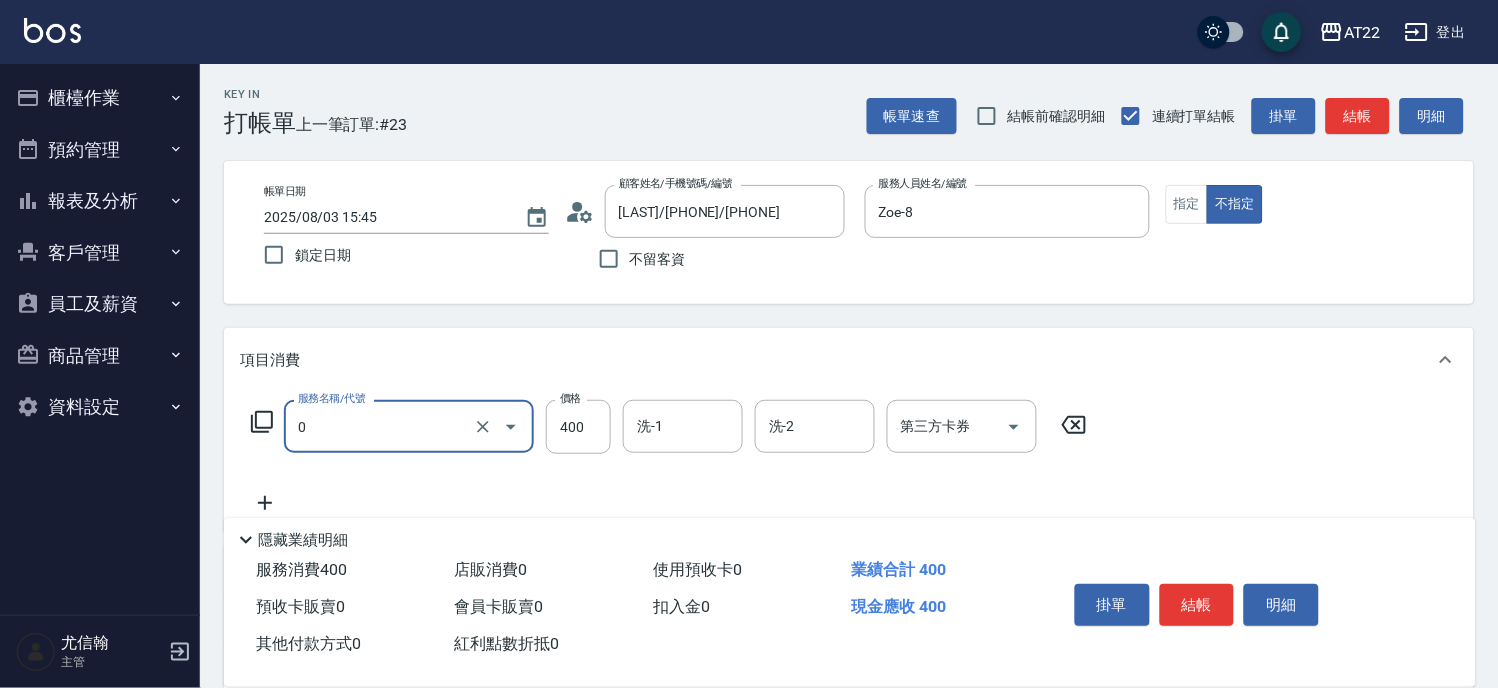 type on "有機洗髮(0)" 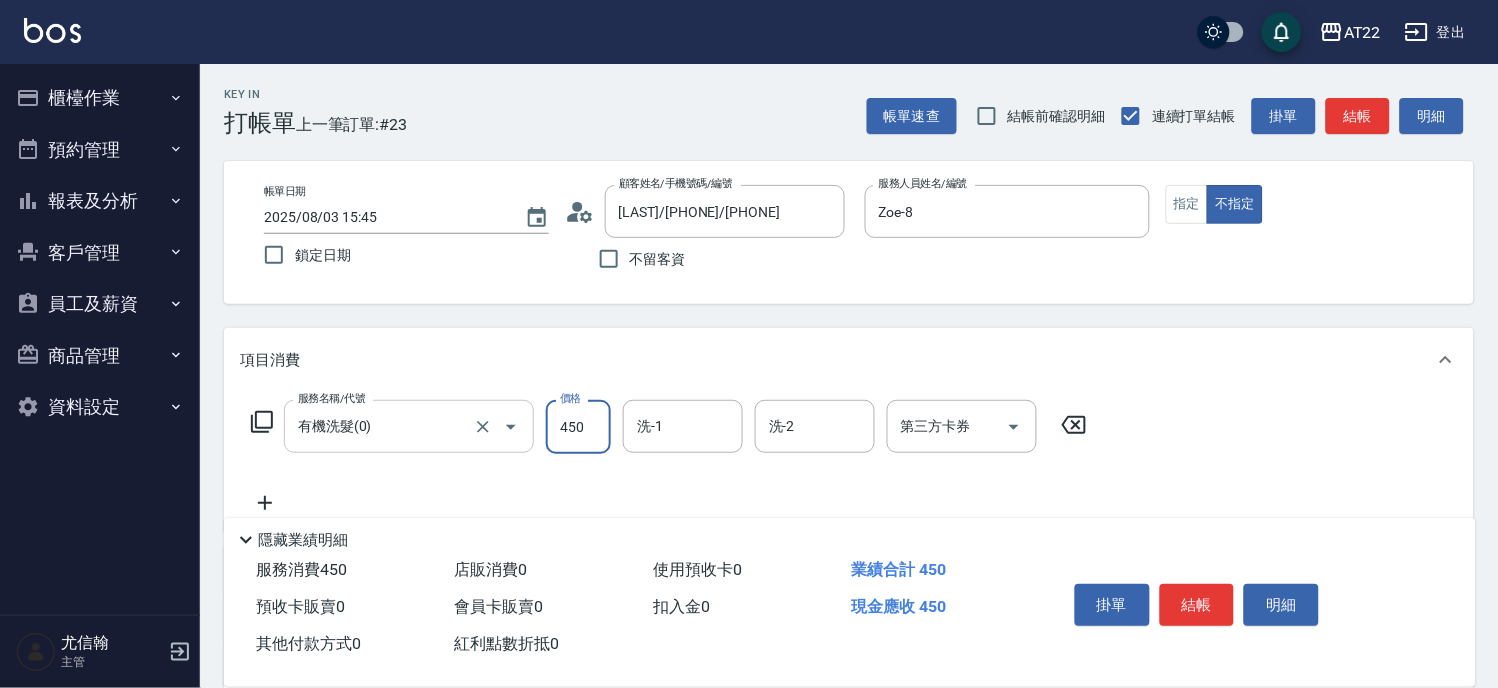 type on "450" 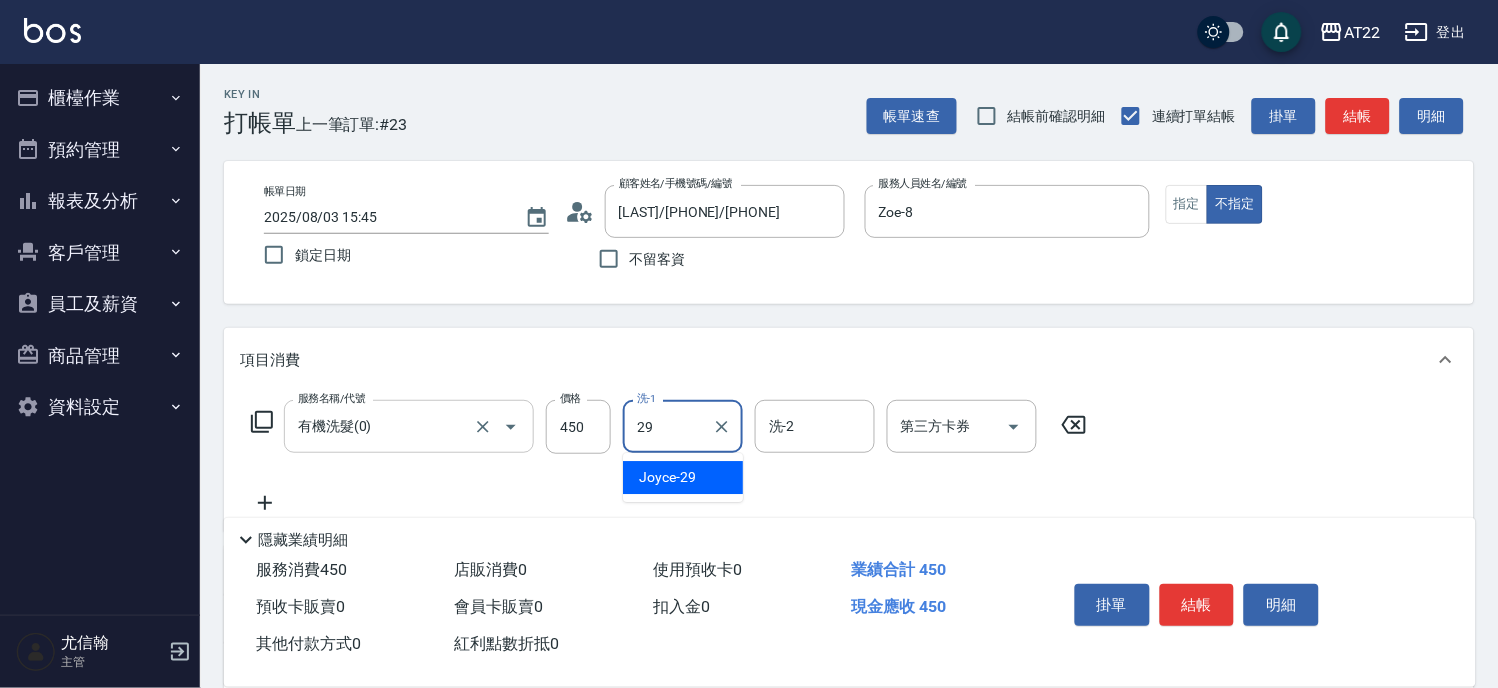 type on "[NAME]-29" 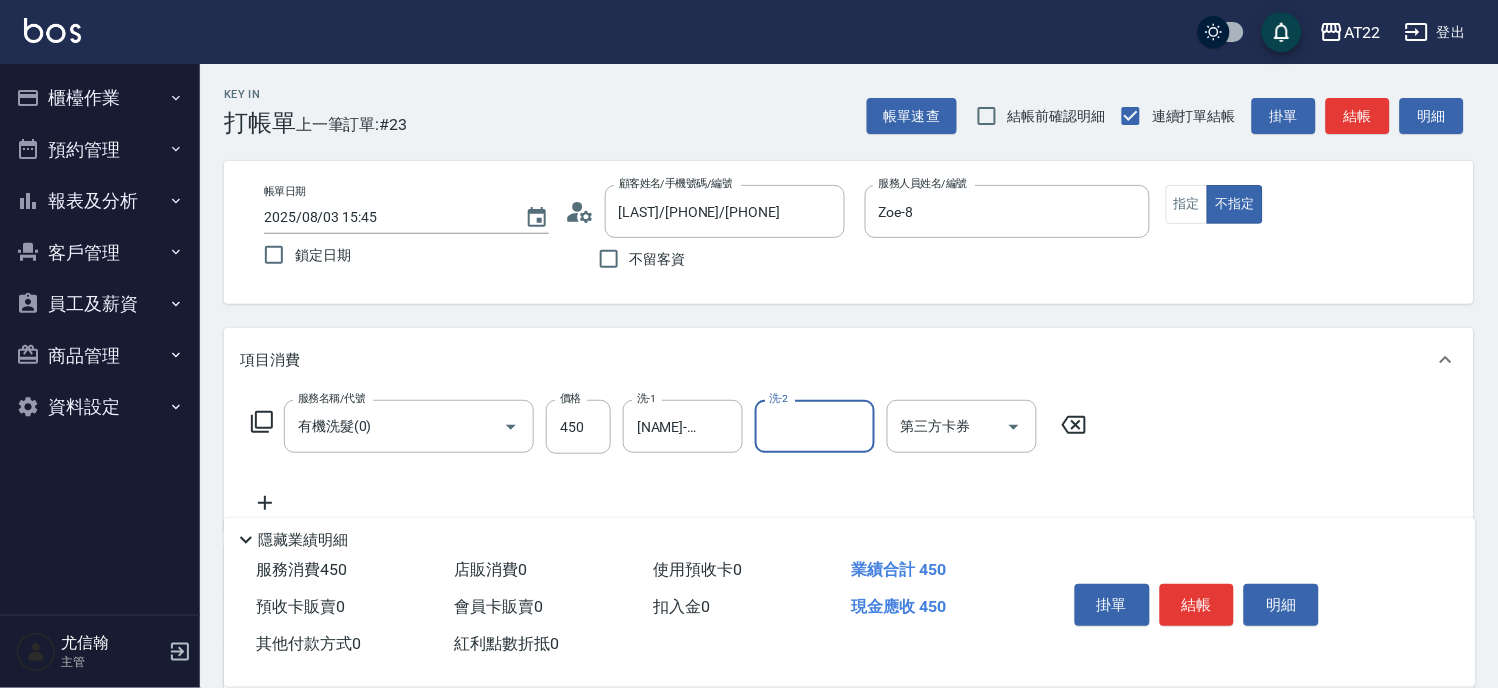 click 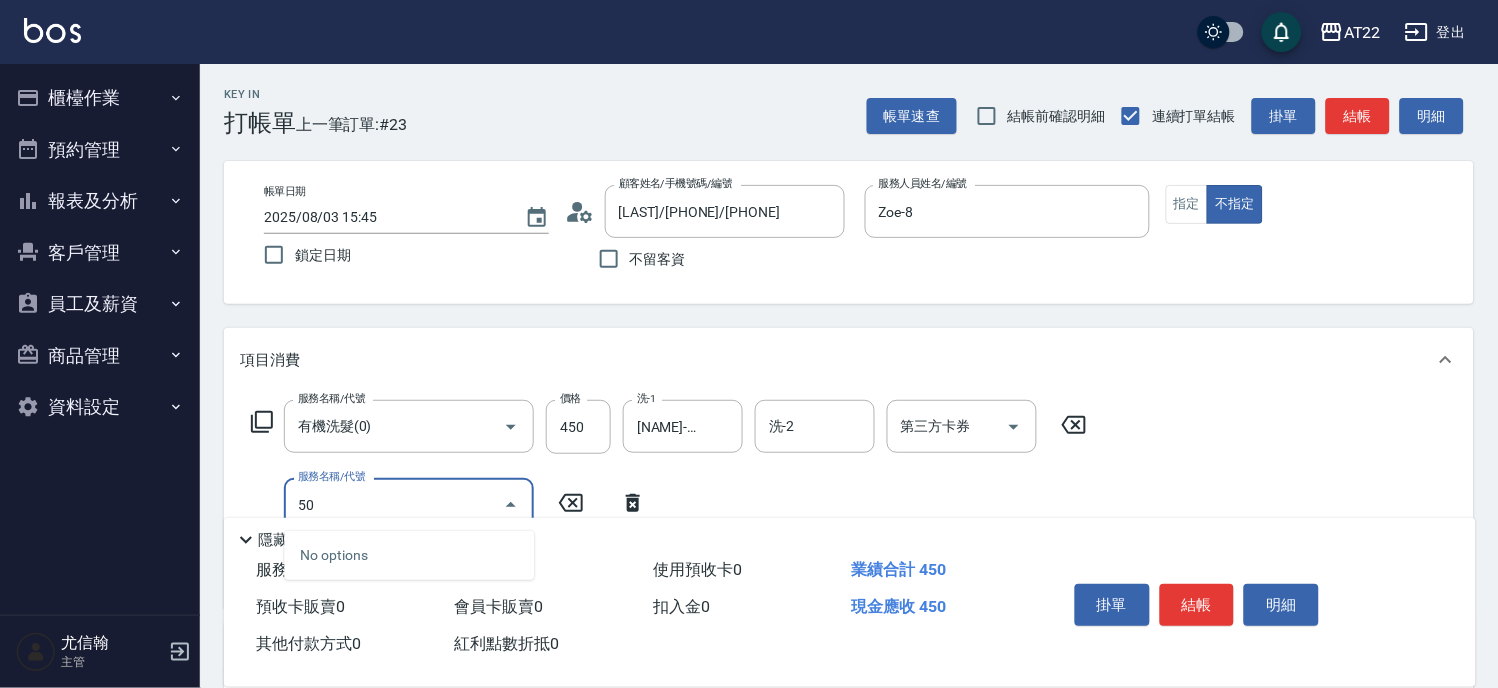 type on "5" 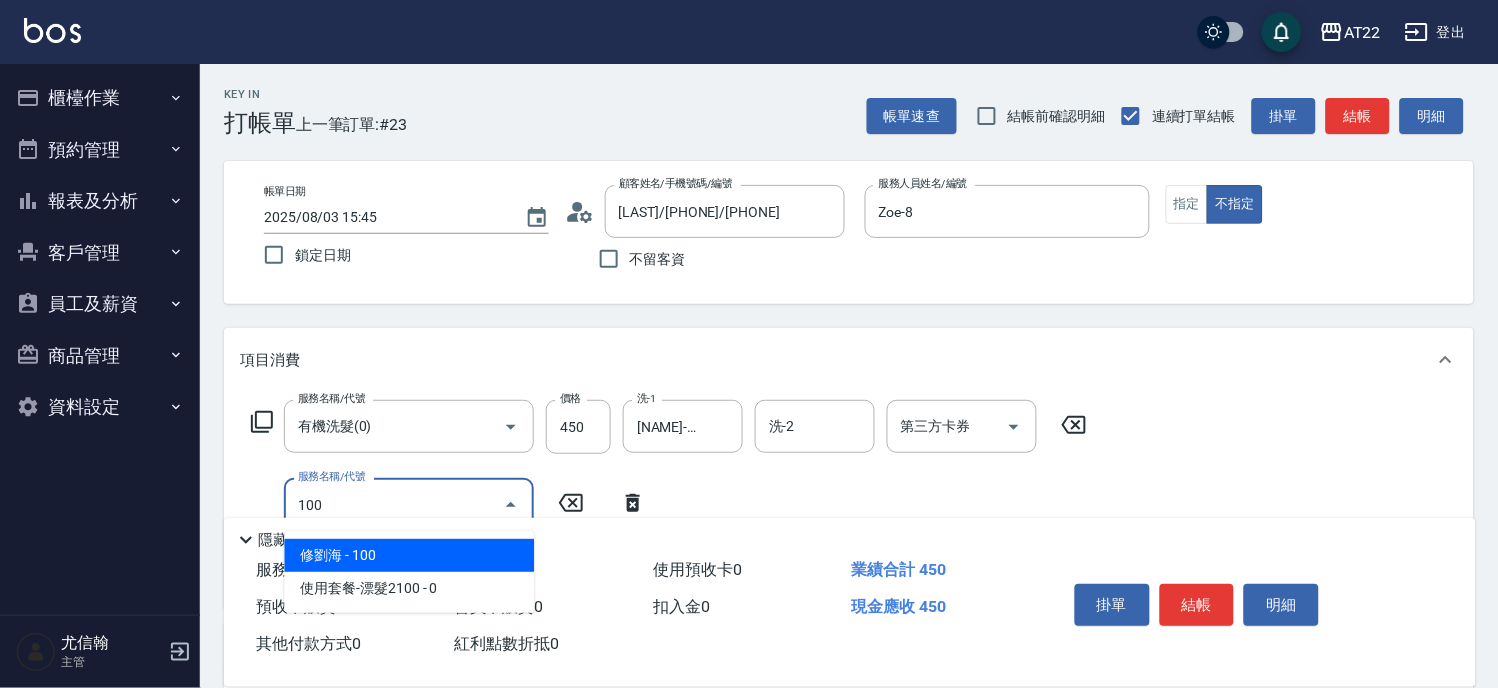 type on "1003" 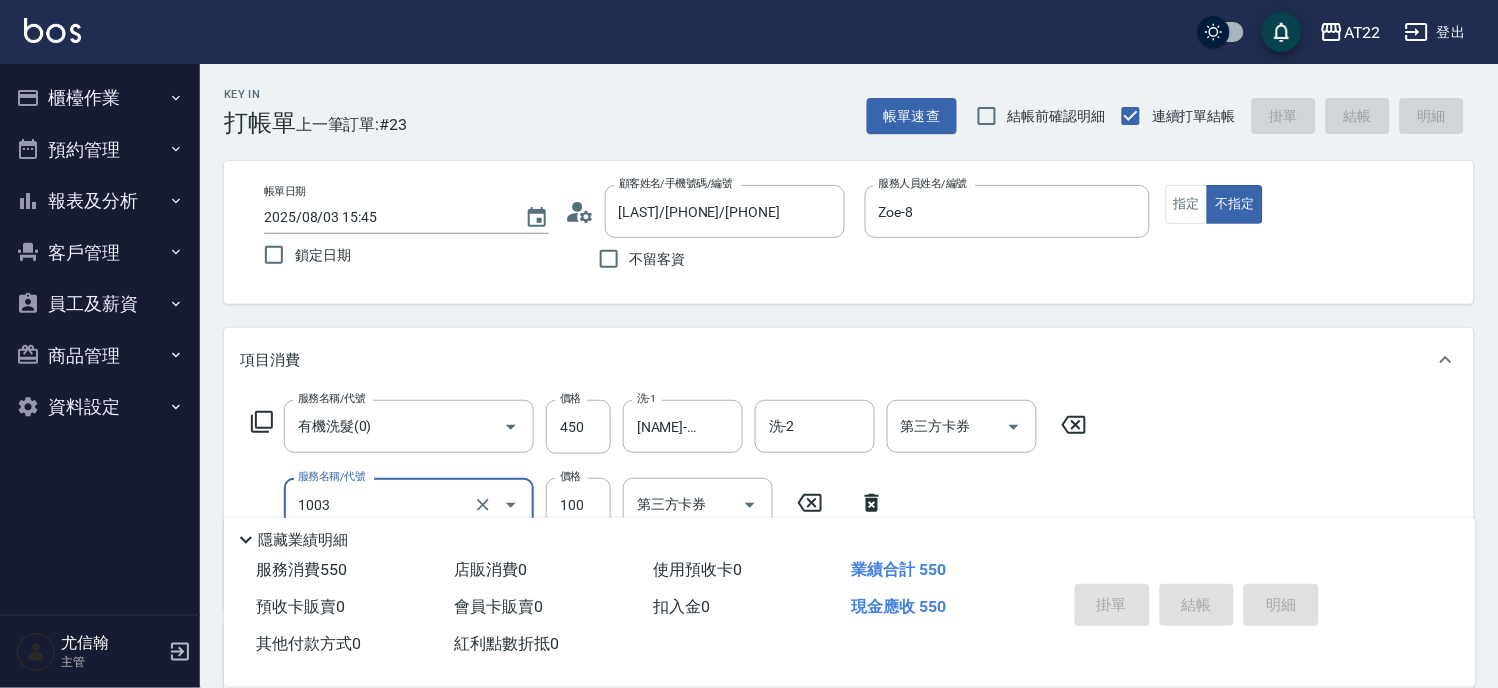 type 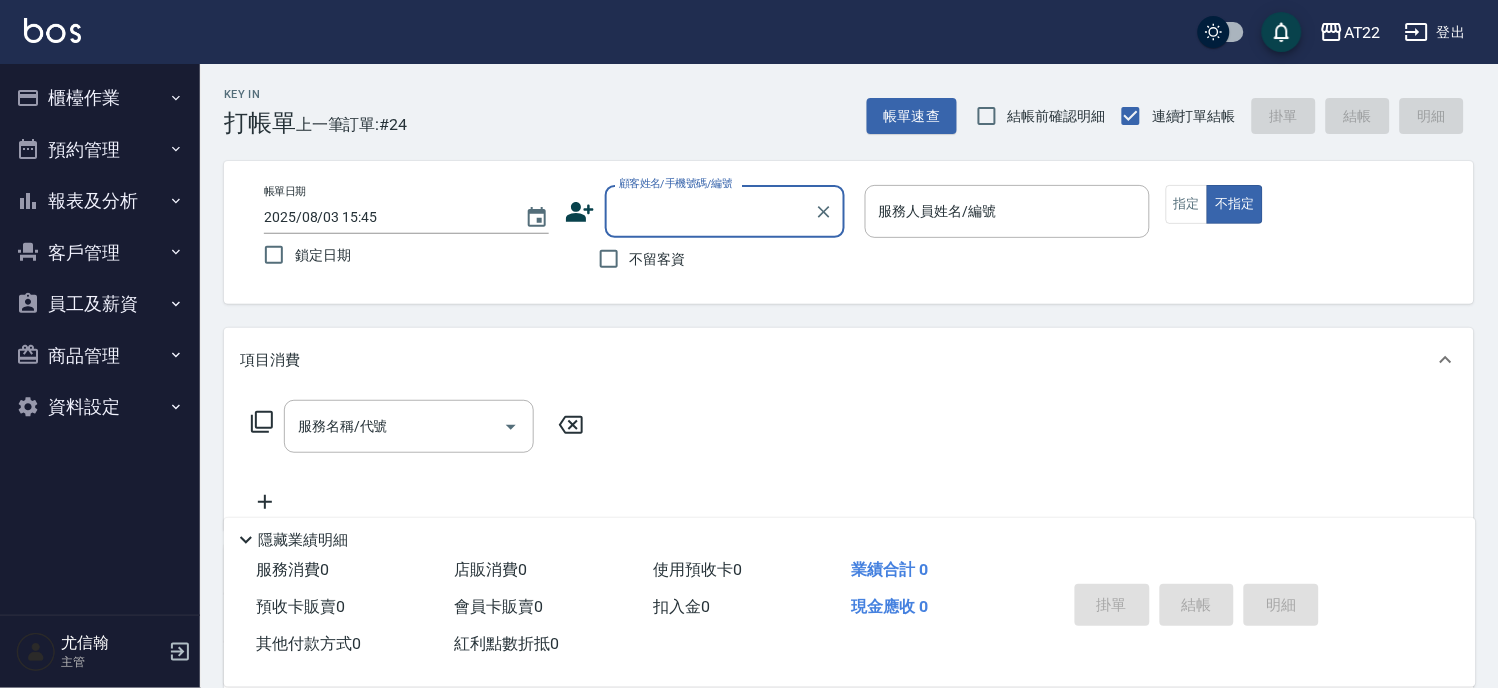 click 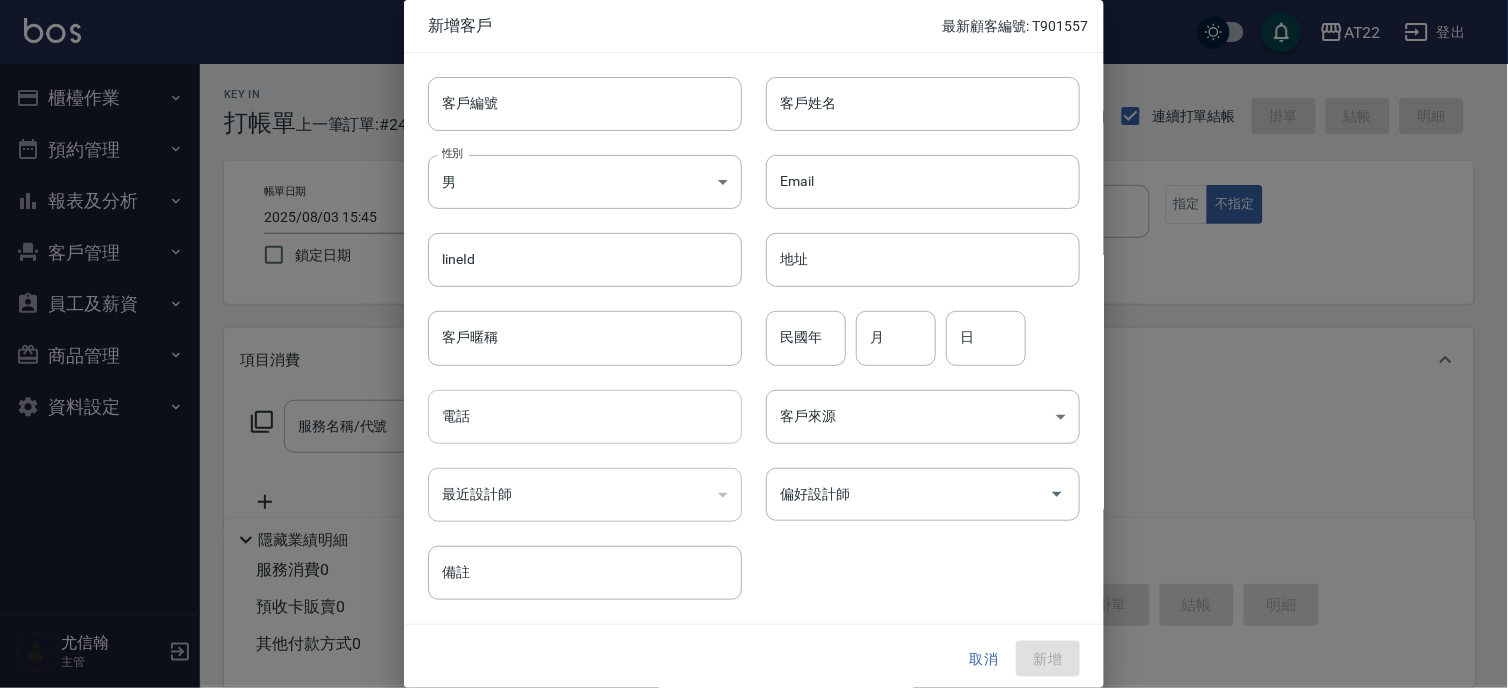 click on "電話" at bounding box center [585, 417] 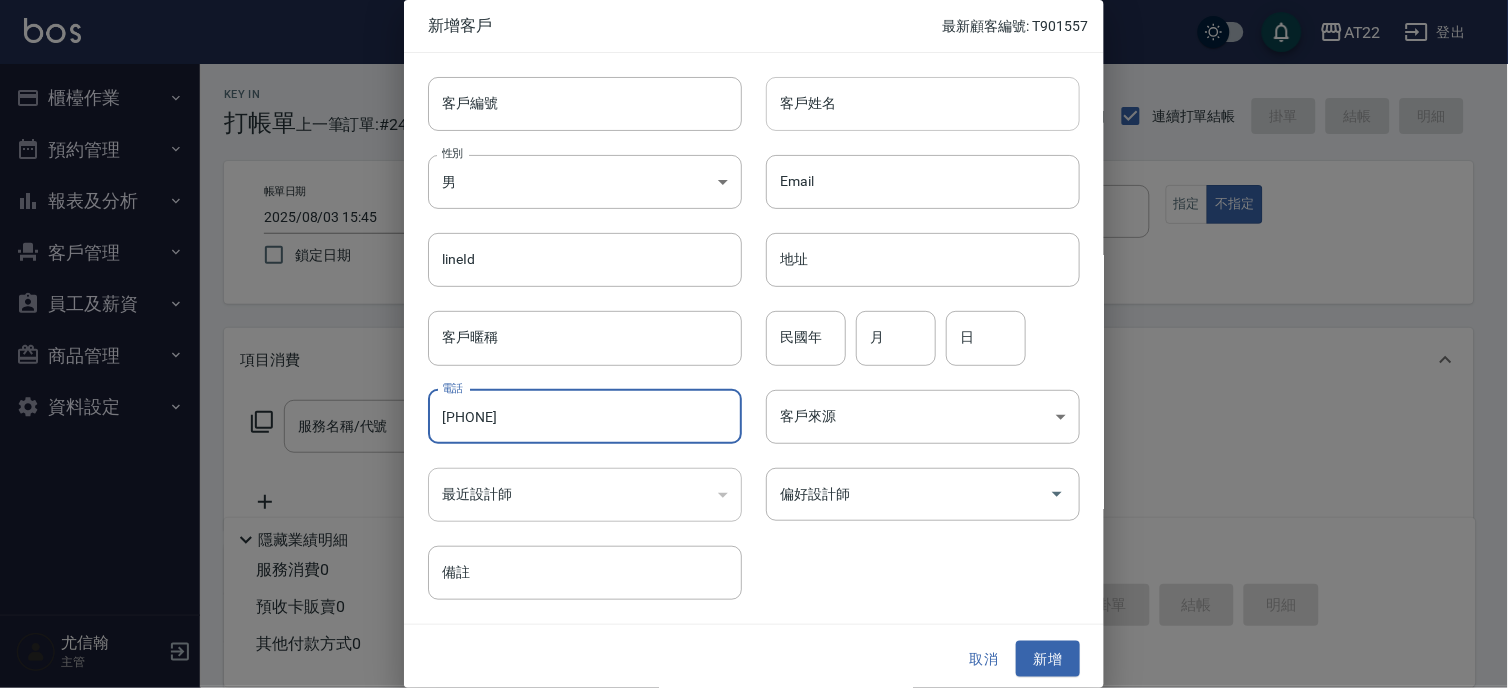 type on "[PHONE]" 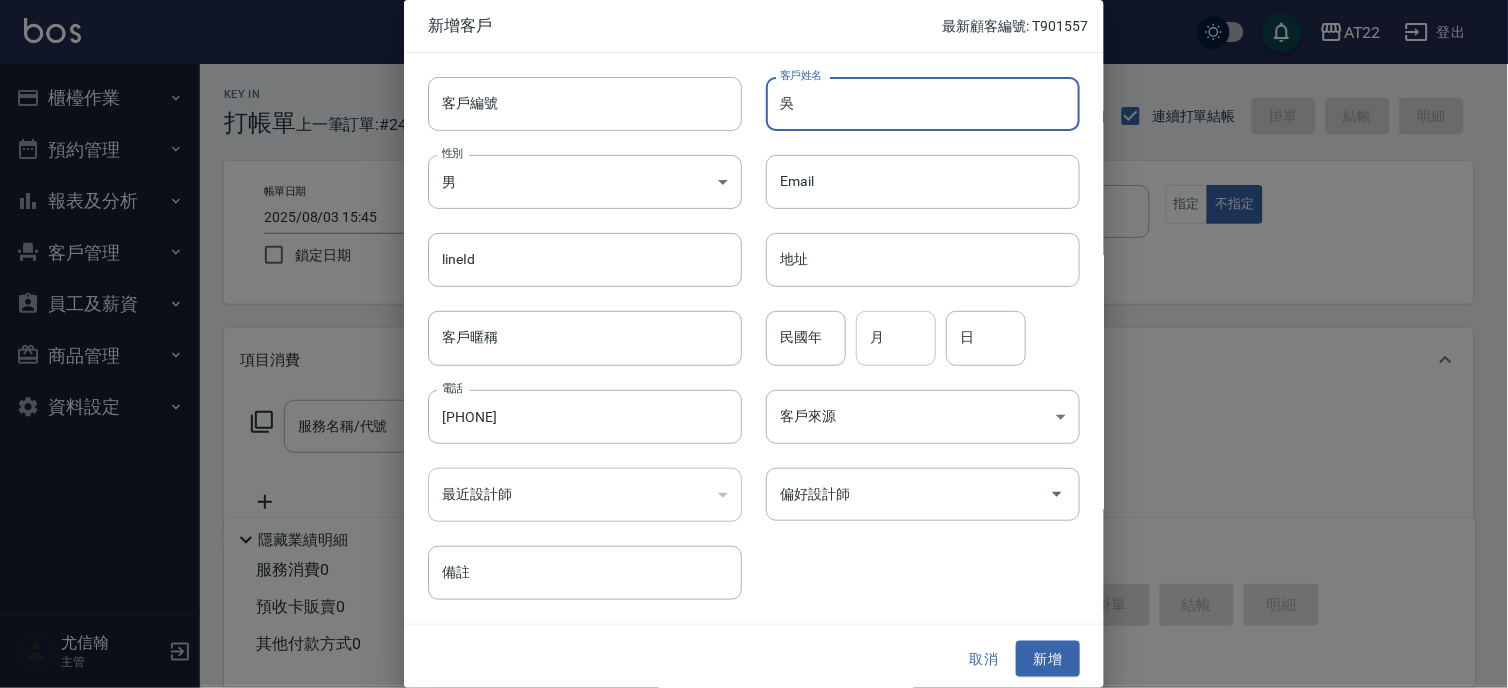 type on "吳" 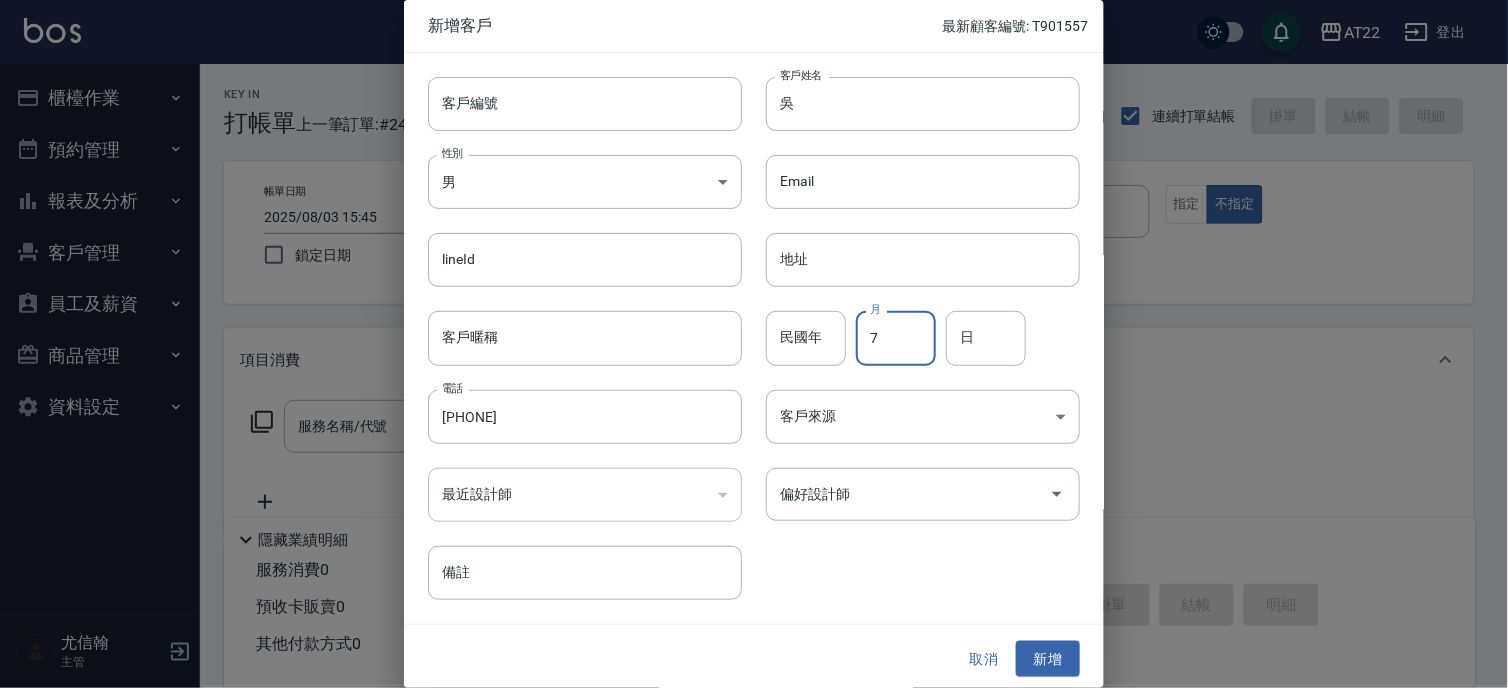 type on "7" 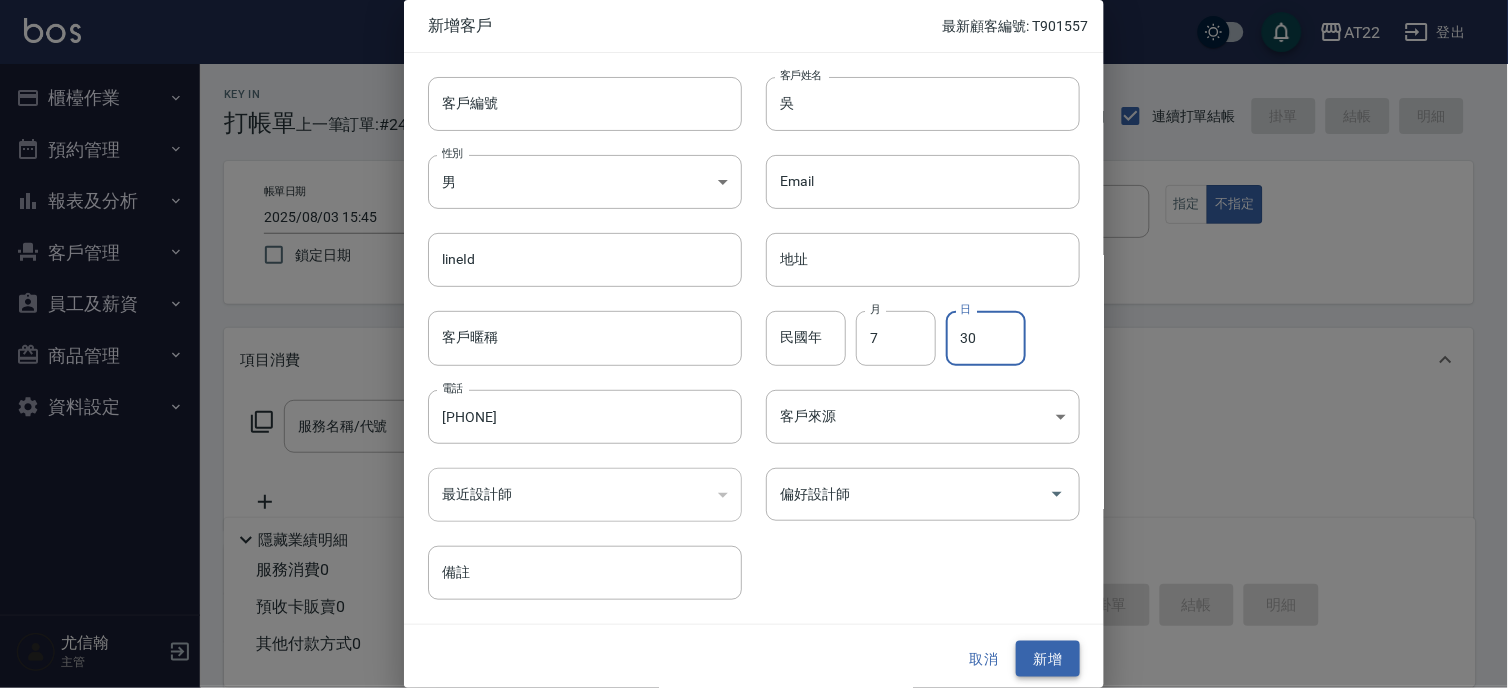 type on "30" 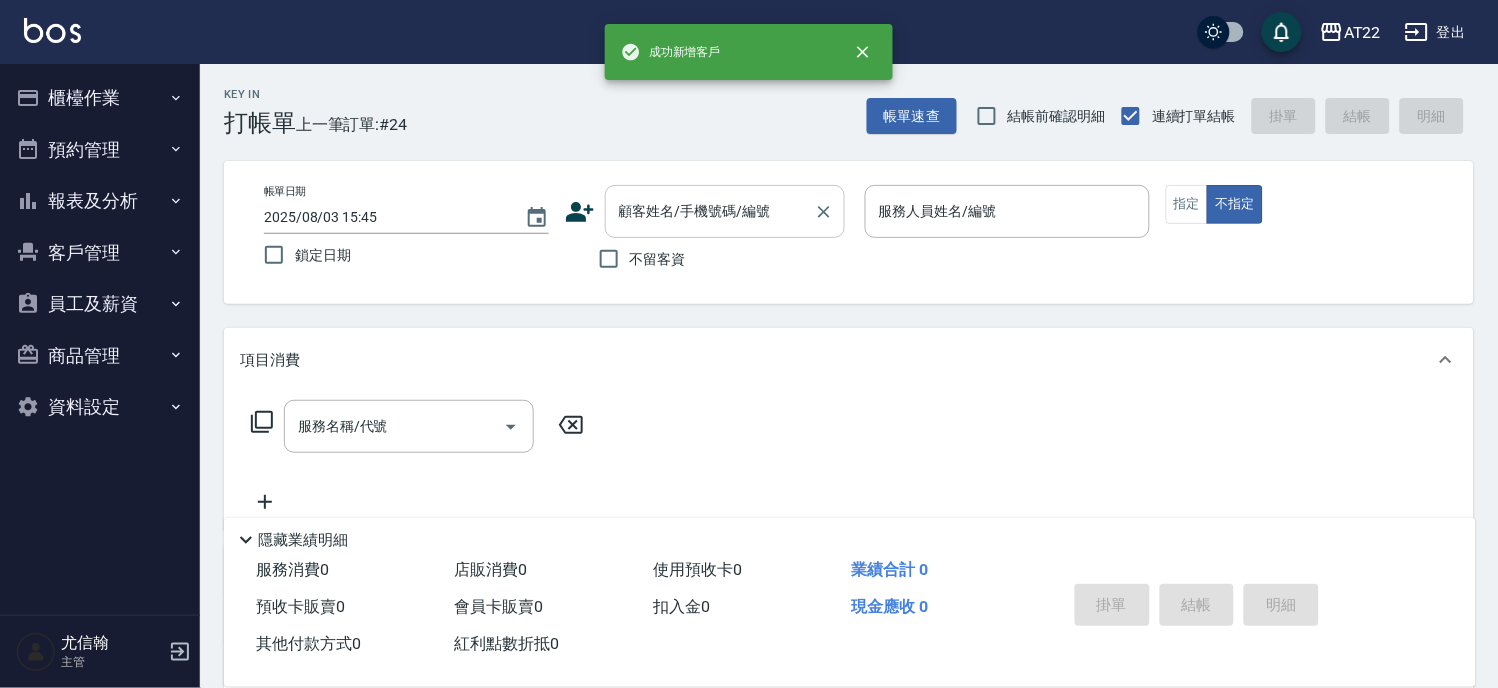 click on "顧客姓名/手機號碼/編號" at bounding box center [725, 211] 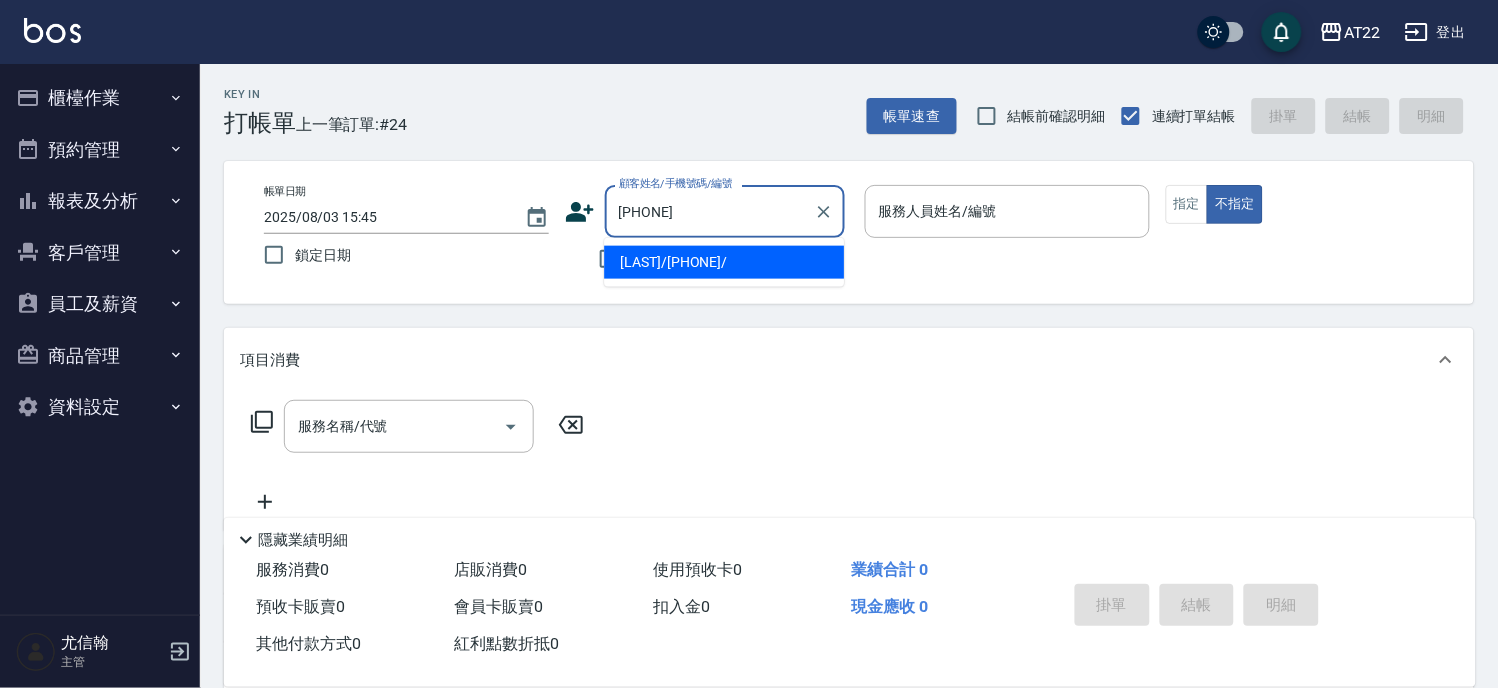 type on "[LAST]/[PHONE]/" 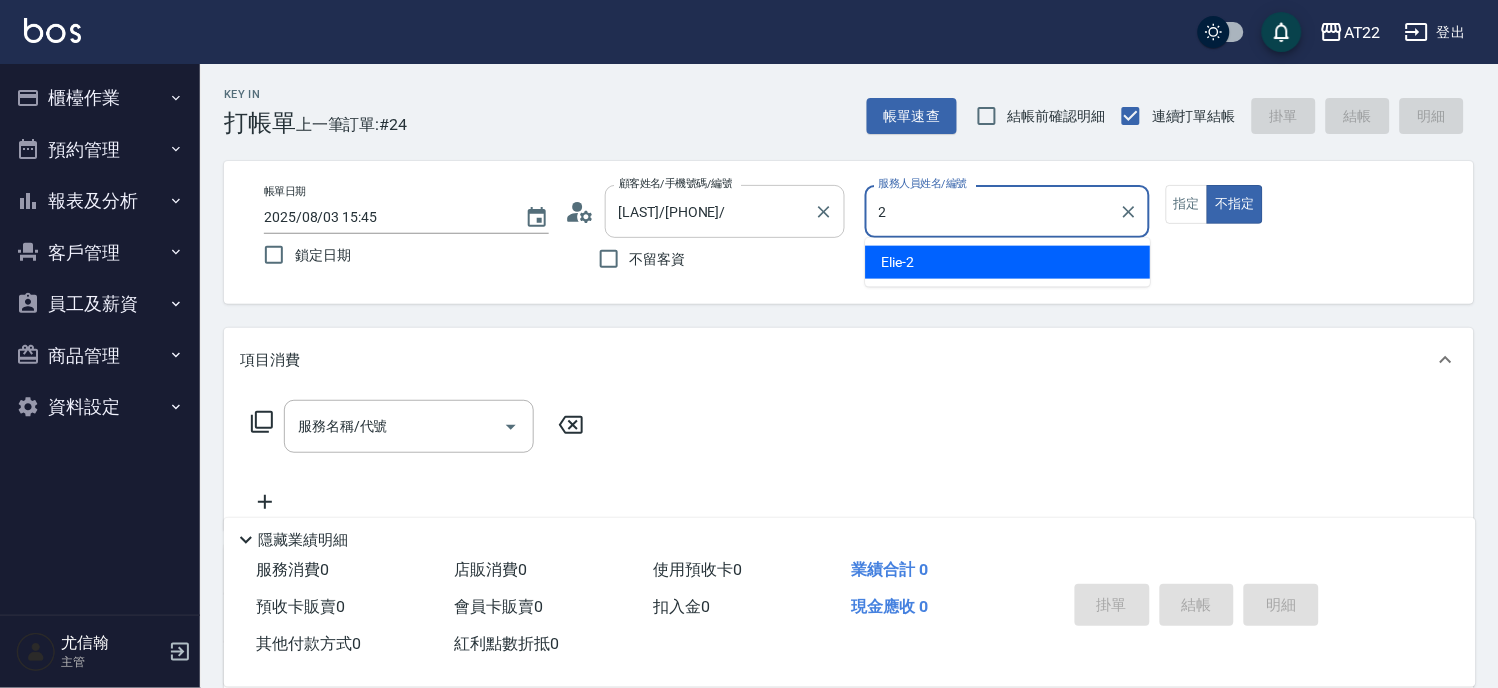 type on "[NAME]-2" 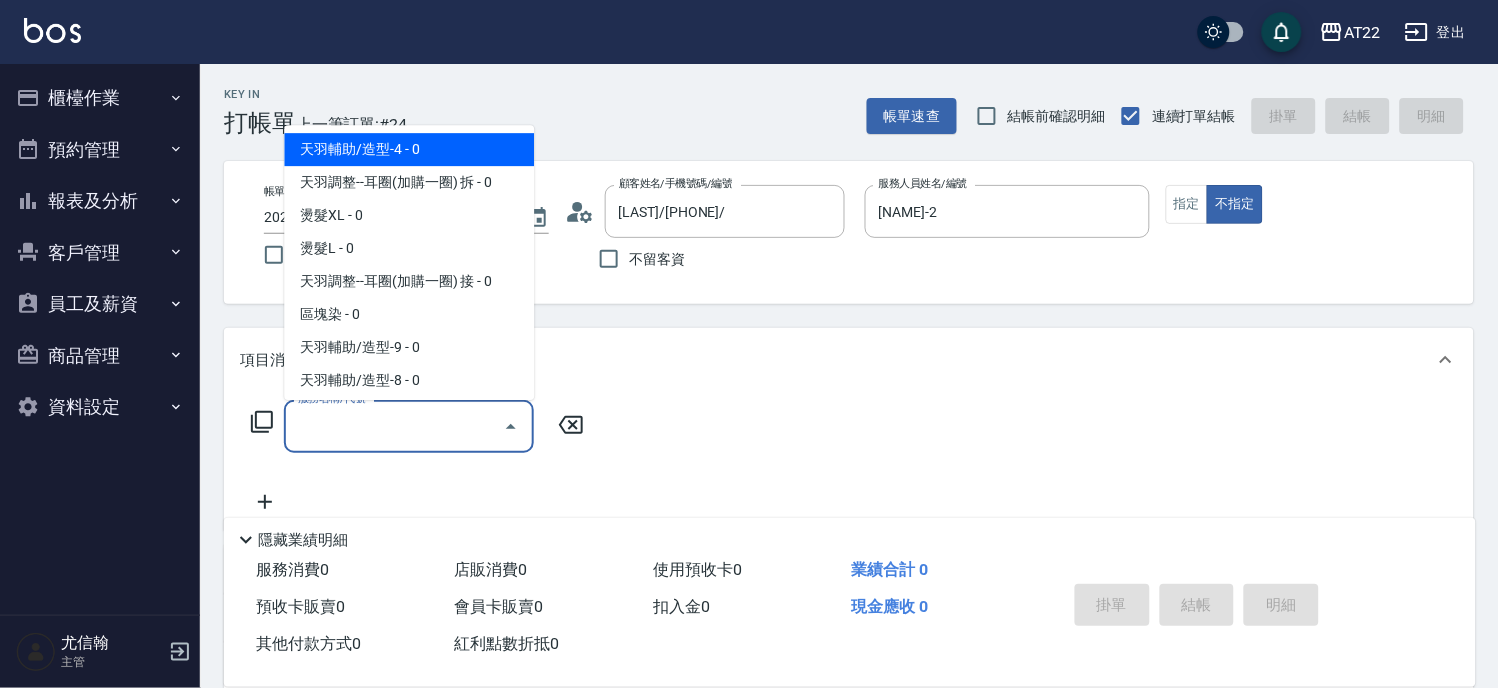 click on "服務名稱/代號" at bounding box center [394, 426] 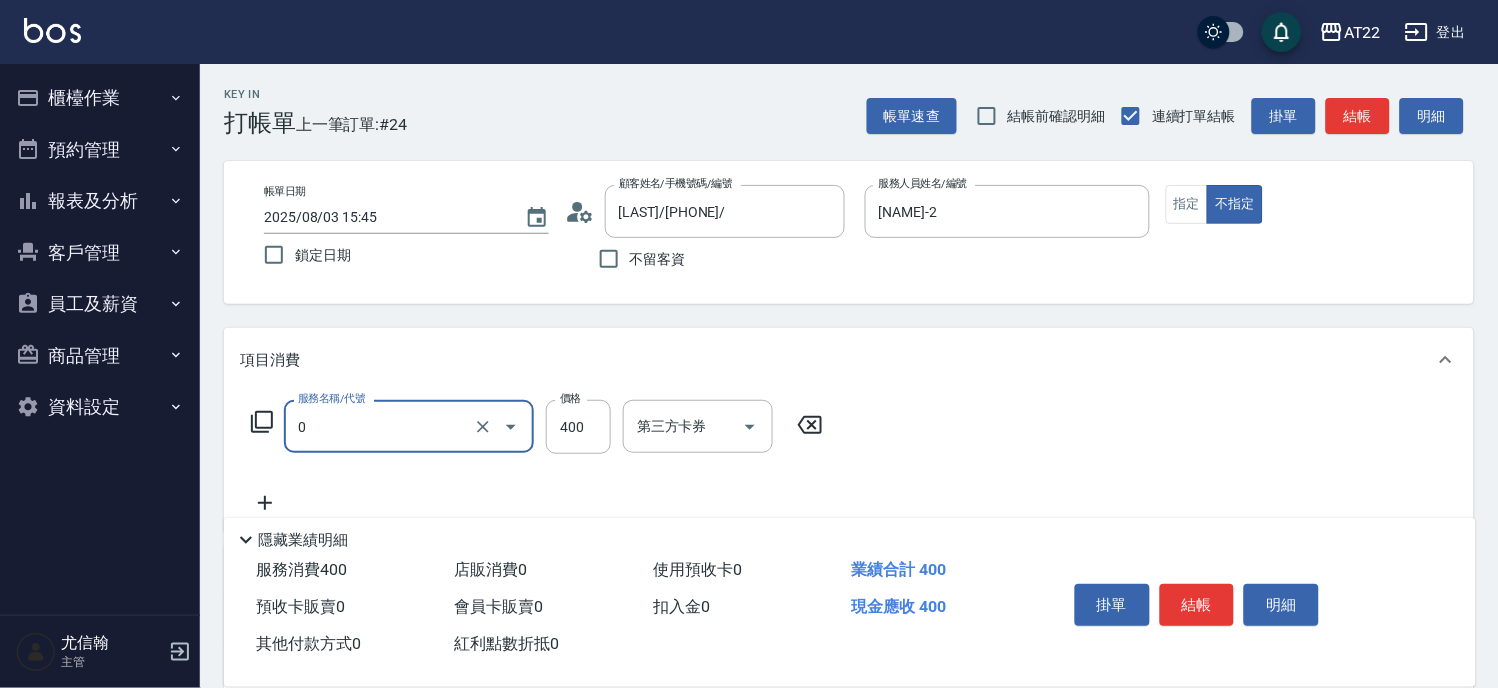 type on "有機洗髮(0)" 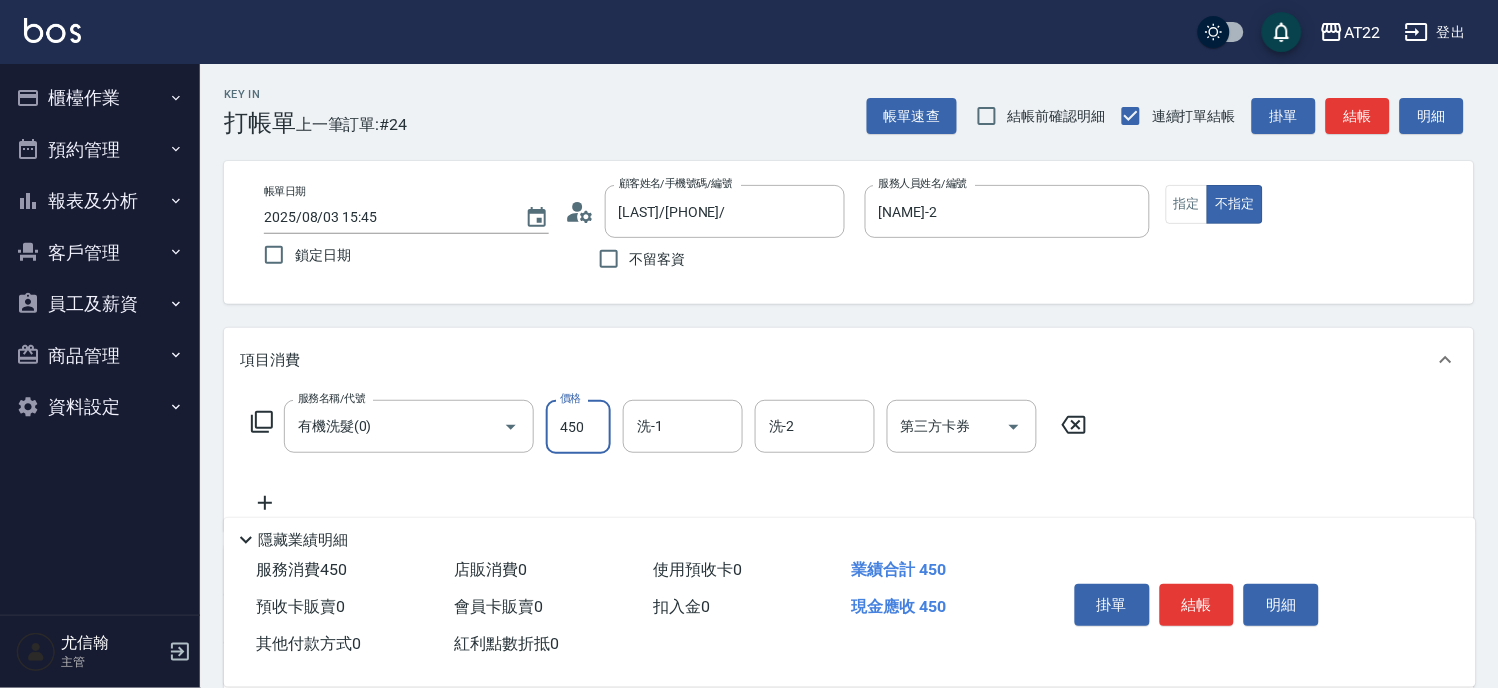 type on "450" 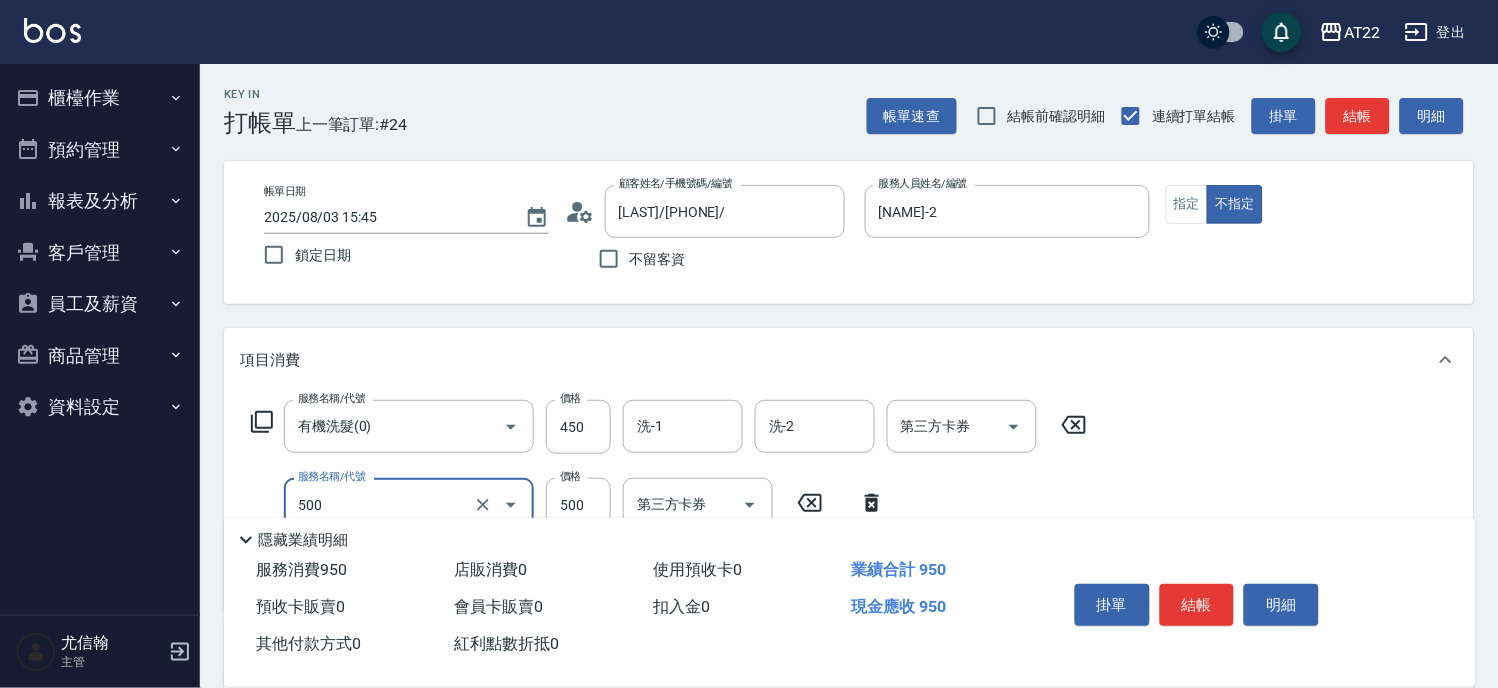 type on "剪髮(500)" 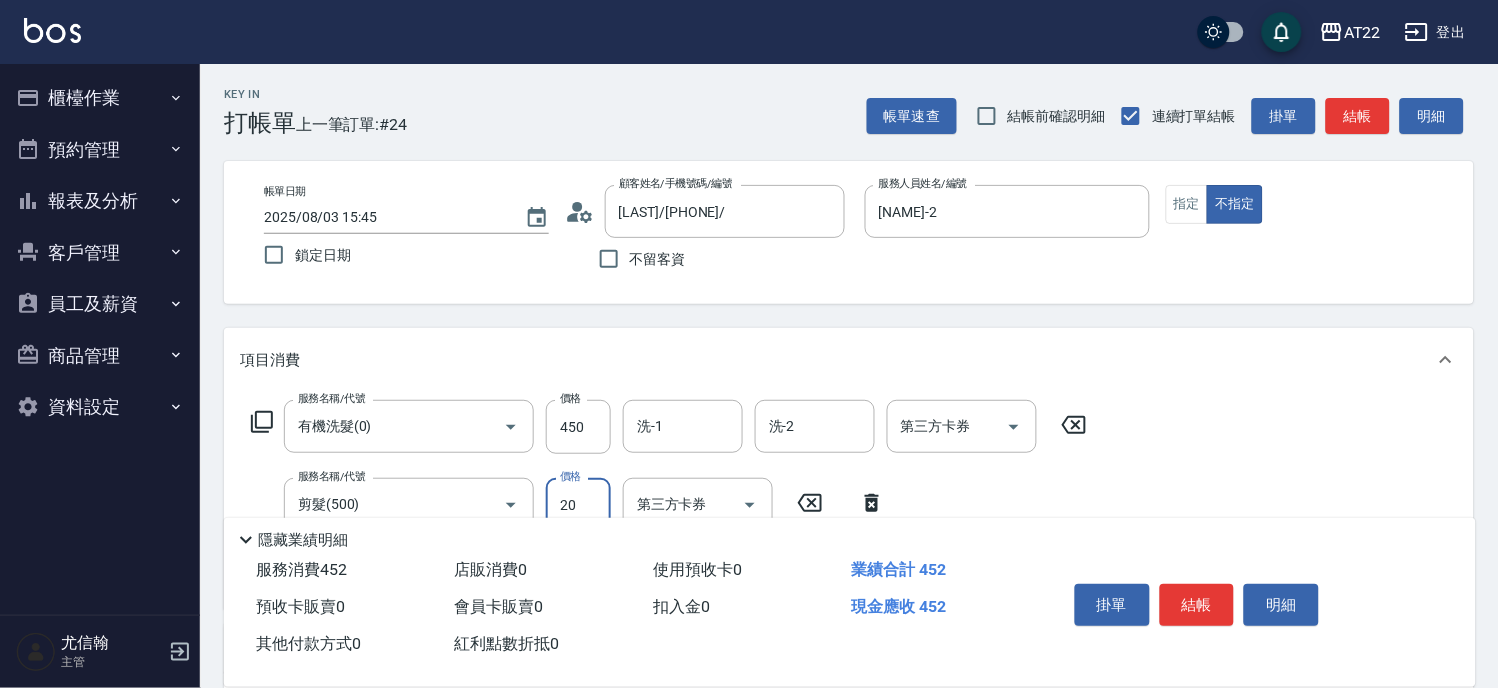 type on "200" 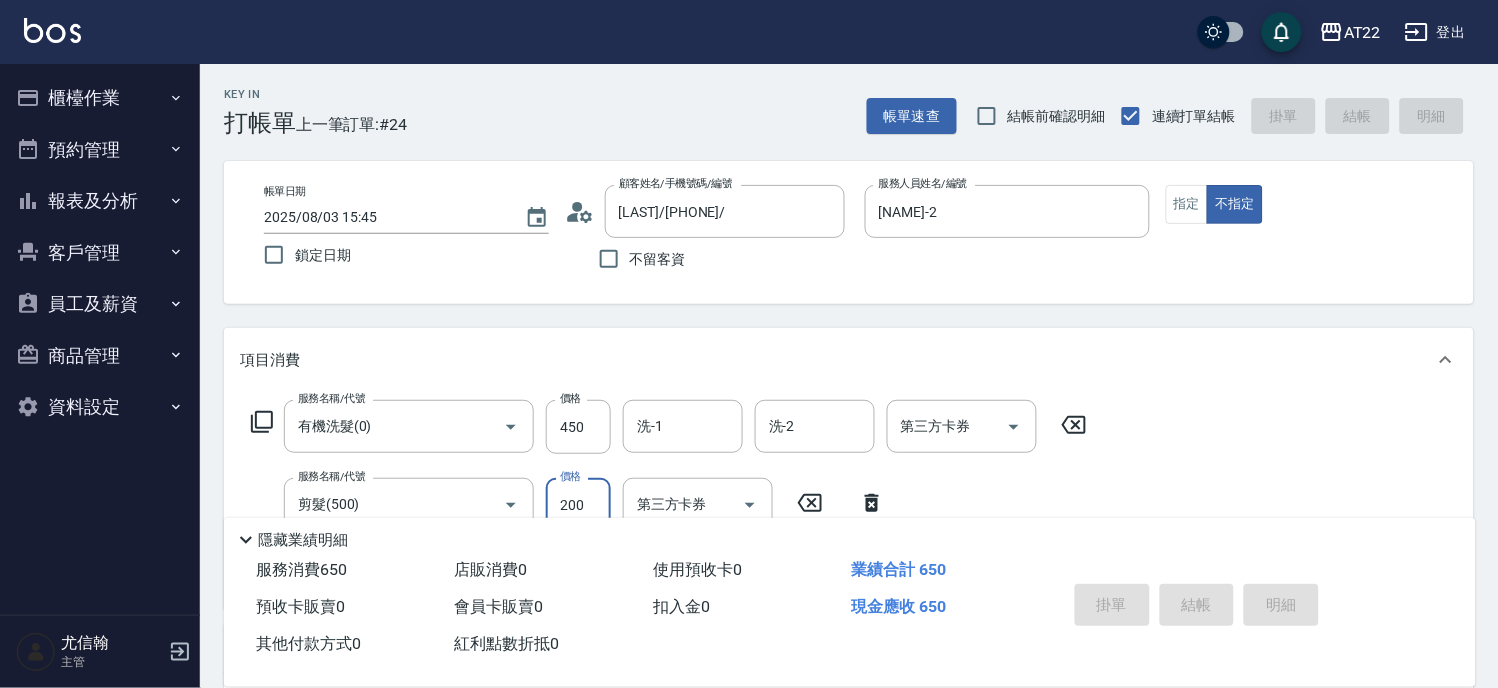 type on "2025/08/03 15:46" 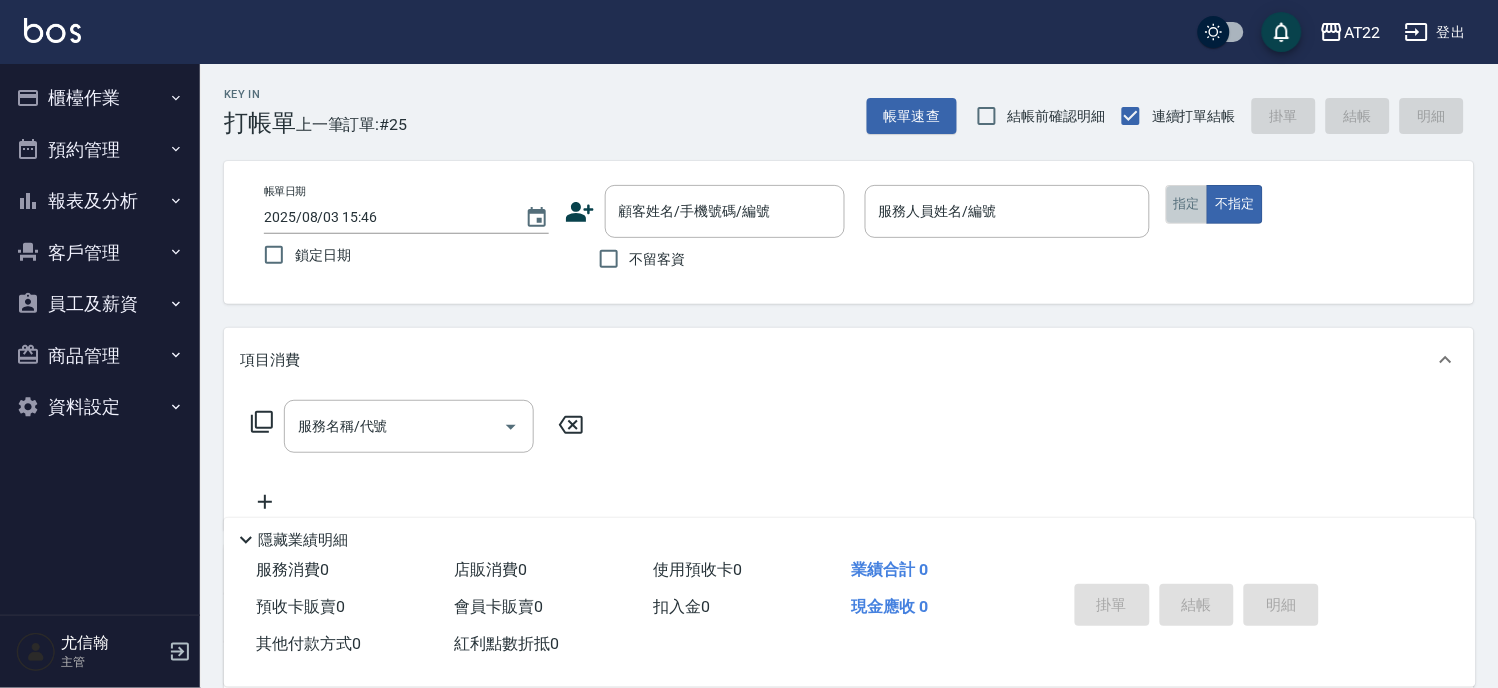 click on "指定" at bounding box center (1187, 204) 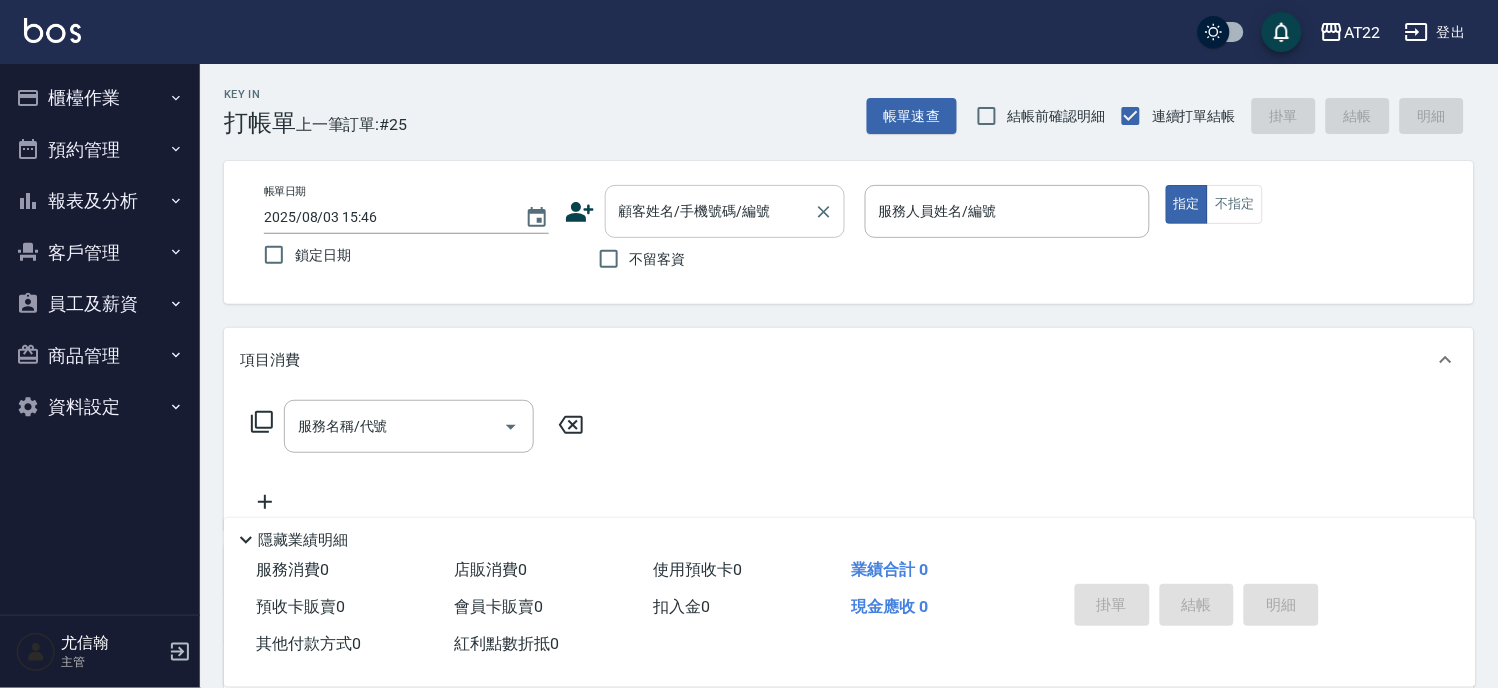 click on "顧客姓名/手機號碼/編號" at bounding box center [710, 211] 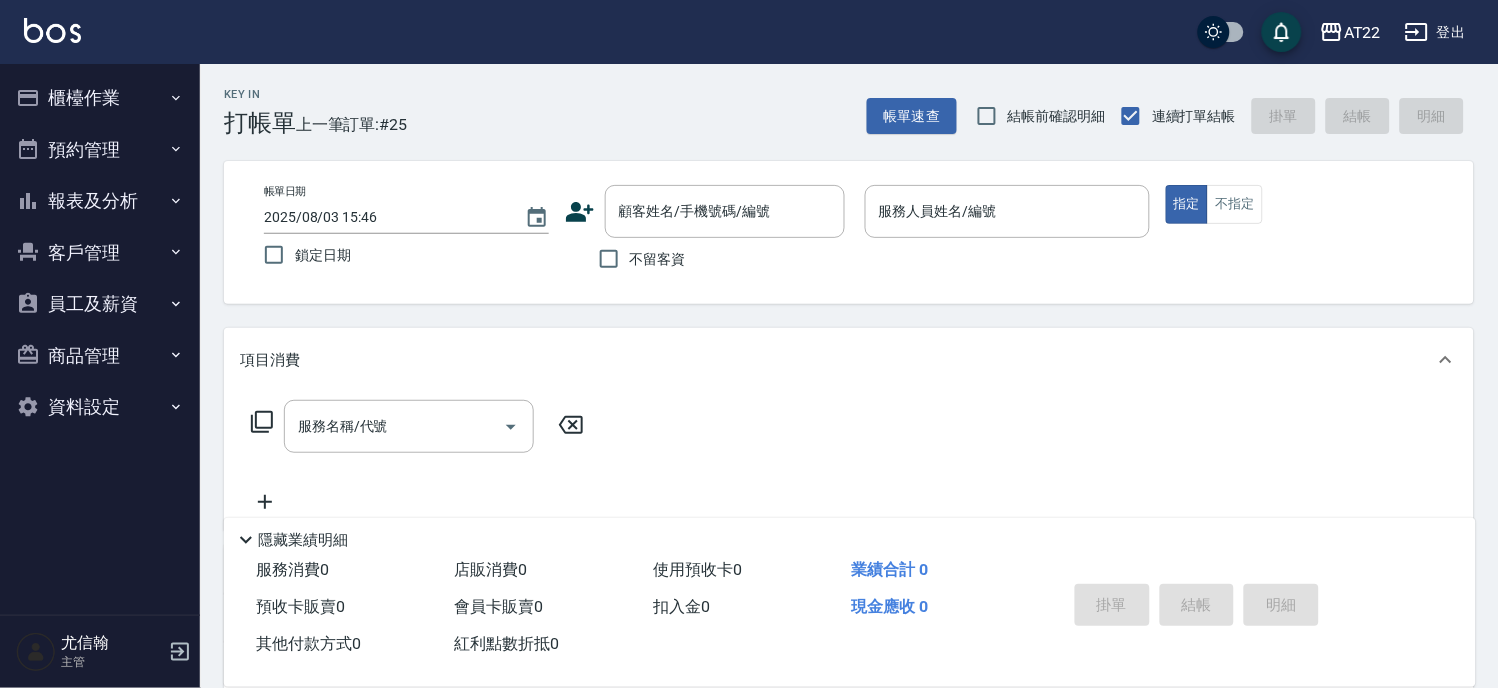 click on "Key In 打帳單 上一筆訂單:#25 帳單速查 結帳前確認明細 連續打單結帳 掛單 結帳 明細 帳單日期 2025/08/03 15:46 鎖定日期 顧客姓名/手機號碼/編號 顧客姓名/手機號碼/編號 不留客資 服務人員姓名/編號 服務人員姓名/編號 指定 不指定 項目消費 服務名稱/代號 服務名稱/代號 店販銷售 服務人員姓名/編號 服務人員姓名/編號 商品代號/名稱 商品代號/名稱 預收卡販賣 卡券名稱/代號 卡券名稱/代號 使用預收卡 其他付款方式 其他付款方式 其他付款方式 備註及來源 備註 備註 訂單來源 ​ 訂單來源 隱藏業績明細 服務消費  0 店販消費  0 使用預收卡  0 業績合計   0 預收卡販賣  0 會員卡販賣  0 扣入金  0 現金應收   0 其他付款方式  0 紅利點數折抵  0 掛單 結帳 明細" at bounding box center [849, 520] 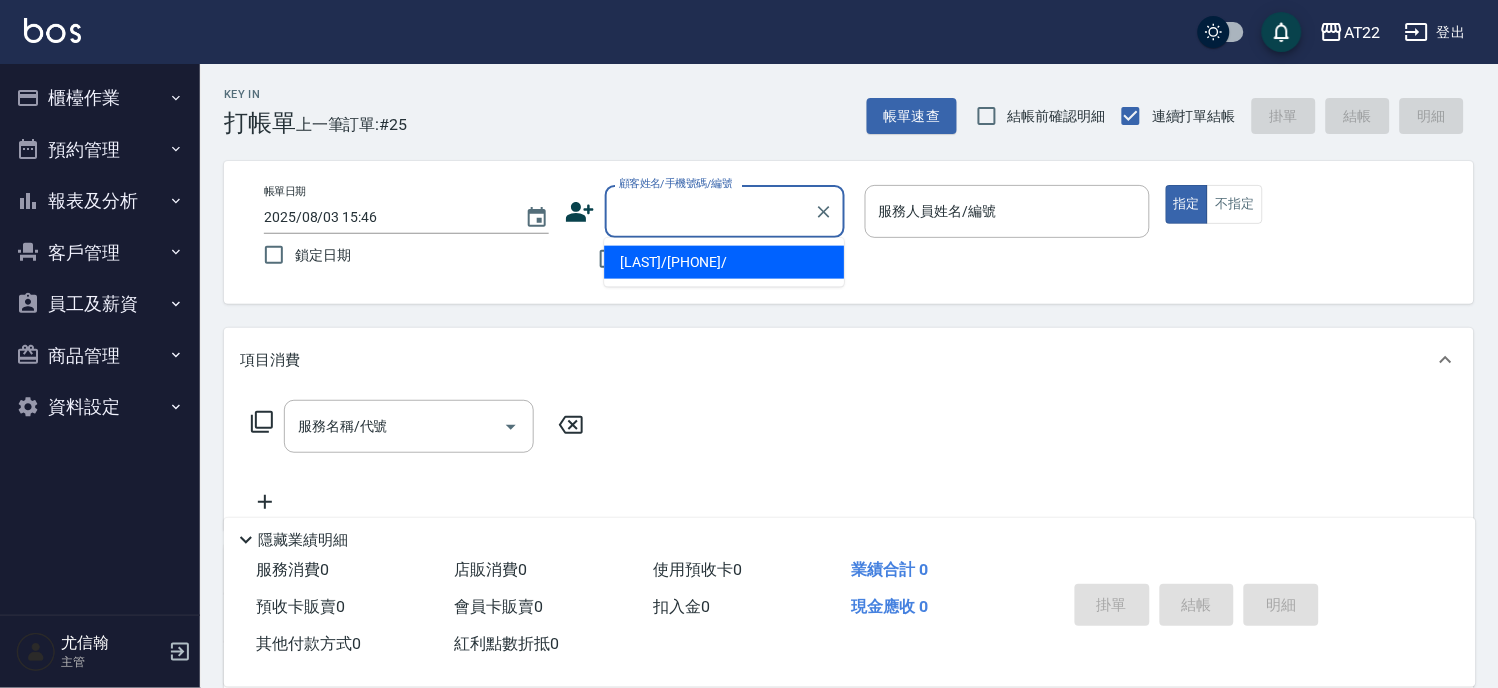 click on "顧客姓名/手機號碼/編號" at bounding box center [710, 211] 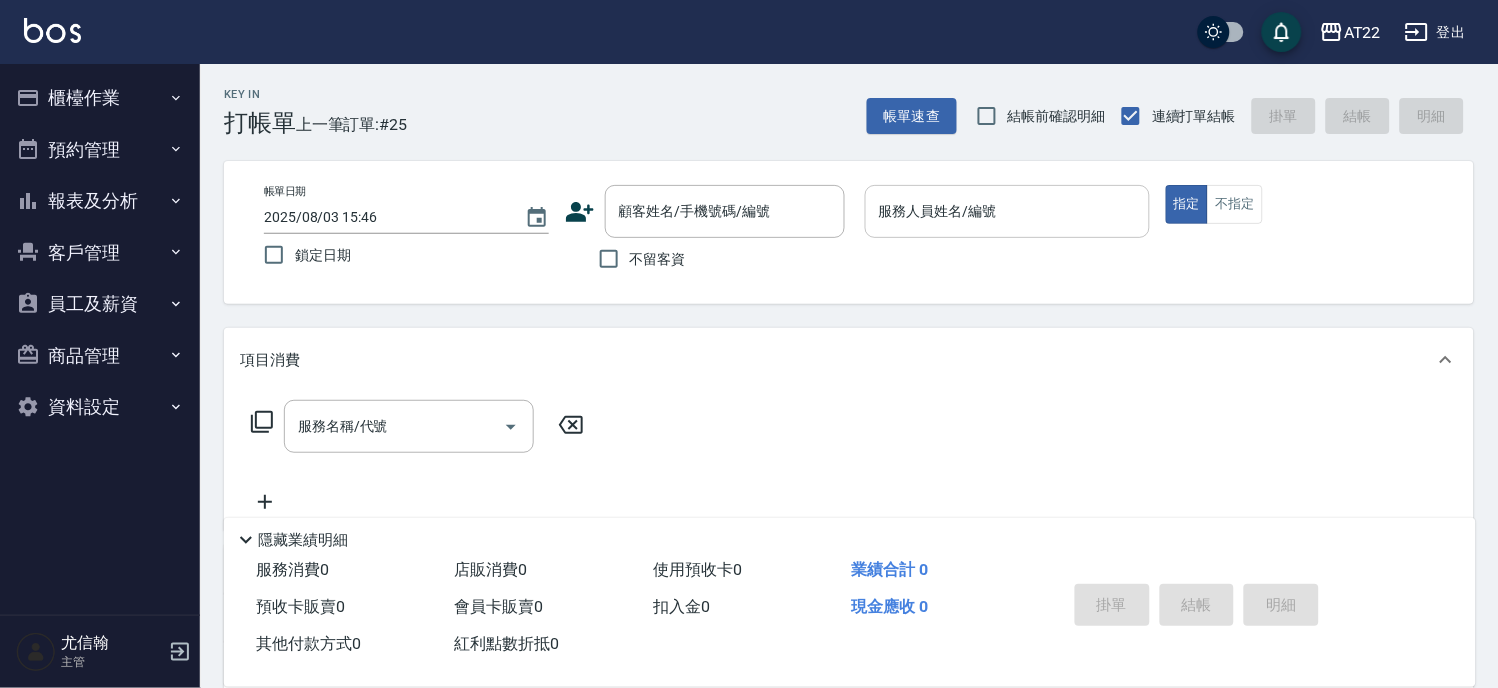 click on "不留客資" at bounding box center [658, 259] 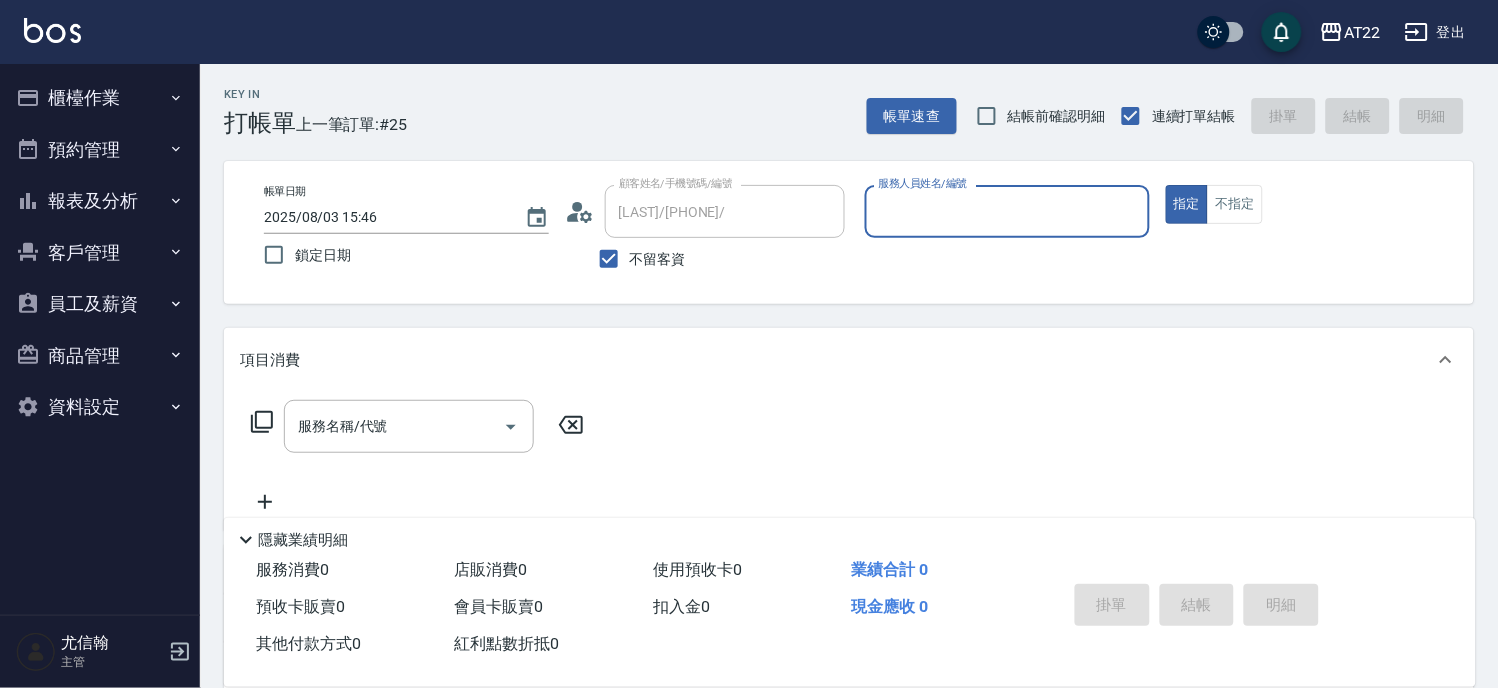 click on "服務人員姓名/編號" at bounding box center [1007, 211] 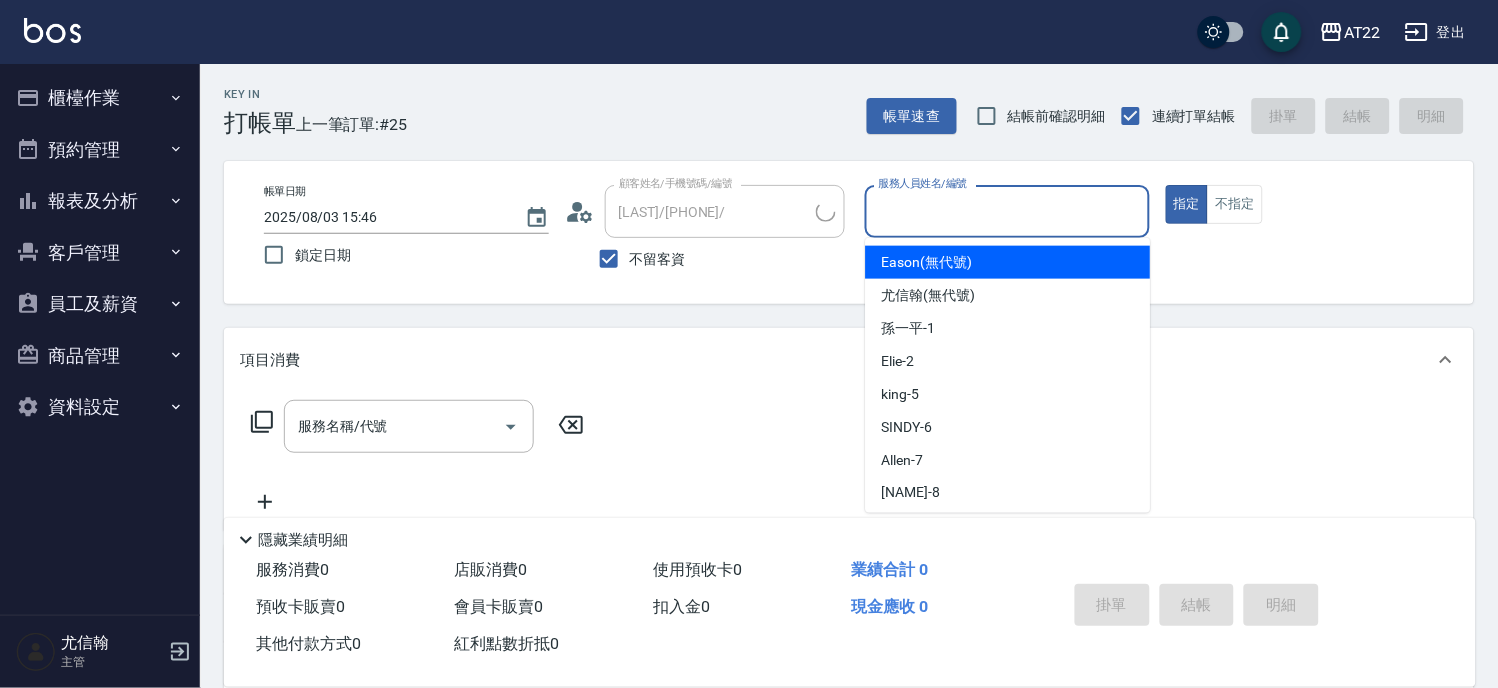 type on "ㄇ" 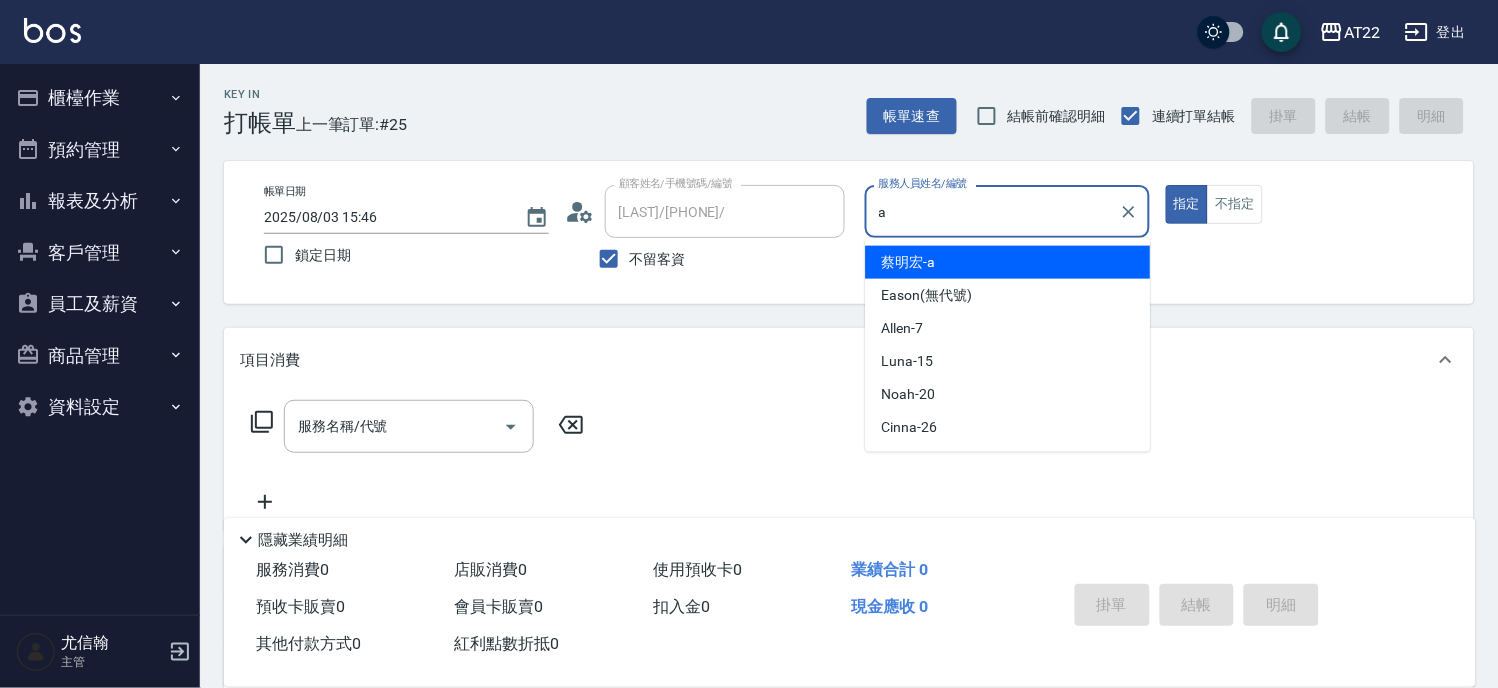 click on "[LAST] [LAST]-a" at bounding box center (1008, 262) 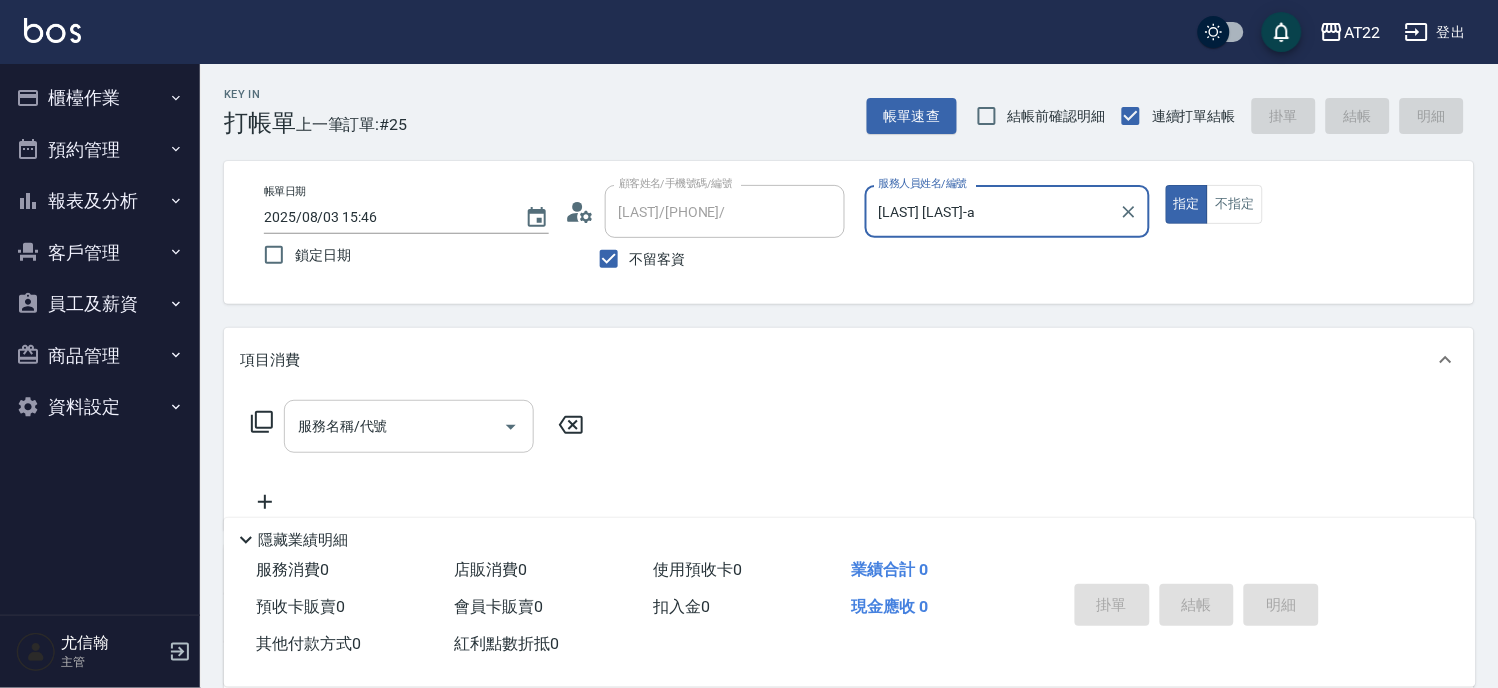 click on "服務名稱/代號" at bounding box center [409, 426] 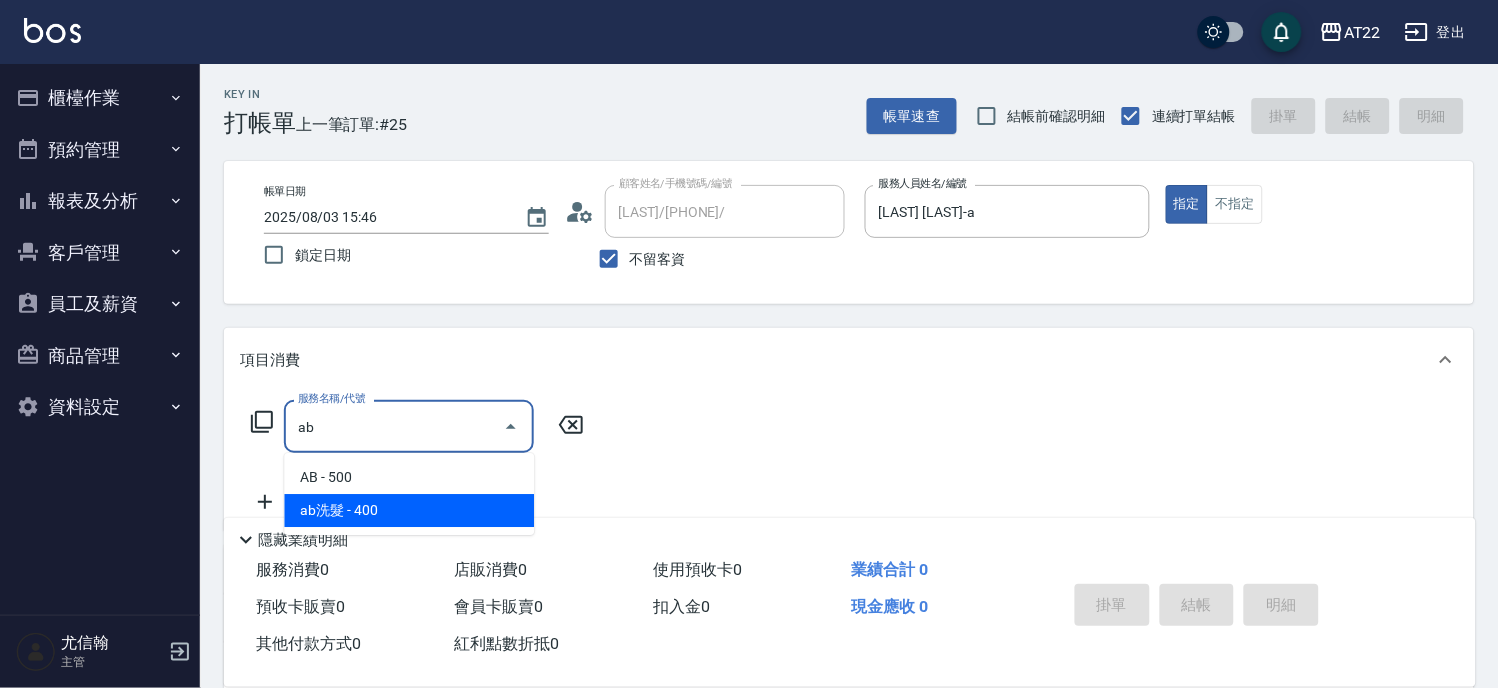 click on "ab洗髮 - 400" at bounding box center (409, 510) 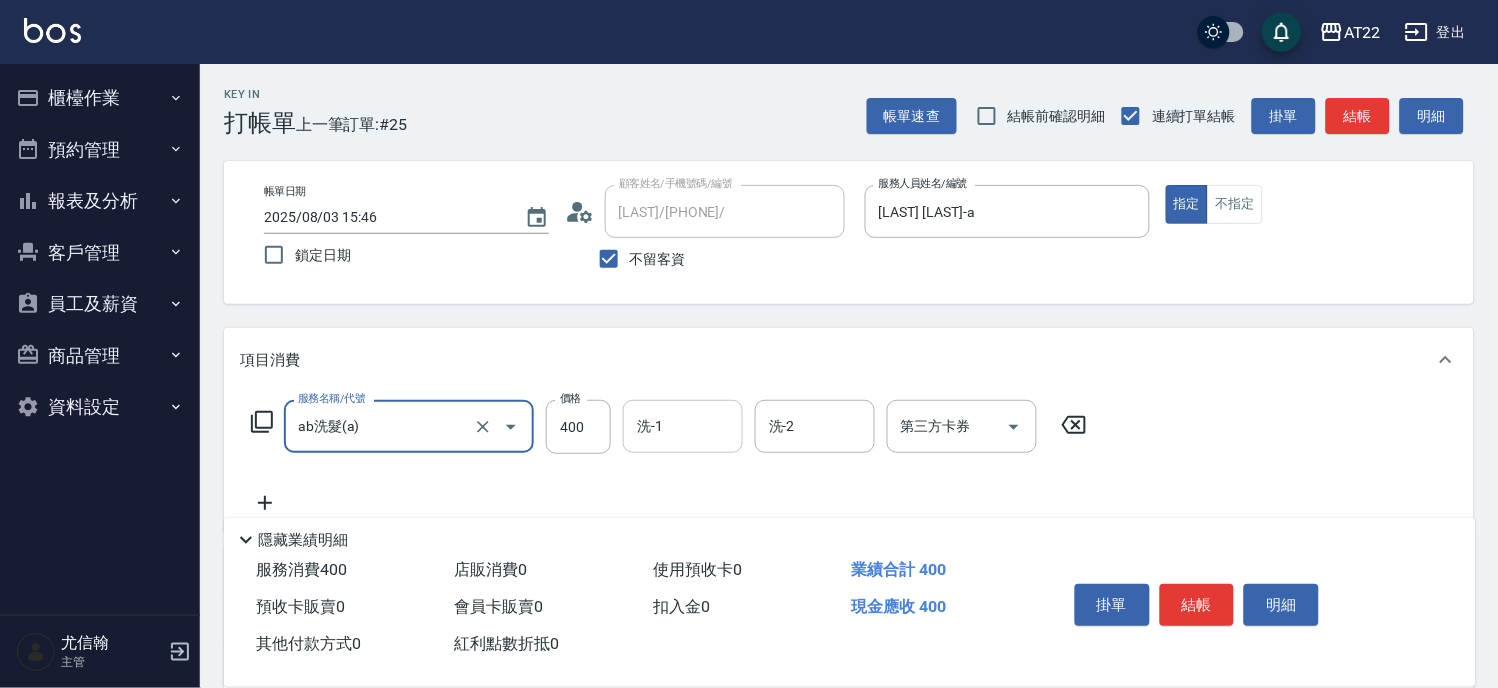 type on "ab洗髮(a)" 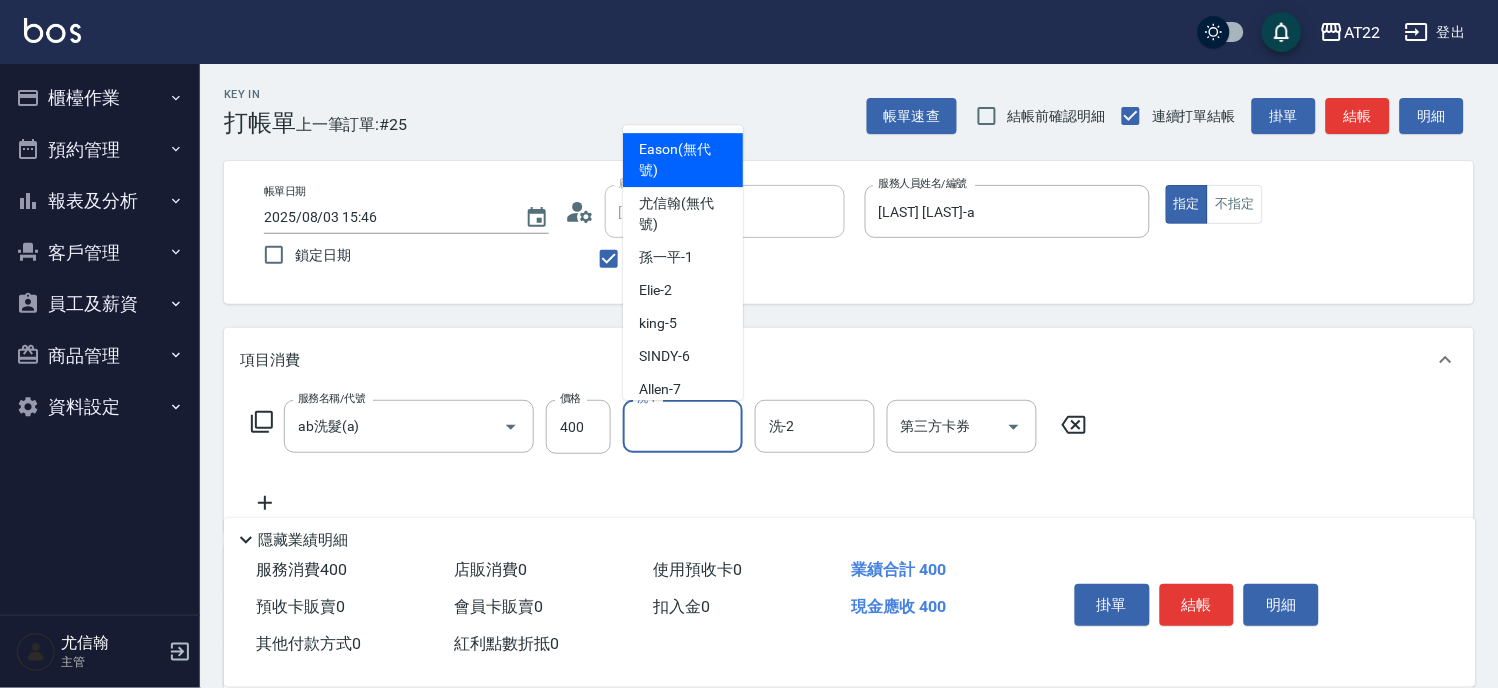 click on "洗-1" at bounding box center [683, 426] 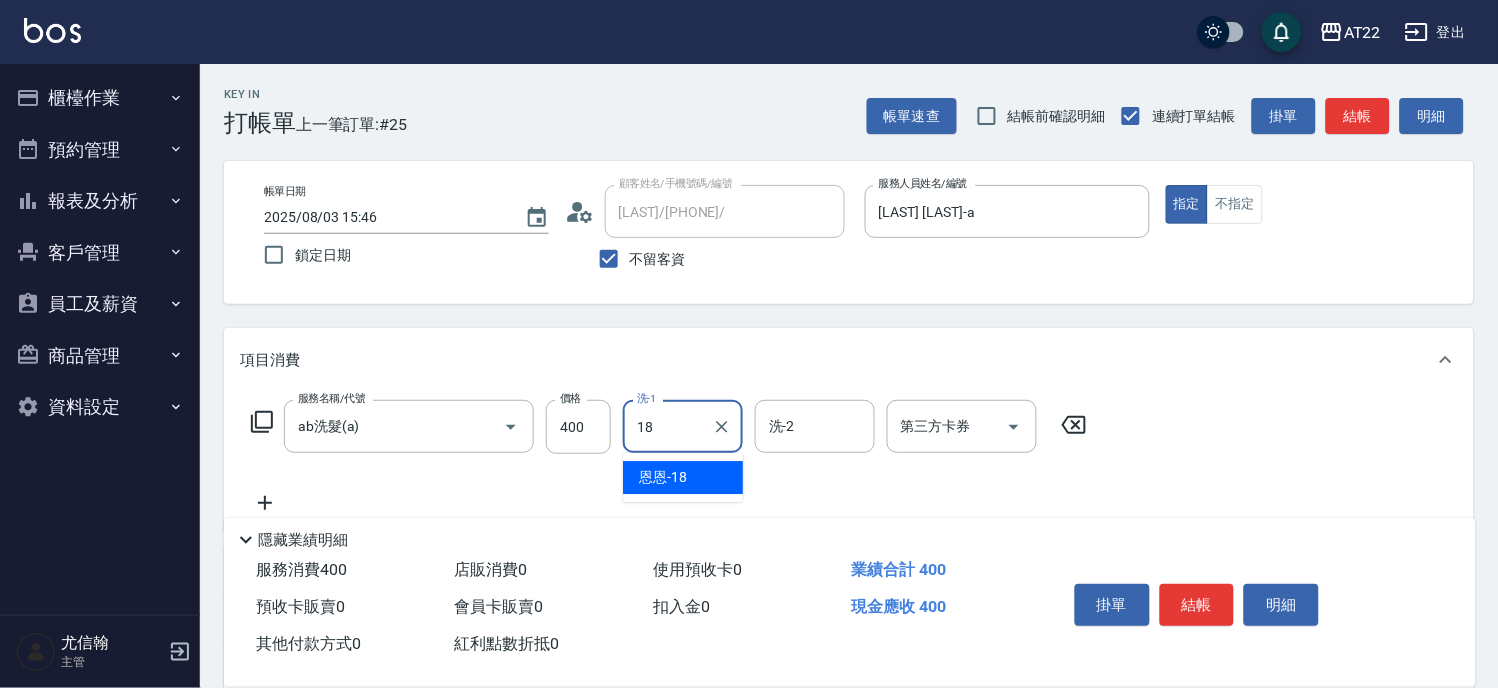 type on "恩恩-18" 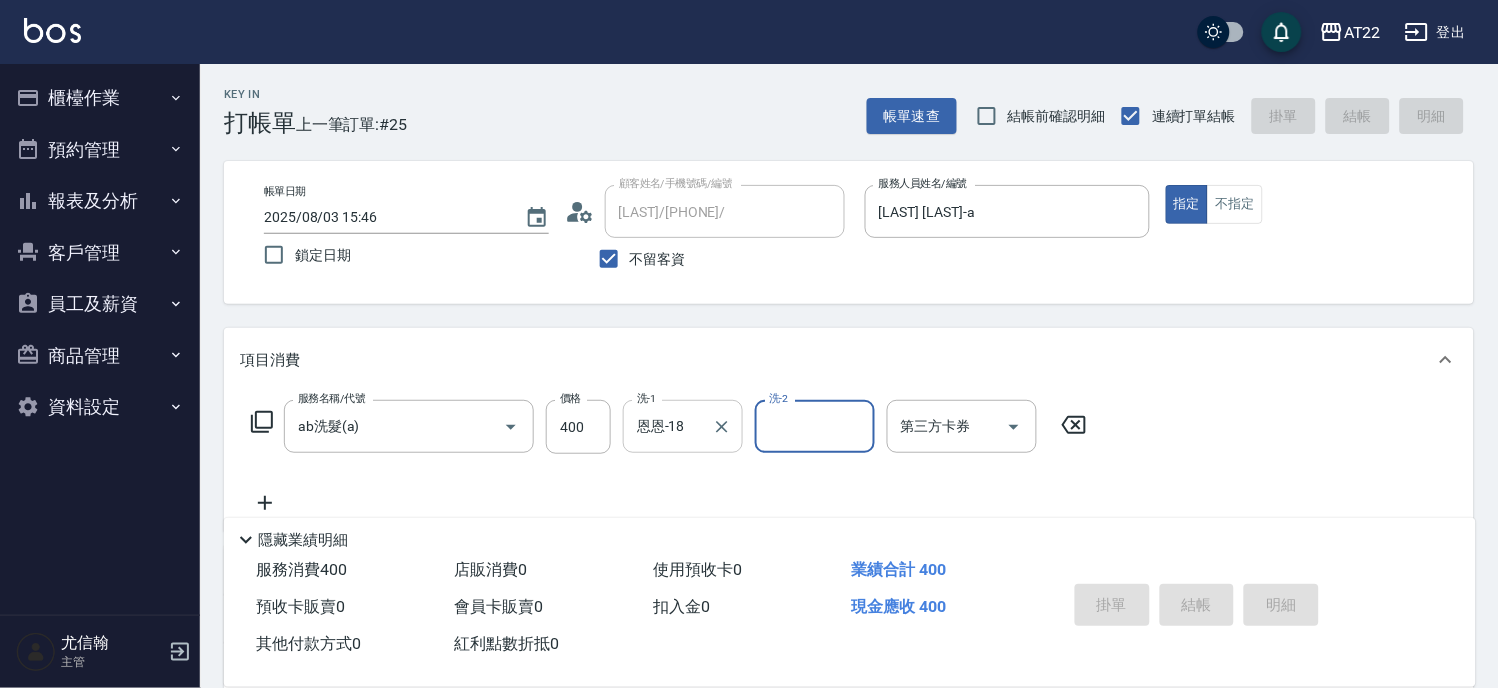 type on "2025/08/03 15:48" 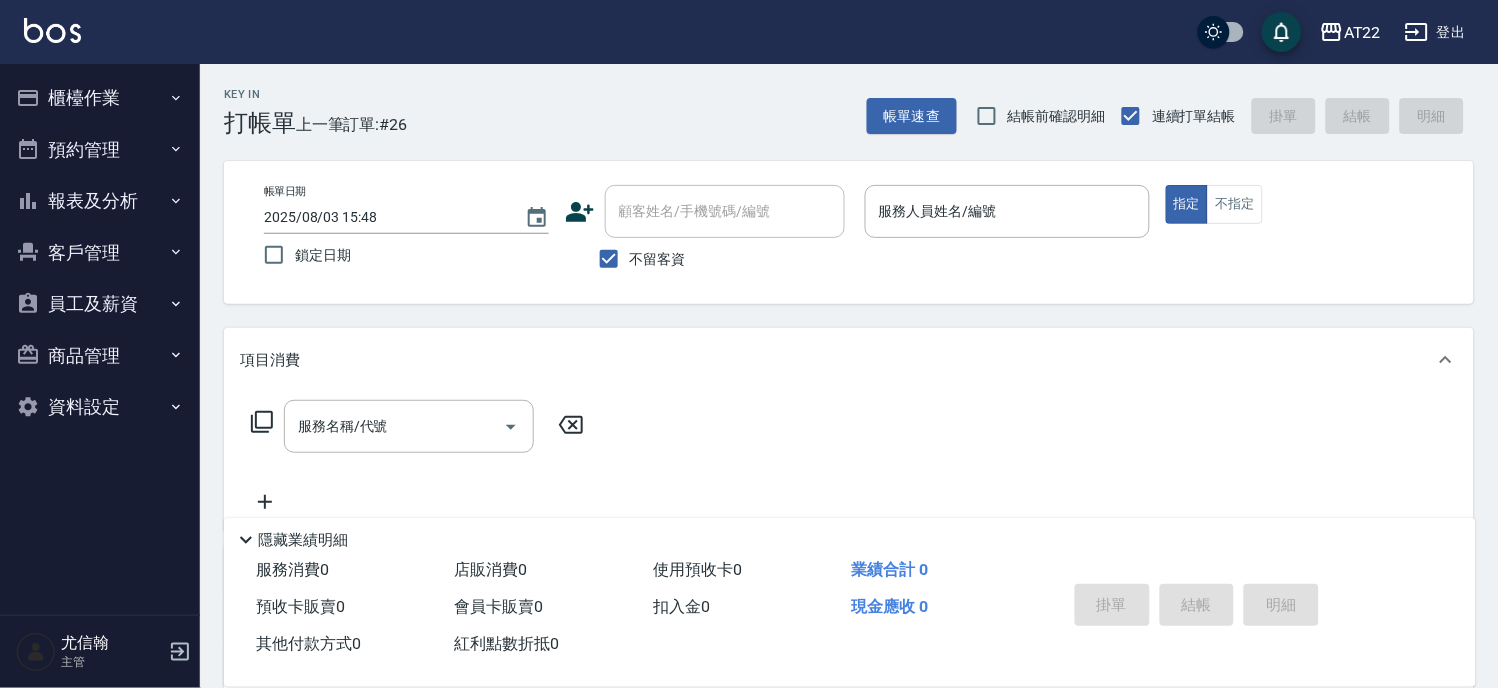 click on "不留客資" at bounding box center (658, 259) 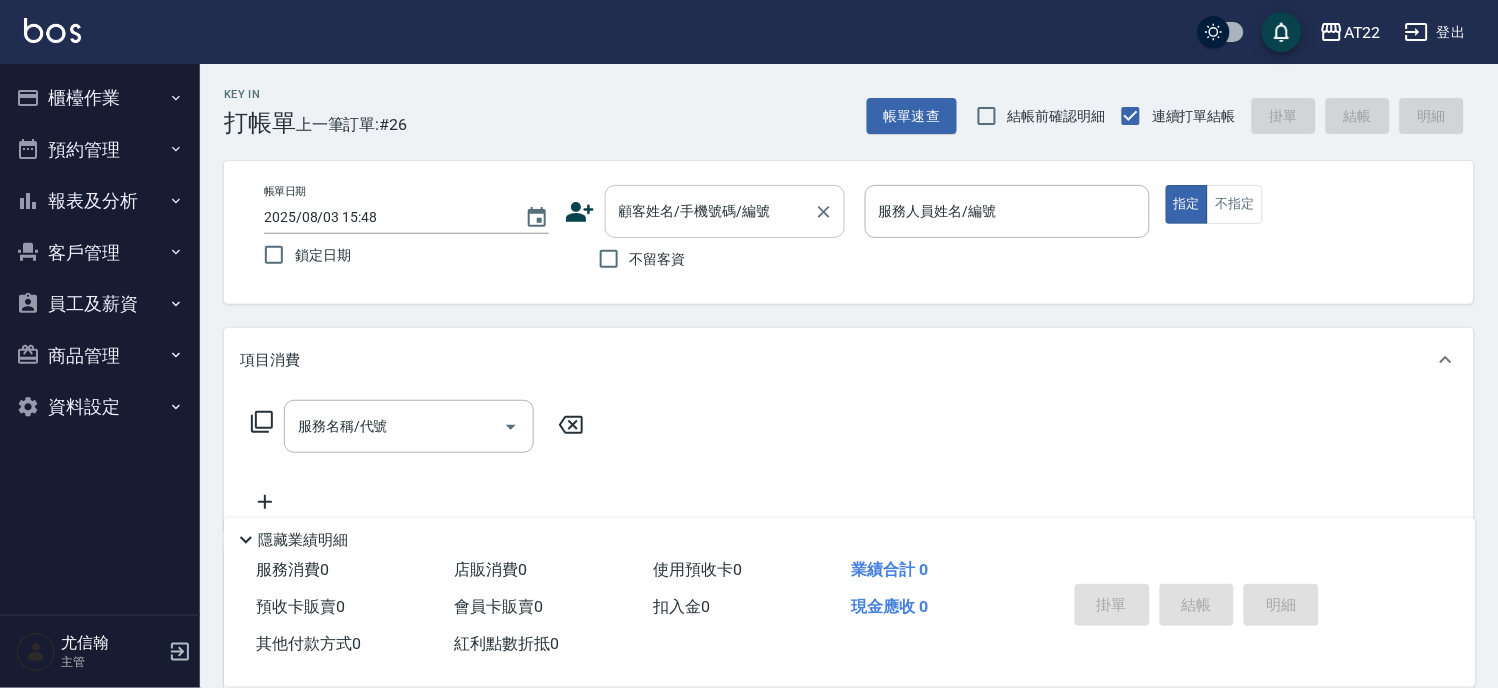 click on "顧客姓名/手機號碼/編號" at bounding box center [710, 211] 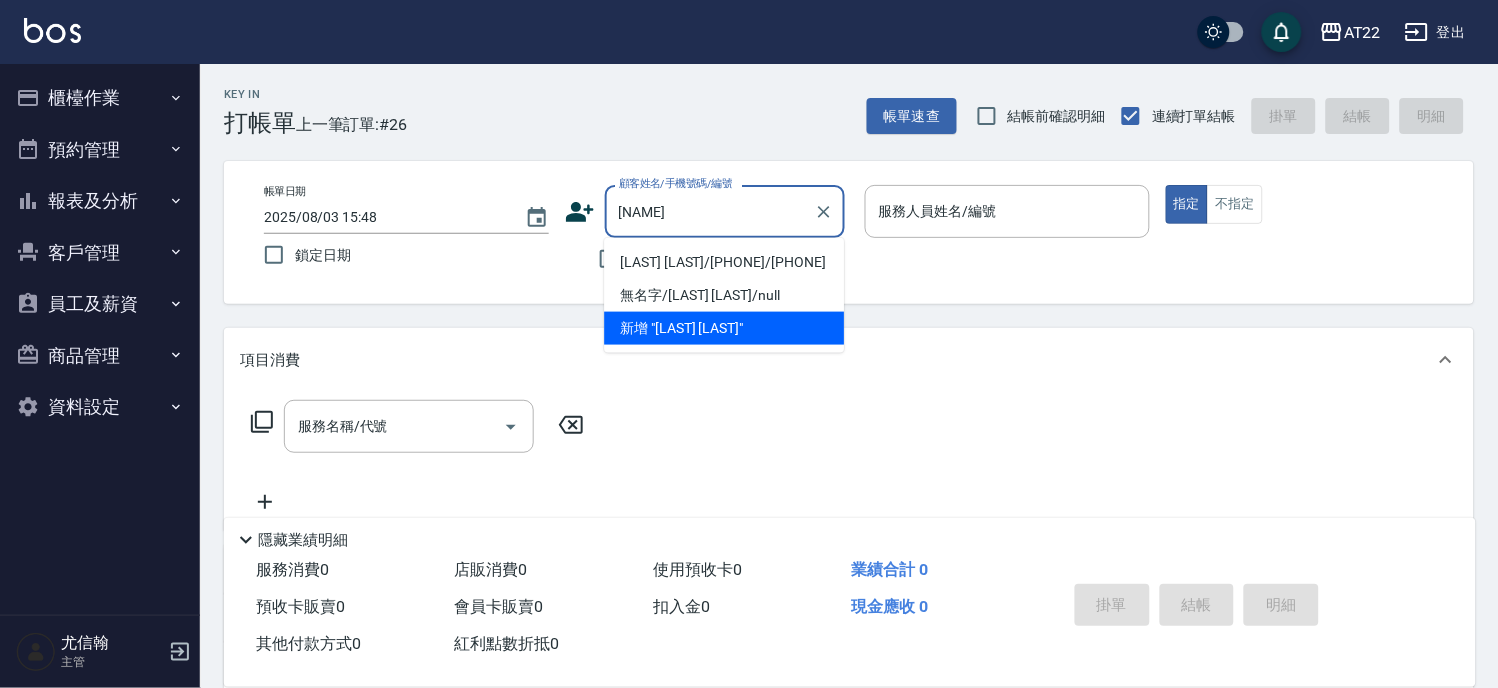 click on "[LAST] [LAST]/[PHONE]/[PHONE]" at bounding box center [724, 262] 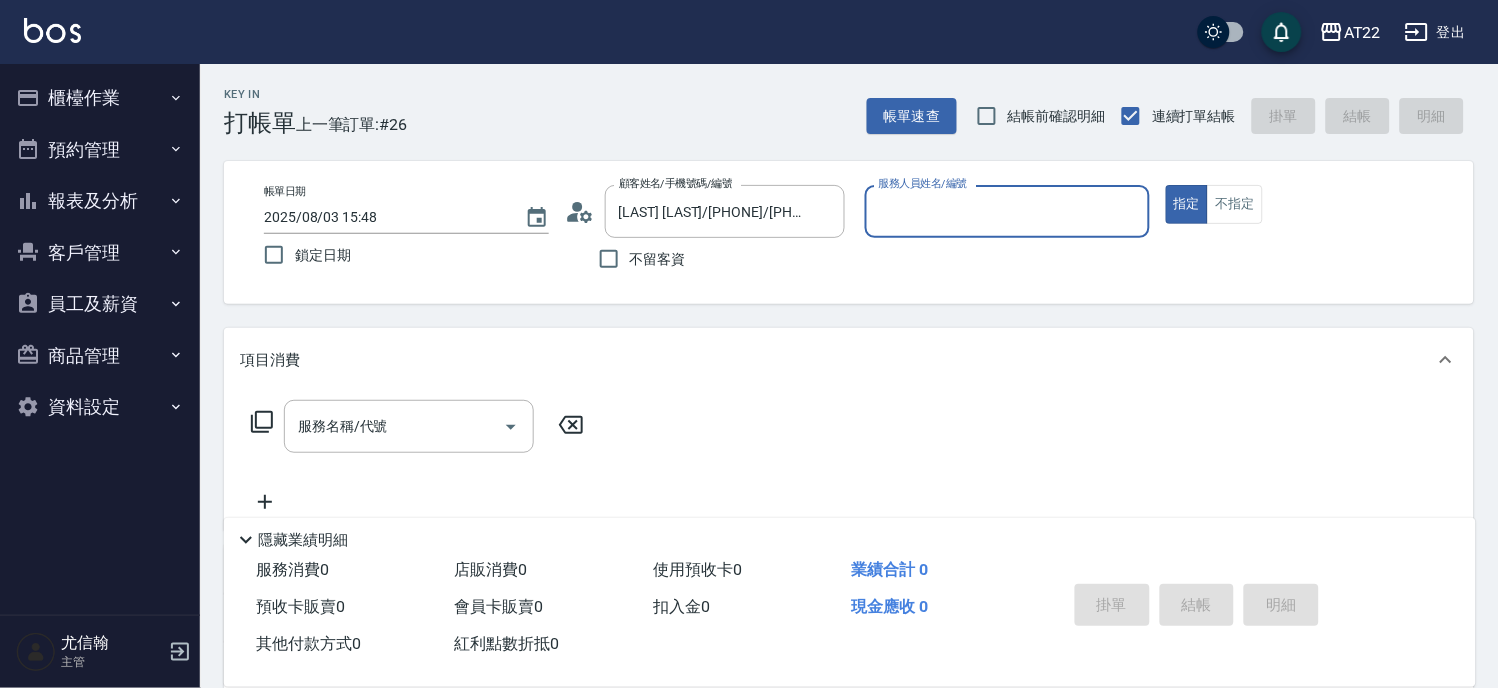 type on "ㄇ" 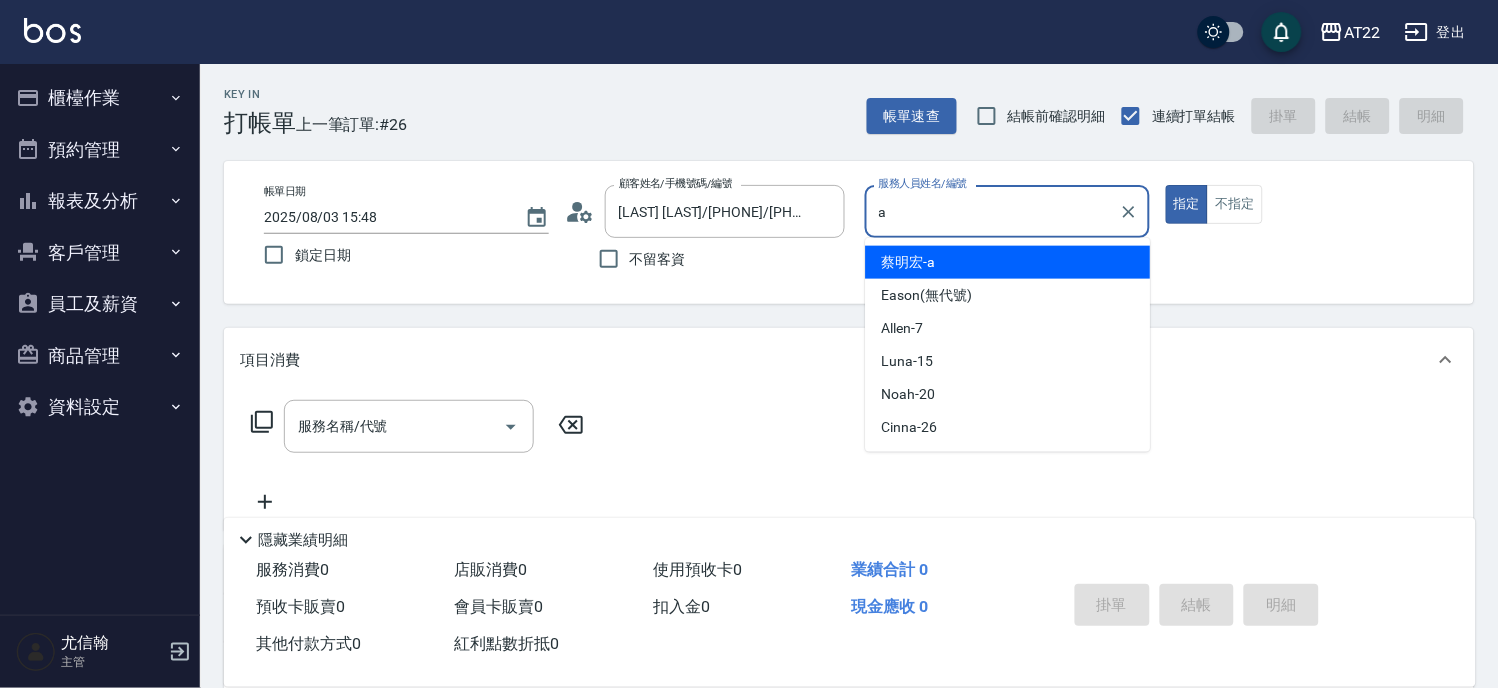 click on "[LAST] [LAST]-a" at bounding box center (909, 262) 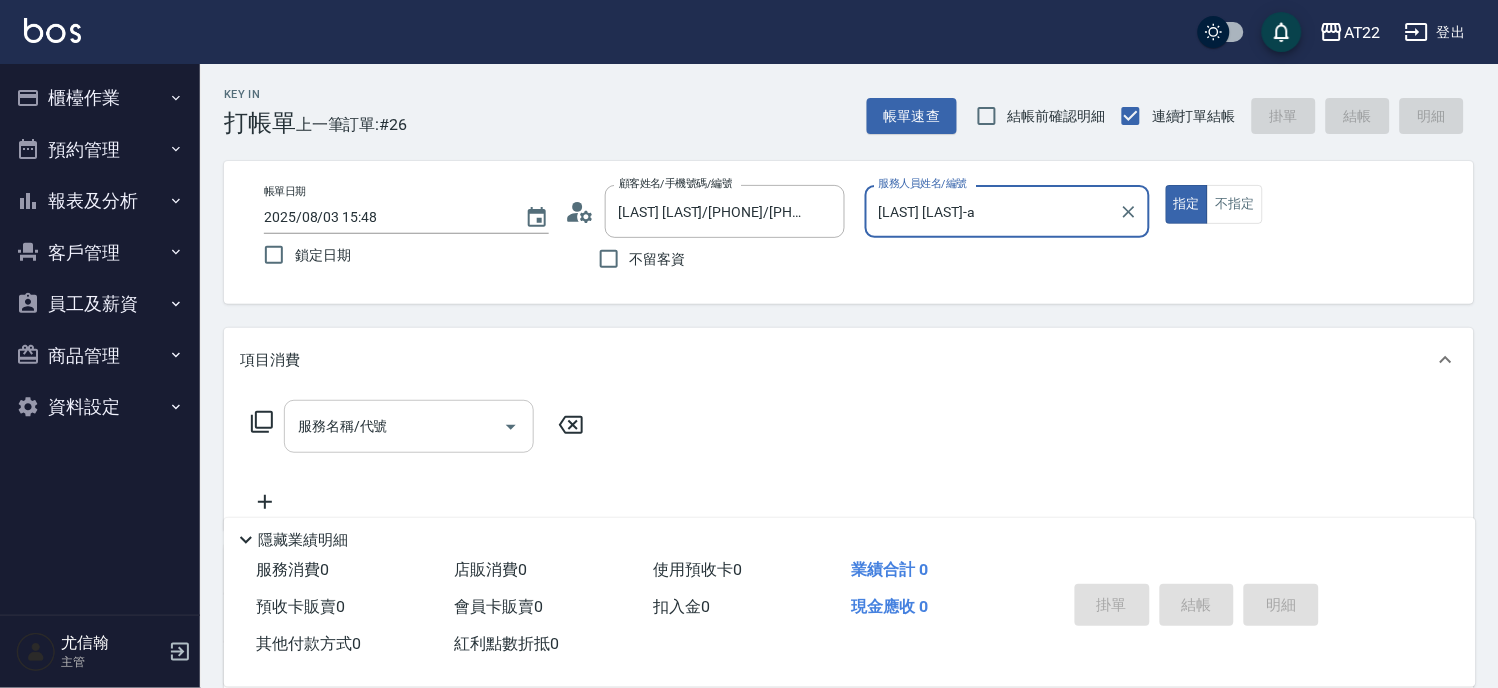 type on "[LAST] [LAST]-a" 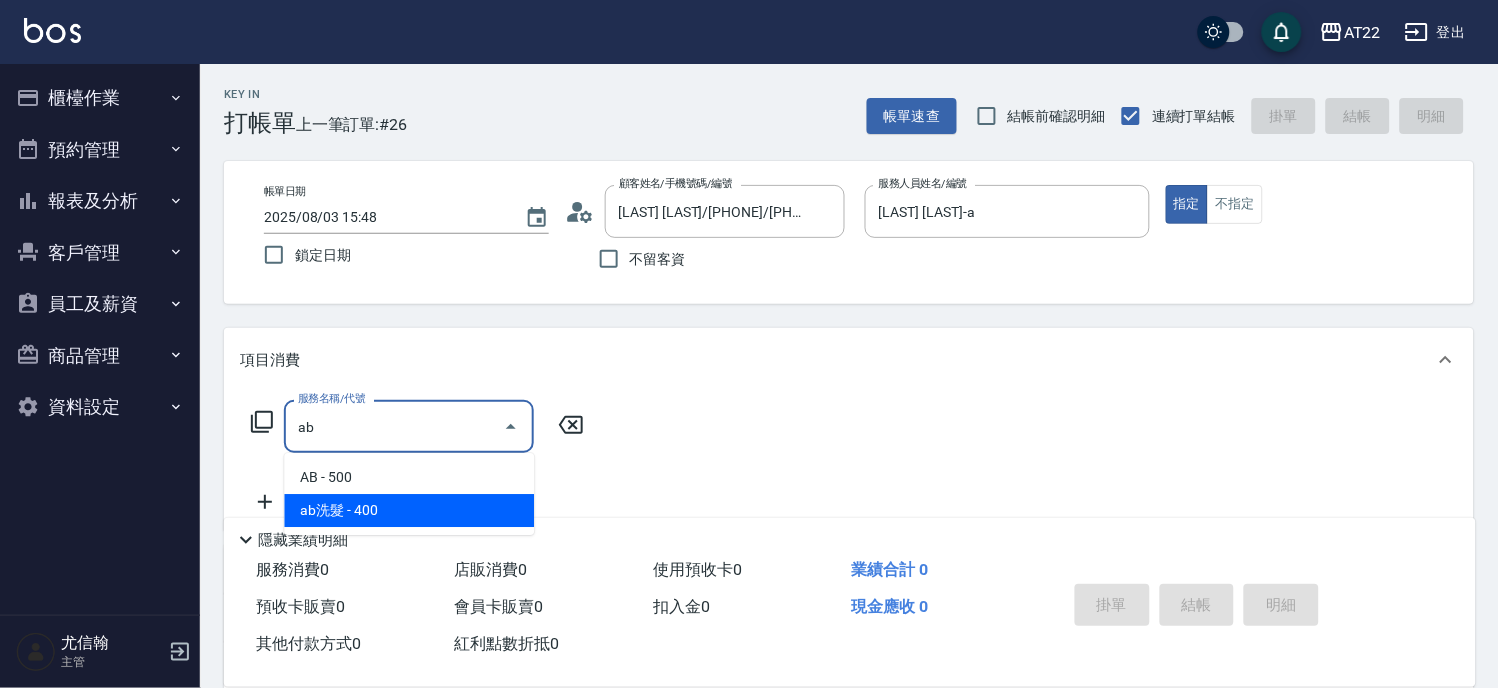 click on "ab洗髮 - 400" at bounding box center (409, 510) 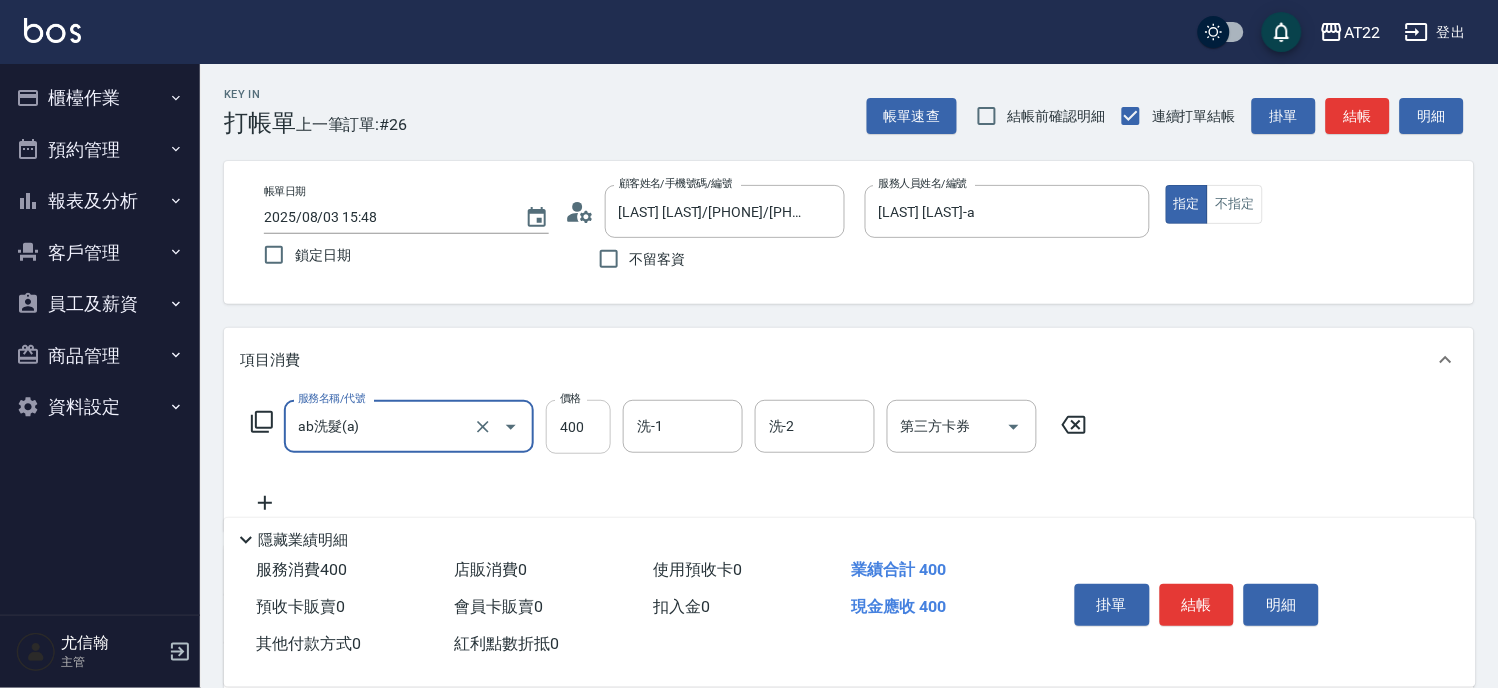 type on "ab洗髮(a)" 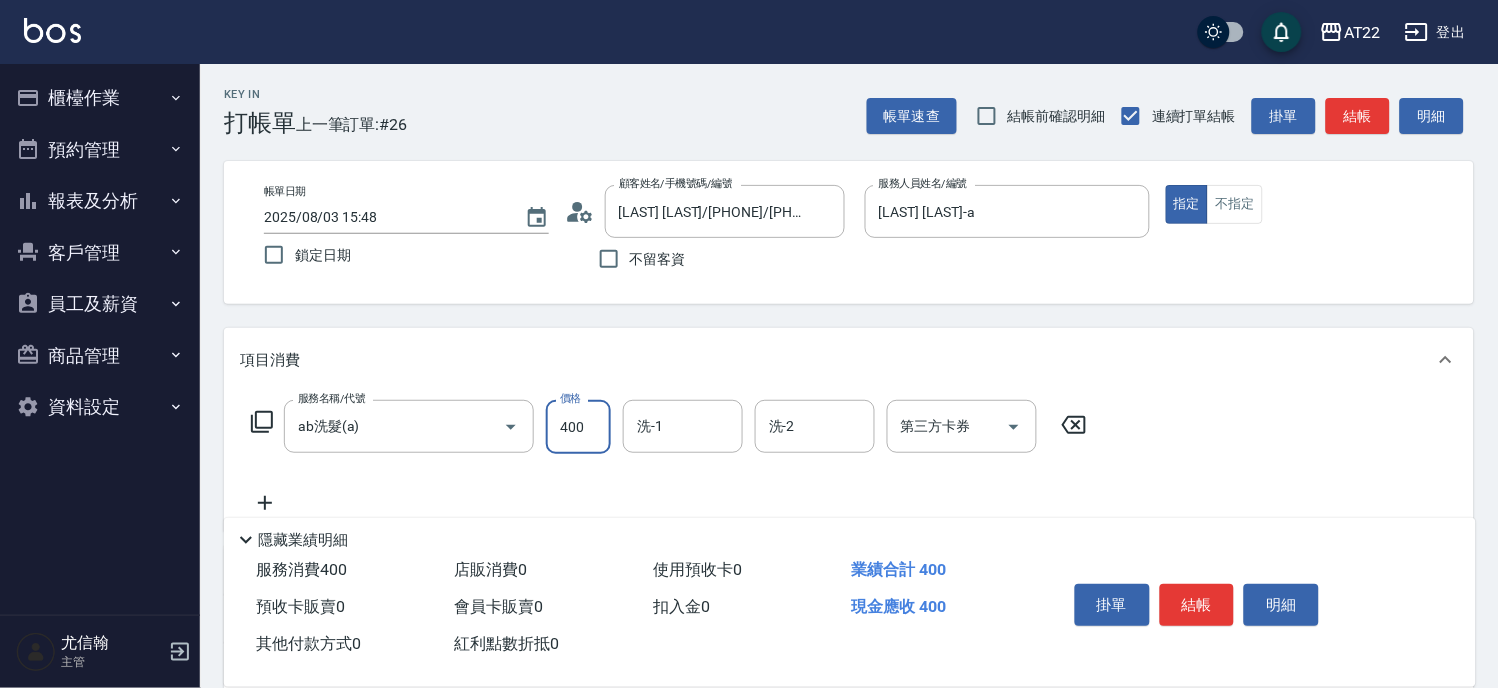 click on "400" at bounding box center (578, 427) 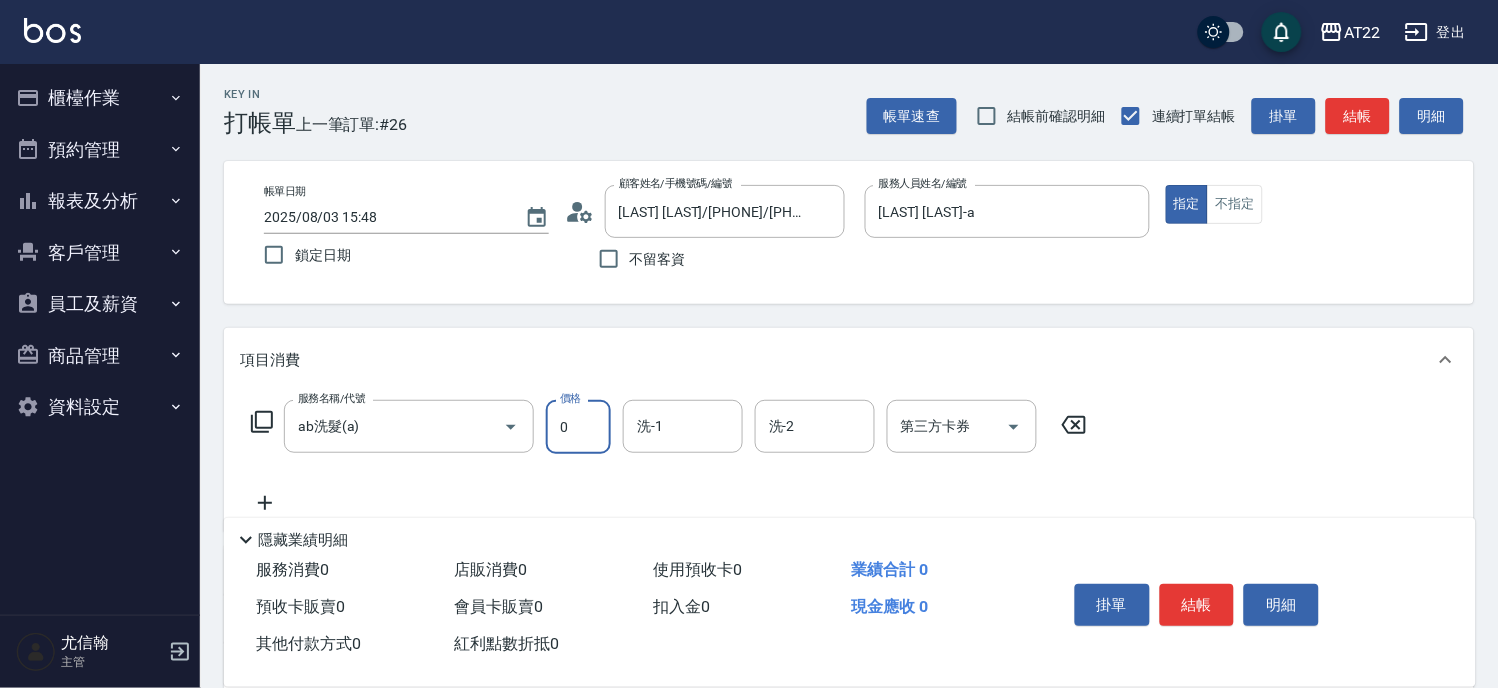 type on "0" 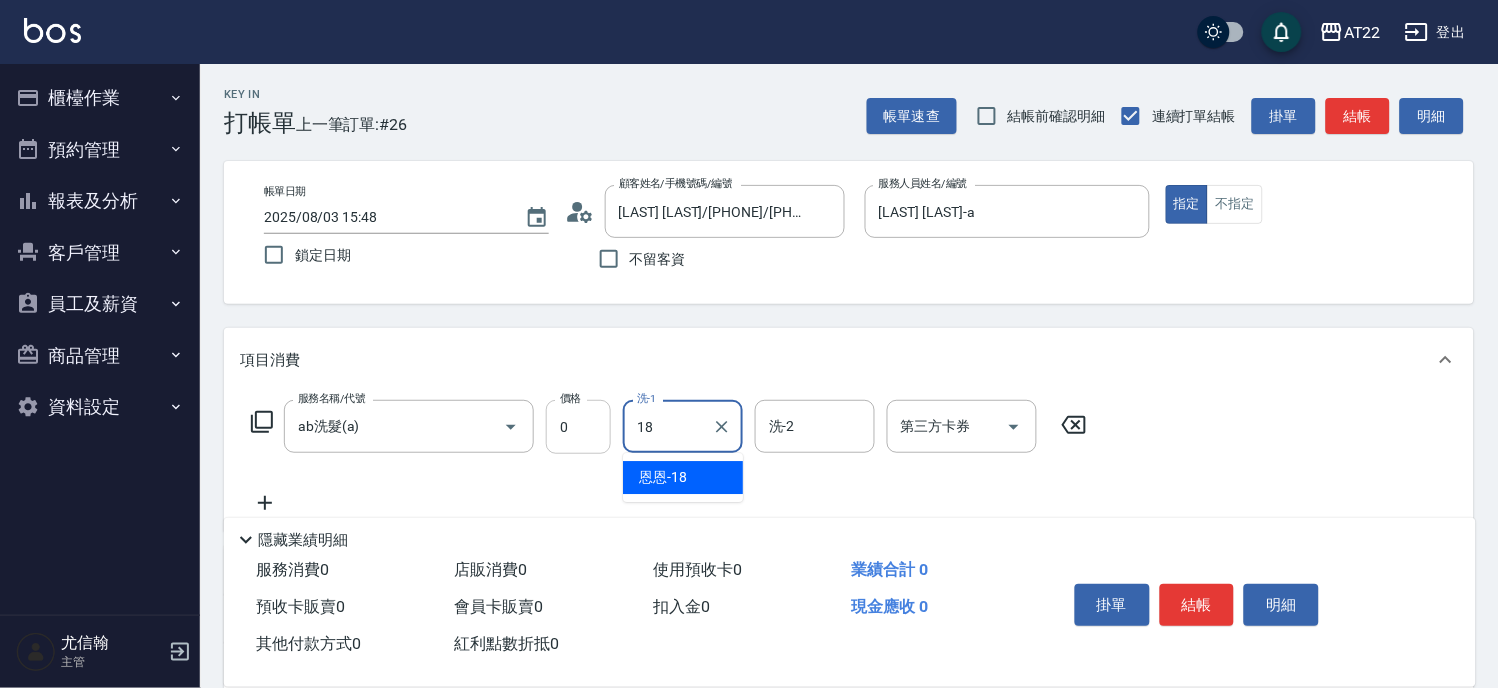 type on "恩恩-18" 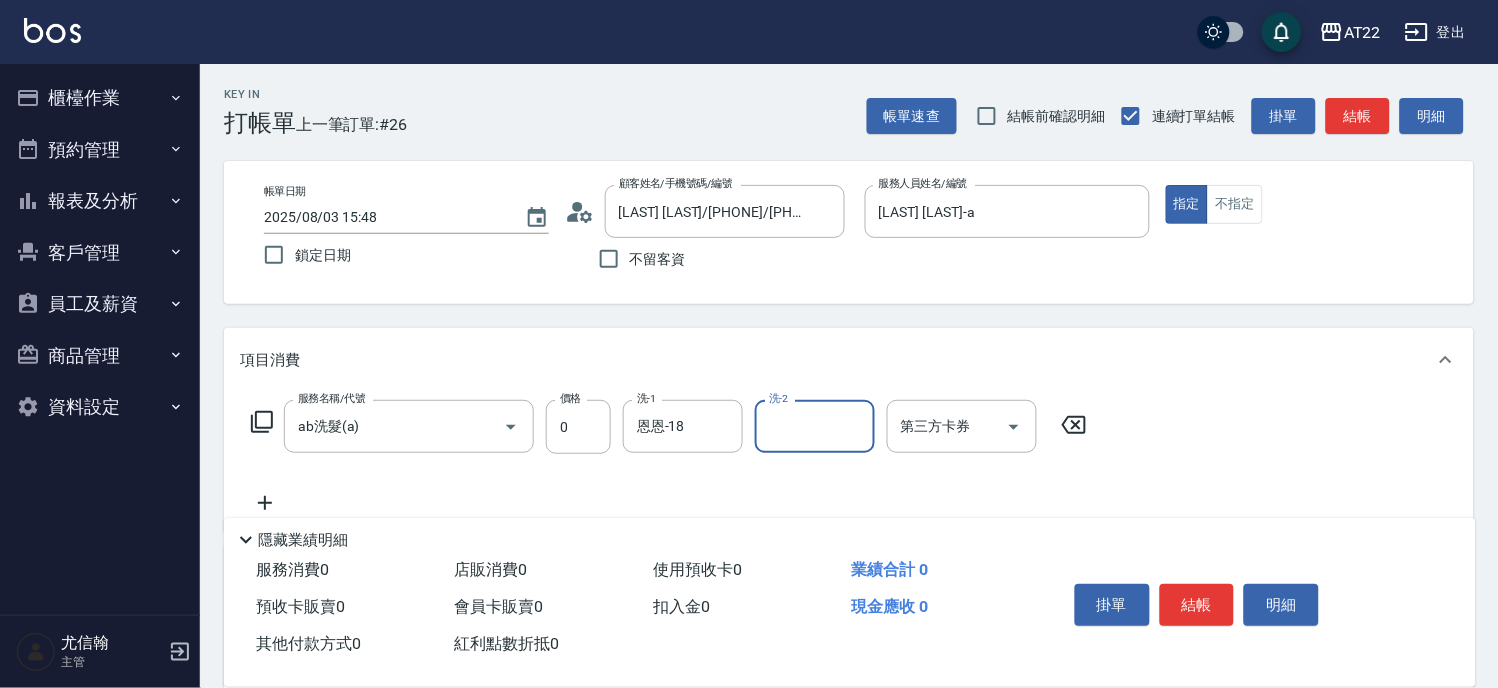 scroll, scrollTop: 293, scrollLeft: 0, axis: vertical 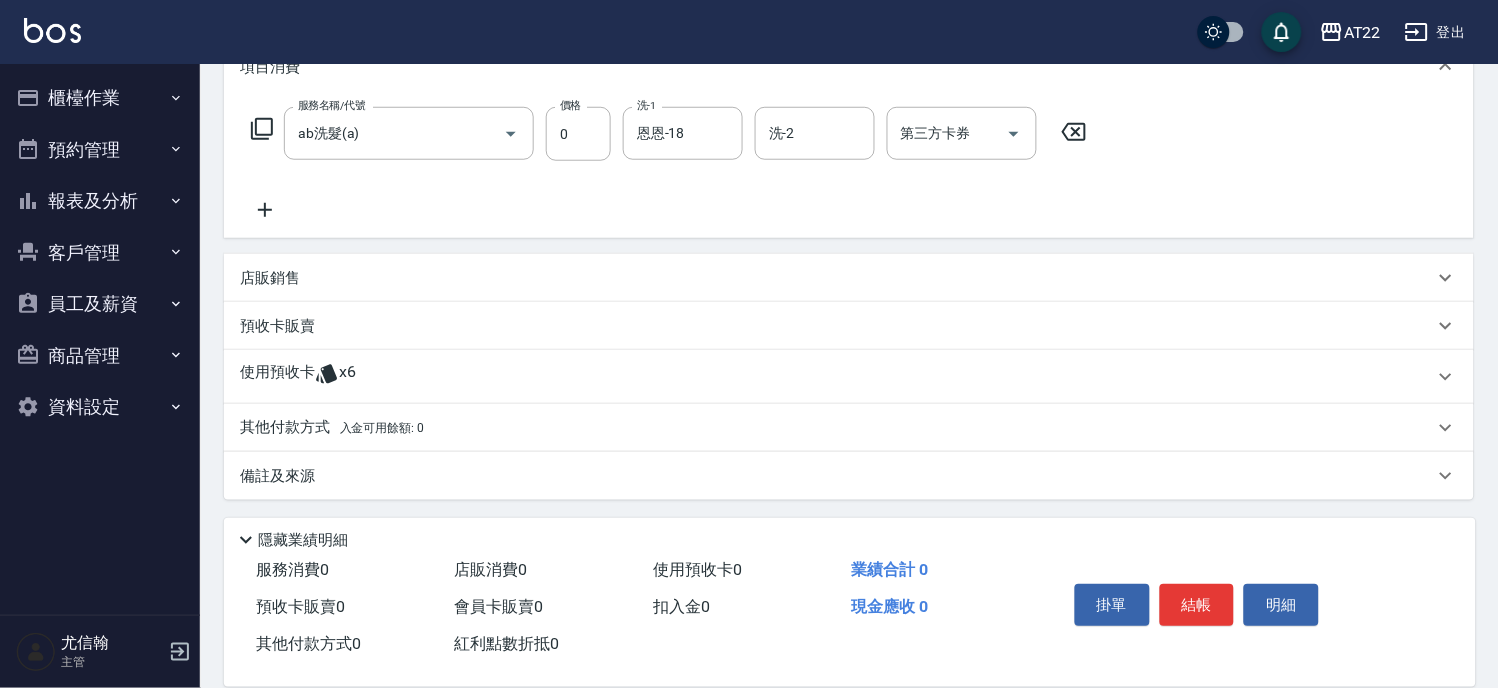 click on "使用預收卡 x6" at bounding box center [849, 377] 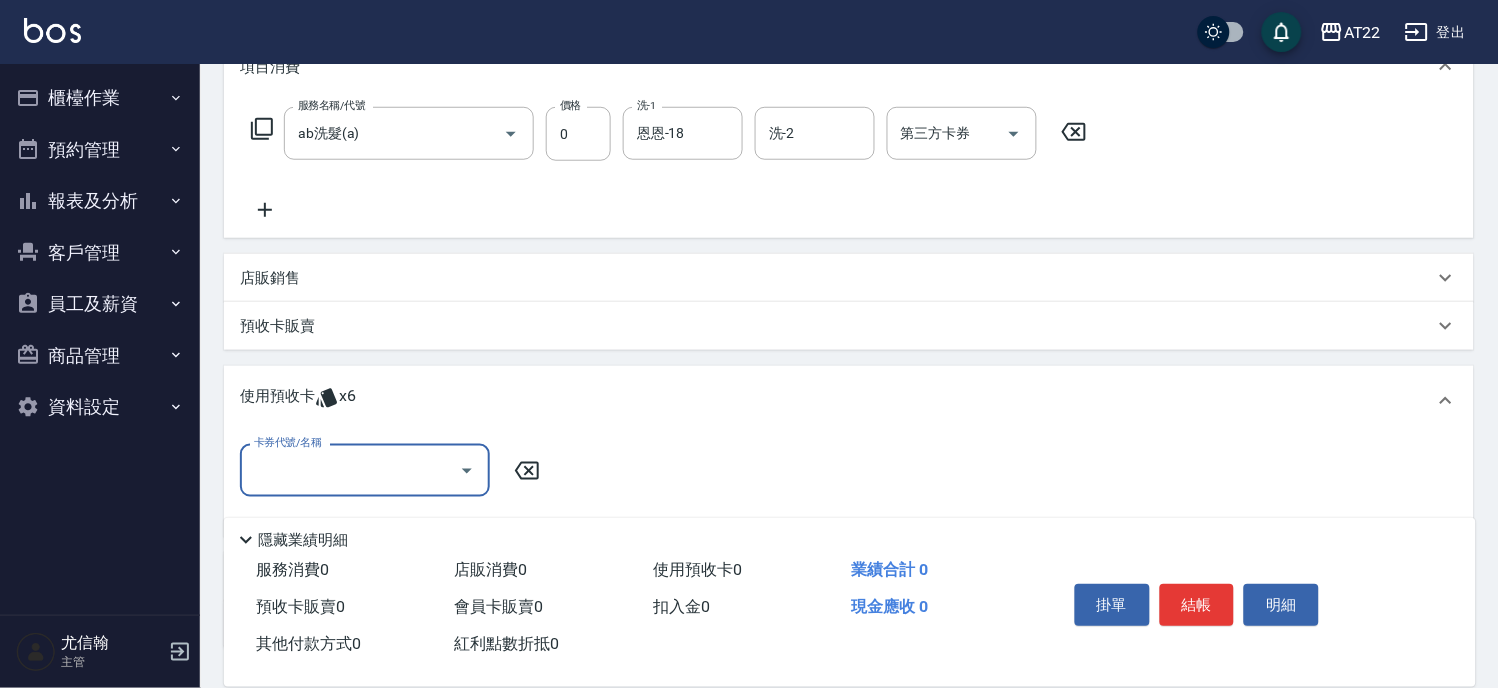 scroll, scrollTop: 0, scrollLeft: 0, axis: both 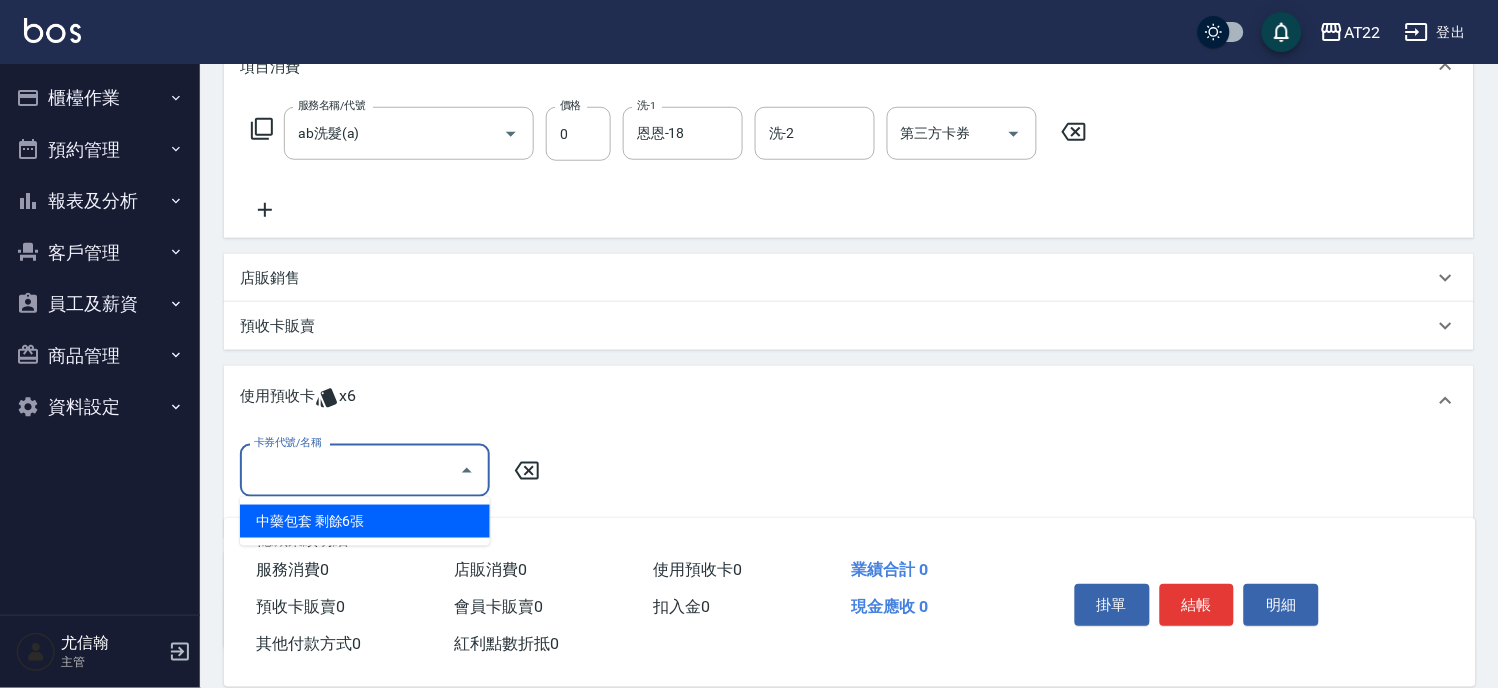 click on "卡券代號/名稱" at bounding box center [350, 470] 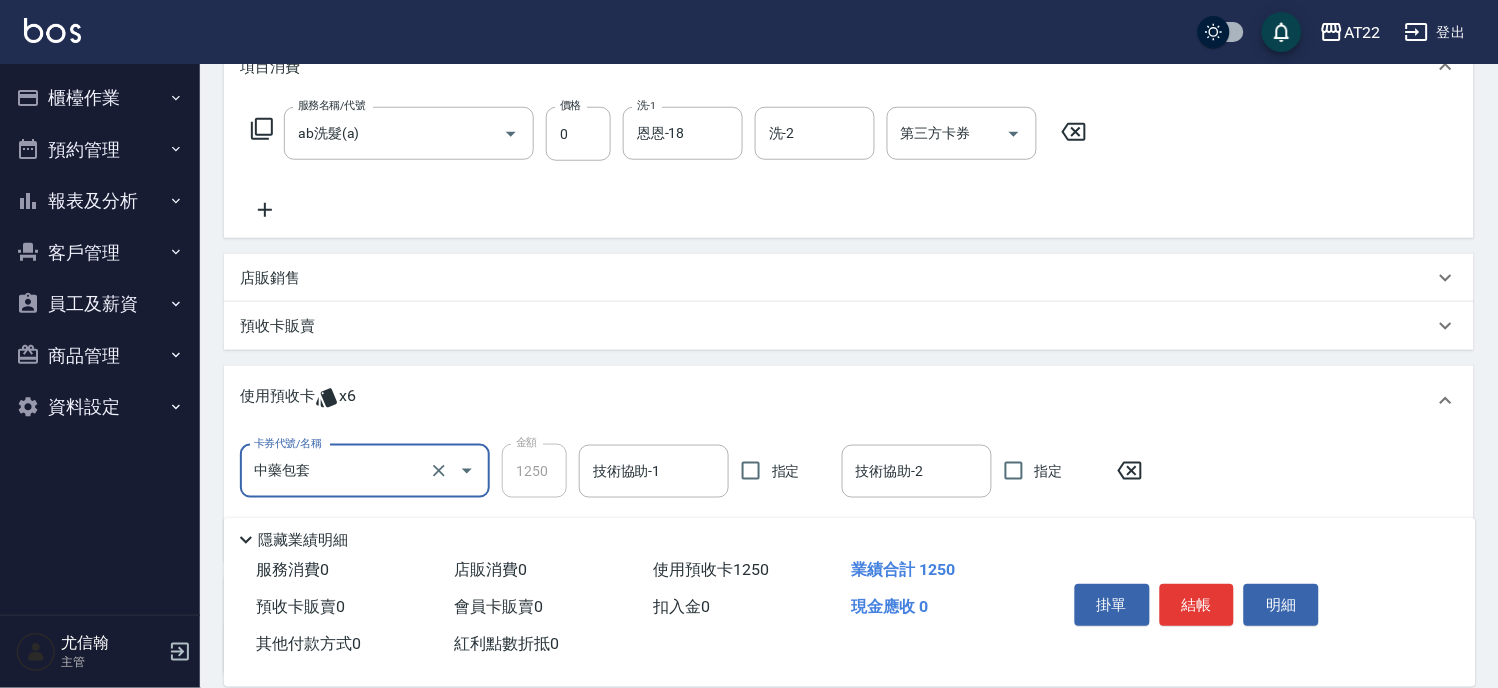 scroll, scrollTop: 404, scrollLeft: 0, axis: vertical 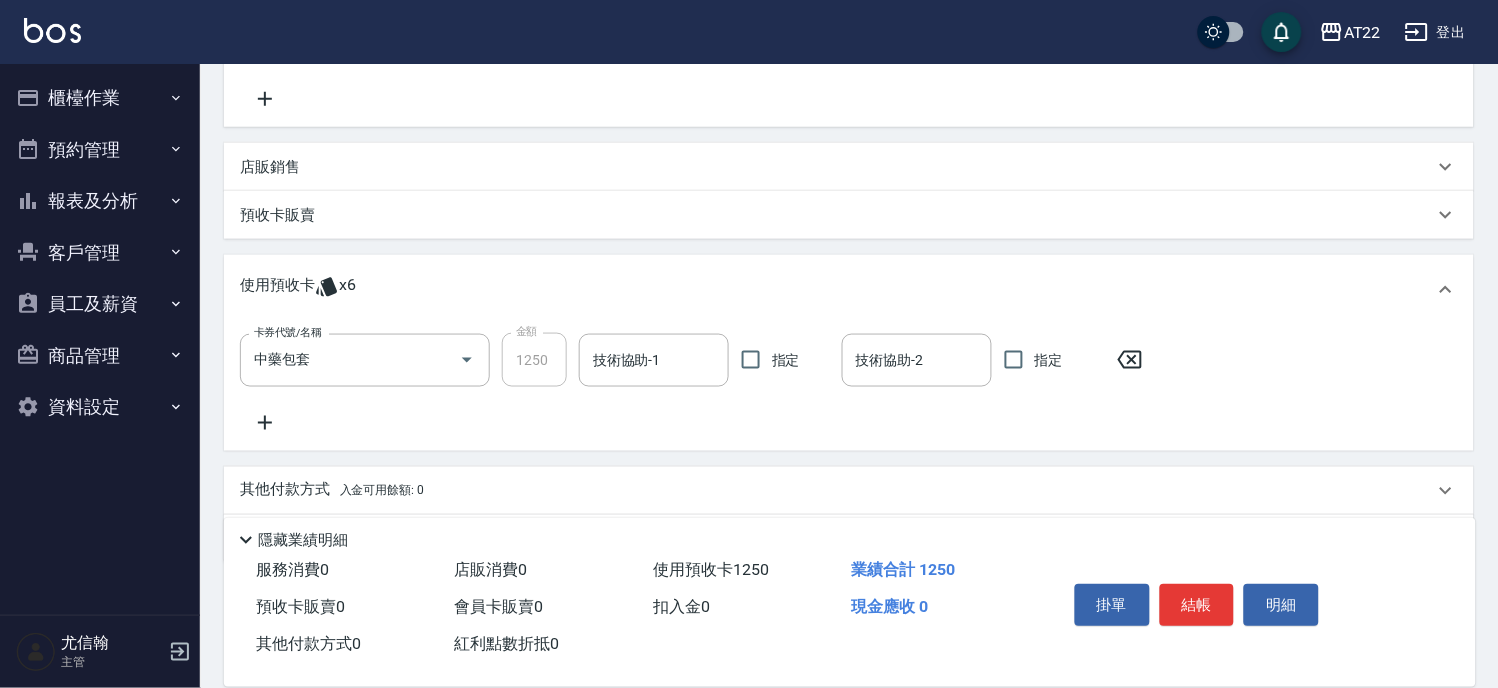 click 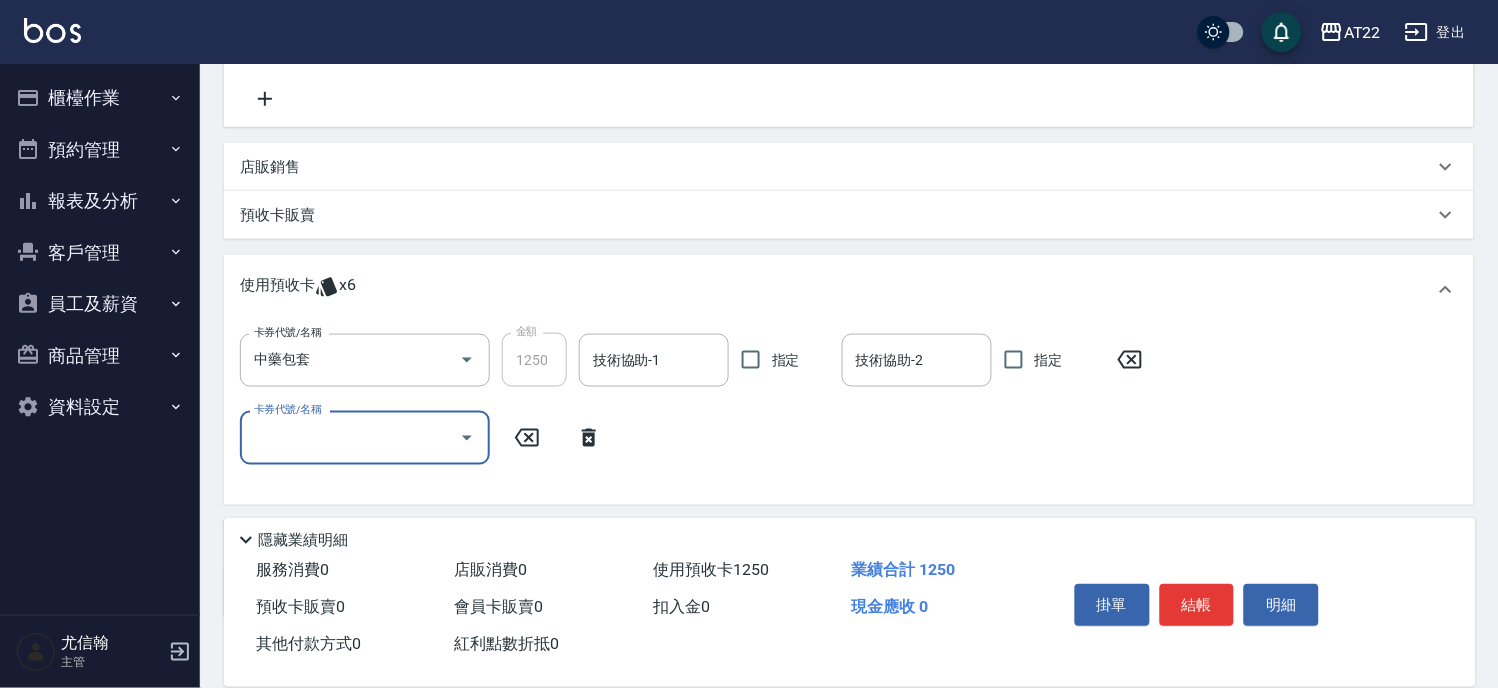 click on "卡券代號/名稱" at bounding box center [350, 437] 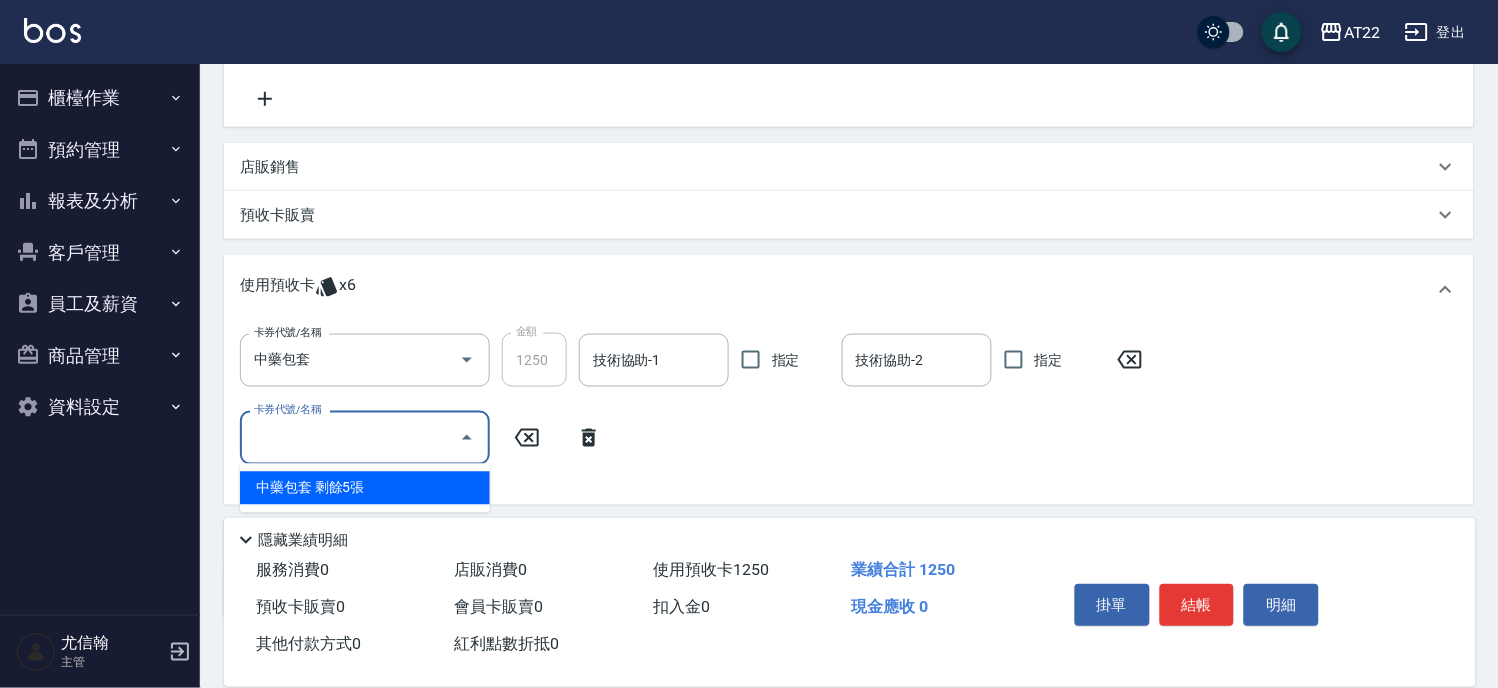 click on "中藥包套 剩餘5張" at bounding box center (365, 488) 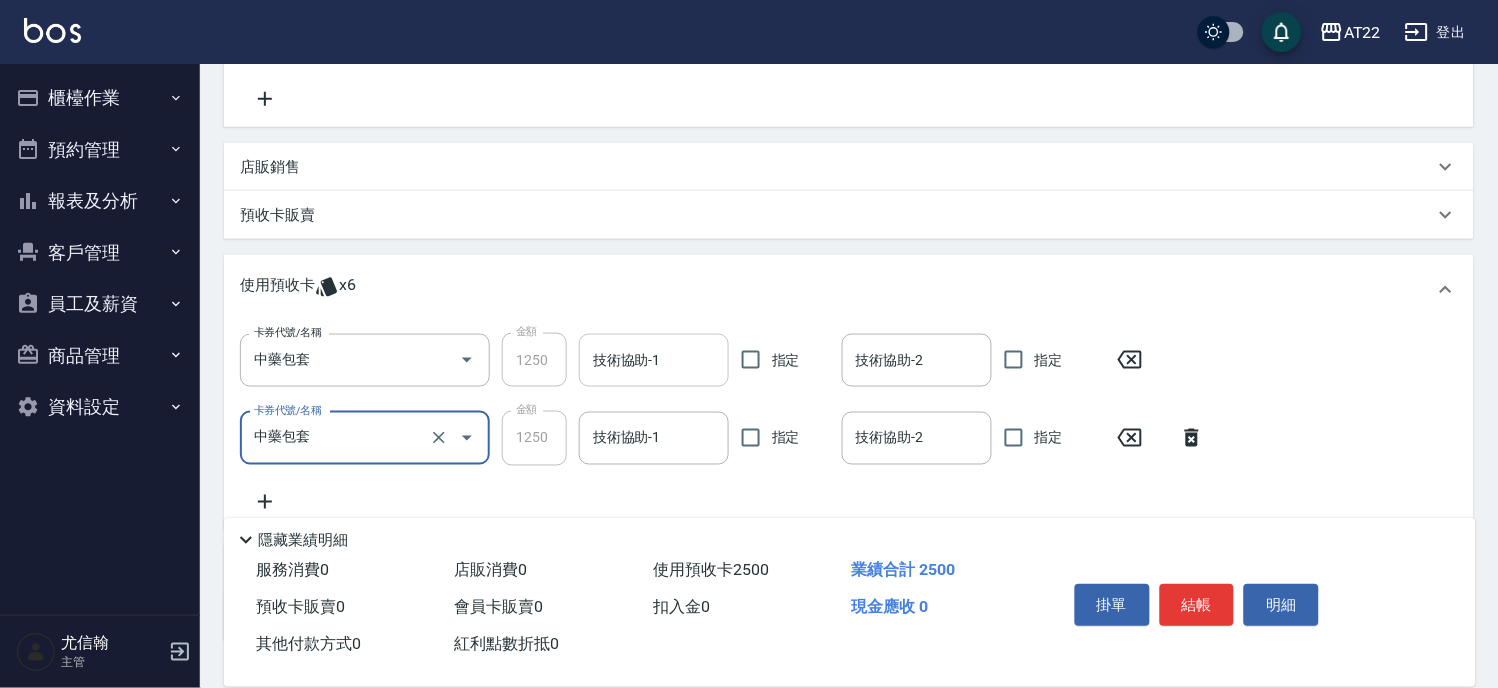 click on "技術協助-1" at bounding box center [654, 360] 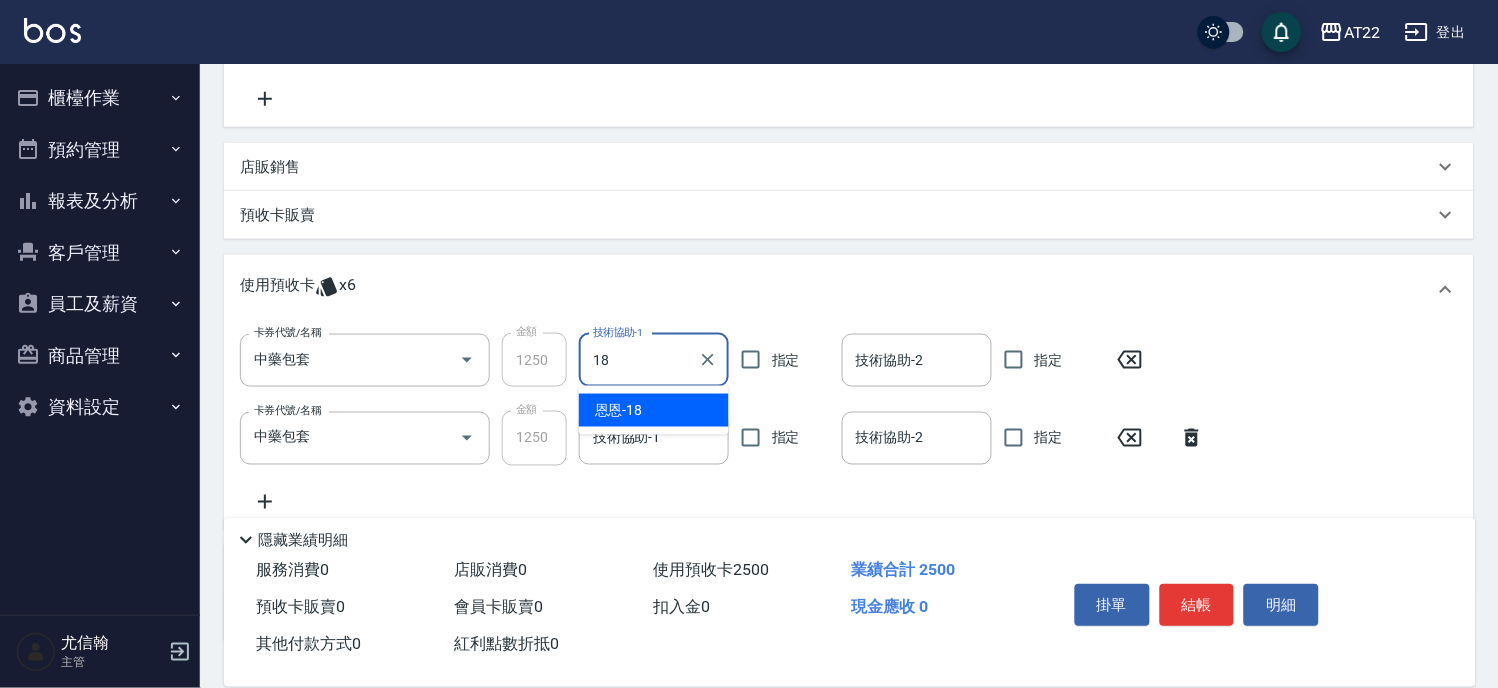 type on "恩恩-18" 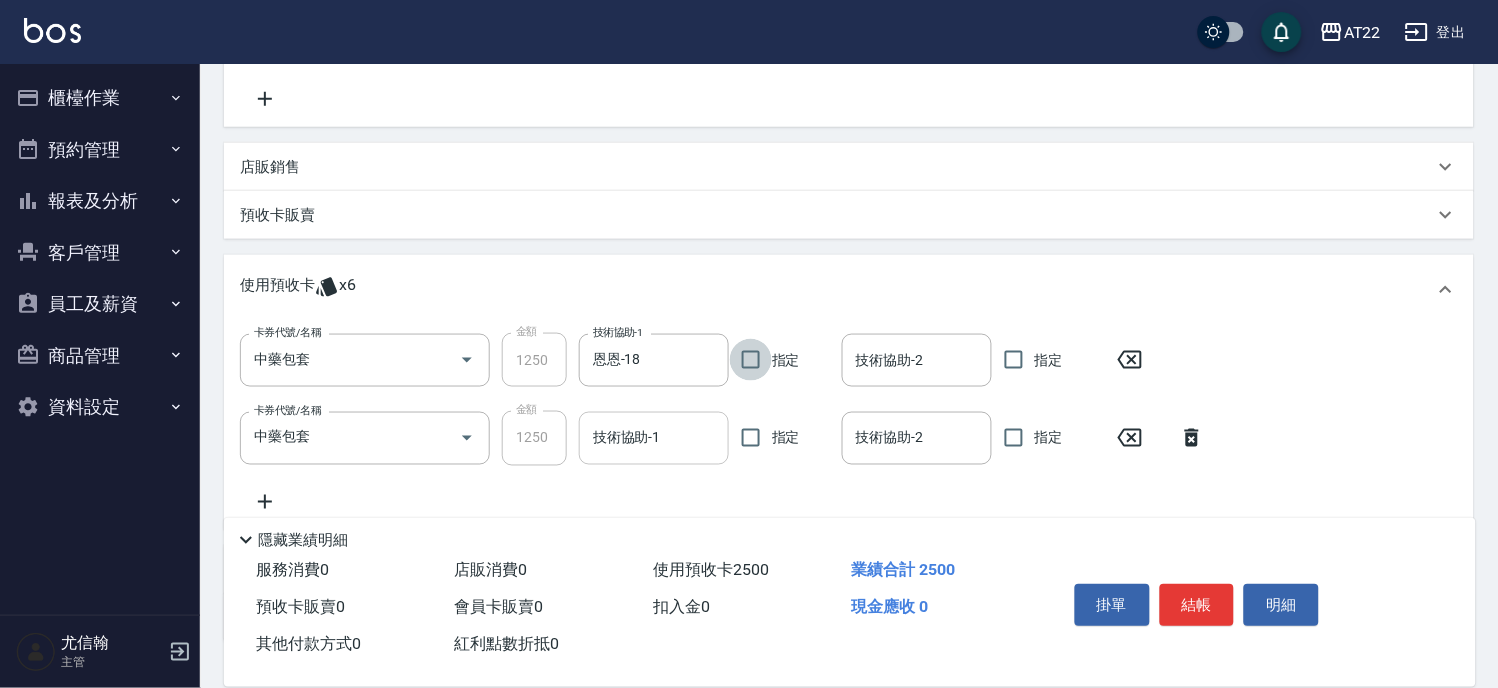 click on "技術協助-1" at bounding box center [654, 438] 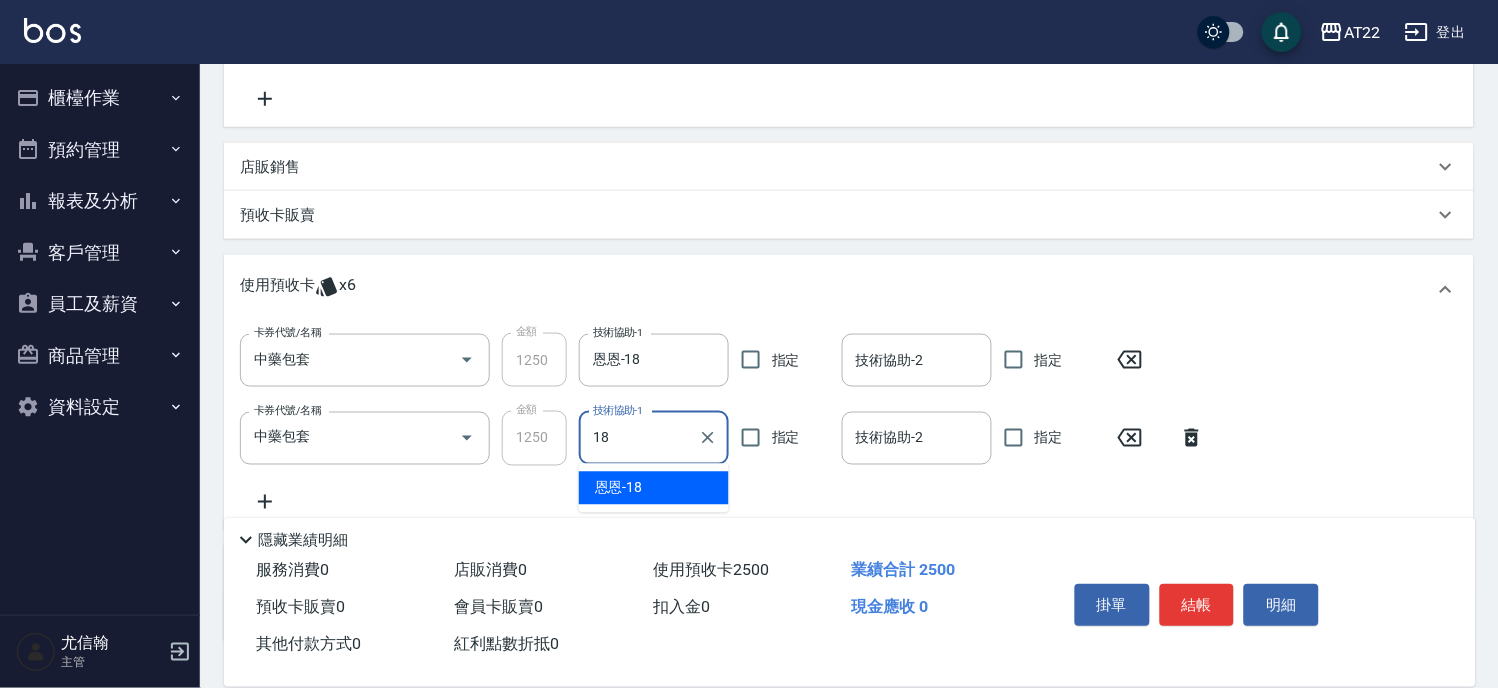 type on "恩恩-18" 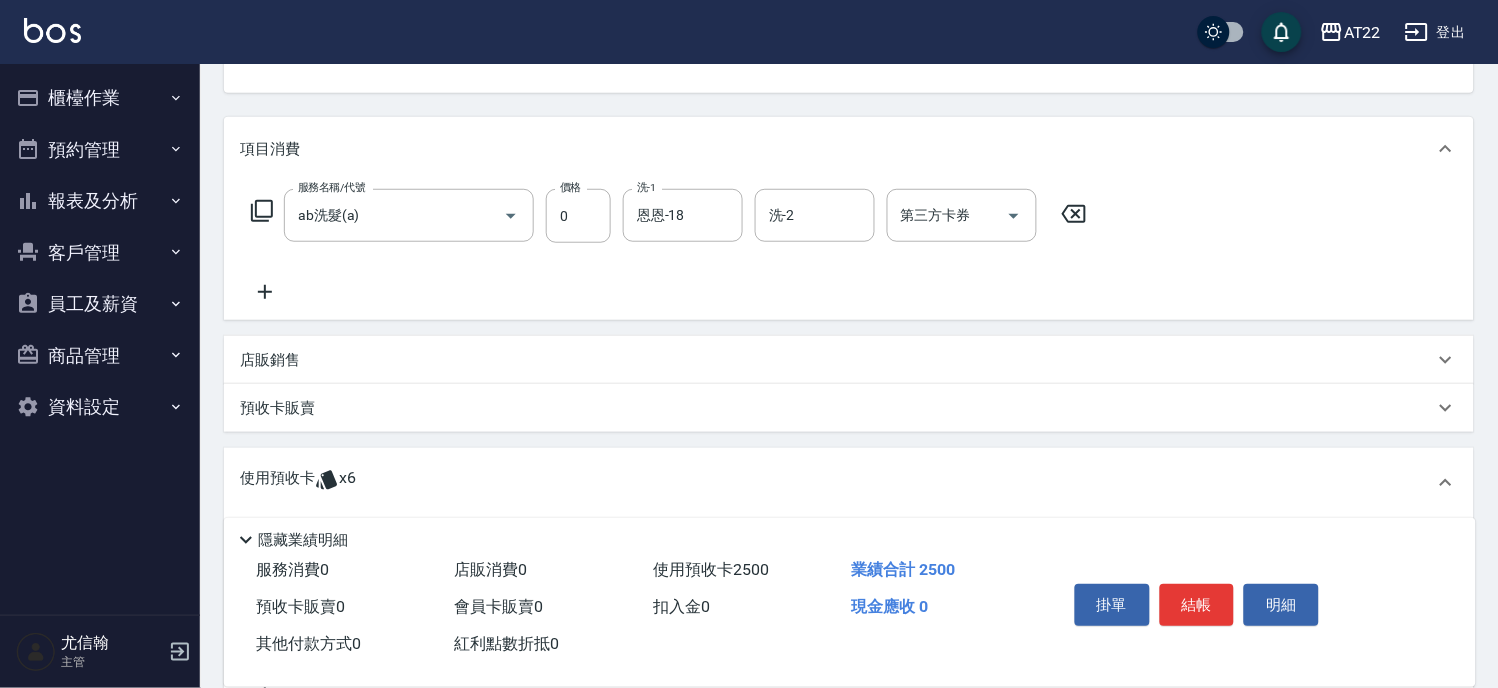 scroll, scrollTop: 0, scrollLeft: 0, axis: both 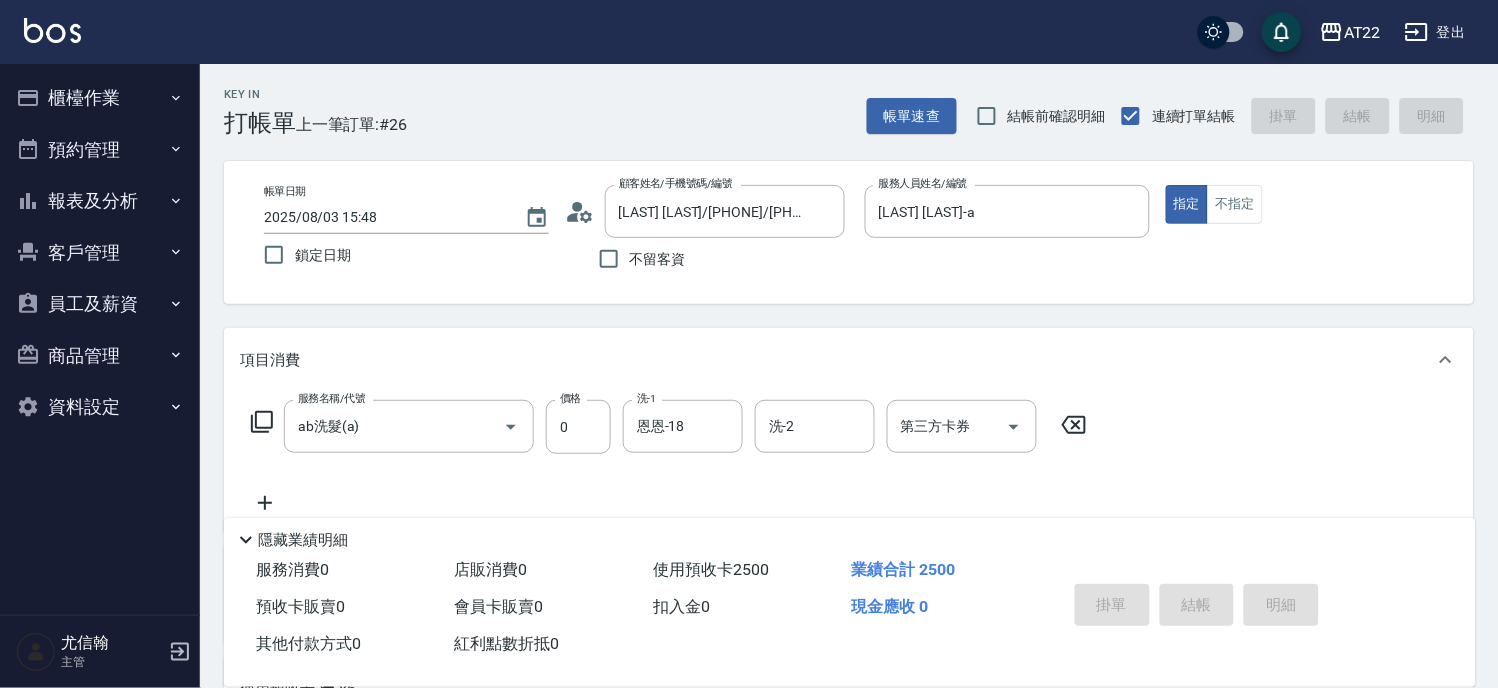 type 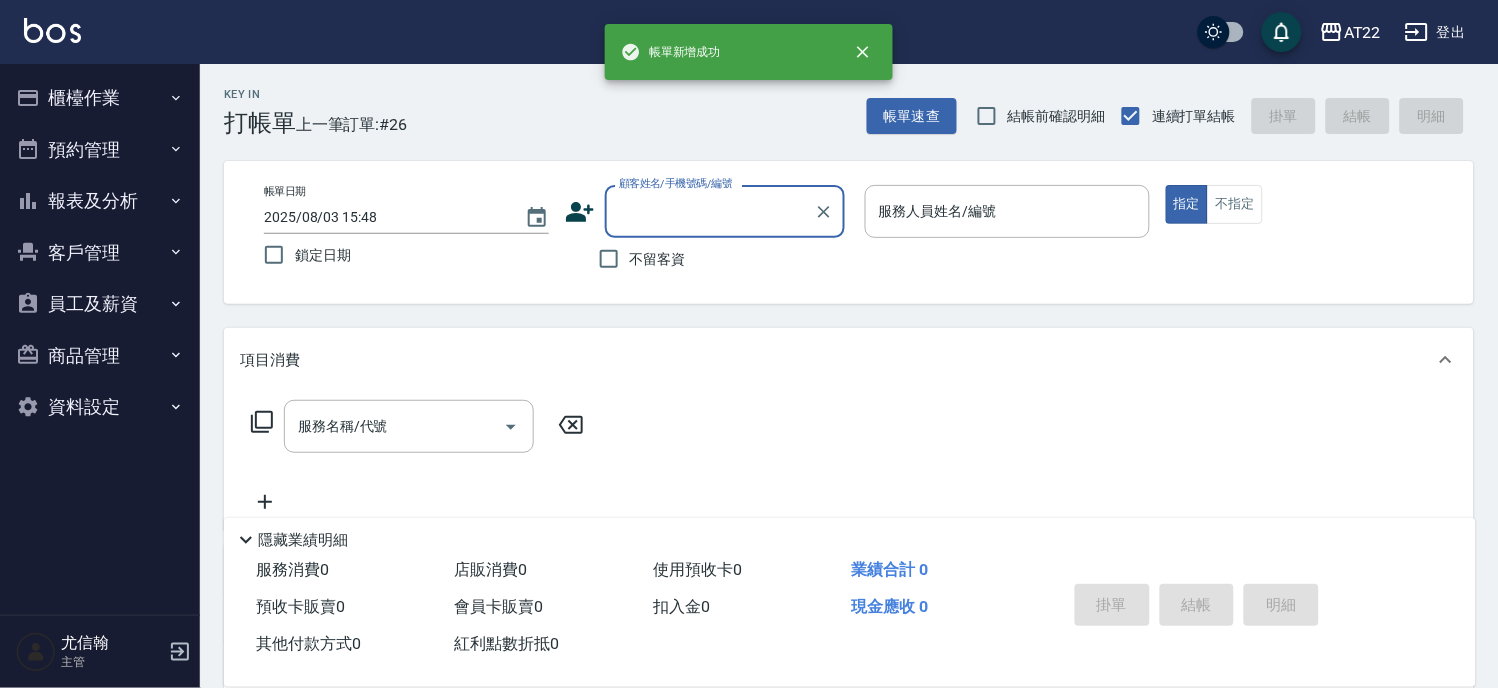 scroll, scrollTop: 0, scrollLeft: 0, axis: both 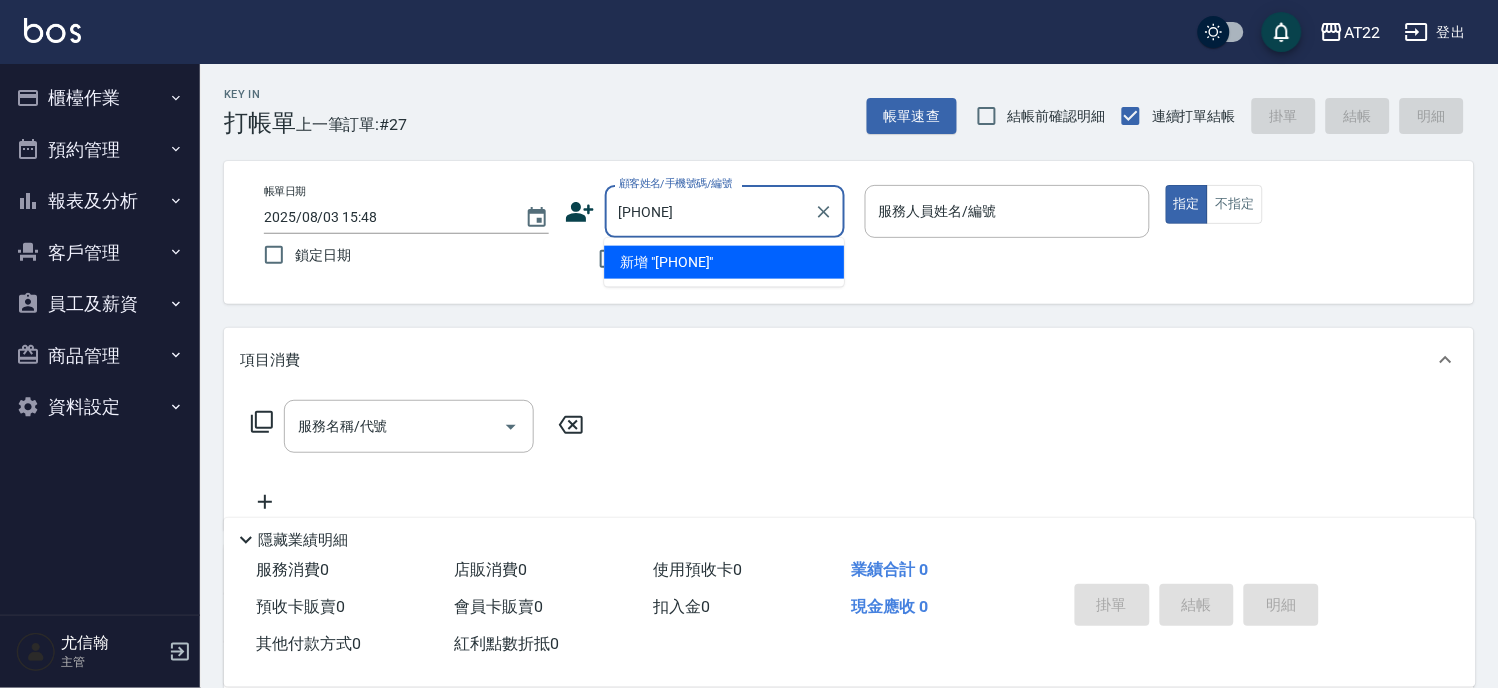 click on "[PHONE]" at bounding box center [710, 211] 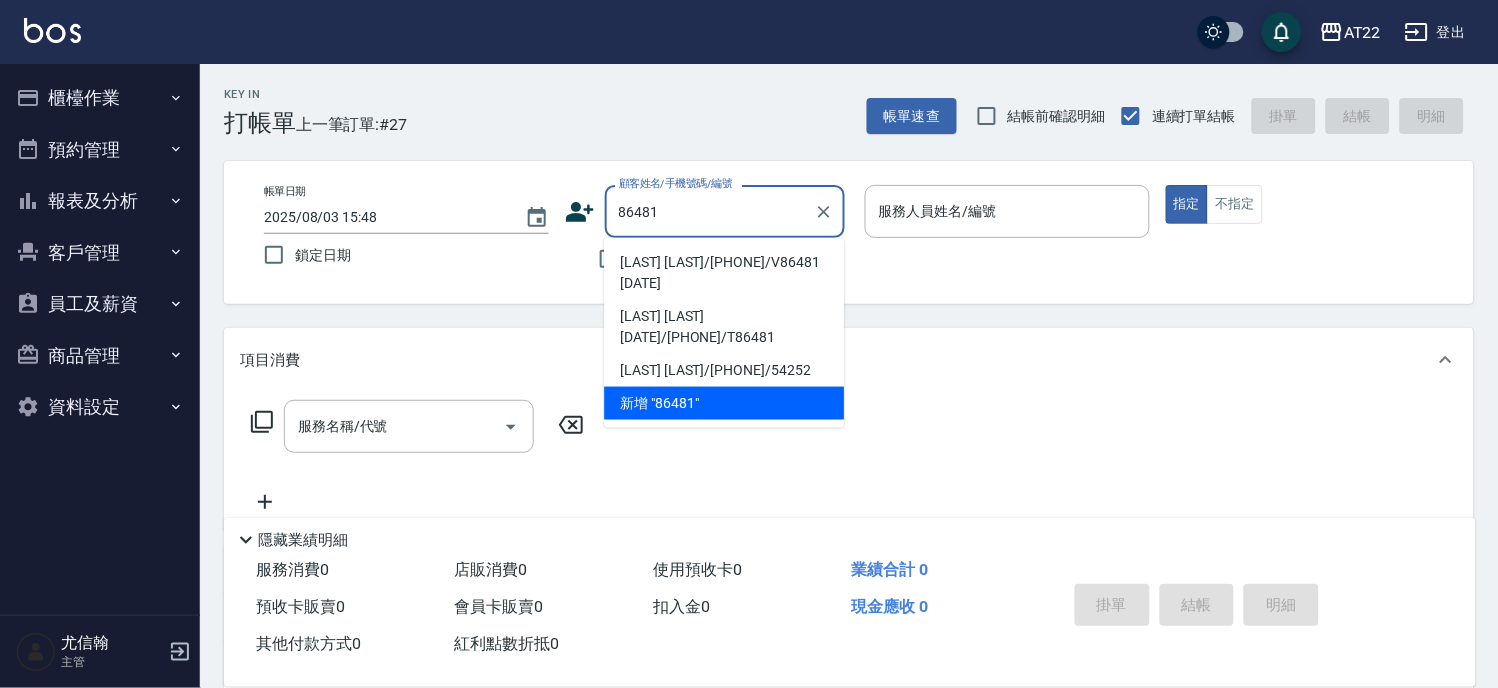 click on "[LAST] [LAST]/[PHONE]/V86481 [DATE]" at bounding box center [724, 273] 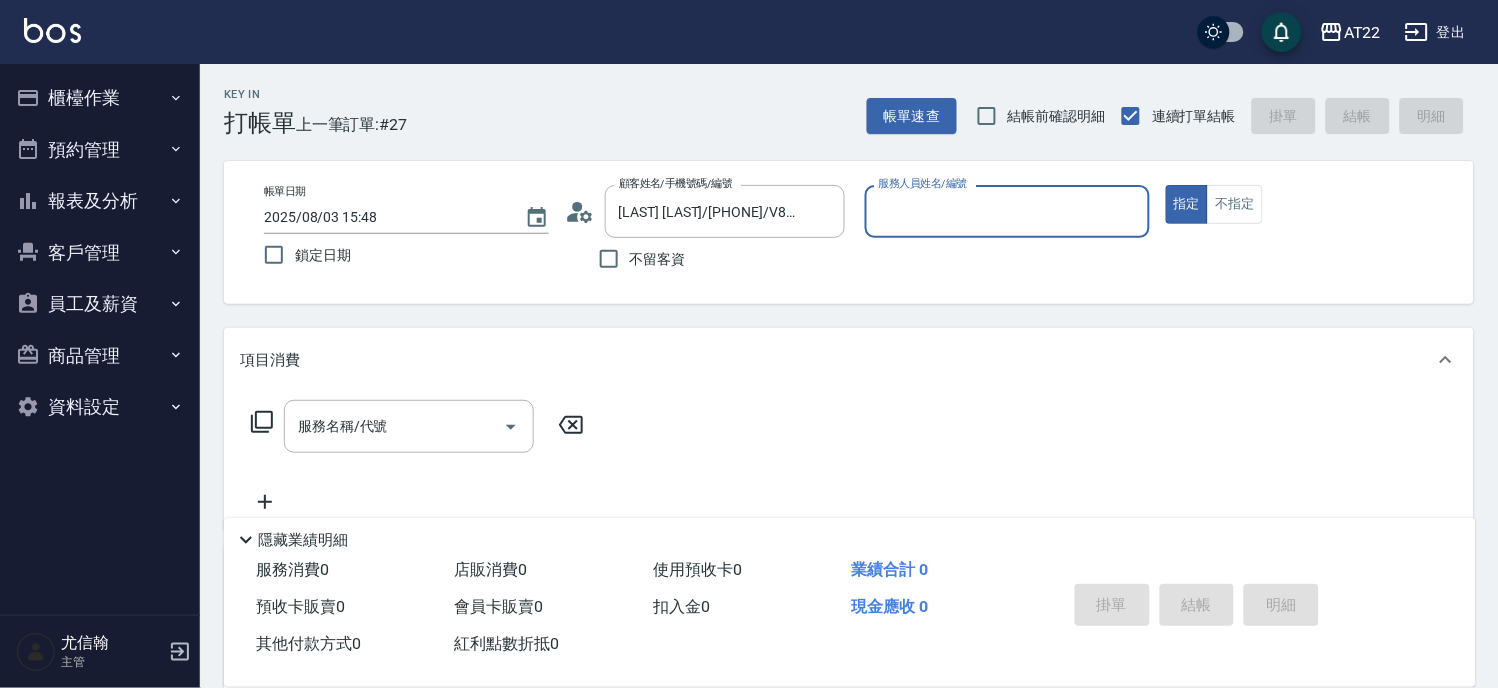 type on "king-5" 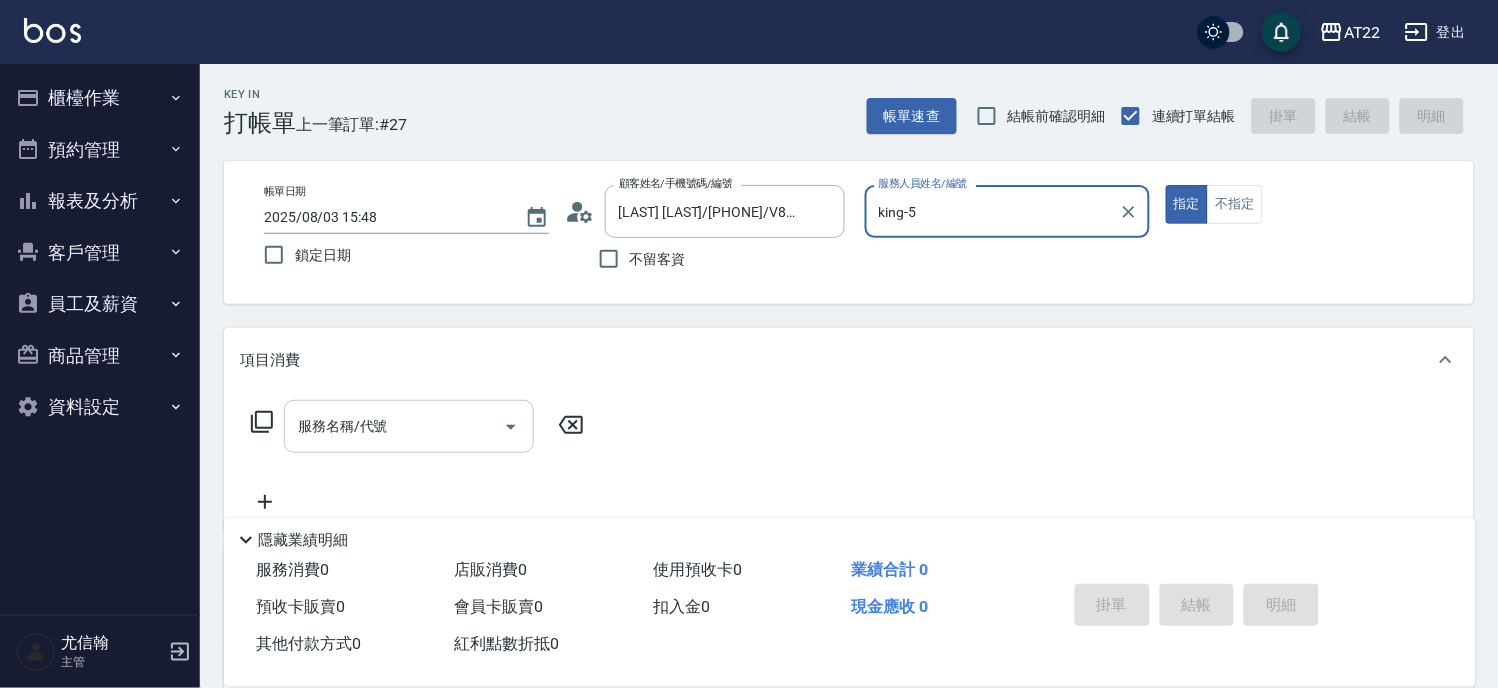 click on "服務名稱/代號" at bounding box center [394, 426] 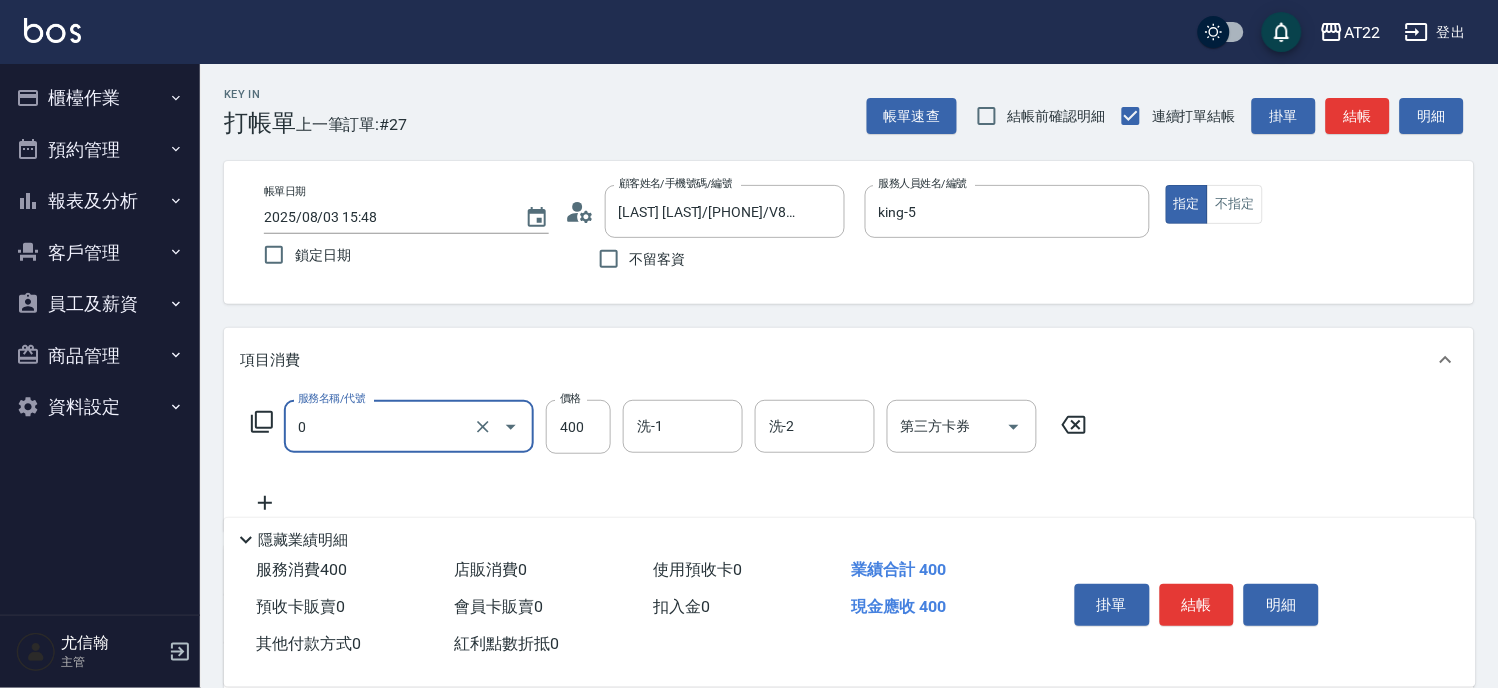 type on "有機洗髮(0)" 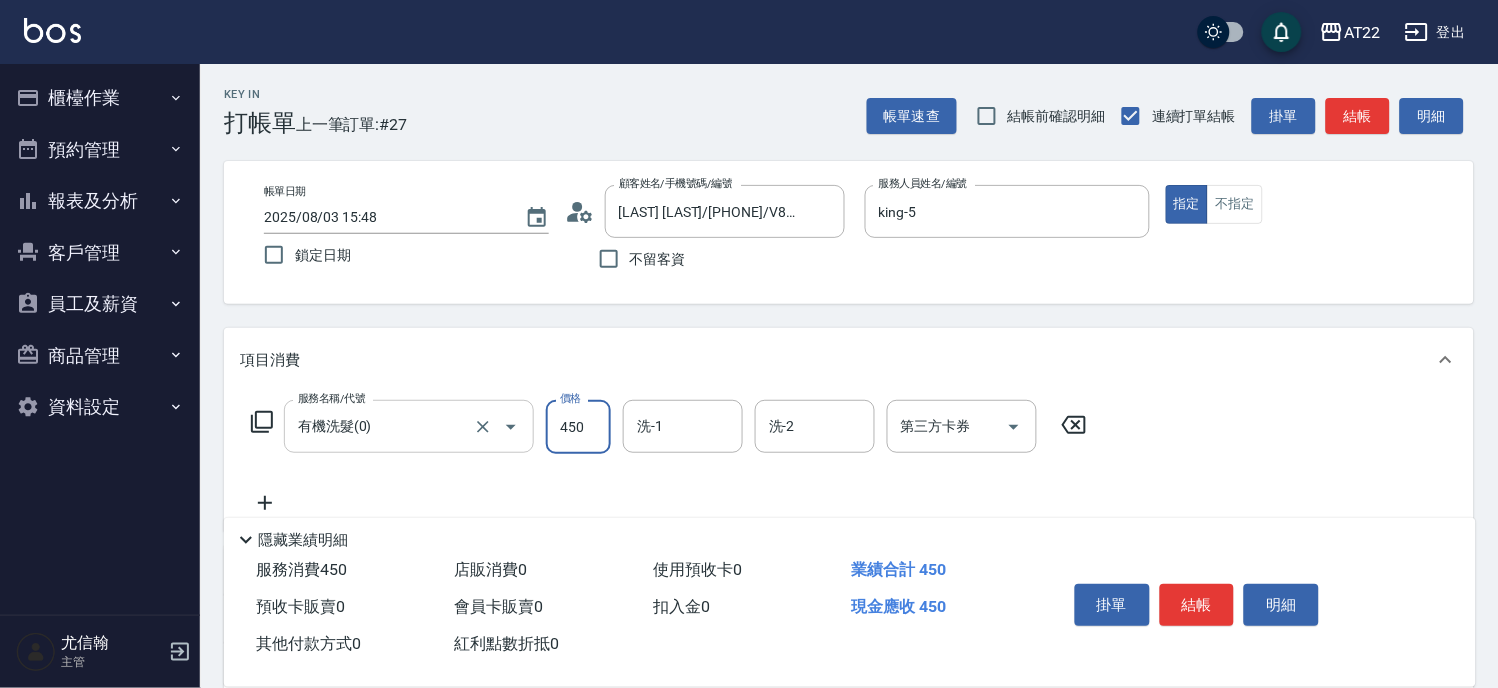 type on "450" 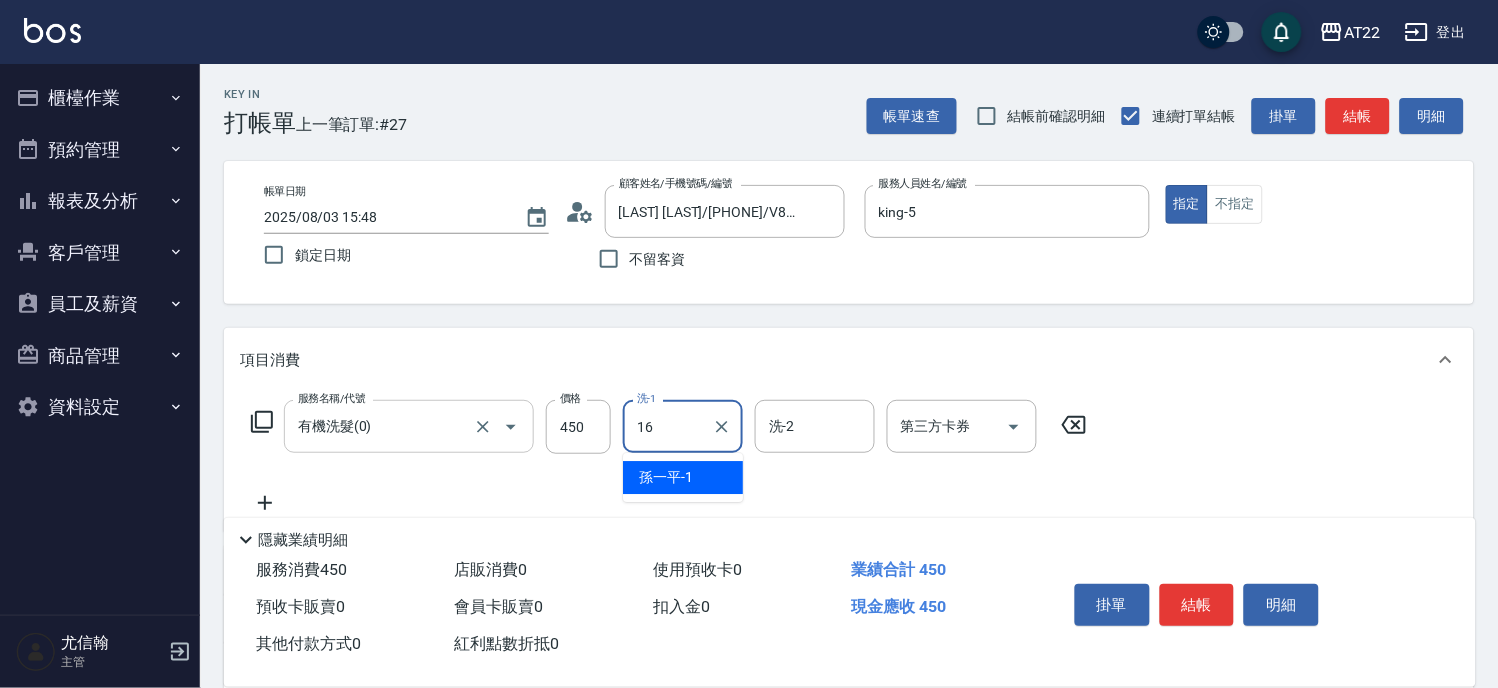 type on "[NAME]-16" 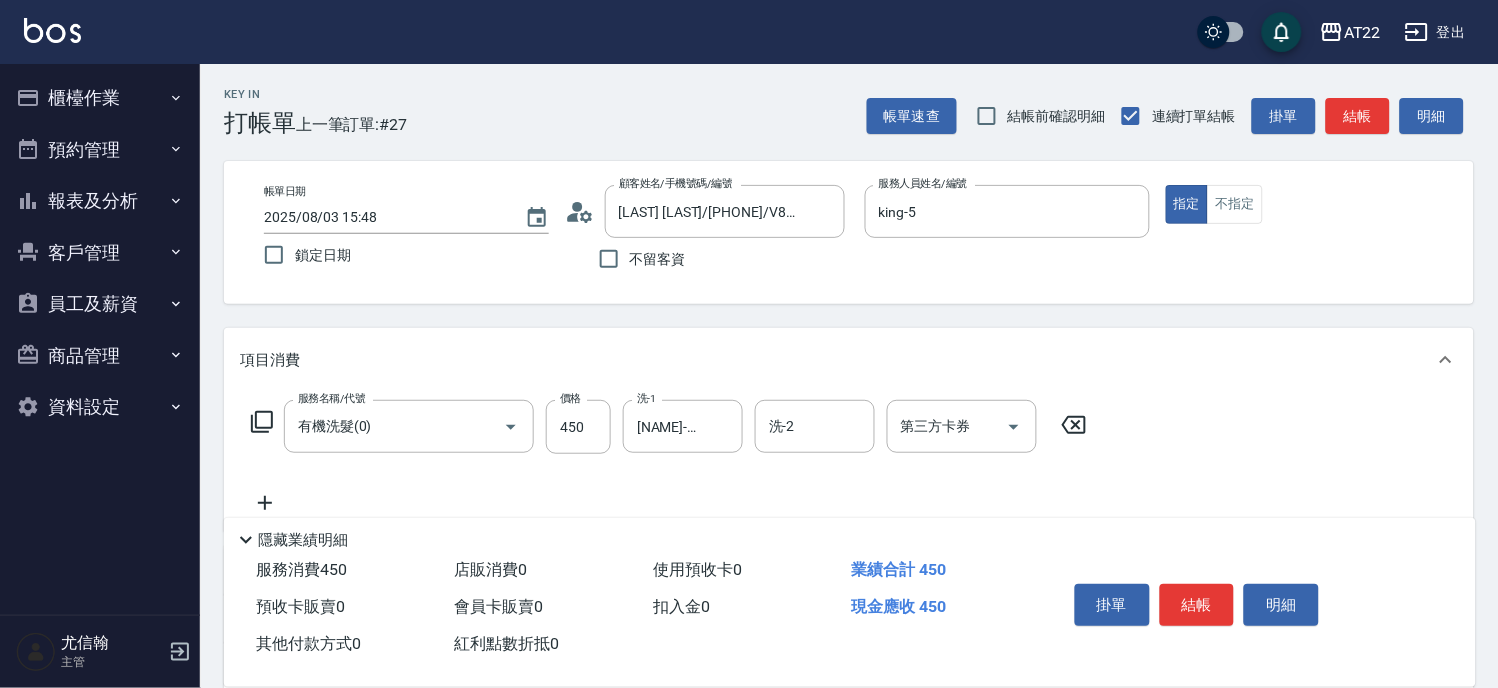 click 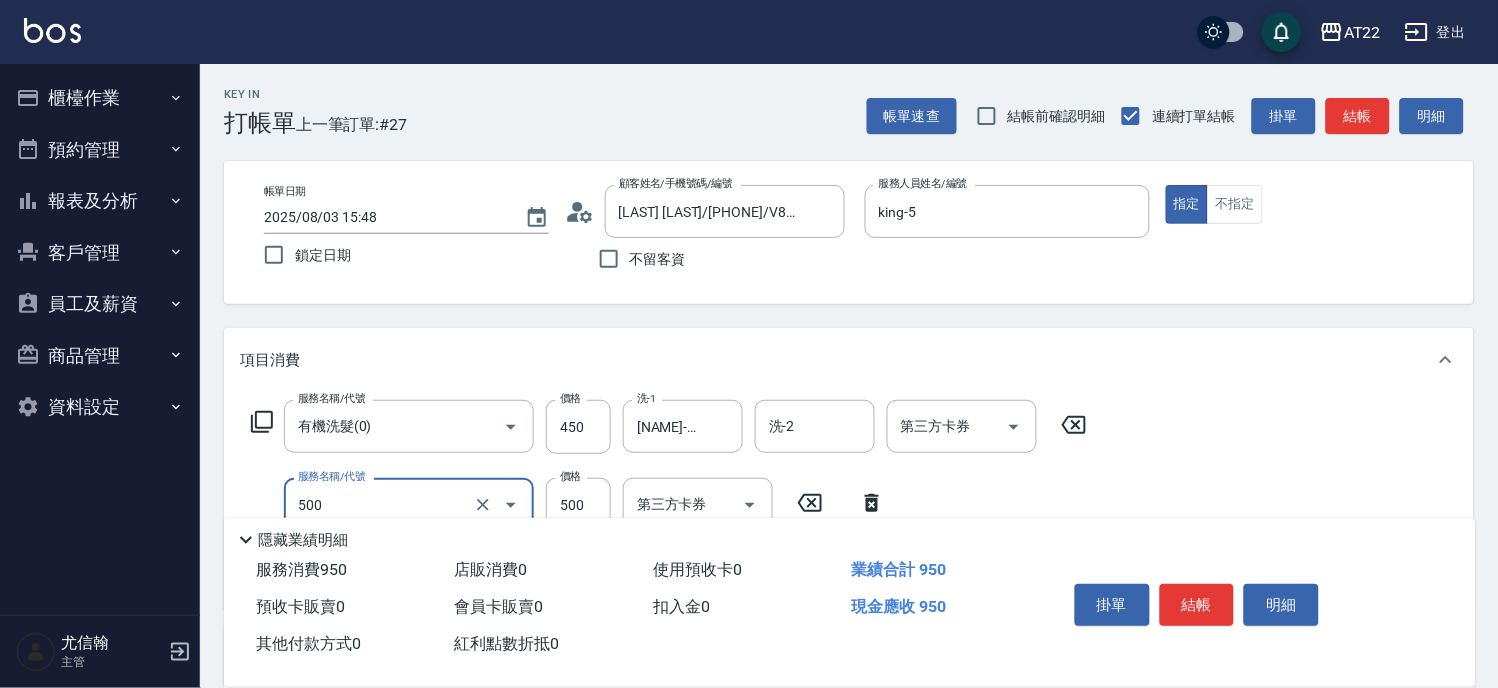 type on "剪髮(500)" 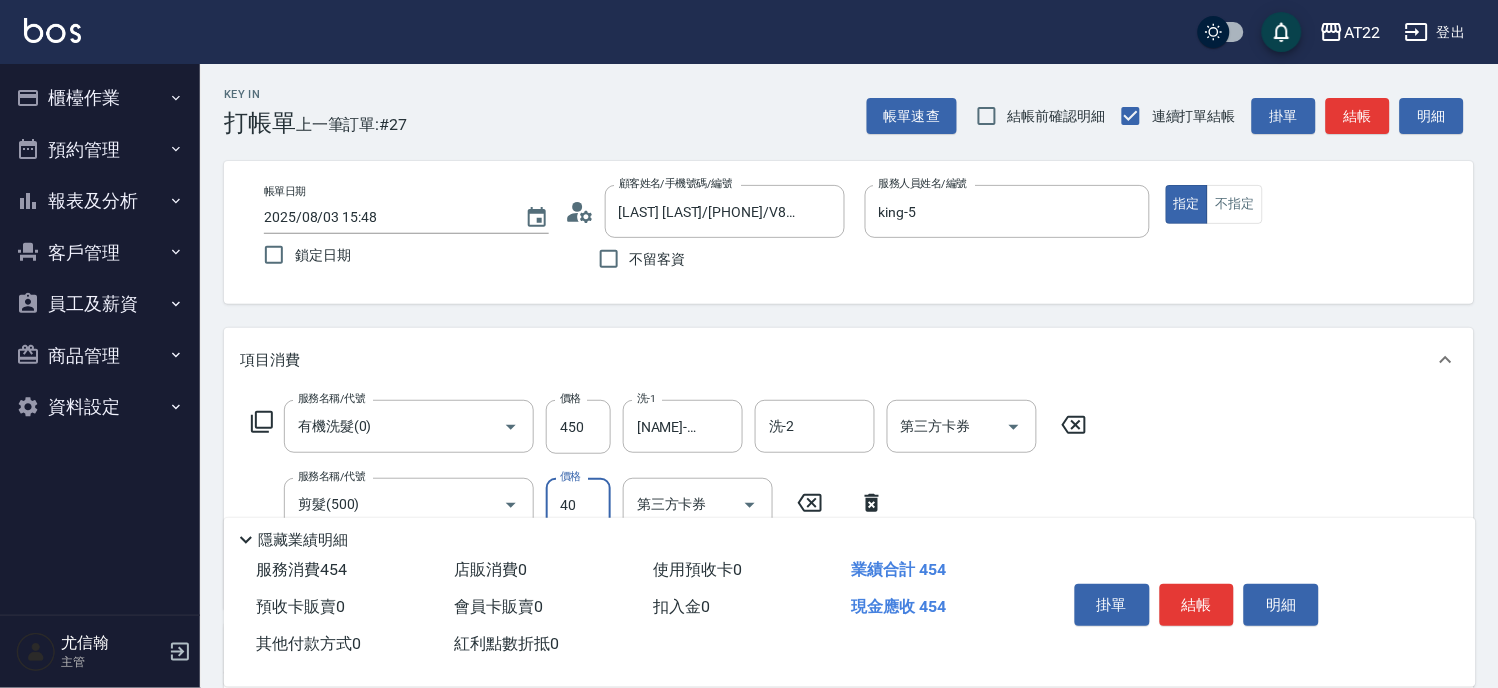 type on "400" 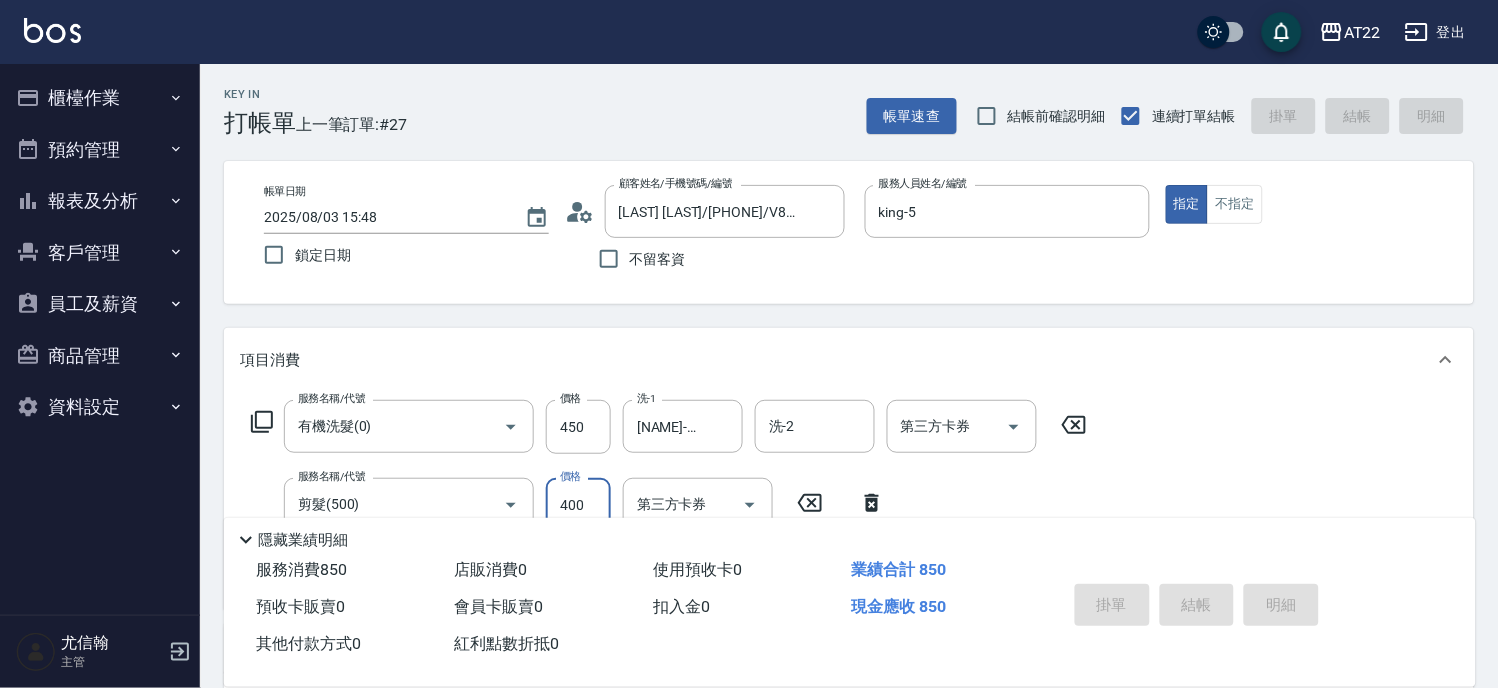 type on "2025/08/03 15:49" 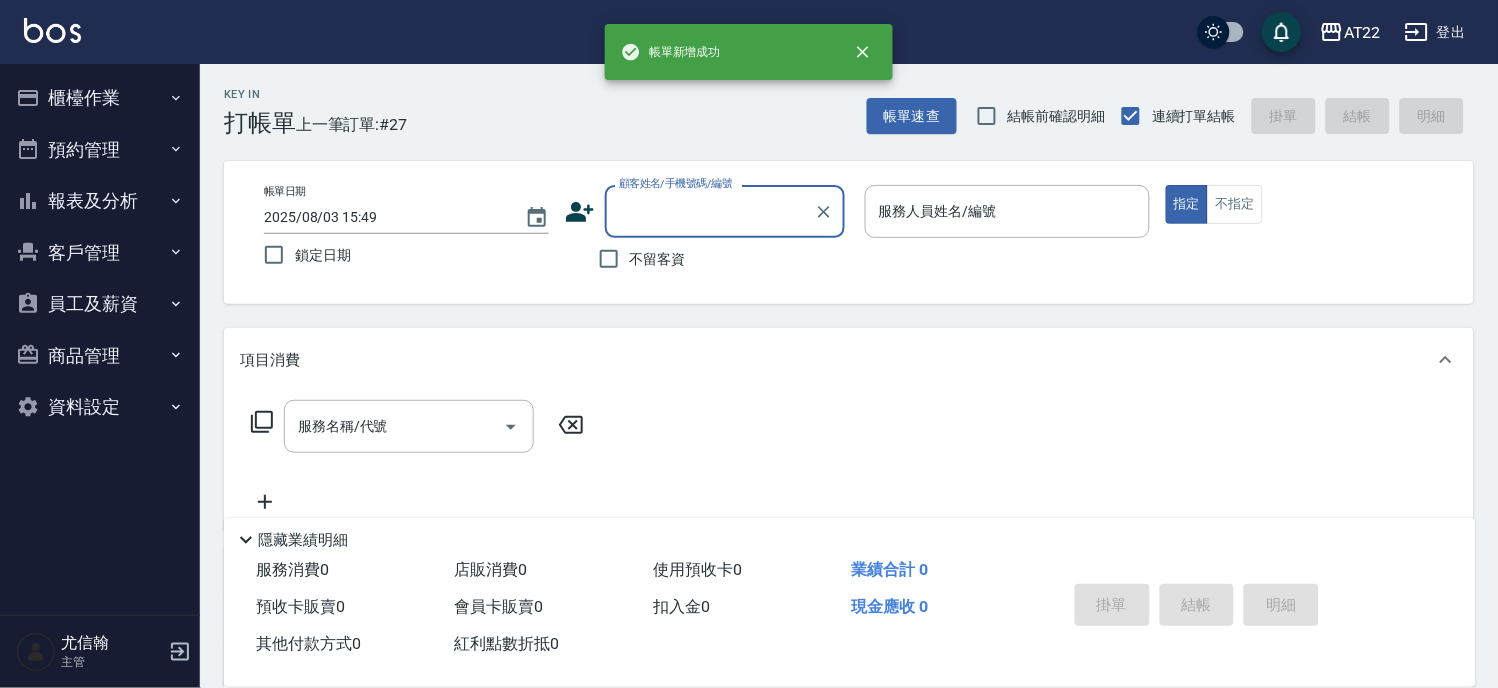 scroll, scrollTop: 0, scrollLeft: 0, axis: both 